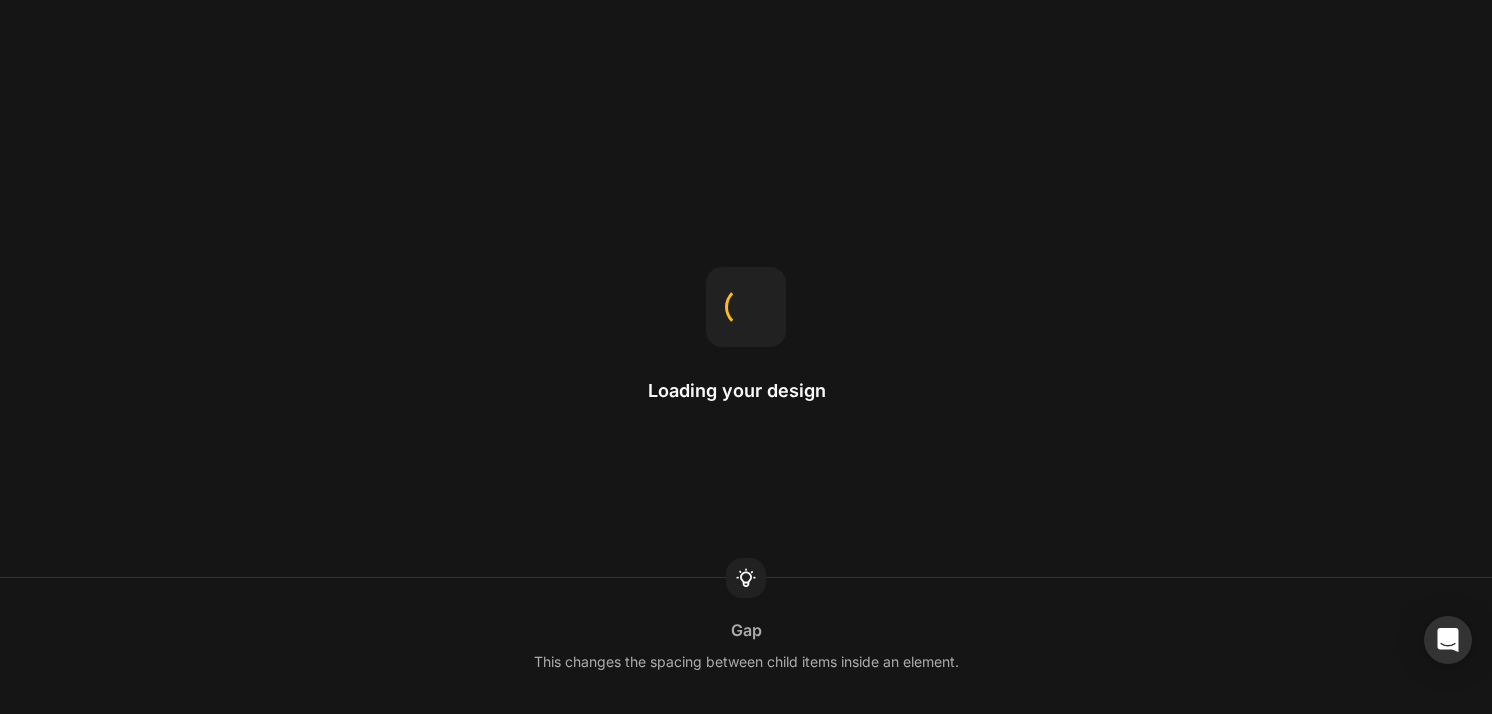 scroll, scrollTop: 0, scrollLeft: 0, axis: both 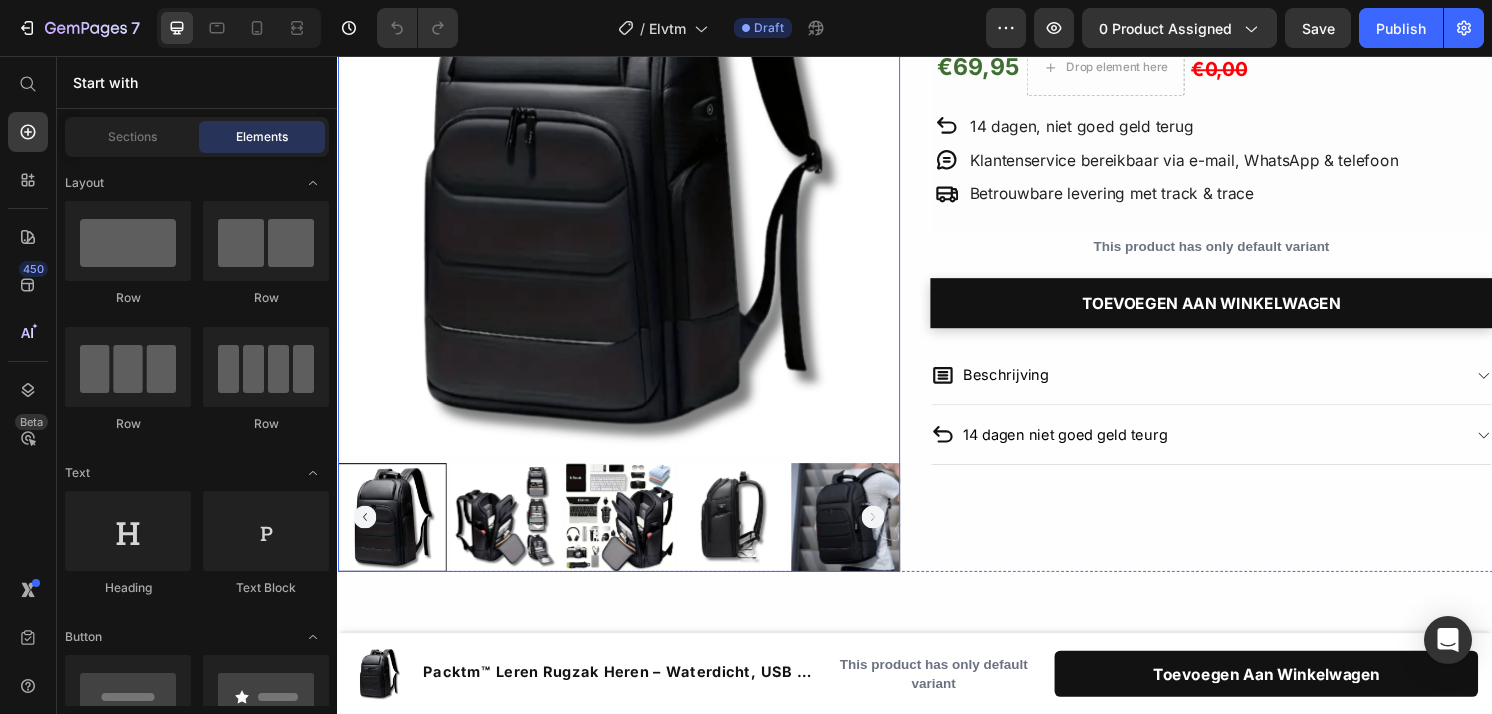 click at bounding box center (629, 179) 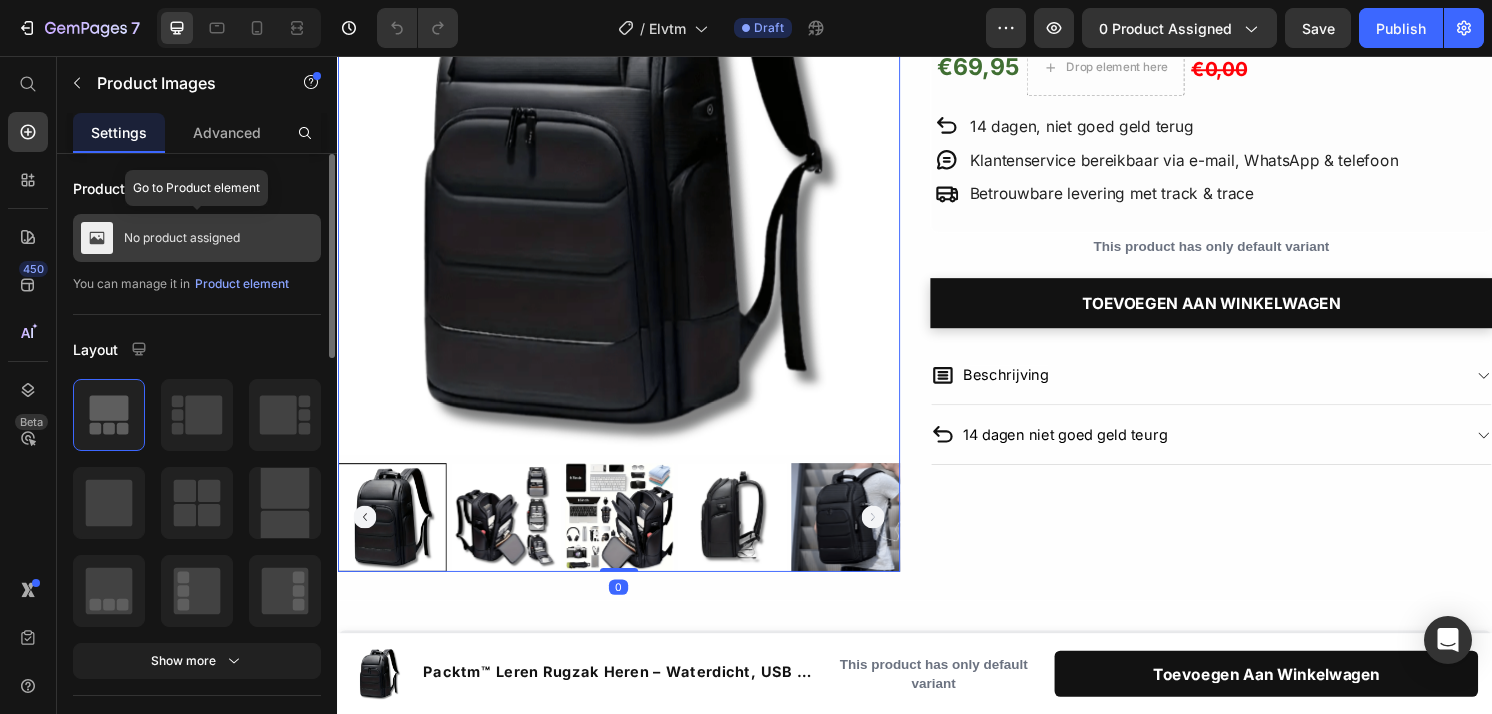 click on "No product assigned" at bounding box center [197, 238] 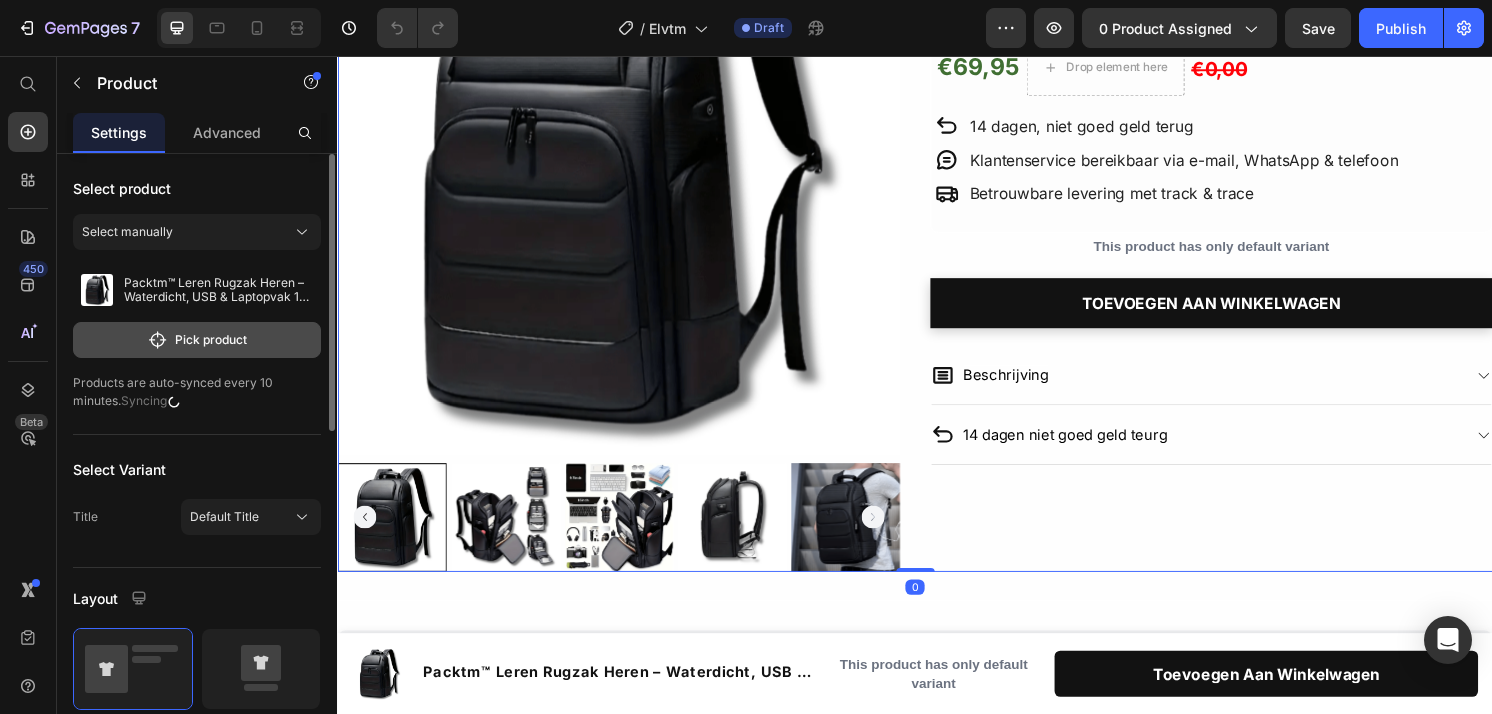 click on "Pick product" 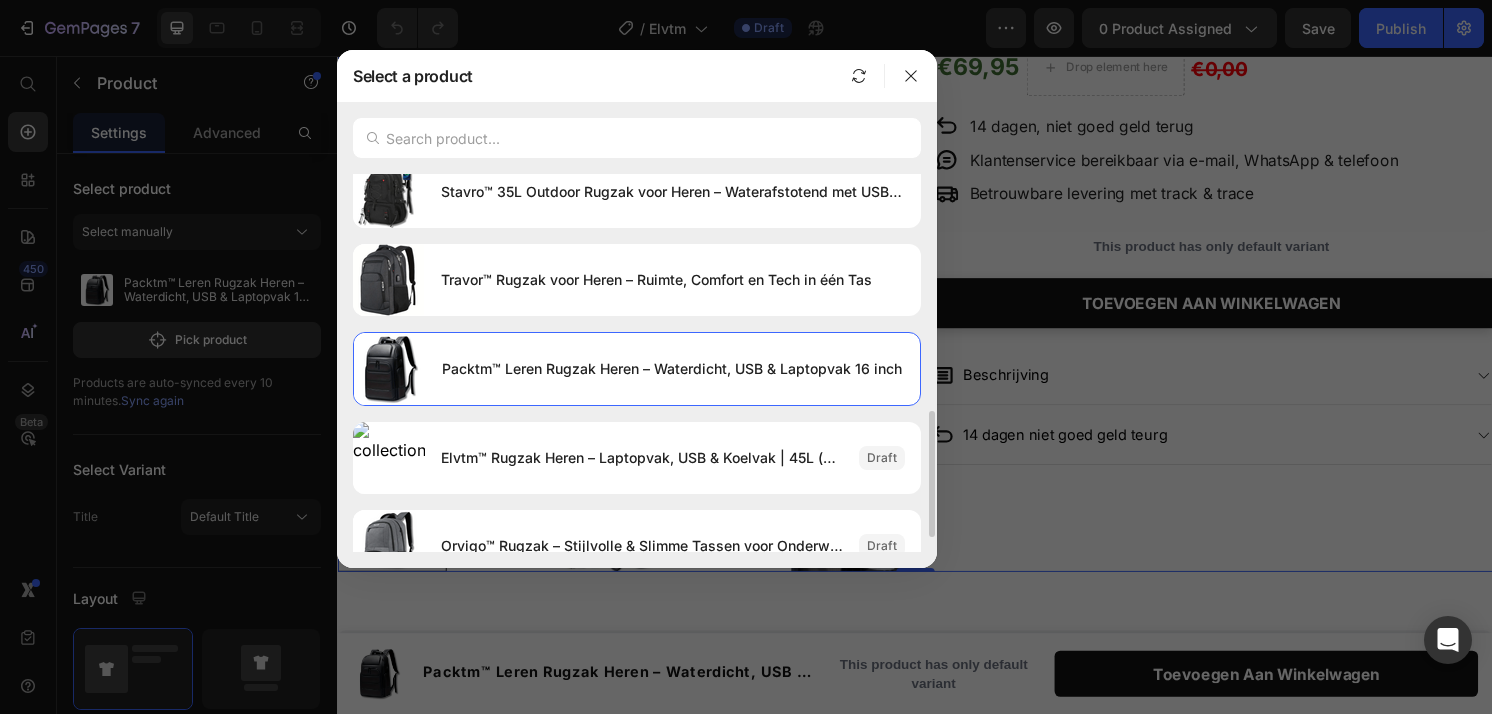 scroll, scrollTop: 751, scrollLeft: 0, axis: vertical 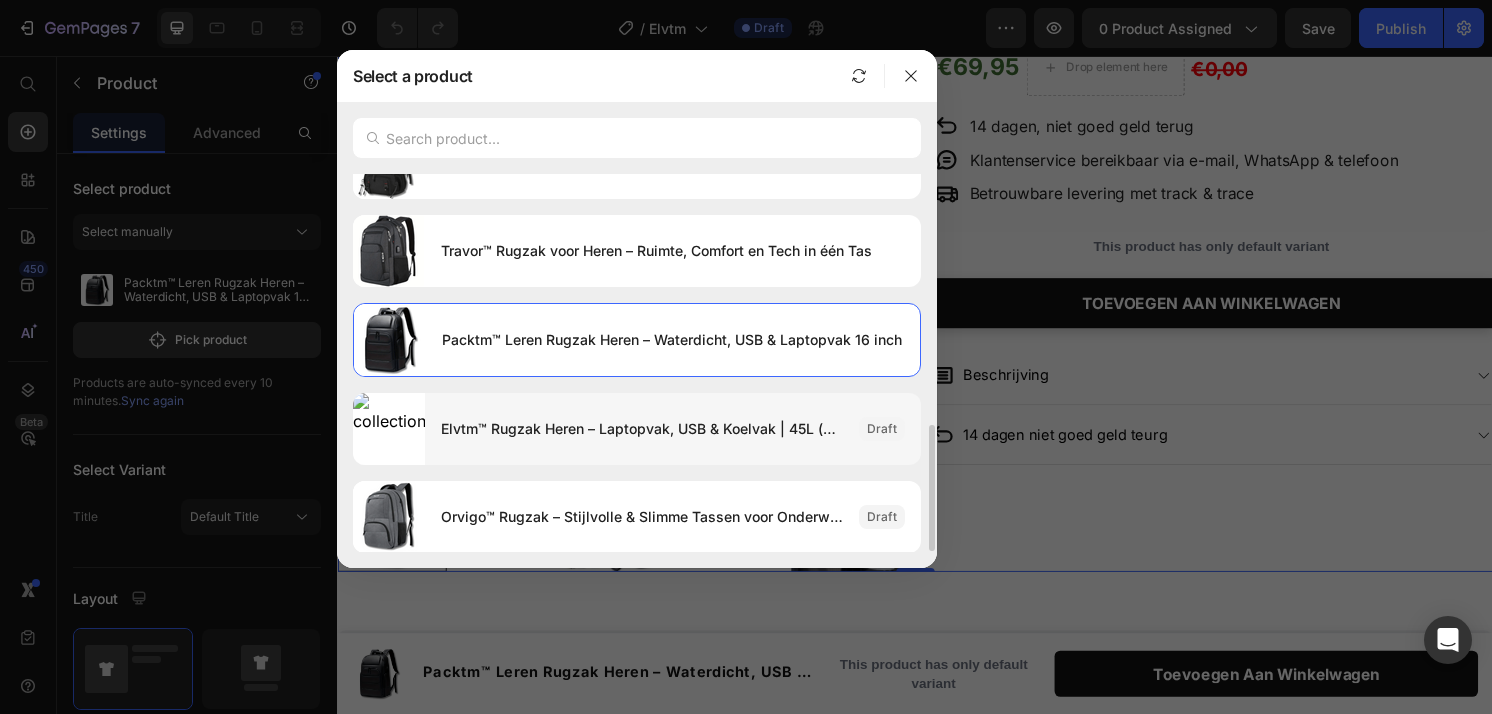 click on "Elvtm™ Rugzak Heren – Laptopvak, USB & Koelvak | 45L (nog te doen)" at bounding box center [642, 429] 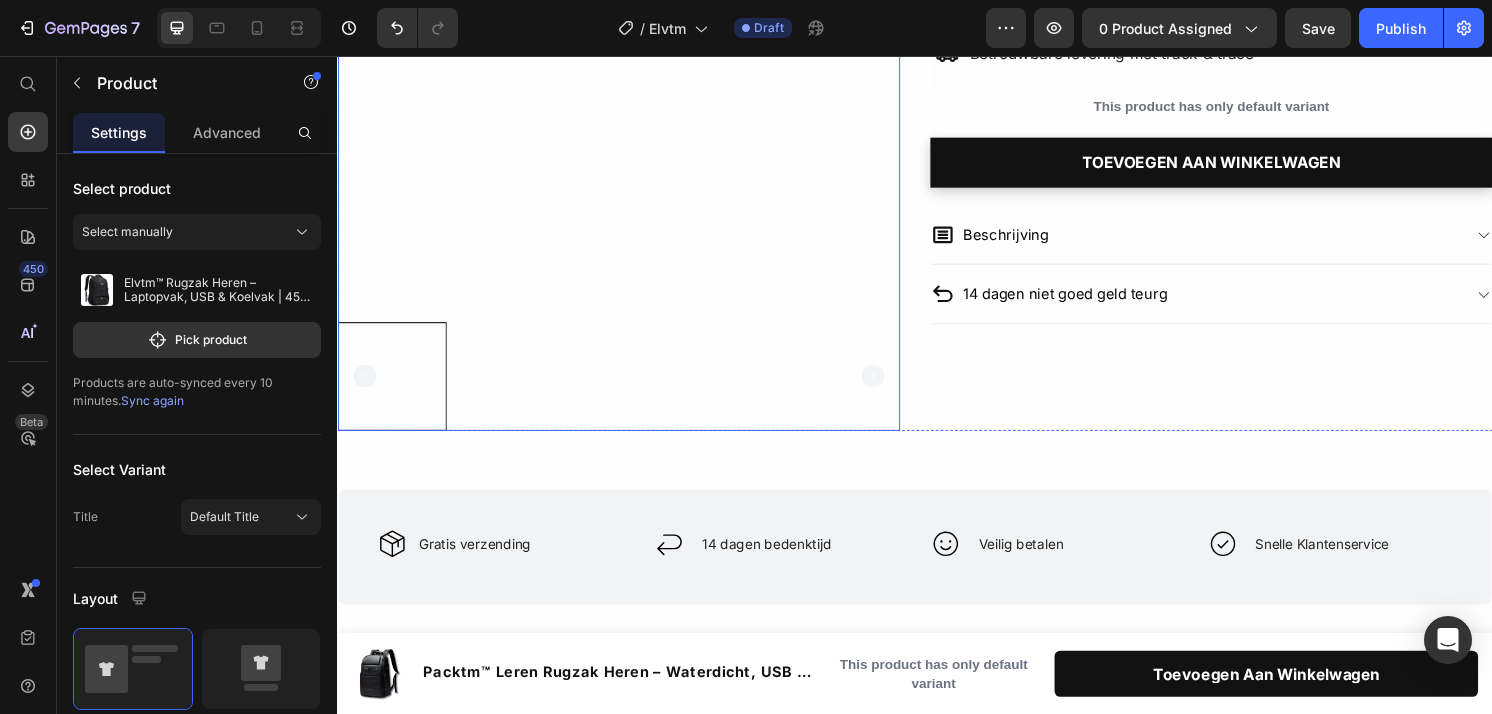 scroll, scrollTop: 414, scrollLeft: 0, axis: vertical 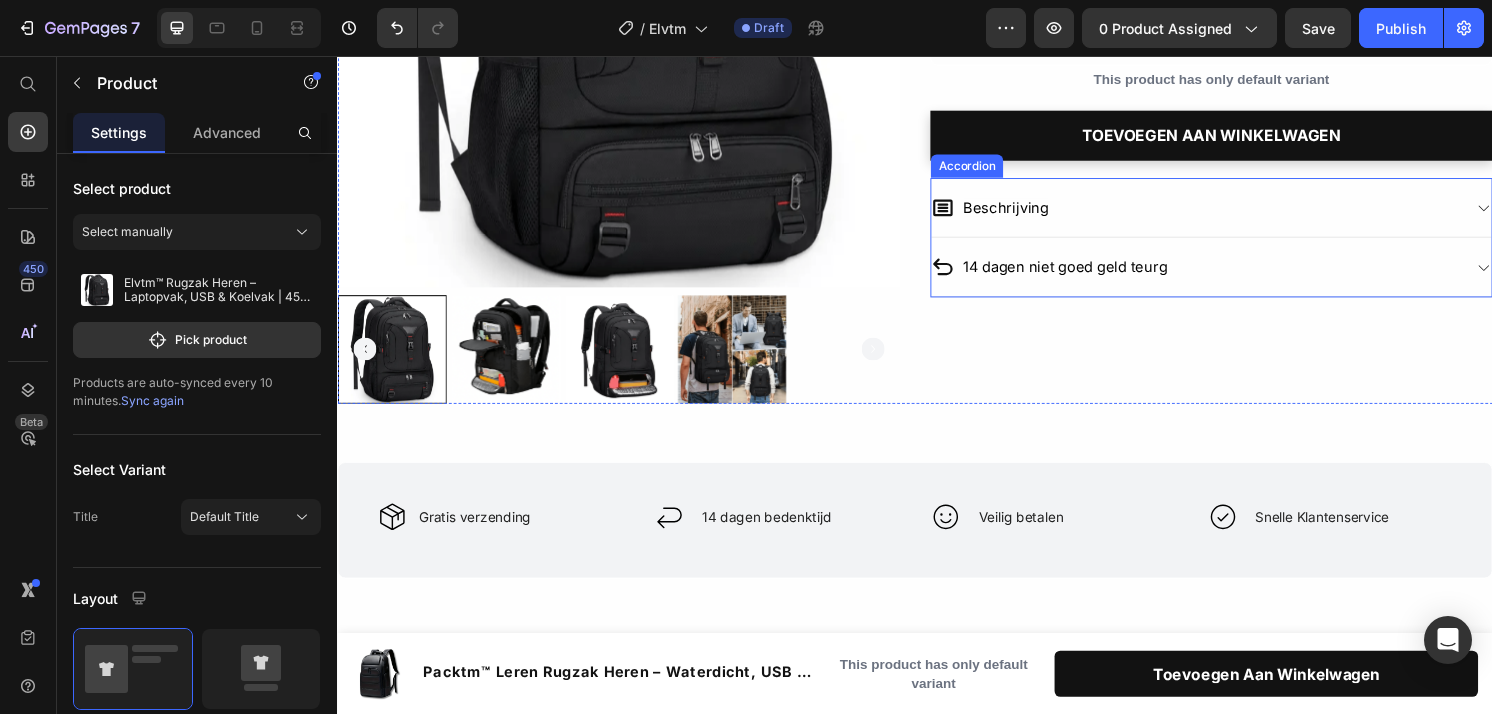 click on "Beschrijving" at bounding box center (1229, 213) 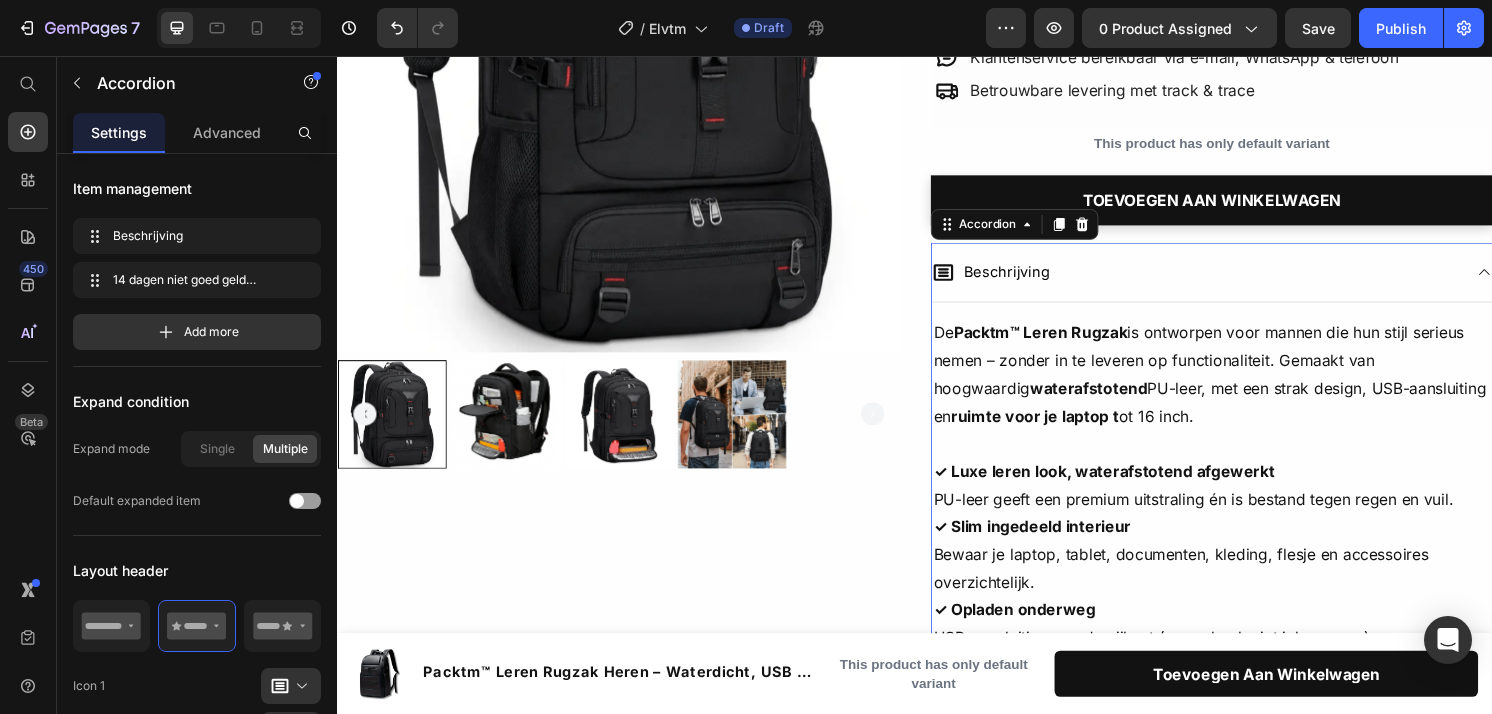 scroll, scrollTop: 342, scrollLeft: 0, axis: vertical 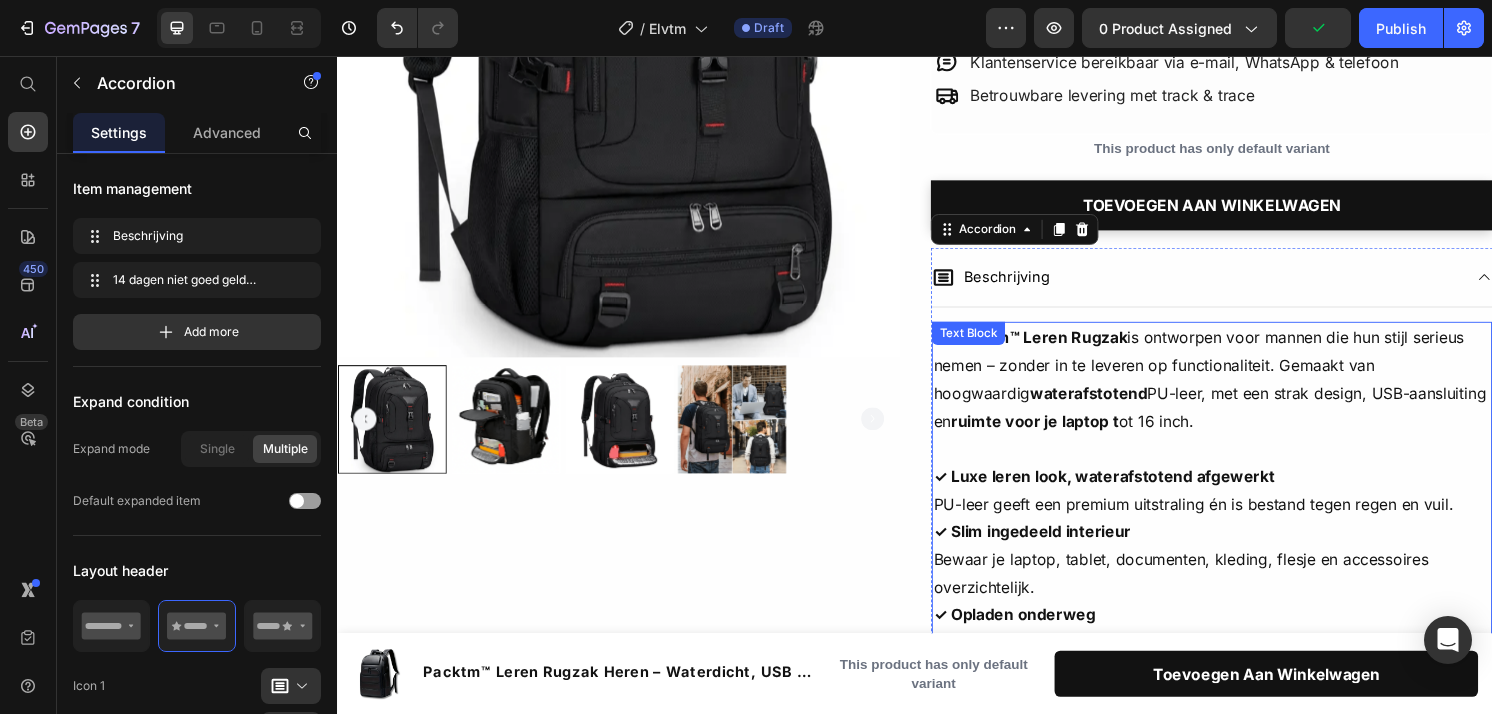 click on "De  Packtm™ Leren Rugzak  is ontworpen voor mannen die hun stijl serieus nemen – zonder in te leveren op functionaliteit. Gemaakt van hoogwaardig  waterafstotend  PU-leer, met een strak design, USB-aansluiting en  ruimte voor je laptop t ot 16 inch." at bounding box center (1245, 391) 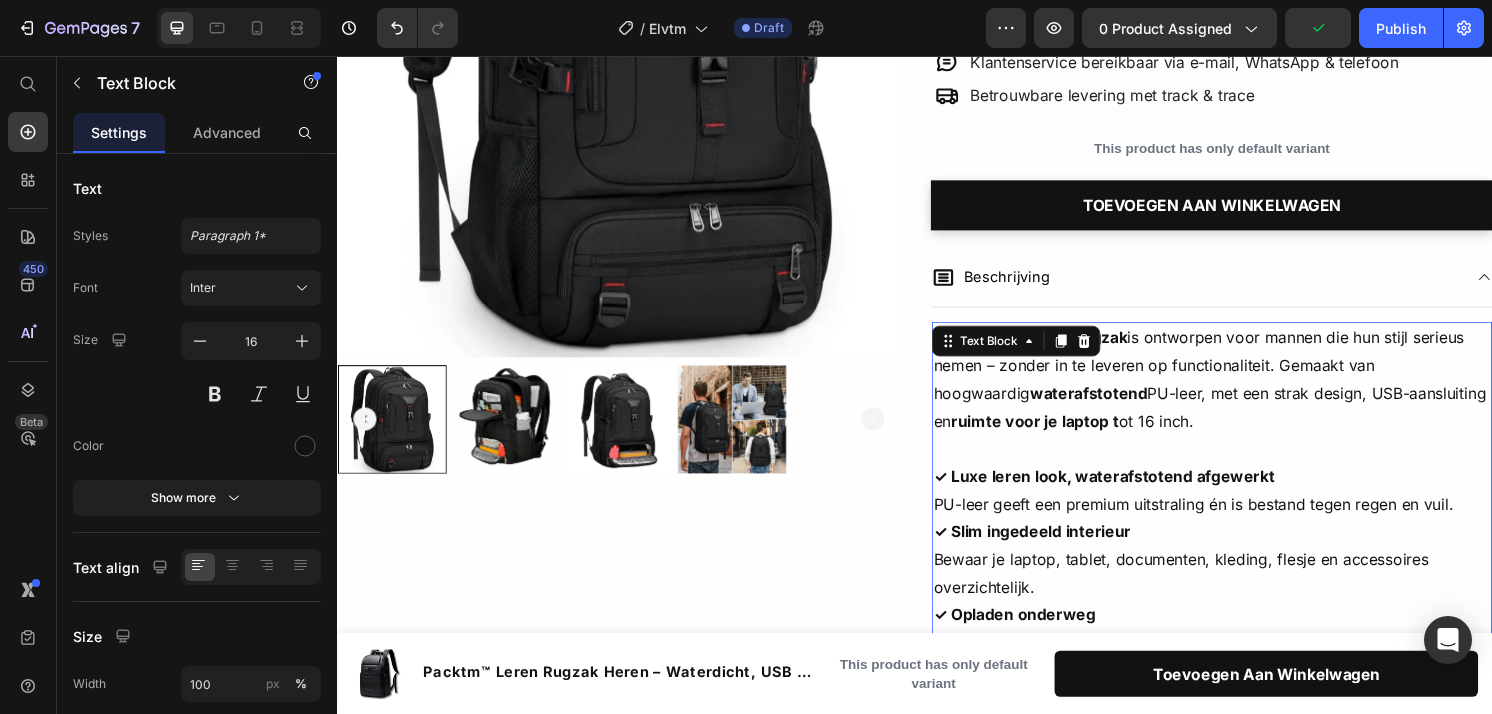 click on "De  Packtm™ Leren Rugzak  is ontworpen voor mannen die hun stijl serieus nemen – zonder in te leveren op functionaliteit. Gemaakt van hoogwaardig  waterafstotend  PU-leer, met een strak design, USB-aansluiting en  ruimte voor je laptop t ot 16 inch." at bounding box center (1245, 391) 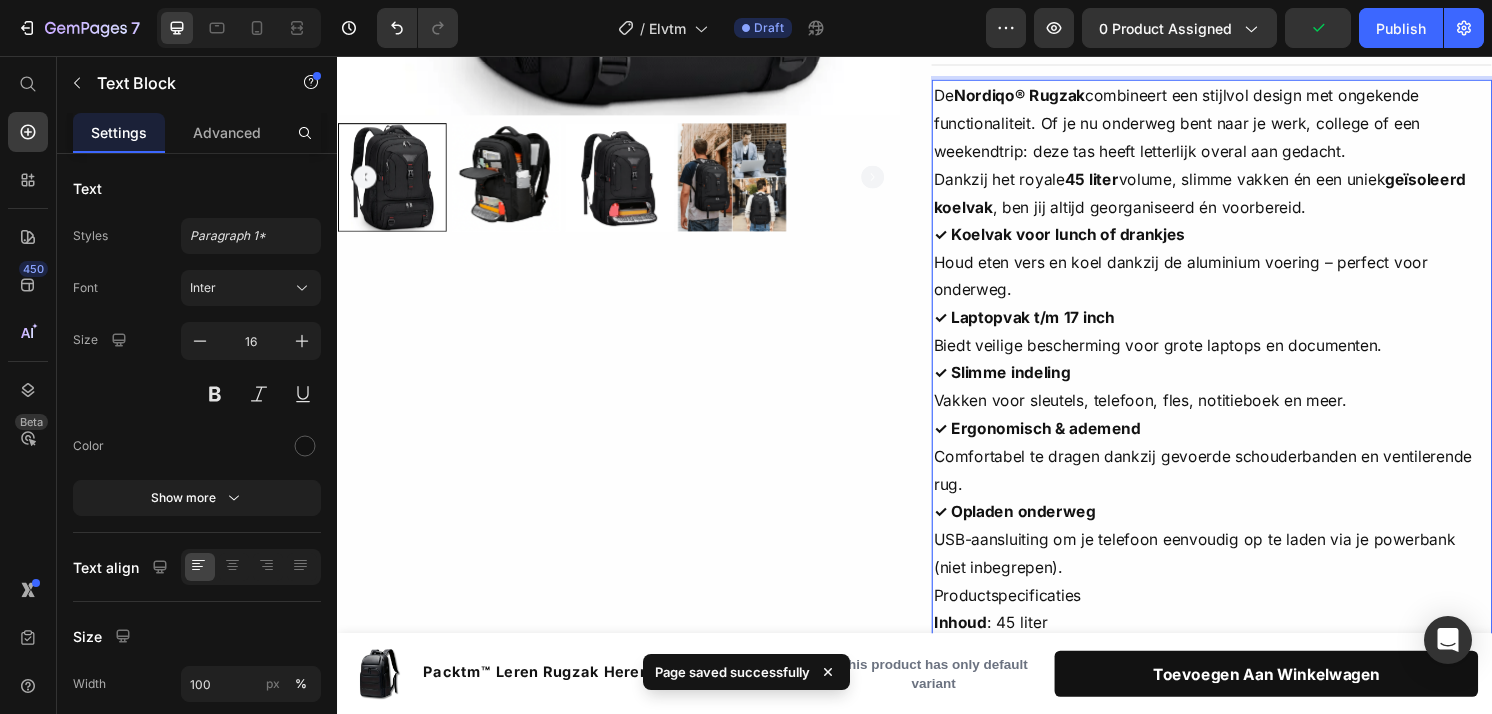 scroll, scrollTop: 584, scrollLeft: 0, axis: vertical 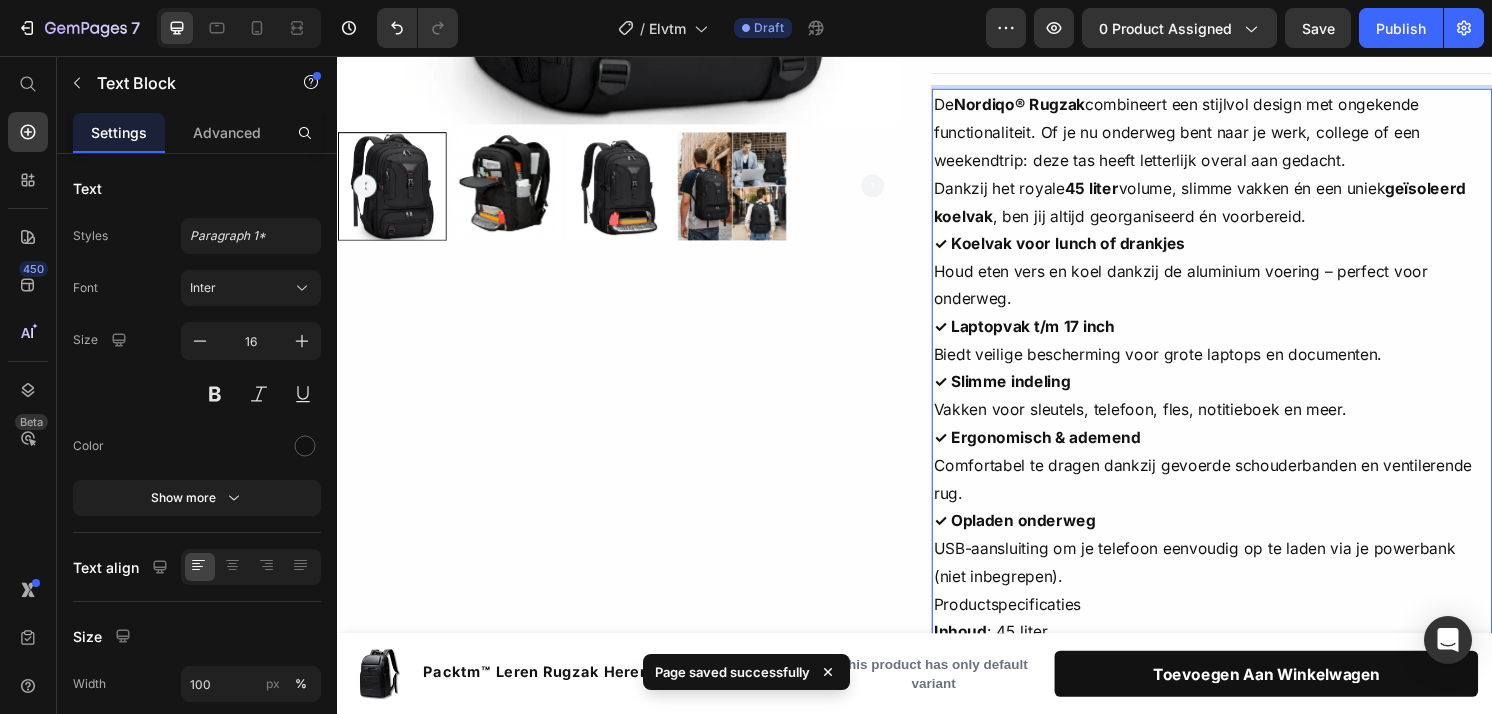 click on "Dankzij het royale  45 liter  volume, slimme vakken én een uniek  geïsoleerd koelvak , ben jij altijd georganiseerd én voorbereid." at bounding box center [1245, 208] 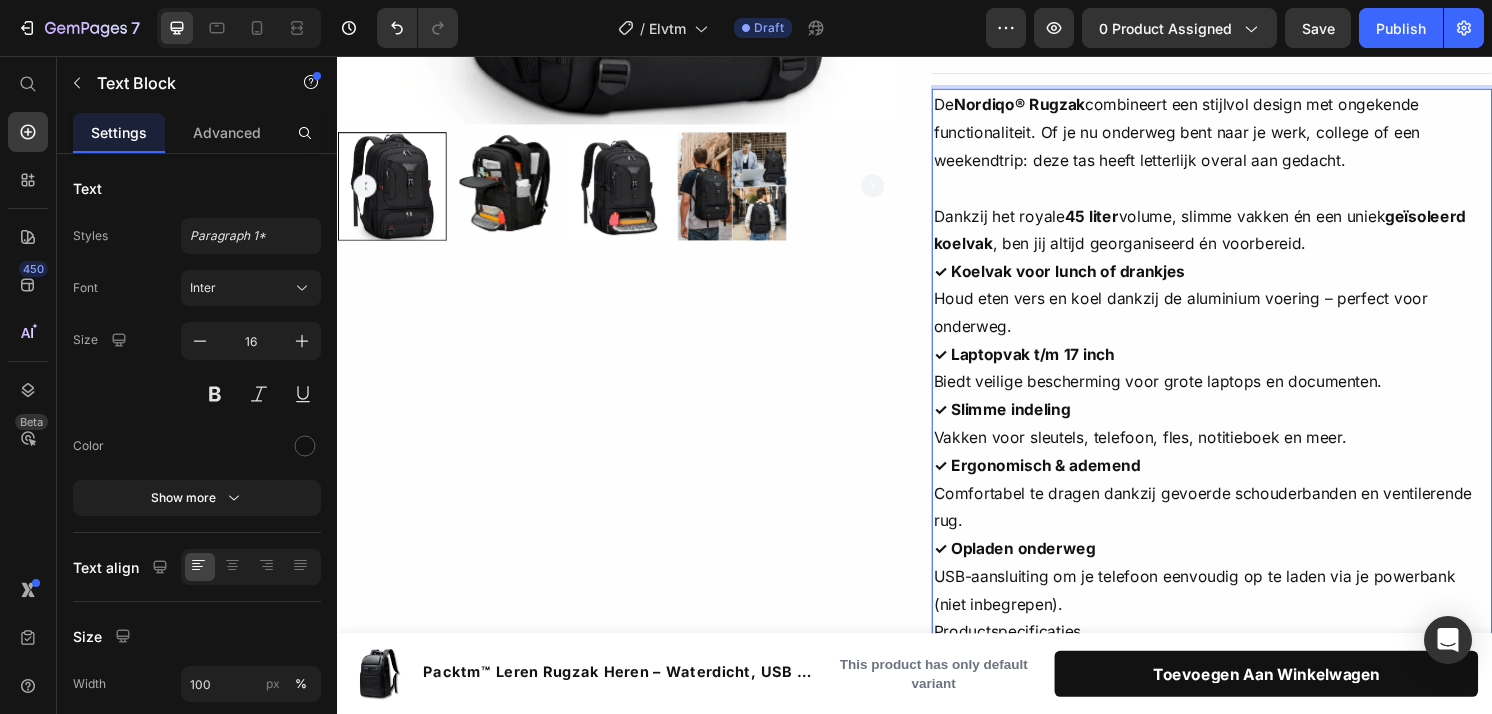click on "Dankzij het royale  45 liter  volume, slimme vakken én een uniek  geïsoleerd koelvak , ben jij altijd georganiseerd én voorbereid." at bounding box center [1245, 237] 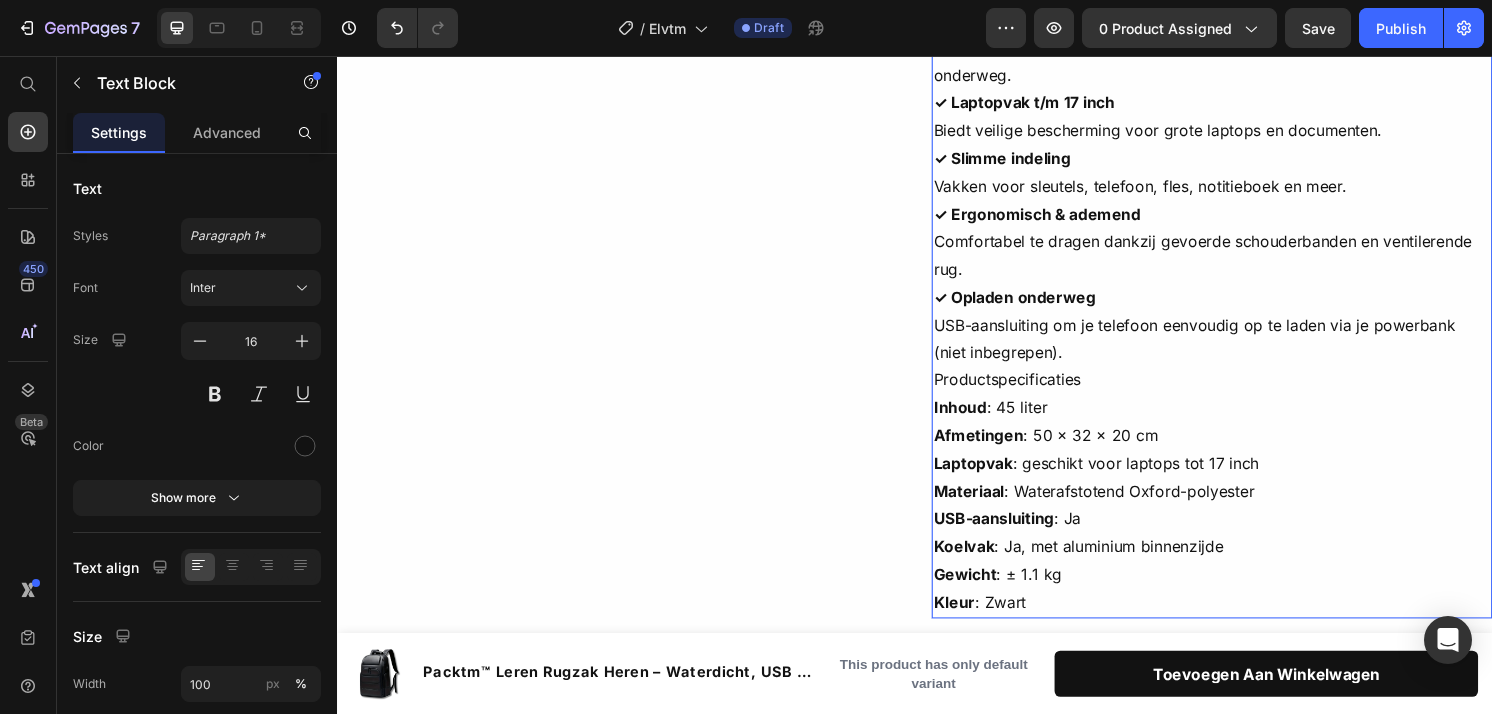 scroll, scrollTop: 895, scrollLeft: 0, axis: vertical 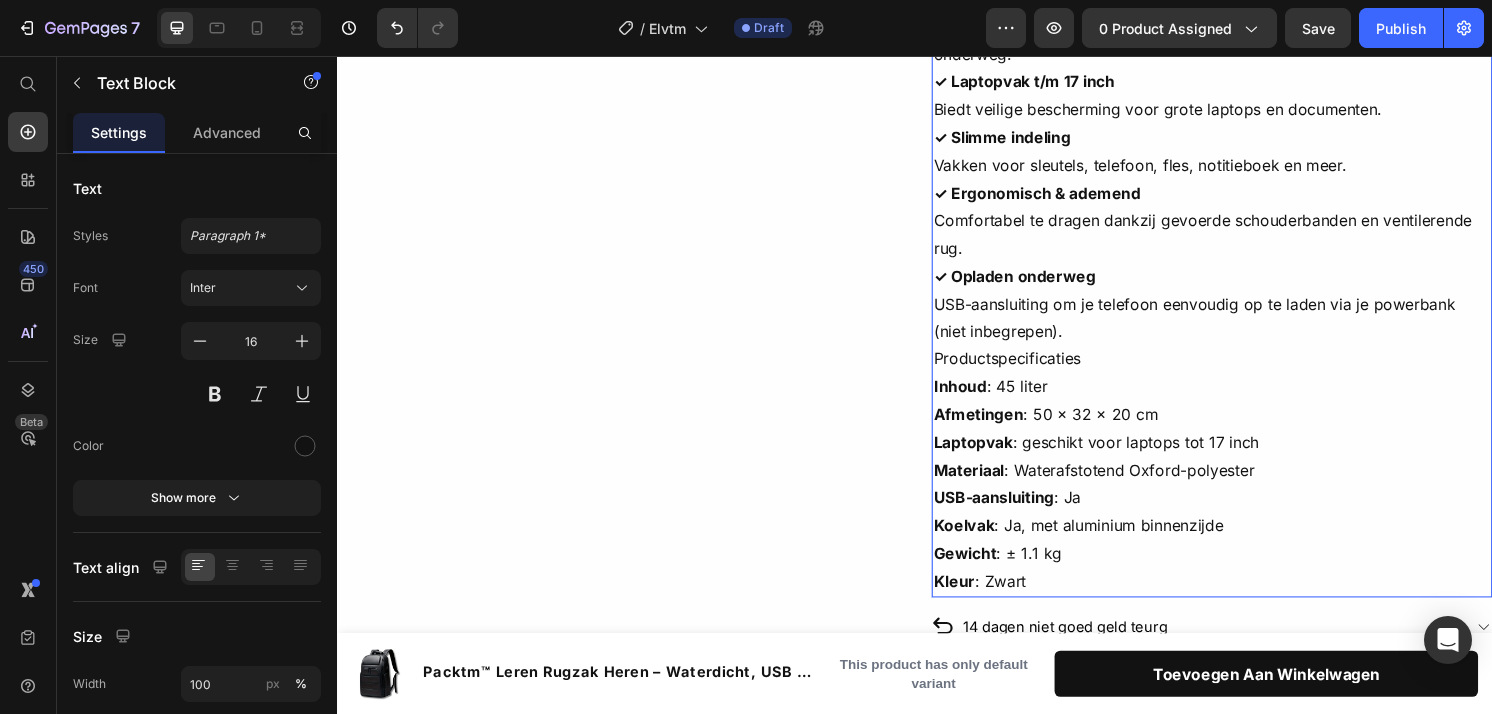 click on "✓ Opladen onderweg USB-aansluiting om je telefoon eenvoudig op te laden via je powerbank (niet inbegrepen)." at bounding box center [1245, 314] 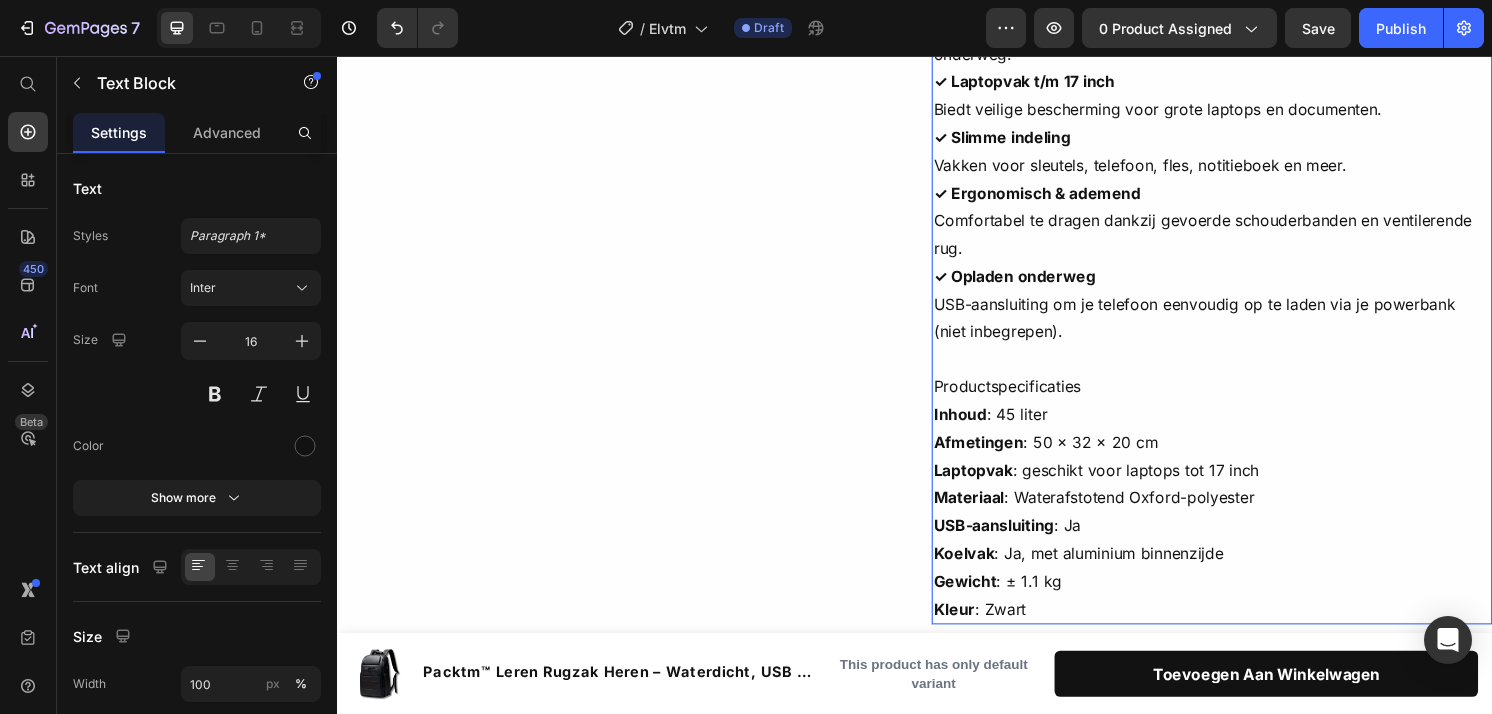 click on "Productspecificaties" at bounding box center (1245, 400) 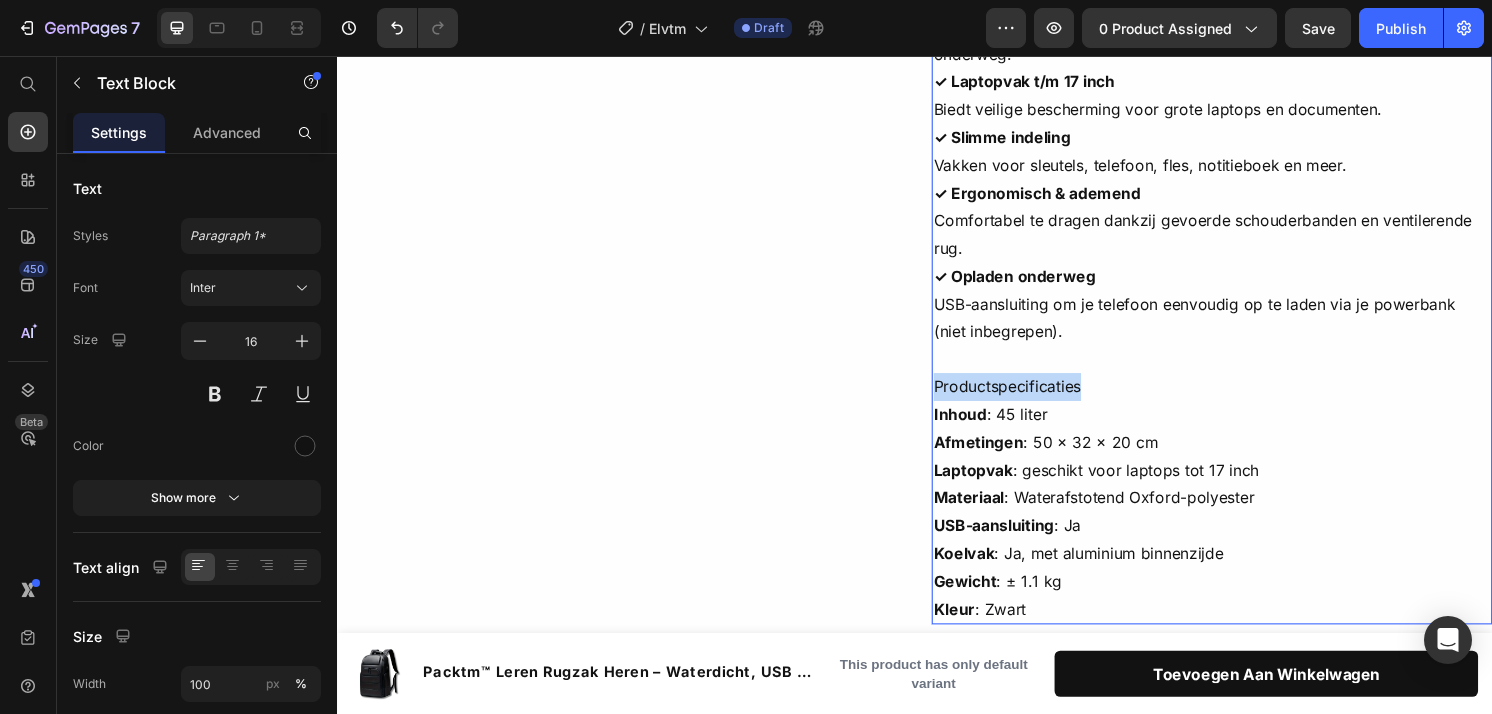 click on "Productspecificaties" at bounding box center (1245, 400) 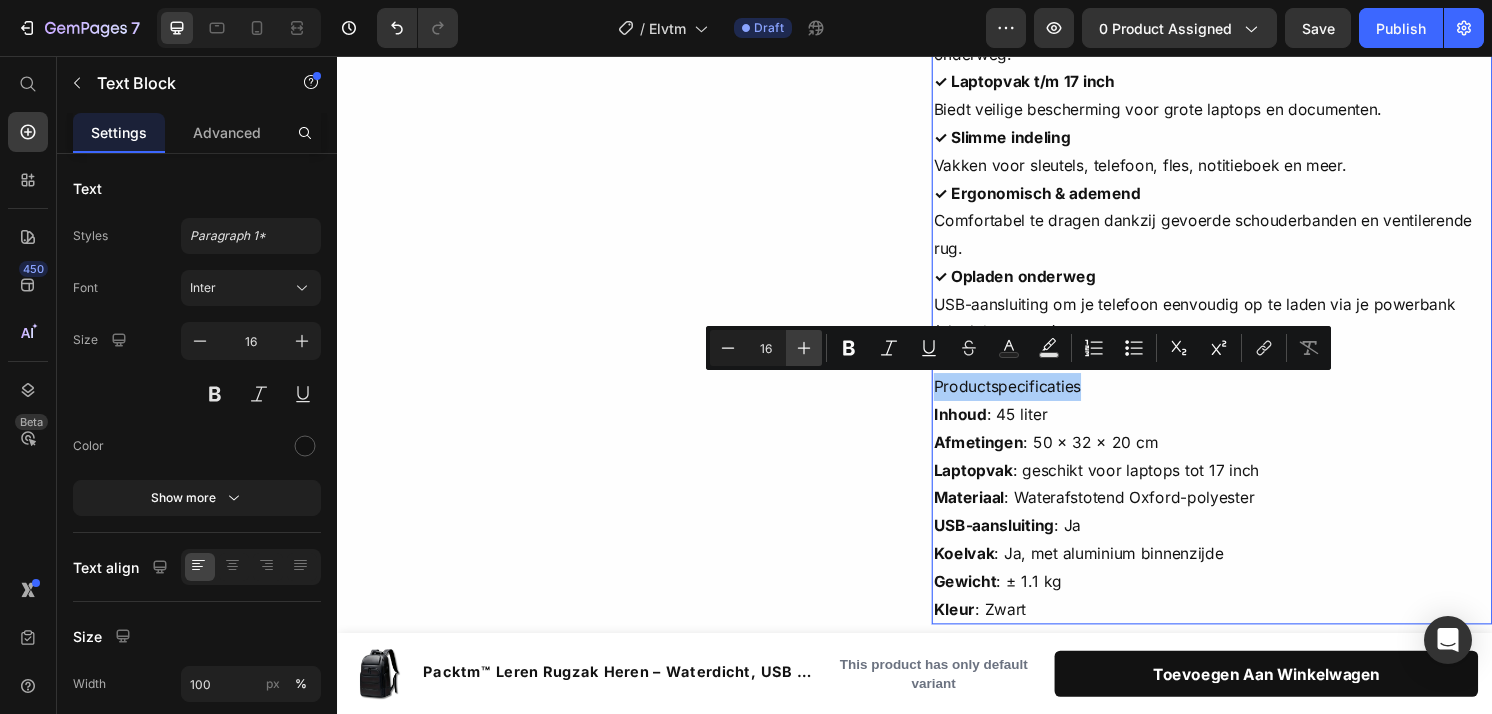 click 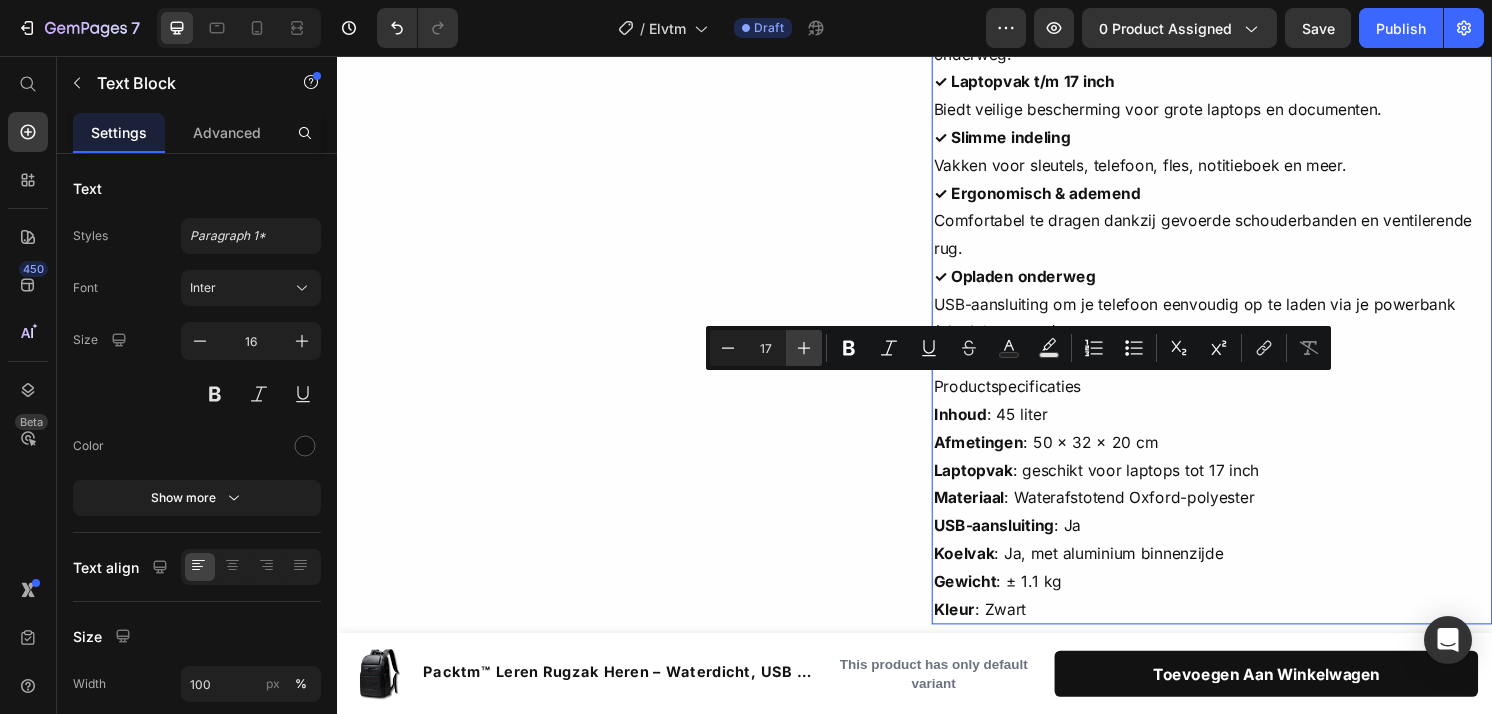 click 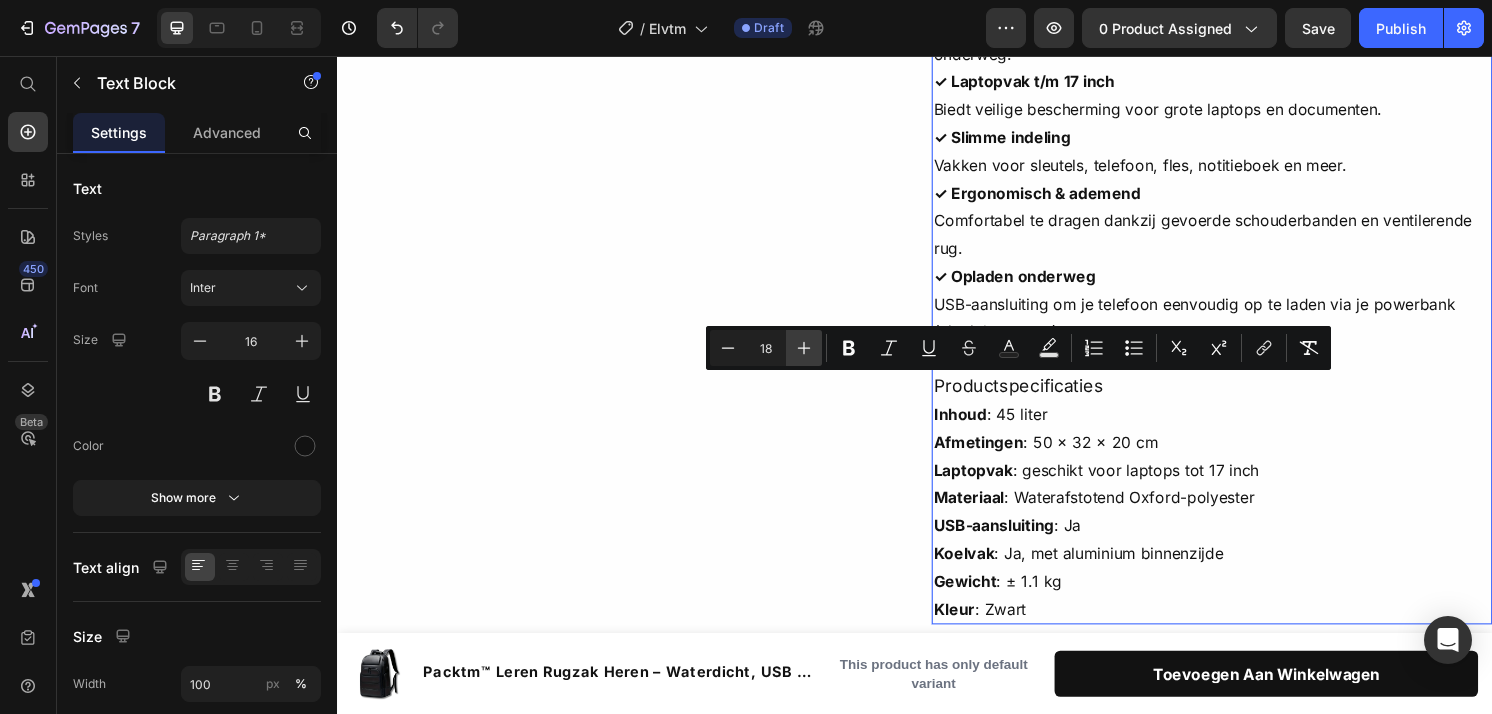 click on "Plus" at bounding box center (804, 348) 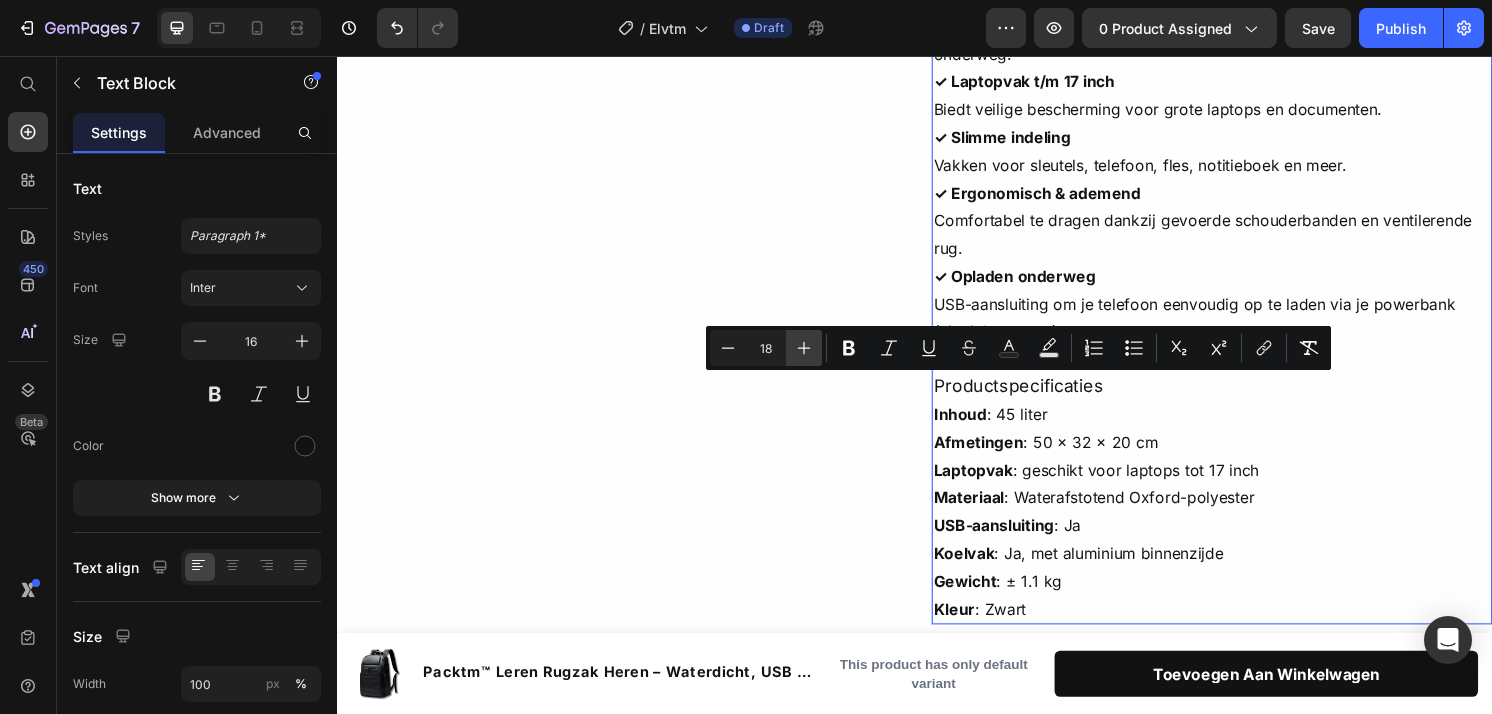 type on "19" 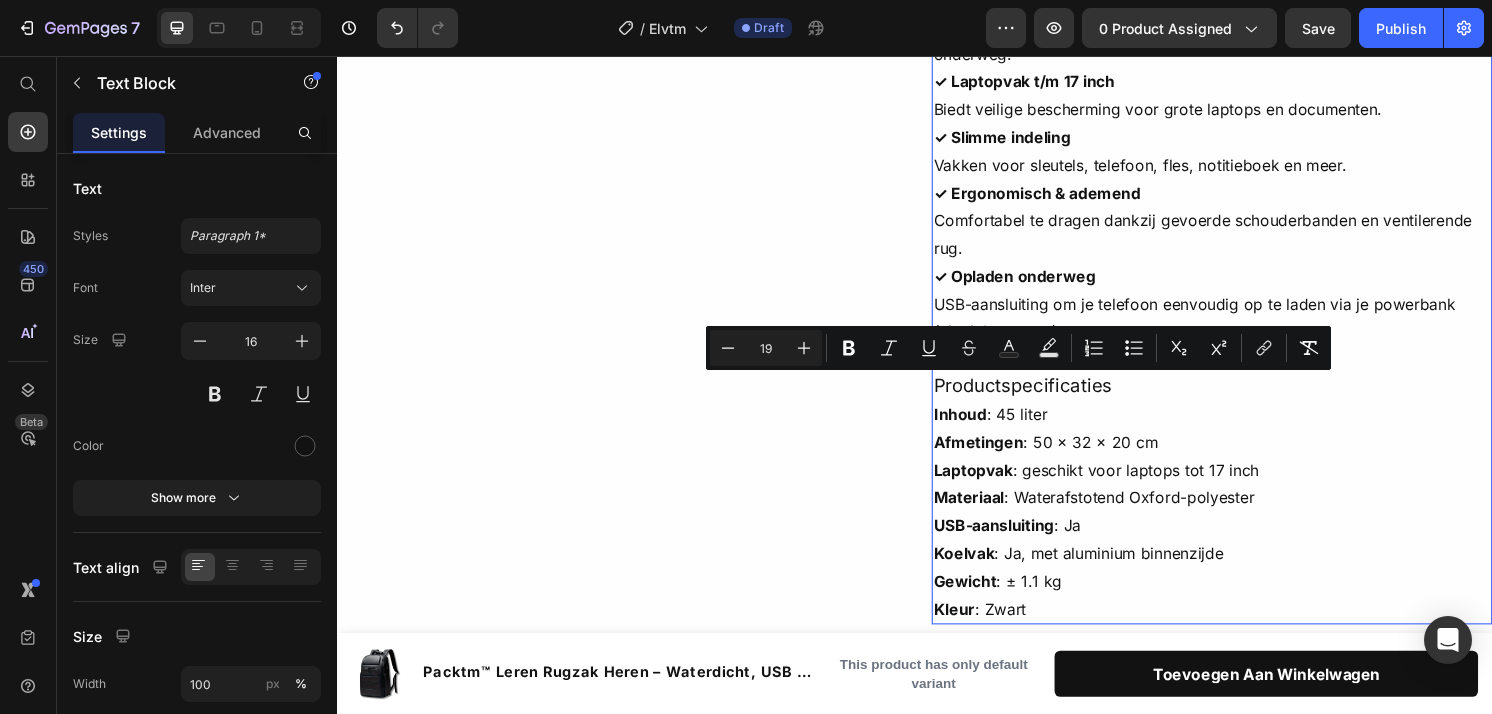 drag, startPoint x: 828, startPoint y: 351, endPoint x: 627, endPoint y: 351, distance: 201 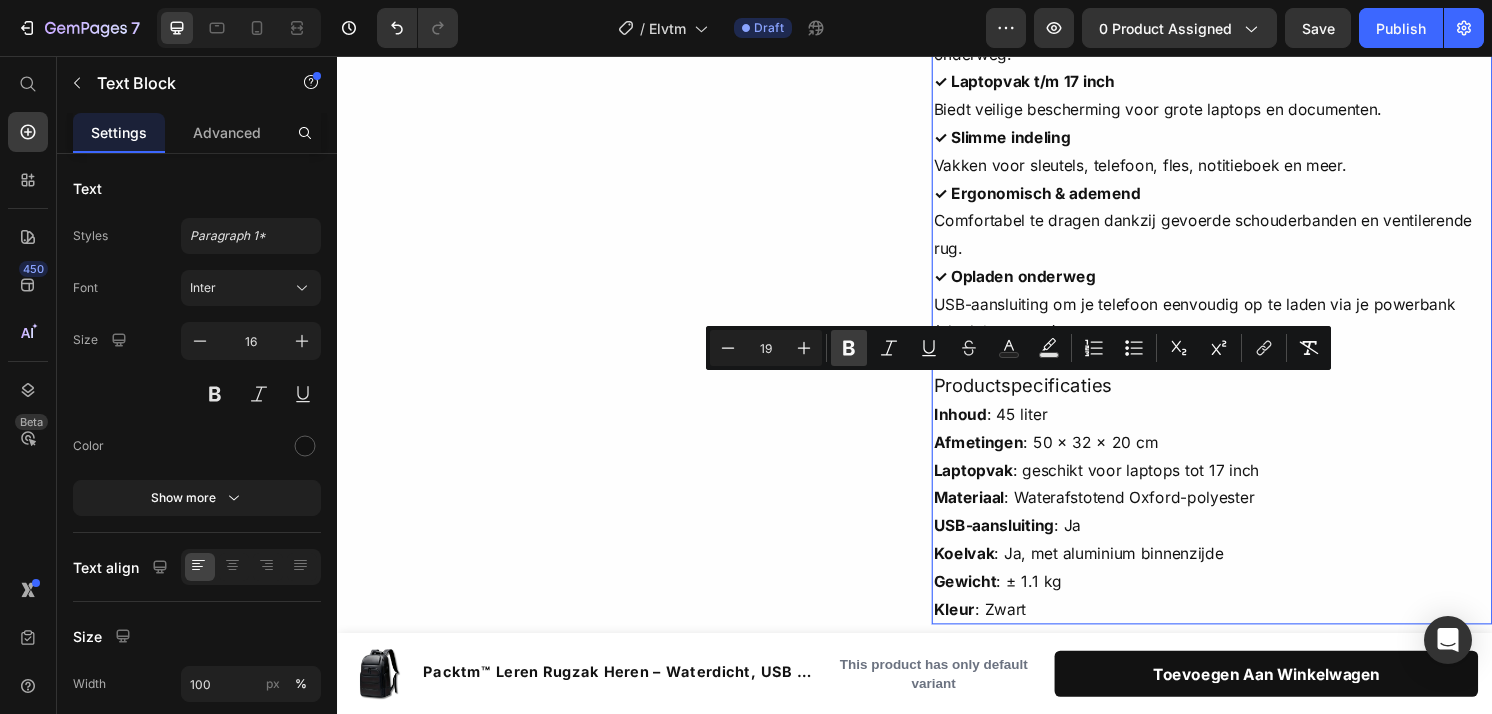 click 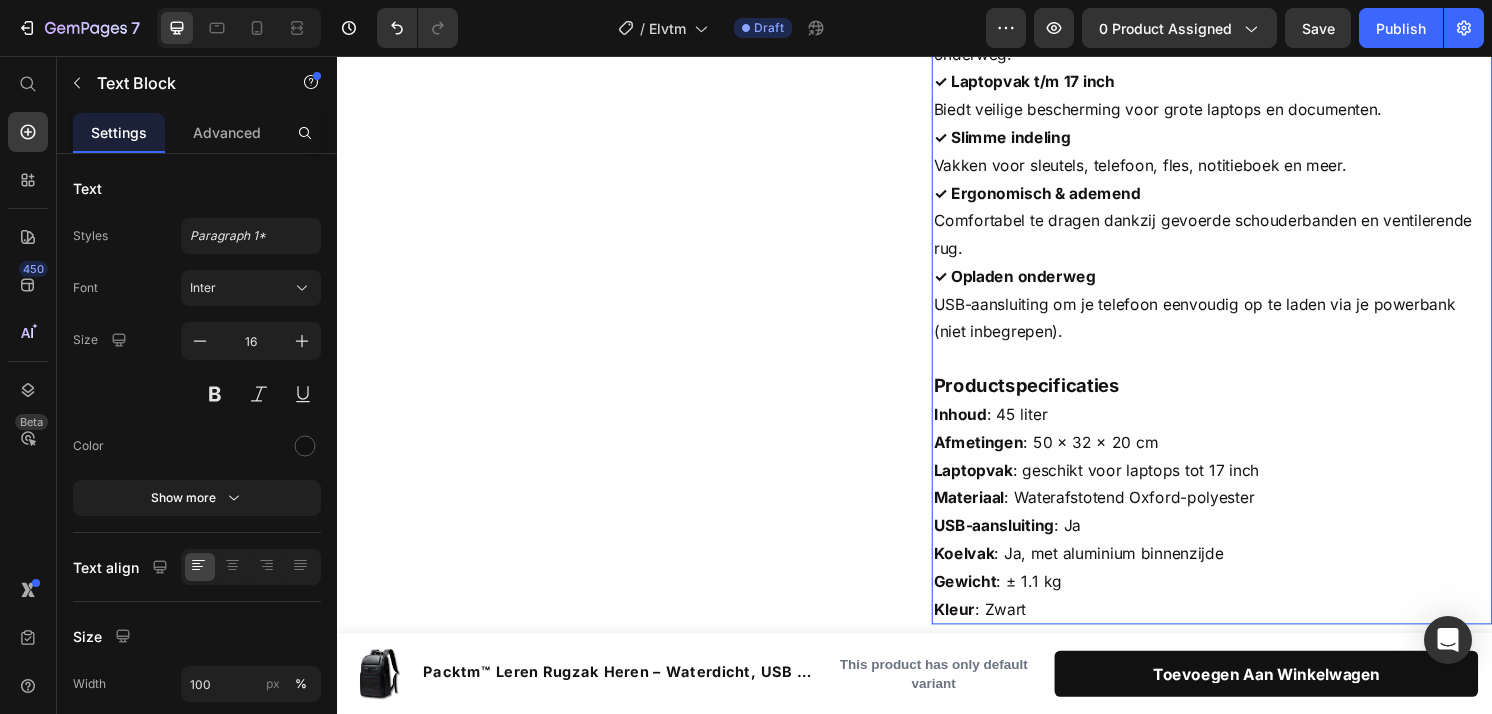 click on "Inhoud : 45 liter Afmetingen : 50 × 32 × 20 cm Laptopvak : geschikt voor laptops tot 17 inch Materiaal : Waterafstotend Oxford-polyester USB-aansluiting : Ja Koelvak : Ja, met aluminium binnenzijde Gewicht : ± 1.1 kg Kleur : Zwart" at bounding box center [1245, 530] 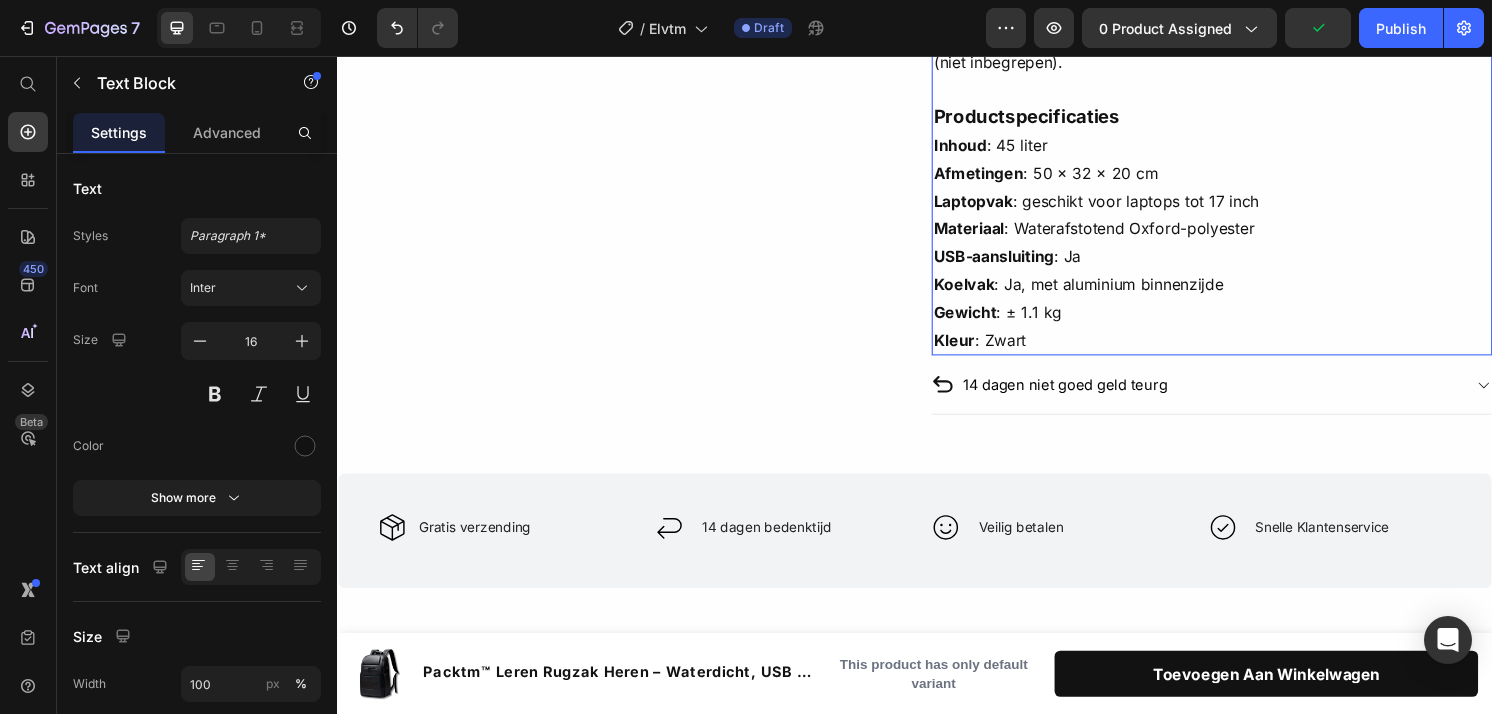 scroll, scrollTop: 1177, scrollLeft: 0, axis: vertical 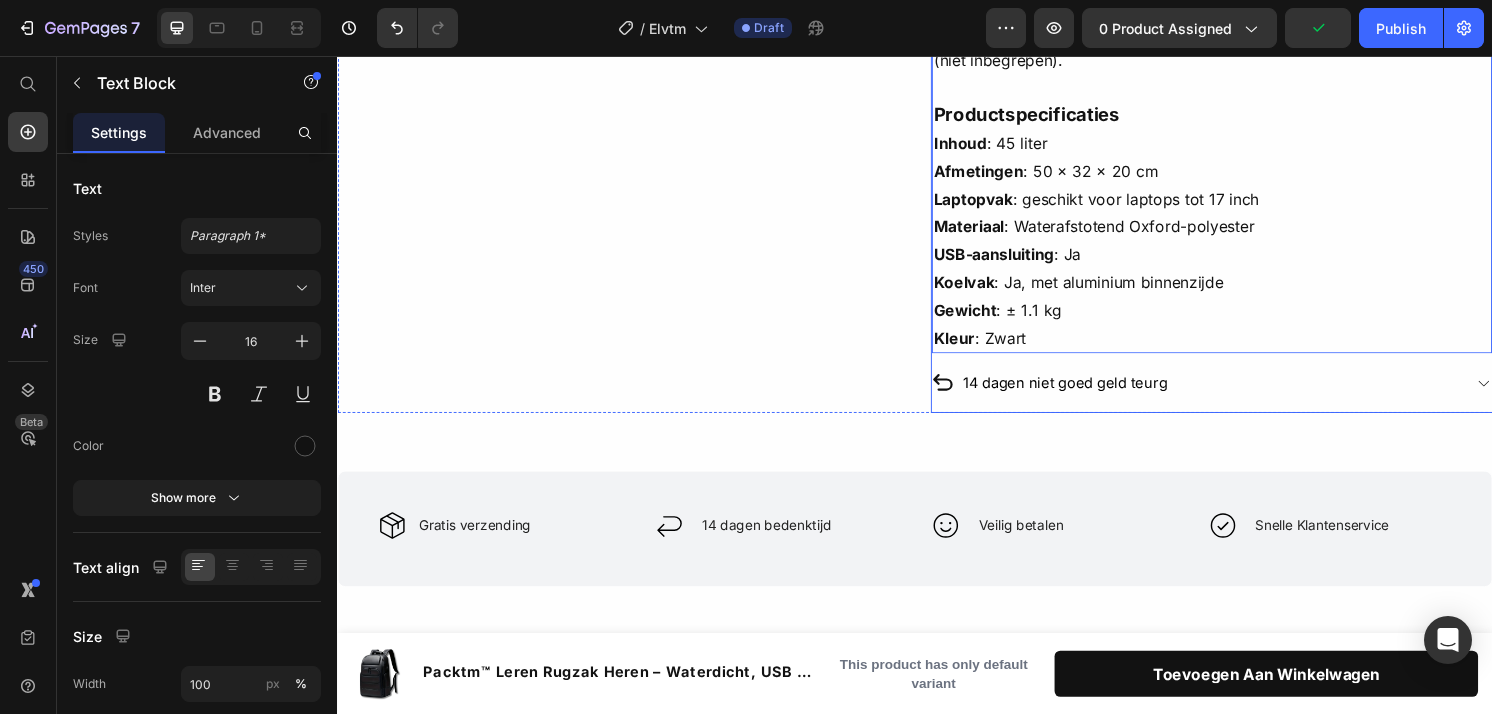 click on "14 dagen niet goed geld teurg" at bounding box center (1229, 395) 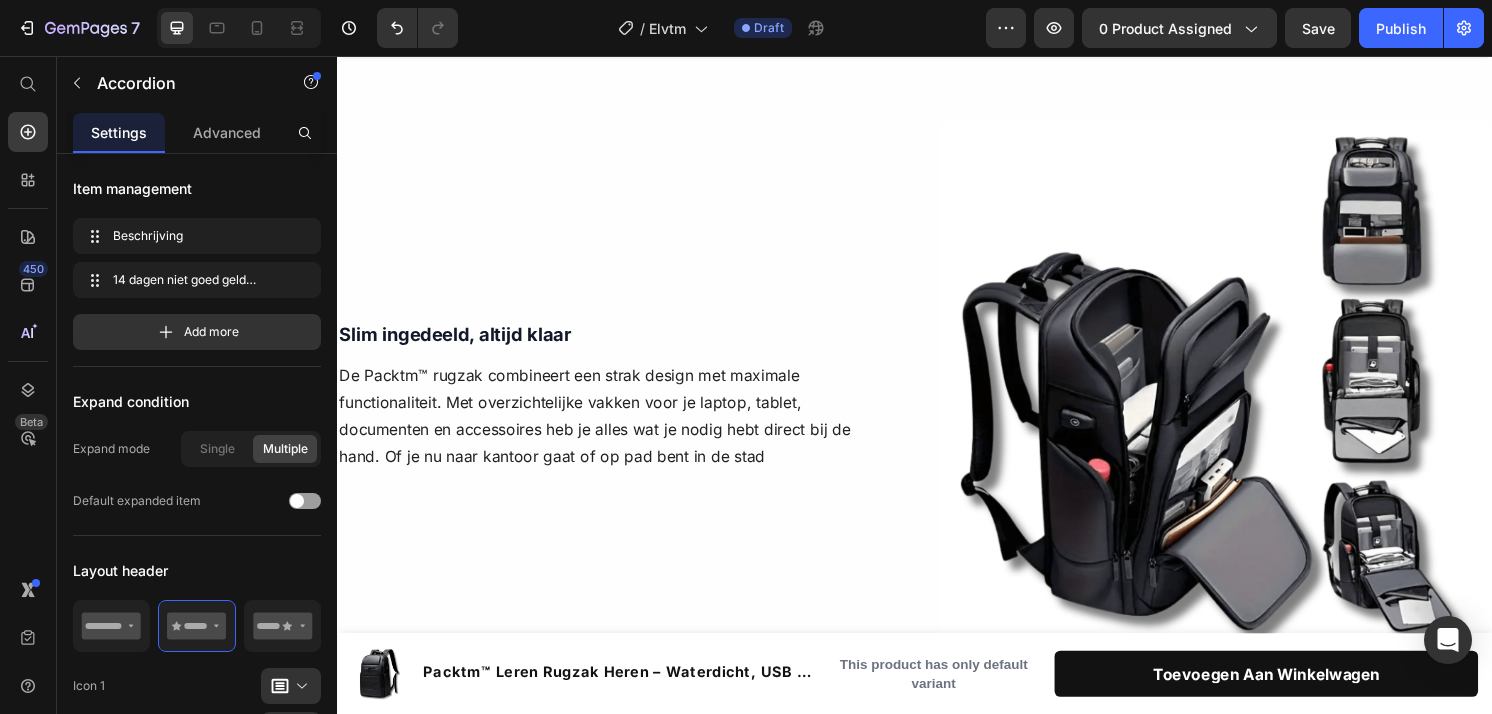 scroll, scrollTop: 1829, scrollLeft: 0, axis: vertical 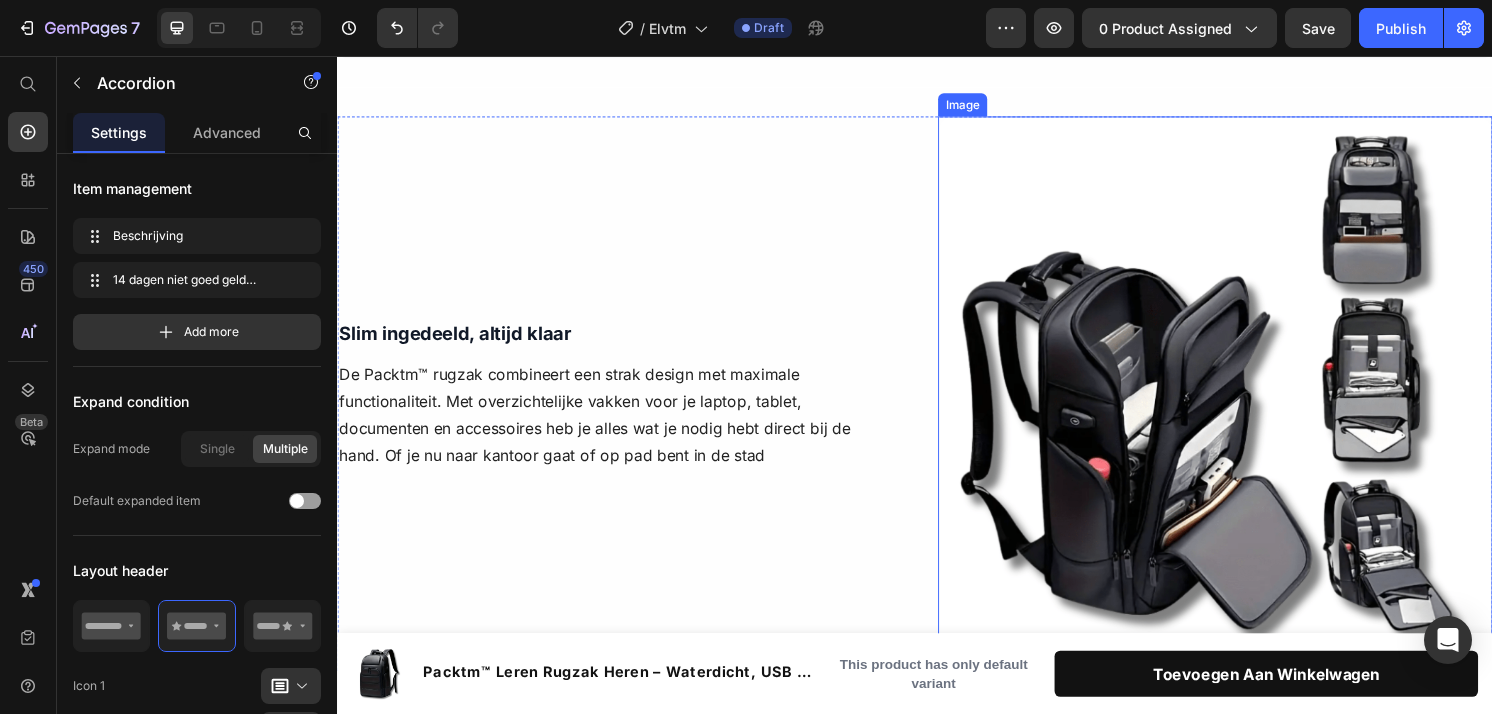 click at bounding box center (1249, 407) 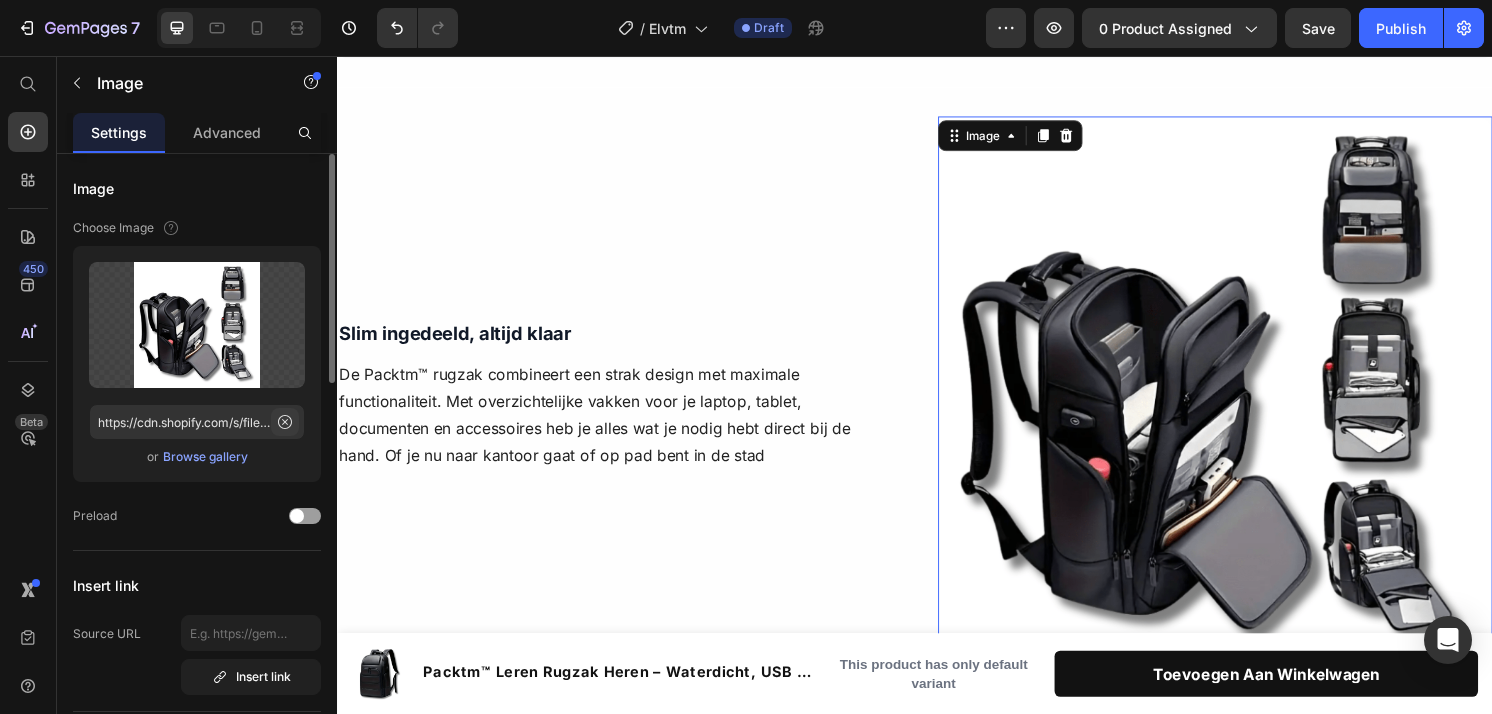 click 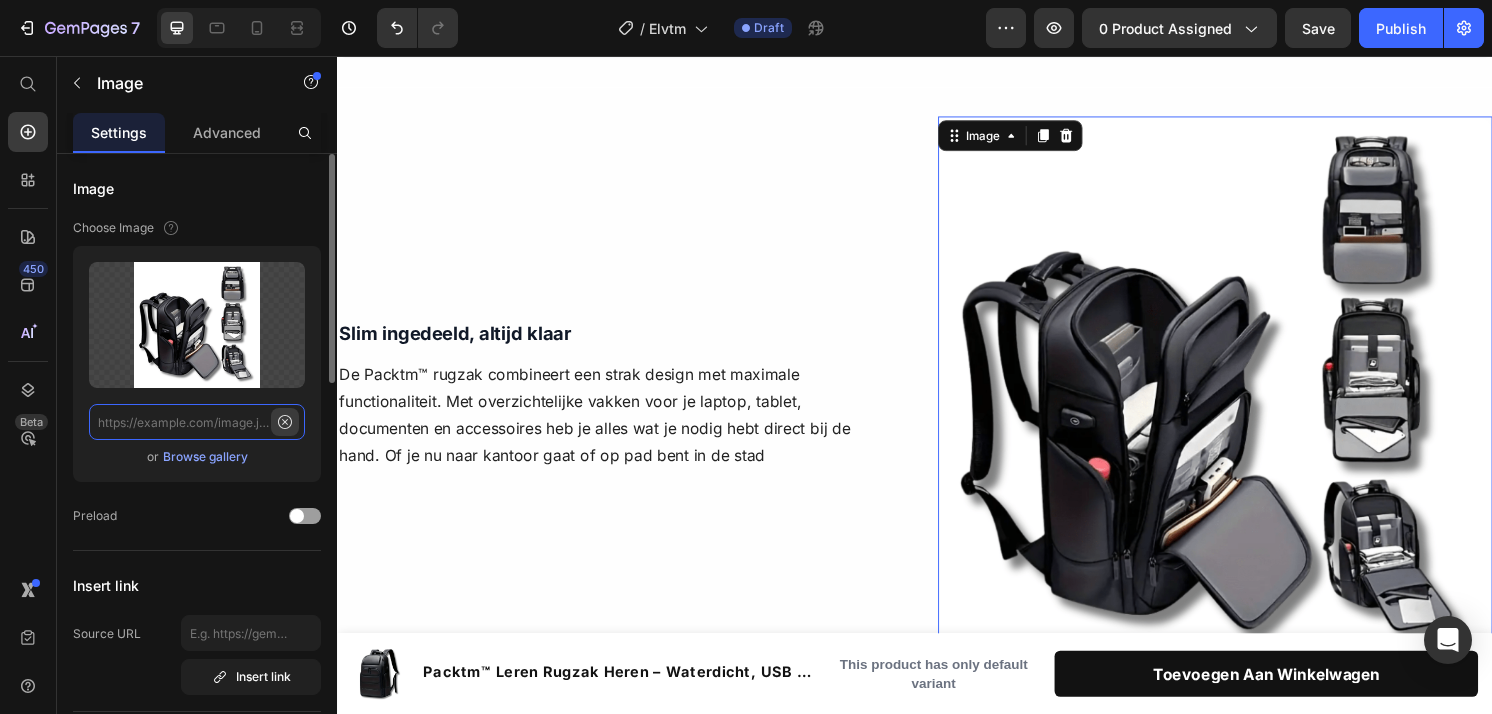 scroll, scrollTop: 0, scrollLeft: 0, axis: both 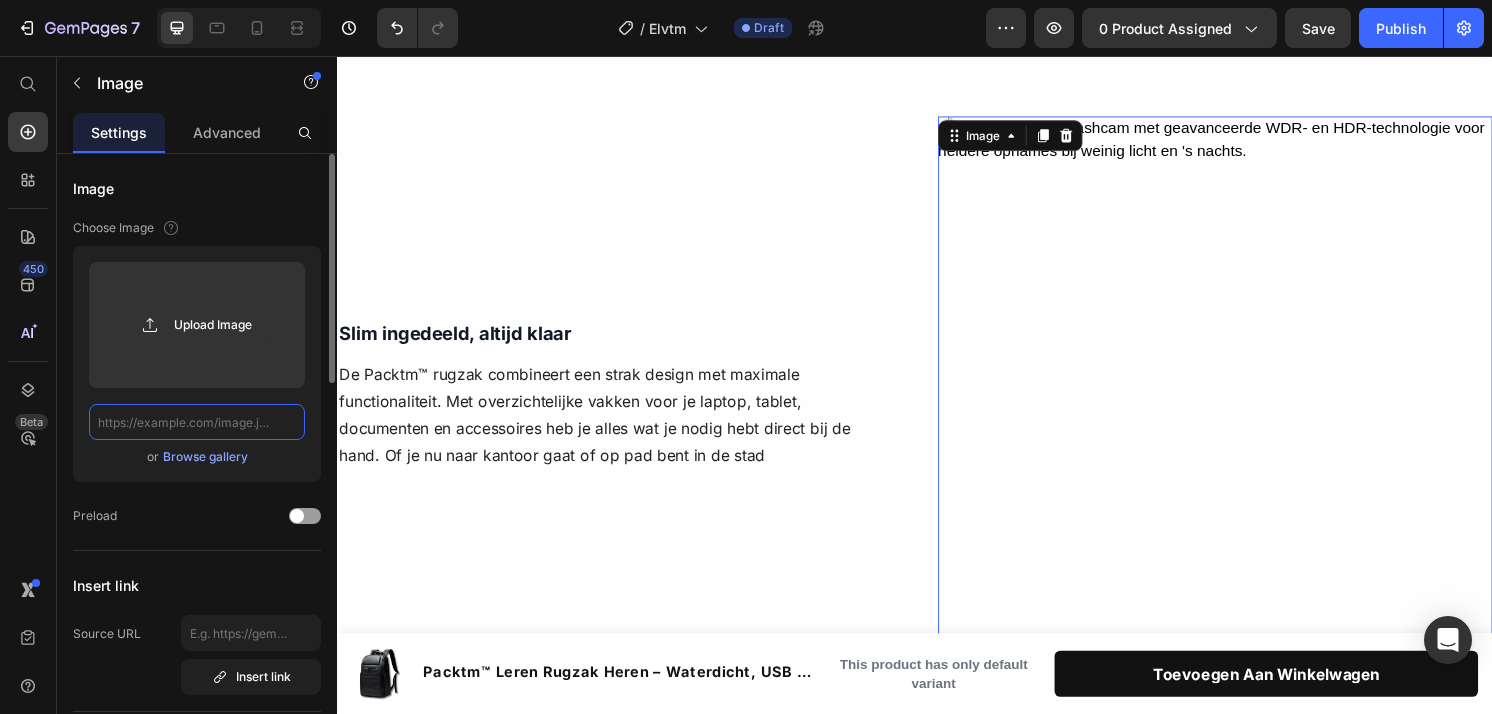 paste on "https://cdn.shopify.com/s/files/1/0909/9149/3506/files/elvtm-laptoprugtas-organizer-zijaanzicht-open-vakken.png?v=1752240398" 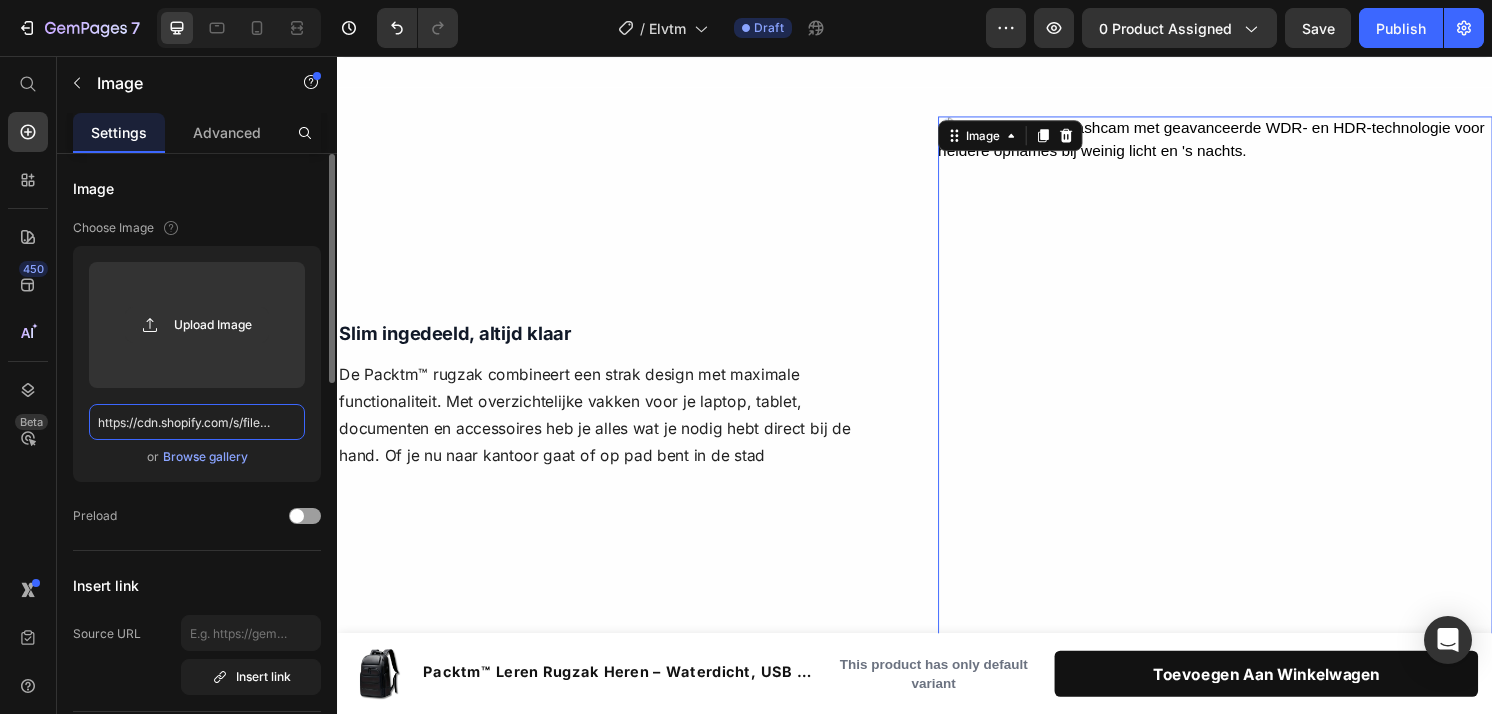 scroll, scrollTop: 0, scrollLeft: 570, axis: horizontal 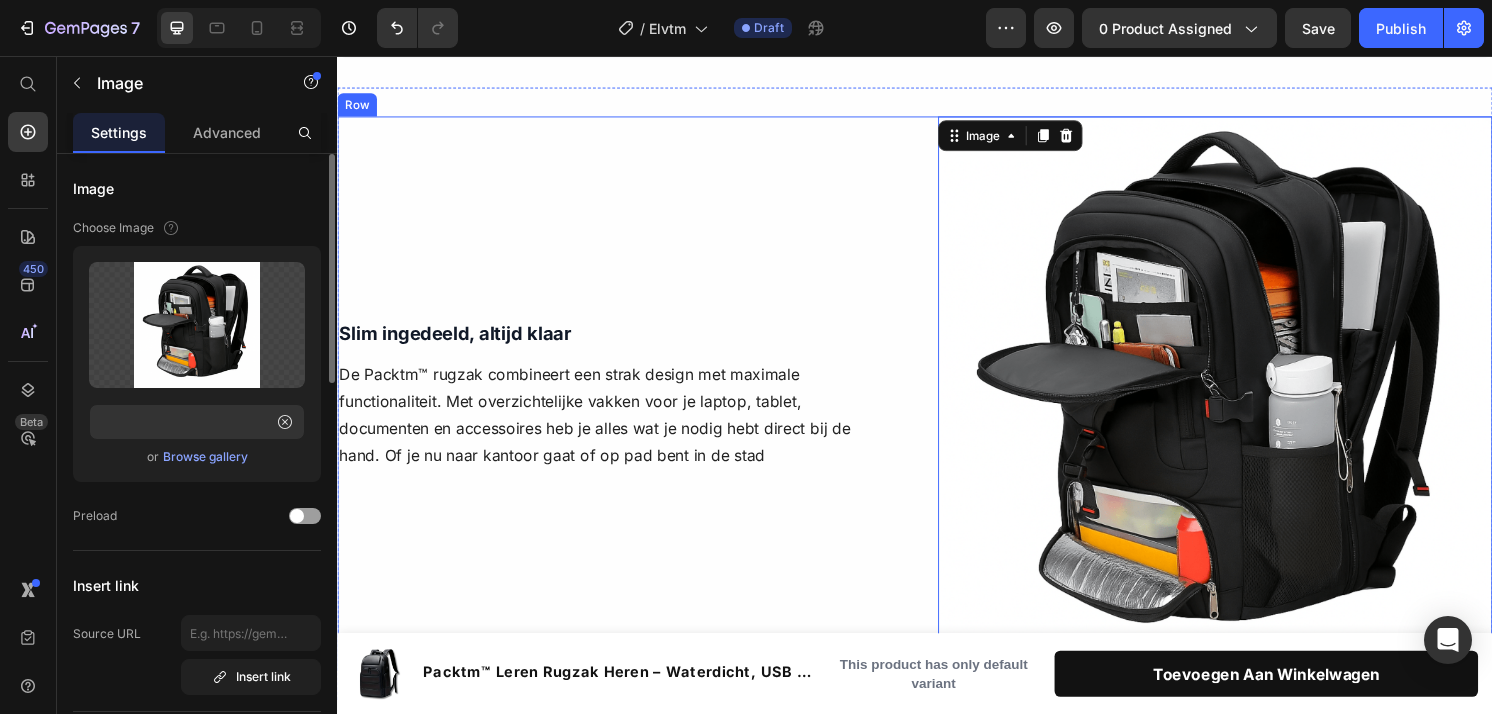 click on "Slim ingedeeld, altijd klaar Text Block De Packtm™ rugzak combineert een strak design met maximale functionaliteit. Met overzichtelijke vakken voor je laptop, tablet, documenten en accessoires heb je alles wat je nodig hebt direct bij de hand. Of je nu naar kantoor gaat of op pad bent in de stad Text Block Row Row" at bounding box center [625, 407] 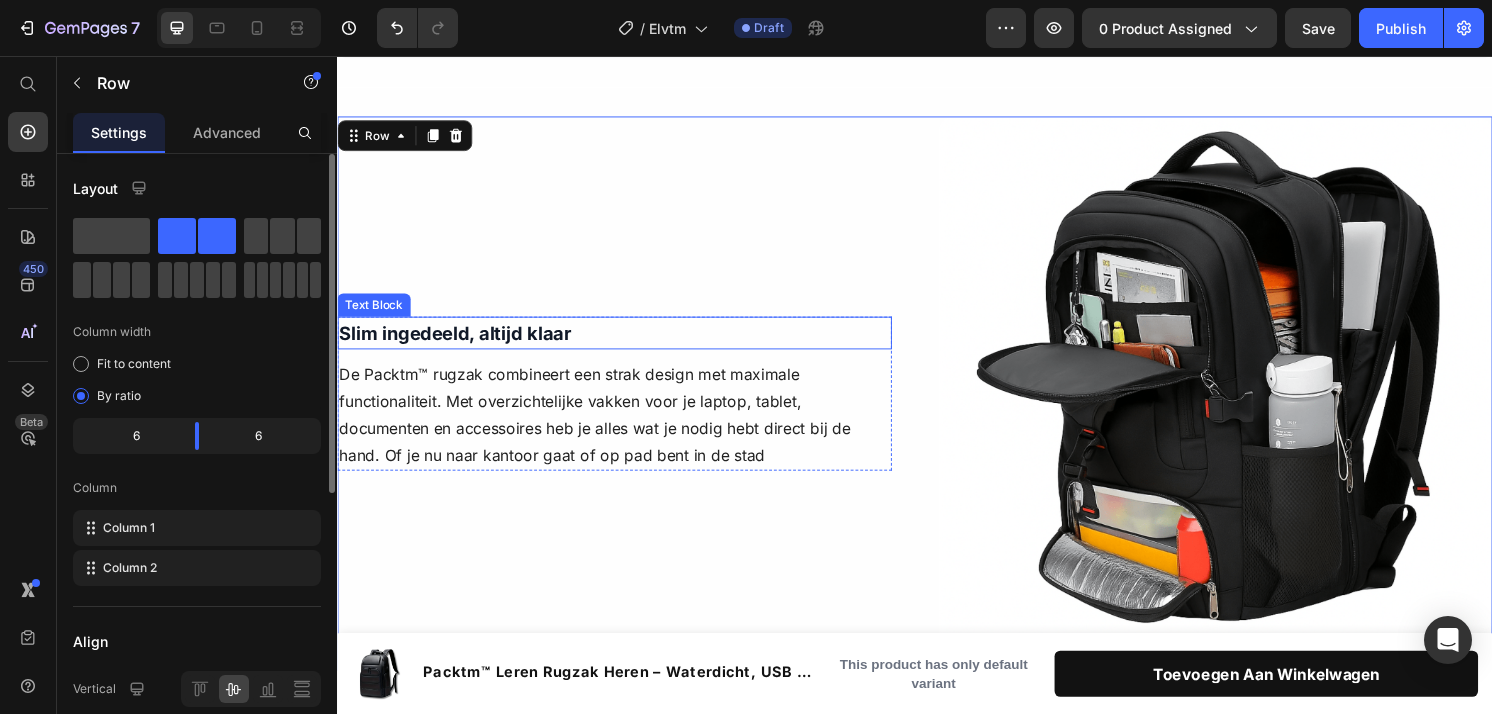 click on "Slim ingedeeld, altijd klaar" at bounding box center [459, 344] 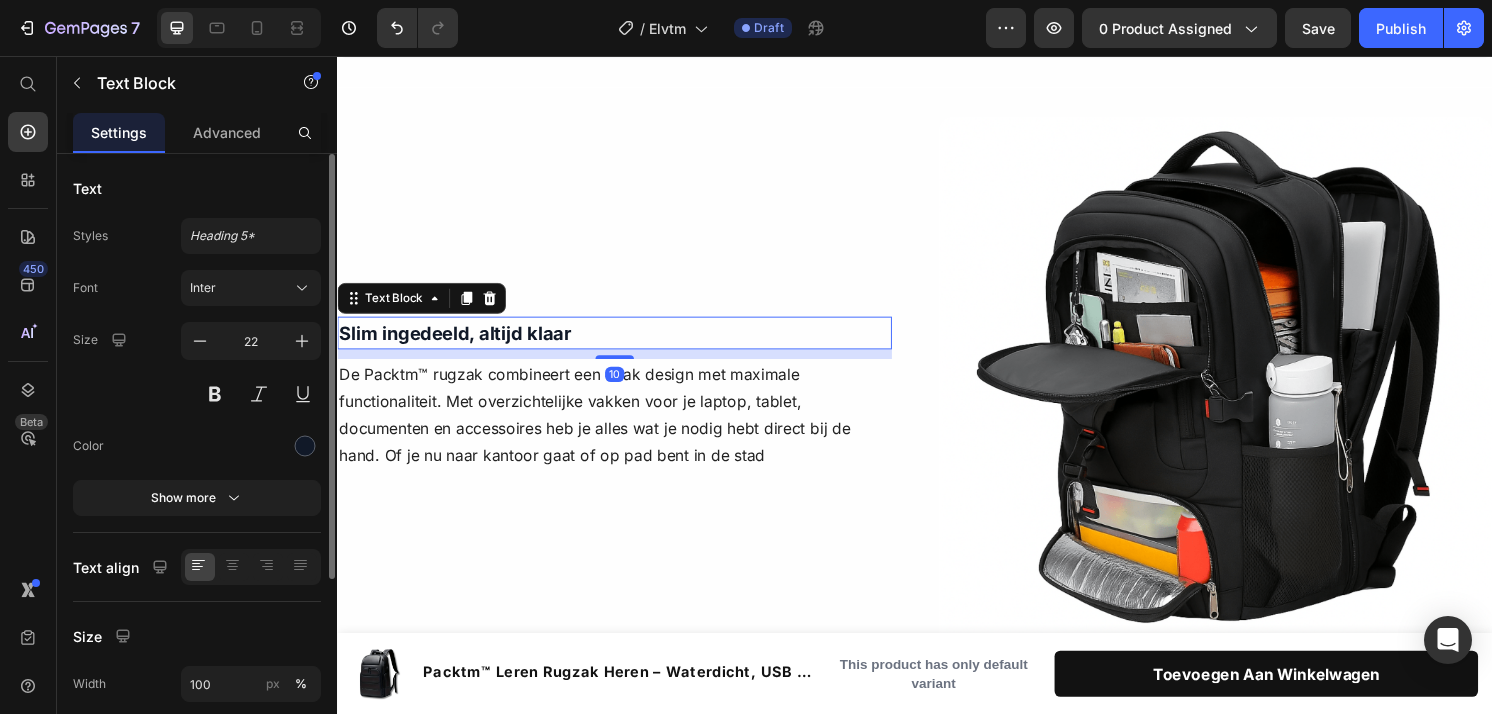 click on "Slim ingedeeld, altijd klaar" at bounding box center [459, 344] 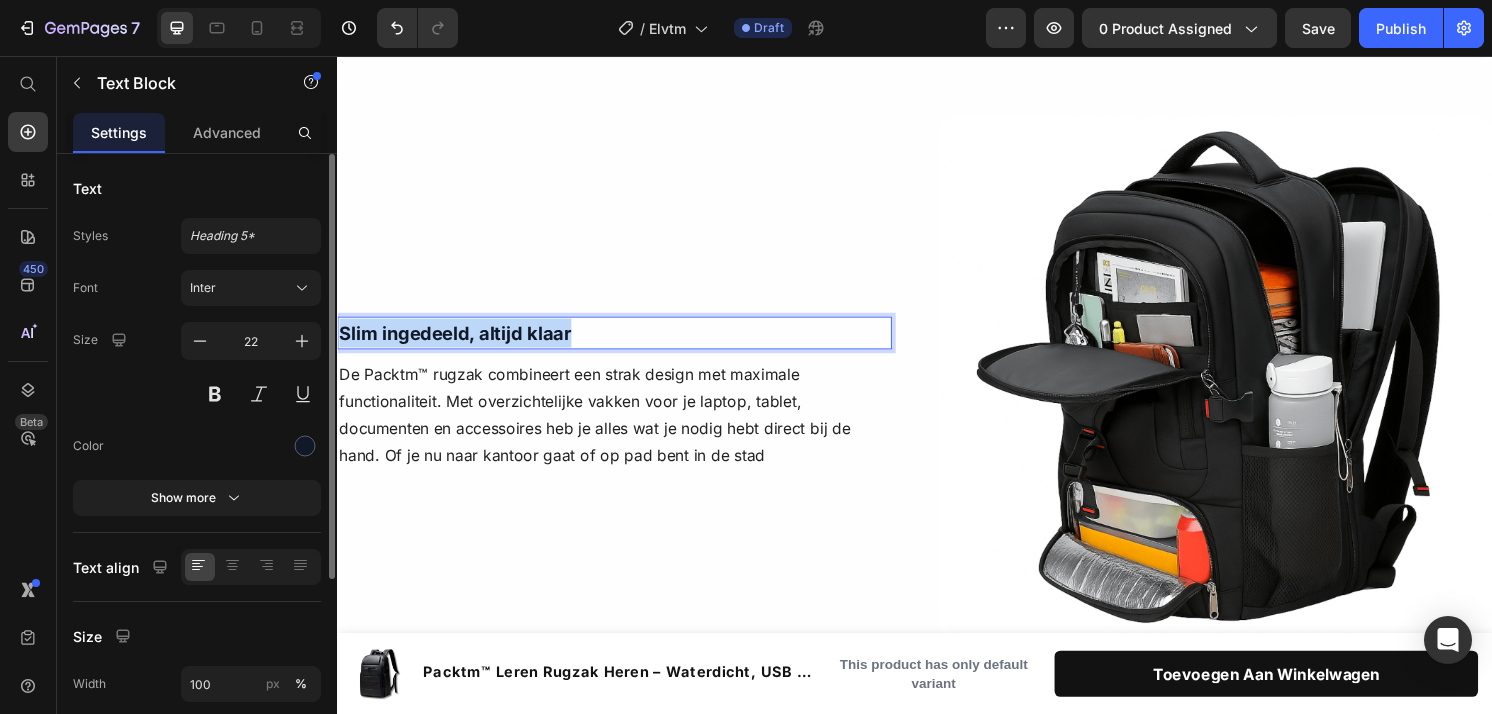 click on "Slim ingedeeld, altijd klaar" at bounding box center [459, 344] 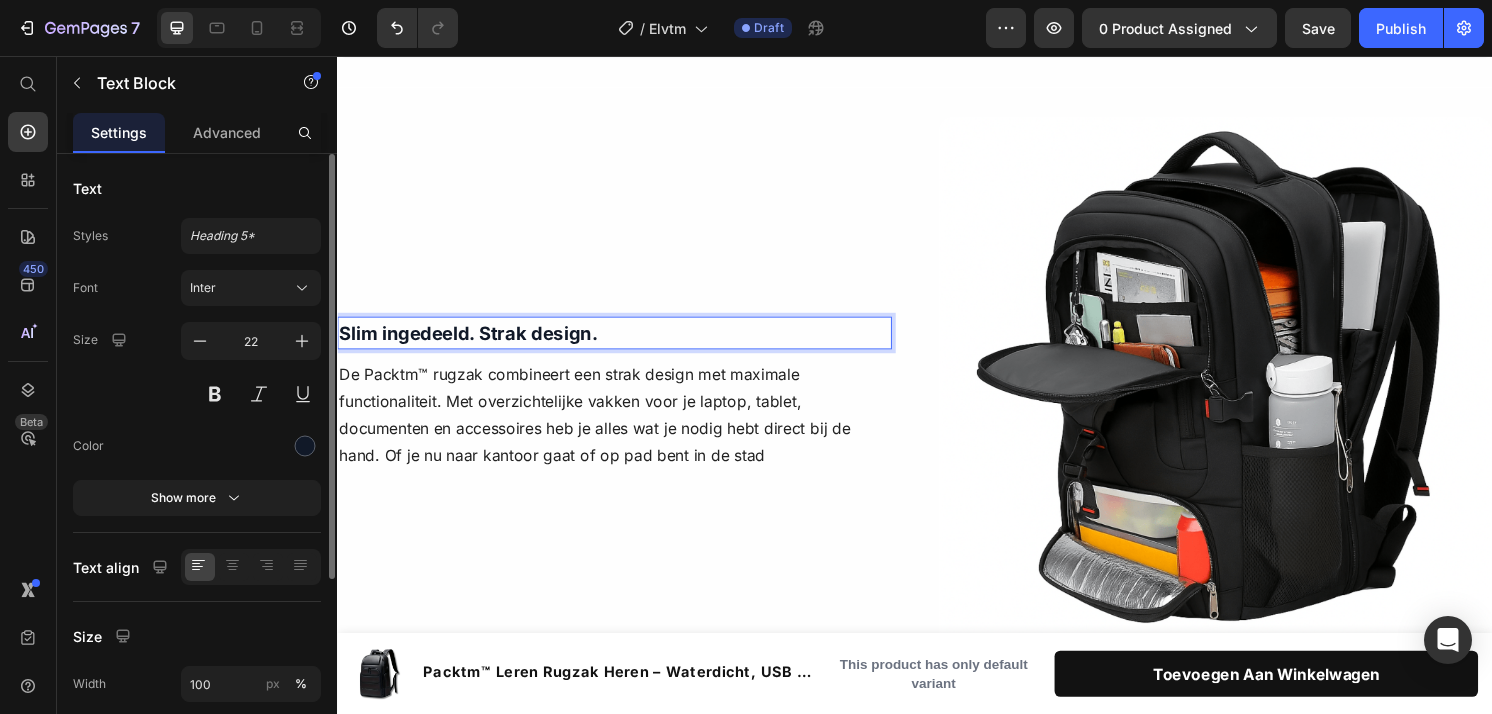 click on "Slim ingedeeld. Strak design." at bounding box center (473, 344) 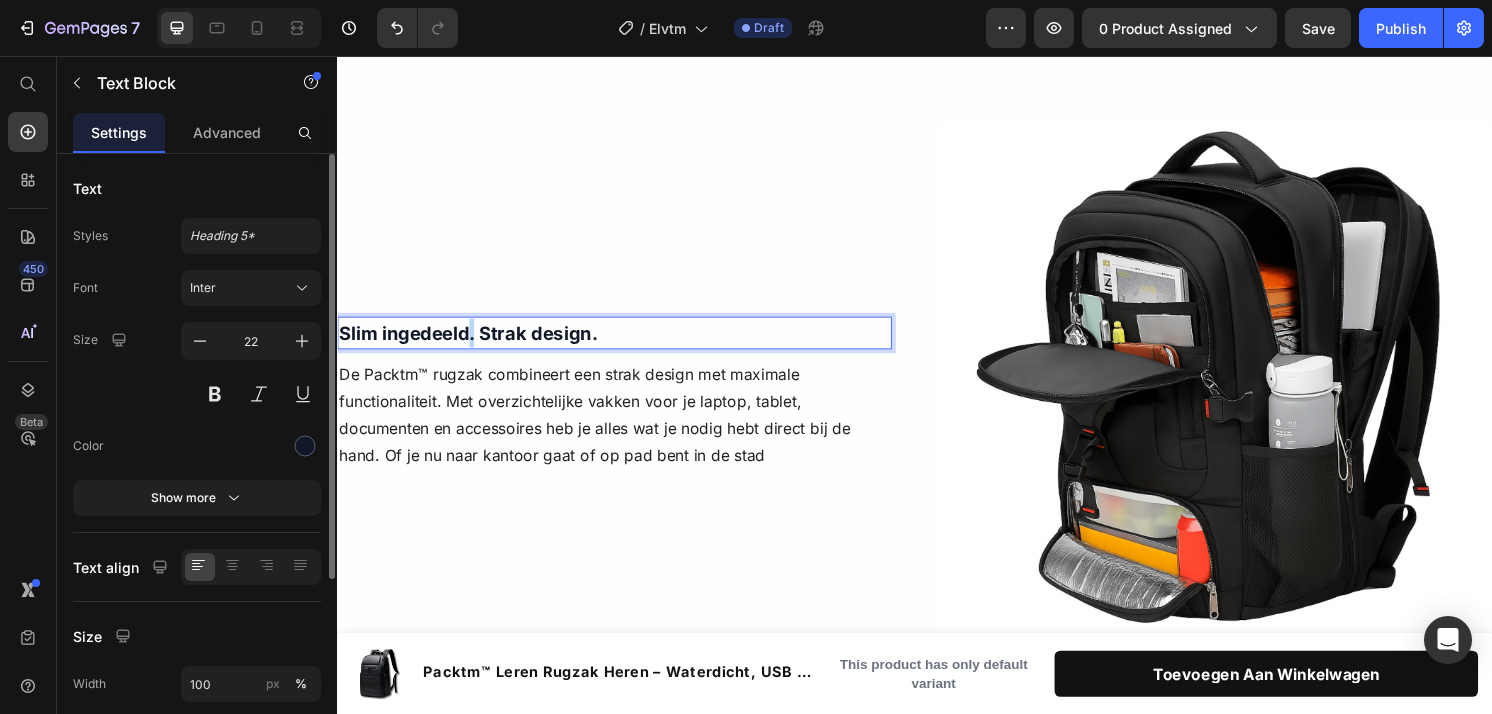 click on "Slim ingedeeld. Strak design." at bounding box center (473, 344) 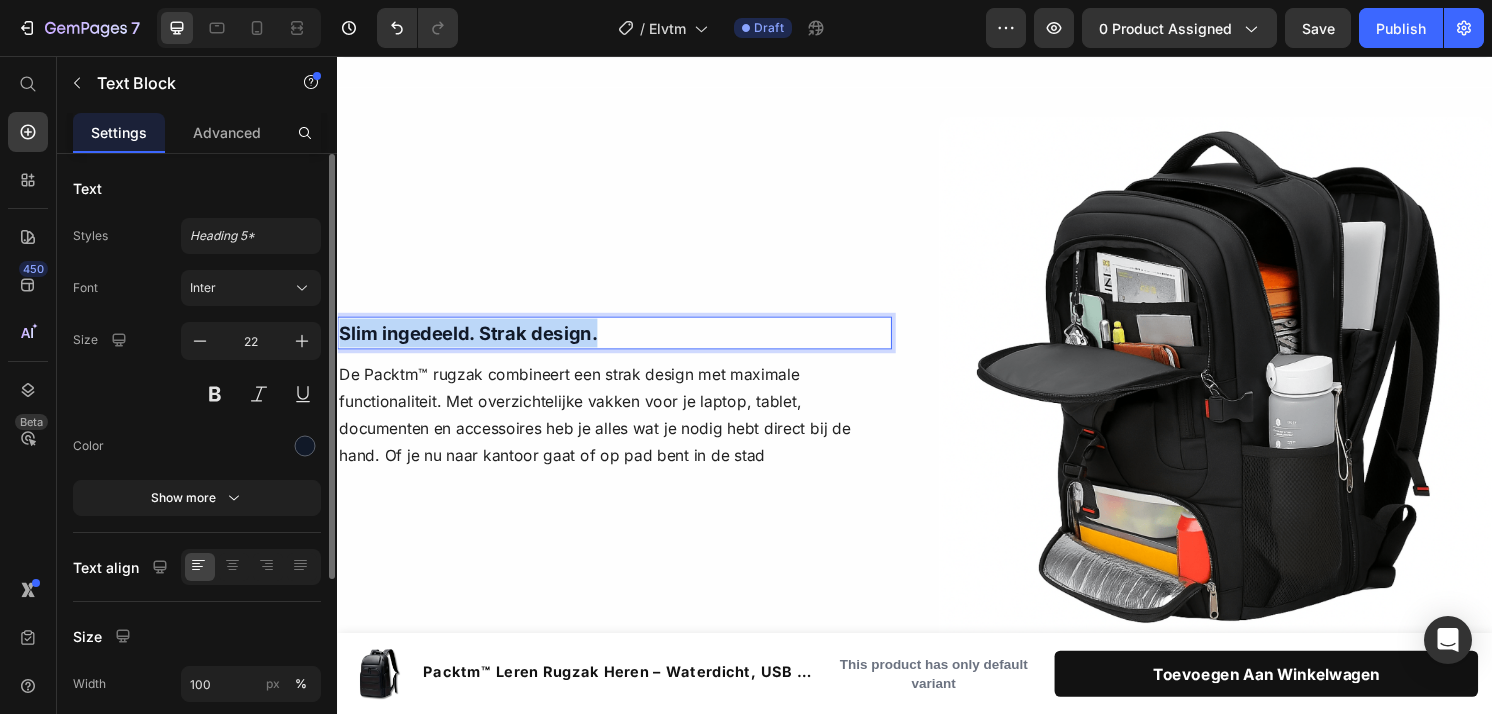 click on "Slim ingedeeld. Strak design." at bounding box center [473, 344] 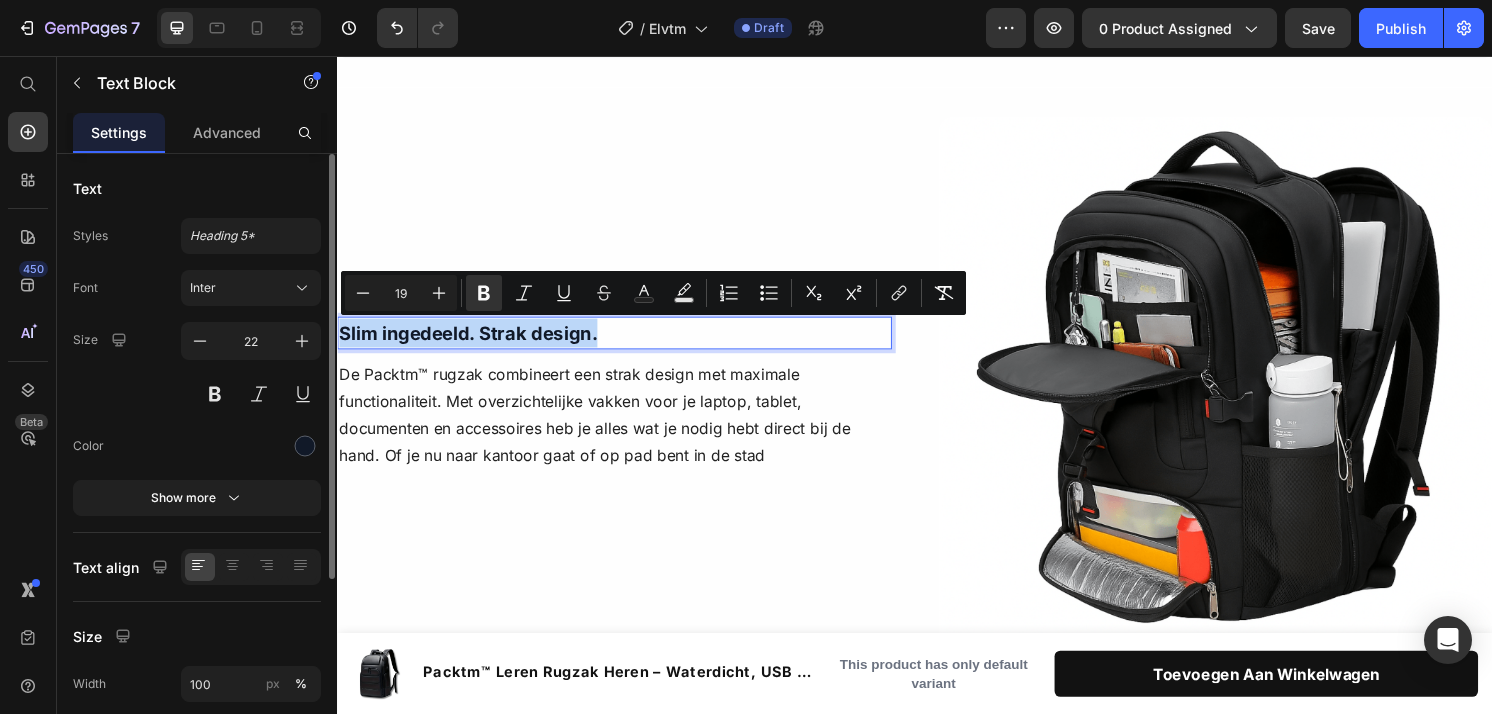 click on "De Packtm™ rugzak combineert een strak design met maximale functionaliteit. Met overzichtelijke vakken voor je laptop, tablet, documenten en accessoires heb je alles wat je nodig hebt direct bij de hand. Of je nu naar kantoor gaat of op pad bent in de stad" at bounding box center (625, 429) 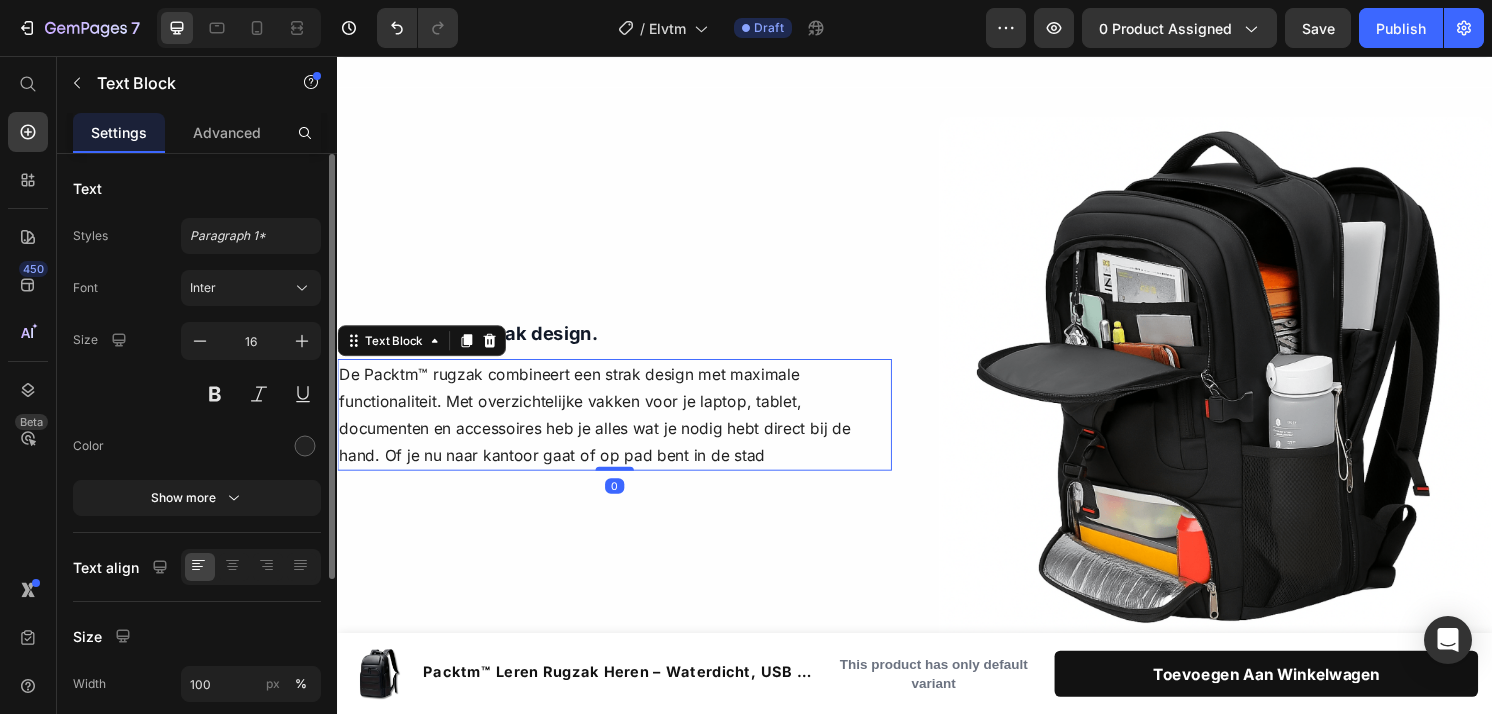 click on "De Packtm™ rugzak combineert een strak design met maximale functionaliteit. Met overzichtelijke vakken voor je laptop, tablet, documenten en accessoires heb je alles wat je nodig hebt direct bij de hand. Of je nu naar kantoor gaat of op pad bent in de stad" at bounding box center [625, 429] 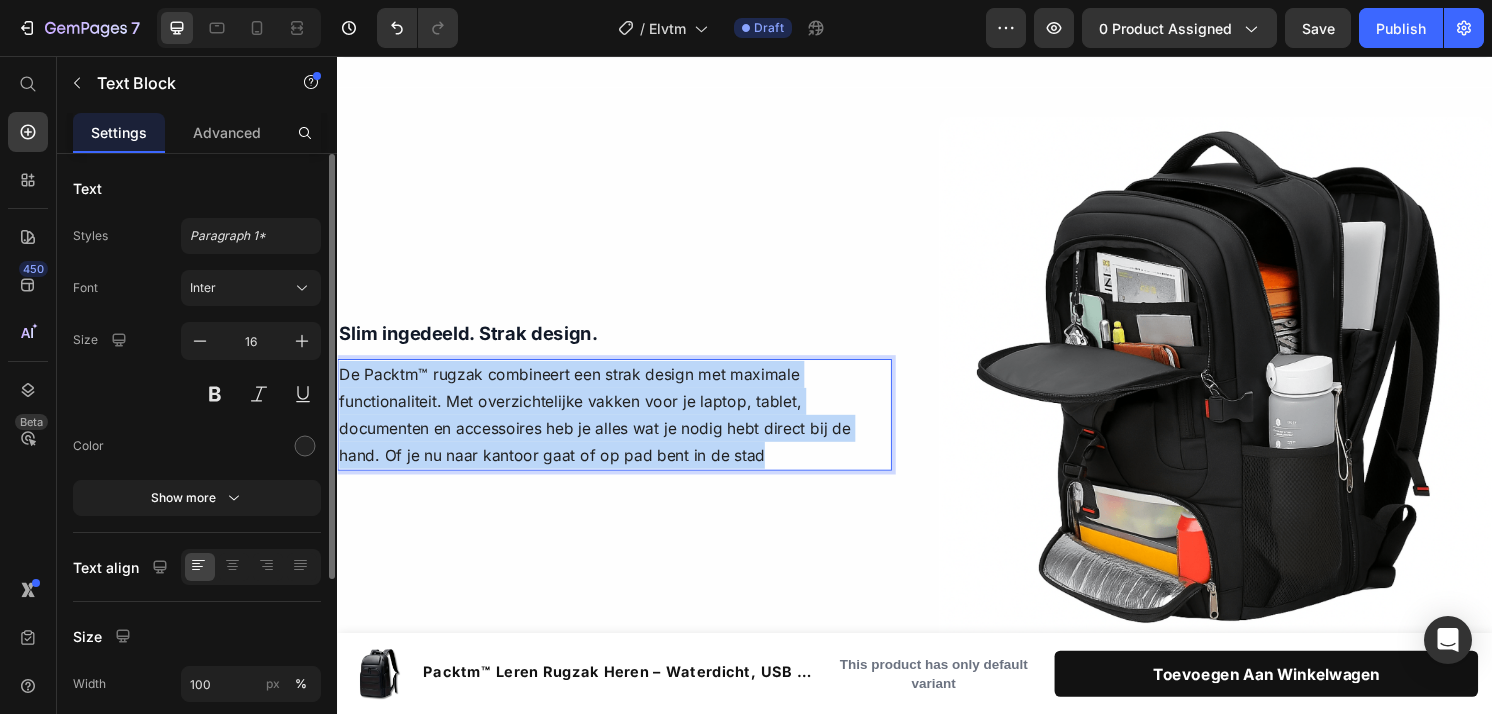 click on "De Packtm™ rugzak combineert een strak design met maximale functionaliteit. Met overzichtelijke vakken voor je laptop, tablet, documenten en accessoires heb je alles wat je nodig hebt direct bij de hand. Of je nu naar kantoor gaat of op pad bent in de stad" at bounding box center [625, 429] 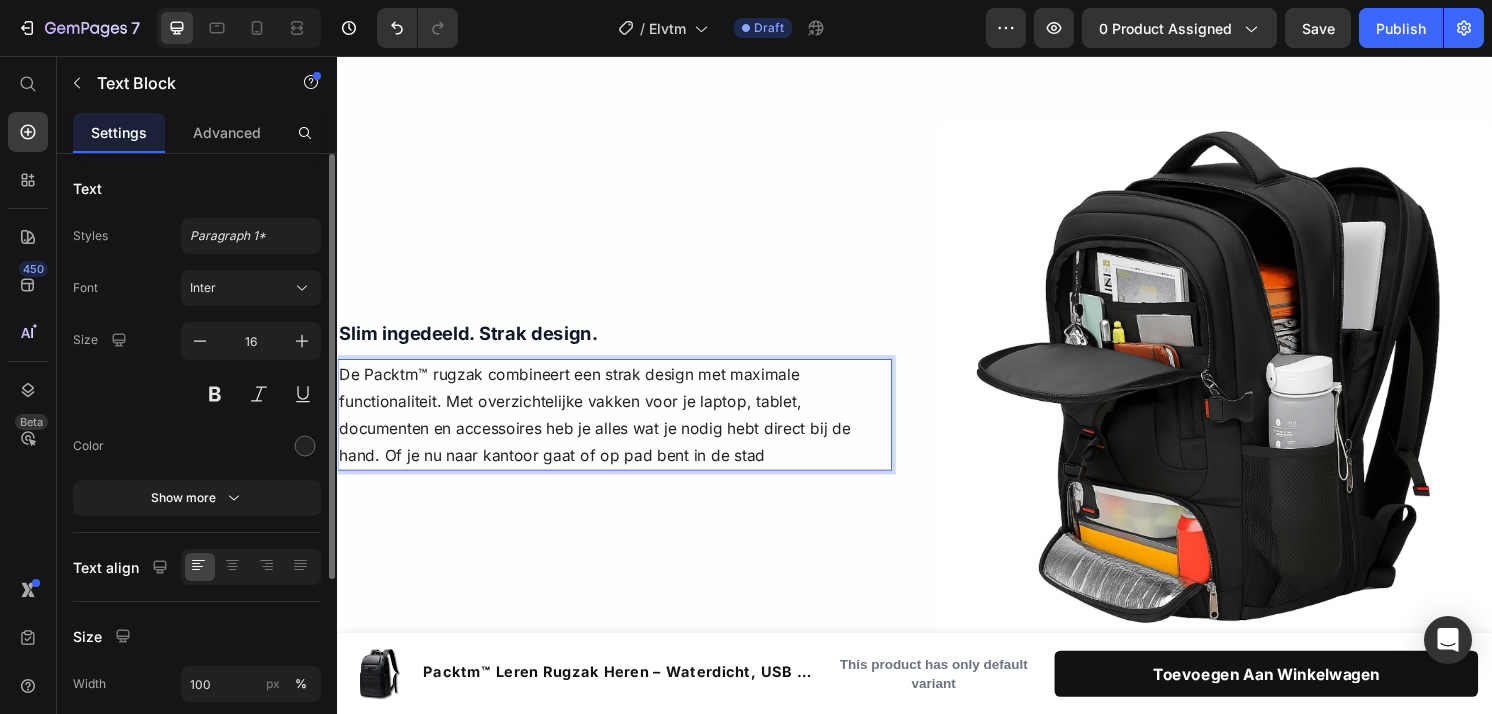 scroll, scrollTop: 1801, scrollLeft: 0, axis: vertical 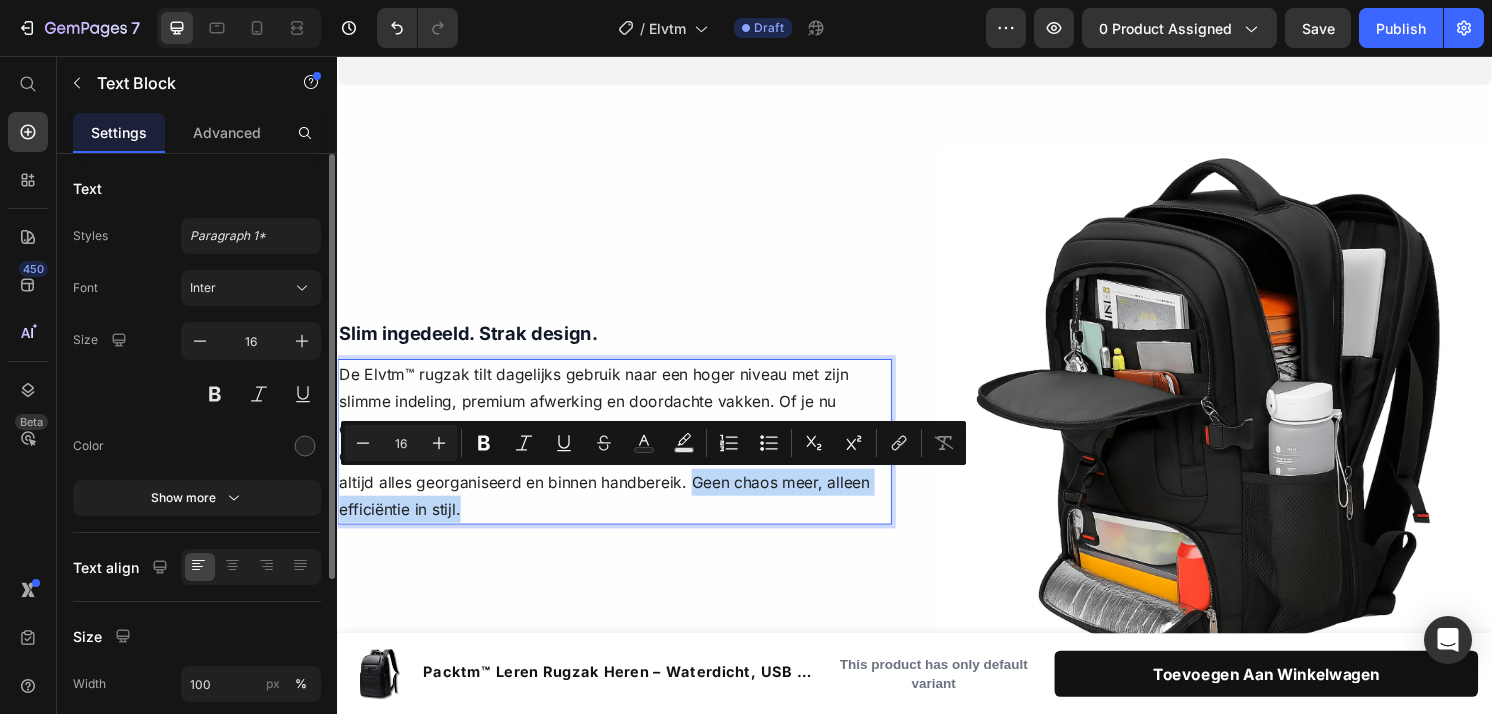 drag, startPoint x: 581, startPoint y: 524, endPoint x: 708, endPoint y: 501, distance: 129.06587 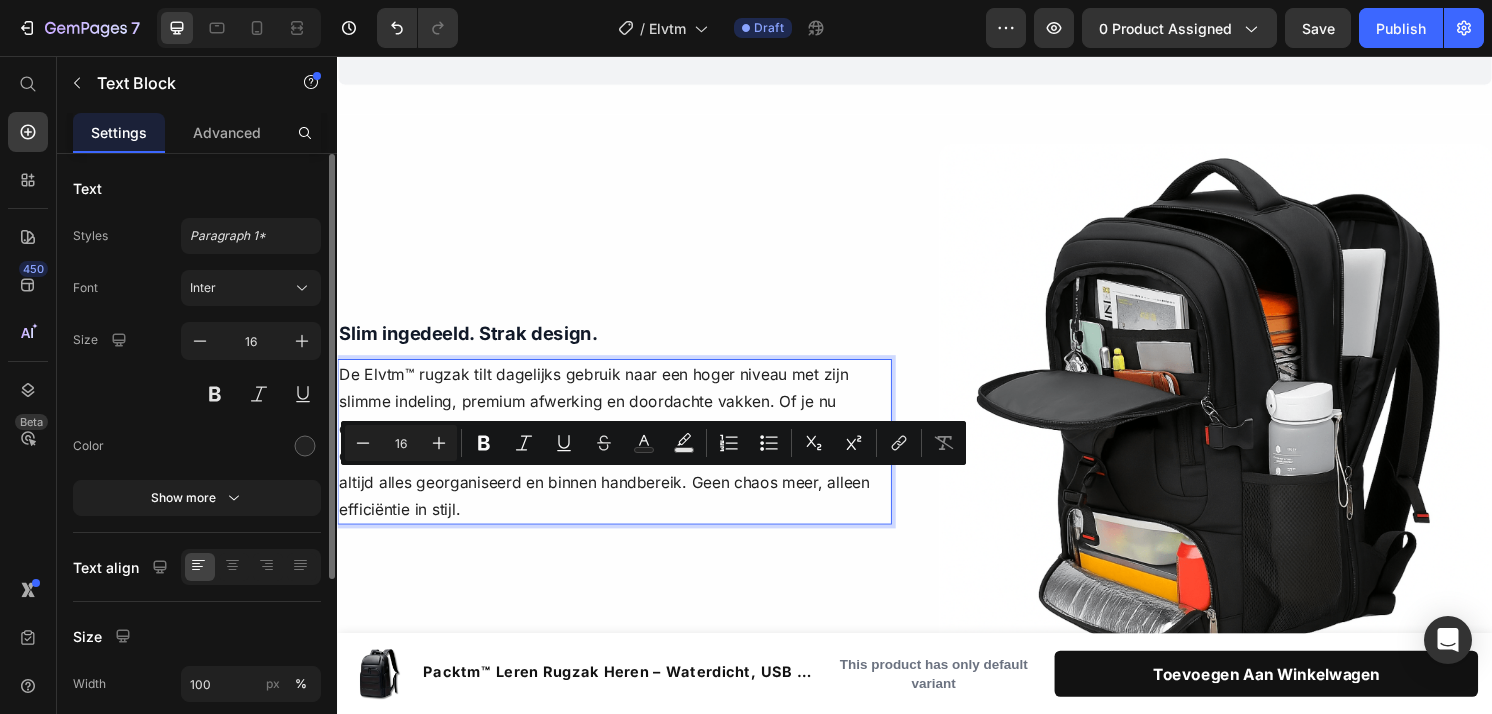 scroll, scrollTop: 1815, scrollLeft: 0, axis: vertical 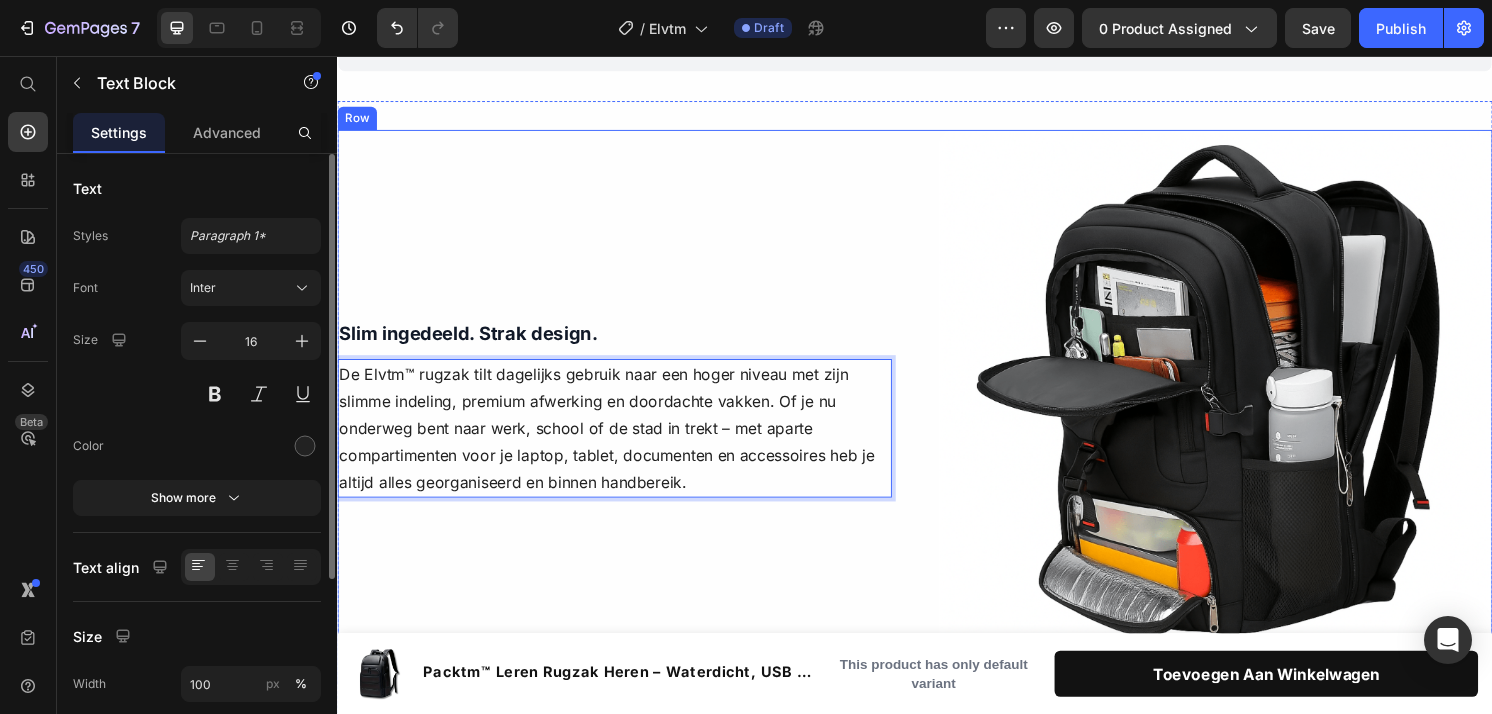 click on "Slim ingedeeld. Strak design. Text Block De Elvtm™ rugzak tilt dagelijks gebruik naar een hoger niveau met zijn slimme indeling, premium afwerking en doordachte vakken. Of je nu onderweg bent naar werk, school of de stad in trekt – met aparte compartimenten voor je laptop, tablet, documenten en accessoires heb je altijd alles georganiseerd en binnen handbereik.  Text Block   0 Row Row" at bounding box center (625, 421) 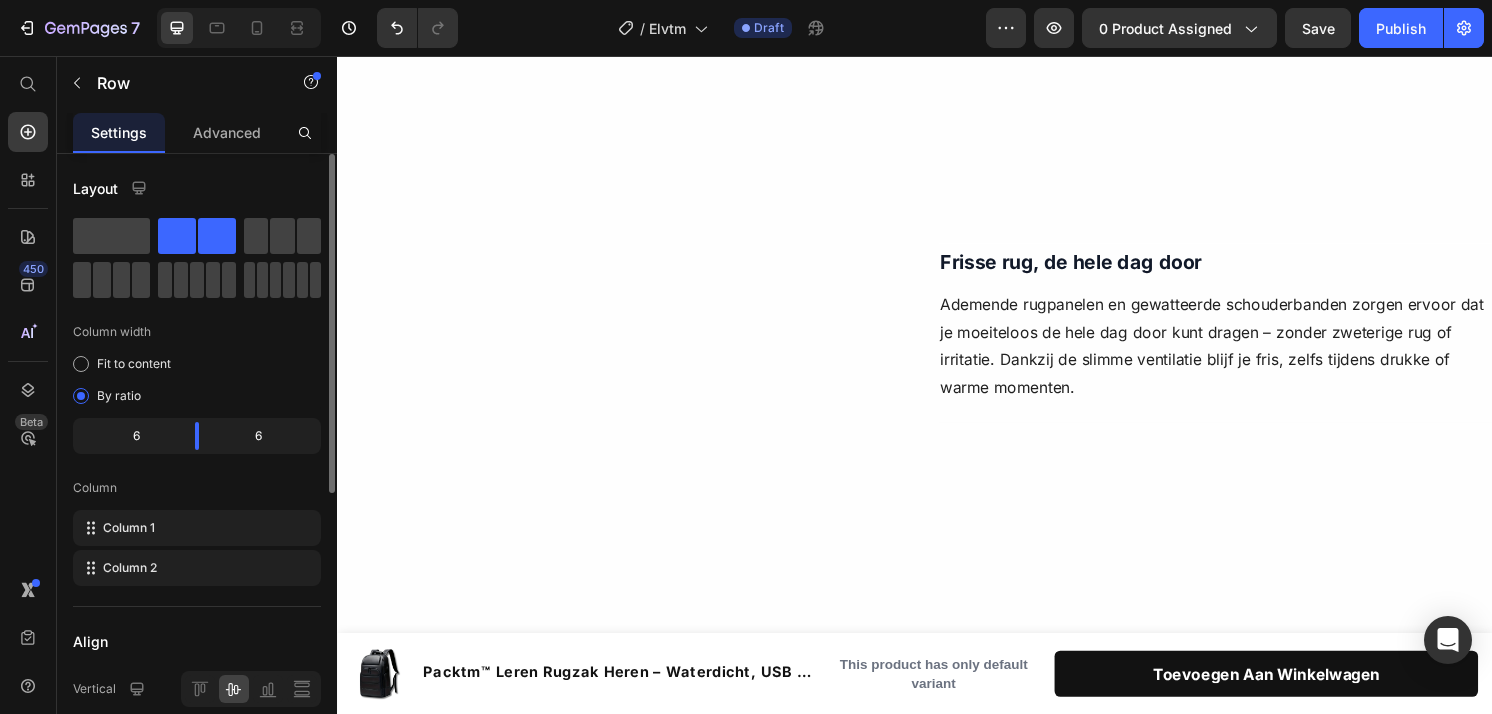 scroll, scrollTop: 2537, scrollLeft: 0, axis: vertical 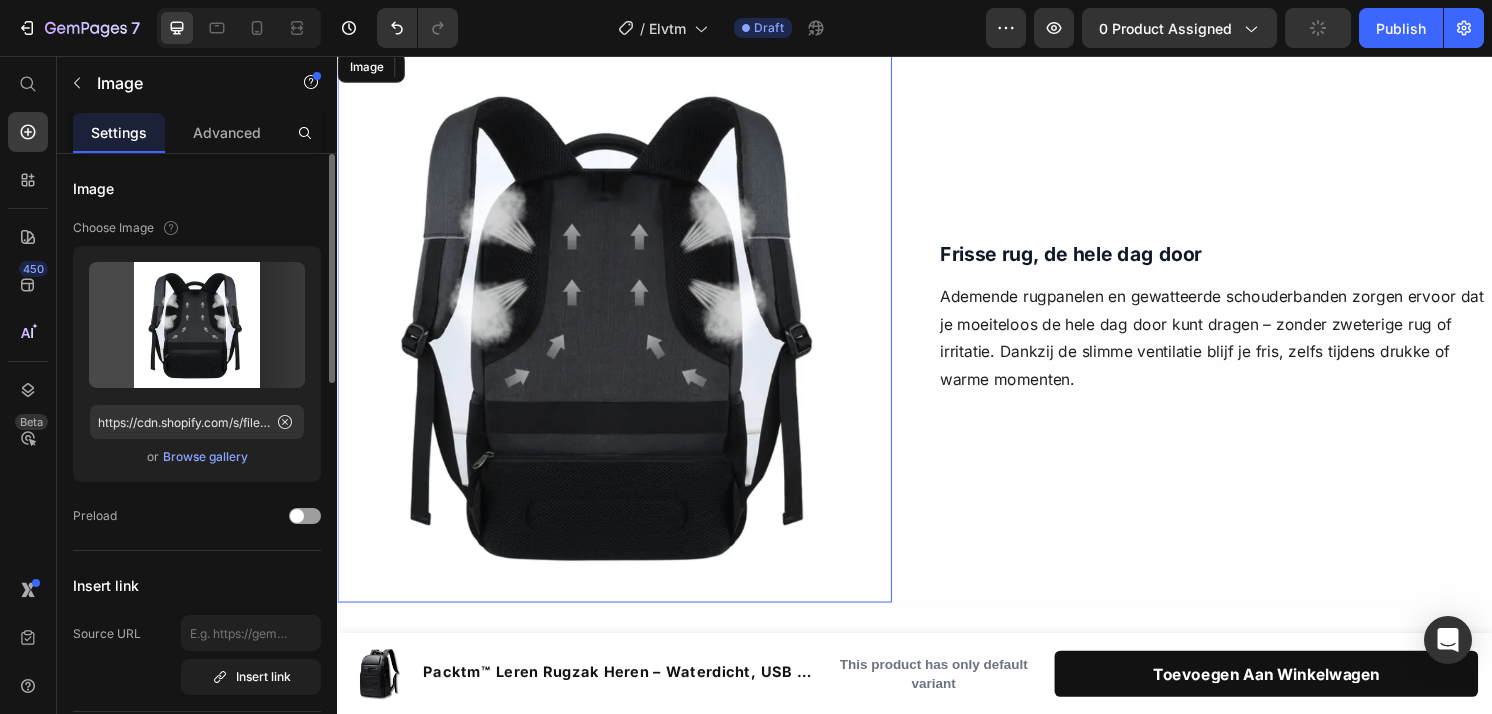 click at bounding box center [625, 336] 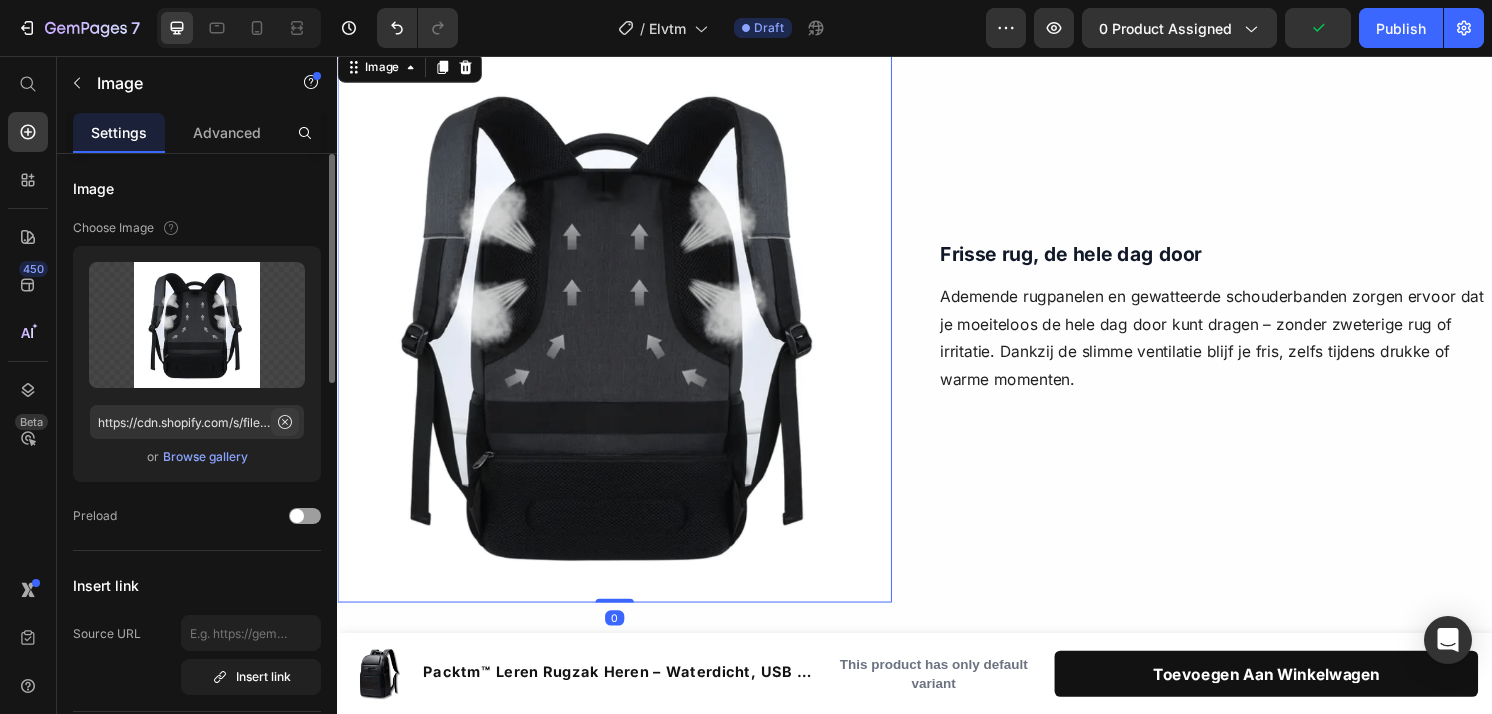 click 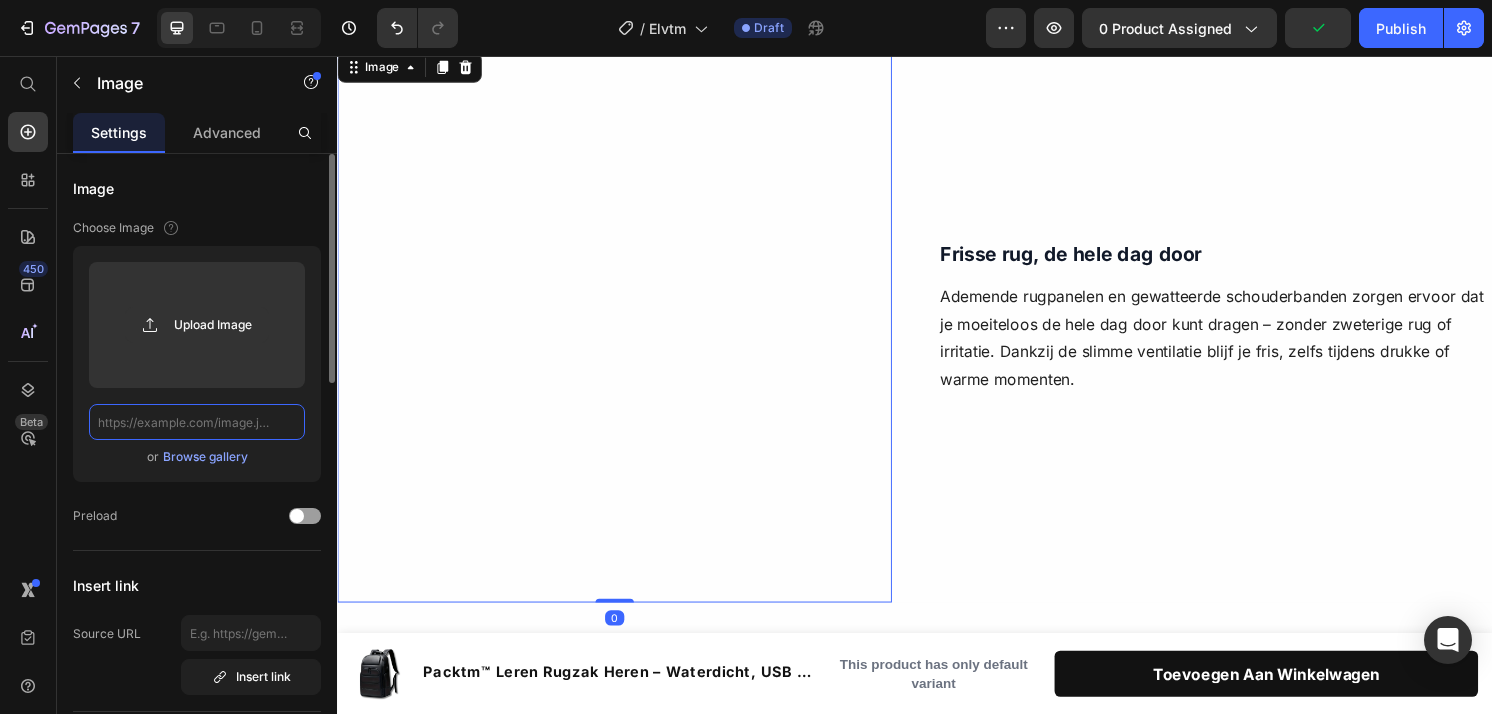 scroll, scrollTop: 0, scrollLeft: 0, axis: both 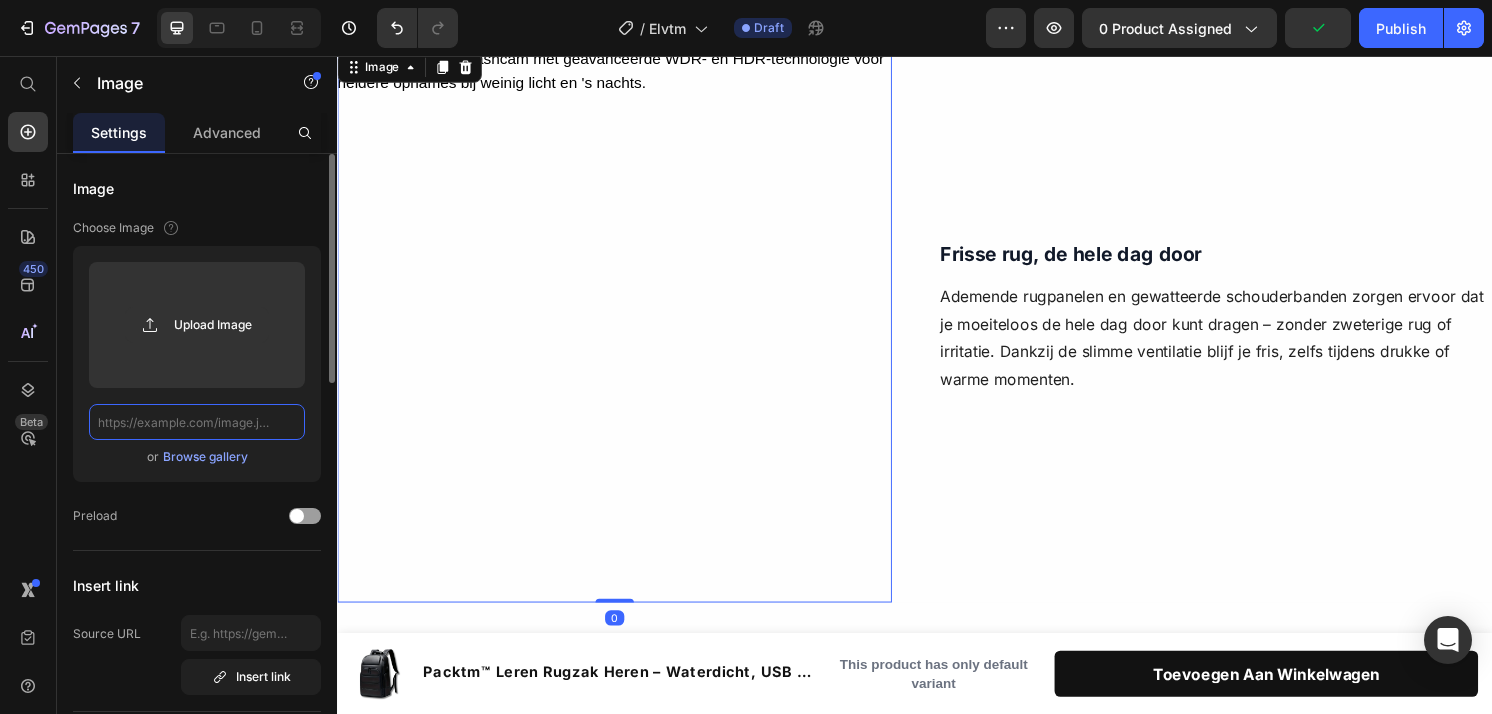 paste on "https://cdn.shopify.com/s/files/1/0909/9149/3506/files/elvtm-rugtas-met-ge_soleerd-vak-vooraanzicht-open.png?v=1752240463" 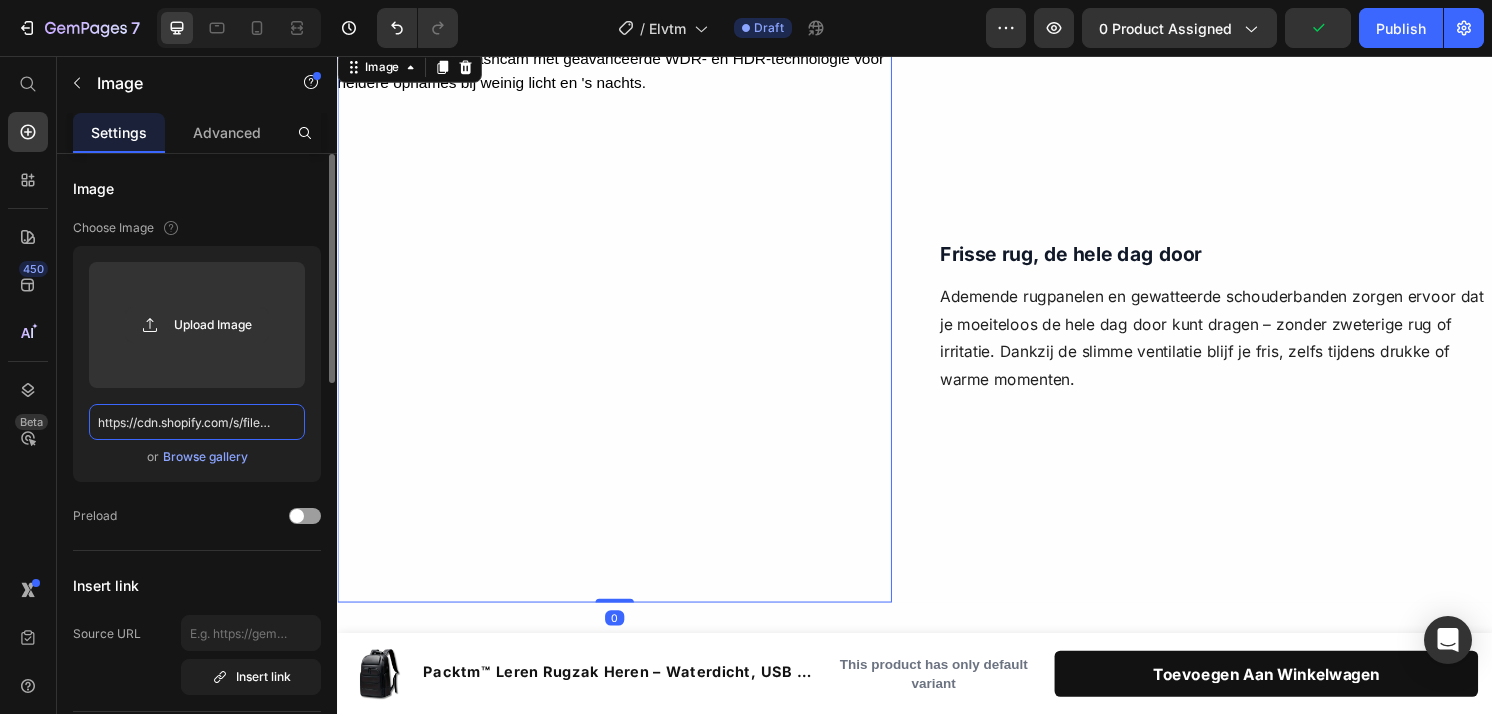 scroll, scrollTop: 0, scrollLeft: 562, axis: horizontal 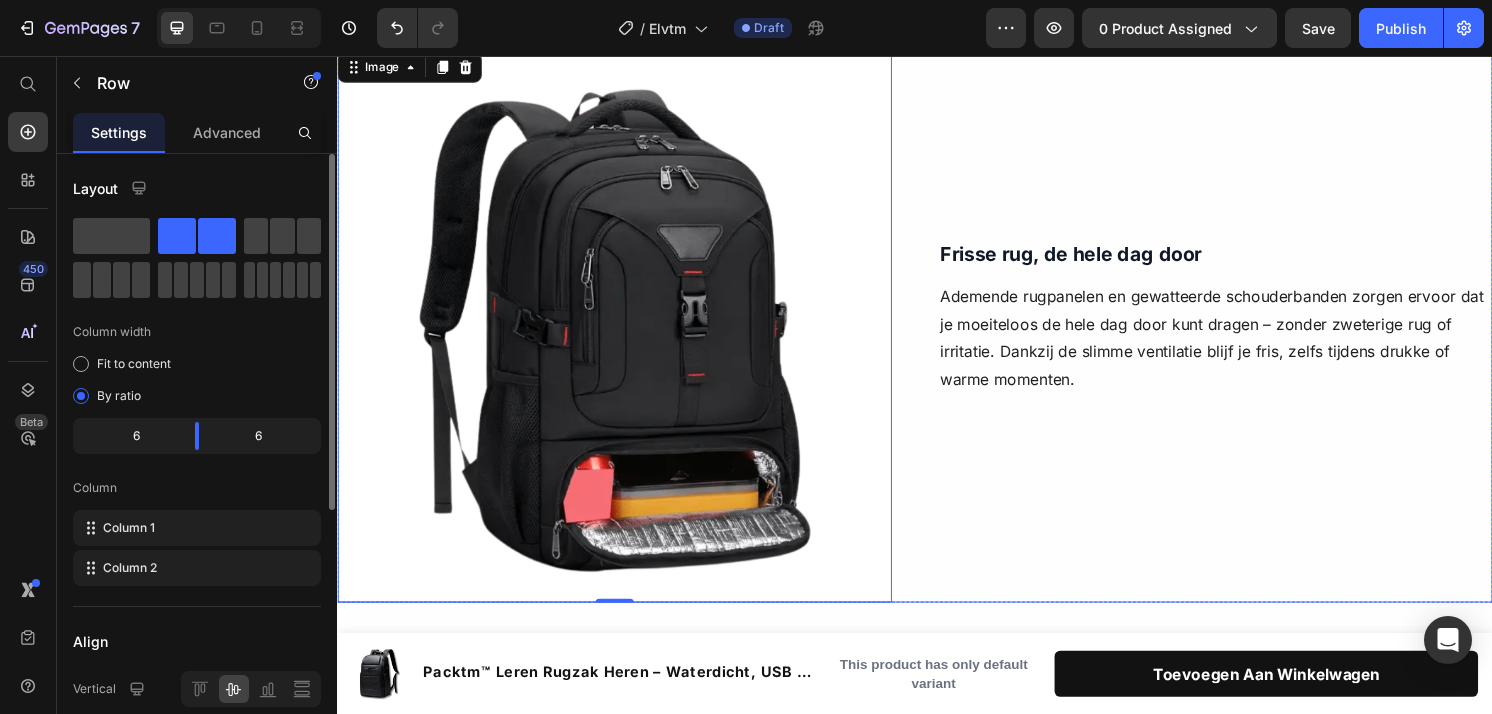 click on "Frisse rug, de hele dag door Text Block Ademende rugpanelen en gewatteerde schouderbanden zorgen ervoor dat je moeiteloos de hele dag door kunt dragen – zonder zweterige rug of irritatie. Dankzij de slimme ventilatie blijf je fris, zelfs tijdens drukke of warme momenten.  Text Block Image Row" at bounding box center [1249, 336] 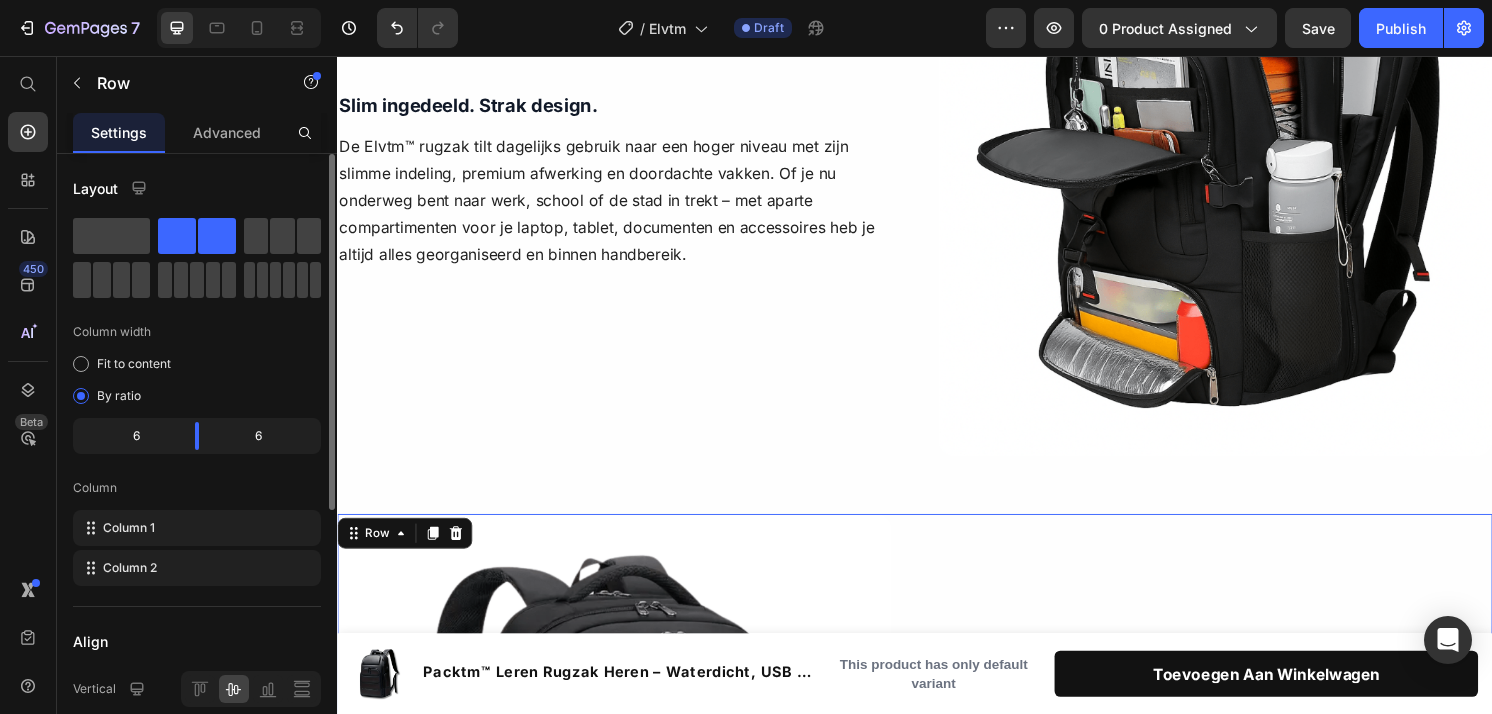 scroll, scrollTop: 1216, scrollLeft: 0, axis: vertical 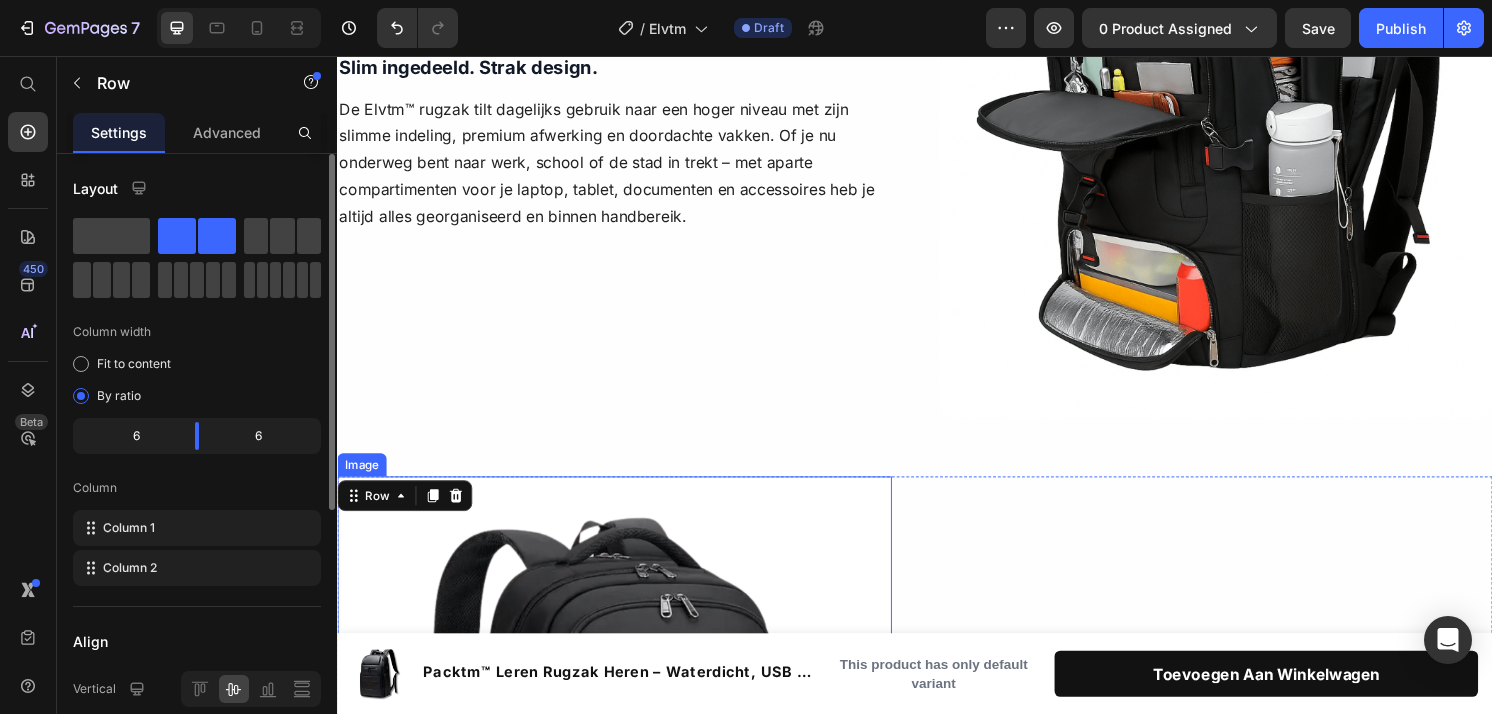 click at bounding box center (625, 781) 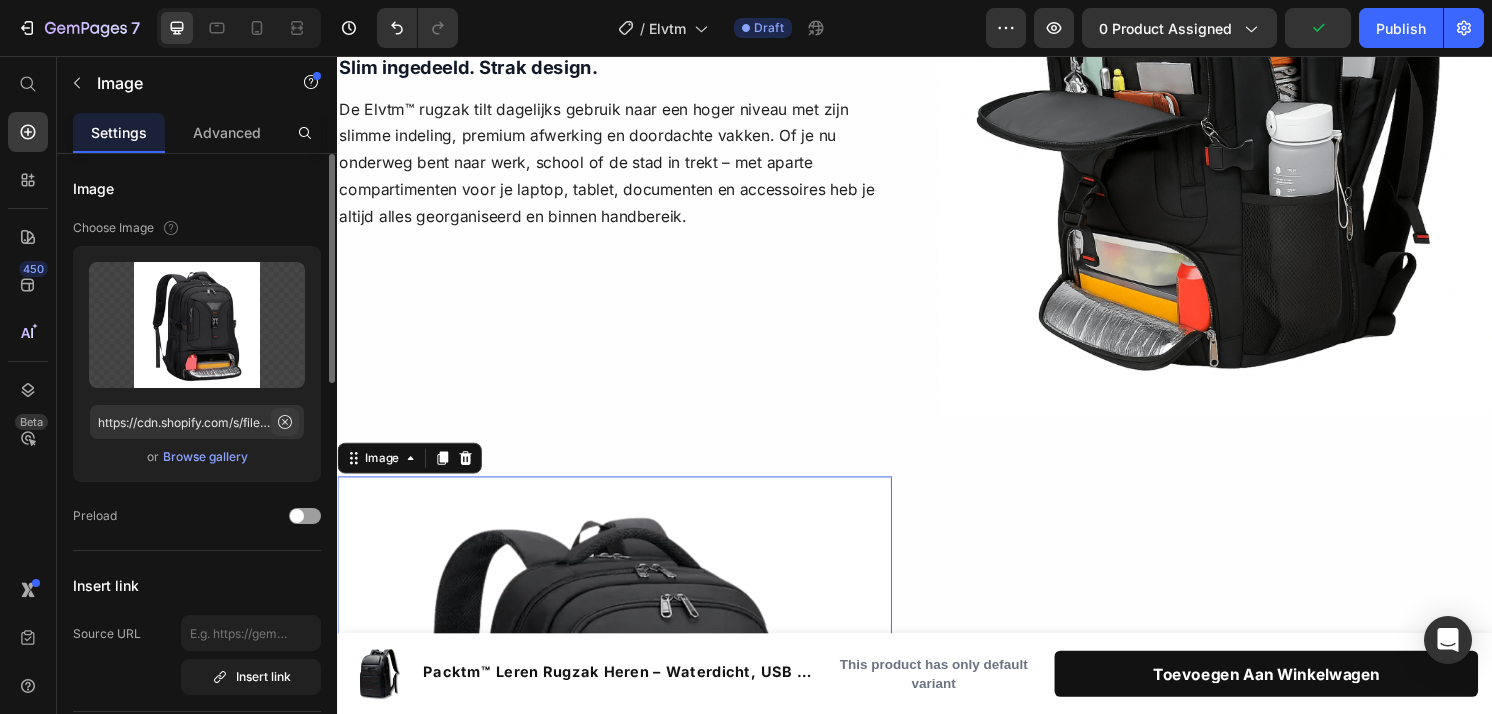click 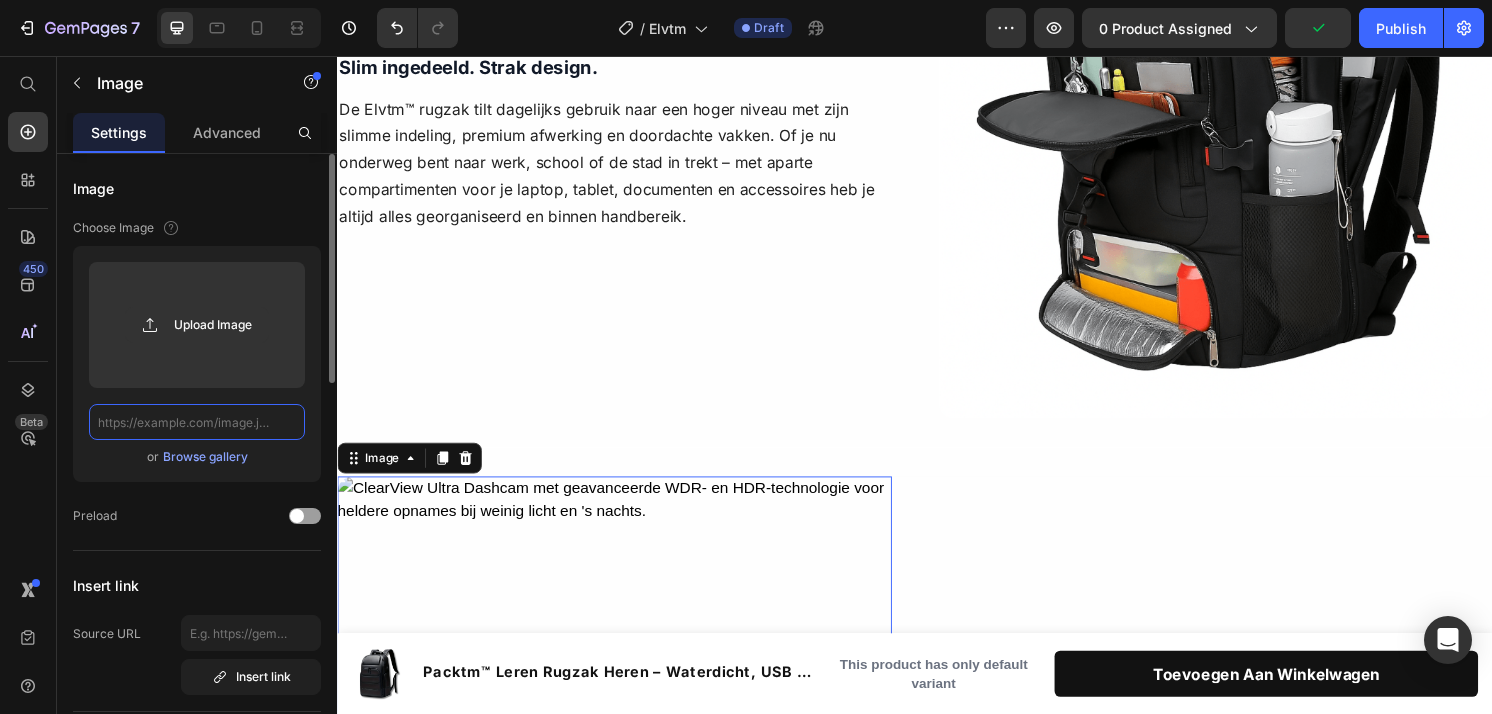 scroll, scrollTop: 0, scrollLeft: 0, axis: both 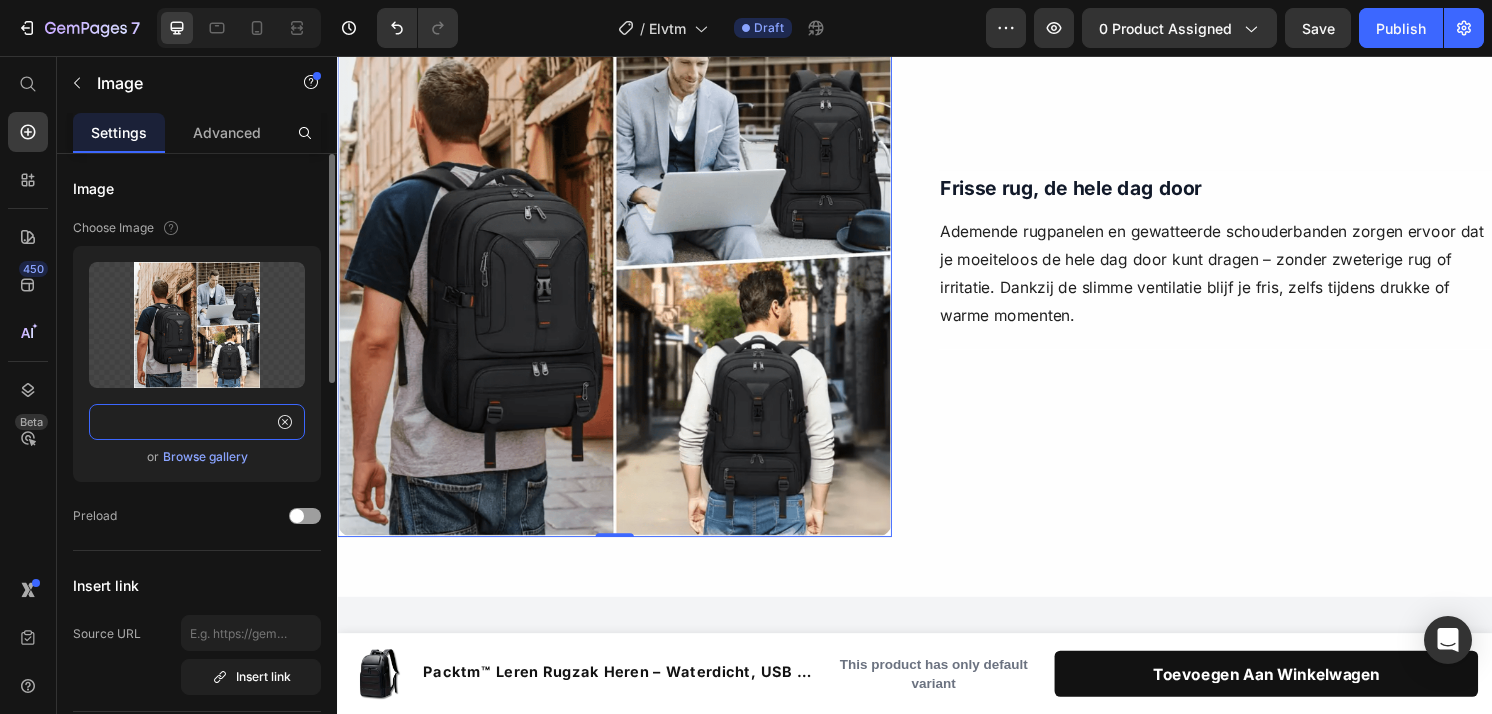 type on "https://cdn.shopify.com/s/files/1/0909/9149/3506/files/elvtm-rugtas-zwart-in-gebruik-straat-en-kantoor.png?v=1752240508" 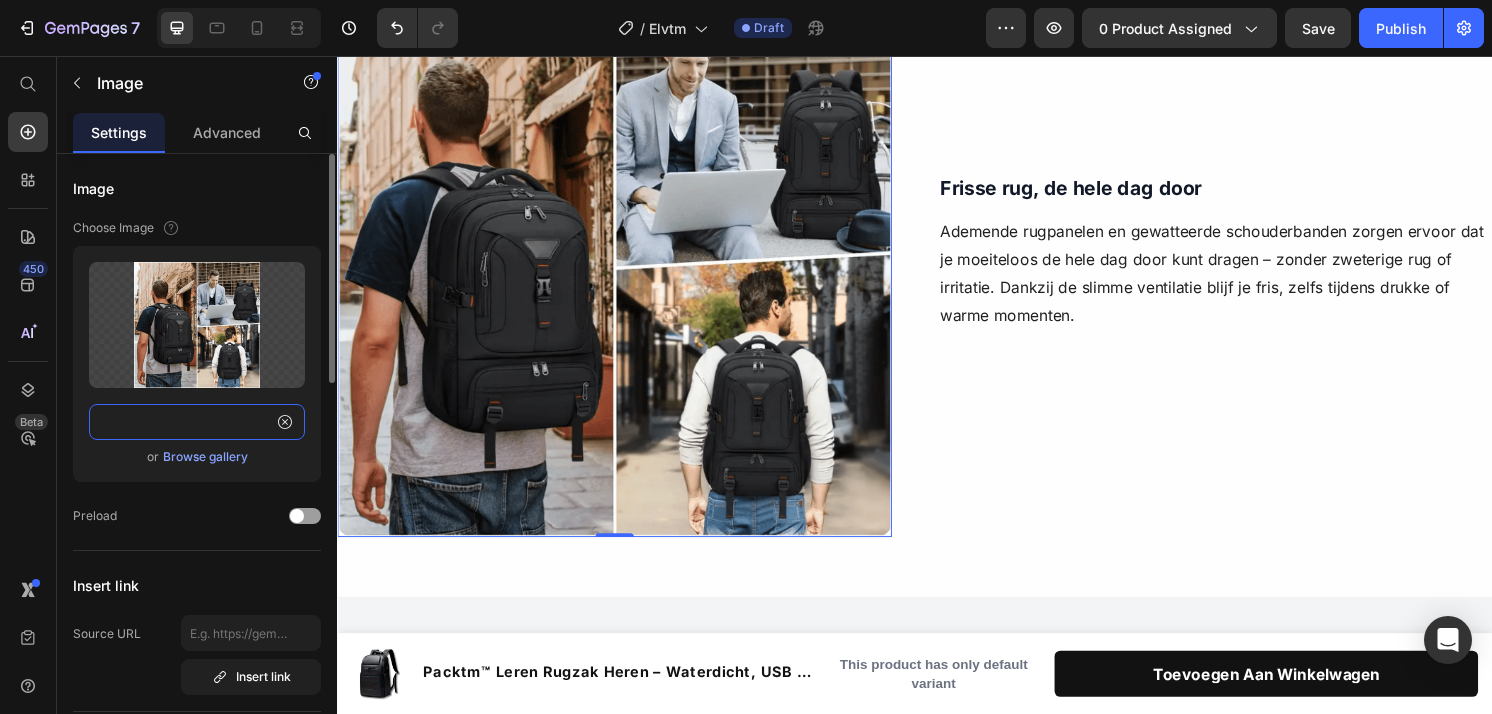 scroll, scrollTop: 0, scrollLeft: 0, axis: both 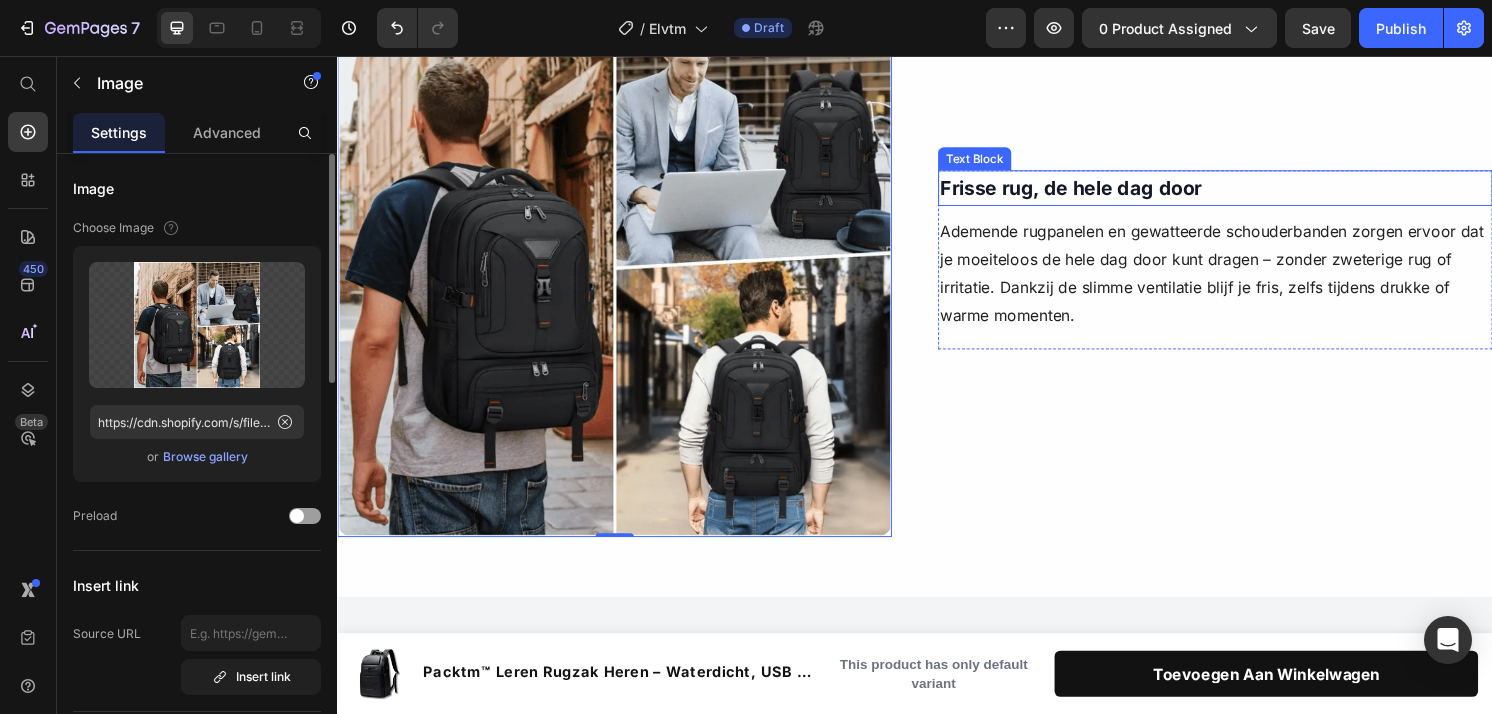 click on "Frisse rug, de hele dag door" at bounding box center [1099, 194] 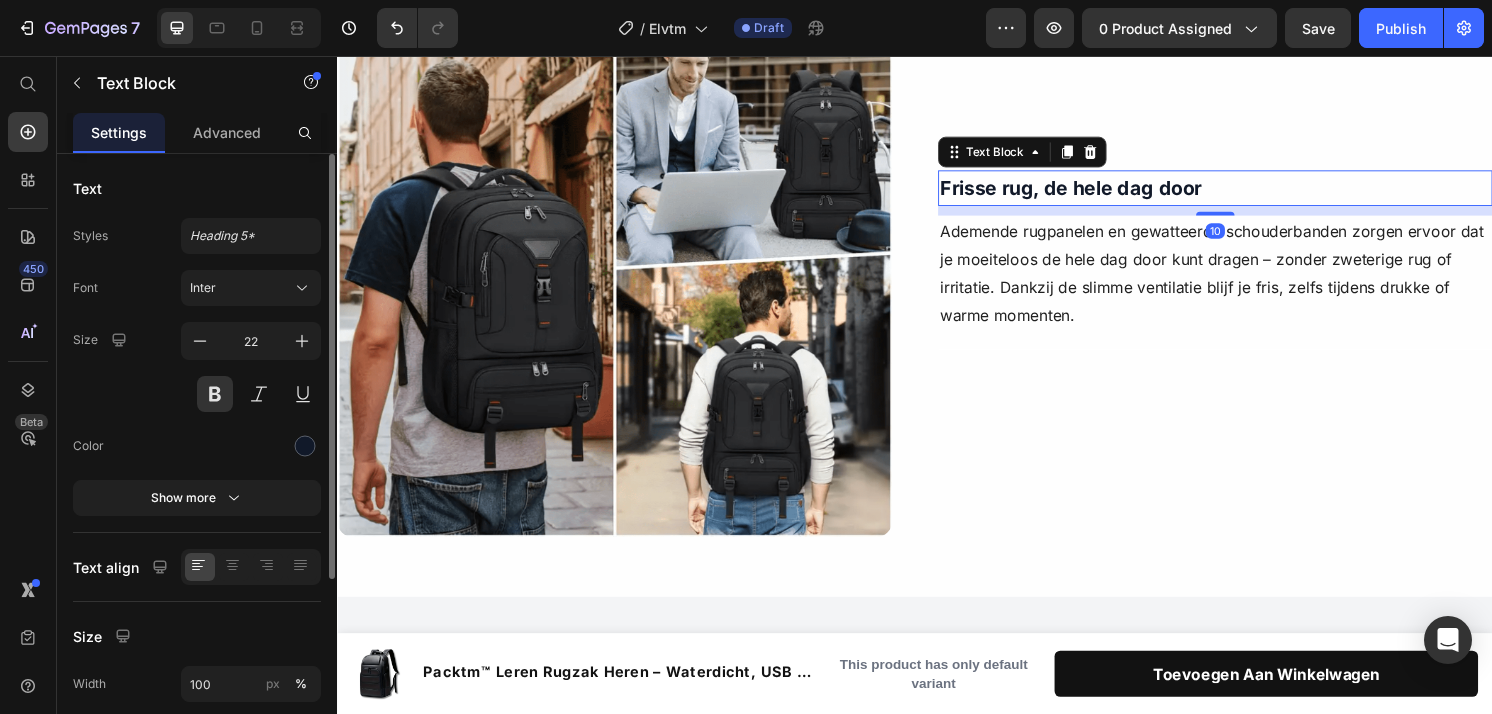 click on "Frisse rug, de hele dag door" at bounding box center (1099, 194) 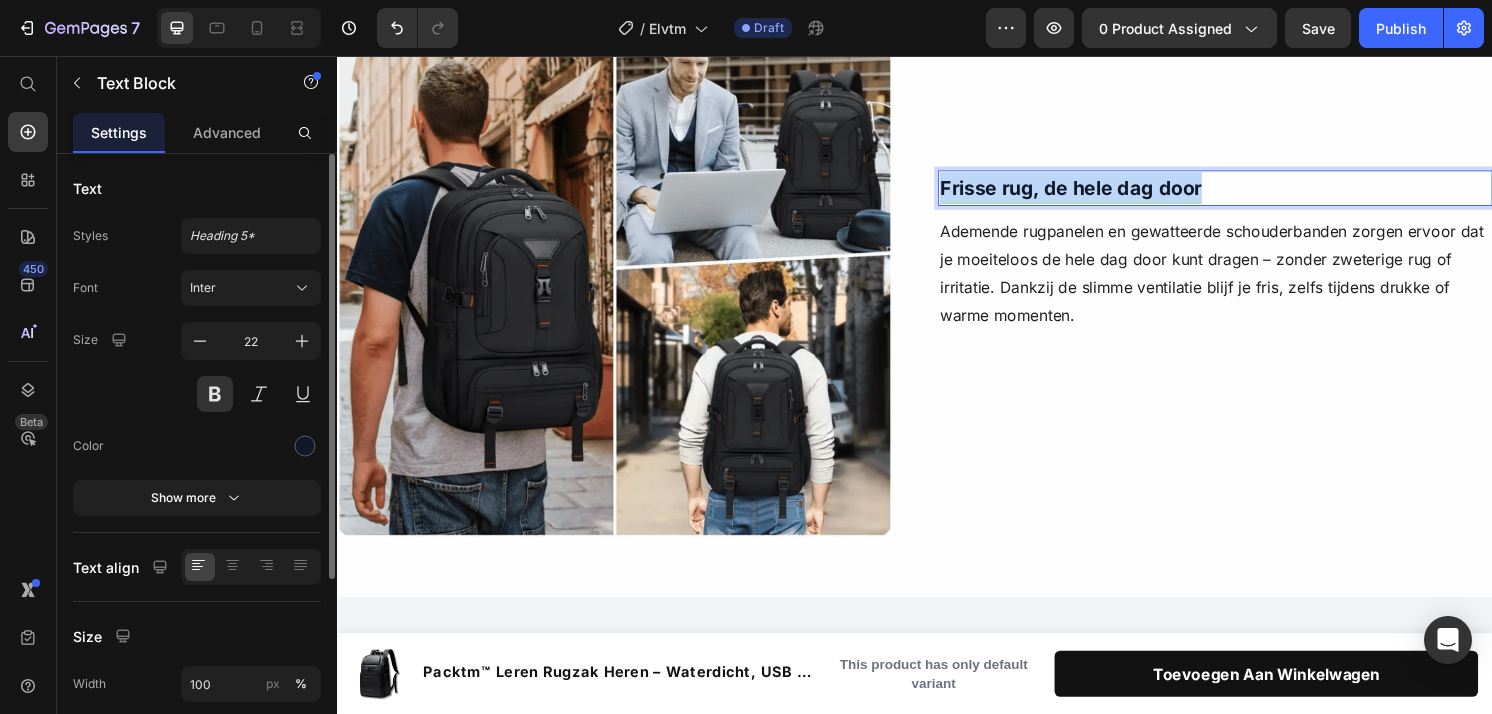 click on "Frisse rug, de hele dag door" at bounding box center (1099, 194) 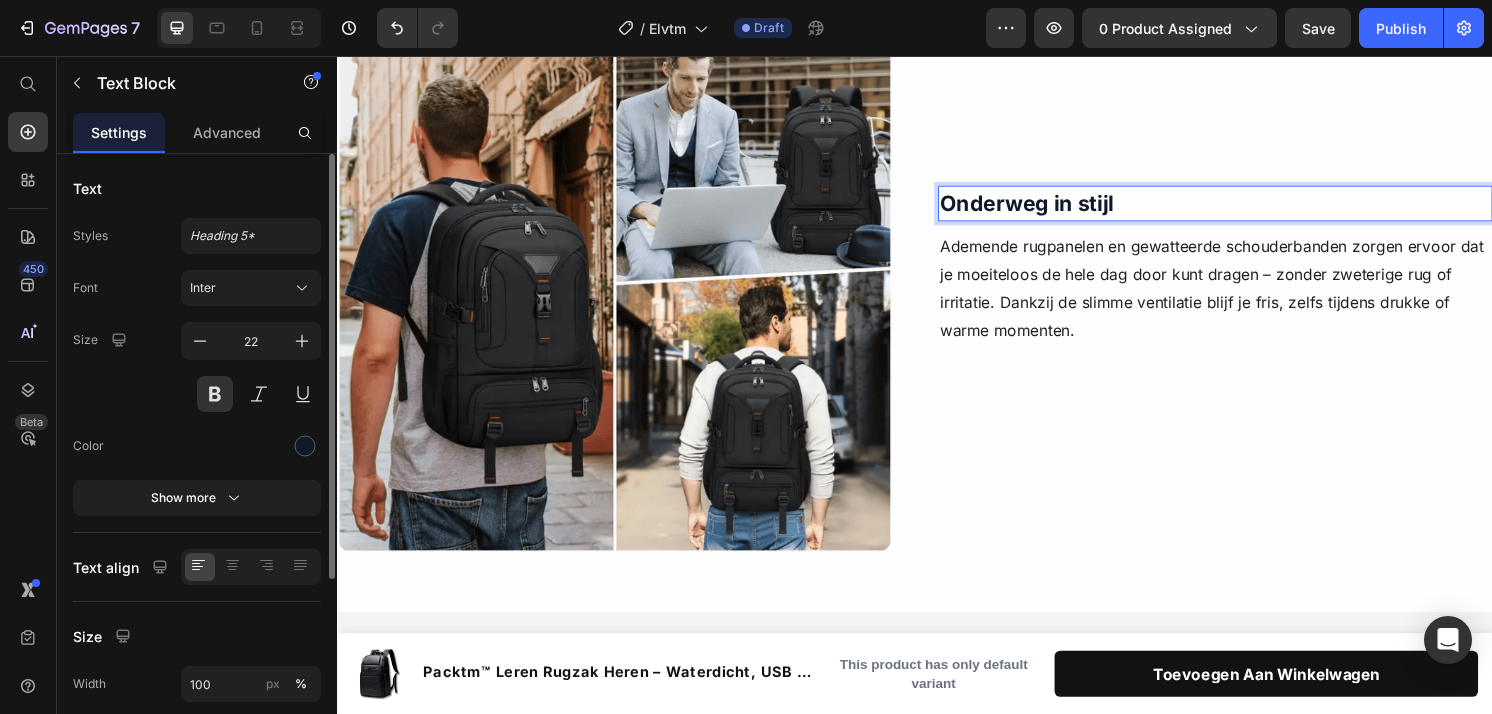 scroll, scrollTop: 1728, scrollLeft: 0, axis: vertical 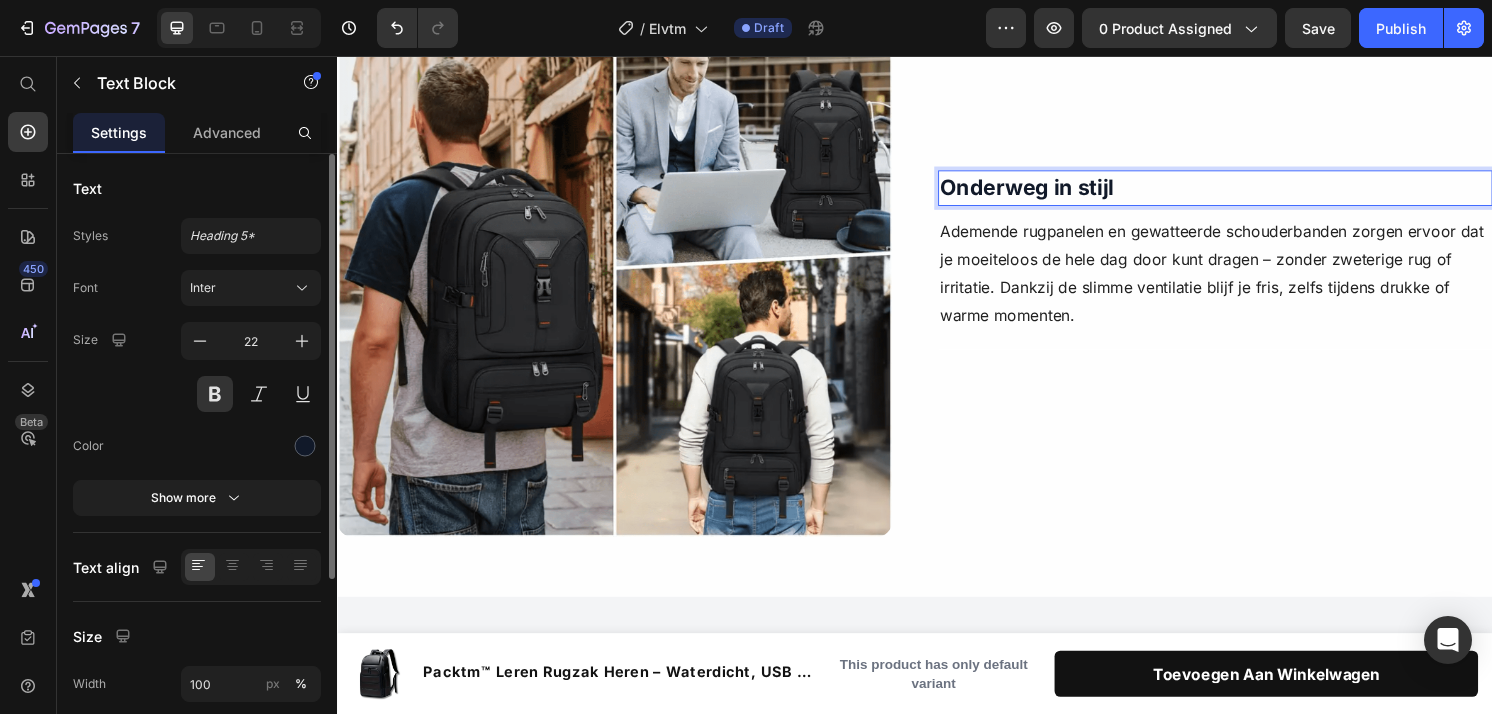 click on "Onderweg in stijl" at bounding box center [1053, 193] 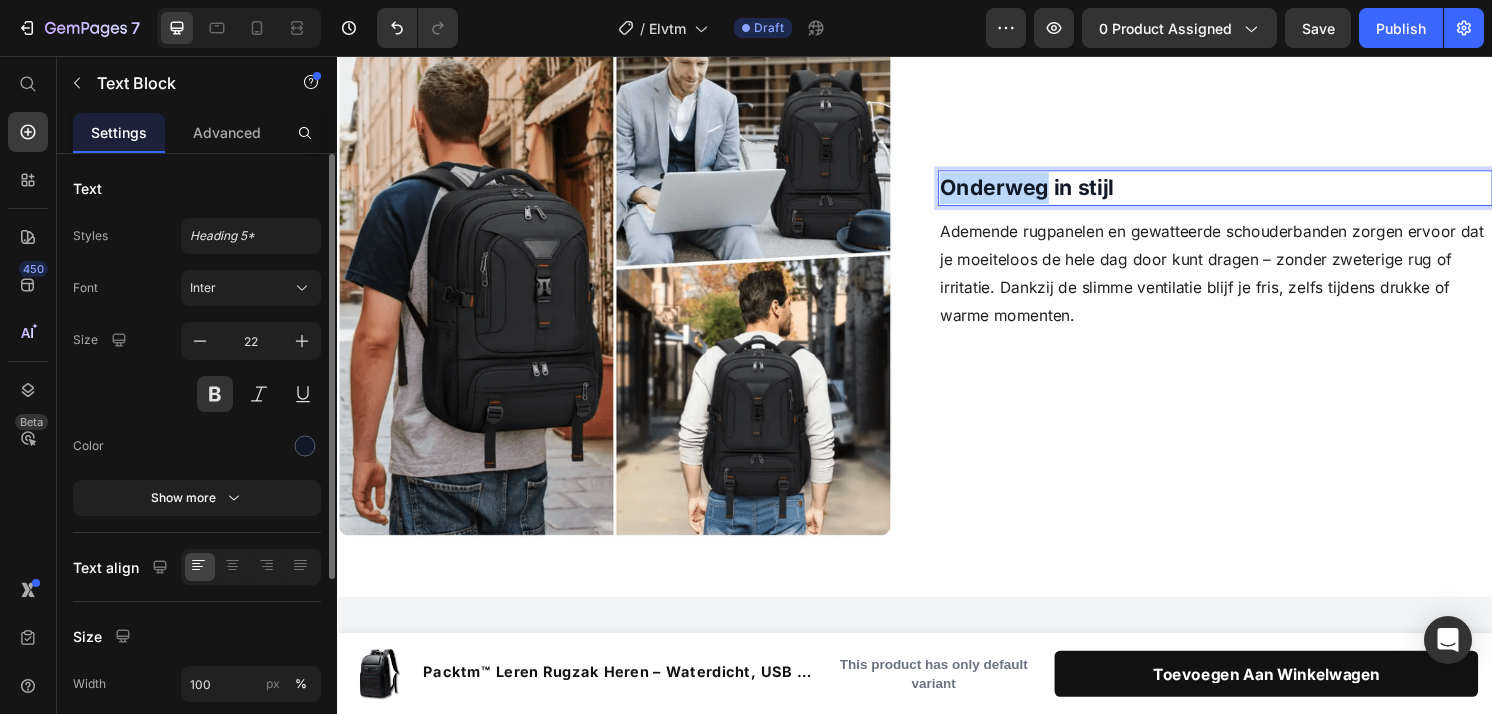 click on "Onderweg in stijl" at bounding box center [1053, 193] 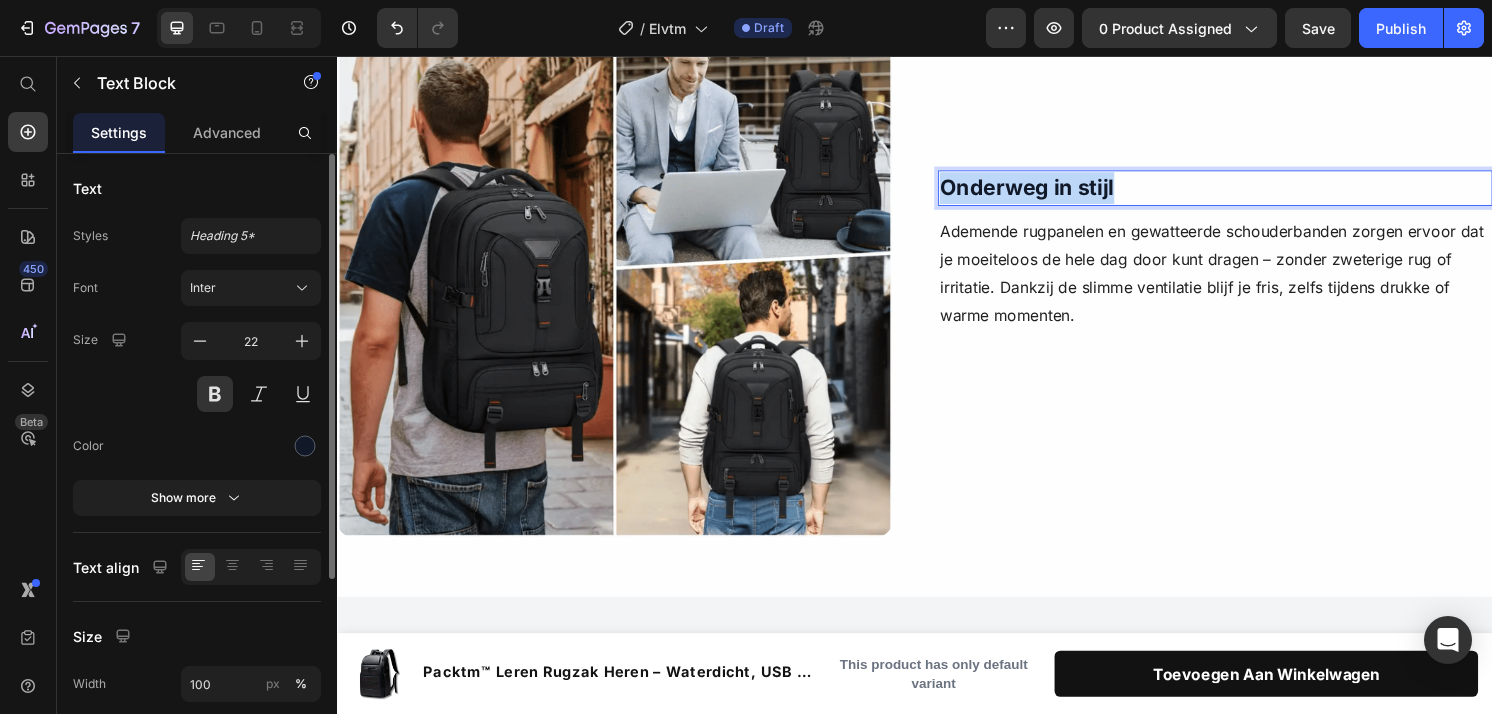 click on "Onderweg in stijl" at bounding box center [1053, 193] 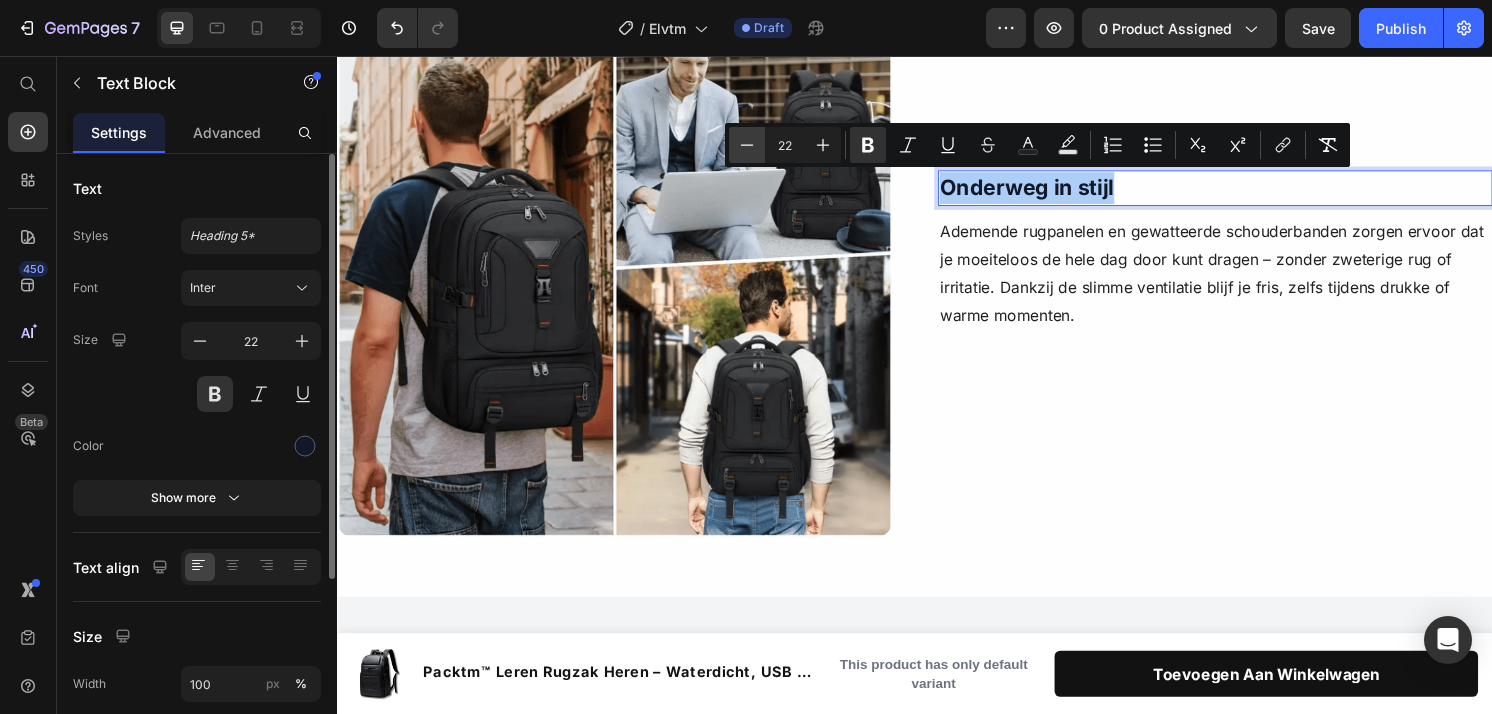 click 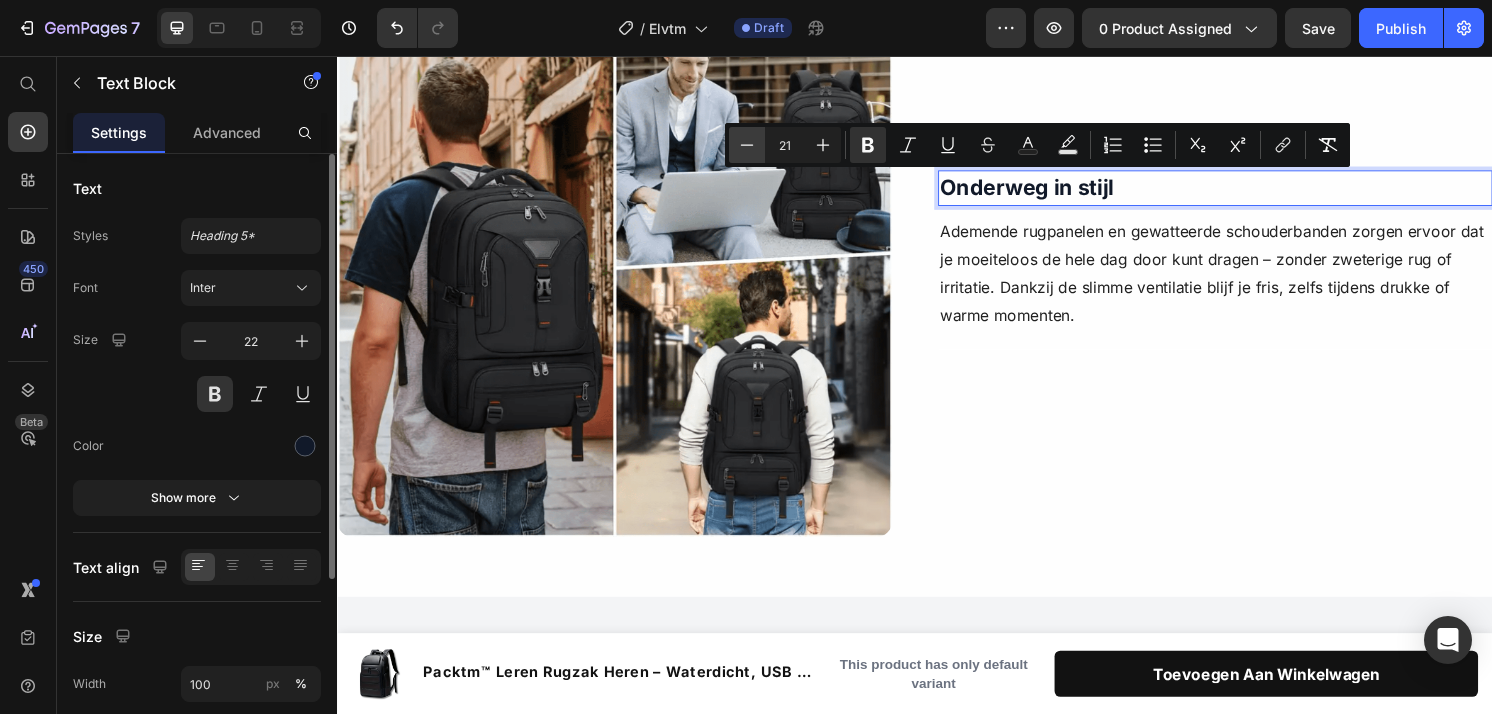 click 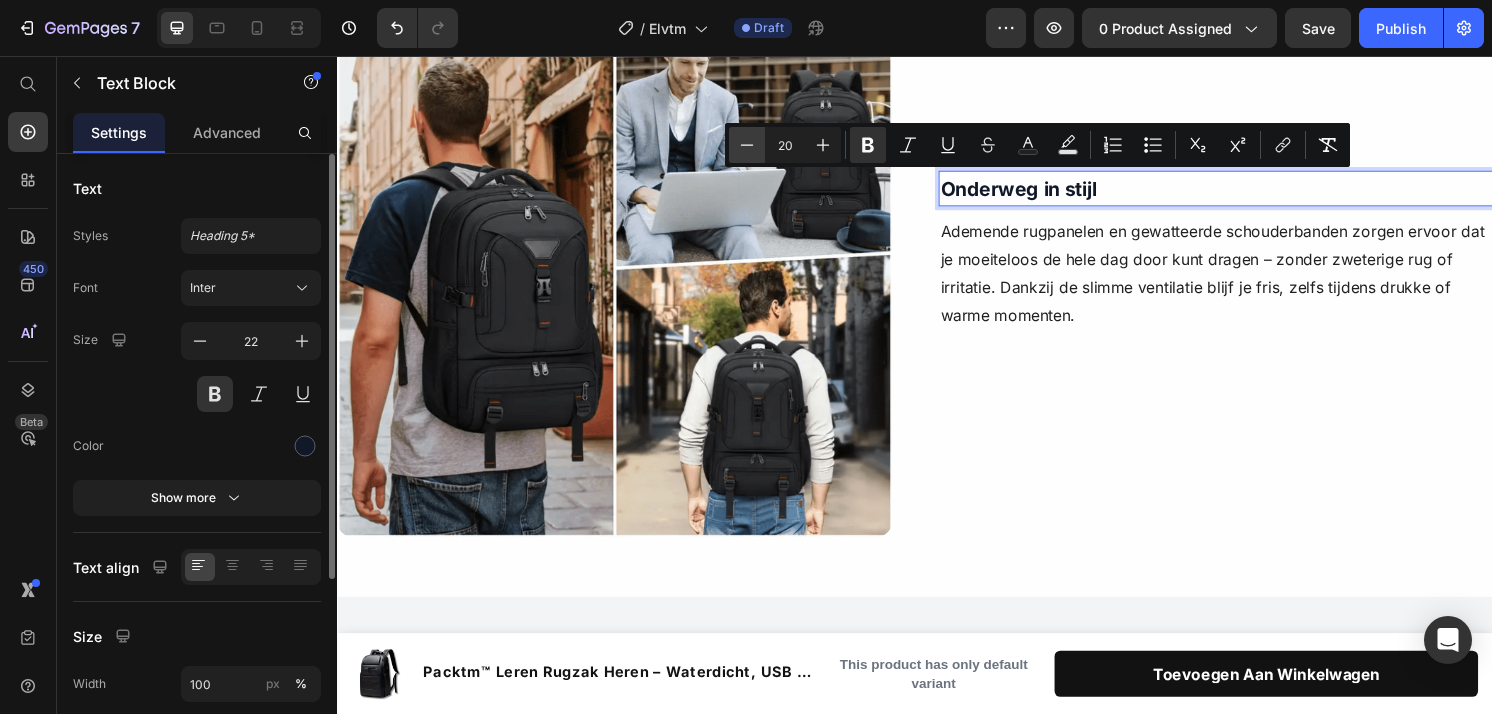 click 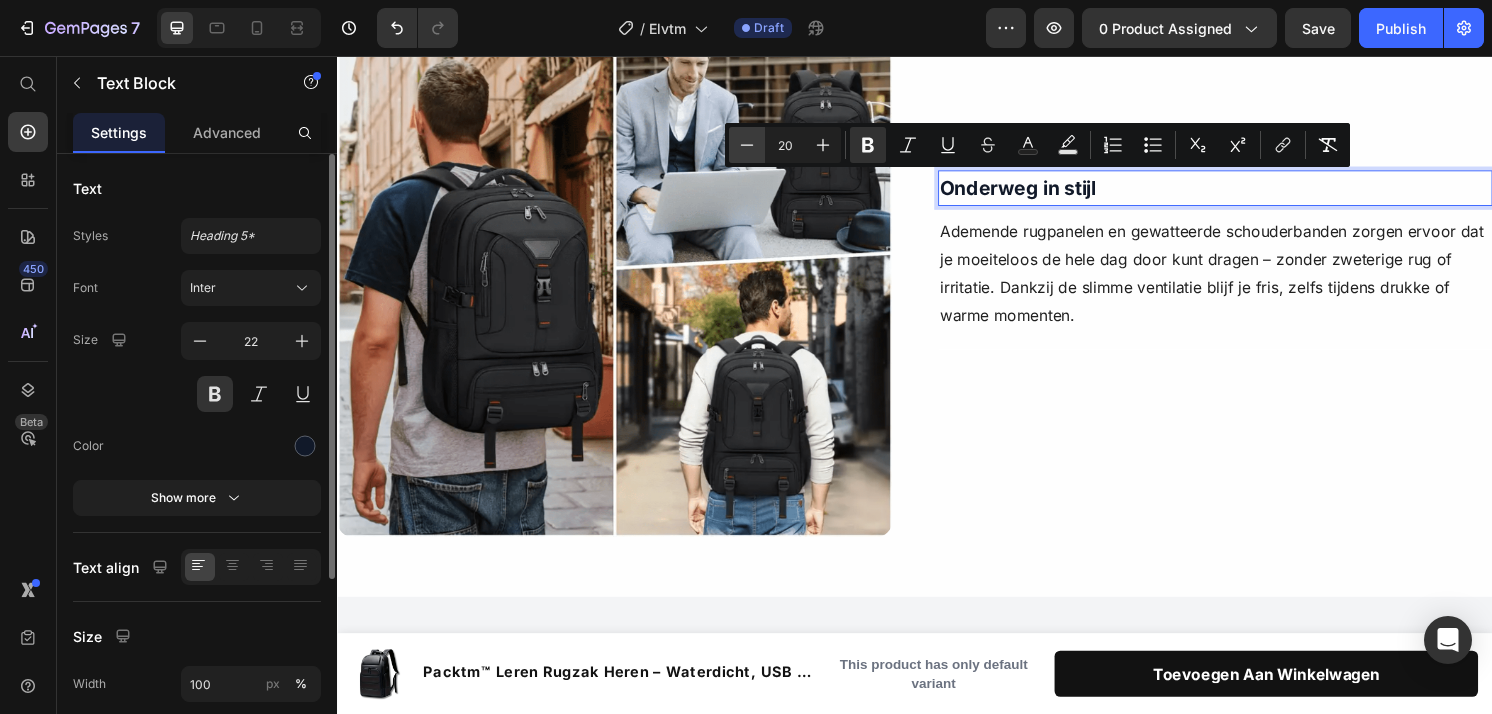 type on "19" 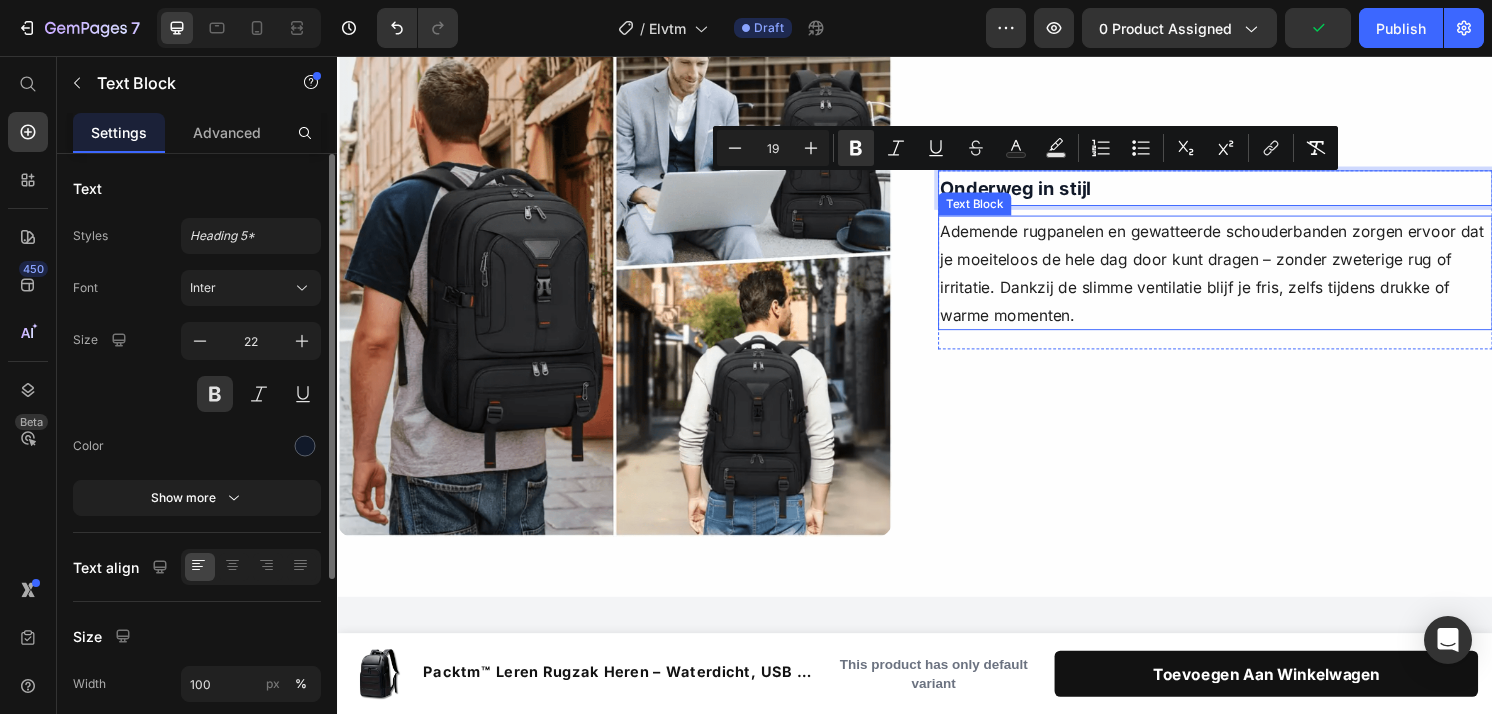 click on "Ademende rugpanelen en gewatteerde schouderbanden zorgen ervoor dat je moeiteloos de hele dag door kunt dragen – zonder zweterige rug of irritatie. Dankzij de slimme ventilatie blijf je fris, zelfs tijdens drukke of warme momenten." at bounding box center (1249, 281) 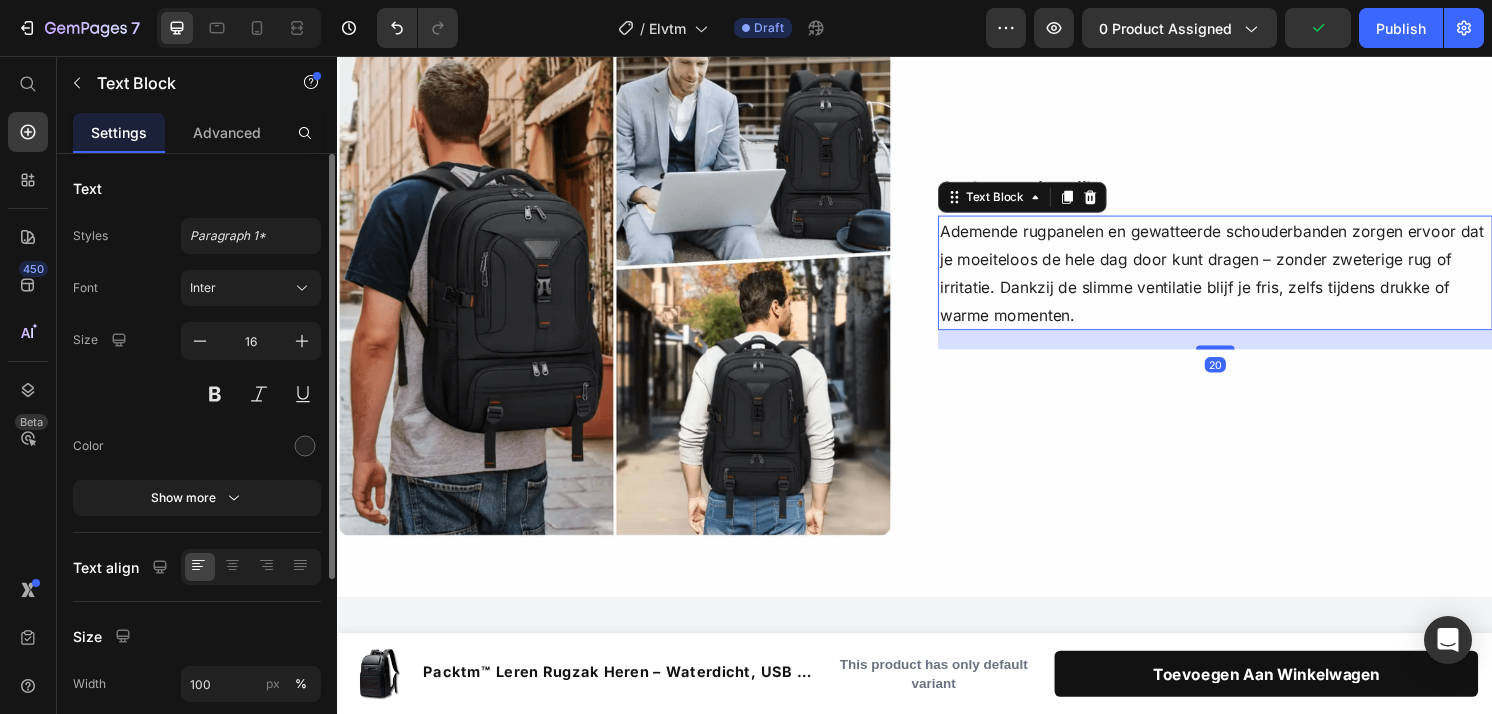 click on "Ademende rugpanelen en gewatteerde schouderbanden zorgen ervoor dat je moeiteloos de hele dag door kunt dragen – zonder zweterige rug of irritatie. Dankzij de slimme ventilatie blijf je fris, zelfs tijdens drukke of warme momenten." at bounding box center (1249, 281) 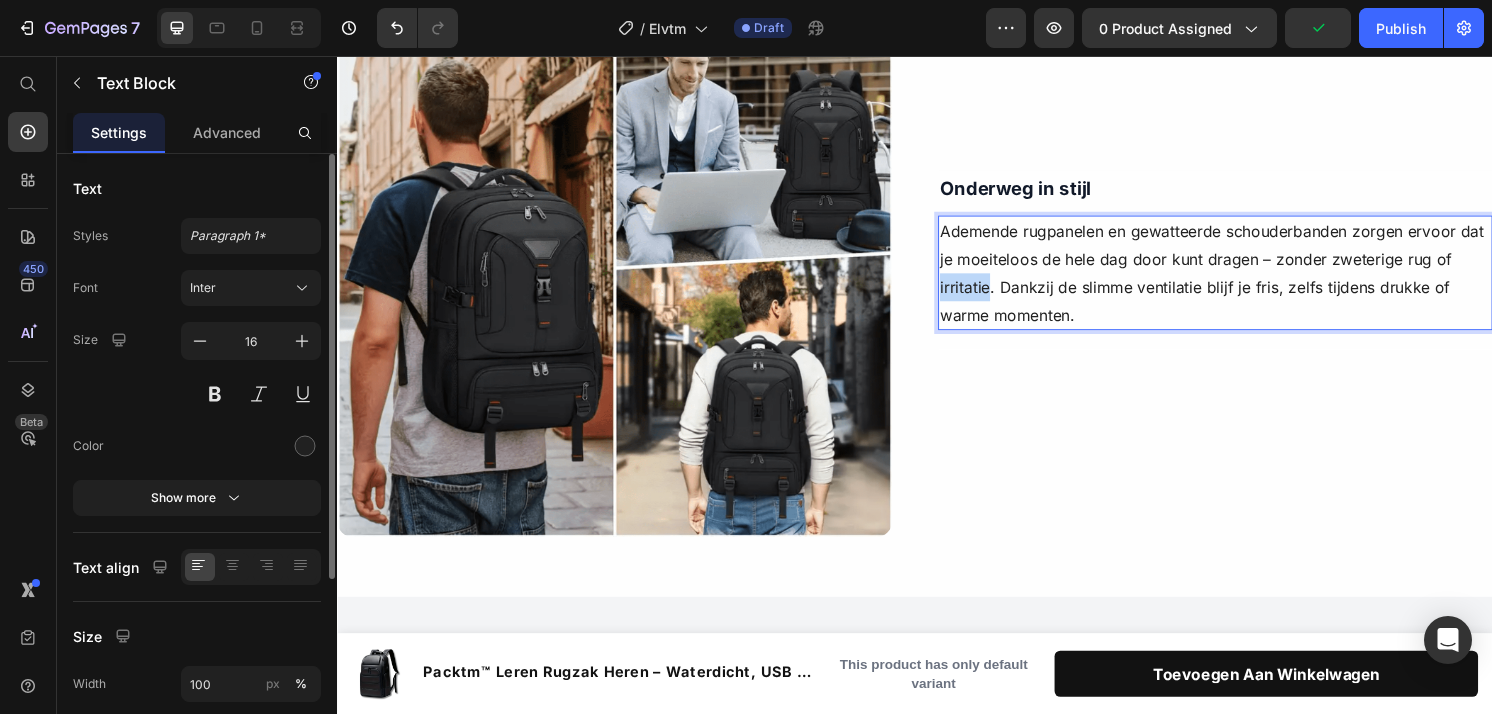 click on "Ademende rugpanelen en gewatteerde schouderbanden zorgen ervoor dat je moeiteloos de hele dag door kunt dragen – zonder zweterige rug of irritatie. Dankzij de slimme ventilatie blijf je fris, zelfs tijdens drukke of warme momenten." at bounding box center [1249, 281] 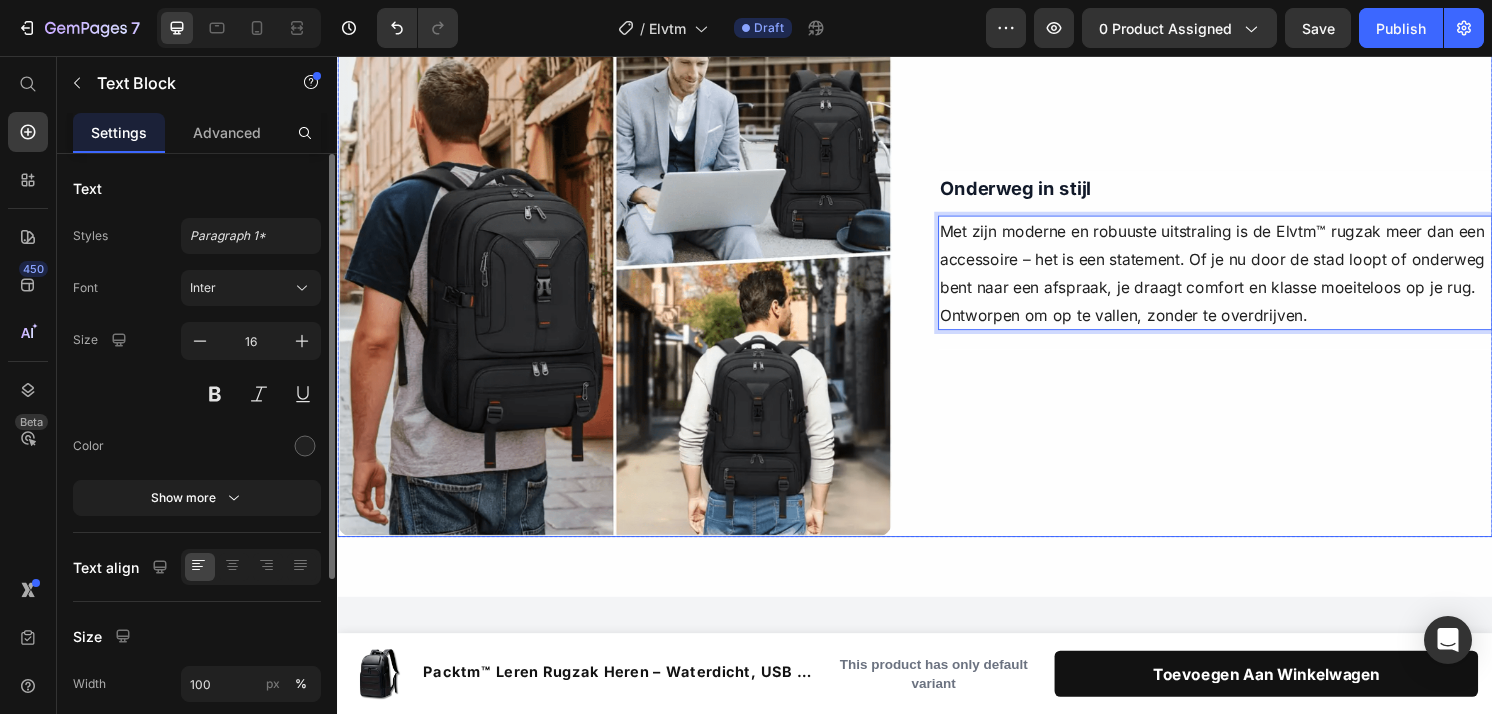 click at bounding box center [625, 268] 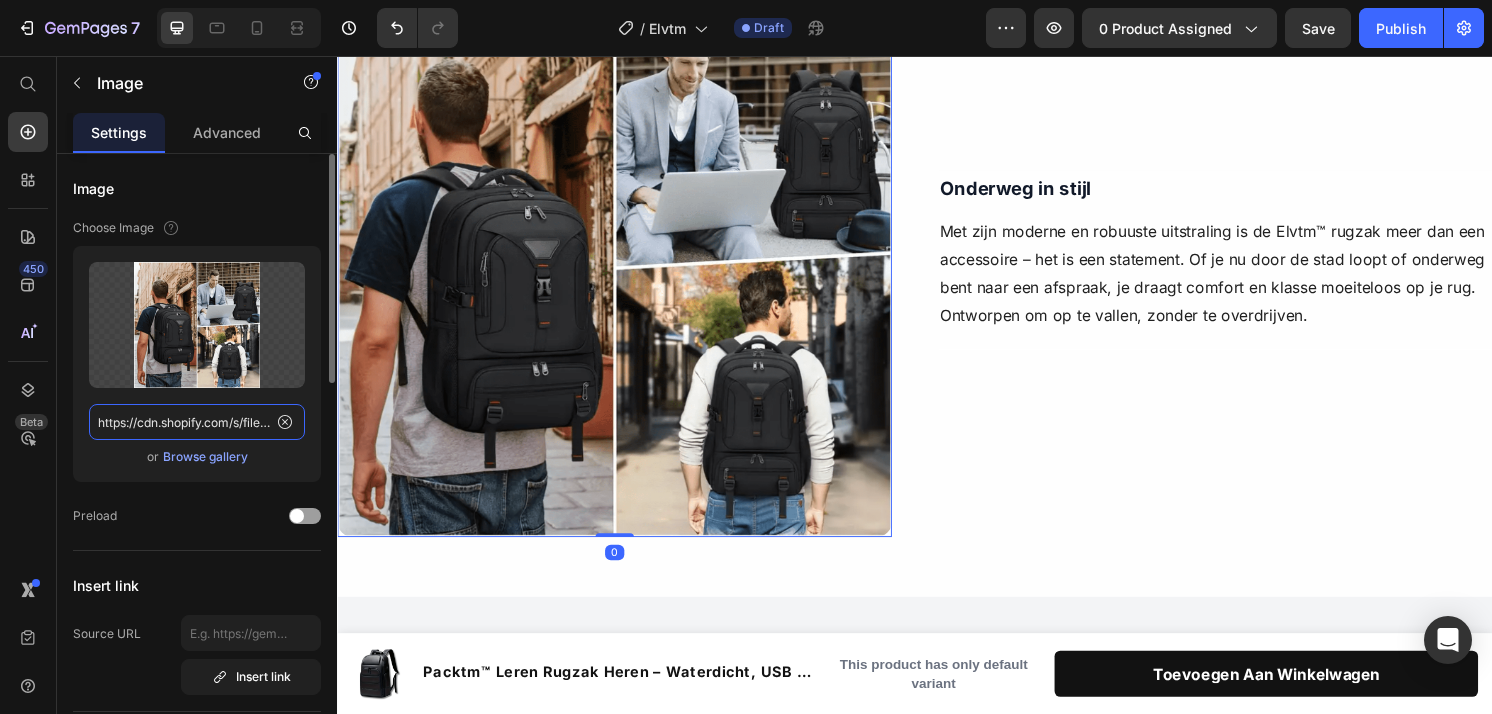 click on "https://cdn.shopify.com/s/files/1/0909/9149/3506/files/elvtm-rugtas-zwart-in-gebruik-straat-en-kantoor.png?v=1752240508" 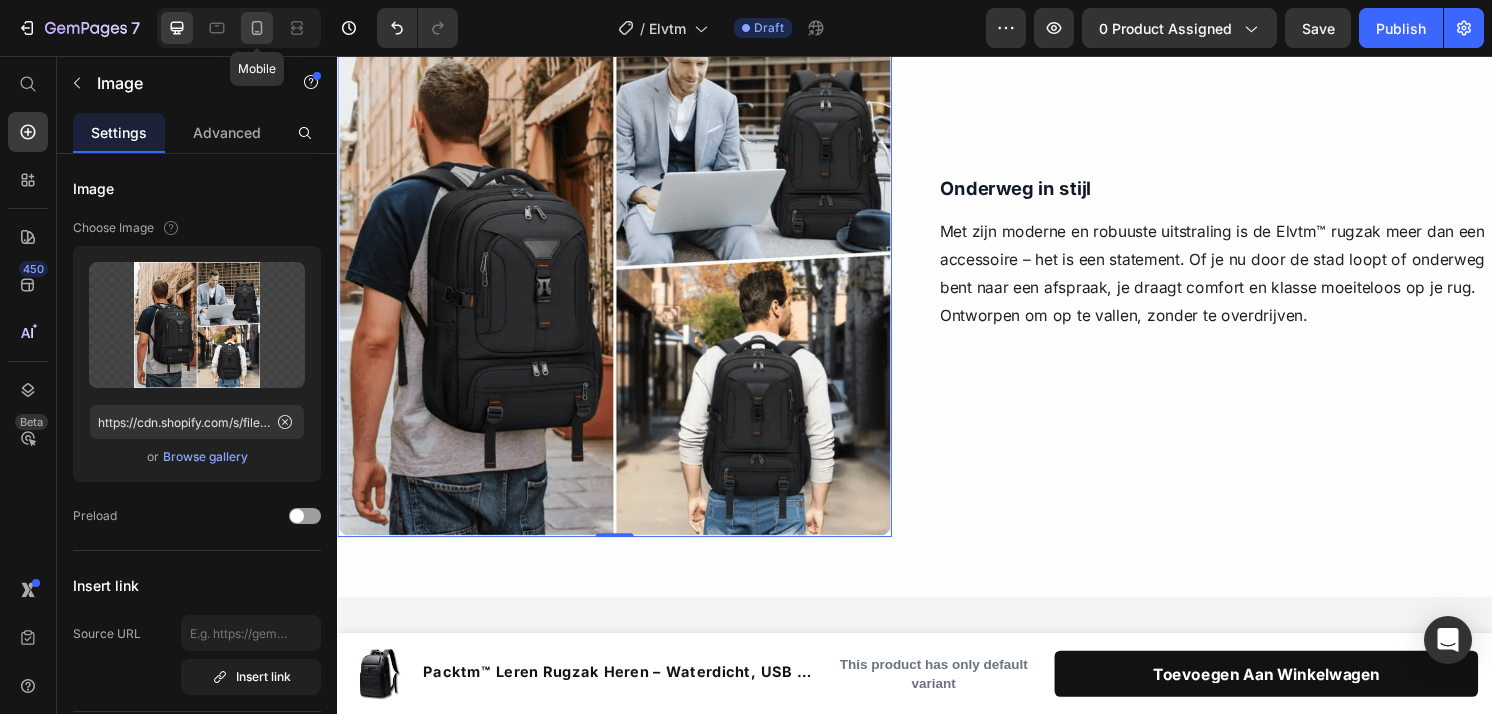 click 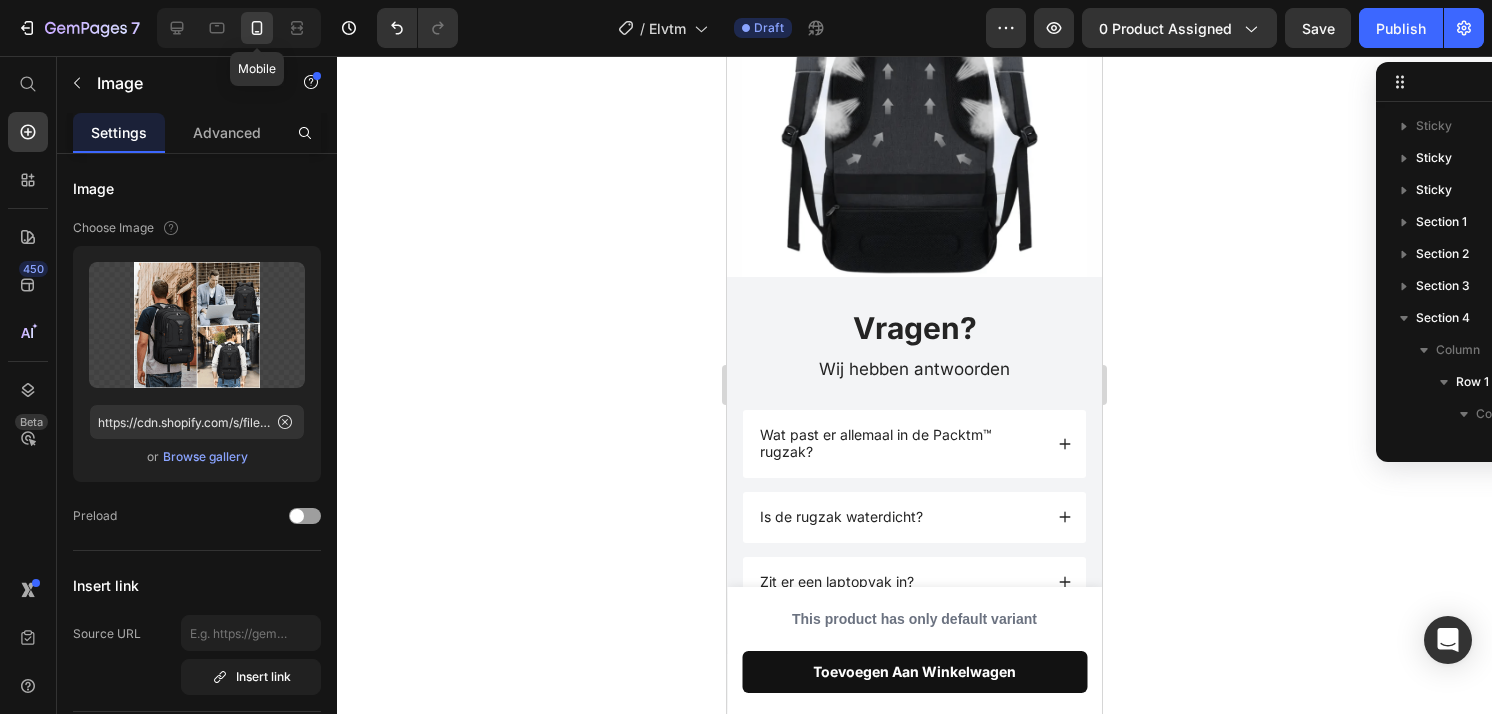 scroll, scrollTop: 1558, scrollLeft: 0, axis: vertical 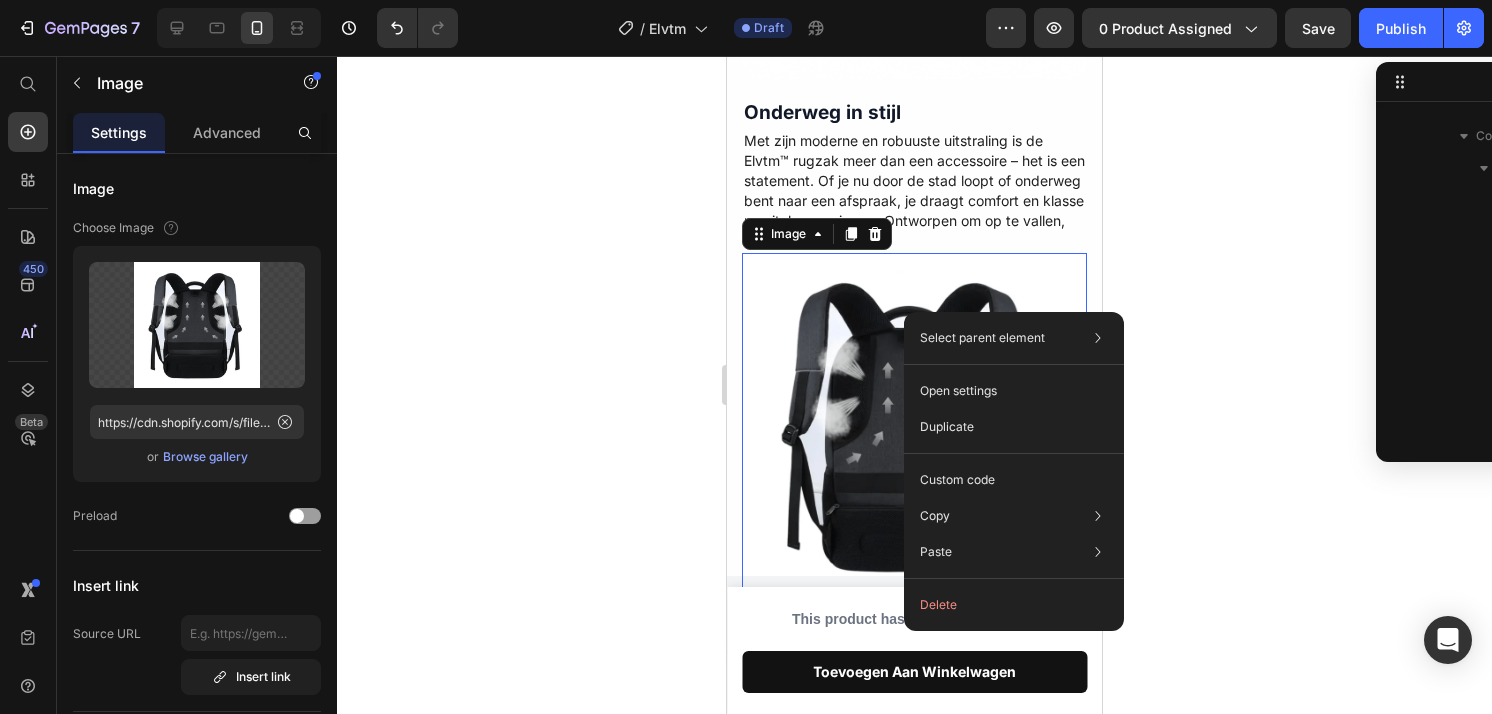 drag, startPoint x: 904, startPoint y: 312, endPoint x: 909, endPoint y: 302, distance: 11.18034 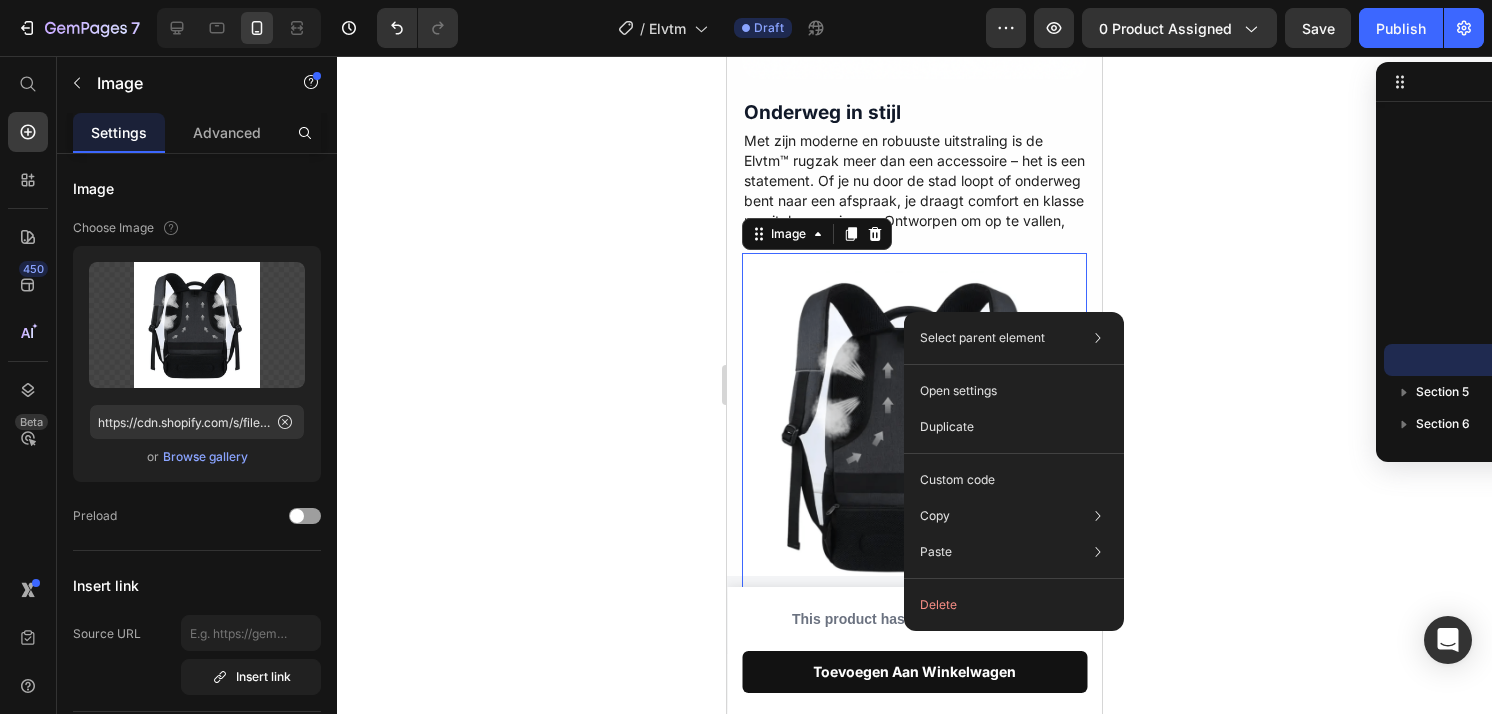 click at bounding box center (914, 425) 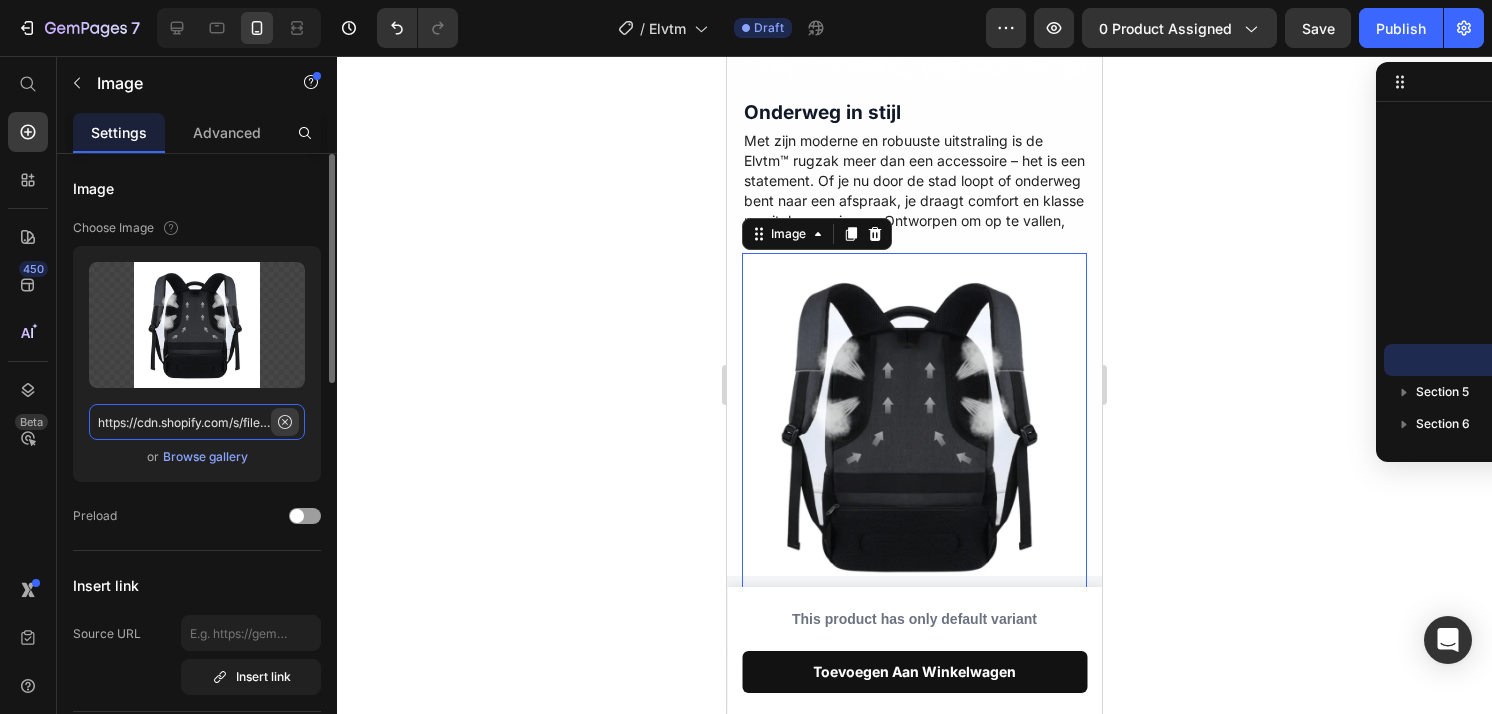 click on "https://cdn.shopify.com/s/files/1/0909/9149/3506/files/travor-rugzak-ademend-rugpand-en-verstelbare-band.png?v=1751307299" 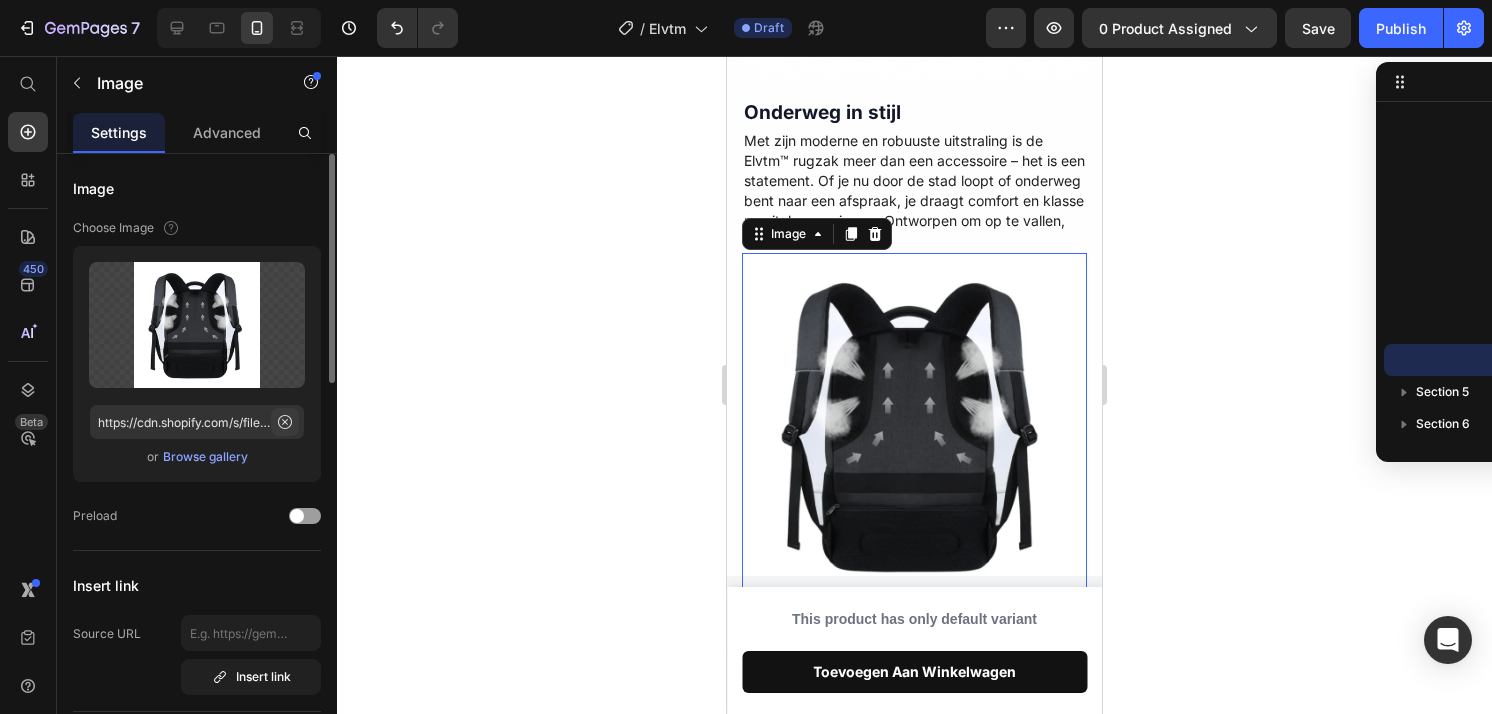 click 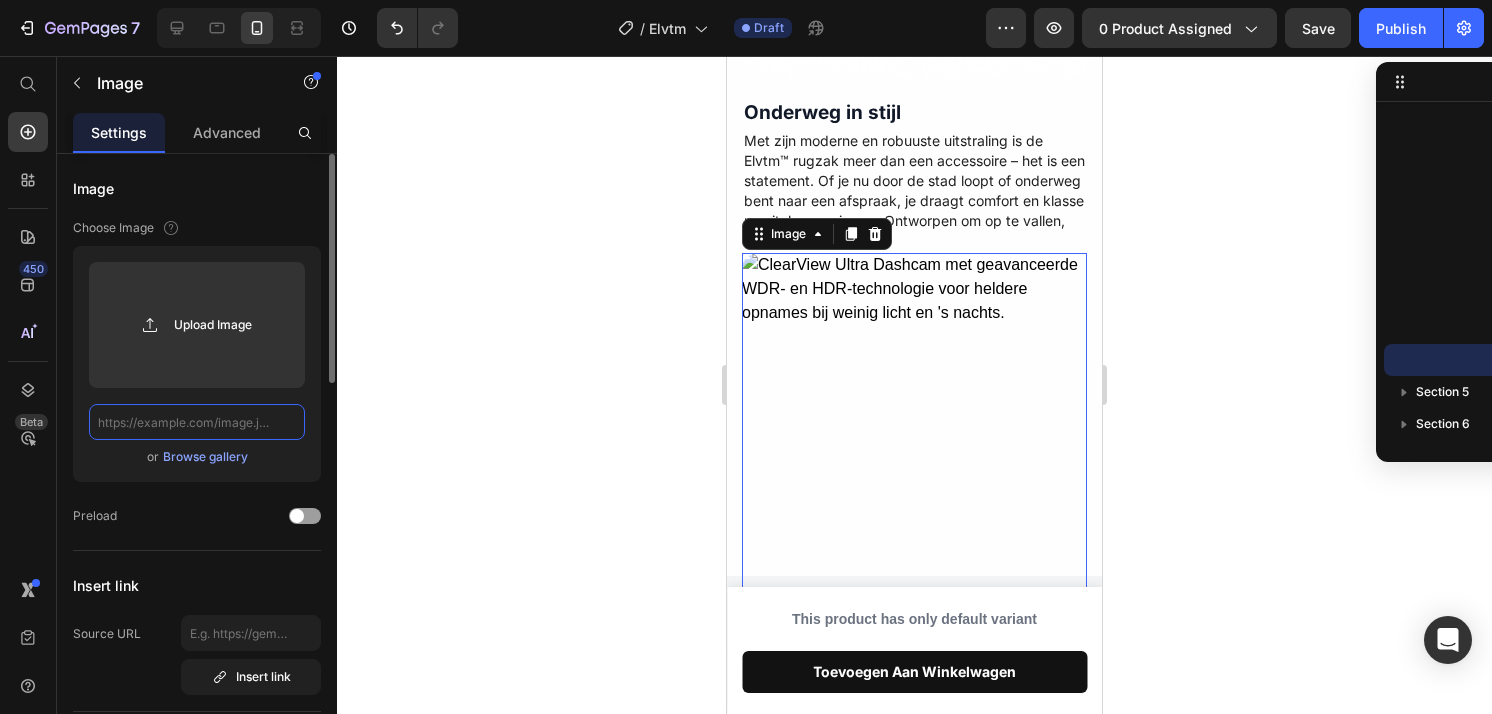 paste on "https://cdn.shopify.com/s/files/1/0909/9149/3506/files/elvtm-rugtas-zwart-in-gebruik-straat-en-kantoor.png?v=1752240508" 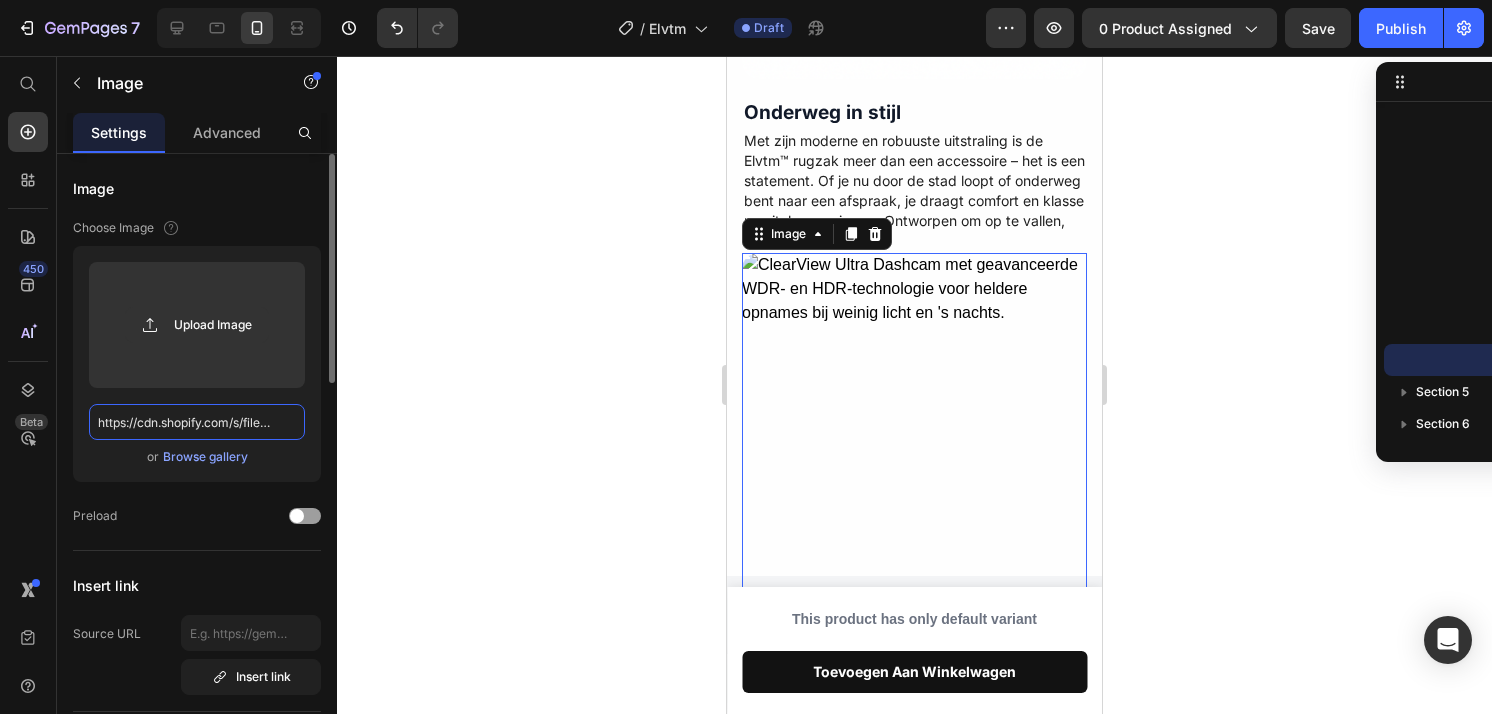 scroll, scrollTop: 0, scrollLeft: 535, axis: horizontal 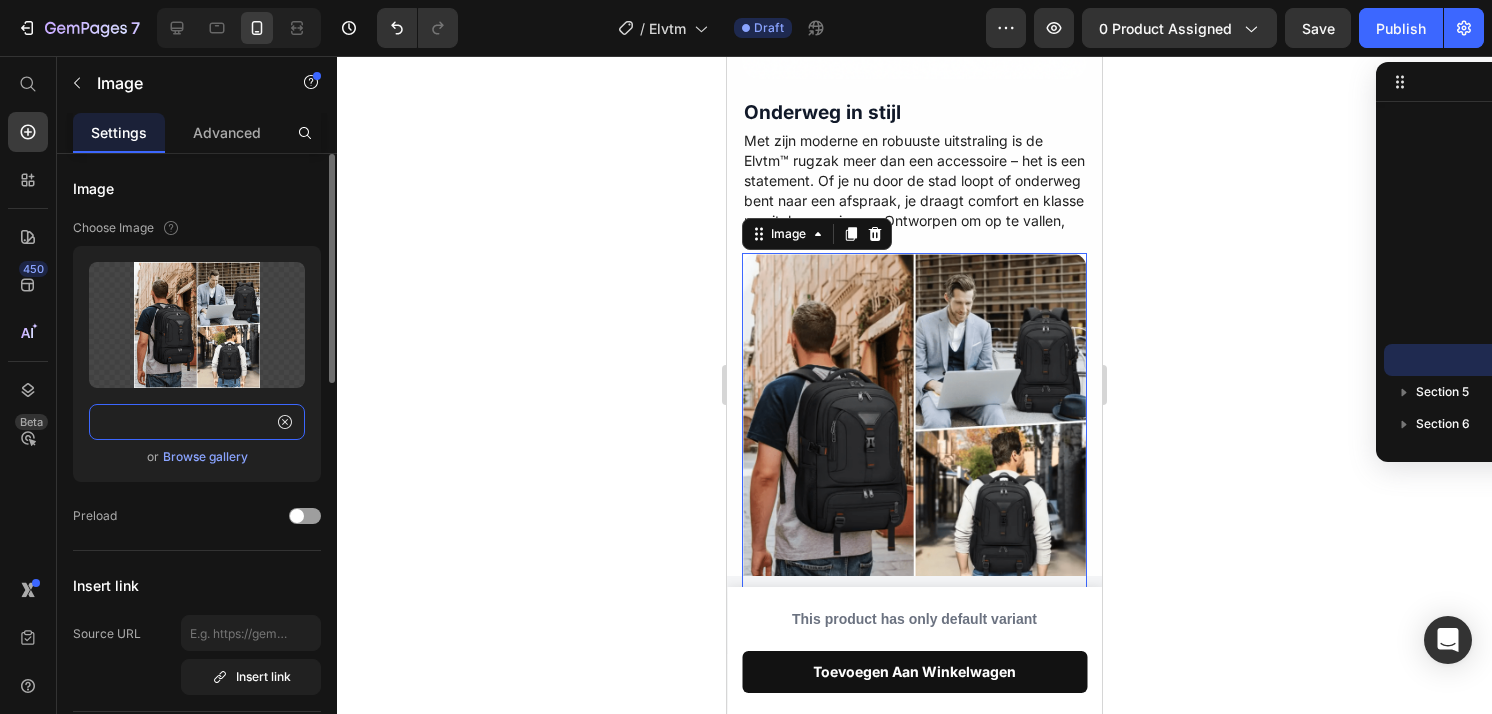 type on "https://cdn.shopify.com/s/files/1/0909/9149/3506/files/elvtm-rugtas-zwart-in-gebruik-straat-en-kantoor.png?v=1752240508" 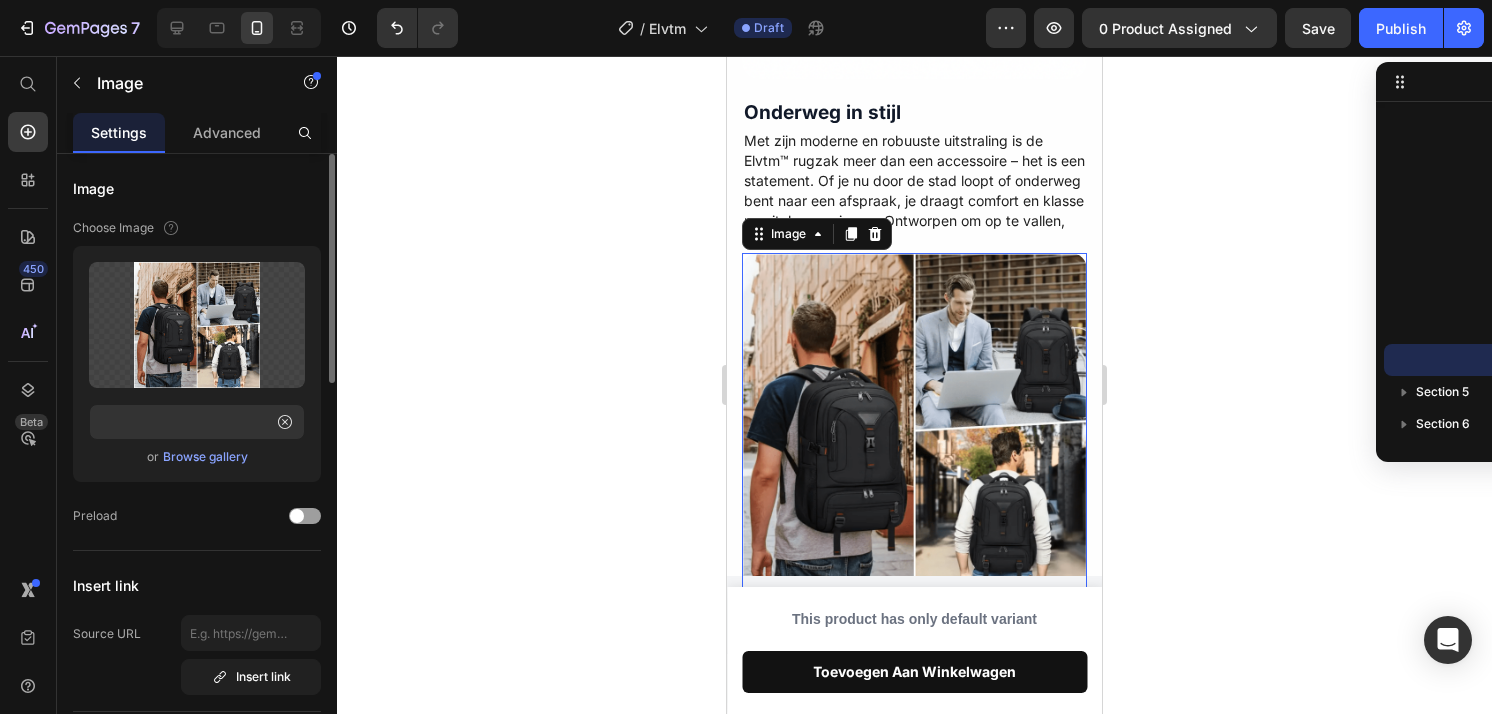 click 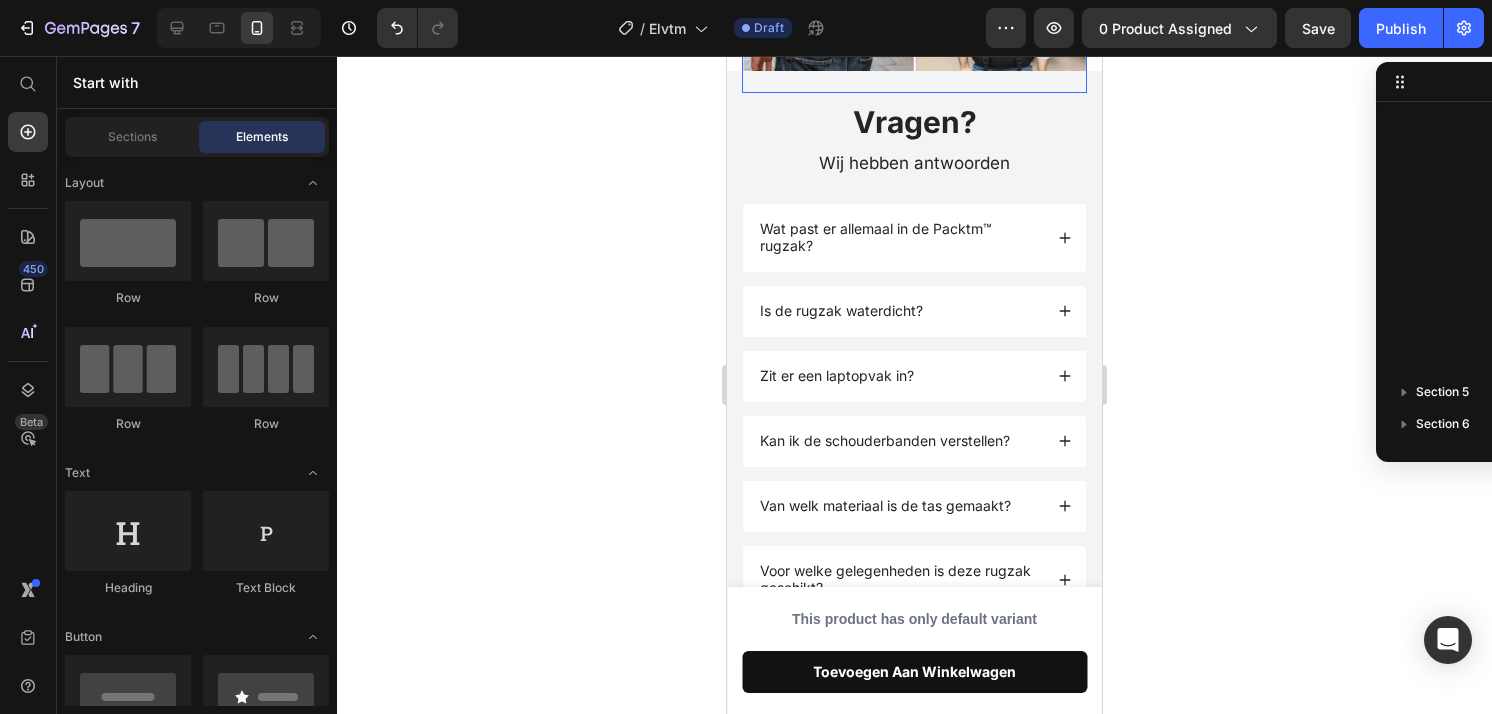 scroll, scrollTop: 1936, scrollLeft: 0, axis: vertical 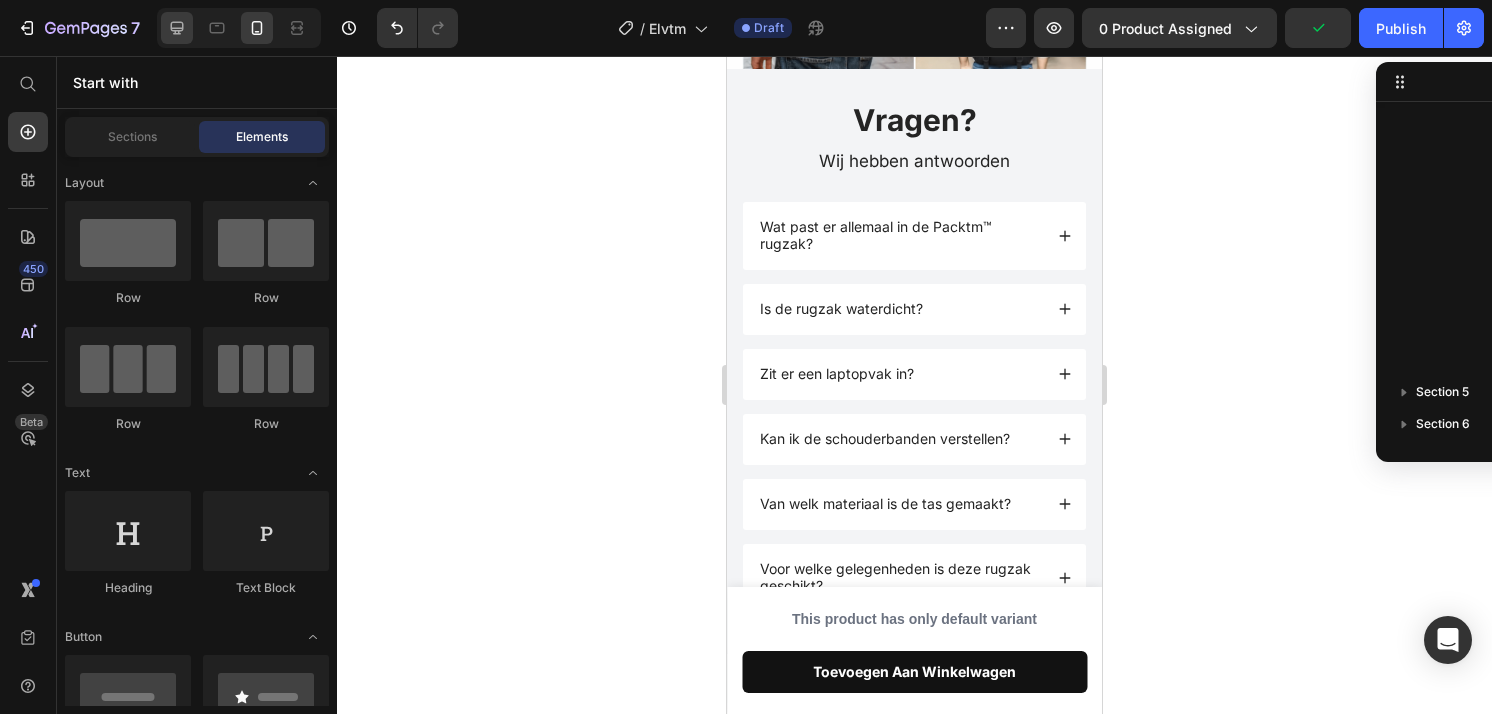 click 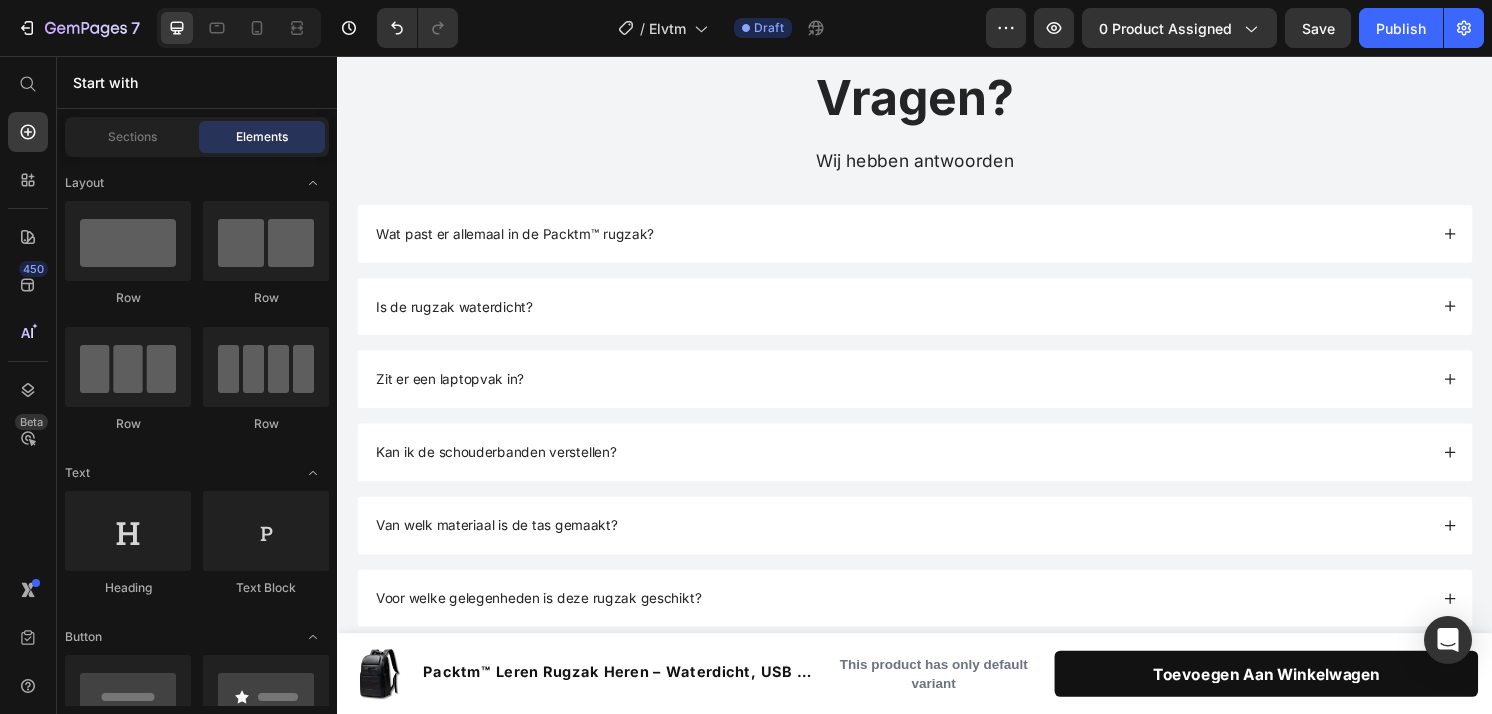 scroll, scrollTop: 2314, scrollLeft: 0, axis: vertical 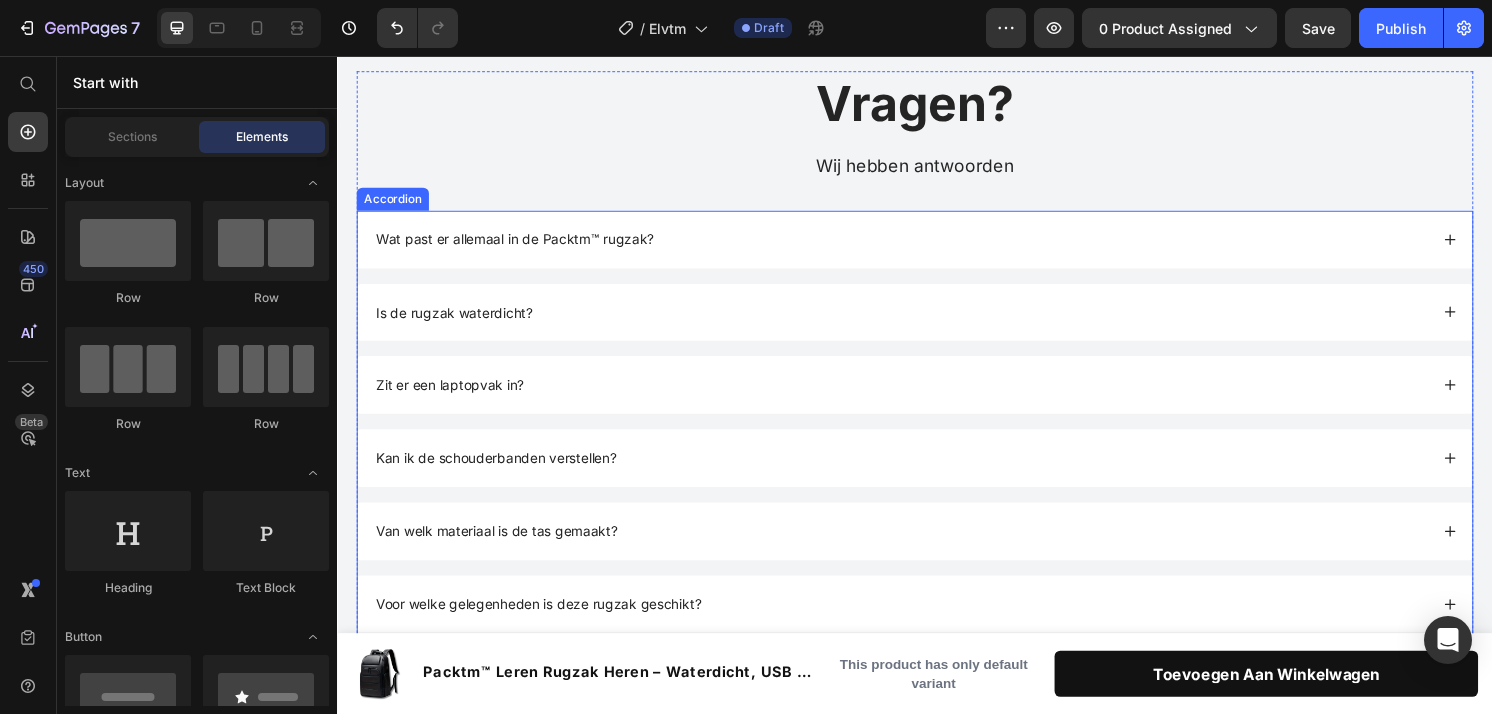 click on "Wat past er allemaal in de Packtm™ rugzak?" at bounding box center [521, 247] 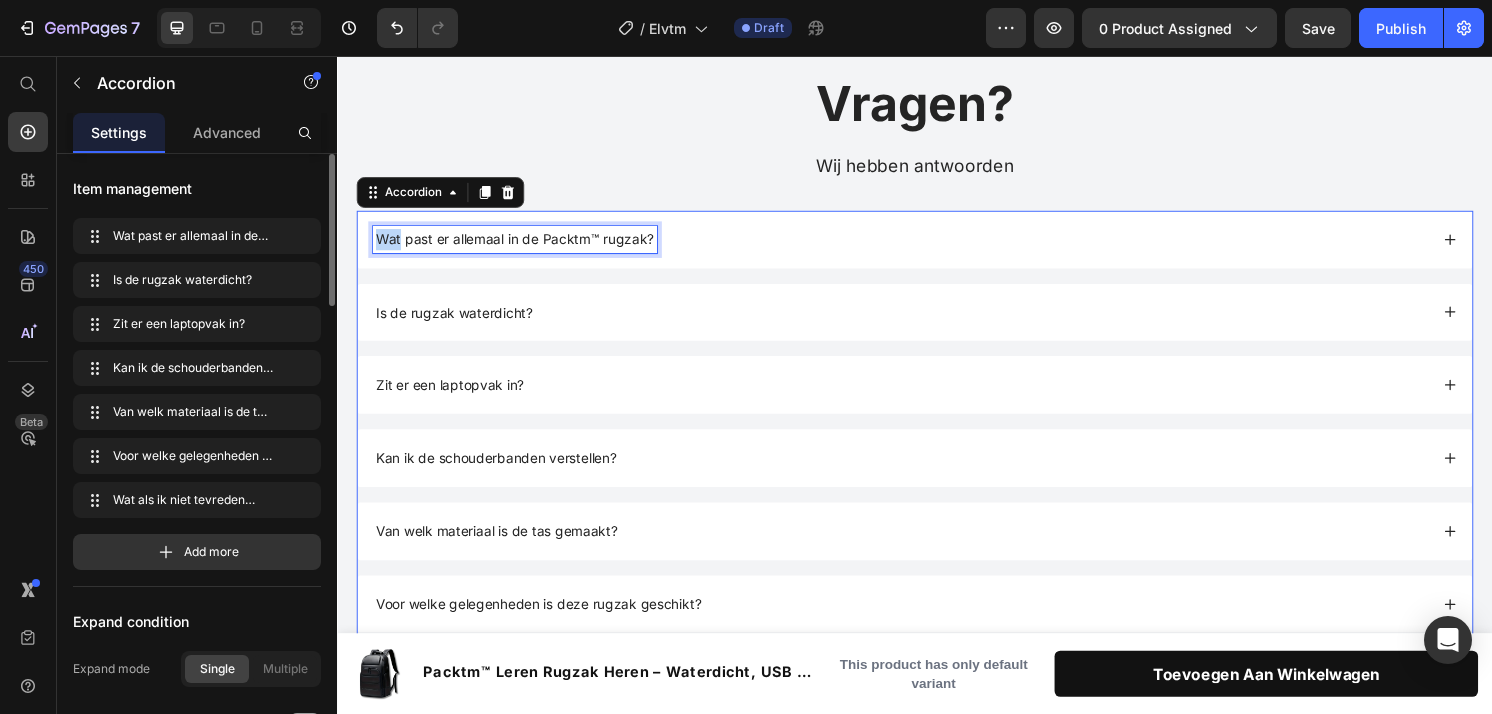 click on "Wat past er allemaal in de Packtm™ rugzak?" at bounding box center (521, 247) 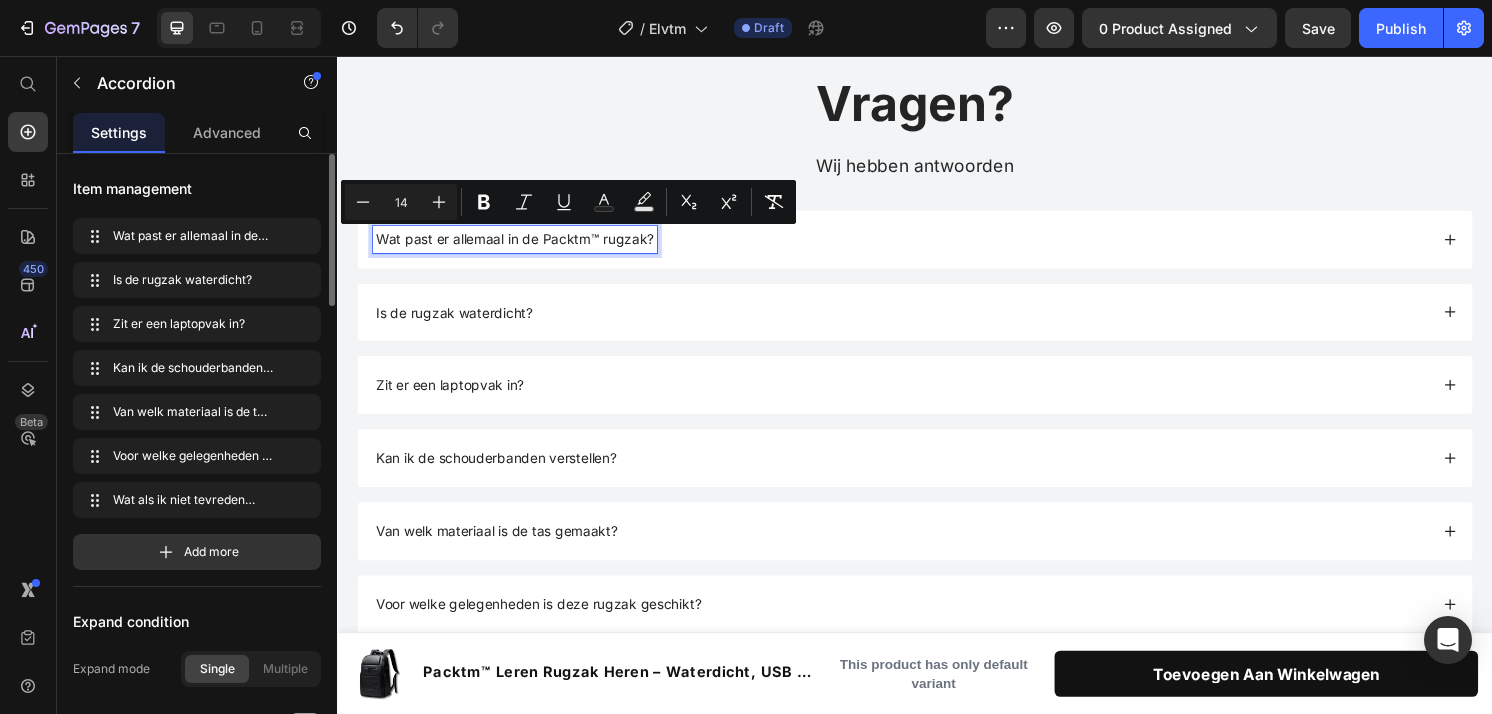 click on "Wat past er allemaal in de Packtm™ rugzak?" at bounding box center [521, 246] 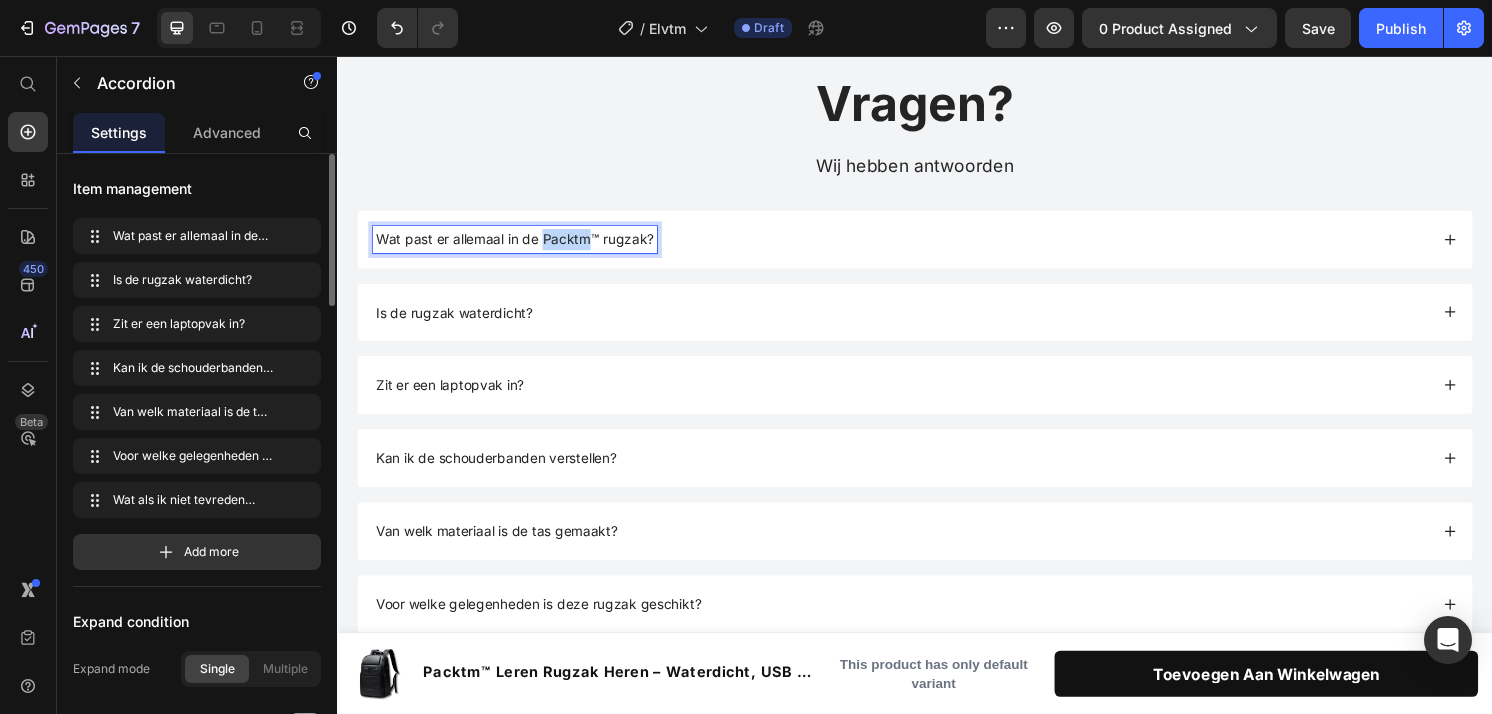 click on "Wat past er allemaal in de Packtm™ rugzak?" at bounding box center [521, 246] 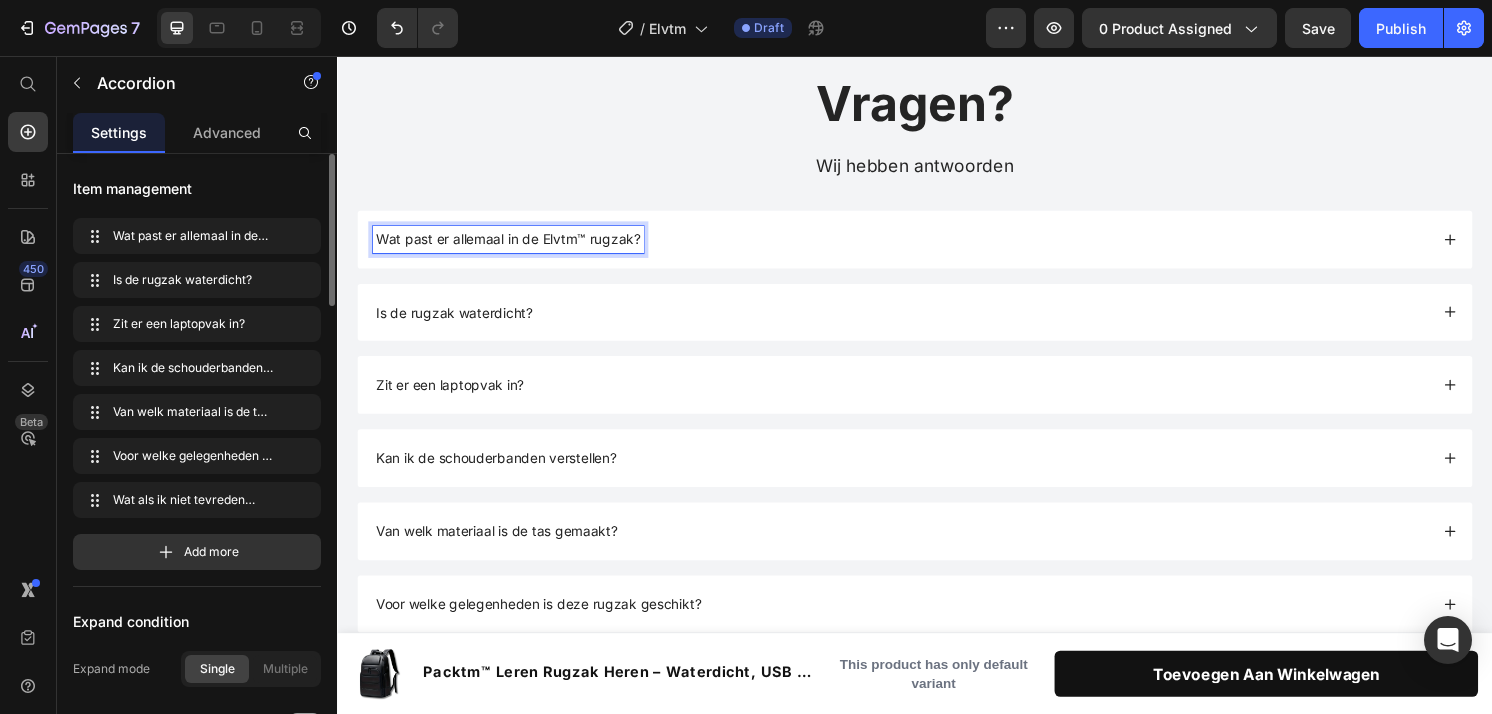 click on "Wat past er allemaal in de Elvtm™™ rugzak?" at bounding box center [937, 247] 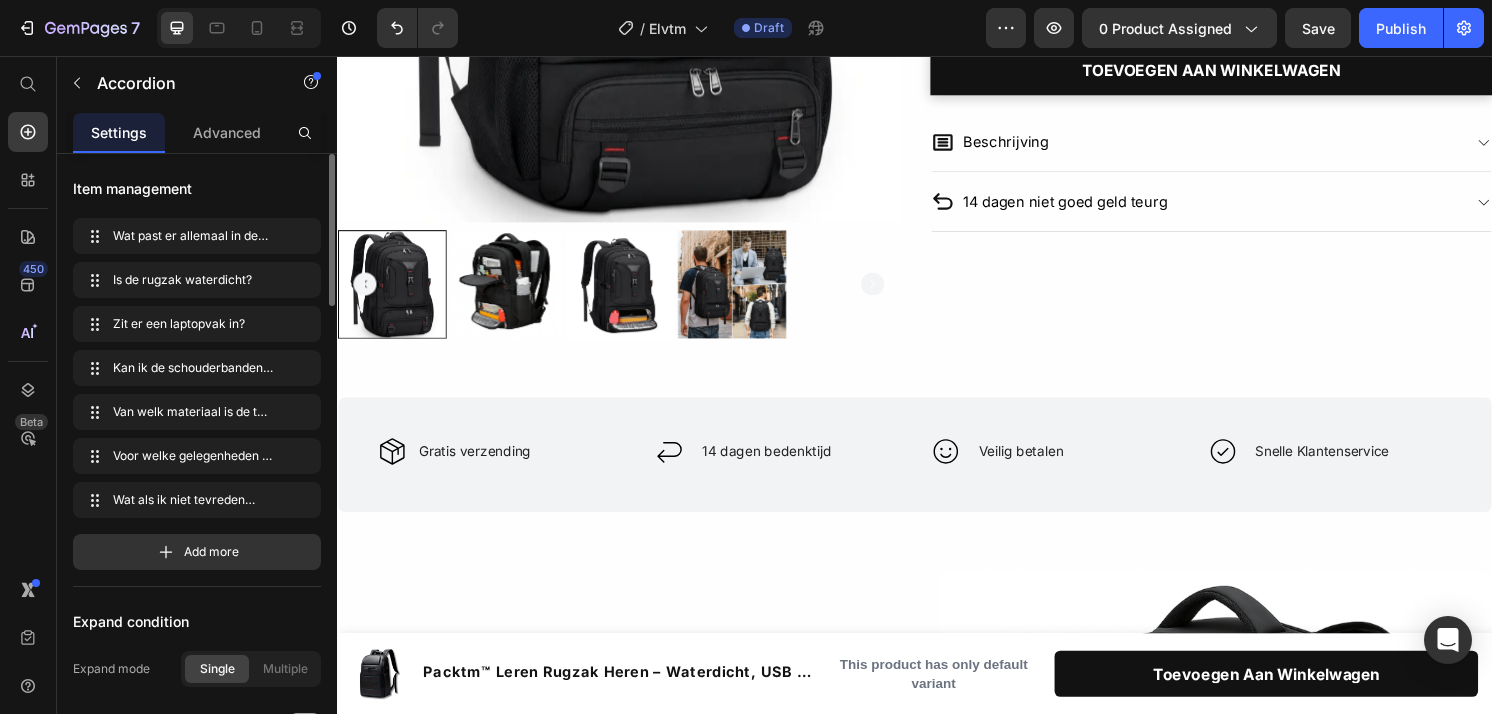 scroll, scrollTop: 81, scrollLeft: 0, axis: vertical 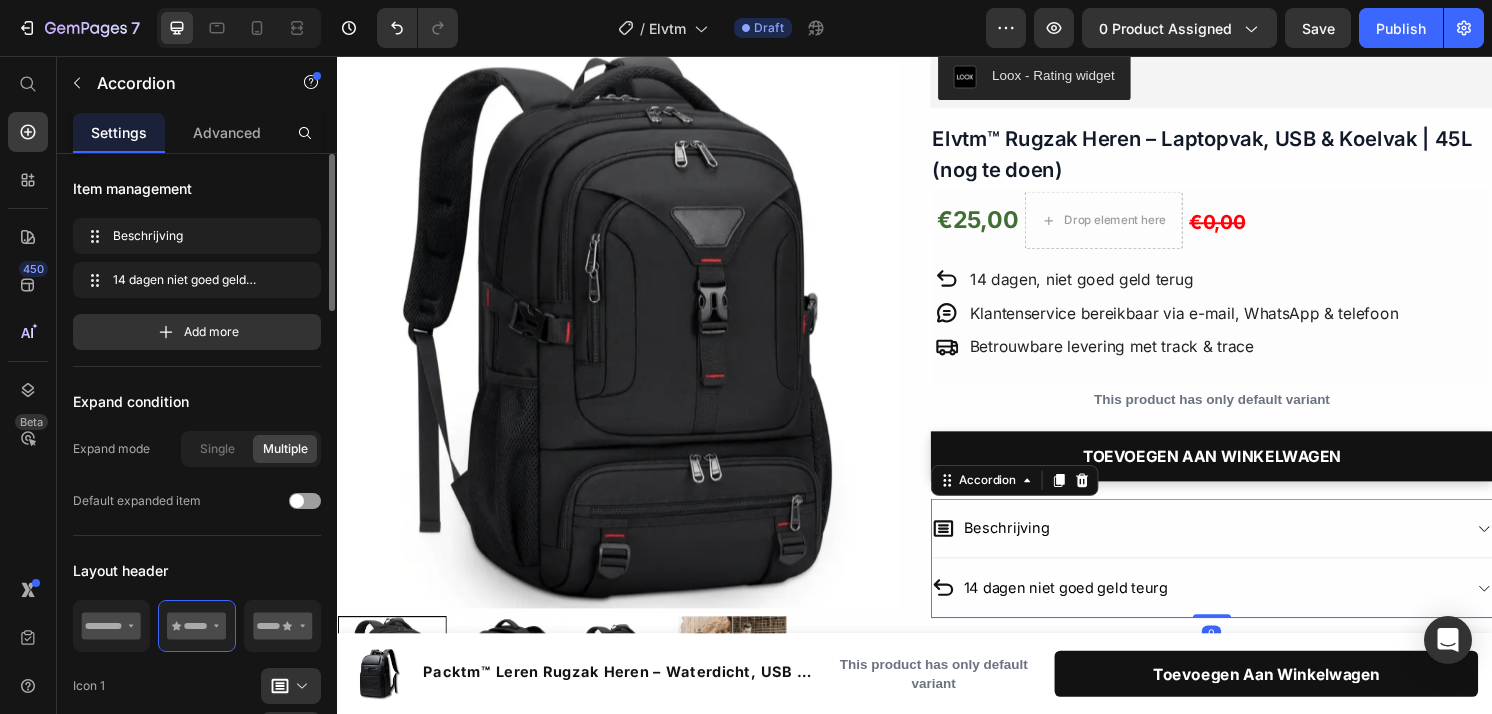 click on "Beschrijving" at bounding box center [1229, 546] 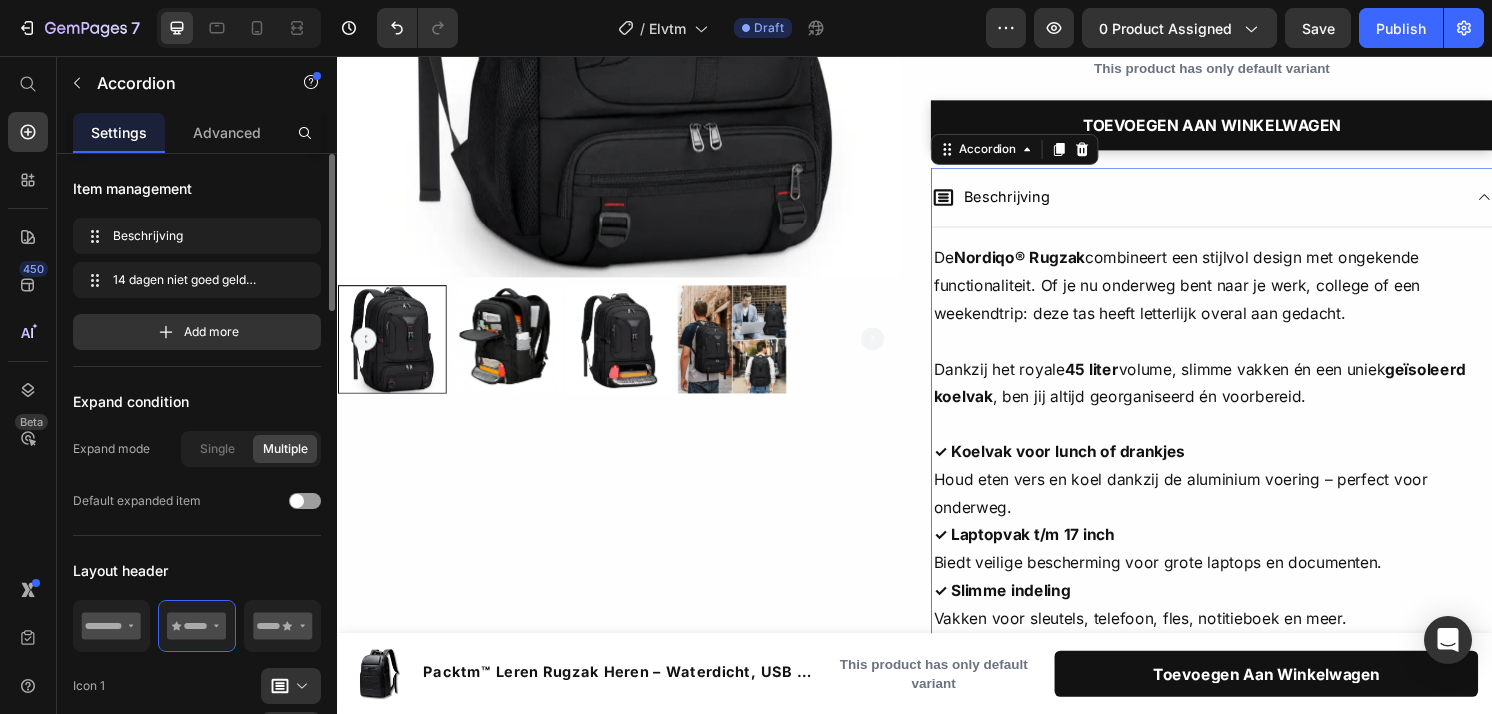 scroll, scrollTop: 419, scrollLeft: 0, axis: vertical 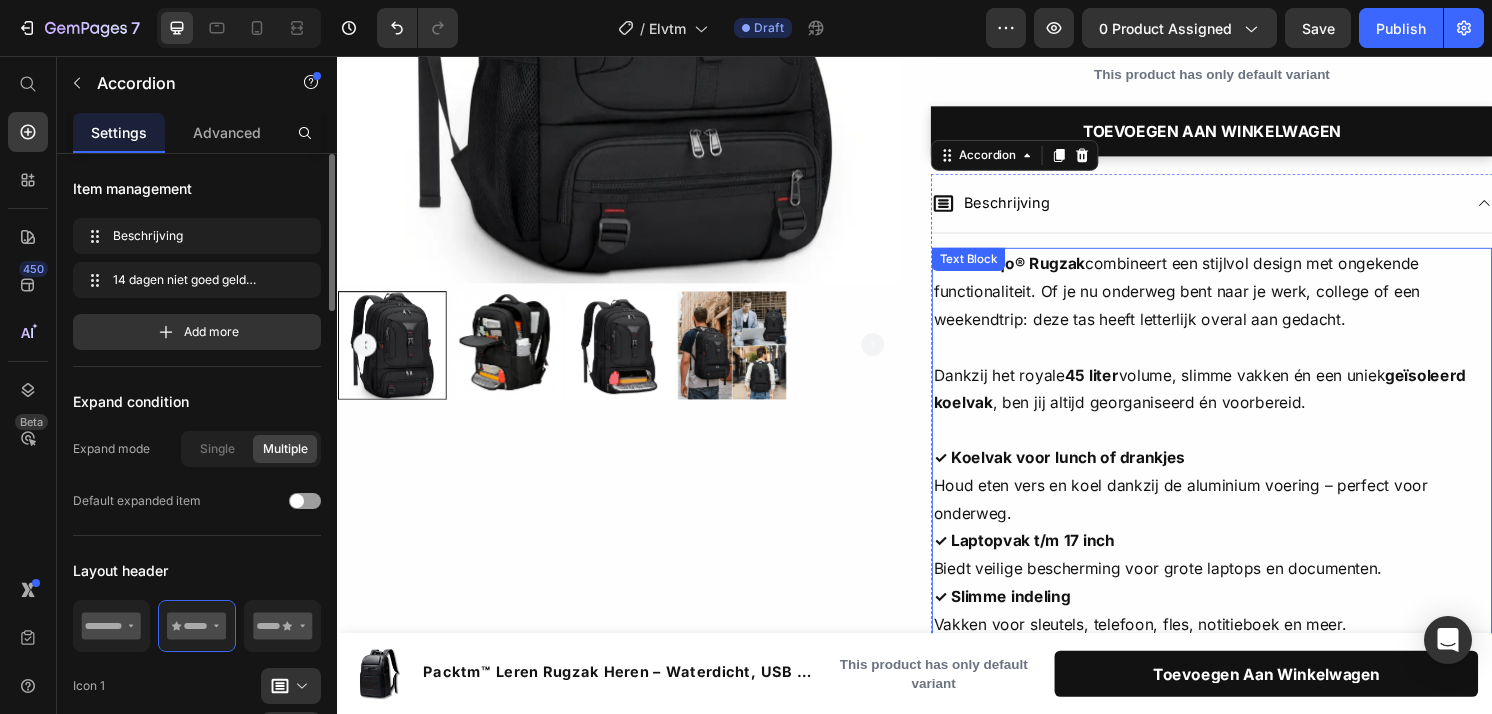 click on "Text Block" at bounding box center (992, 267) 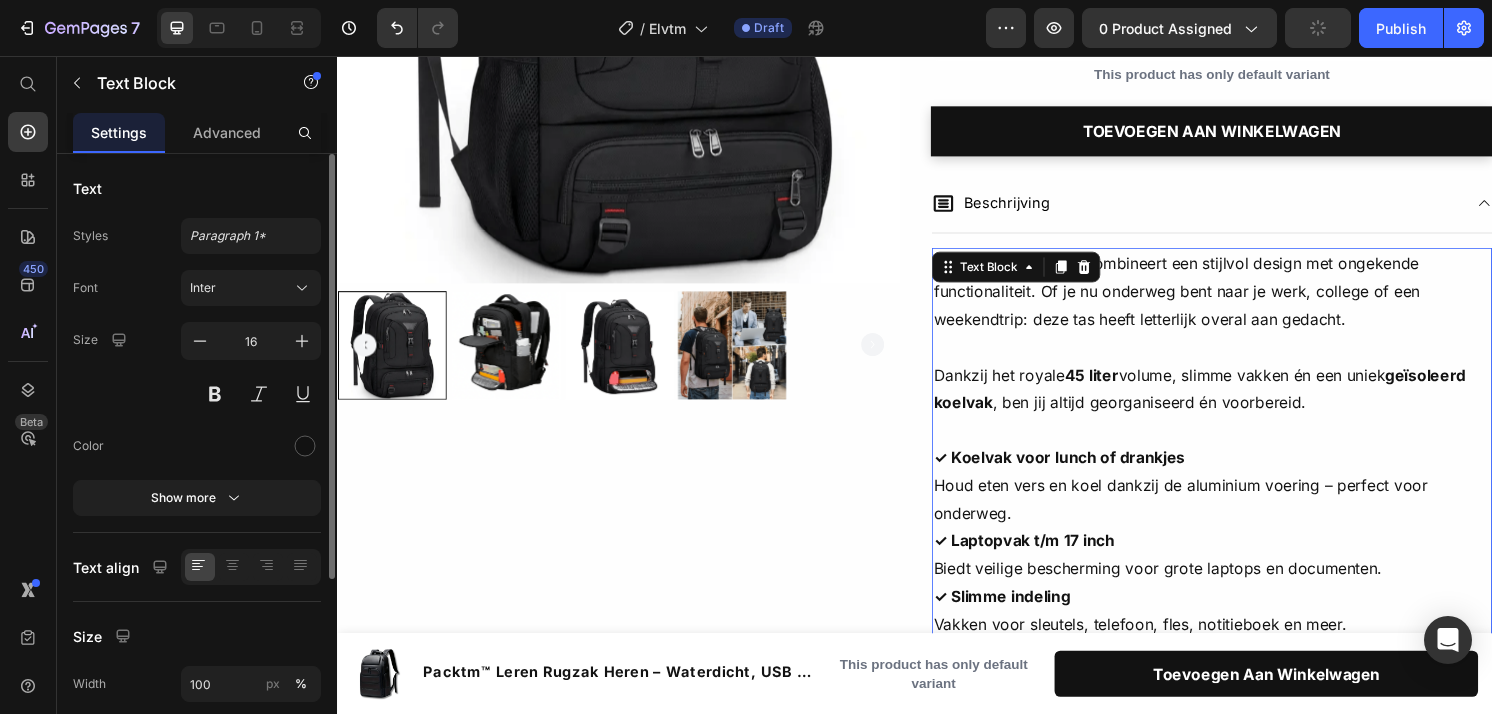 click on "Text Block" at bounding box center (1013, 275) 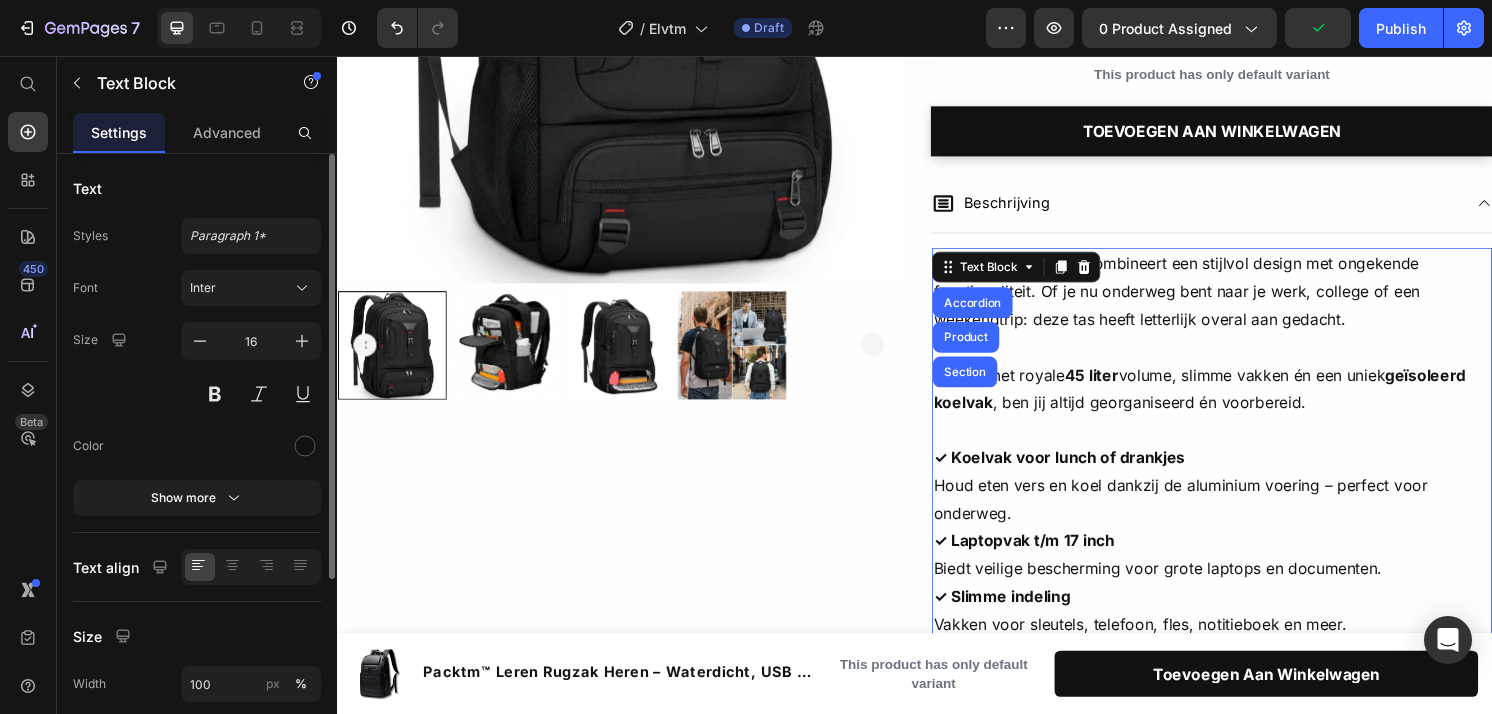 click at bounding box center (1245, 358) 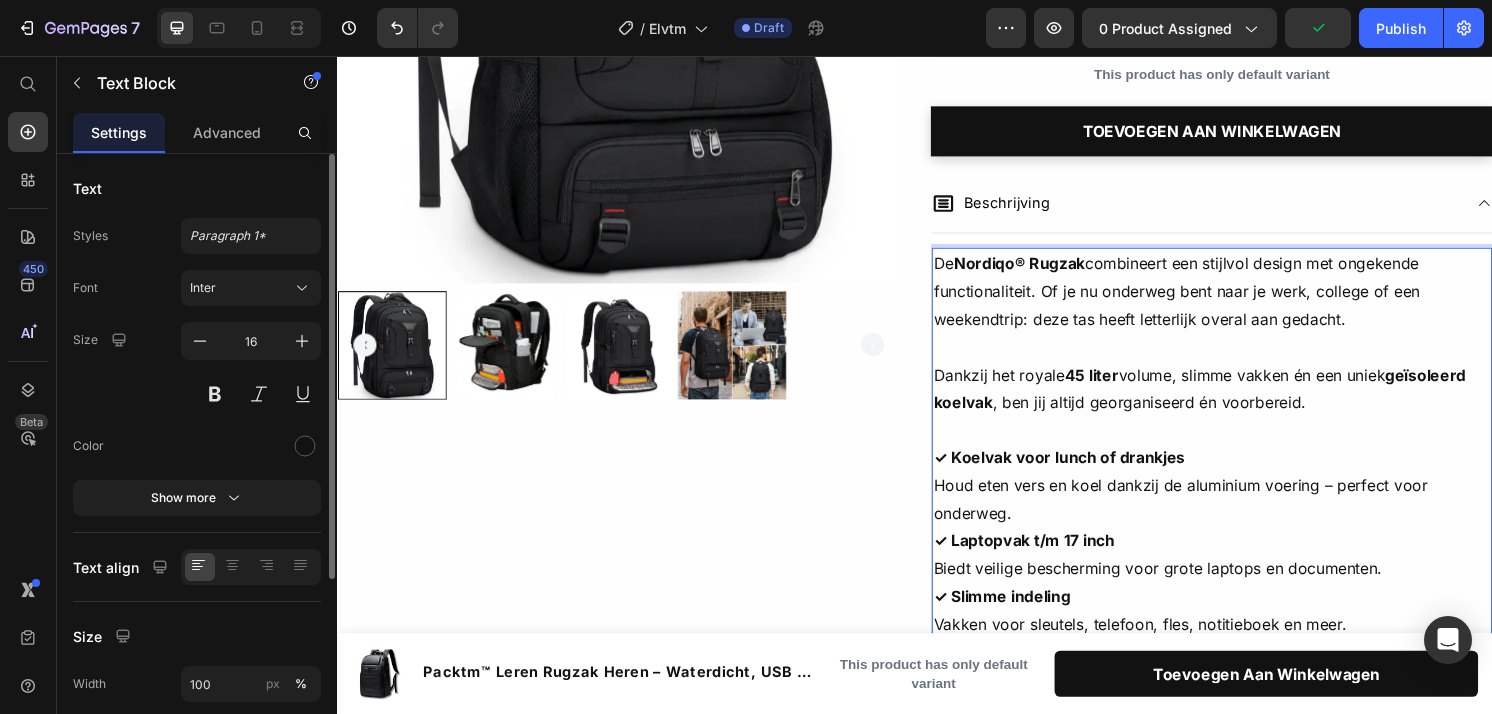 click on "Nordiqo® Rugzak" at bounding box center [1045, 271] 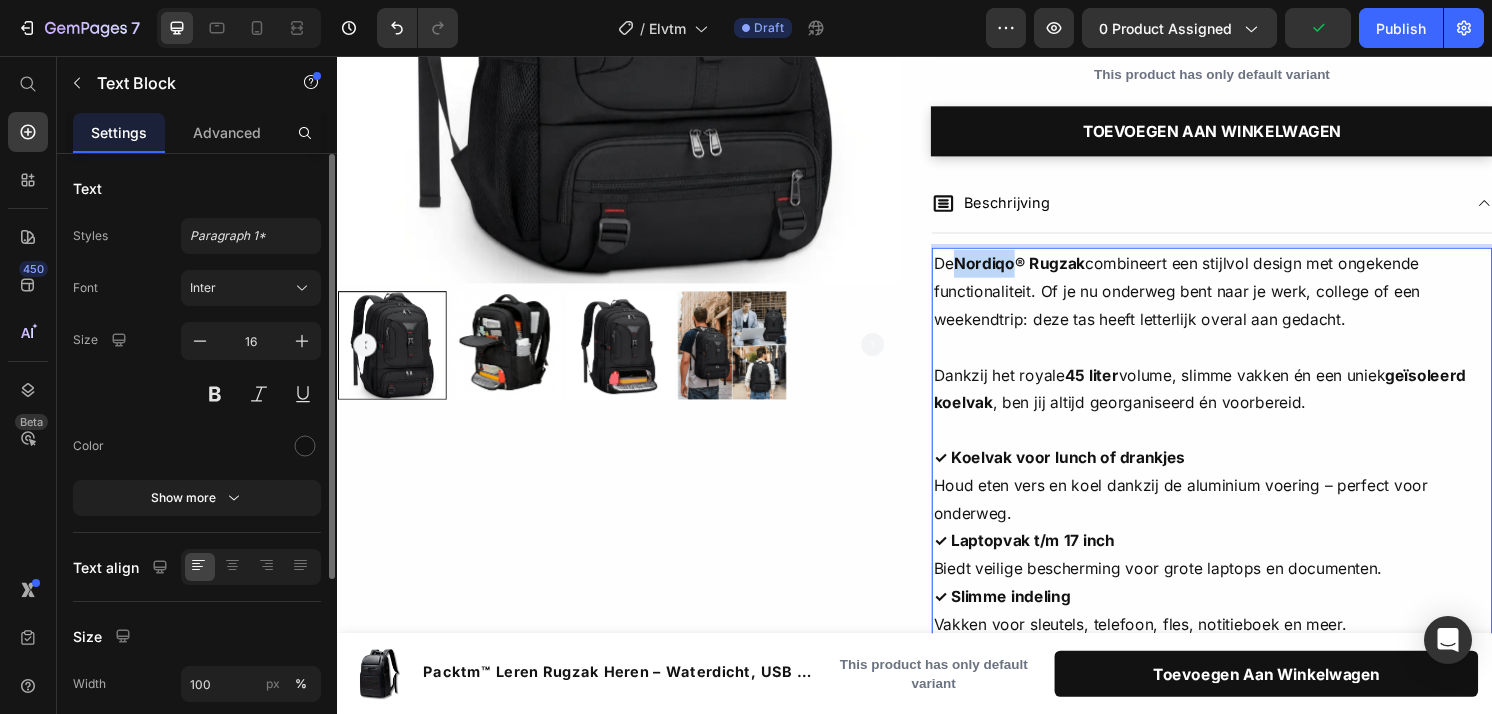 click on "Nordiqo® Rugzak" at bounding box center [1045, 271] 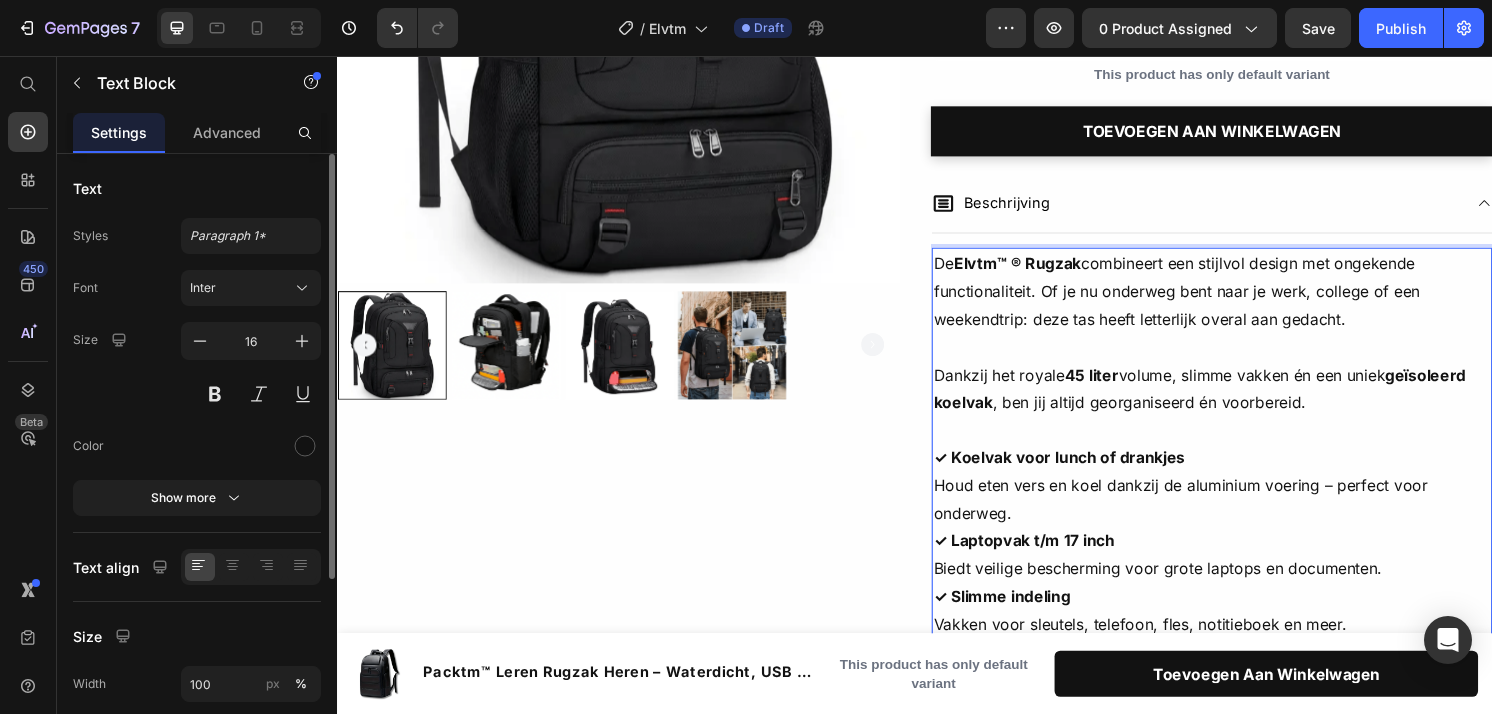 click on "Elvtm™ ® Rugzak" at bounding box center [1043, 271] 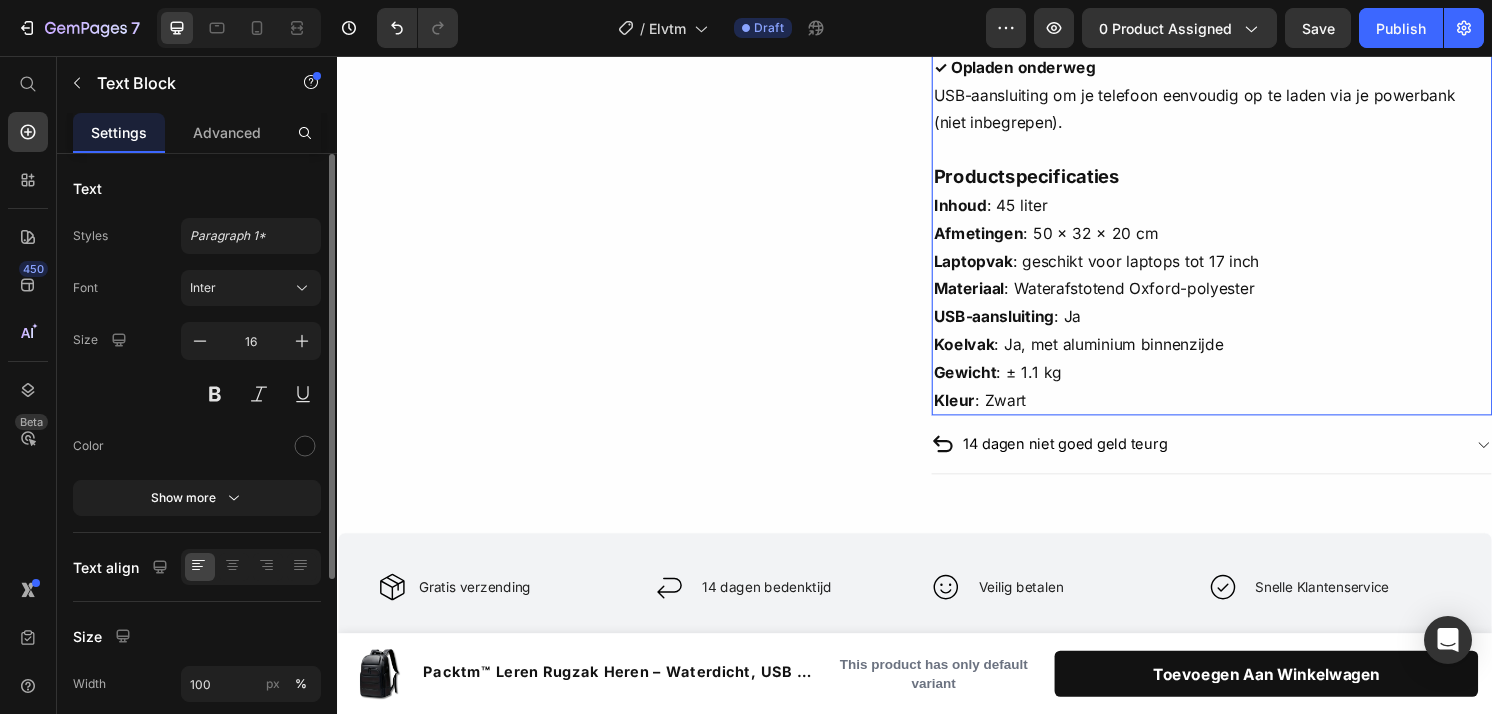 scroll, scrollTop: 1114, scrollLeft: 0, axis: vertical 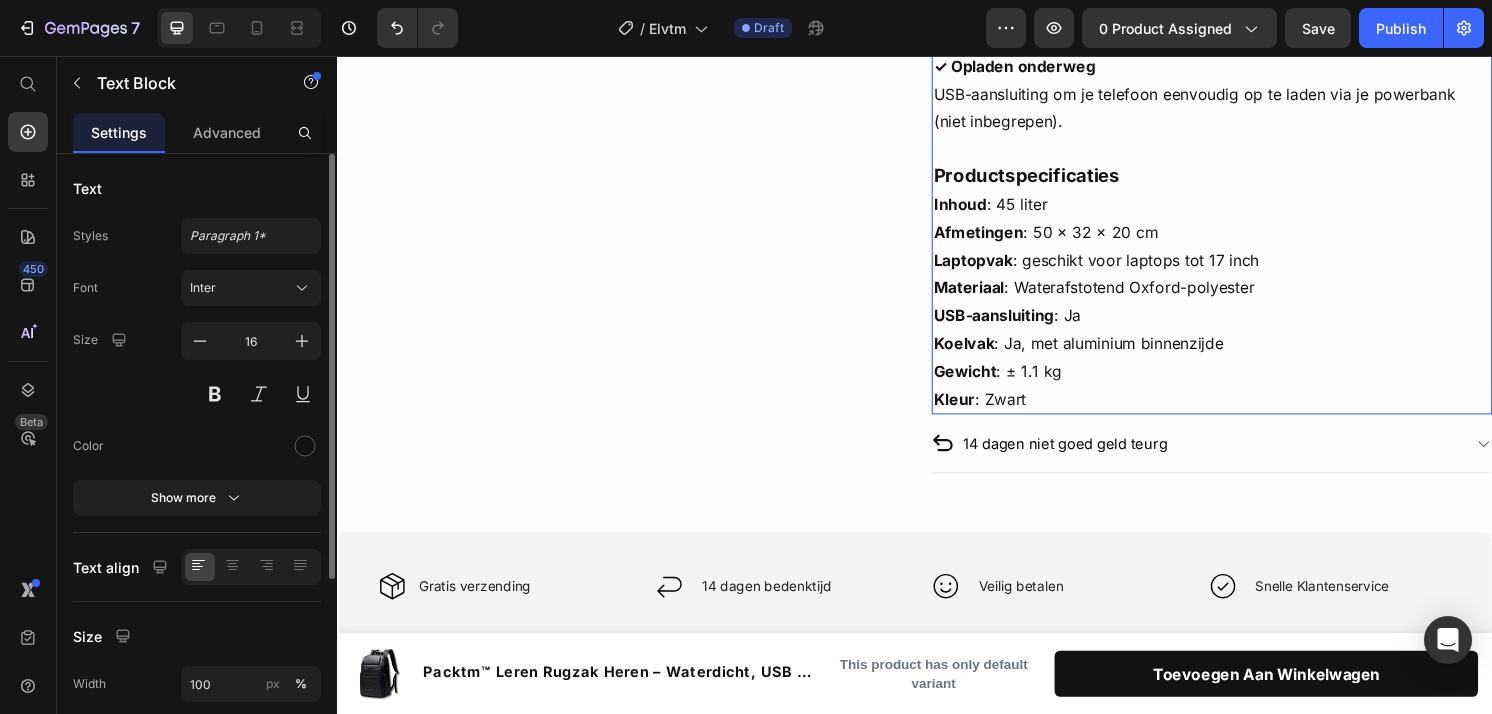 click on "Inhoud : 45 liter Afmetingen : 50 × 32 × 20 cm Laptopvak : geschikt voor laptops tot 17 inch Materiaal : Waterafstotend Oxford-polyester USB-aansluiting : Ja Koelvak : Ja, met aluminium binnenzijde Gewicht : ± 1.1 kg Kleur : Zwart" at bounding box center [1245, 311] 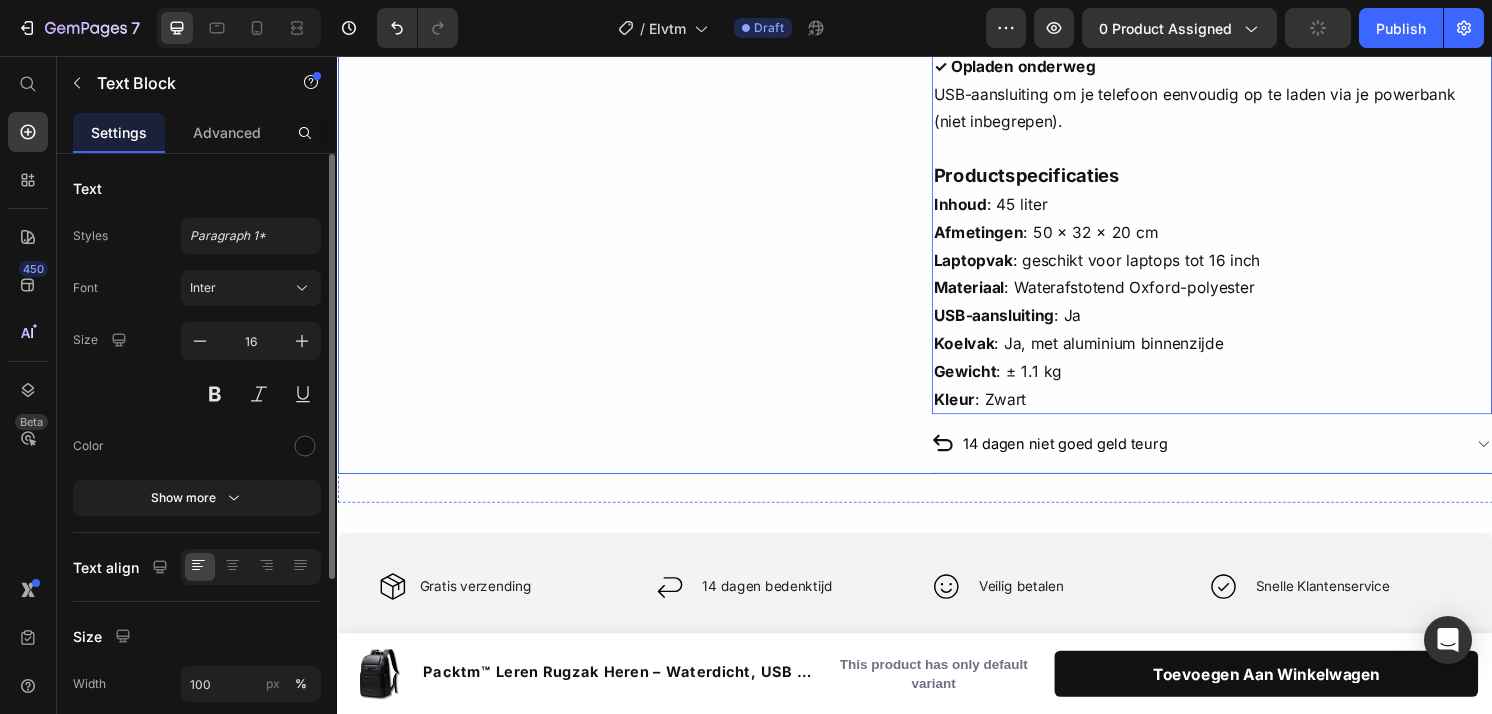 click on "Product Images" at bounding box center [629, -249] 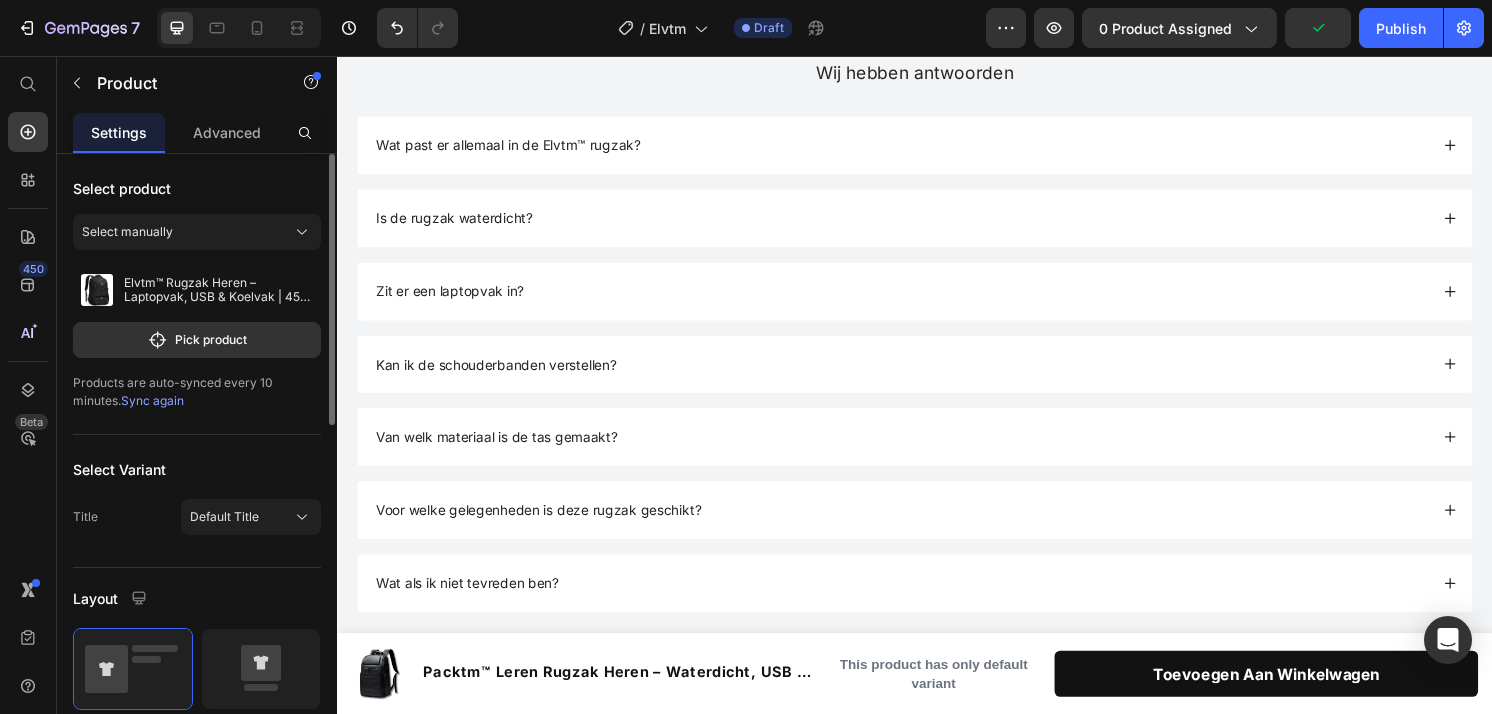 scroll, scrollTop: 3193, scrollLeft: 0, axis: vertical 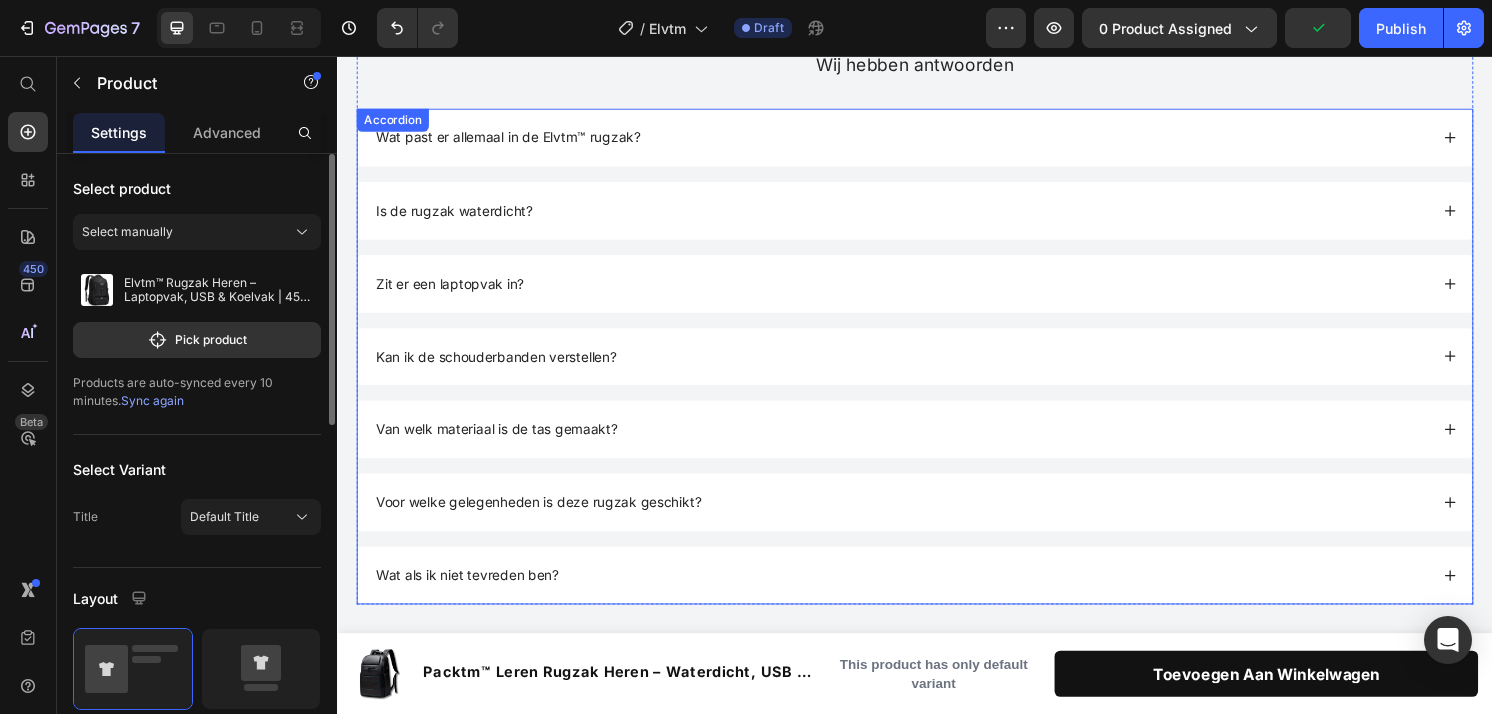 click on "Wat past er allemaal in de Elvtm™™ rugzak?" at bounding box center [922, 141] 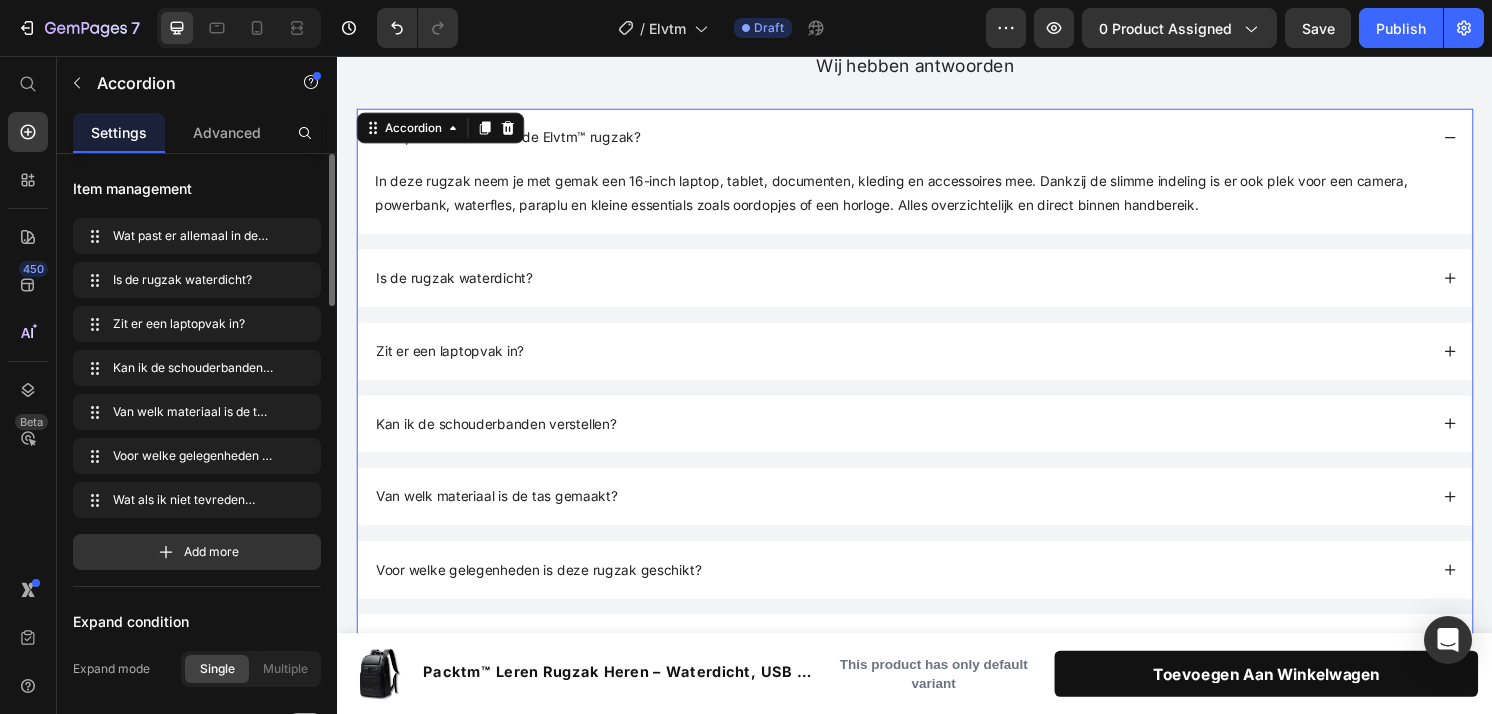 click on "Is de rugzak waterdicht?" at bounding box center [937, 287] 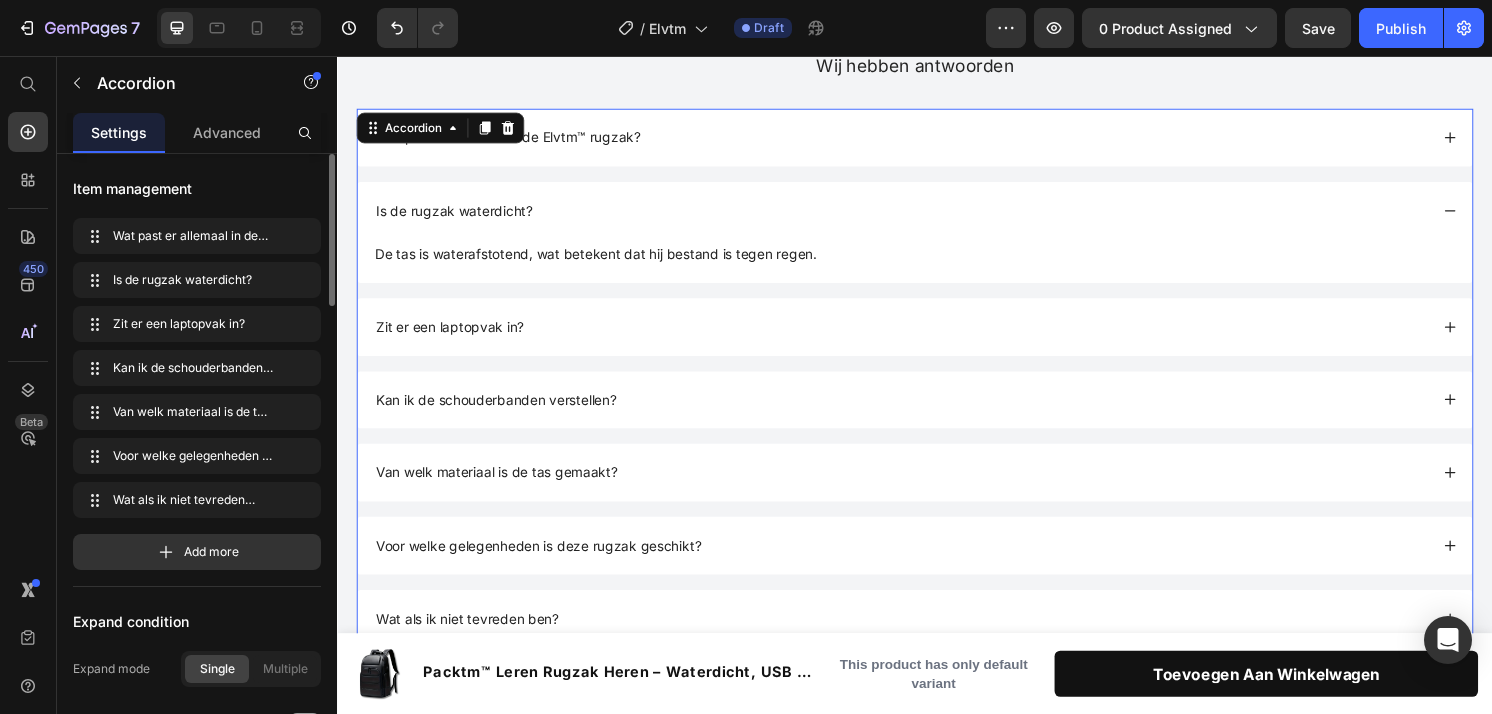click on "Zit er een laptopvak in?" at bounding box center (922, 338) 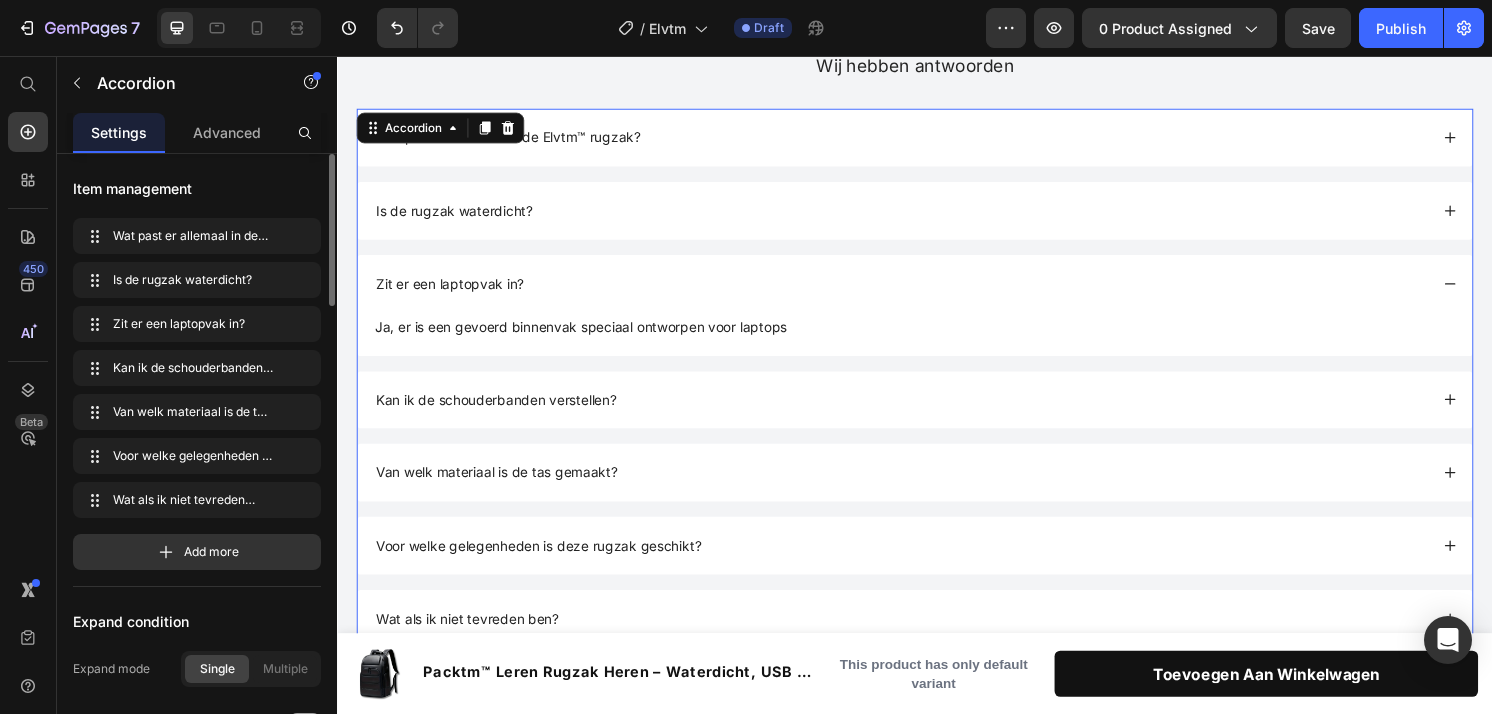 click on "Kan ik de schouderbanden verstellen?" at bounding box center [922, 414] 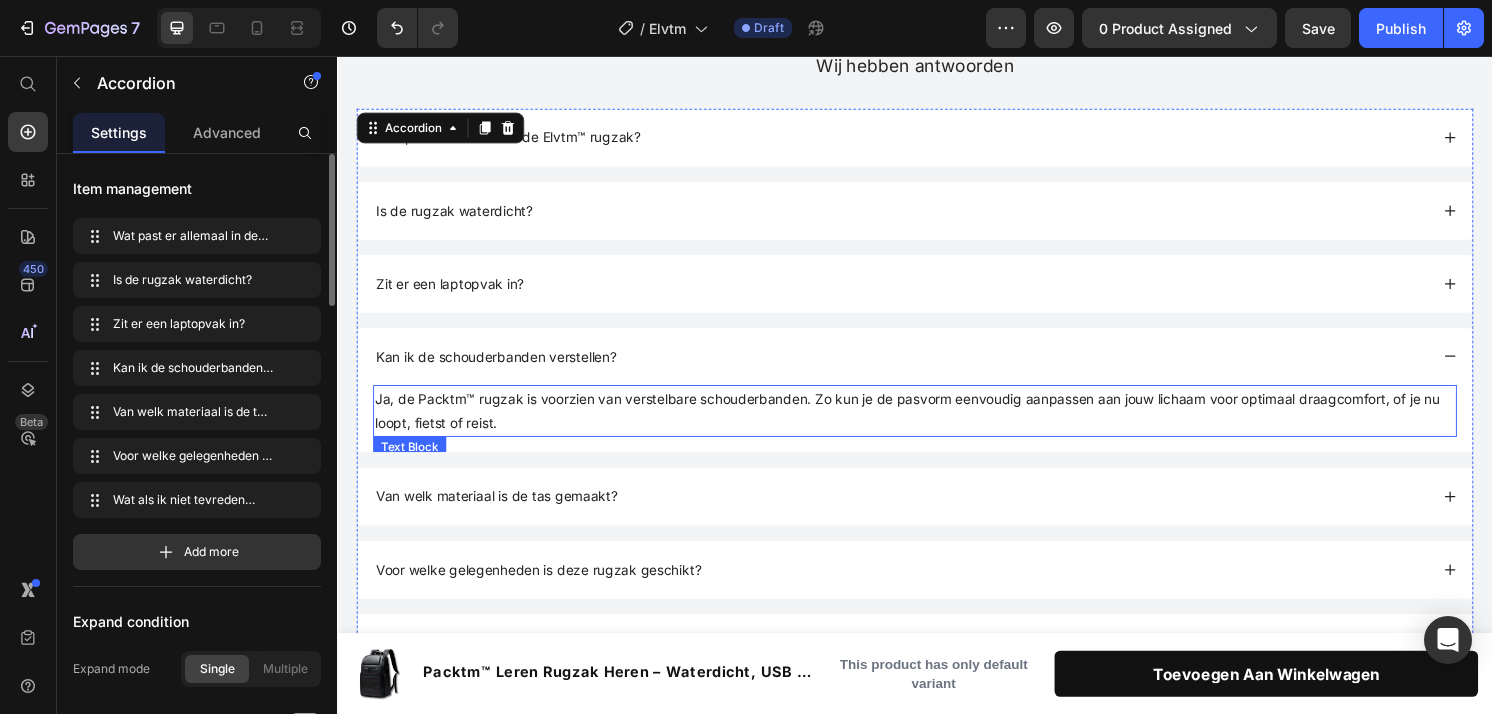 click on "Ja, de Packtm™ rugzak is voorzien van verstelbare schouderbanden. Zo kun je de pasvorm eenvoudig aanpassen aan jouw lichaam voor optimaal draagcomfort, of je nu loopt, fietst of reist." at bounding box center (929, 425) 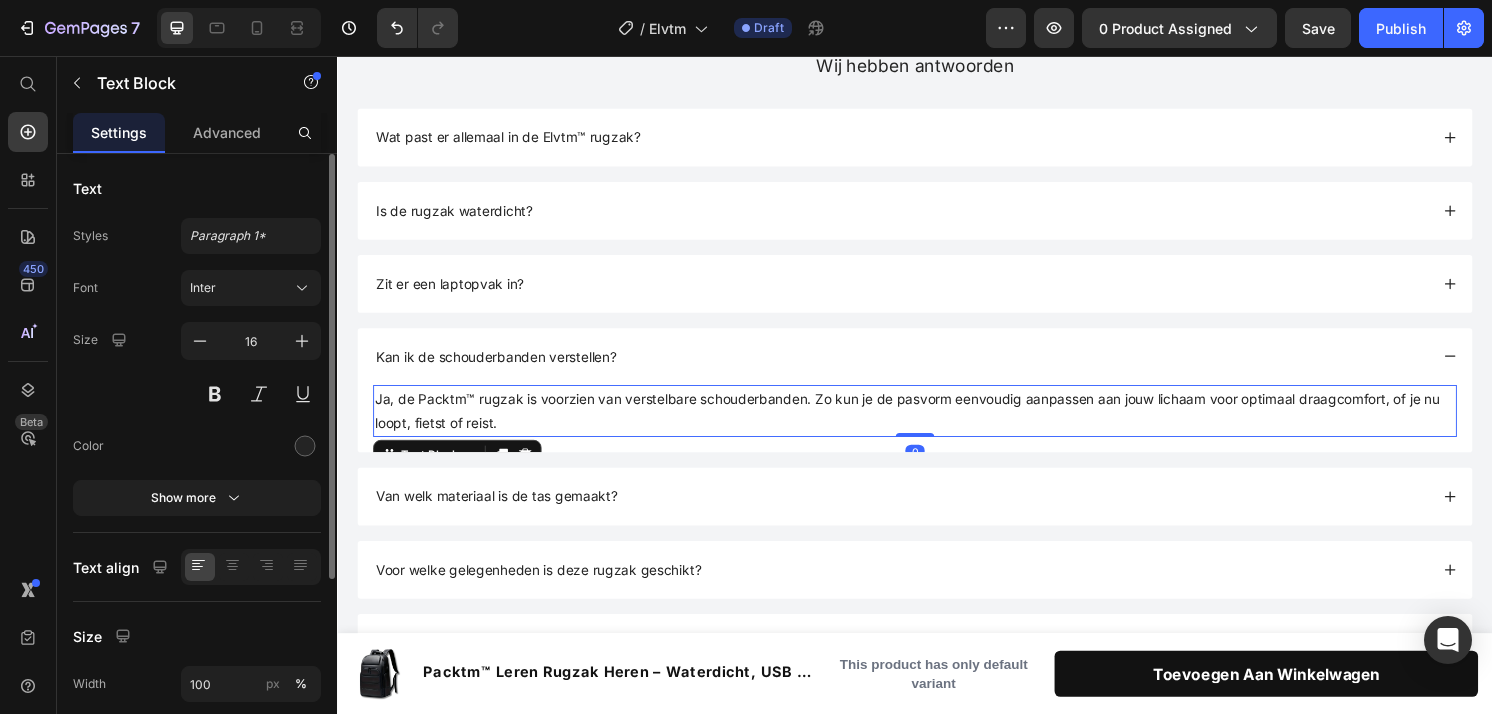 click on "Ja, de Packtm™ rugzak is voorzien van verstelbare schouderbanden. Zo kun je de pasvorm eenvoudig aanpassen aan jouw lichaam voor optimaal draagcomfort, of je nu loopt, fietst of reist." at bounding box center (929, 425) 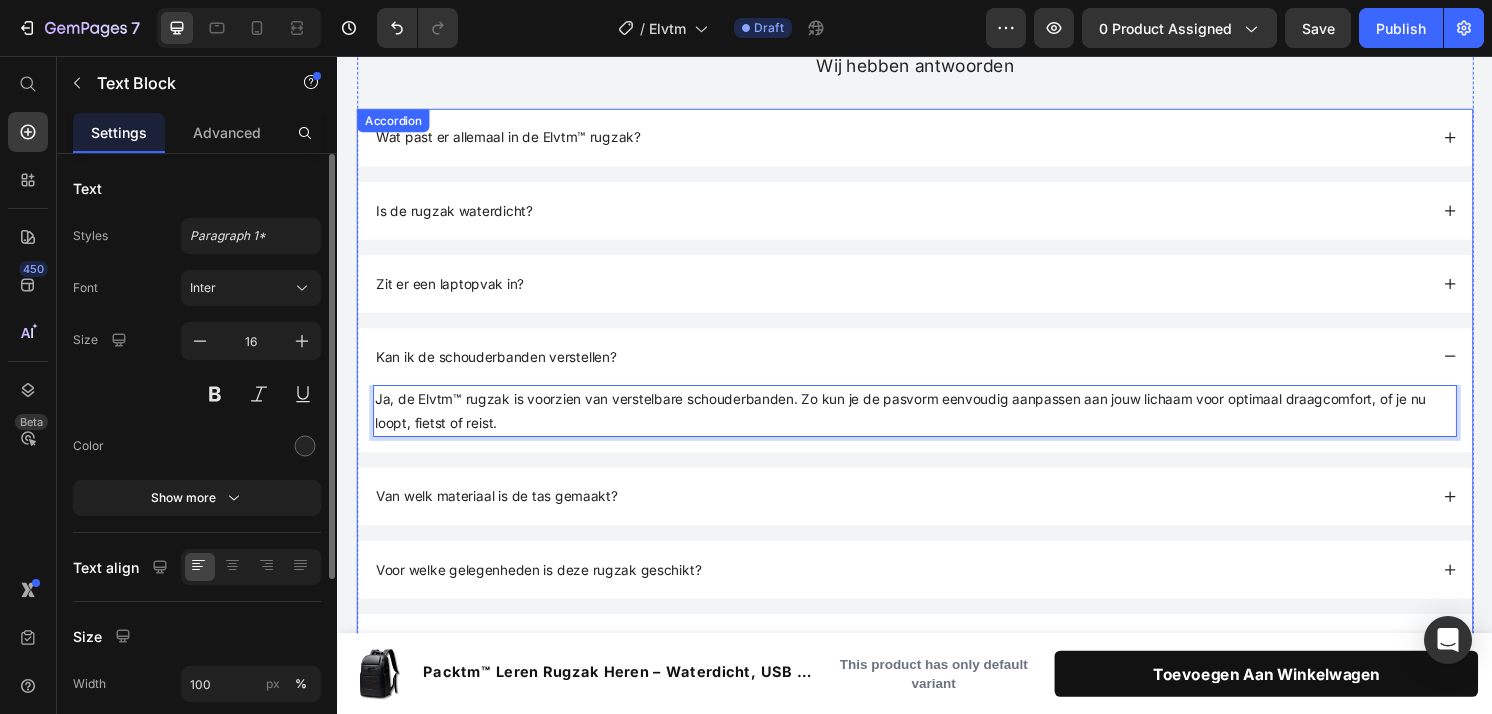 click on "Kan ik de schouderbanden verstellen?" at bounding box center (937, 369) 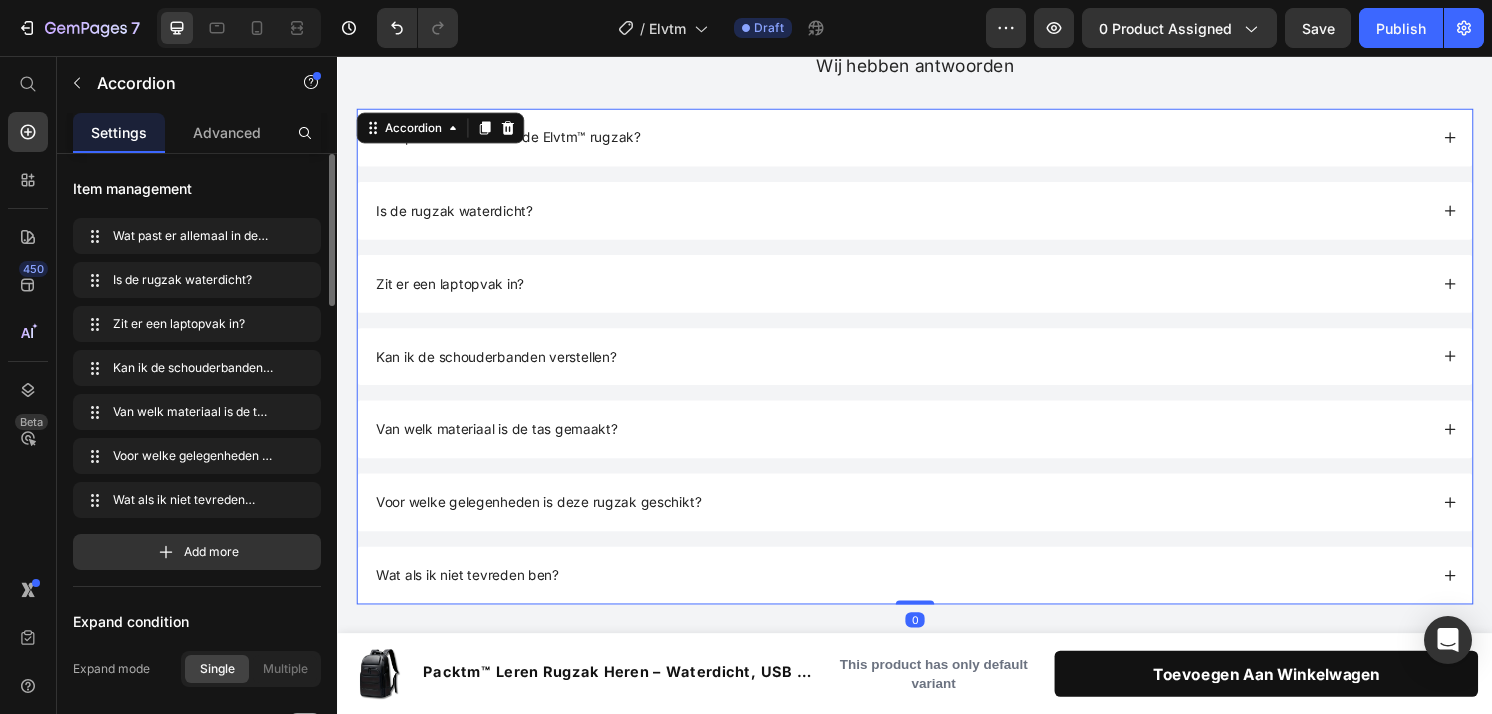 click on "Van welk materiaal is de tas gemaakt?" at bounding box center [922, 444] 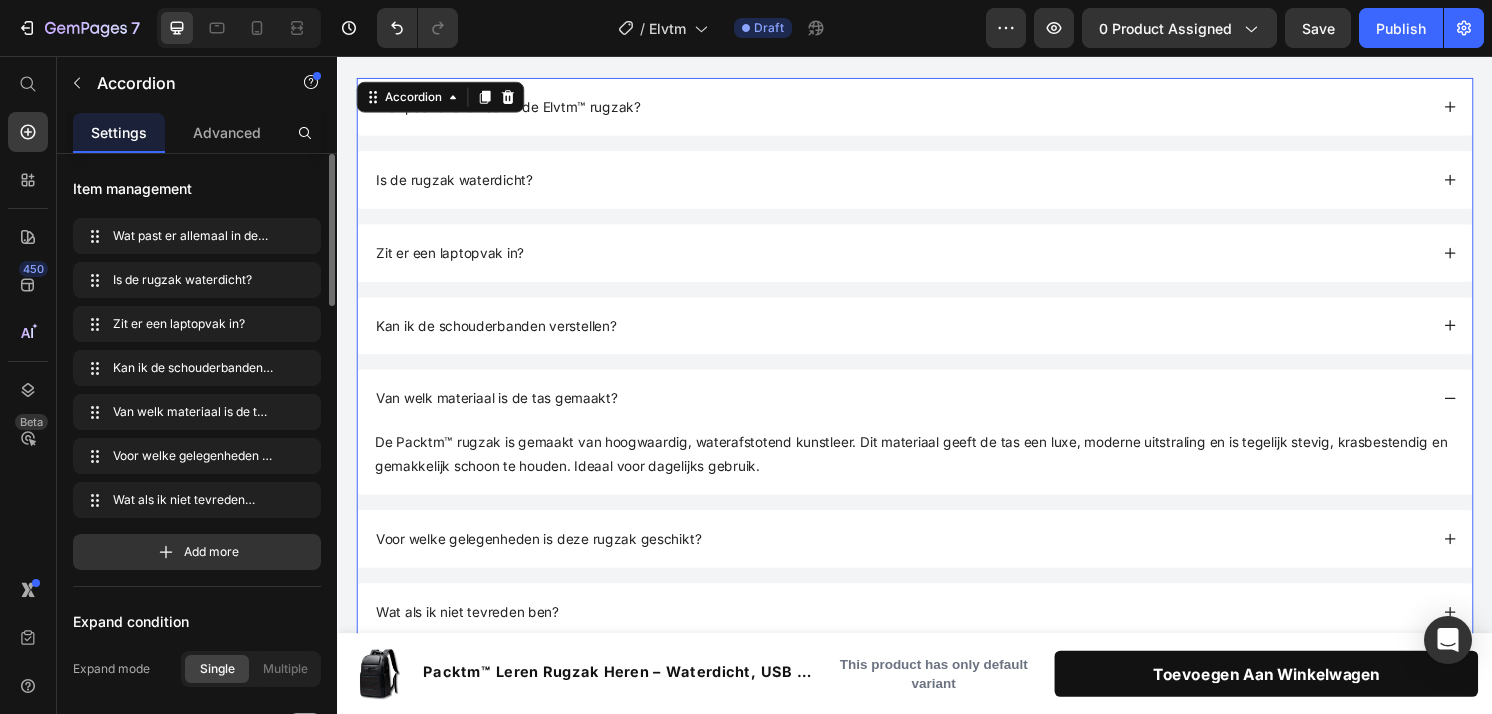 scroll, scrollTop: 3239, scrollLeft: 0, axis: vertical 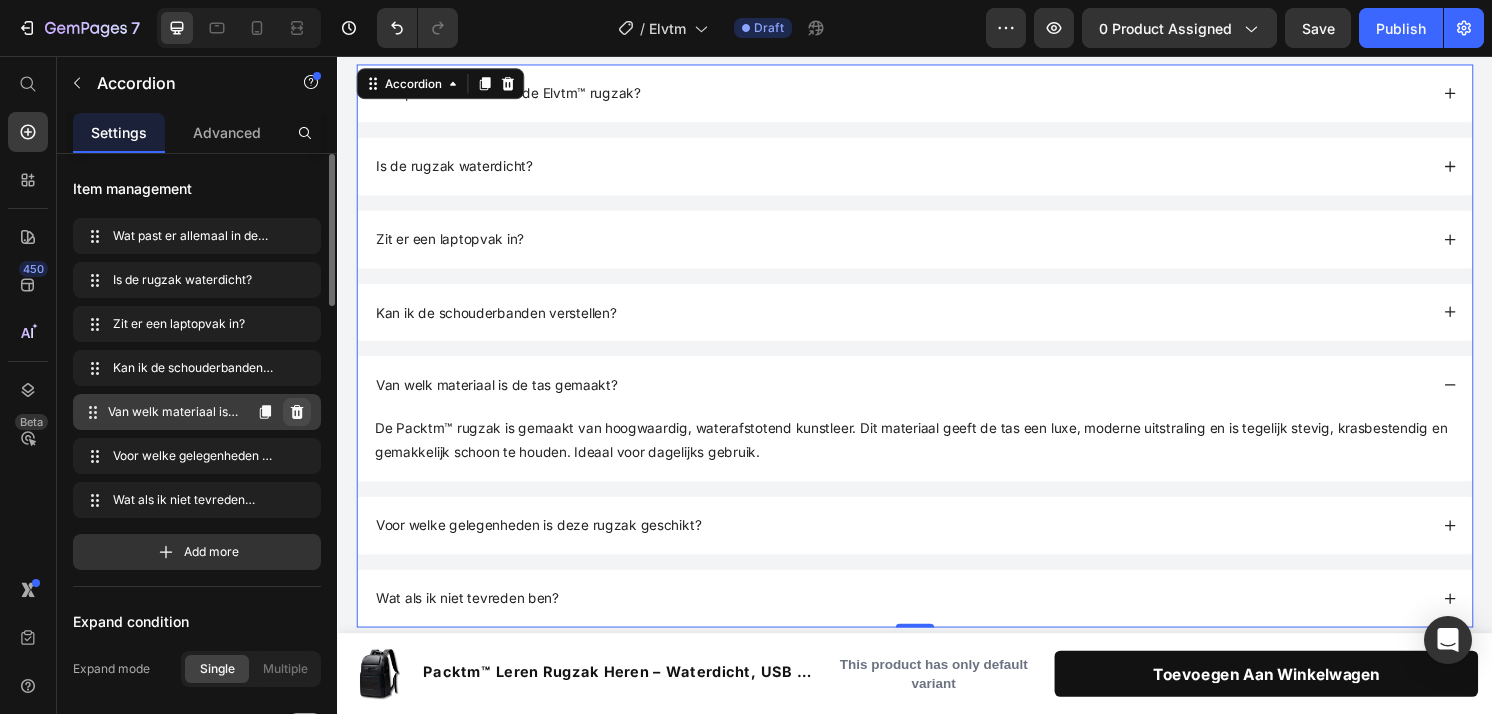 click 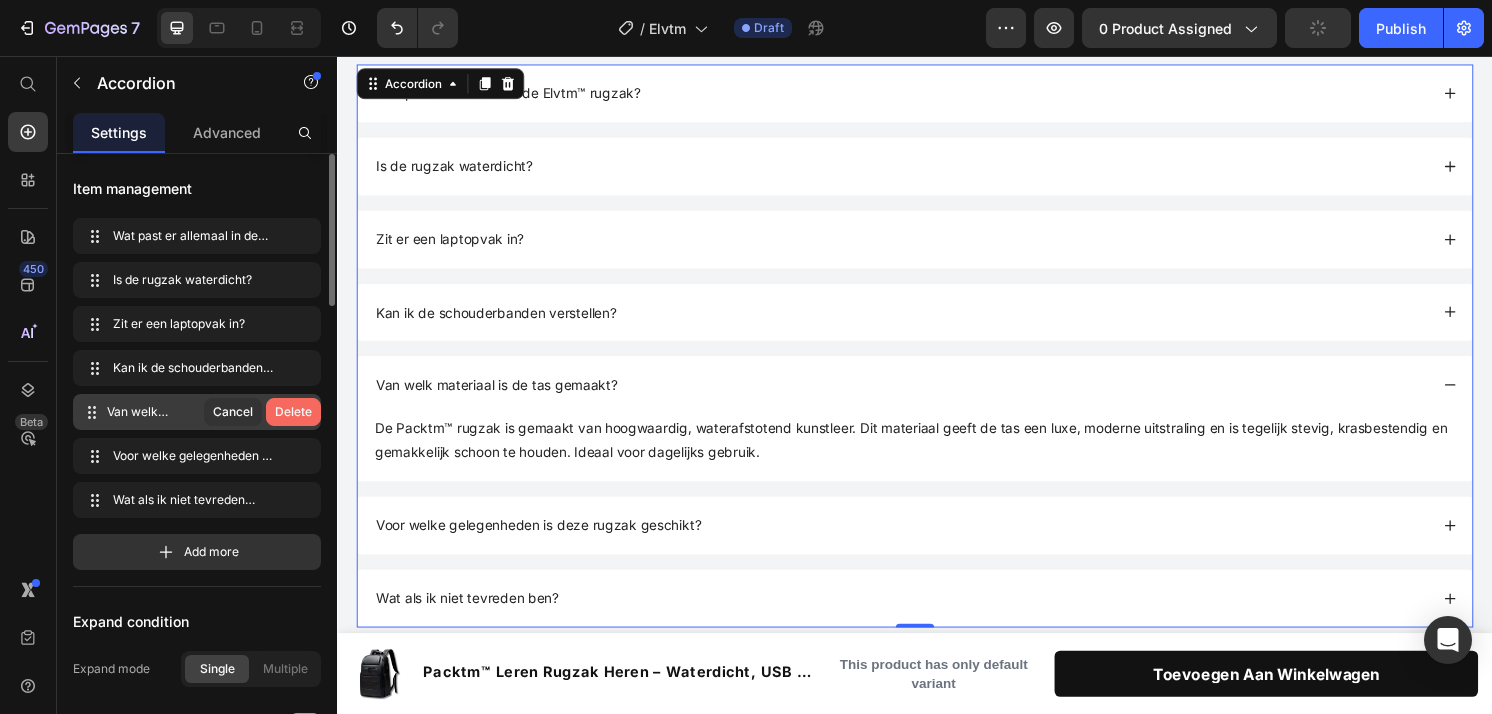 click on "Delete" at bounding box center (293, 412) 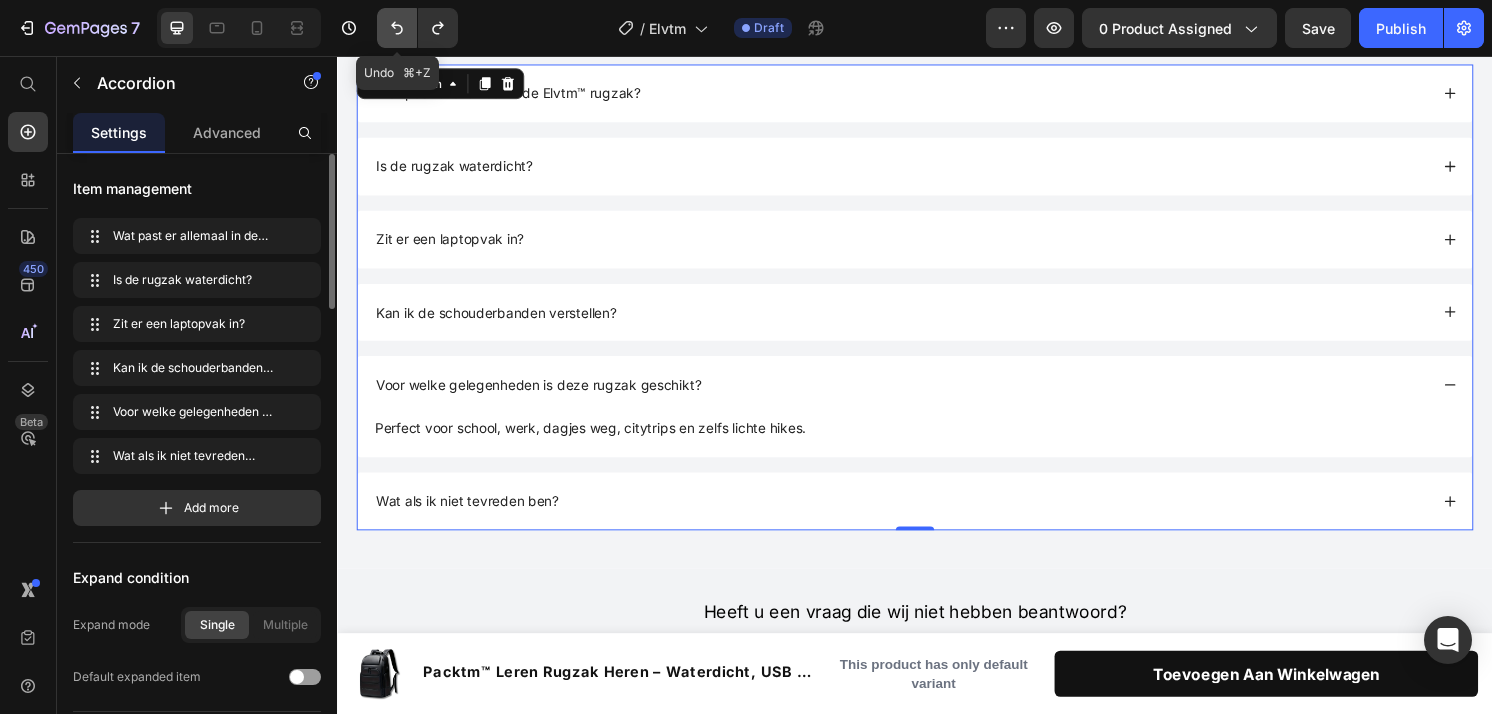 click 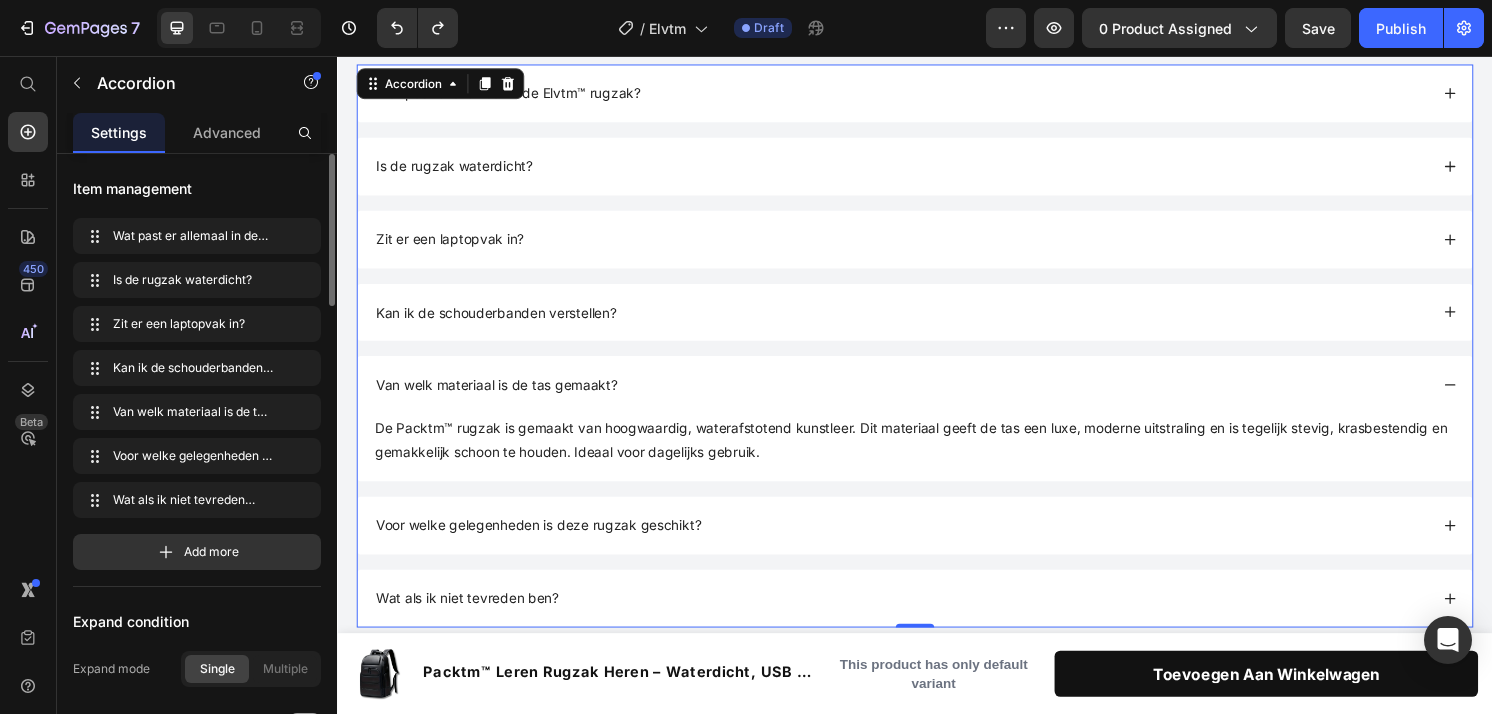 click on "Van welk materiaal is de tas gemaakt?" at bounding box center (502, 397) 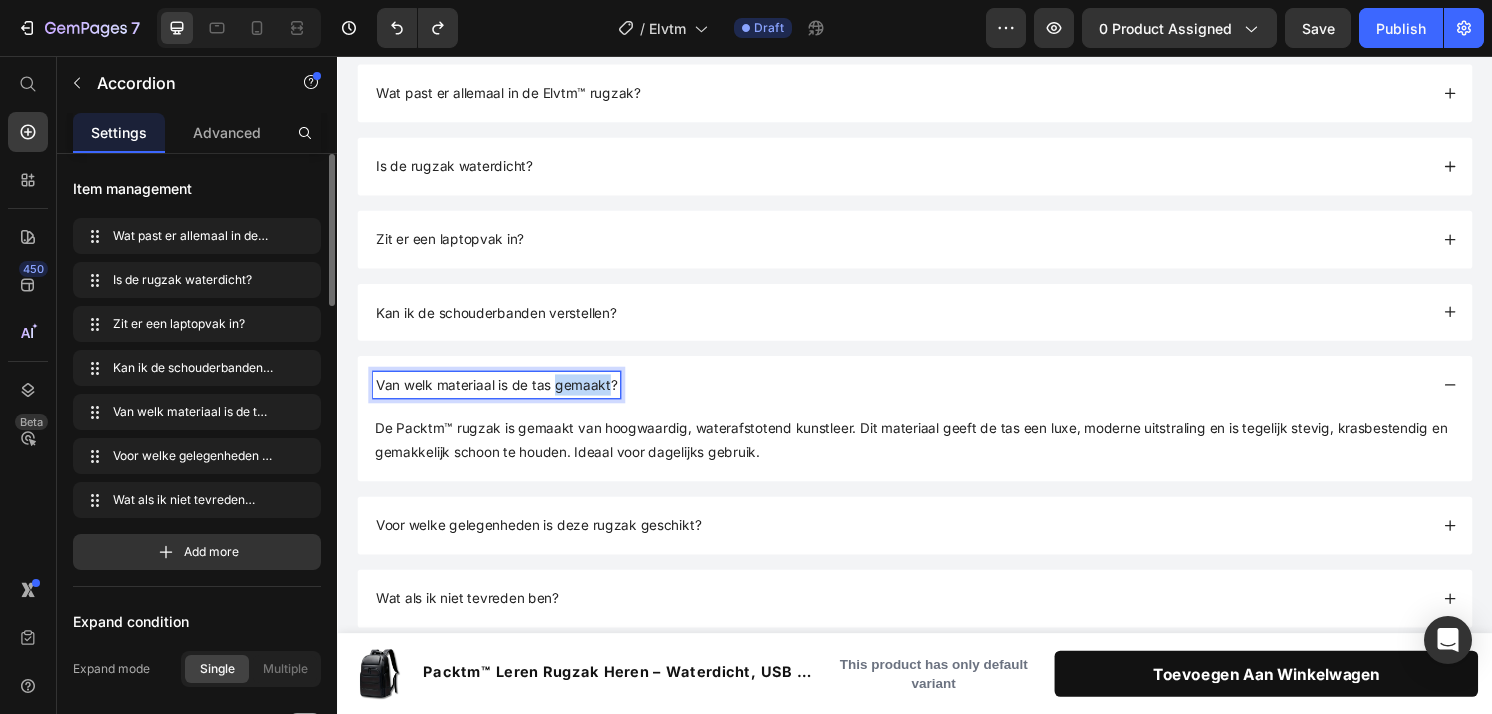 click on "Van welk materiaal is de tas gemaakt?" at bounding box center (502, 397) 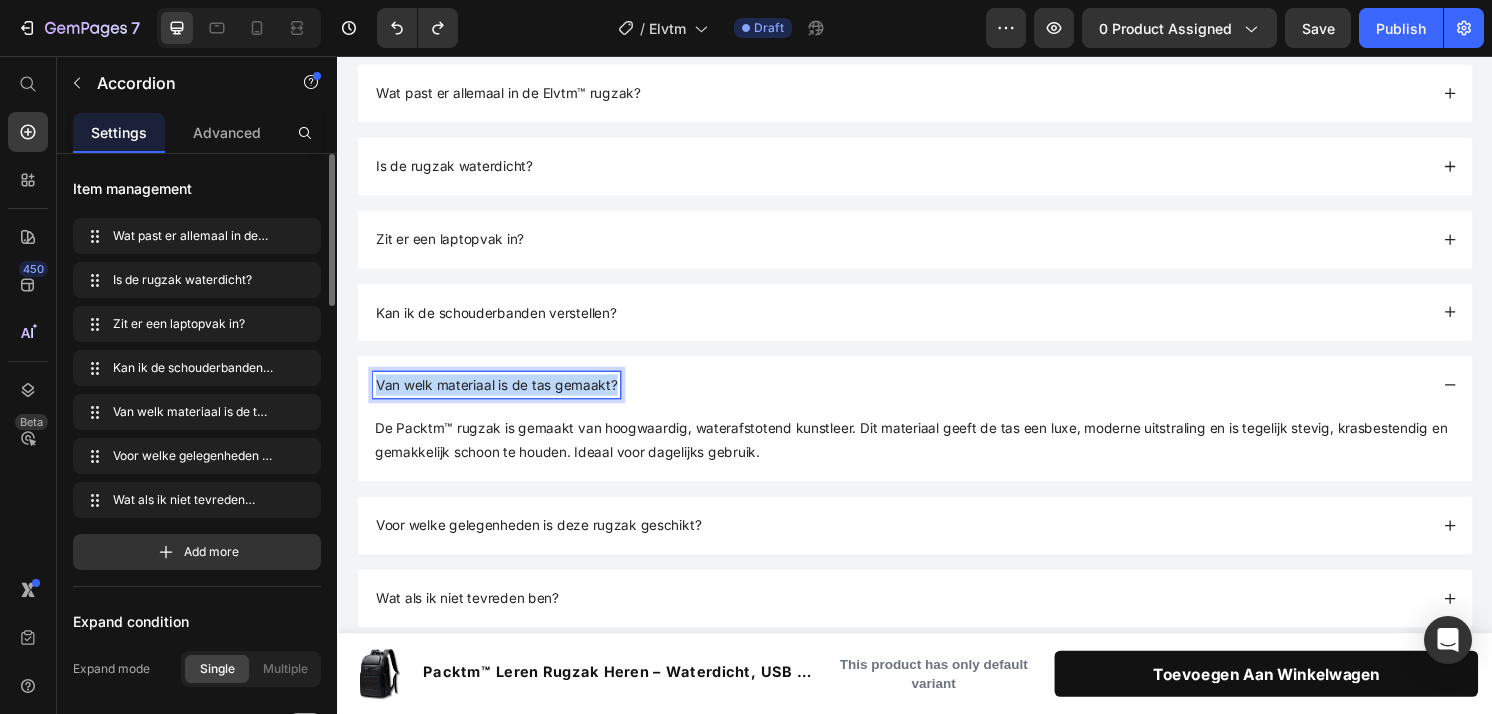 click on "Van welk materiaal is de tas gemaakt?" at bounding box center (502, 397) 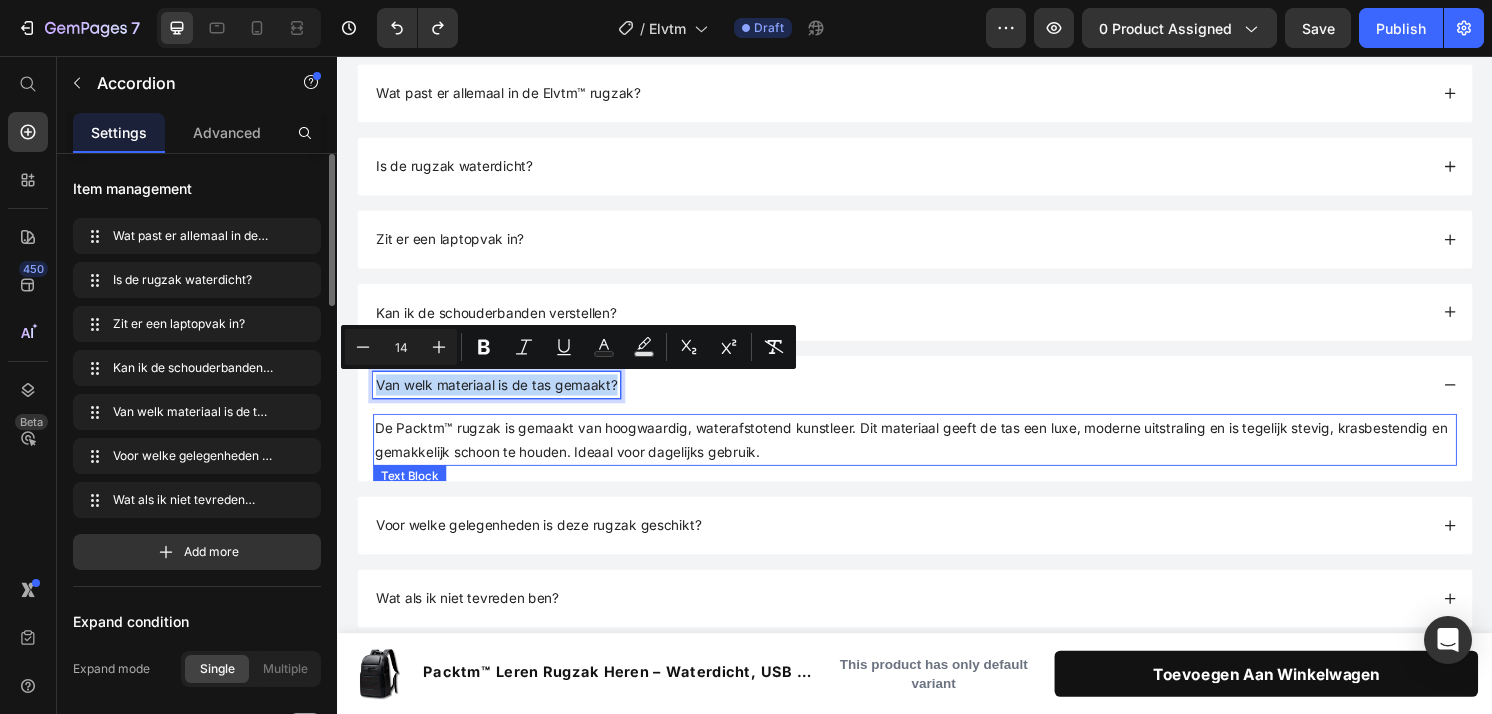 click on "De Packtm™ rugzak is gemaakt van hoogwaardig, waterafstotend kunstleer. Dit materiaal geeft de tas een luxe, moderne uitstraling en is tegelijk stevig, krasbestendig en gemakkelijk schoon te houden. Ideaal voor dagelijks gebruik." at bounding box center (933, 455) 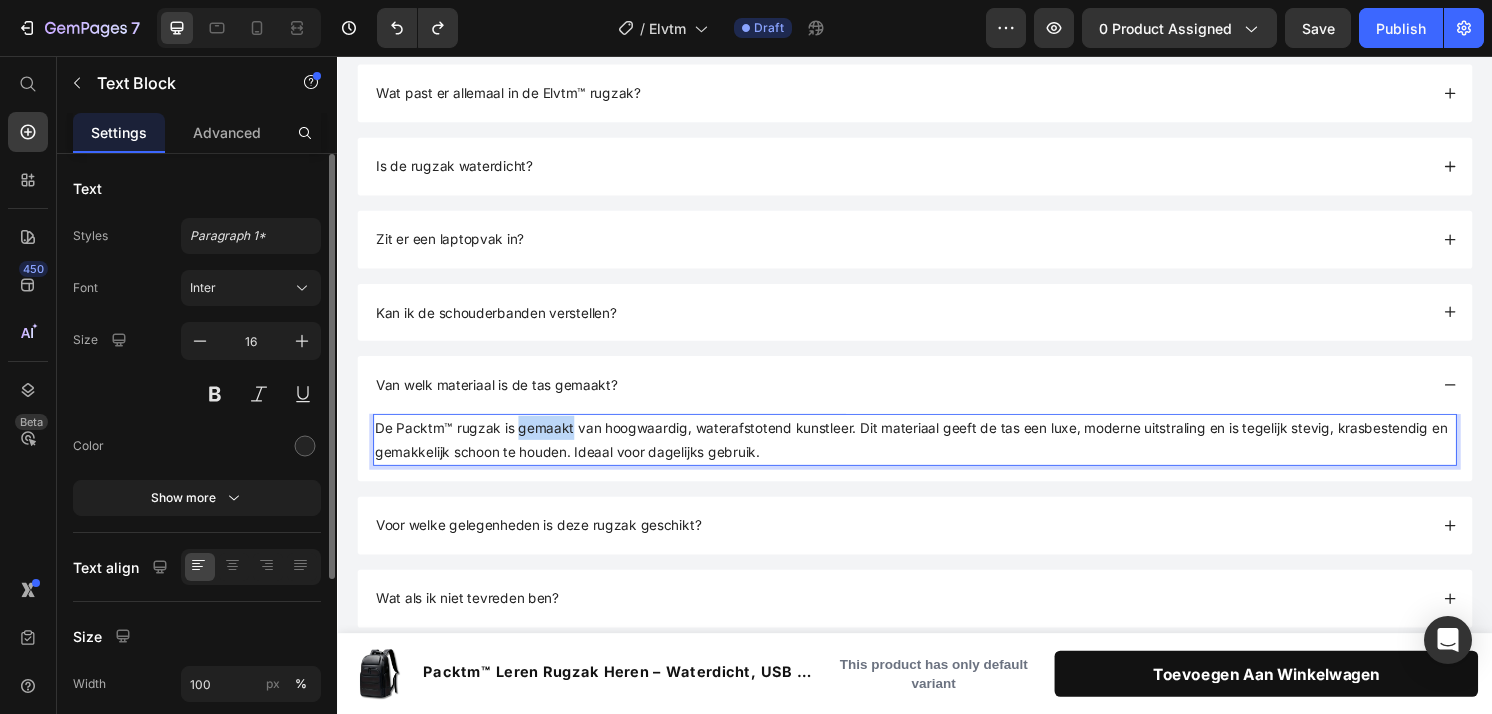 click on "De Packtm™ rugzak is gemaakt van hoogwaardig, waterafstotend kunstleer. Dit materiaal geeft de tas een luxe, moderne uitstraling en is tegelijk stevig, krasbestendig en gemakkelijk schoon te houden. Ideaal voor dagelijks gebruik." at bounding box center (933, 455) 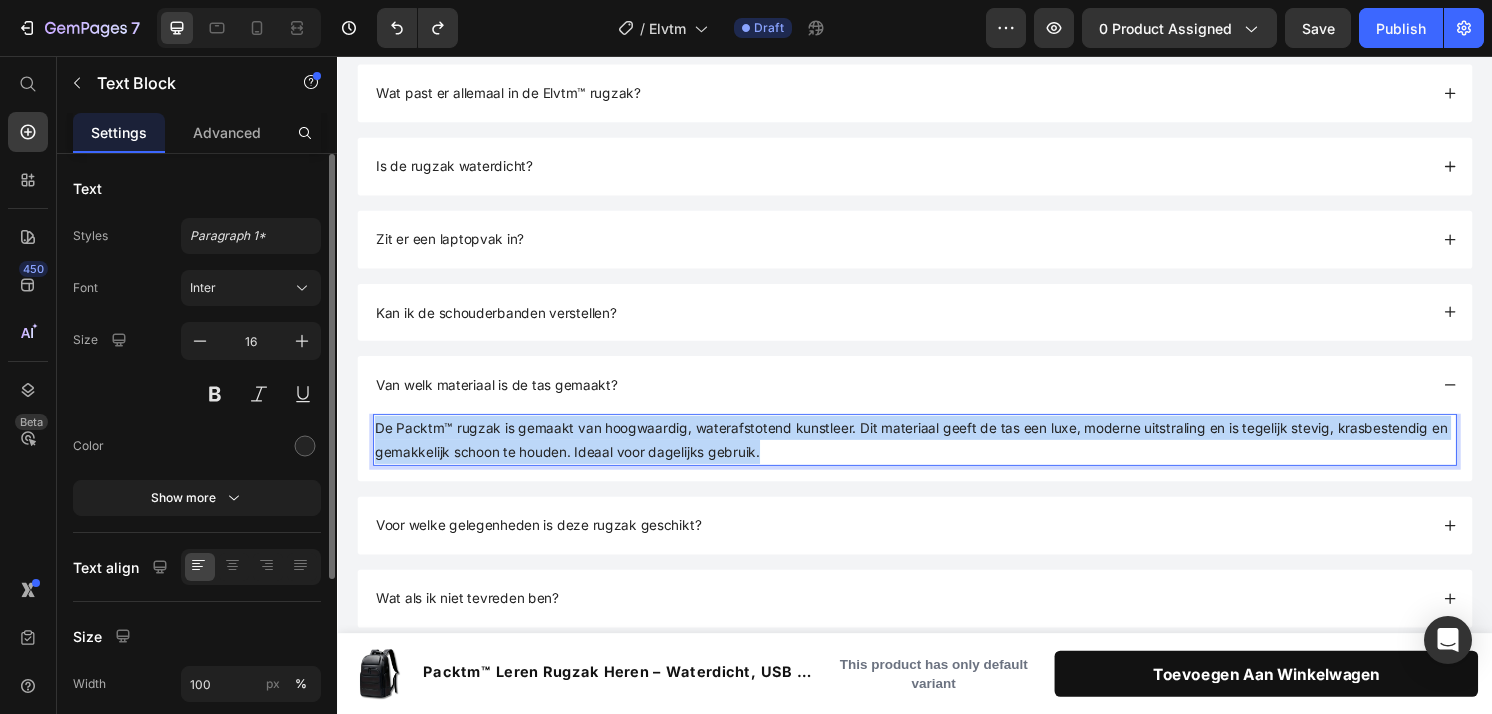 click on "De Packtm™ rugzak is gemaakt van hoogwaardig, waterafstotend kunstleer. Dit materiaal geeft de tas een luxe, moderne uitstraling en is tegelijk stevig, krasbestendig en gemakkelijk schoon te houden. Ideaal voor dagelijks gebruik." at bounding box center [933, 455] 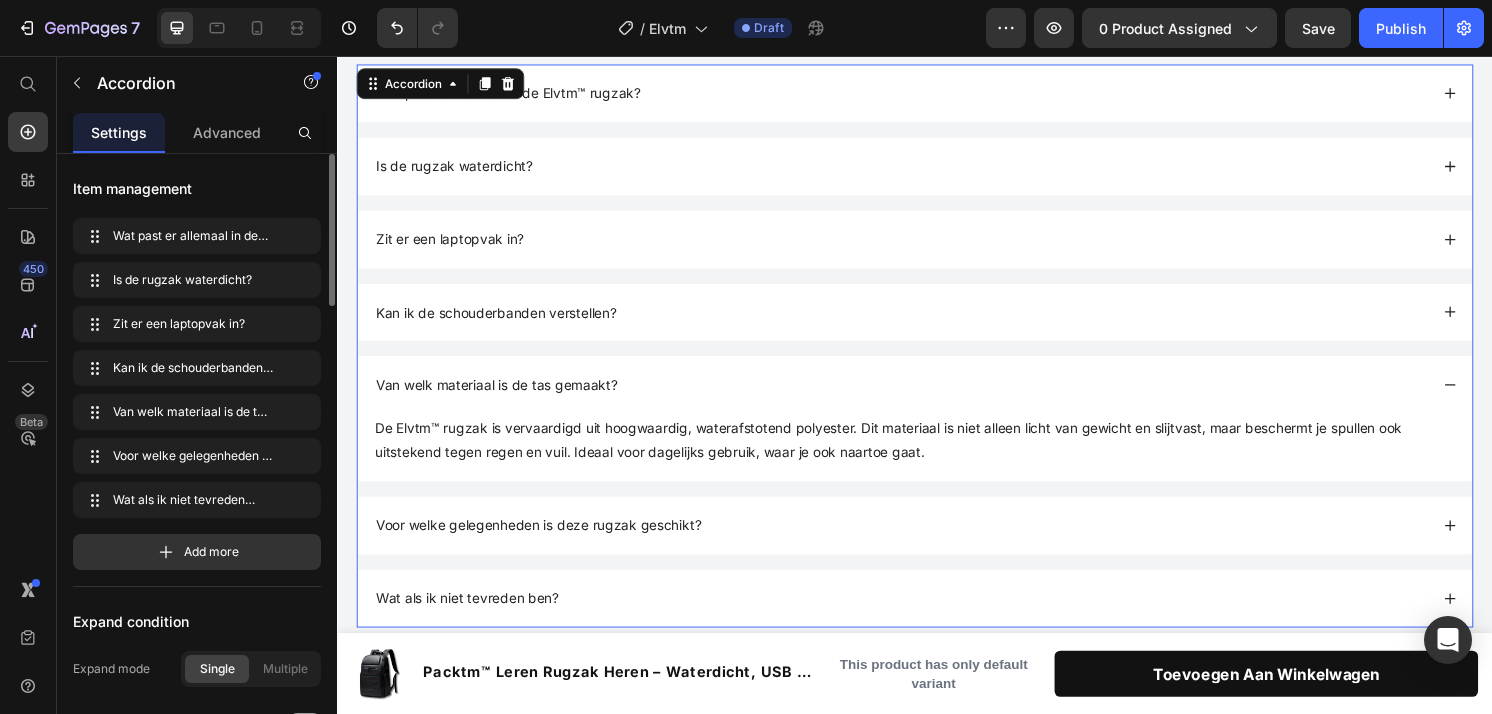 click on "Voor welke gelegenheden is deze rugzak geschikt?" at bounding box center [922, 544] 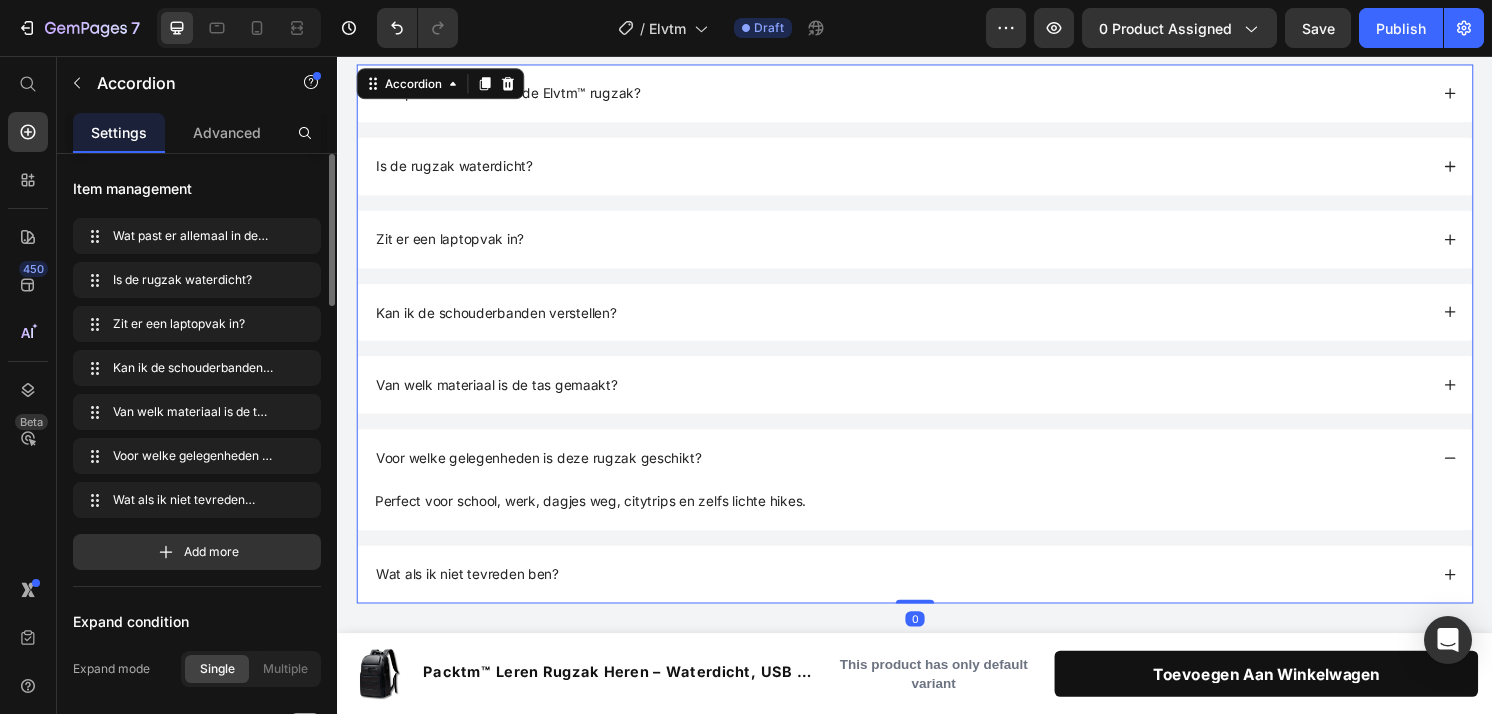drag, startPoint x: 742, startPoint y: 530, endPoint x: 750, endPoint y: 501, distance: 30.083218 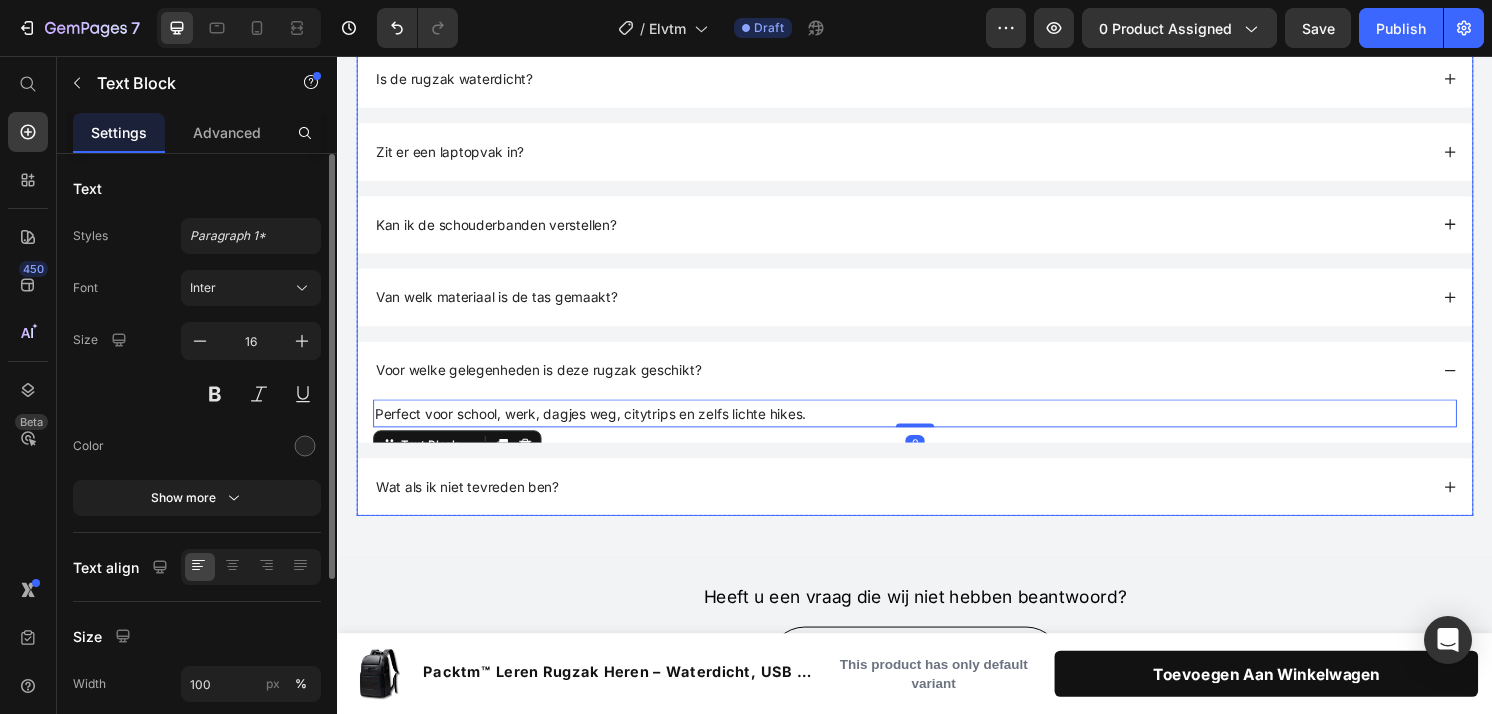 scroll, scrollTop: 3421, scrollLeft: 0, axis: vertical 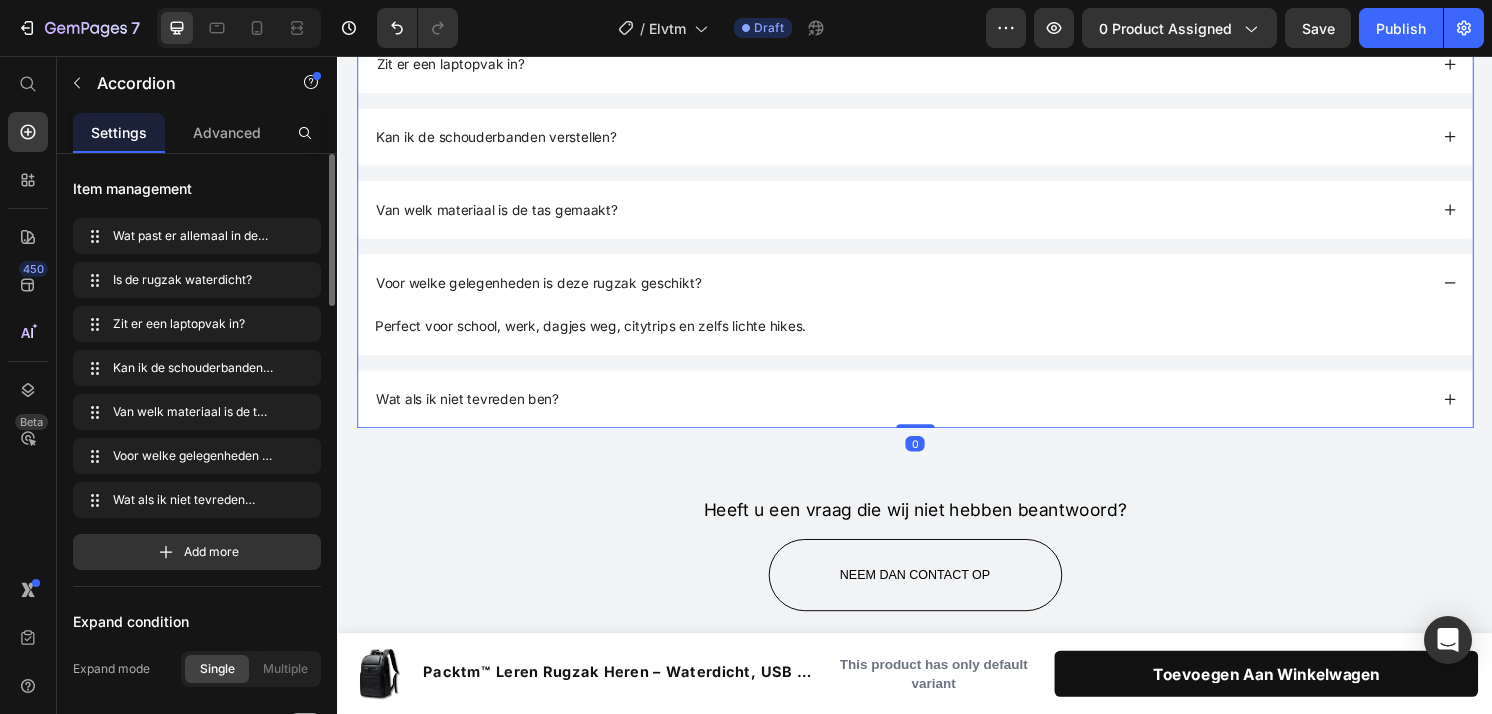 click on "Wat als ik niet tevreden ben?" at bounding box center (922, 413) 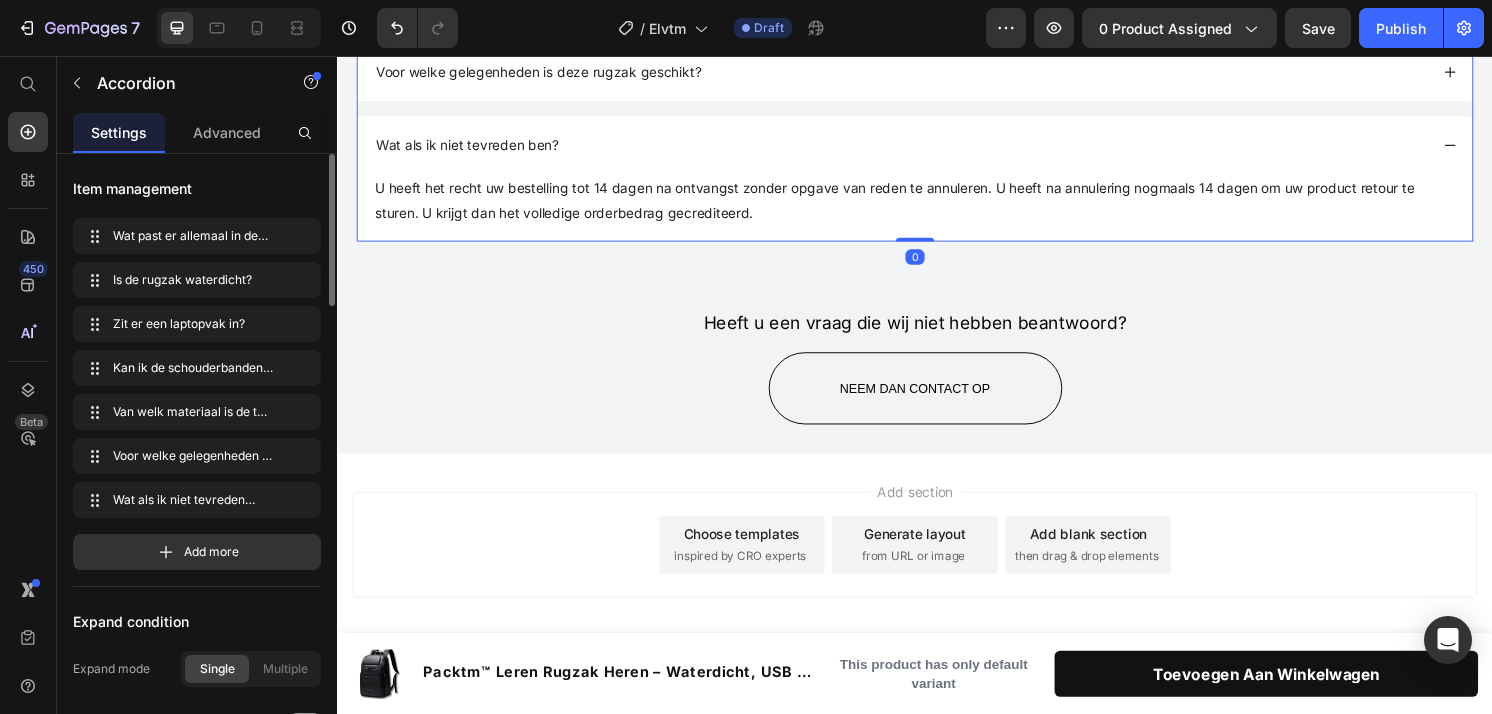scroll, scrollTop: 3656, scrollLeft: 0, axis: vertical 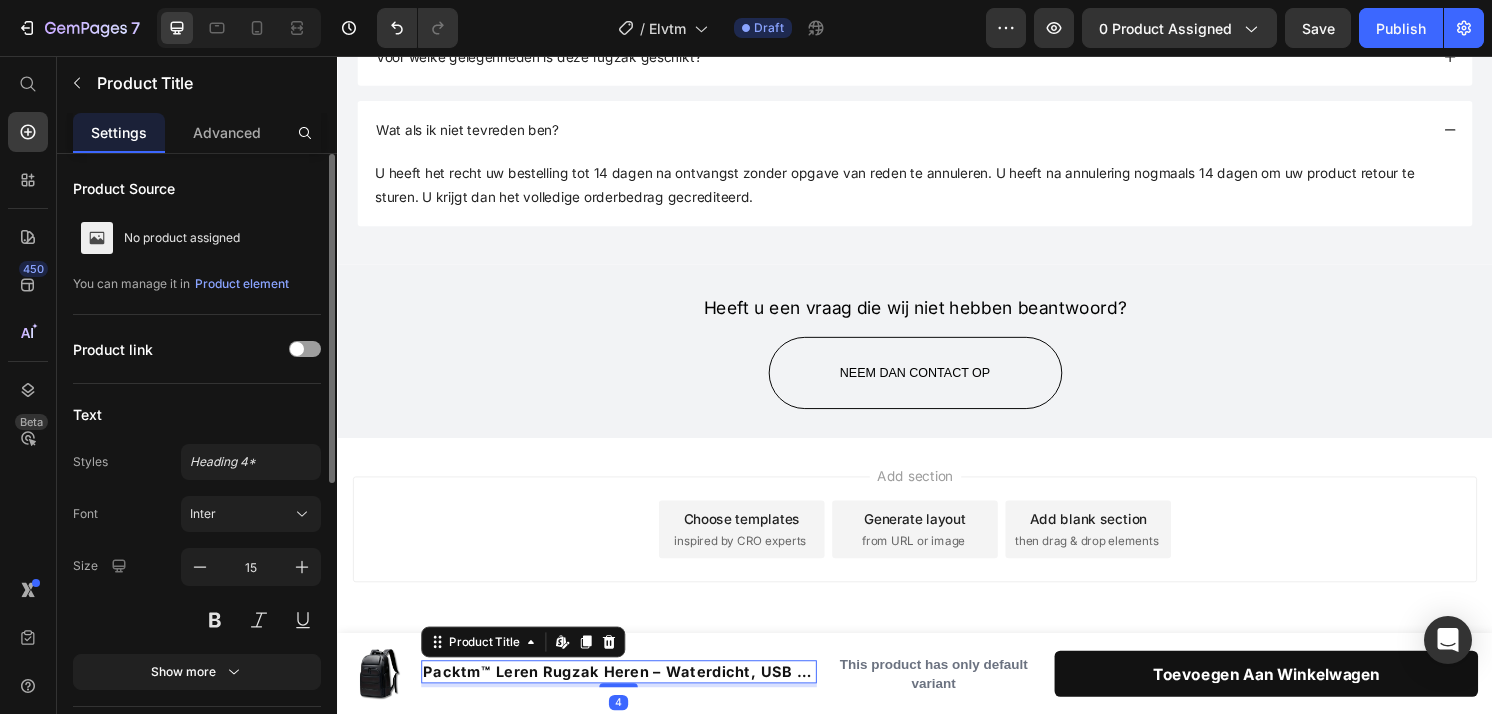 click on "Packtm™ Leren Rugzak Heren – Waterdicht, USB & Laptopvak 16 inch" at bounding box center [629, 696] 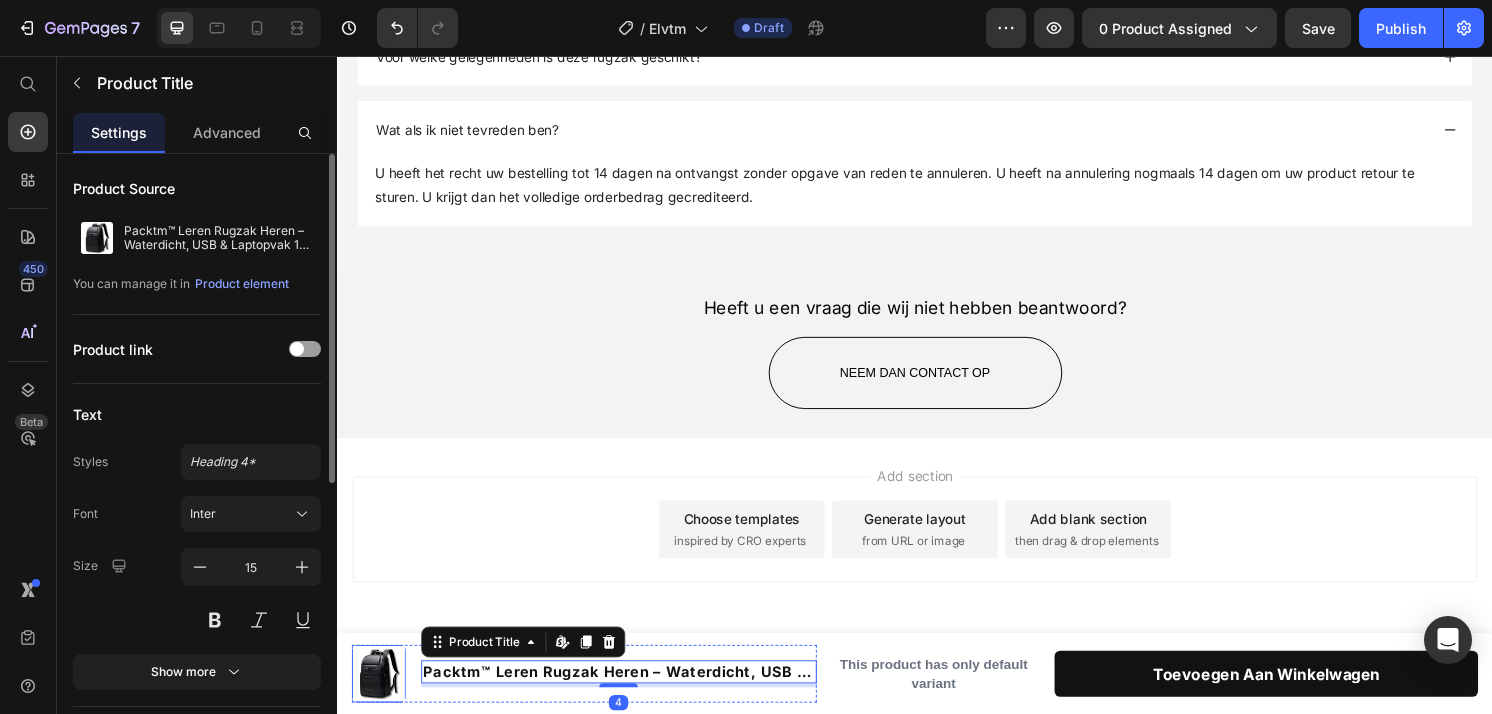 click at bounding box center [380, 698] 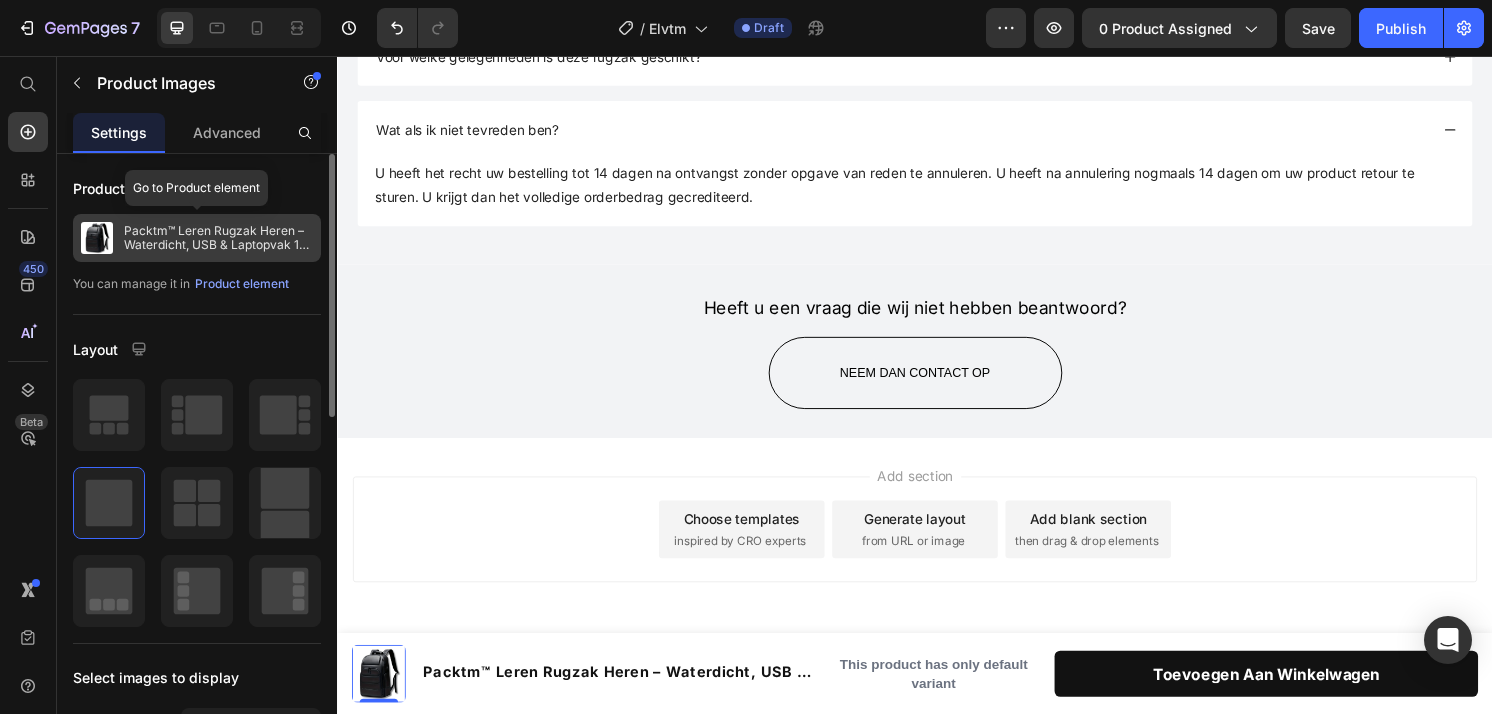 click on "Packtm™ Leren Rugzak Heren – Waterdicht, USB & Laptopvak 16 inch" at bounding box center [197, 238] 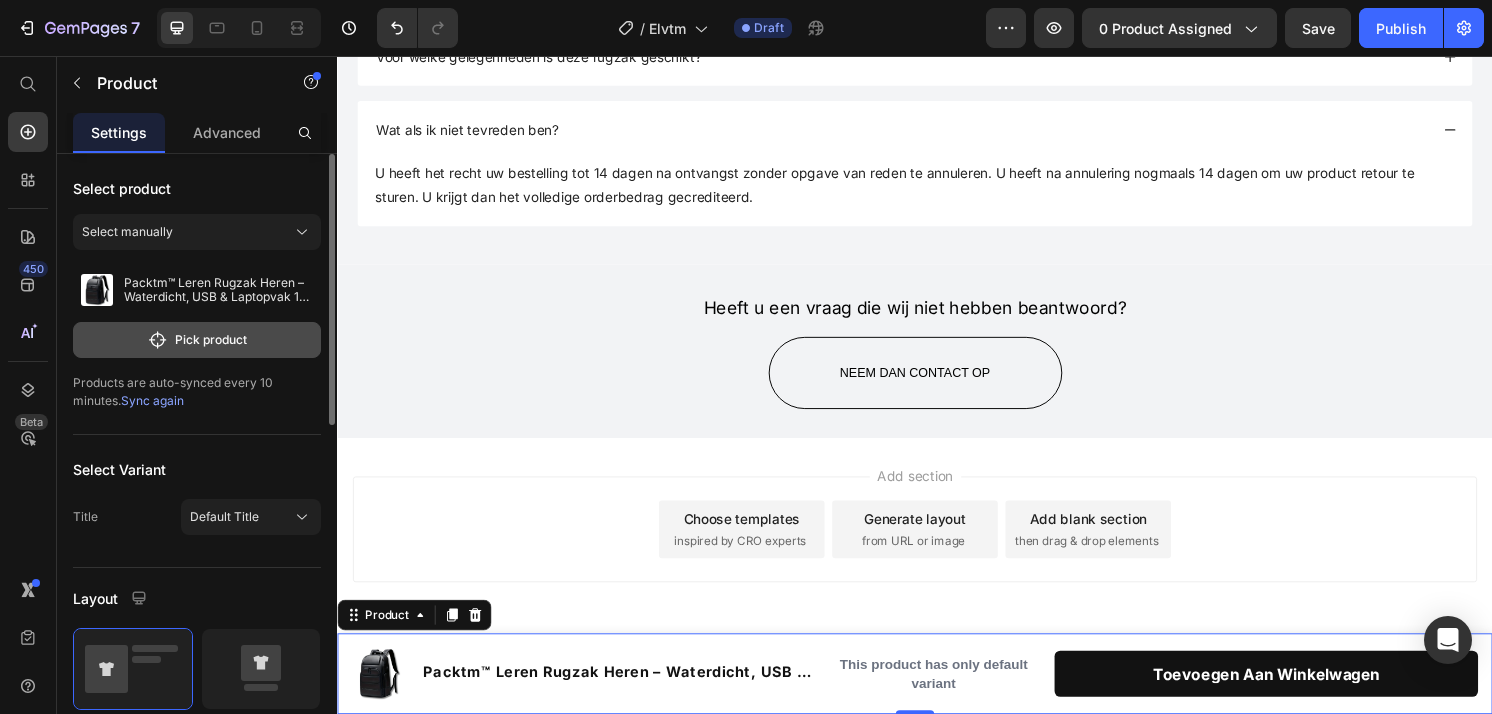 click on "Pick product" at bounding box center (197, 340) 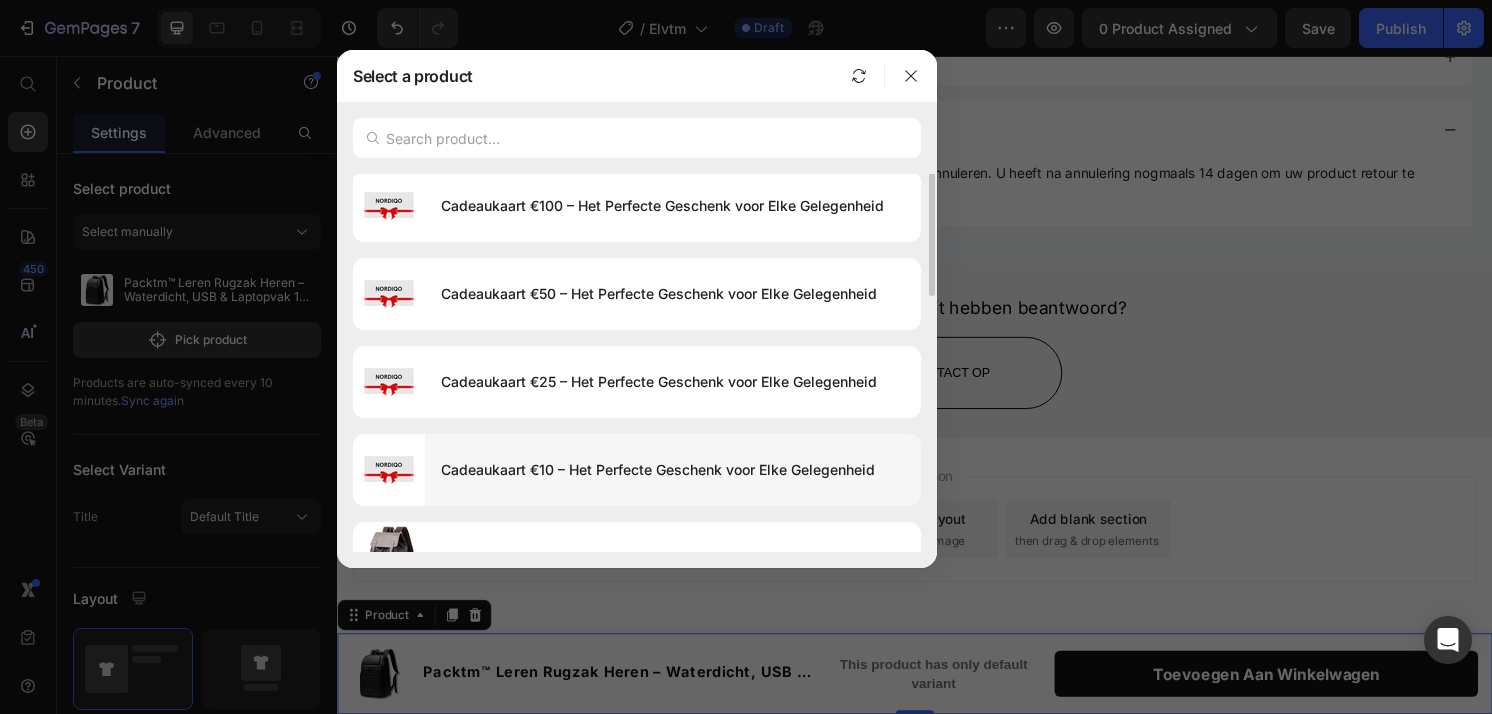 scroll, scrollTop: 0, scrollLeft: 0, axis: both 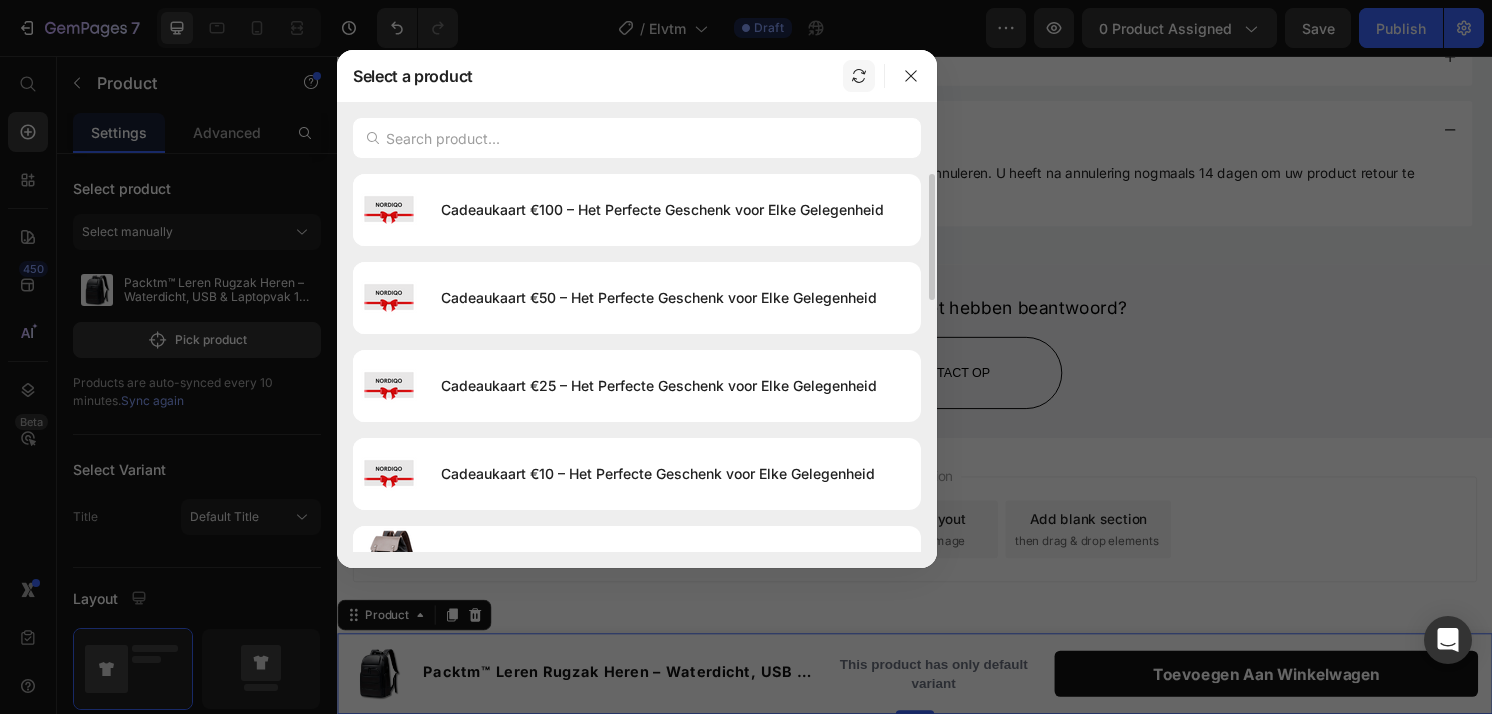 click 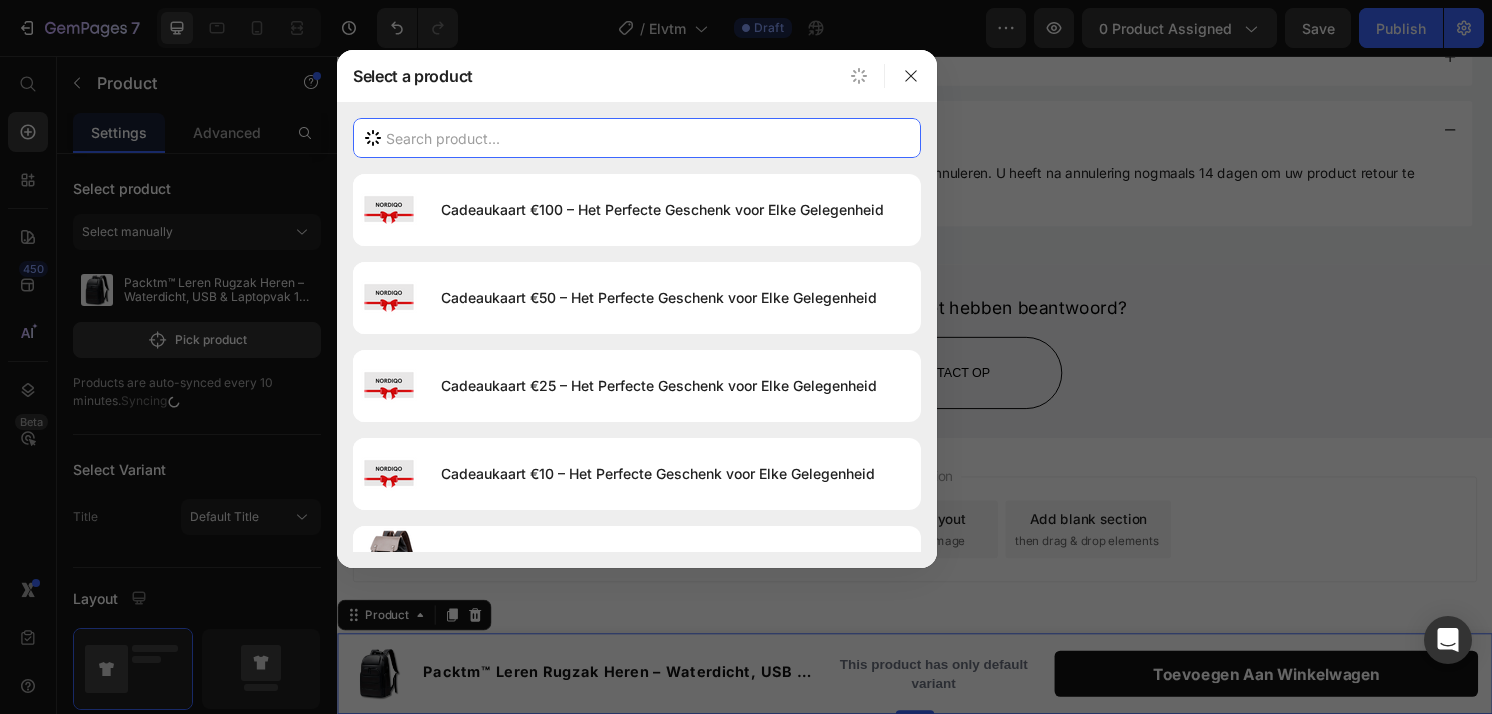 click at bounding box center [637, 138] 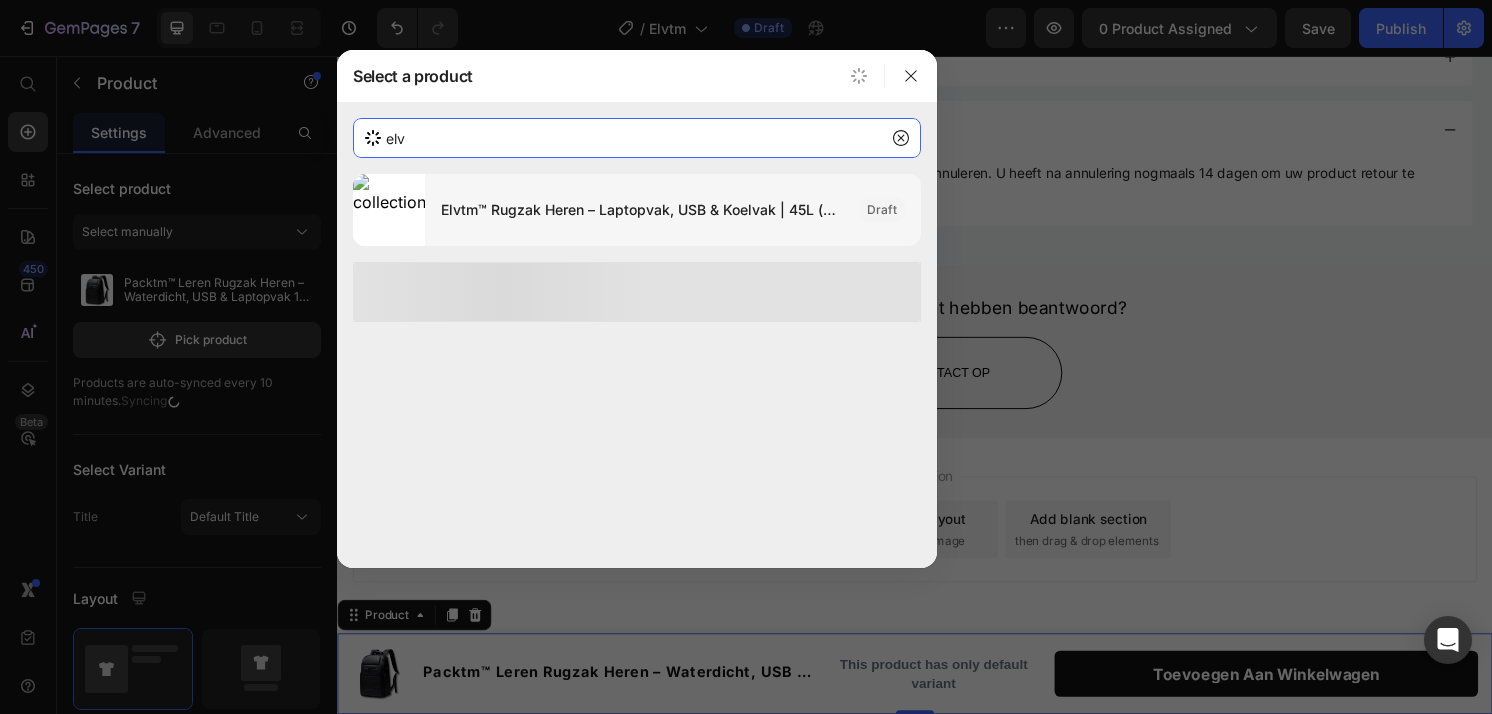 type on "elv" 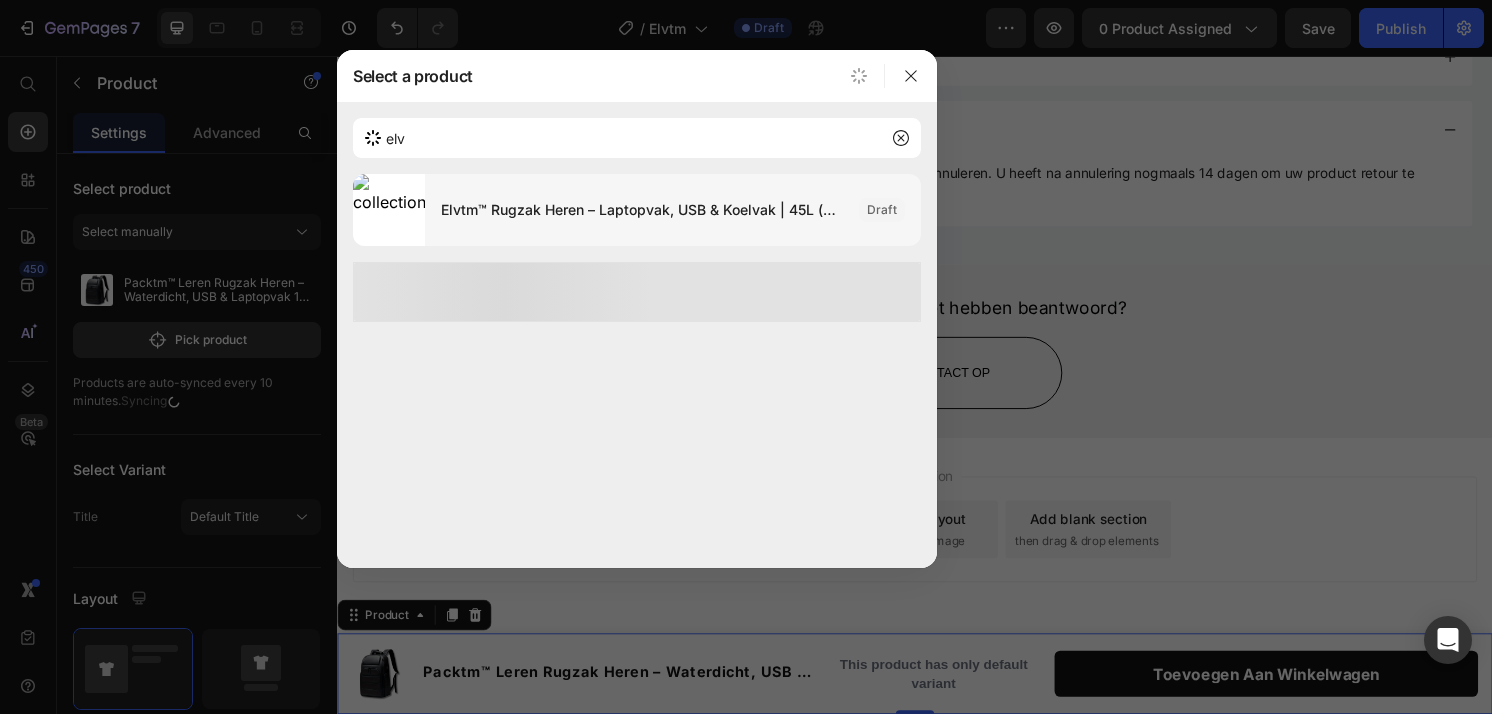 click on "Elvtm™ Rugzak Heren – Laptopvak, USB & Koelvak | 45L (nog te doen)" at bounding box center (642, 210) 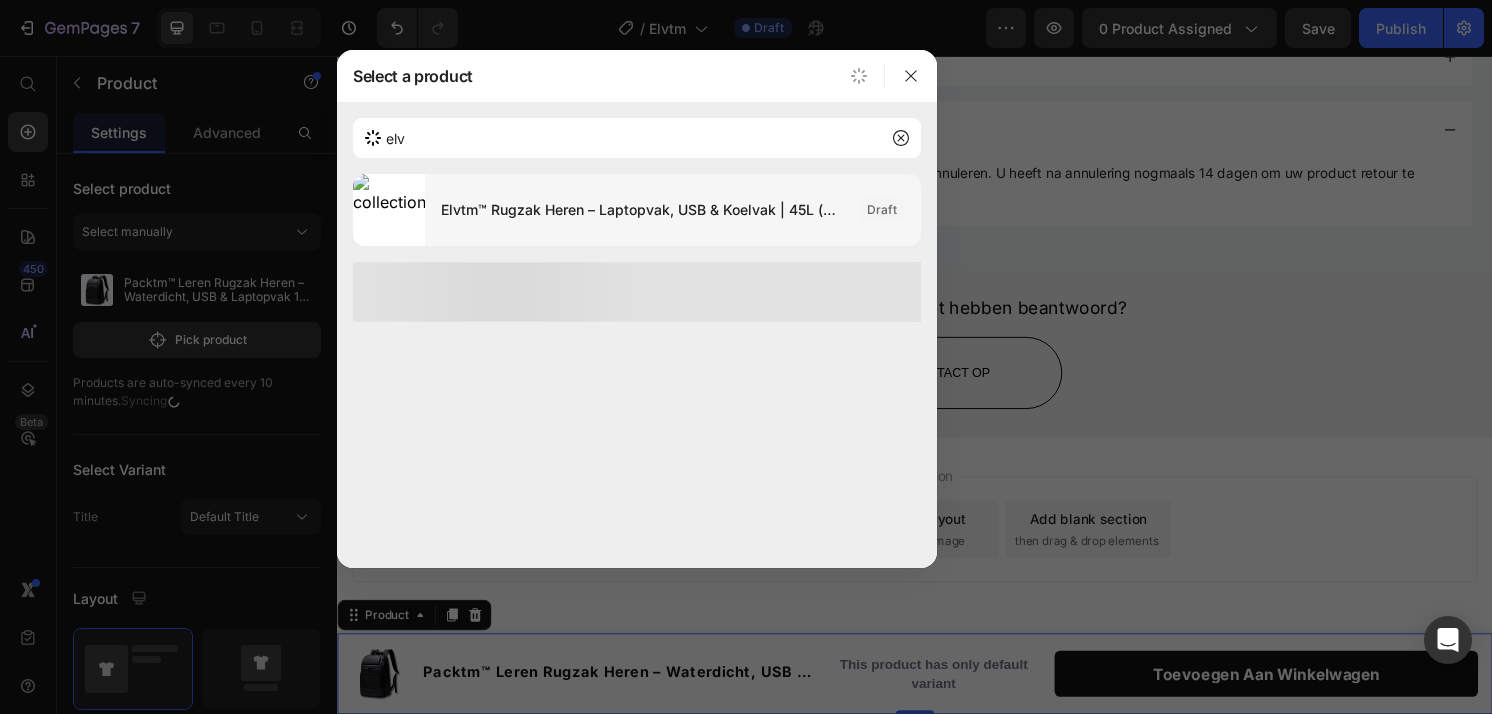 type 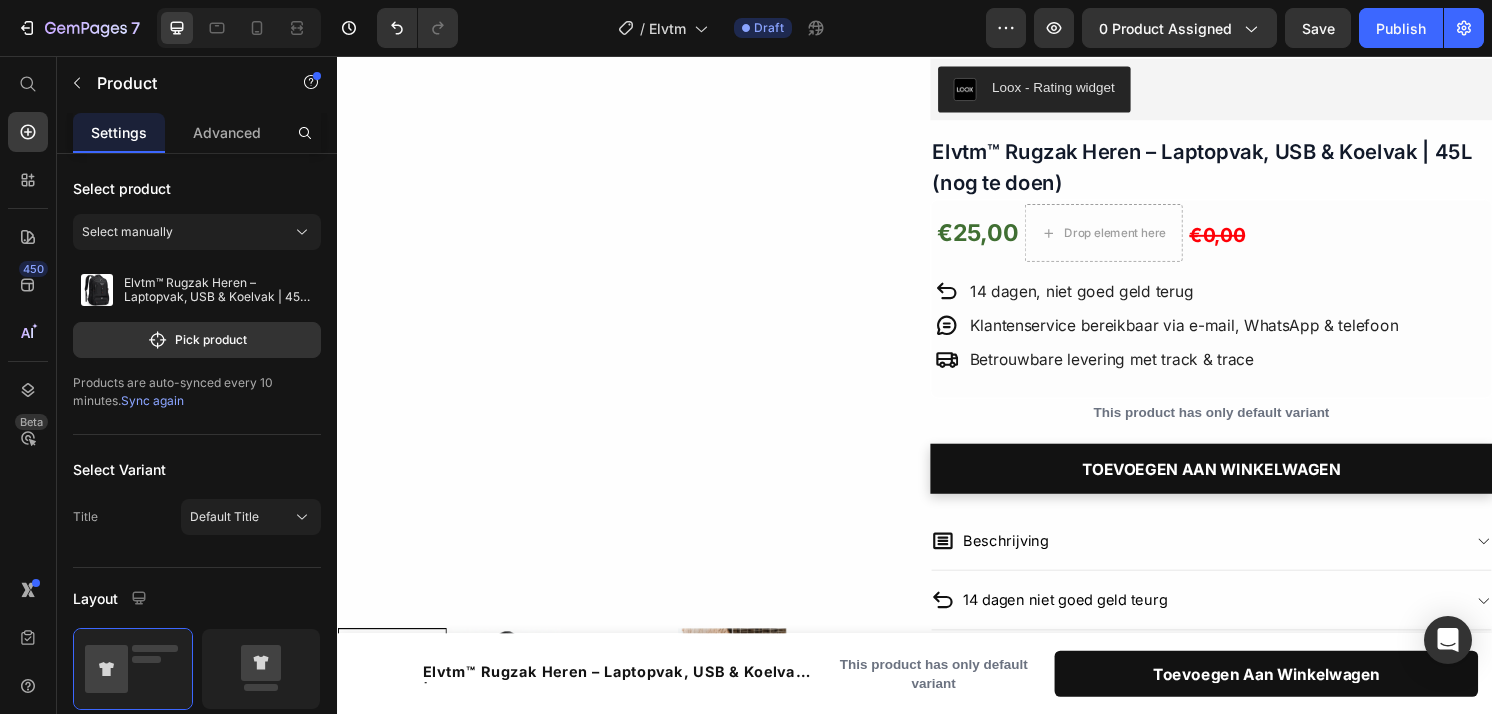 scroll, scrollTop: 63, scrollLeft: 0, axis: vertical 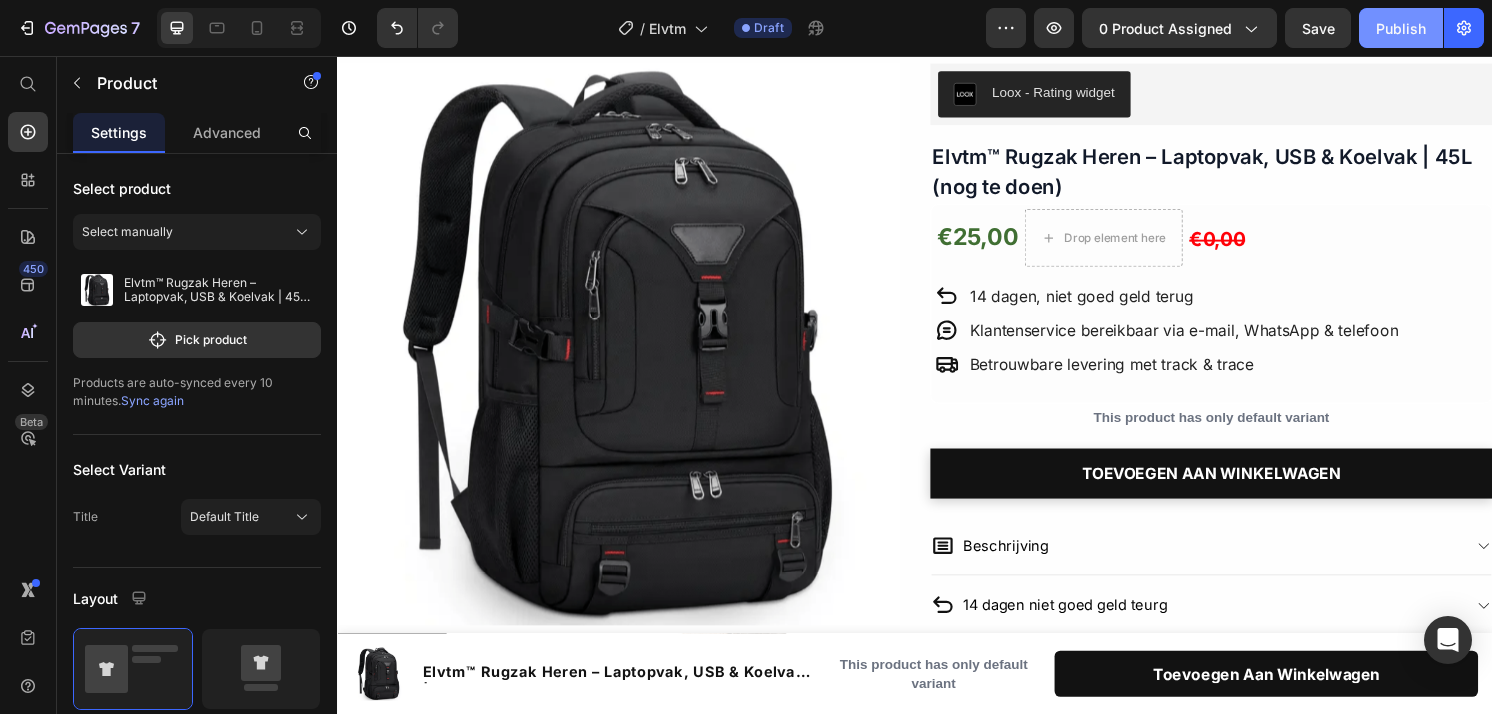 click on "Publish" at bounding box center (1401, 28) 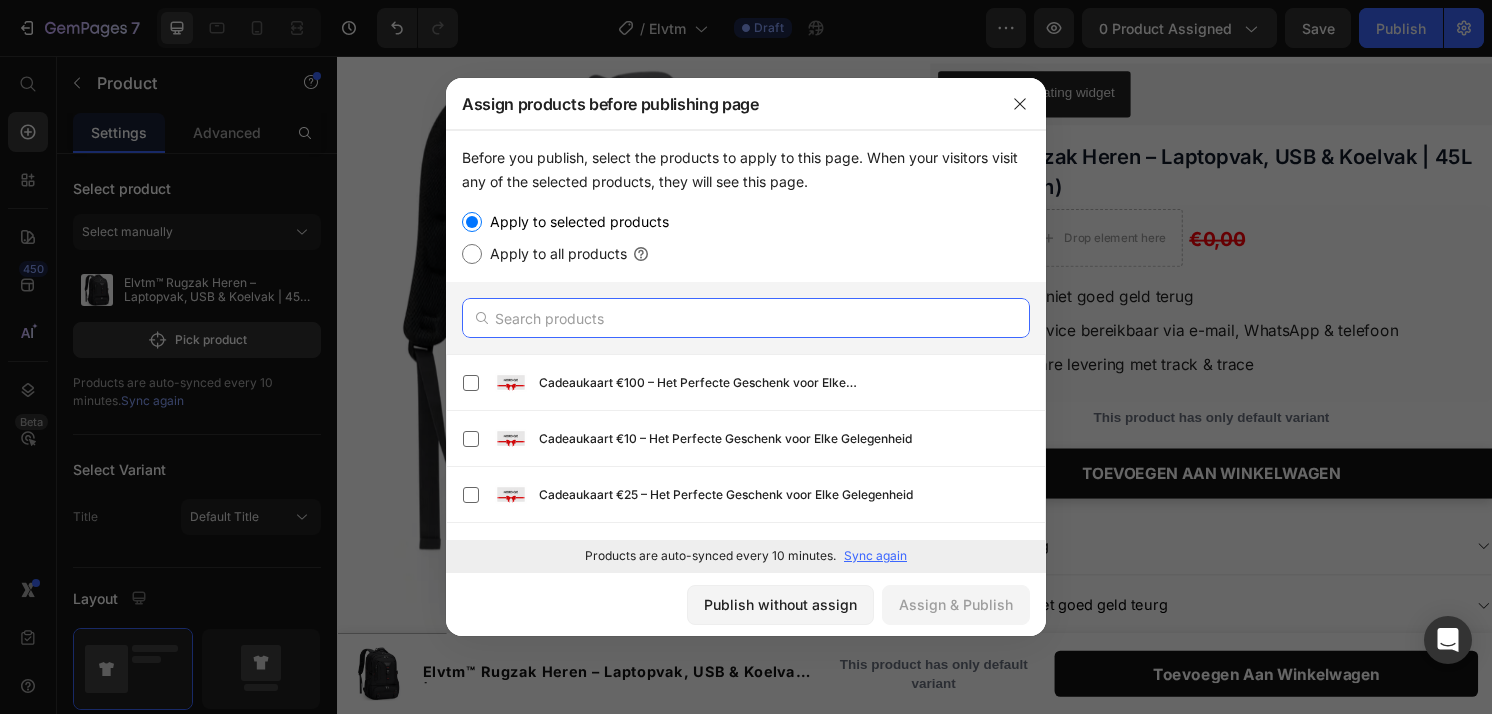 click at bounding box center [746, 318] 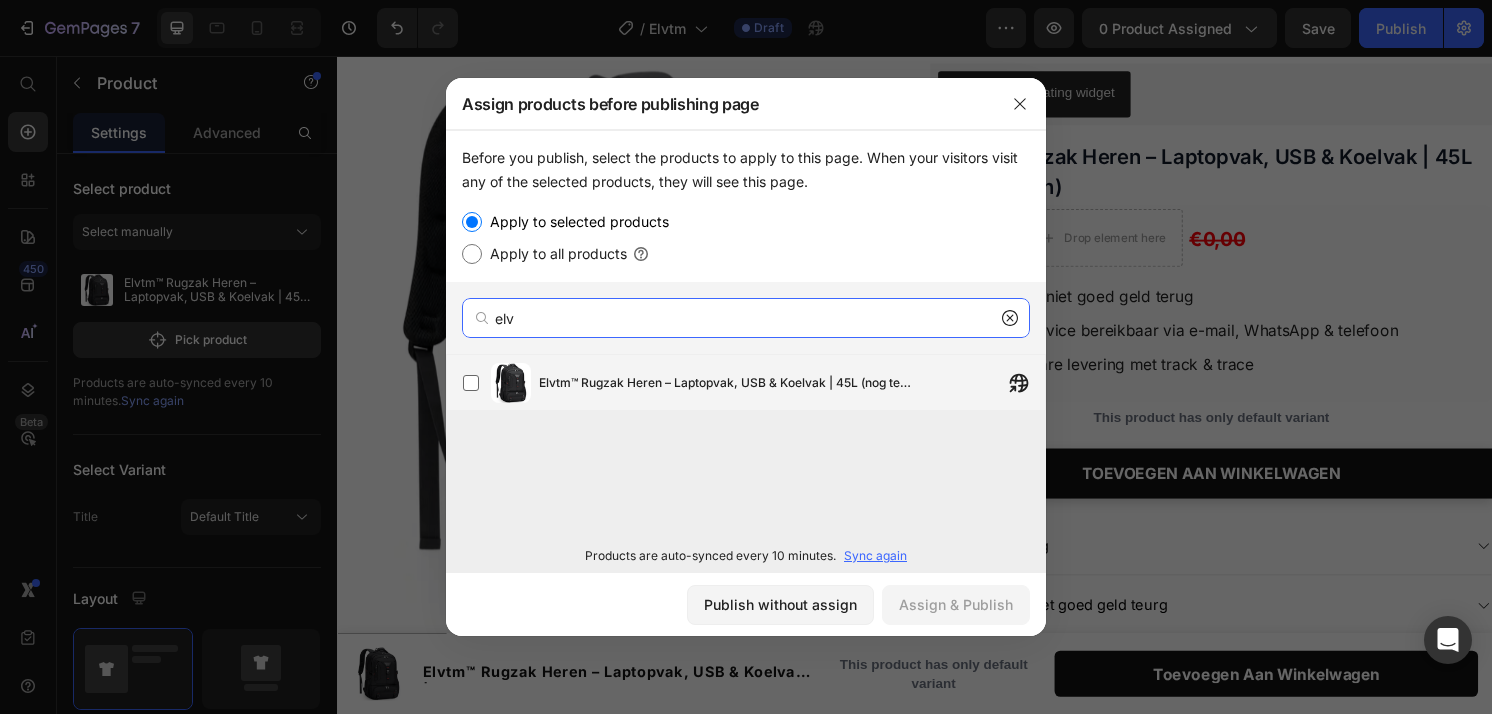 type on "elv" 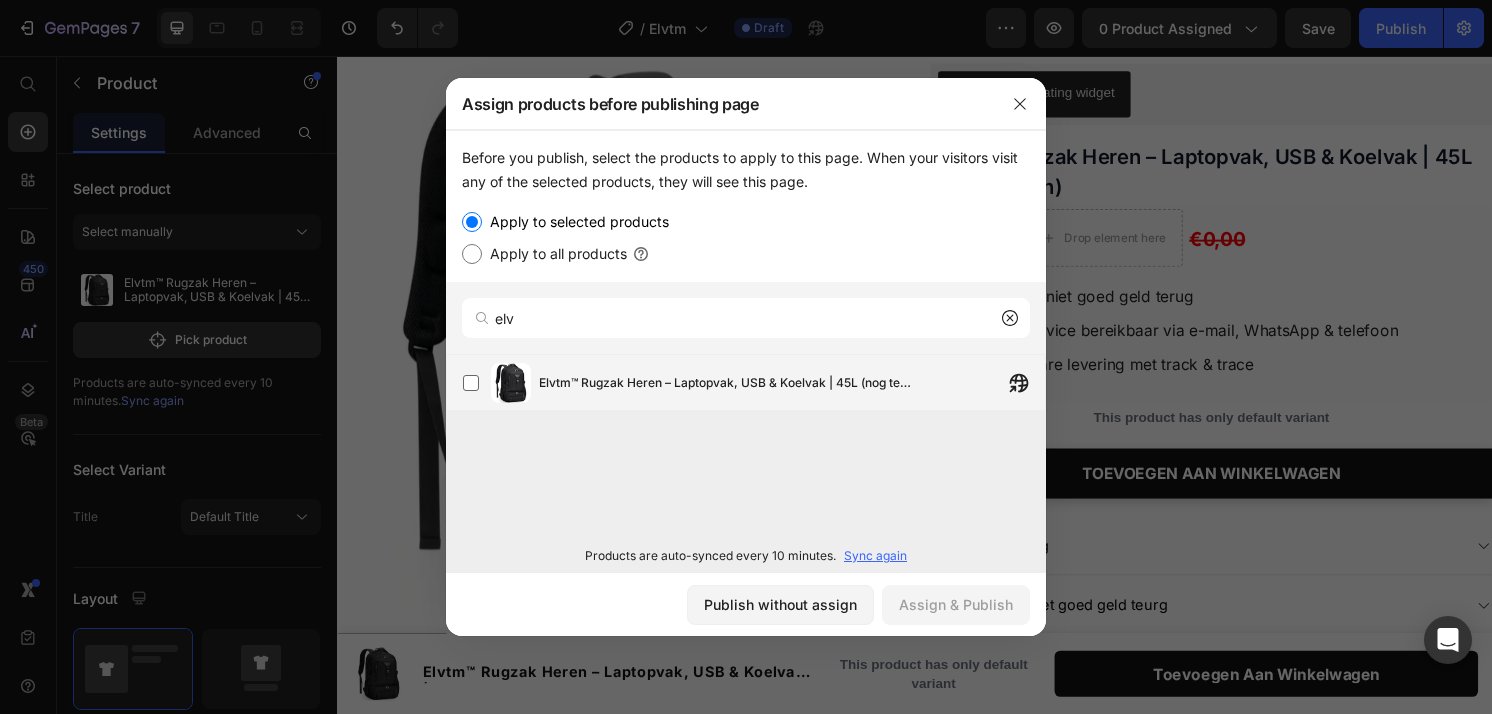 click on "Elvtm™ Rugzak Heren – Laptopvak, USB & Koelvak | 45L (nog te doen)" at bounding box center (729, 383) 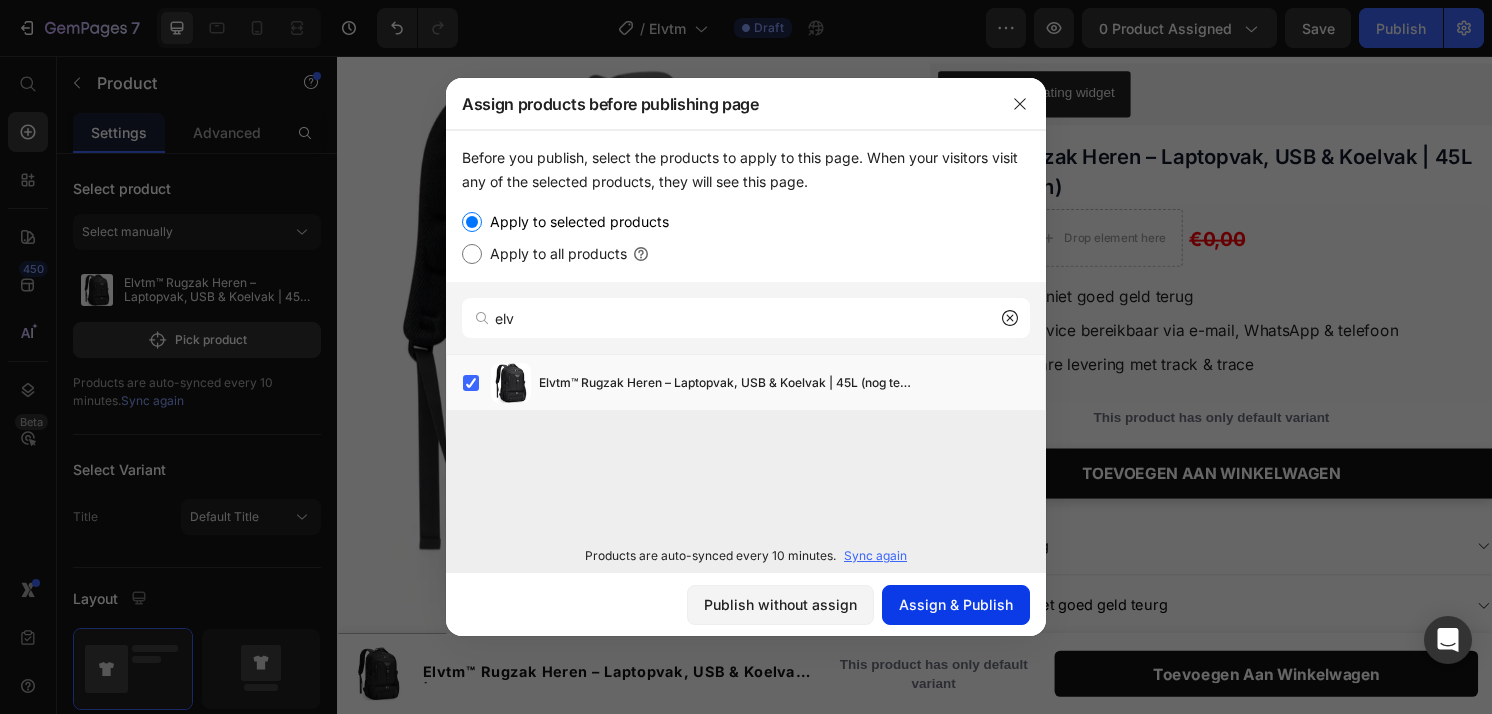 click on "Assign & Publish" at bounding box center (956, 604) 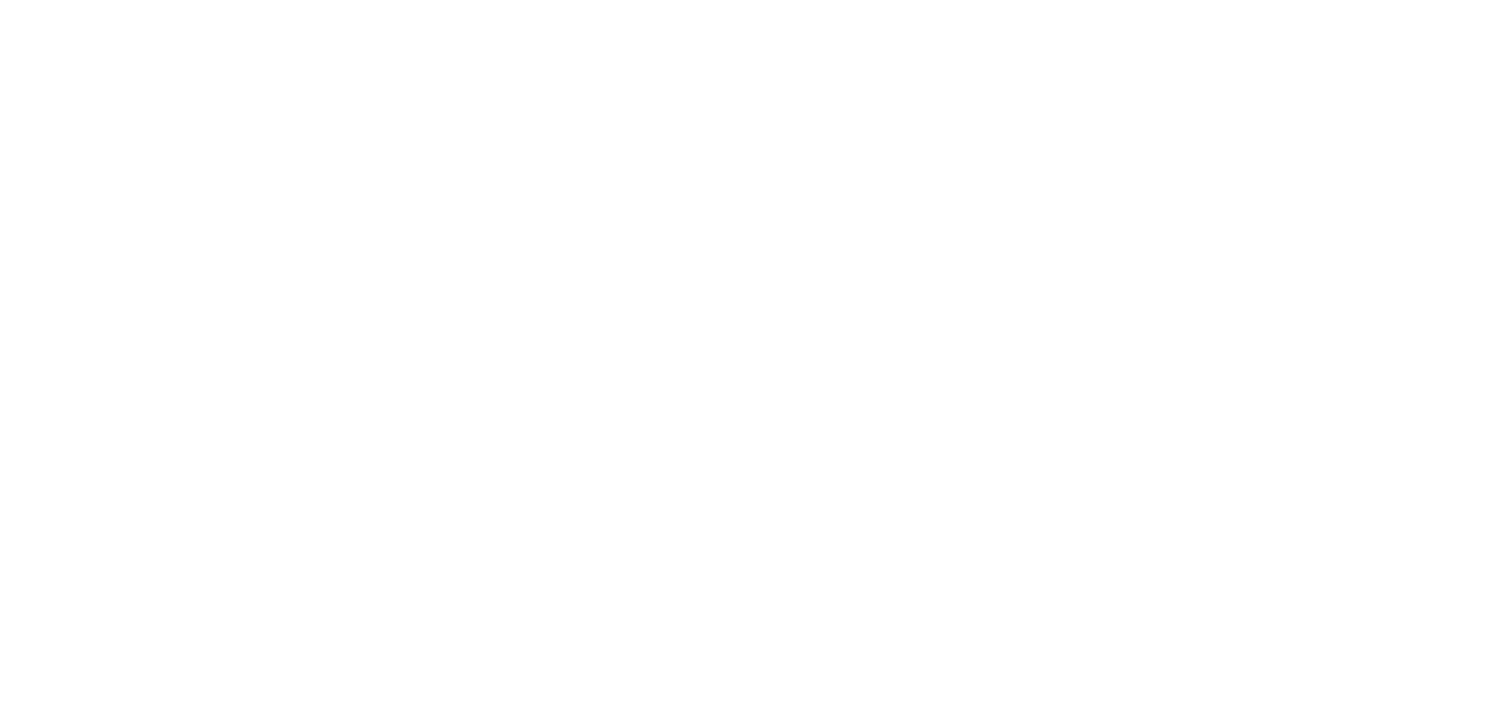 scroll, scrollTop: 0, scrollLeft: 0, axis: both 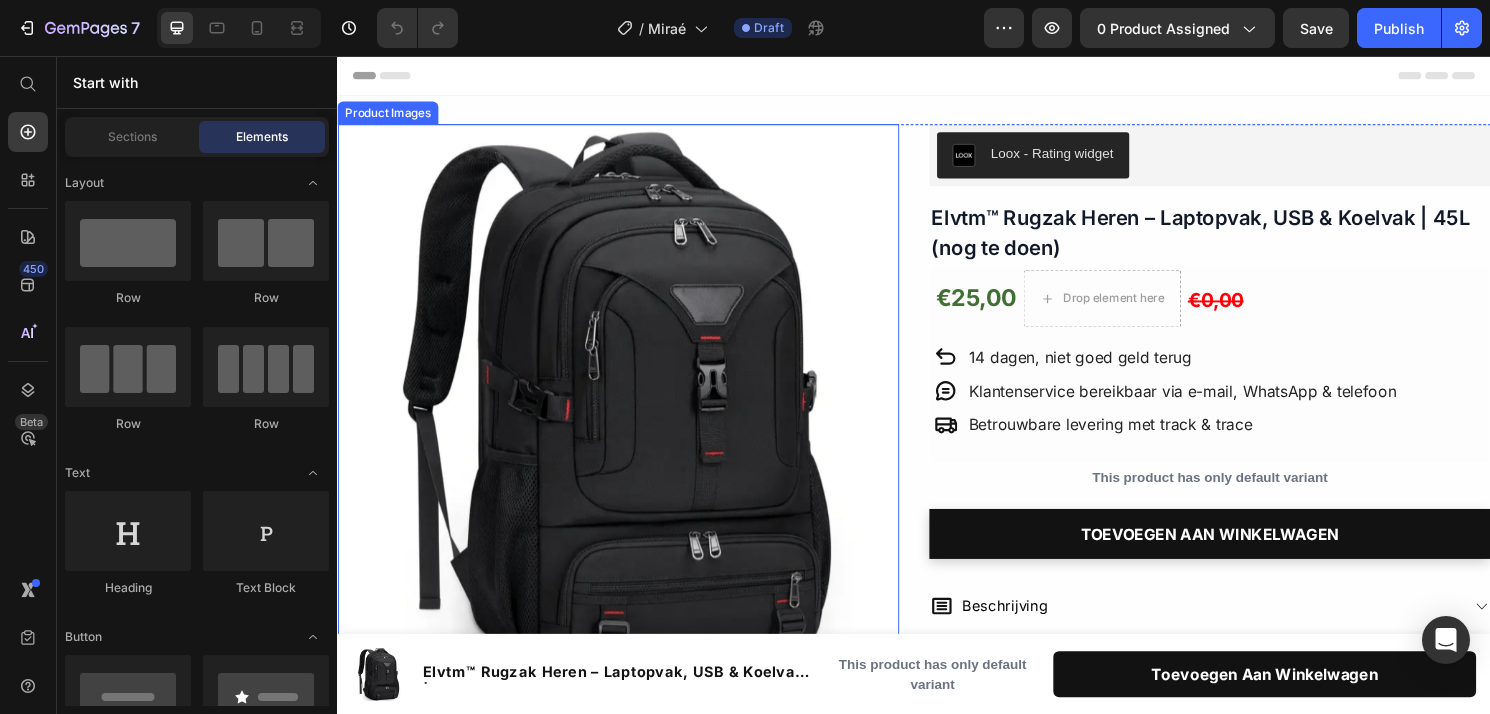 click at bounding box center [629, 419] 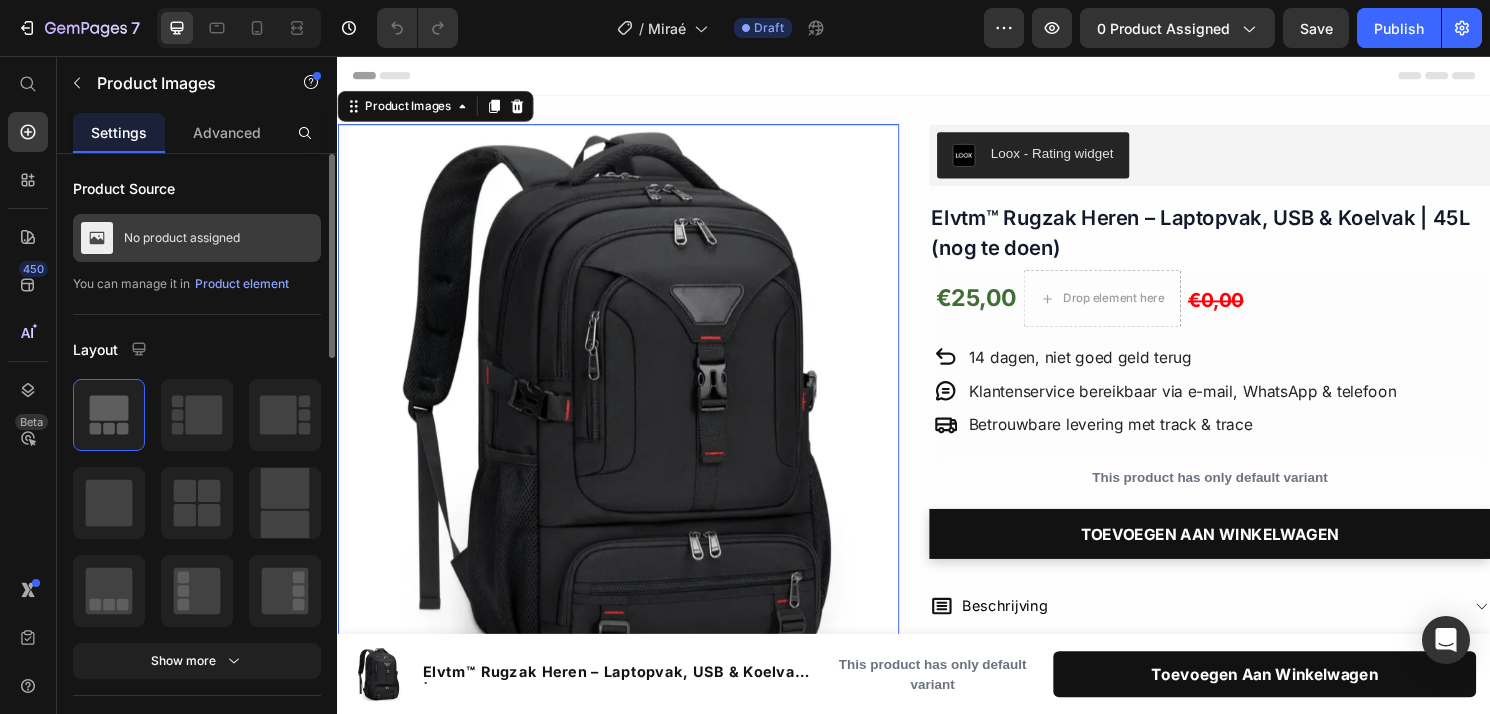 scroll, scrollTop: 0, scrollLeft: 0, axis: both 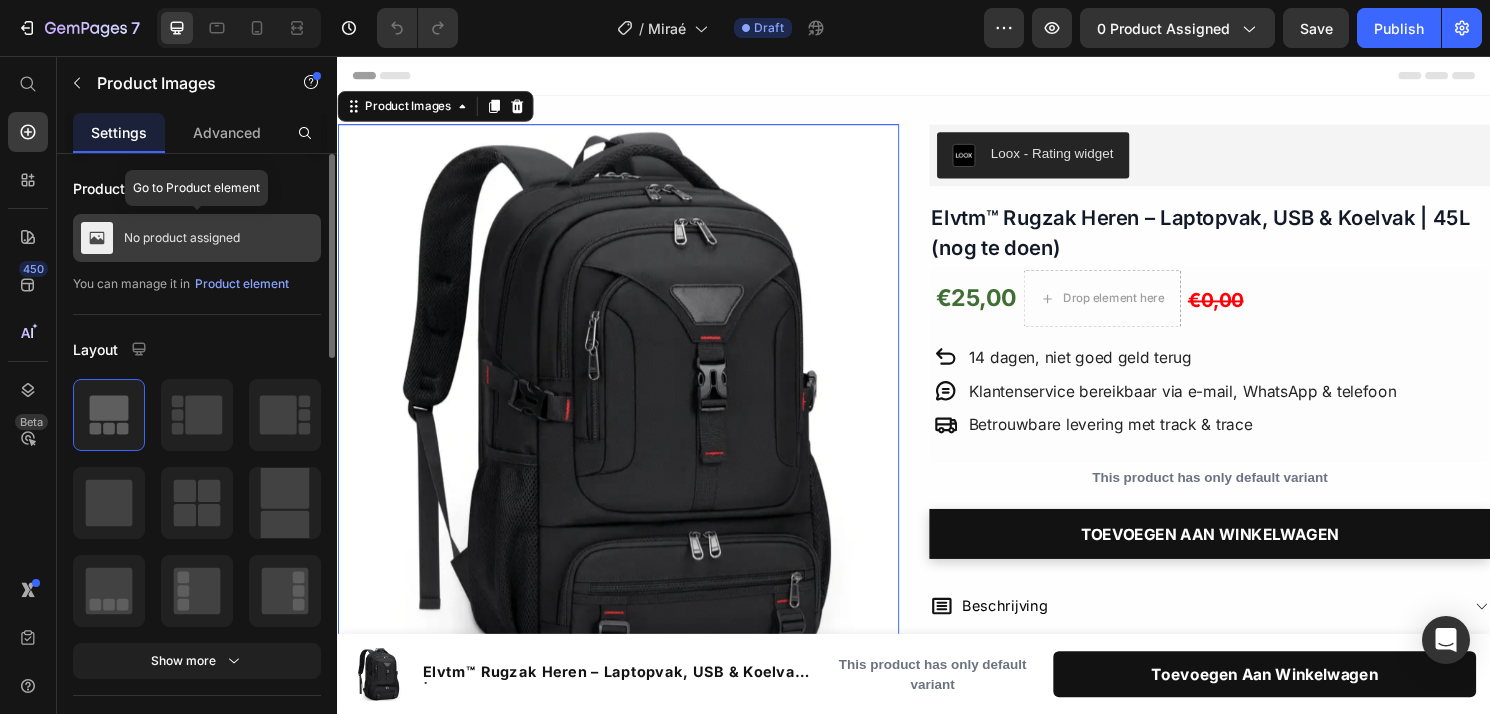 click on "No product assigned" at bounding box center [182, 238] 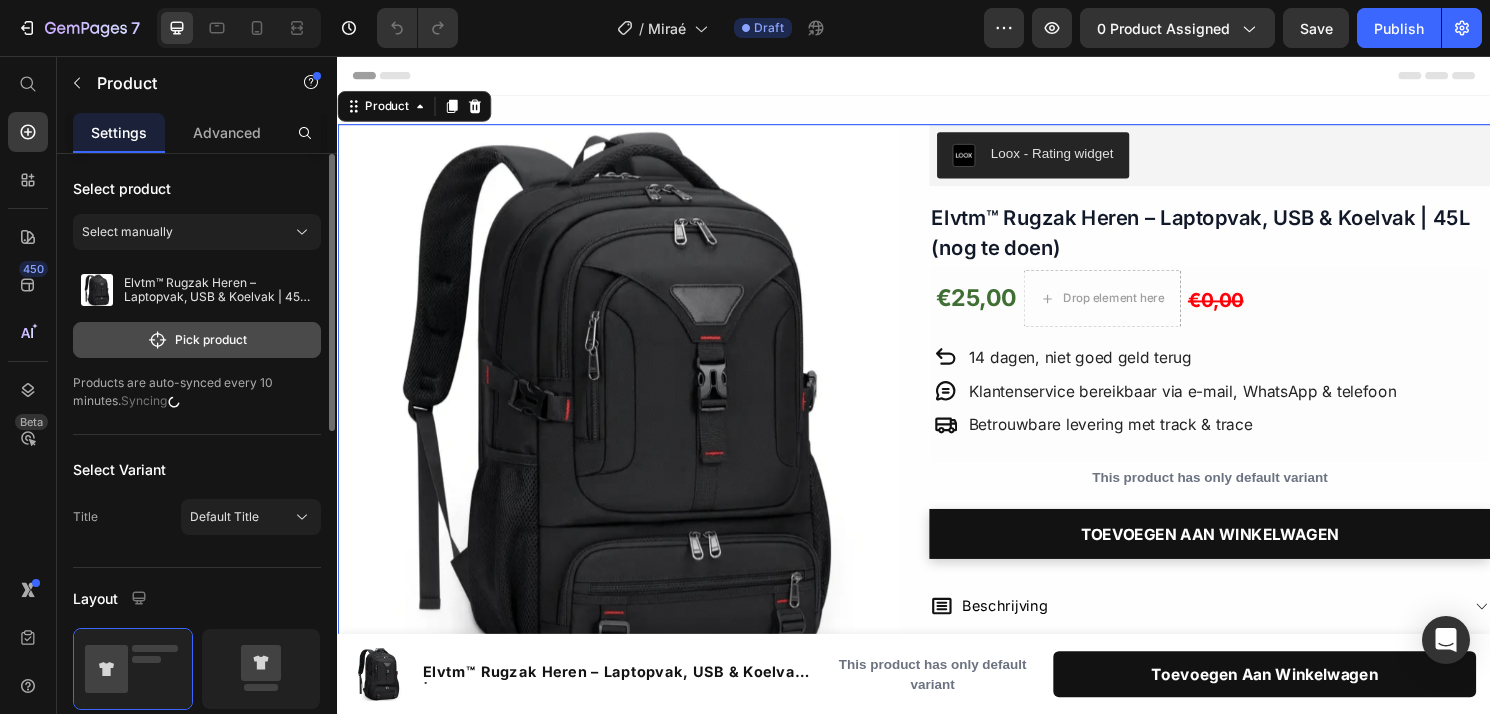 click on "Pick product" at bounding box center [197, 340] 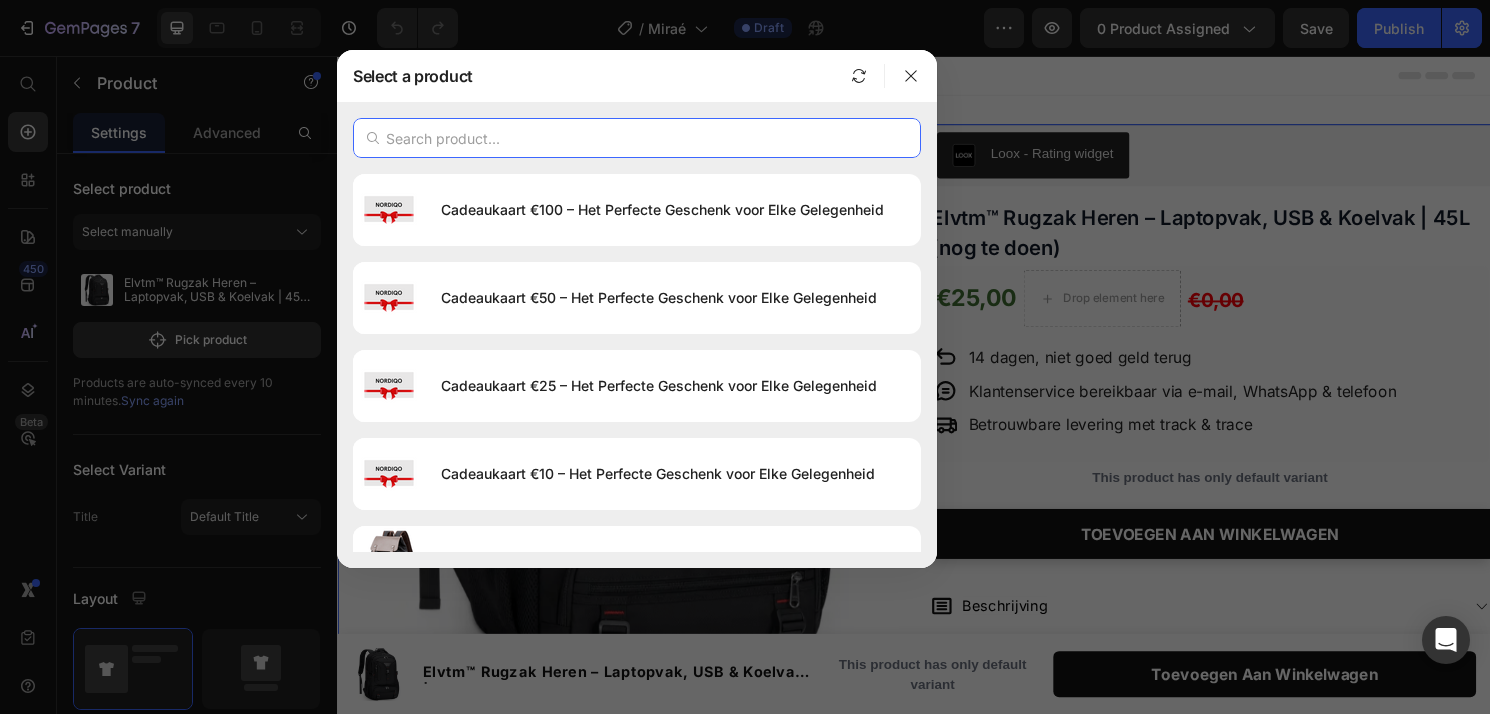 click at bounding box center [637, 138] 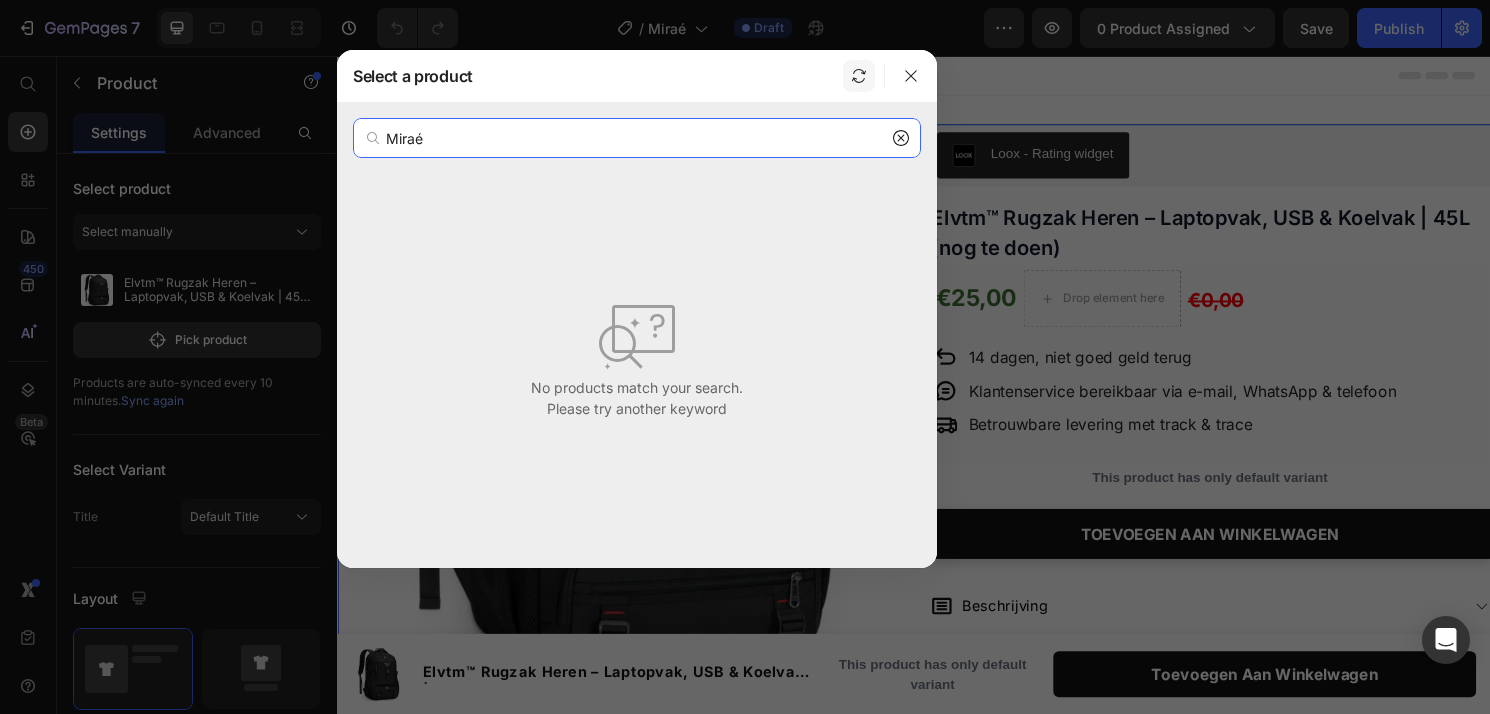 type on "Miraé" 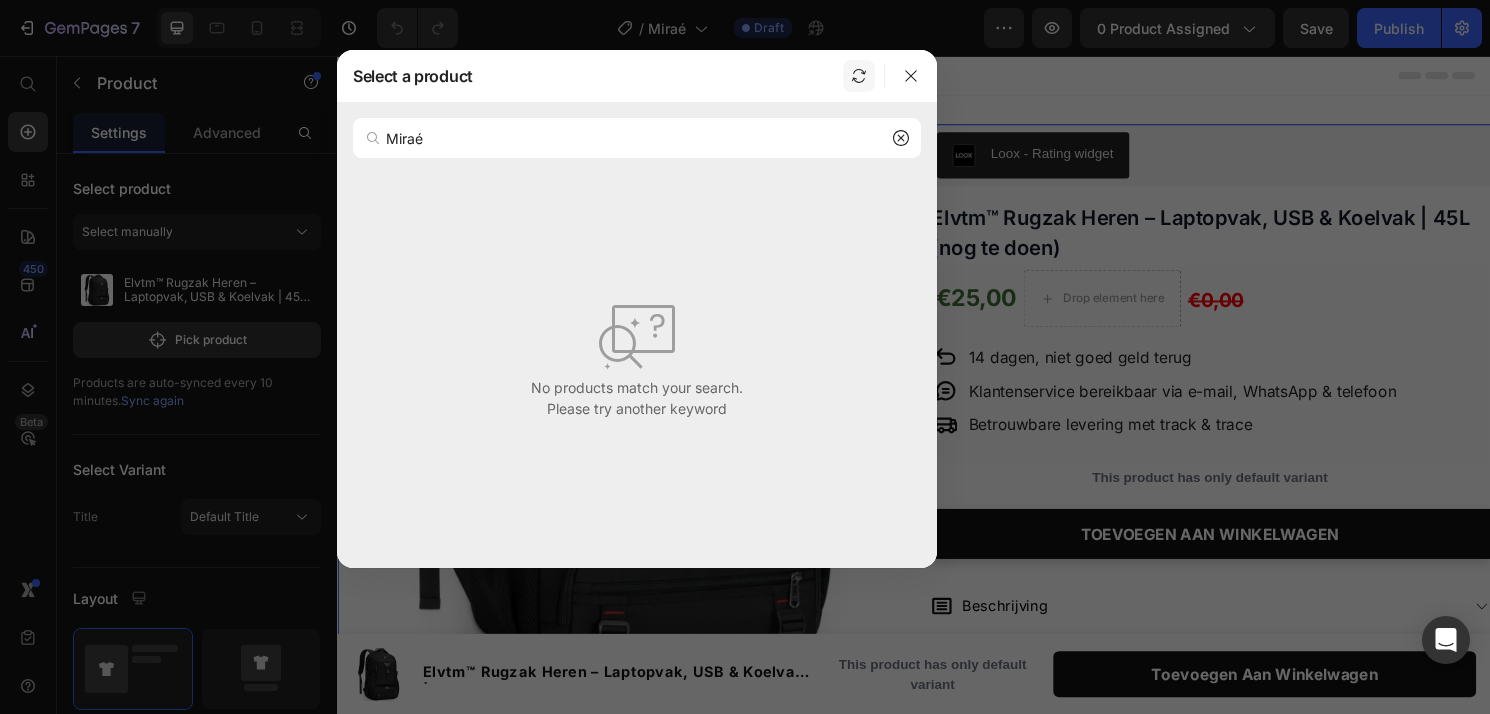 click 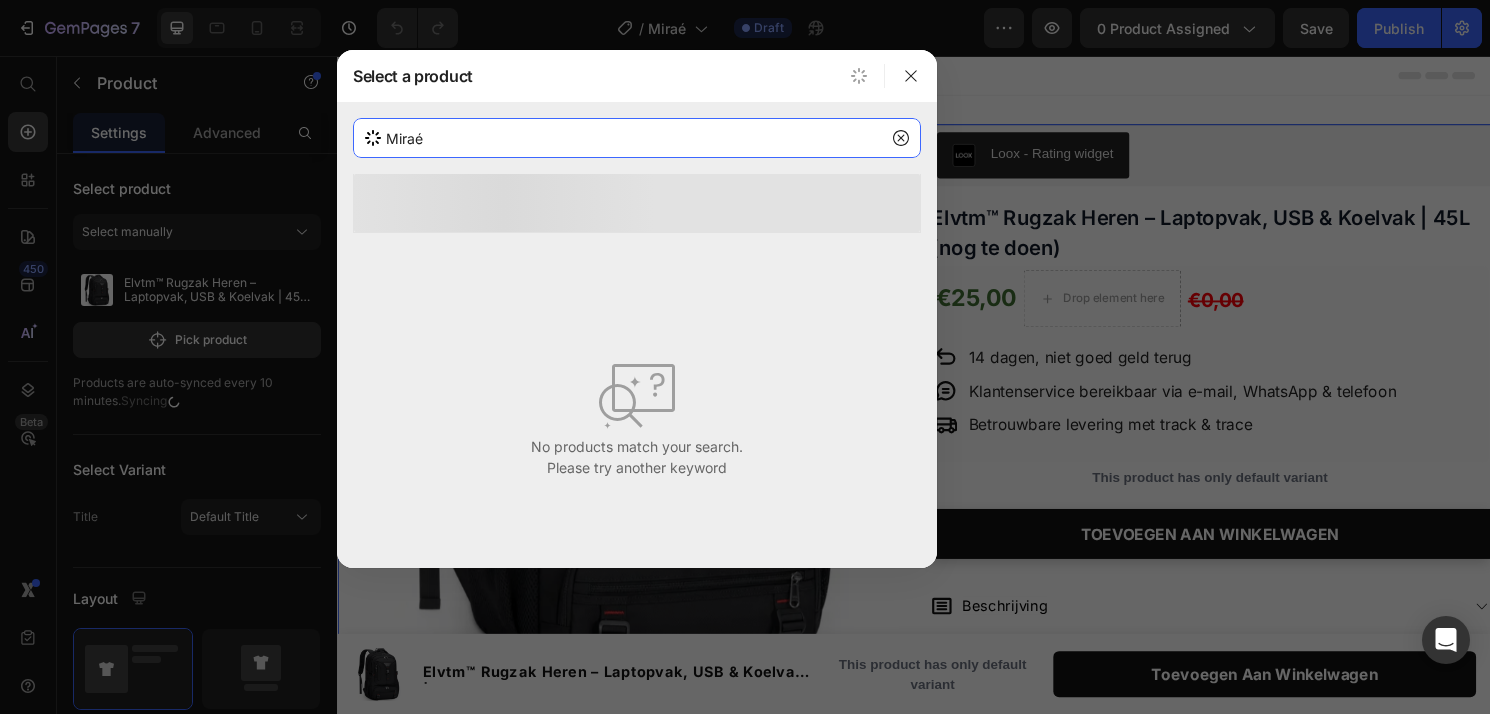 click on "Miraé" at bounding box center [637, 138] 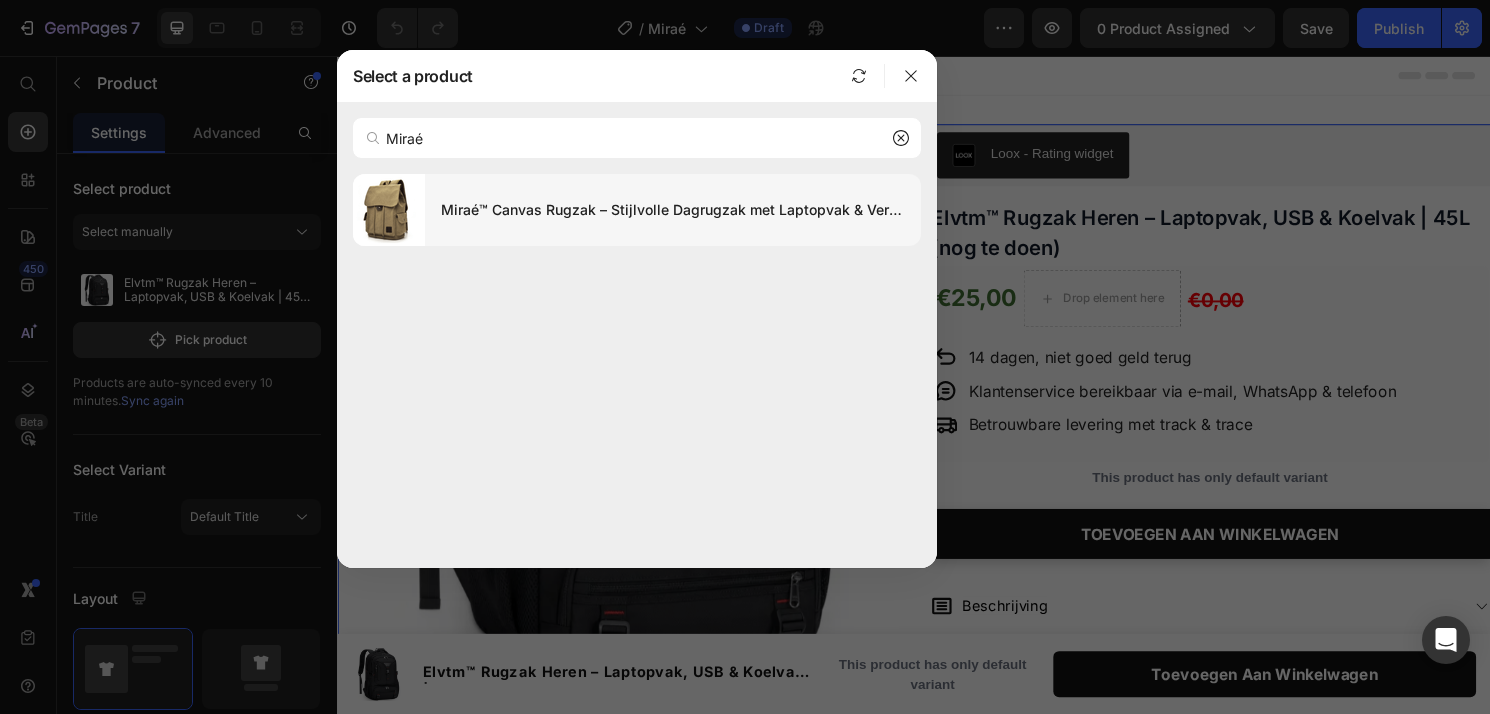 click on "Miraé™ Canvas Rugzak – Stijlvolle Dagrugzak met Laptopvak & Verstevigde Schouderbanden" at bounding box center [673, 210] 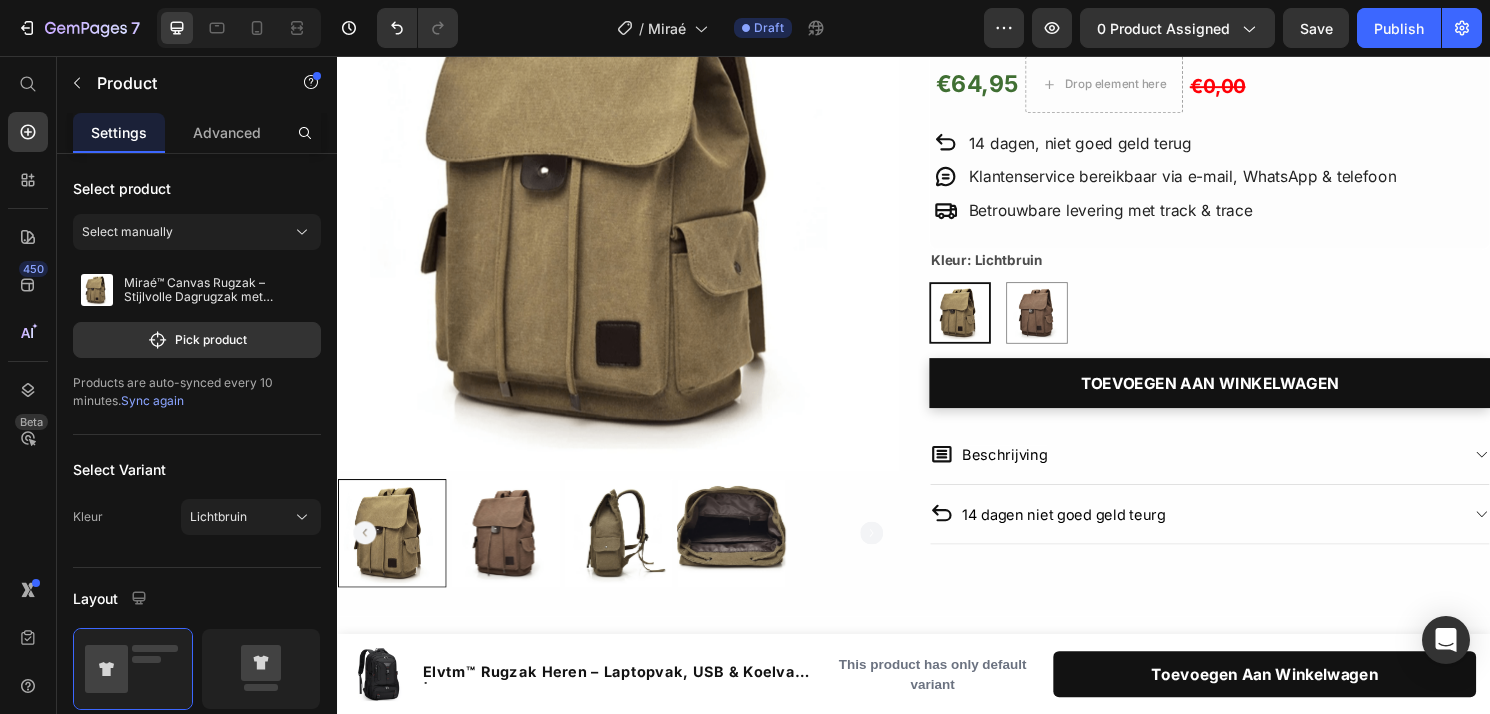 scroll, scrollTop: 224, scrollLeft: 0, axis: vertical 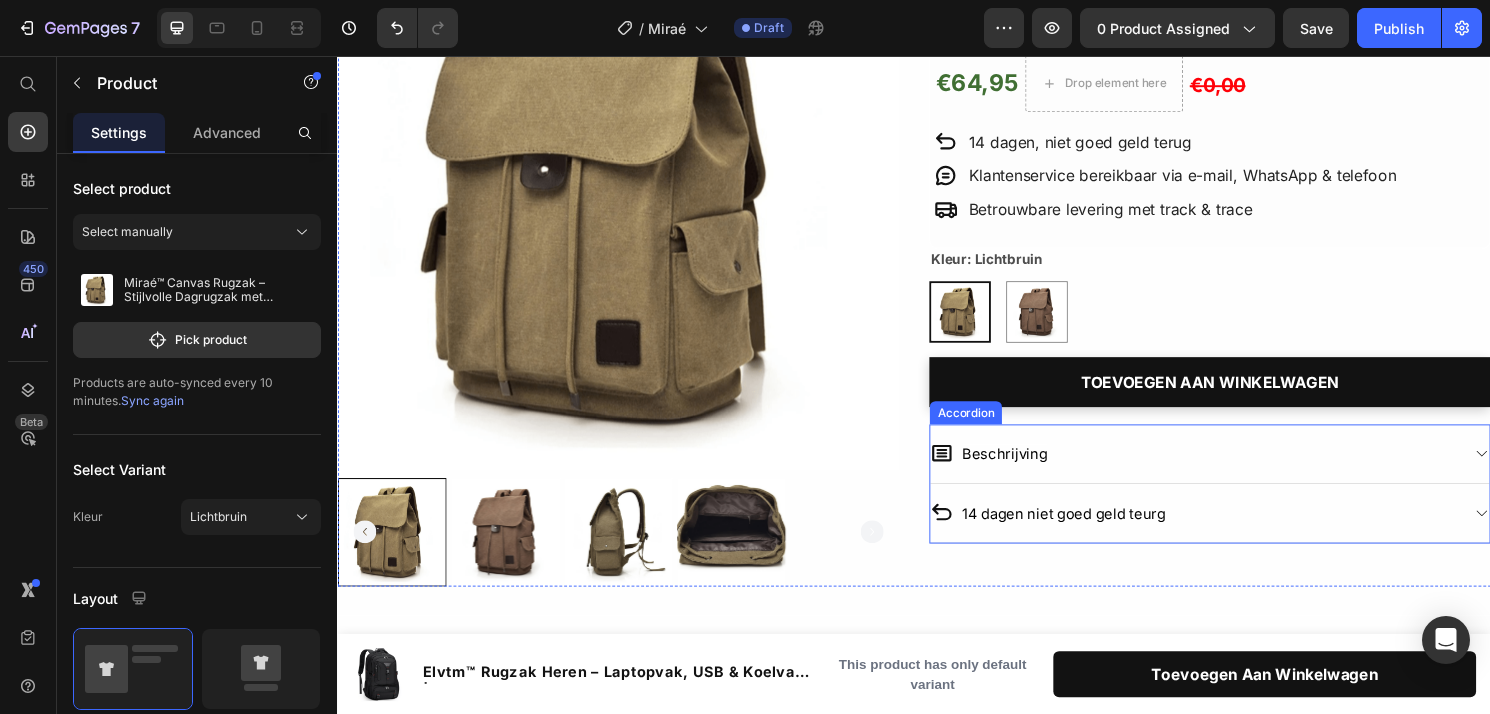 click on "Beschrijving" at bounding box center (1229, 469) 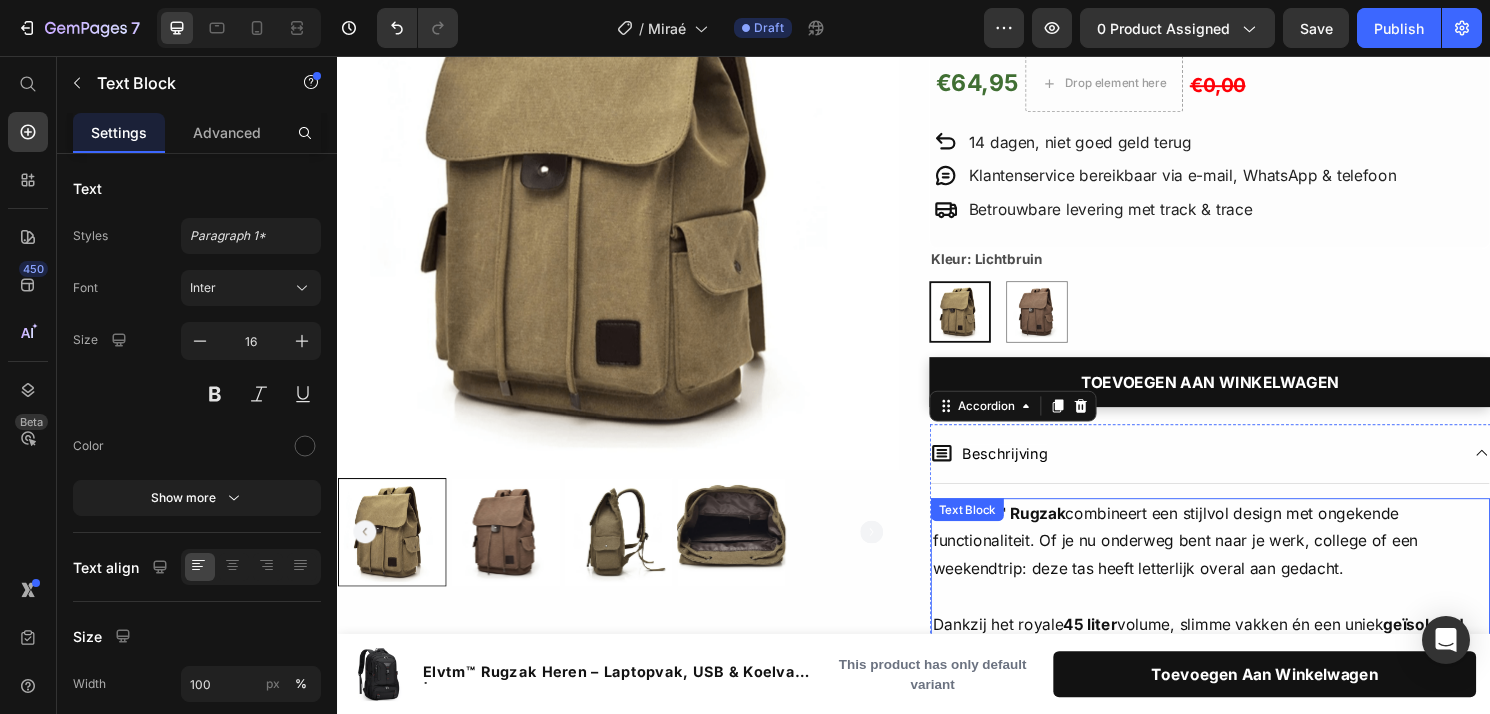 click on "De  Elvtm™ Rugzak  combineert een stijlvol design met ongekende functionaliteit. Of je nu onderweg bent naar je werk, college of een weekendtrip: deze tas heeft letterlijk overal aan gedacht.   Dankzij het royale  45 liter  volume, slimme vakken én een uniek  geïsoleerd koelvak , ben jij altijd georganiseerd én voorbereid.   ✓ Koelvak voor lunch of drankjes Houd eten vers en koel dankzij de aluminium voering – perfect voor onderweg. ✓ Laptopvak t/m 17 inch Biedt veilige bescherming voor grote laptops en documenten. ✓ Slimme indeling Vakken voor sleutels, telefoon, fles, notitieboek en meer. ✓ Ergonomisch & ademend Comfortabel te dragen dankzij gevoerde schouderbanden en ventilerende rug. ✓ Opladen onderweg USB-aansluiting om je telefoon eenvoudig op te laden via je powerbank (niet inbegrepen).   Productspecificaties Inhoud : 45 liter Afmetingen : 50 × 32 × 20 cm Laptopvak : geschikt voor laptops tot 16 inch Materiaal : Waterafstotend Oxford-polyester USB-aansluiting : Ja Koelvak Gewicht" at bounding box center [1245, 950] 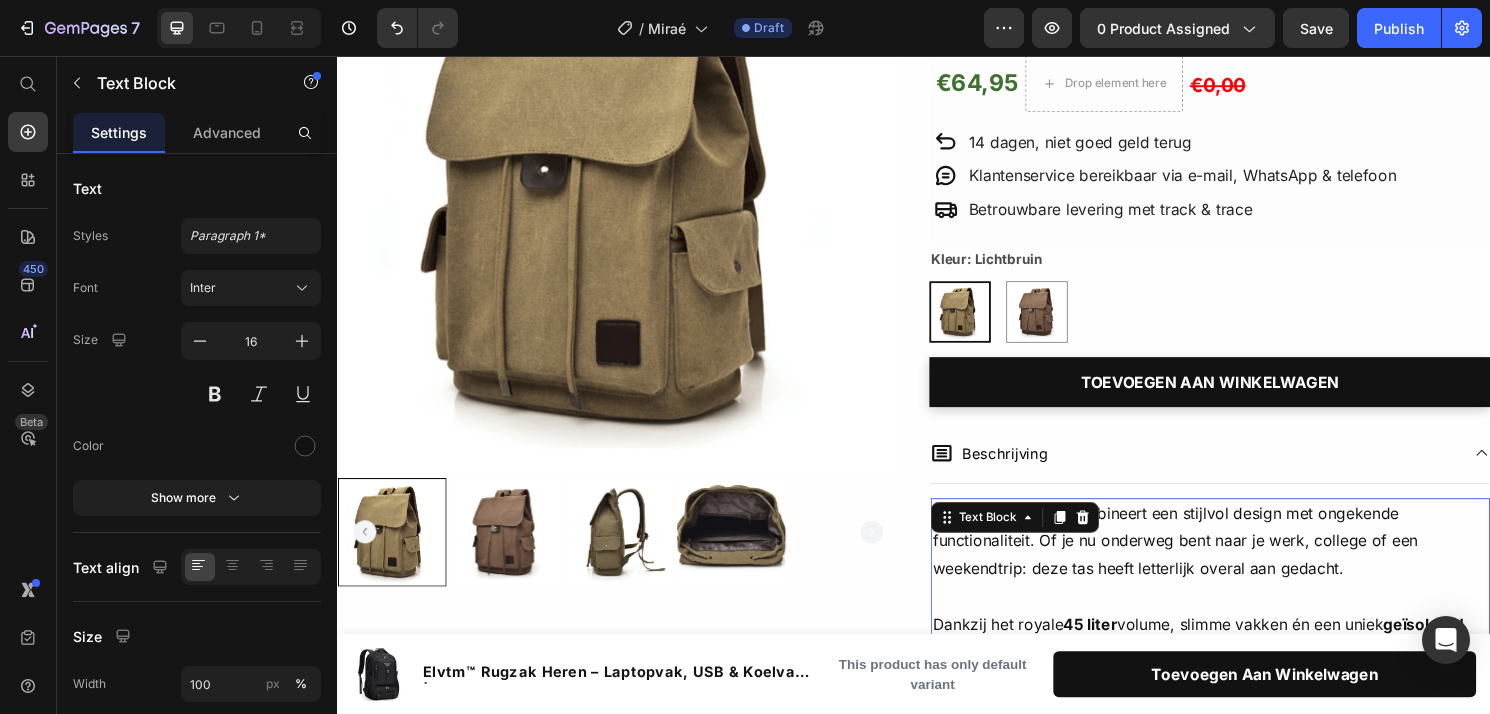 click 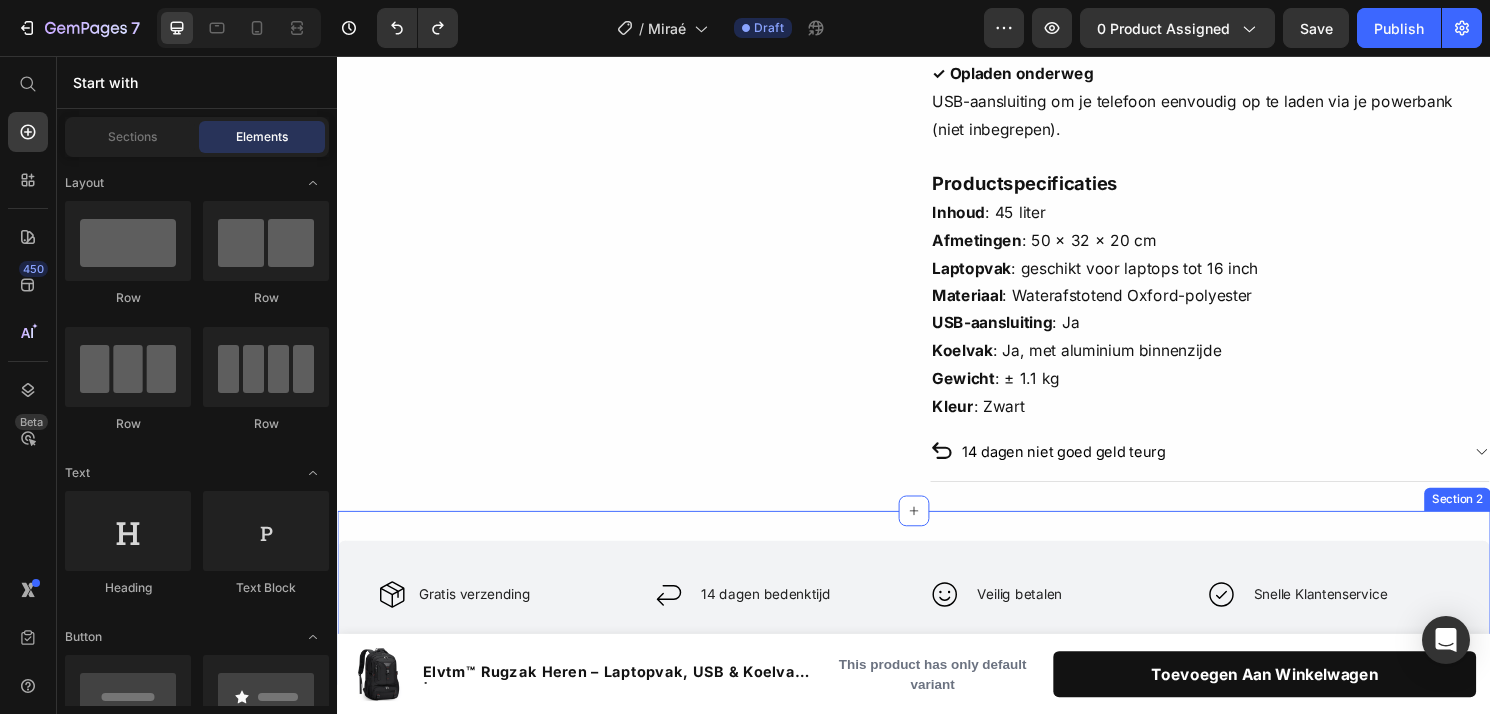 scroll, scrollTop: 1144, scrollLeft: 0, axis: vertical 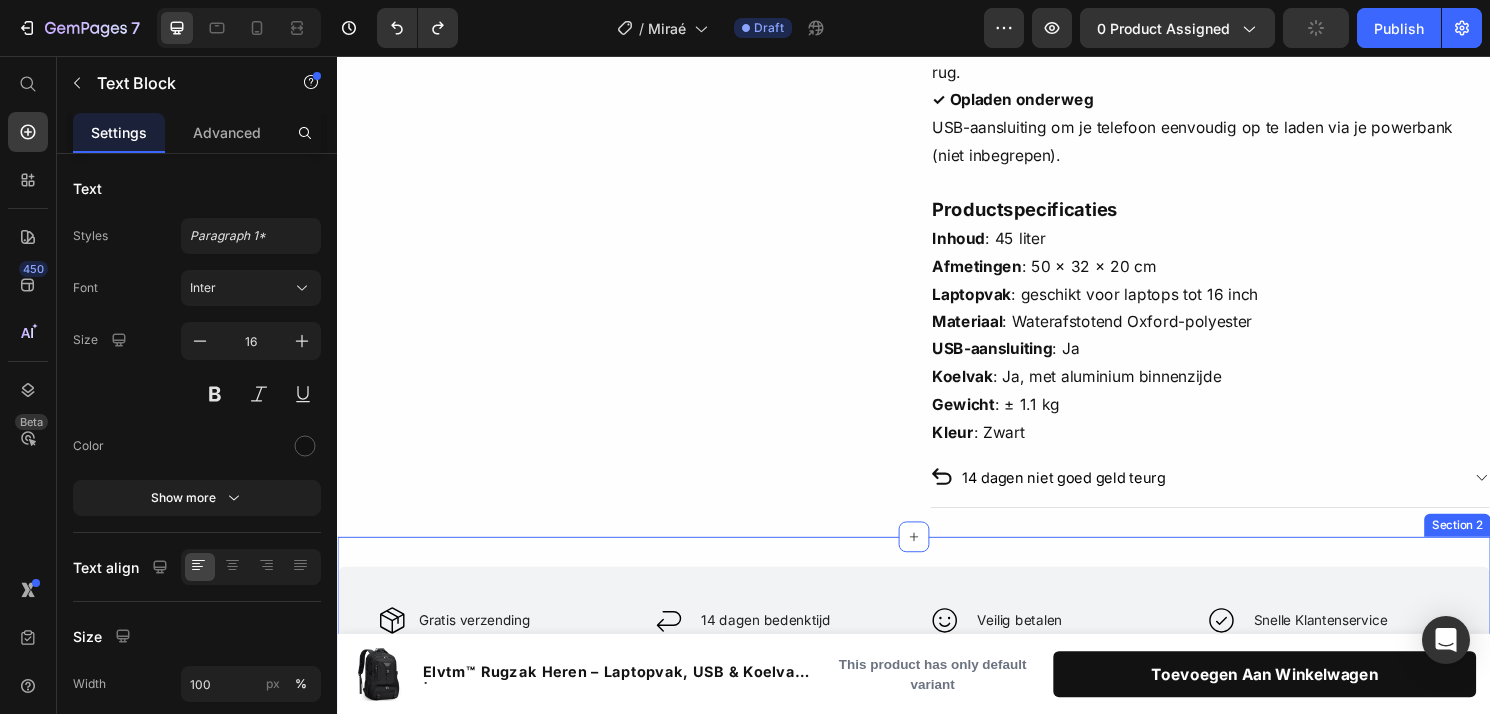 click on "Inhoud : 45 liter Afmetingen : 50 × 32 × 20 cm Laptopvak : geschikt voor laptops tot 16 inch Materiaal : Waterafstotend Oxford-polyester USB-aansluiting : Ja Koelvak : Ja, met aluminium binnenzijde Gewicht : ± 1.1 kg Kleur : Zwart" at bounding box center [1245, 346] 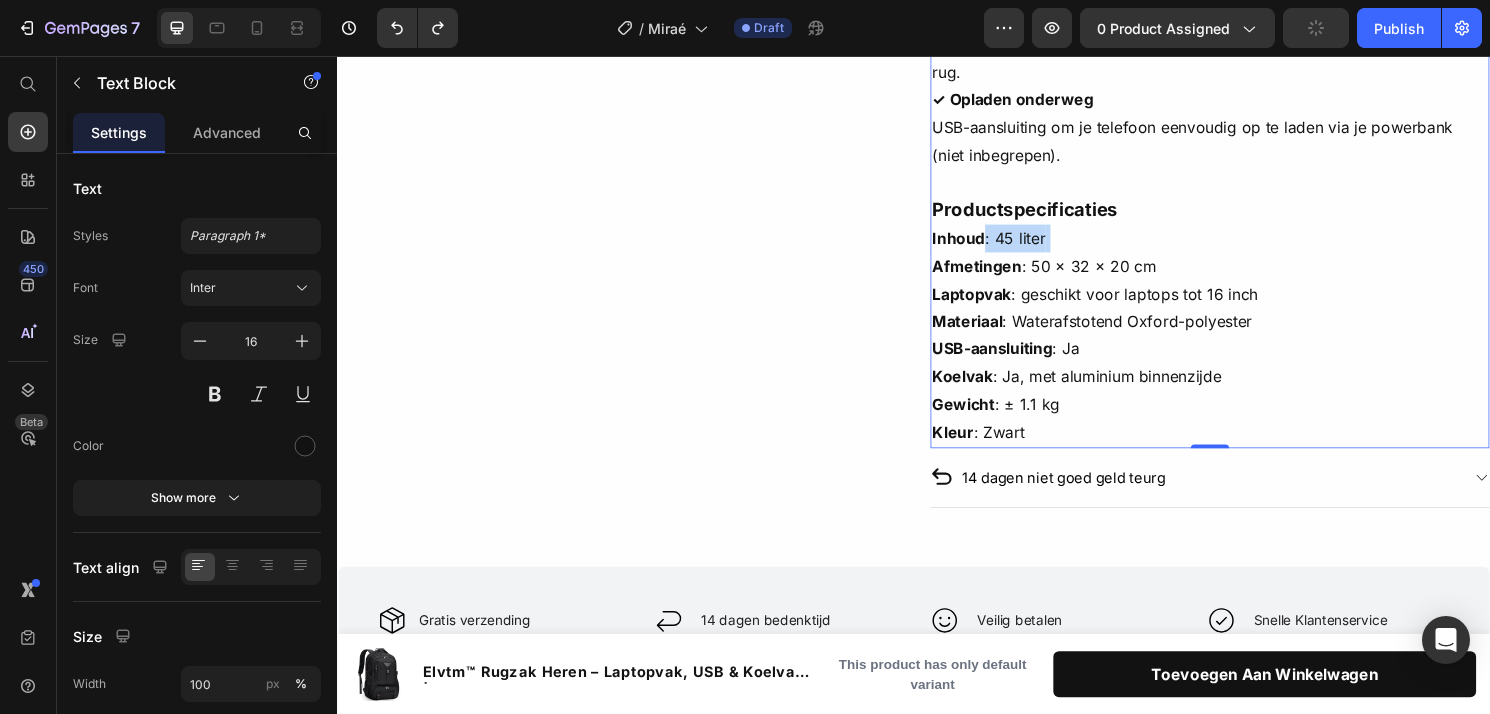 click on "Inhoud : 45 liter Afmetingen : 50 × 32 × 20 cm Laptopvak : geschikt voor laptops tot 16 inch Materiaal : Waterafstotend Oxford-polyester USB-aansluiting : Ja Koelvak : Ja, met aluminium binnenzijde Gewicht : ± 1.1 kg Kleur : Zwart" at bounding box center (1245, 346) 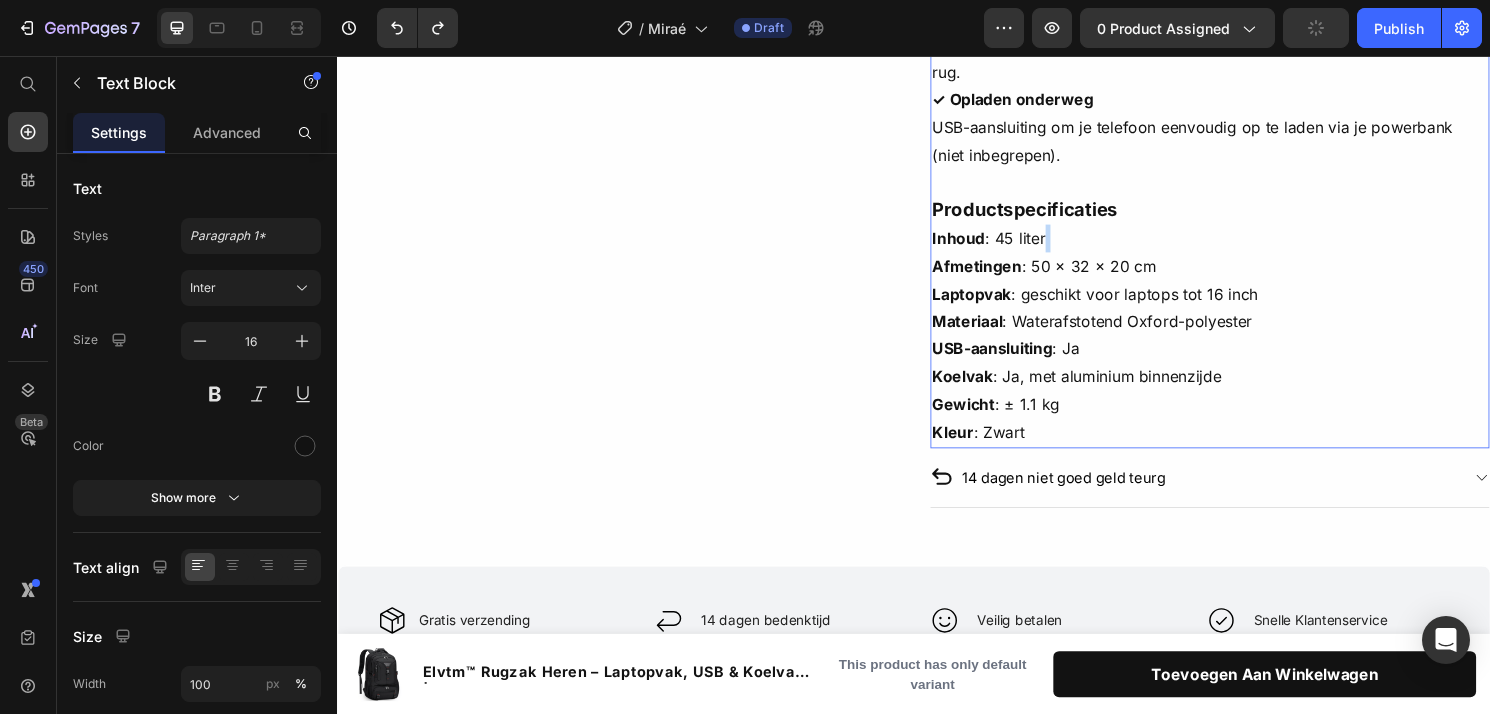 click on "Inhoud : 45 liter Afmetingen : 50 × 32 × 20 cm Laptopvak : geschikt voor laptops tot 16 inch Materiaal : Waterafstotend Oxford-polyester USB-aansluiting : Ja Koelvak : Ja, met aluminium binnenzijde Gewicht : ± 1.1 kg Kleur : Zwart" at bounding box center (1245, 346) 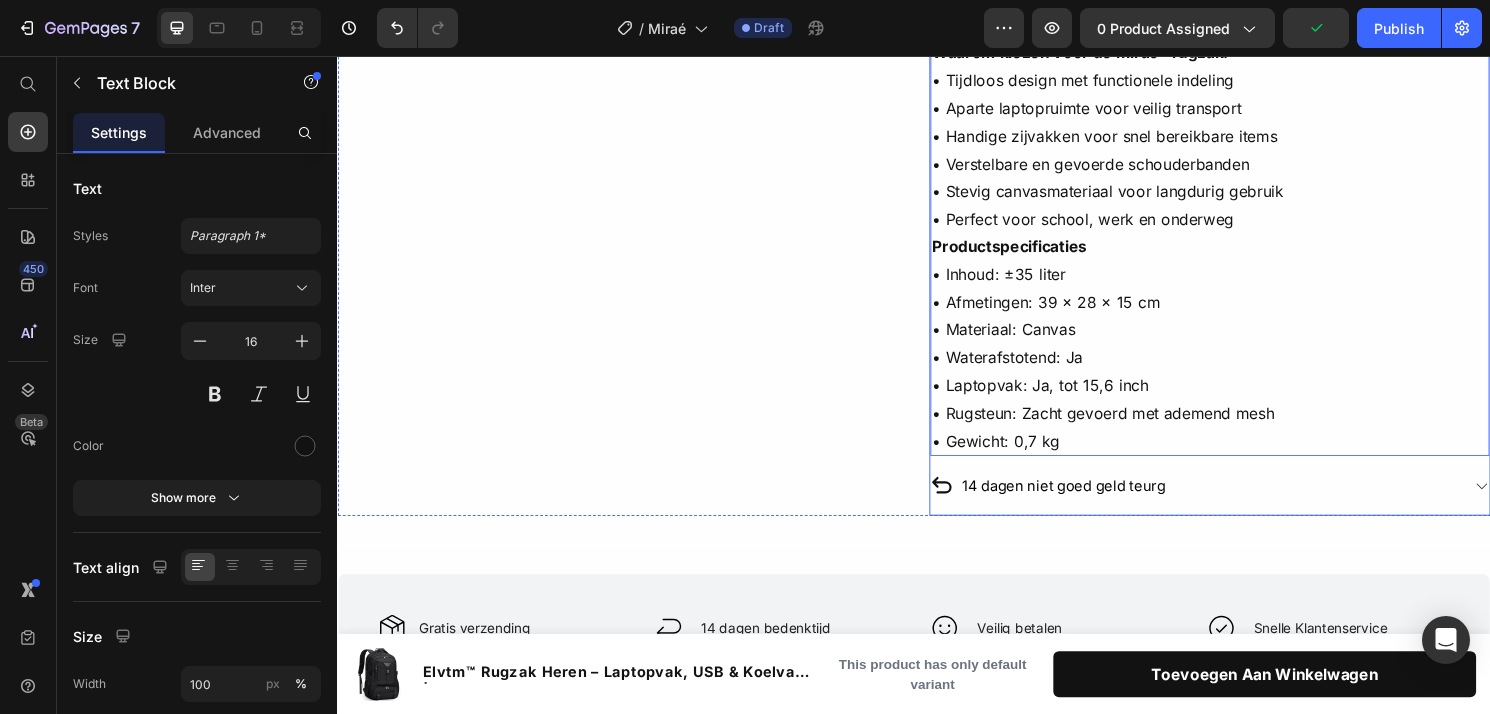 scroll, scrollTop: 811, scrollLeft: 0, axis: vertical 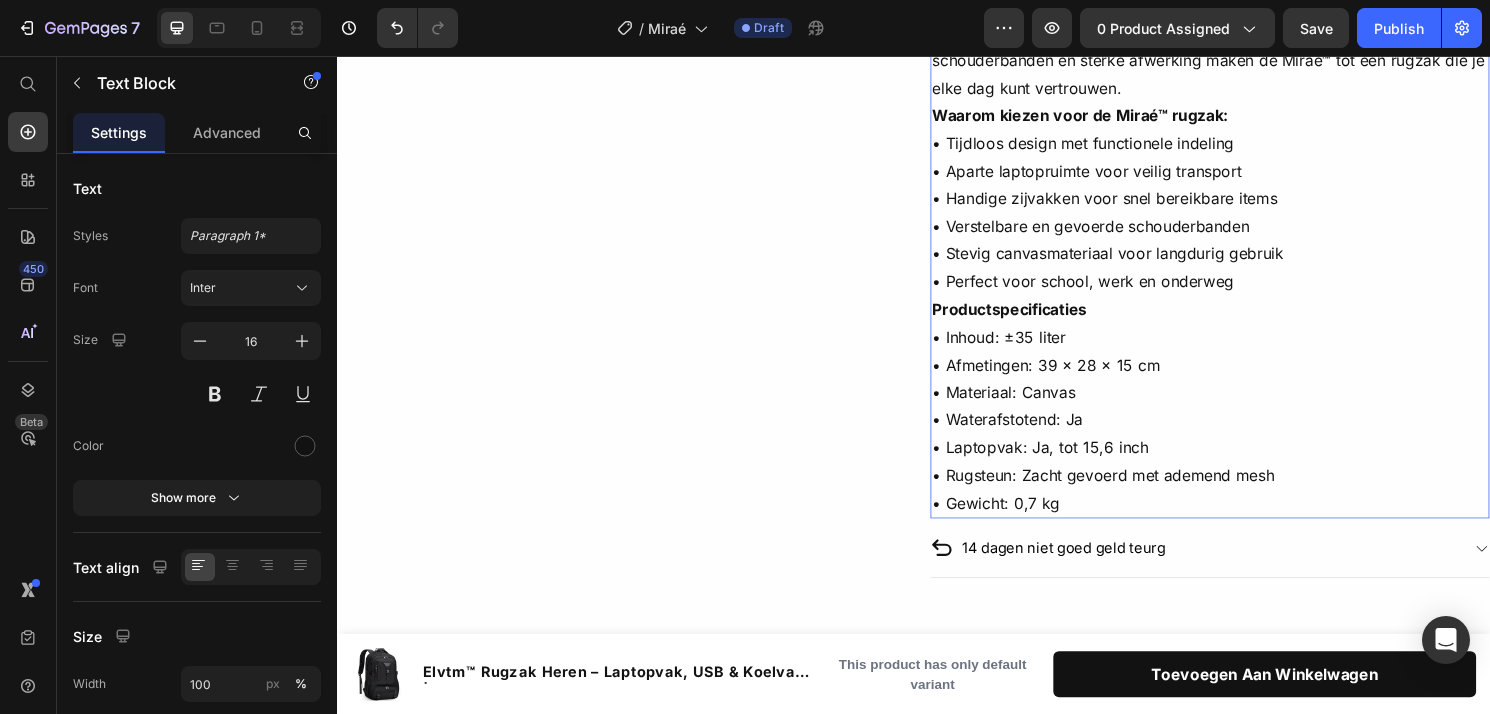 click on "Waarom kiezen voor de Miraé™ rugzak: • Tijdloos design met functionele indeling • Aparte laptopruimte voor veilig transport • Handige zijvakken voor snel bereikbare items • Verstelbare en gevoerde schouderbanden • Stevig canvasmateriaal voor langdurig gebruik • Perfect voor school, werk en onderweg" at bounding box center (1245, 204) 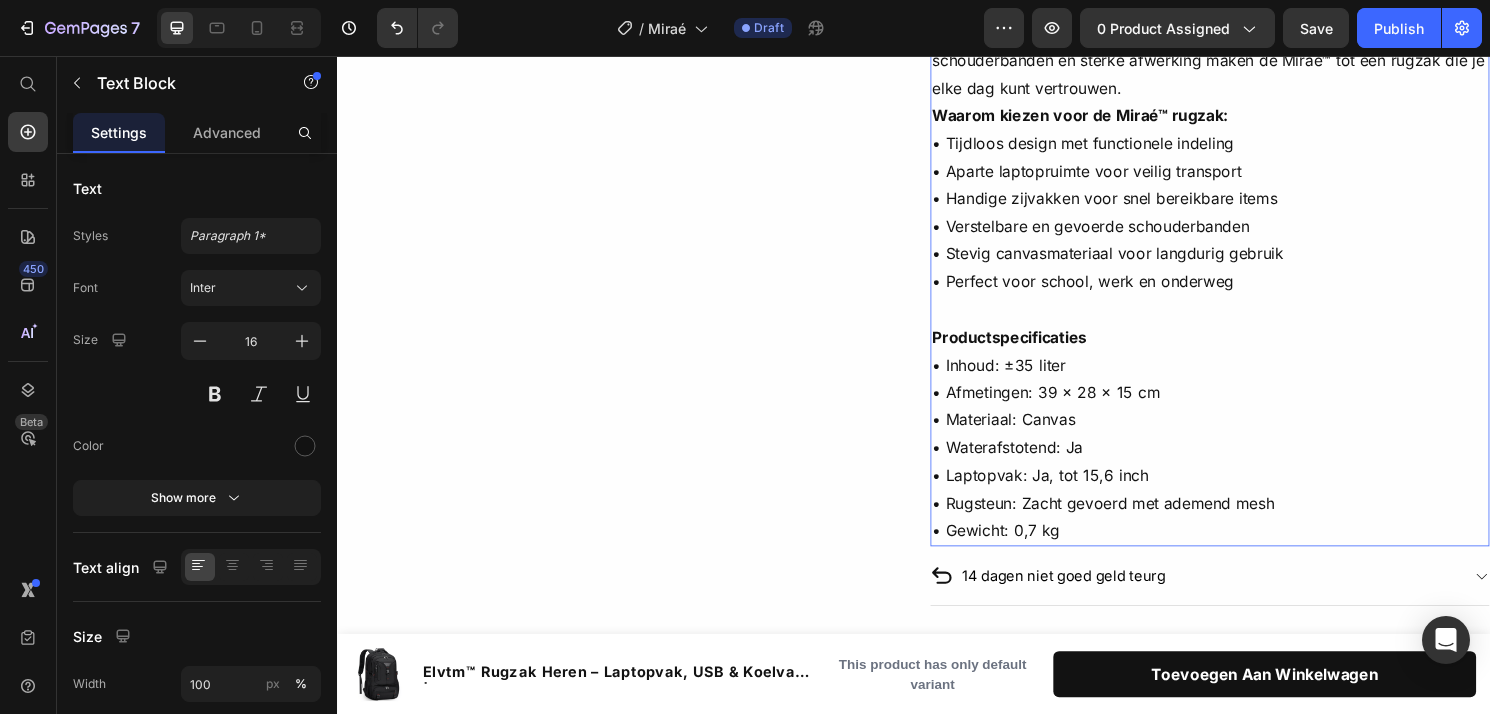 click on "Productspecificaties" at bounding box center (1036, 348) 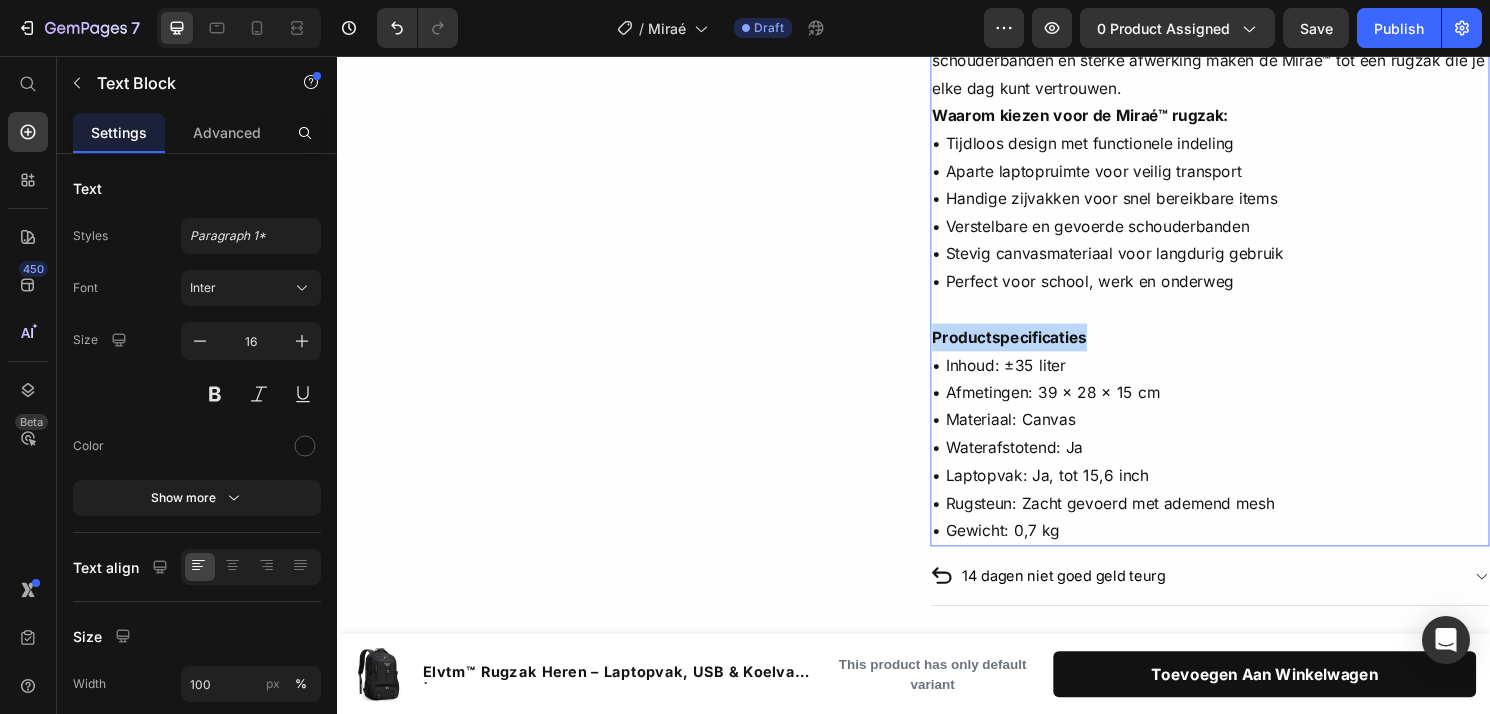 click on "Productspecificaties" at bounding box center (1036, 348) 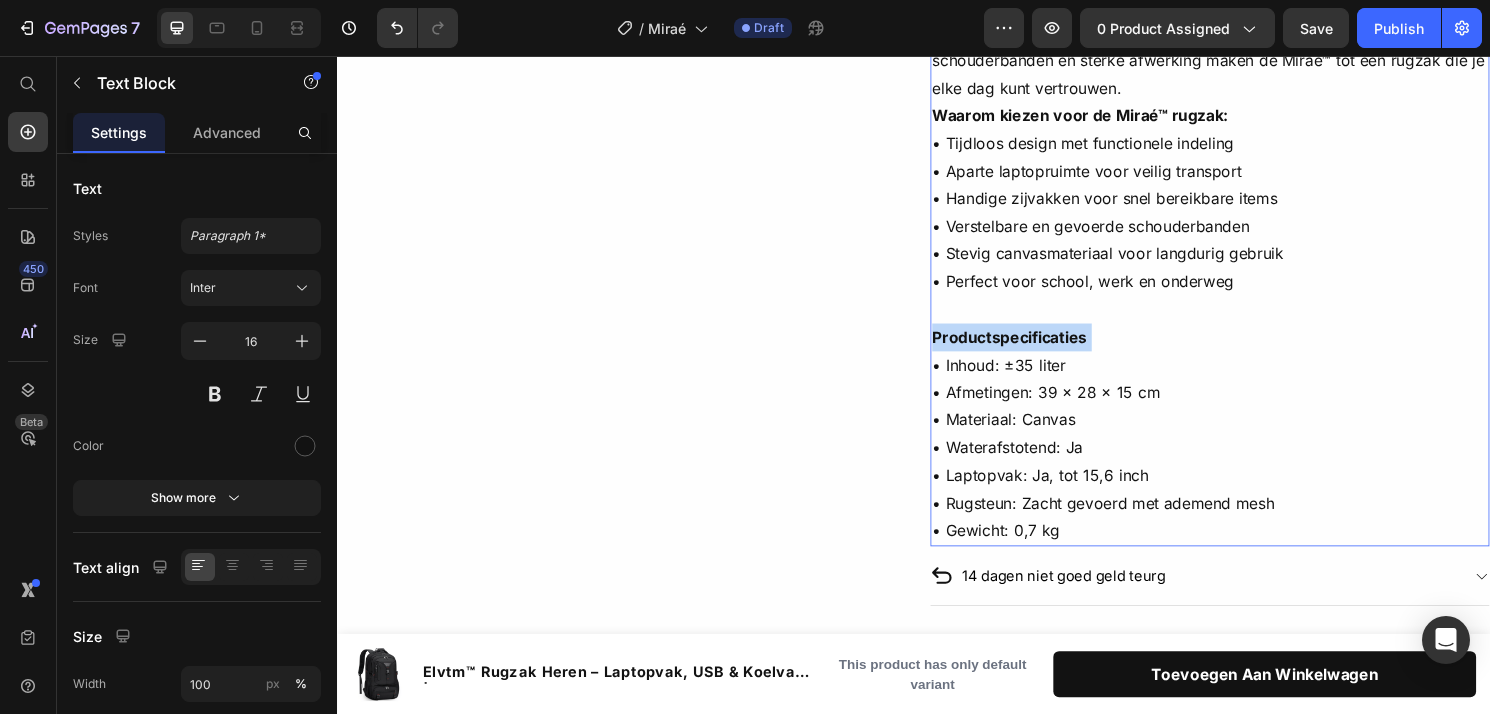 click on "Productspecificaties" at bounding box center (1036, 348) 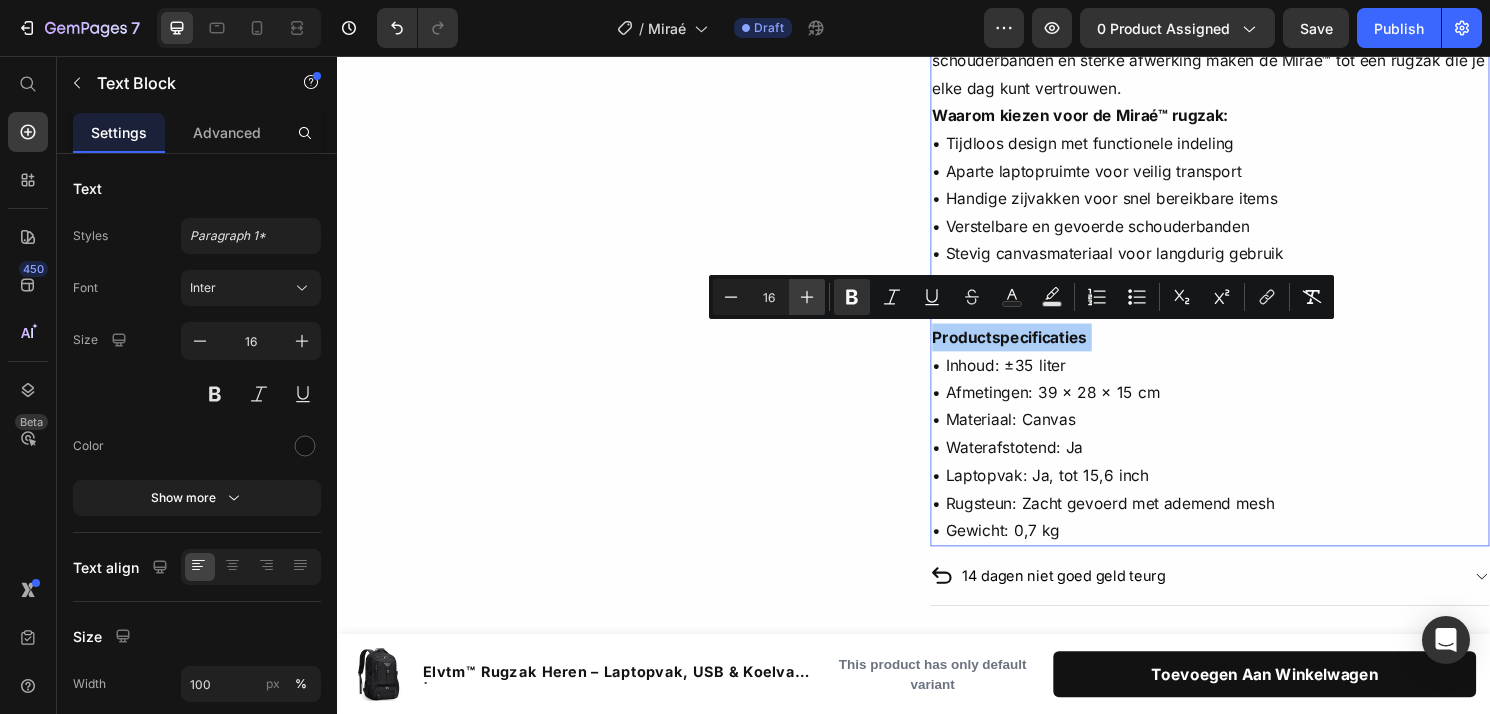 click 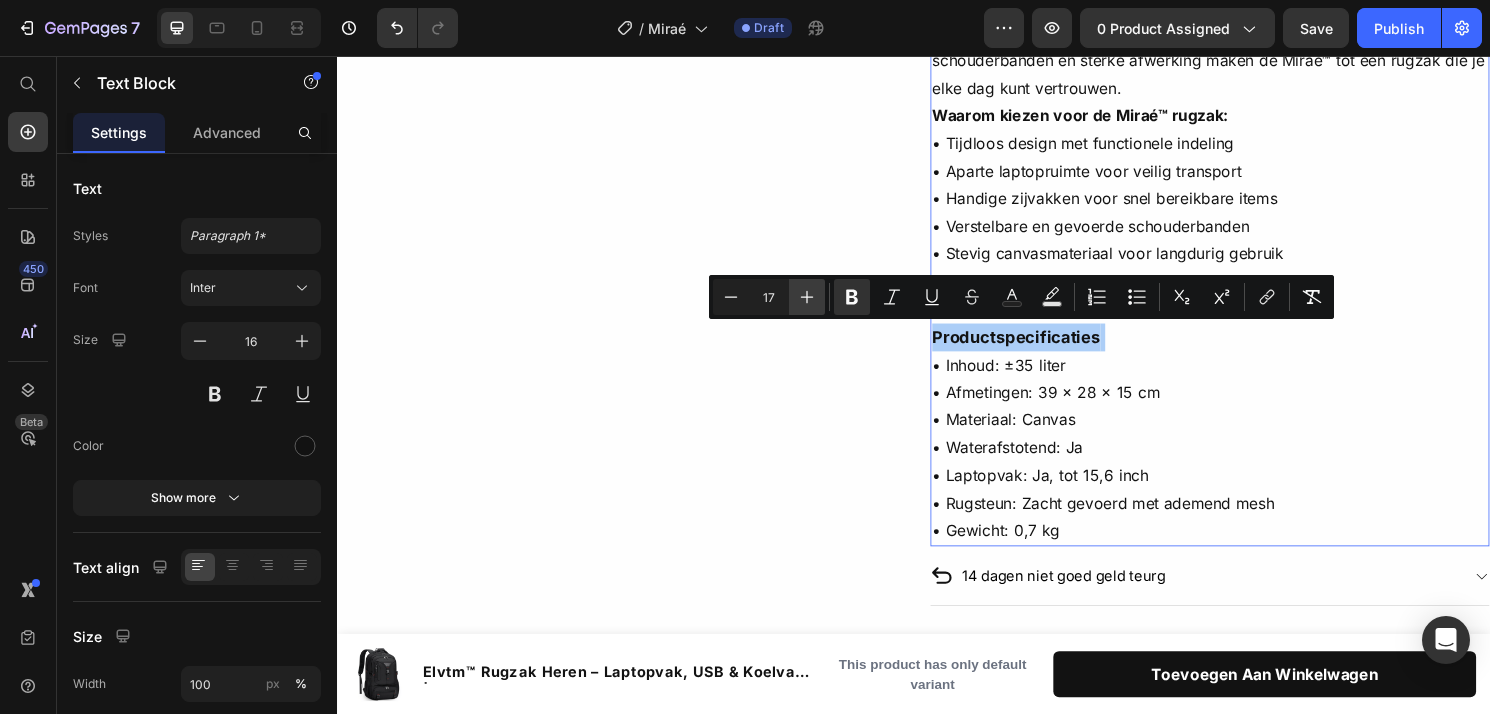 click 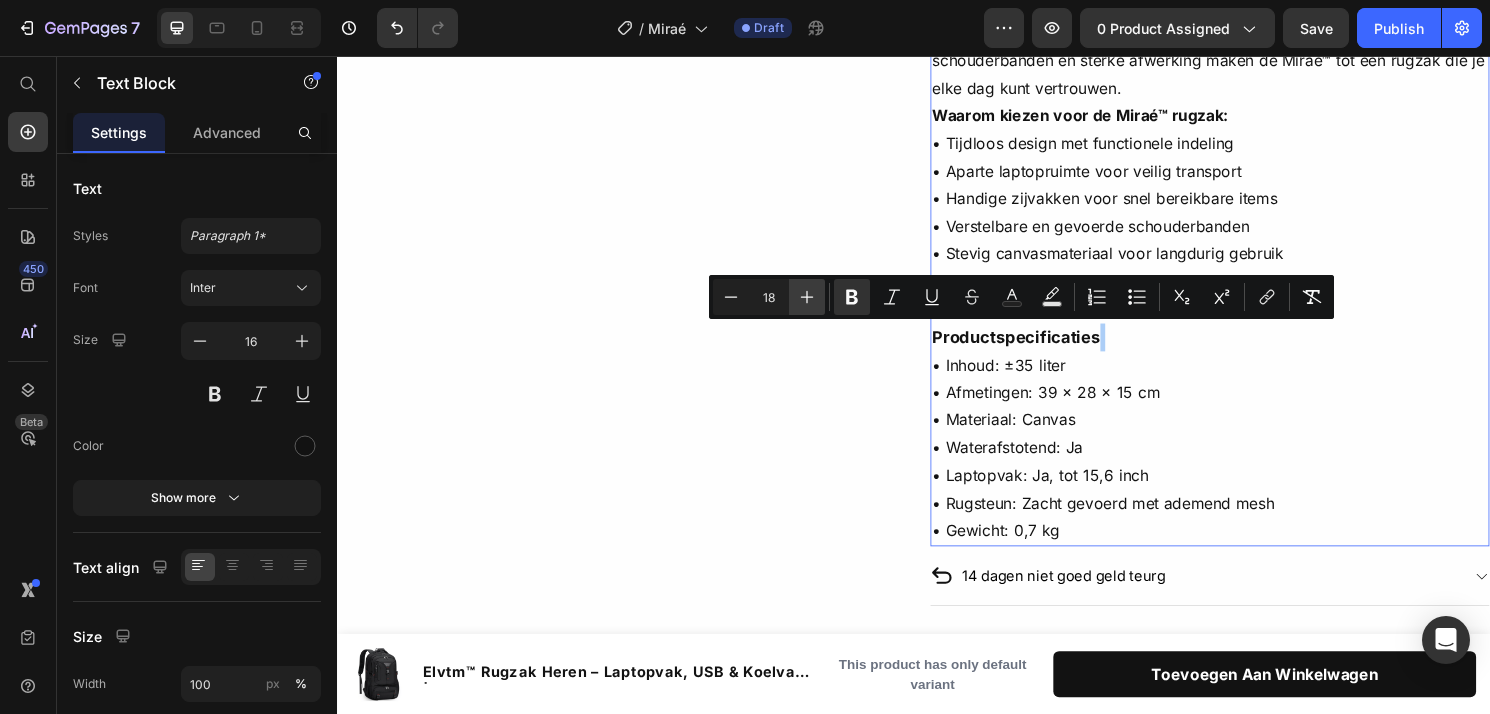 click 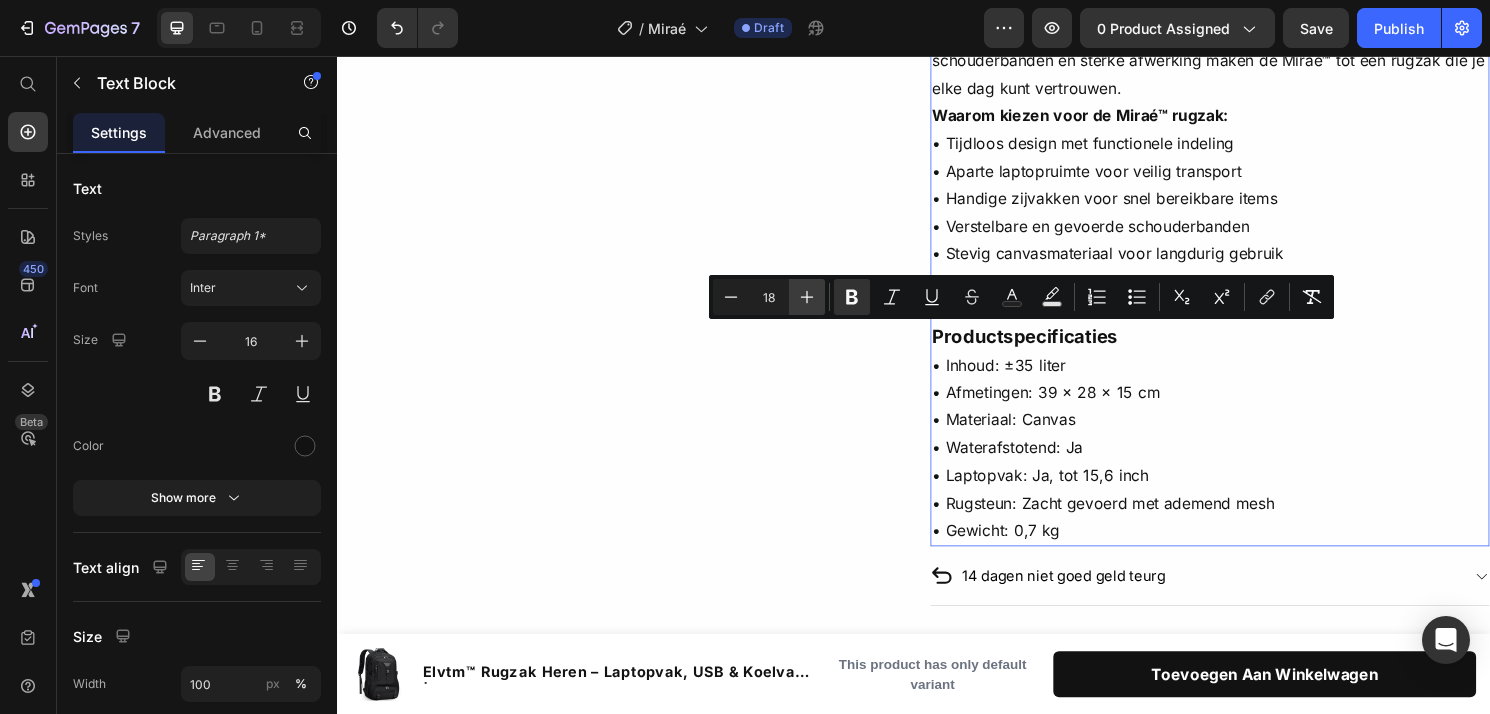 type on "19" 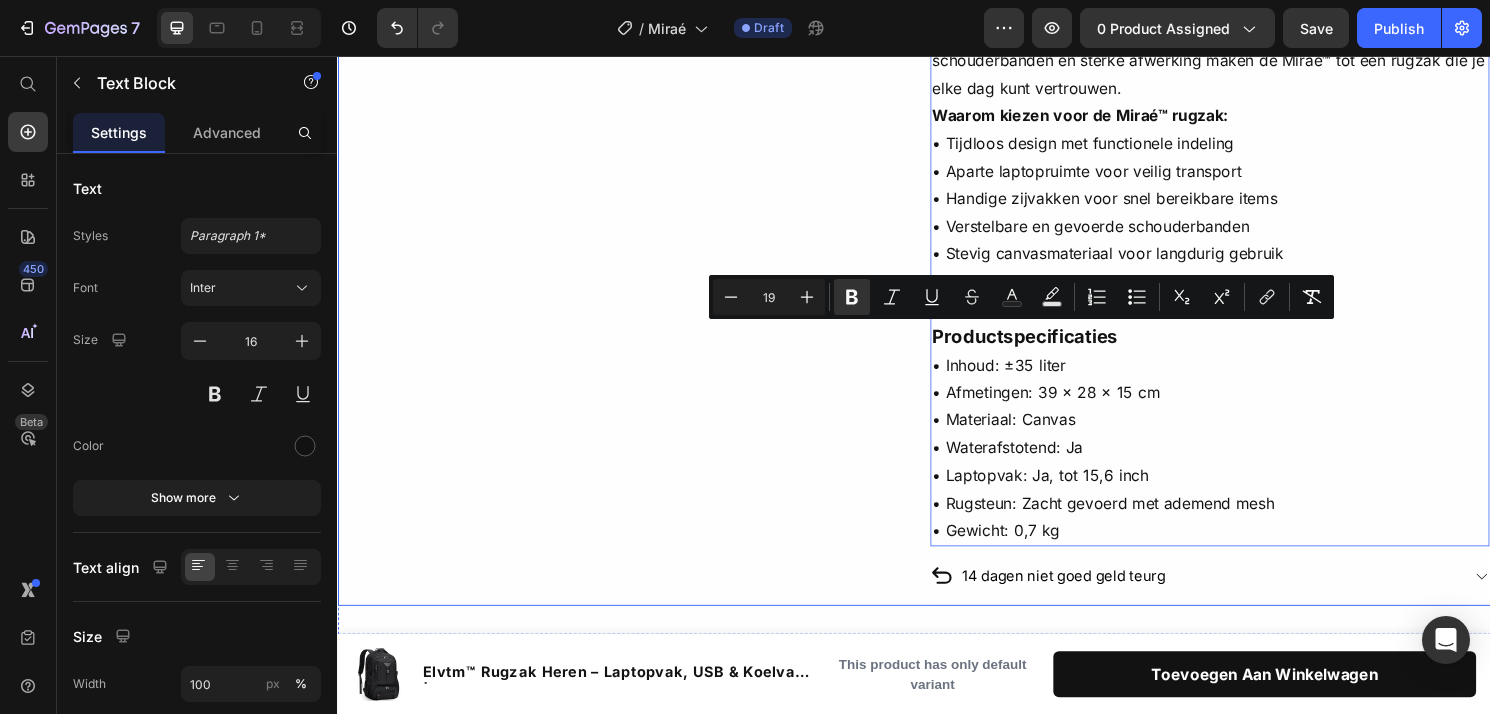 click on "Product Images" at bounding box center (629, -28) 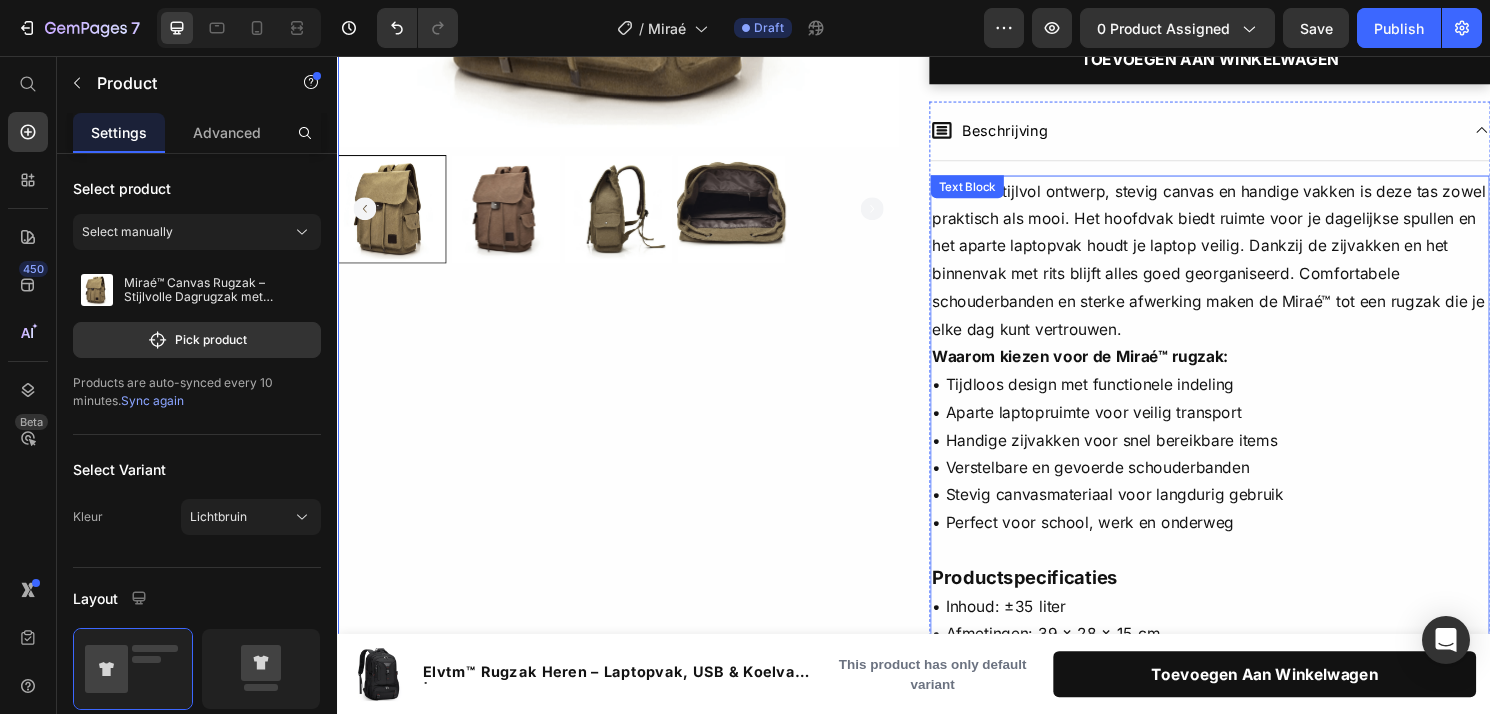 scroll, scrollTop: 529, scrollLeft: 0, axis: vertical 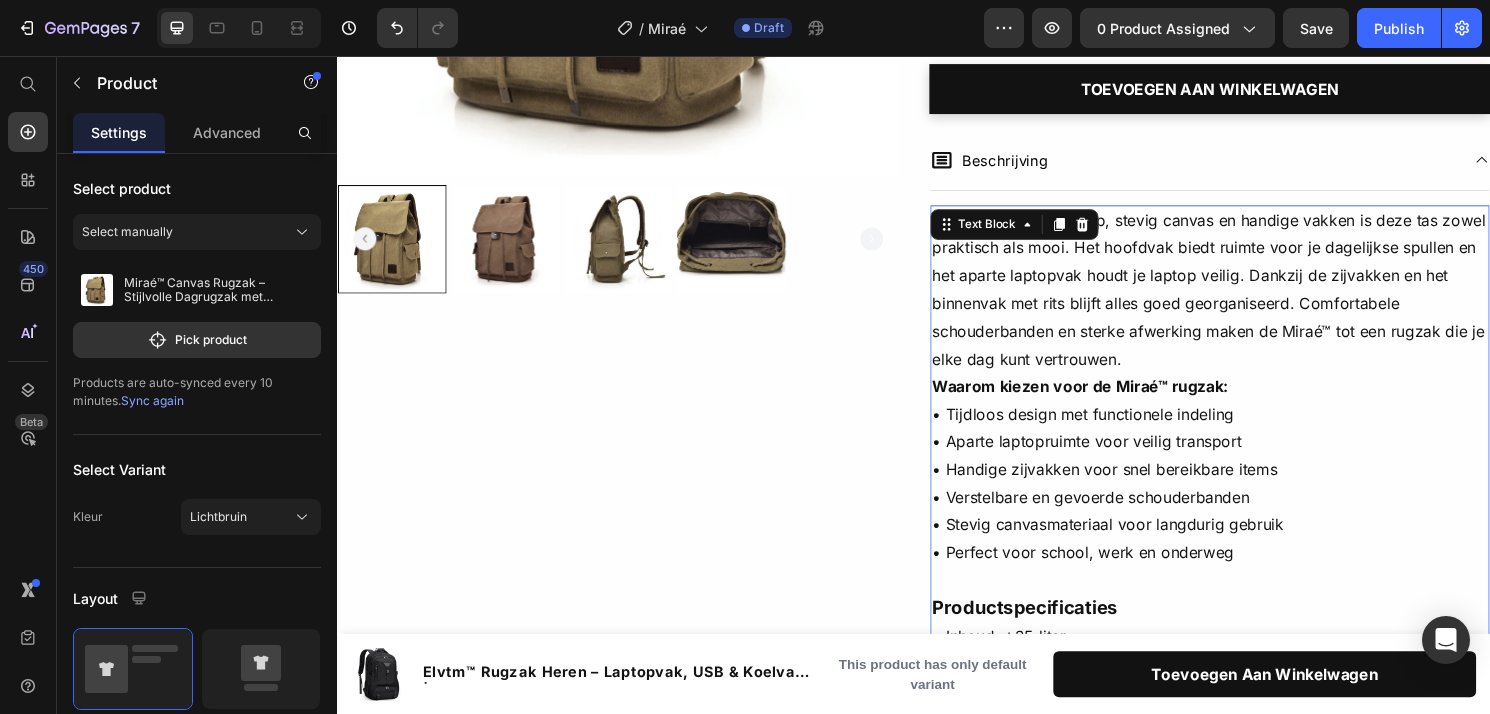 click on "Met een stijlvol ontwerp, stevig canvas en handige vakken is deze tas zowel praktisch als mooi. Het hoofdvak biedt ruimte voor je dagelijkse spullen en het aparte laptopvak houdt je laptop veilig. Dankzij de zijvakken en het binnenvak met rits blijft alles goed georganiseerd. Comfortabele schouderbanden en sterke afwerking maken de Miraé™ tot een rugzak die je elke dag kunt vertrouwen." at bounding box center [1245, 299] 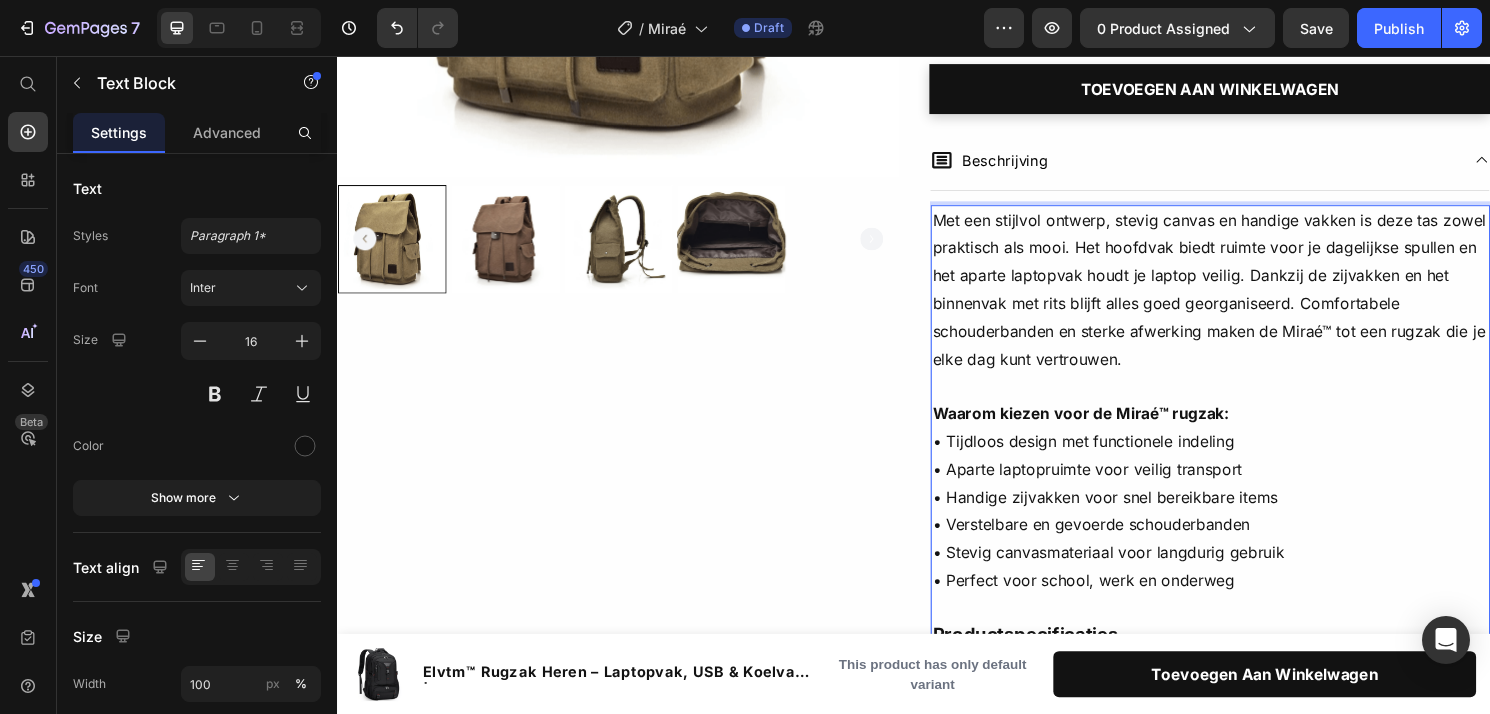 click on "Waarom kiezen voor de Miraé™ rugzak:" at bounding box center [1110, 428] 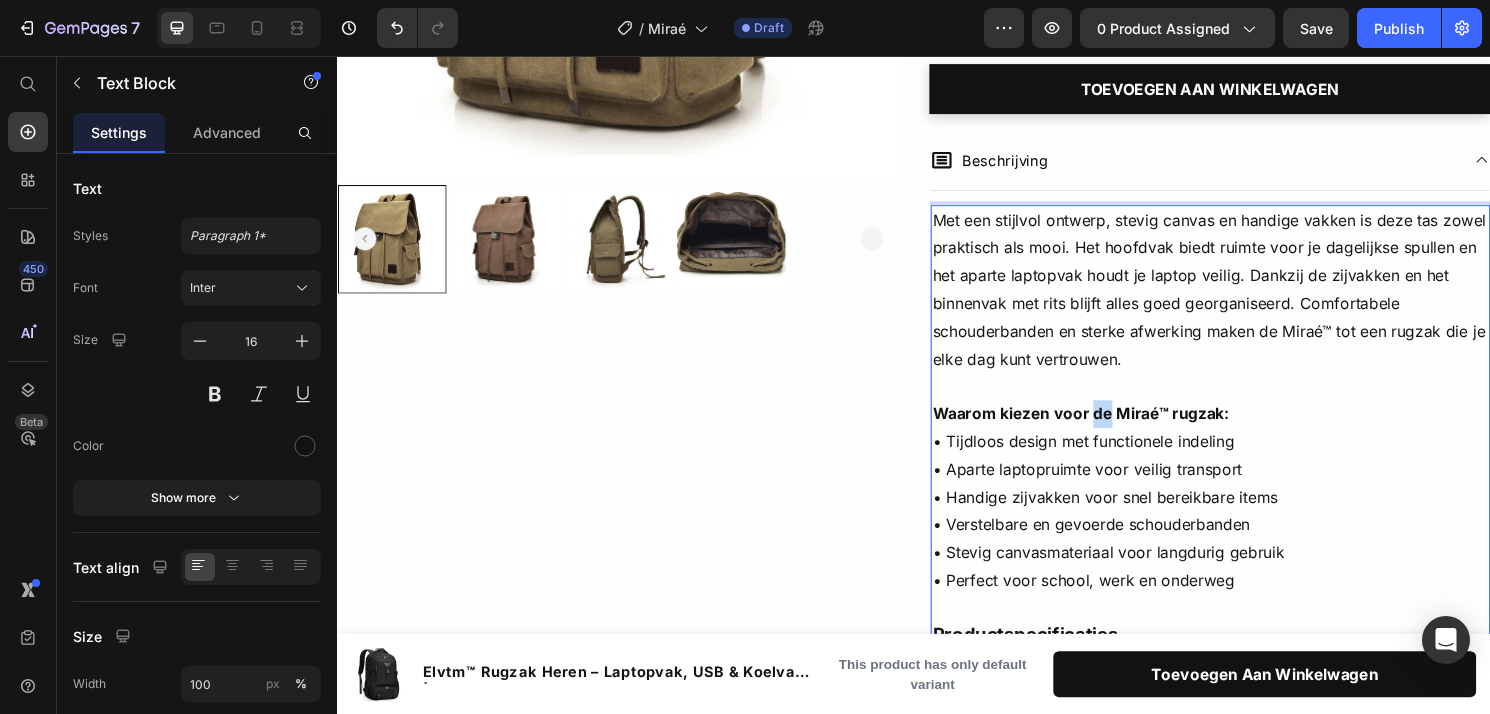 click on "Waarom kiezen voor de Miraé™ rugzak:" at bounding box center (1110, 428) 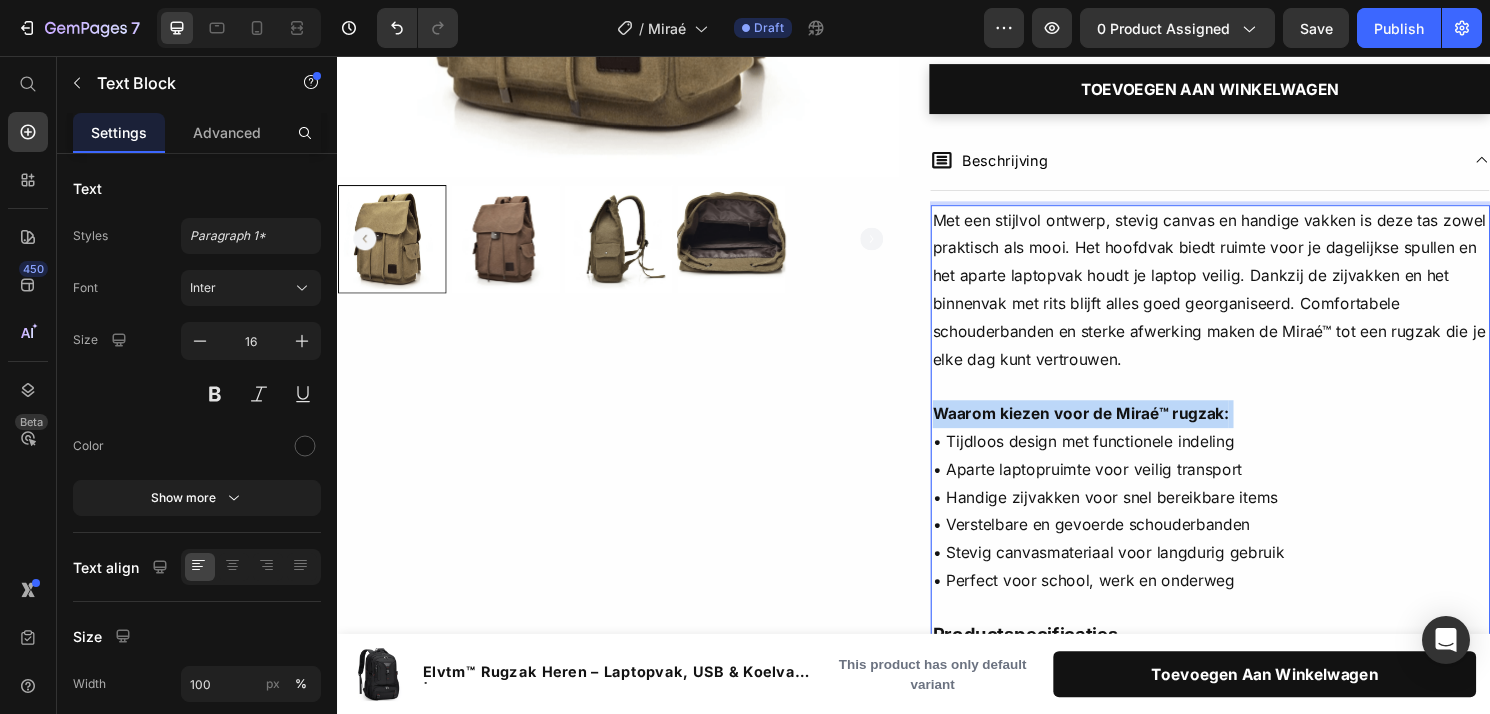 click on "Waarom kiezen voor de Miraé™ rugzak:" at bounding box center [1110, 428] 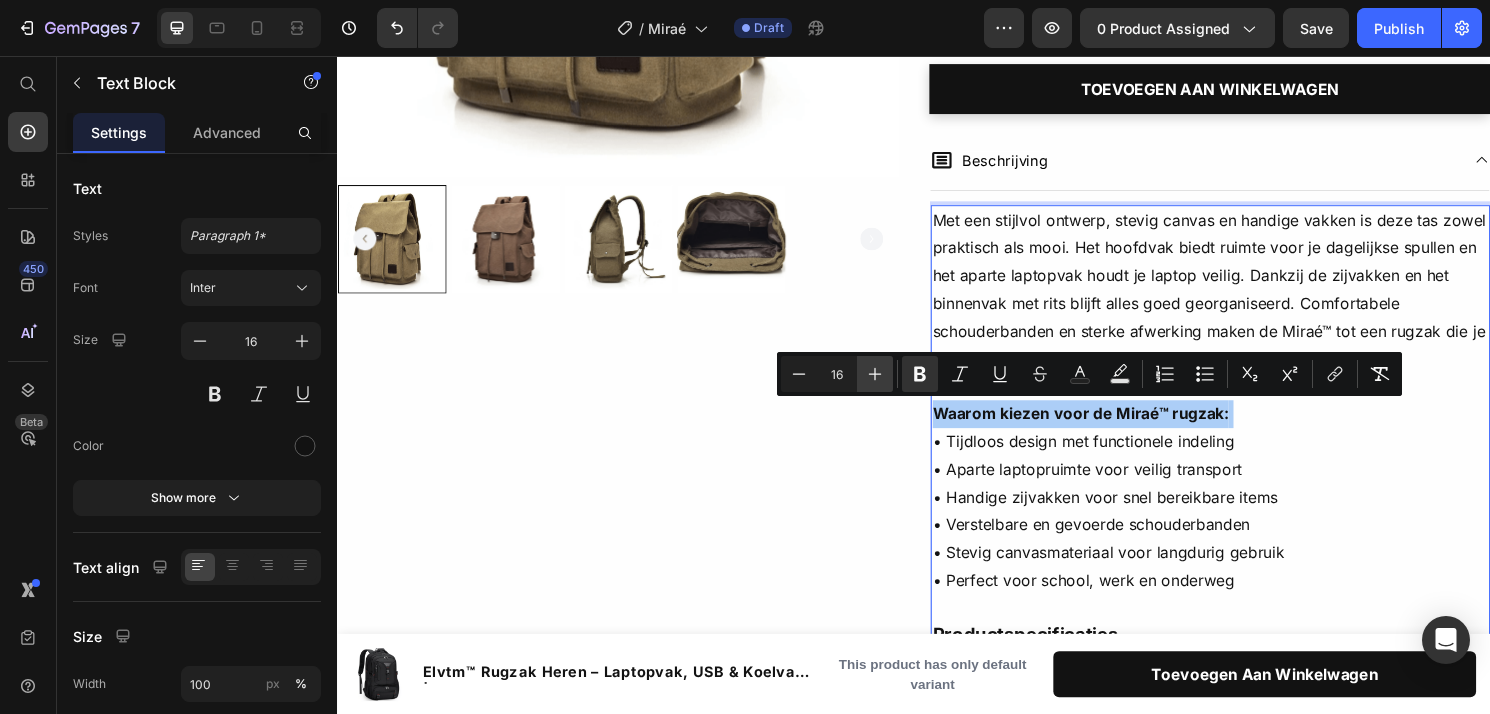 click 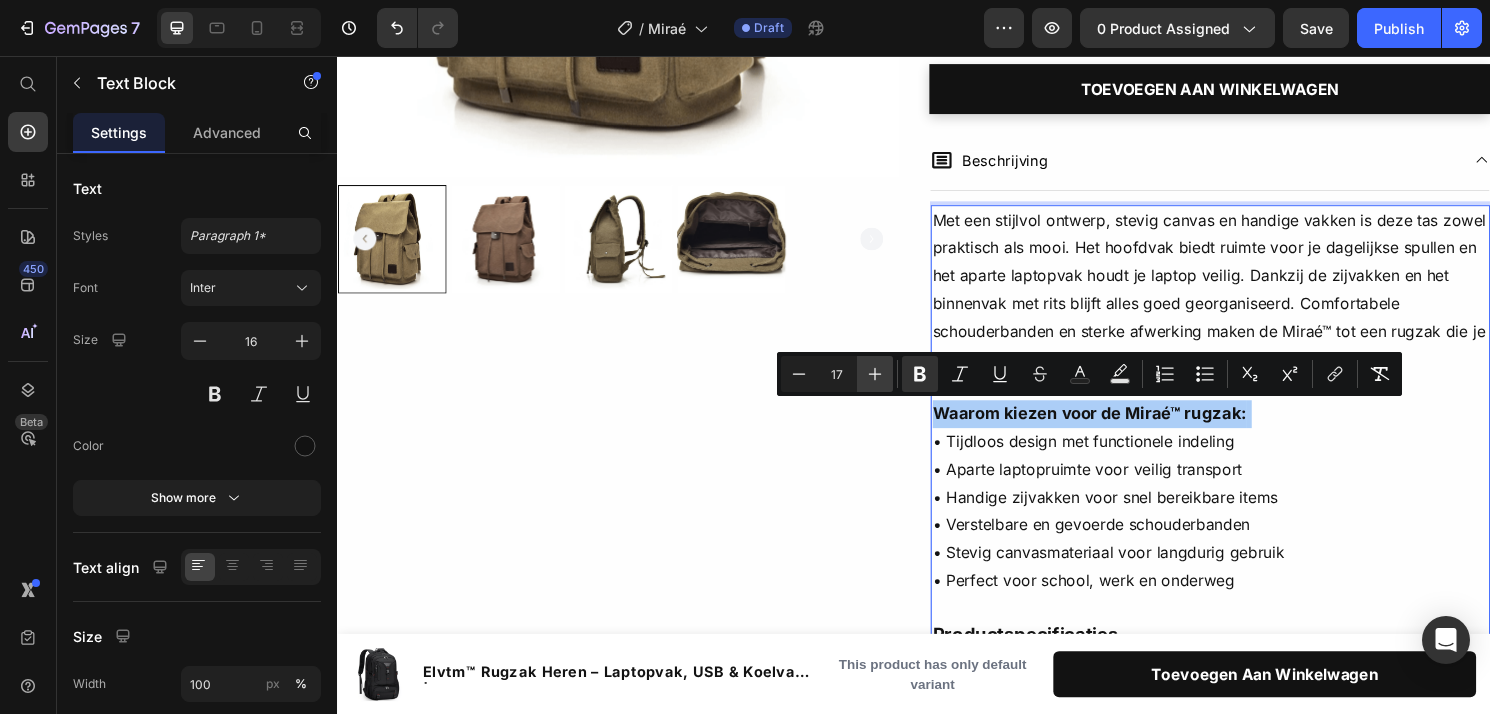 click 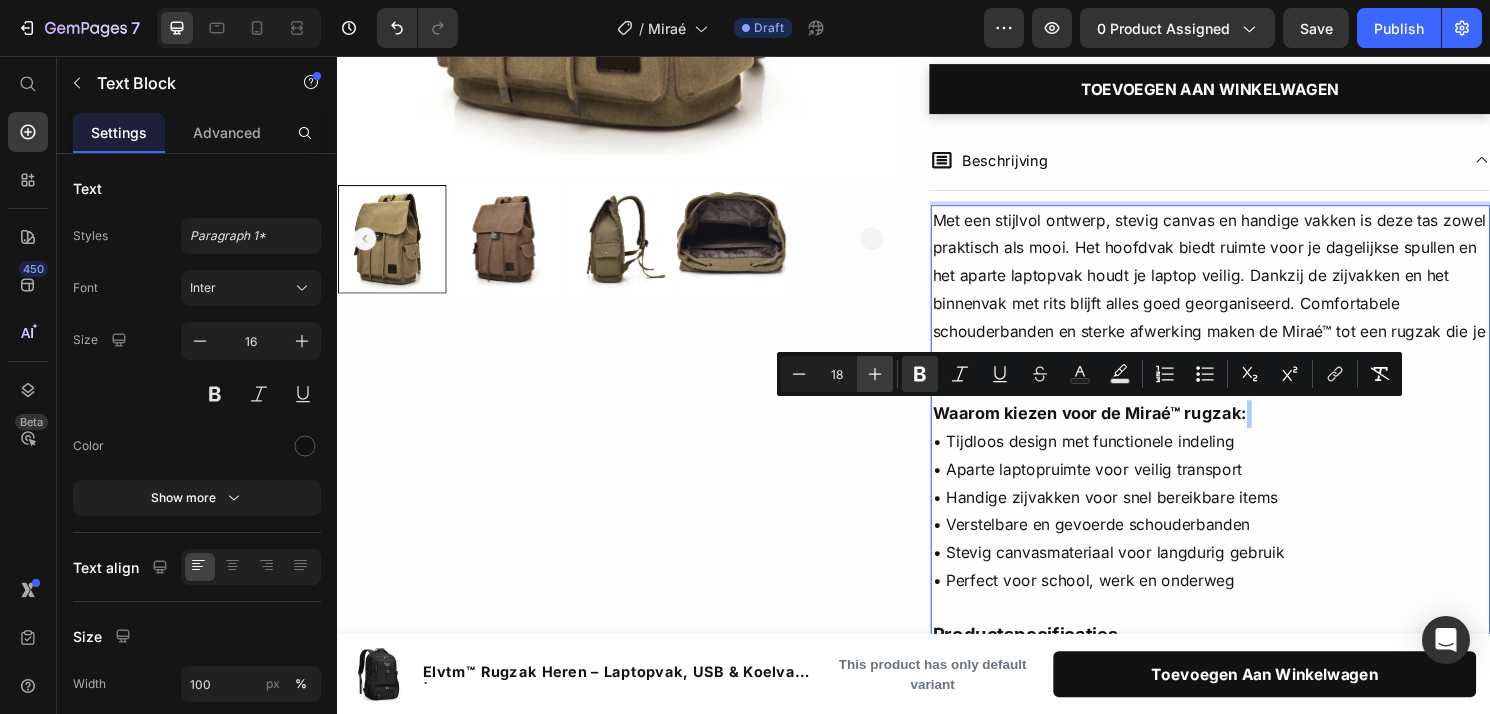 click 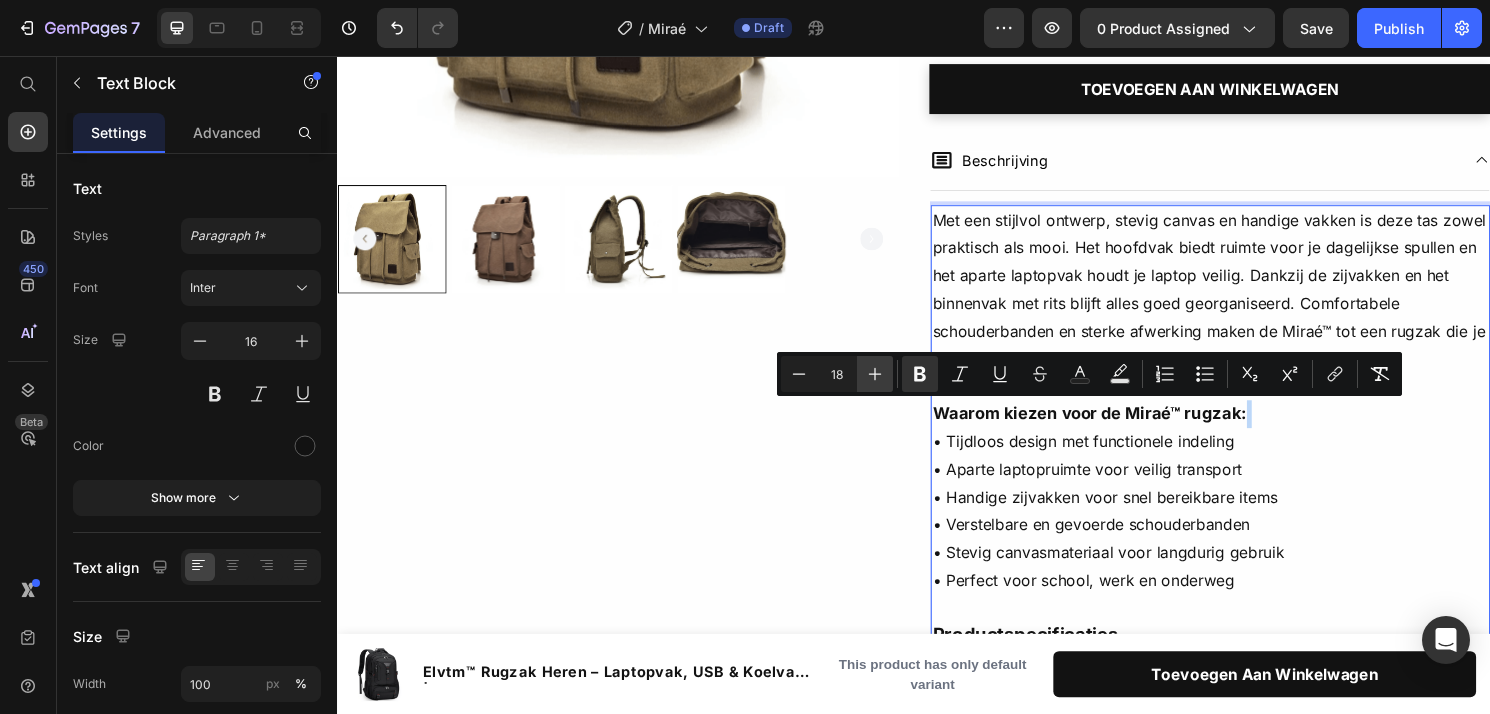 type on "19" 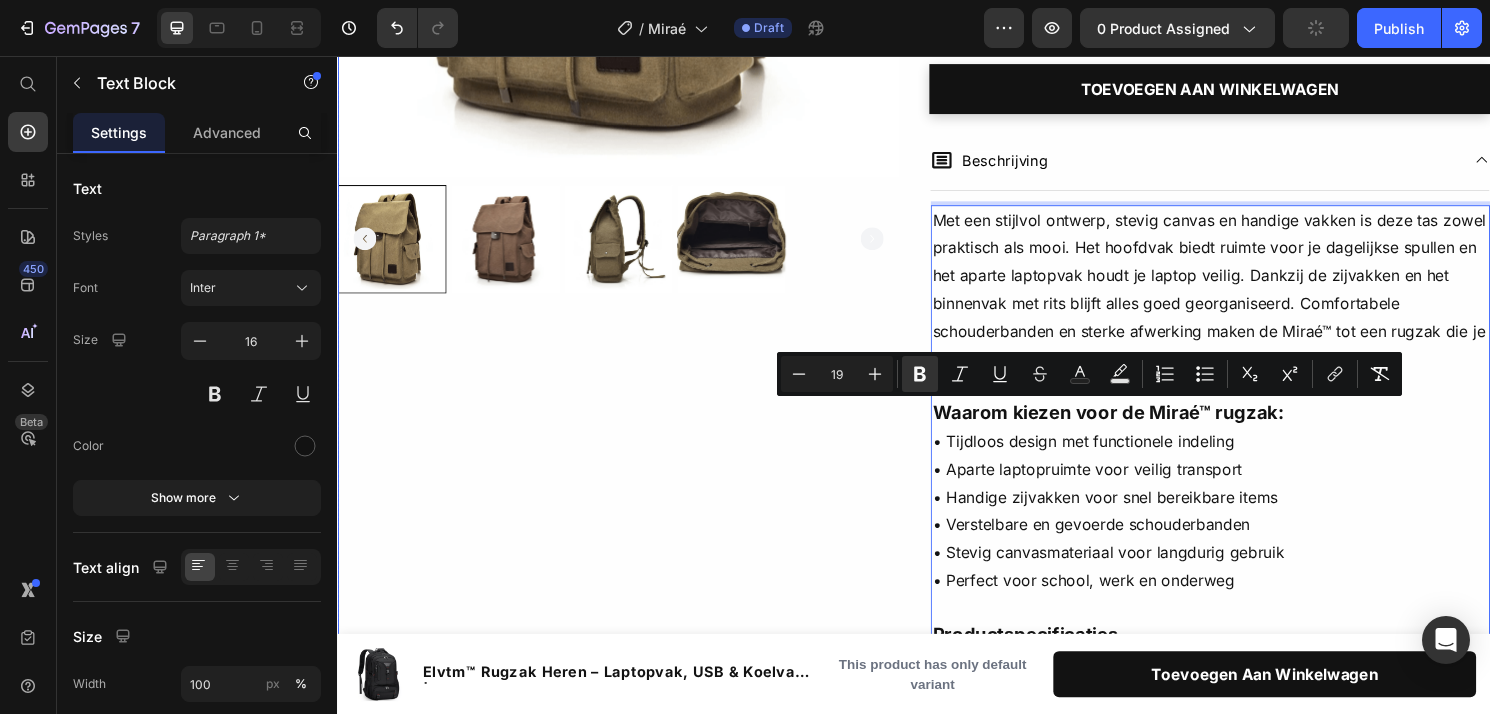click on "Product Images" at bounding box center (629, 268) 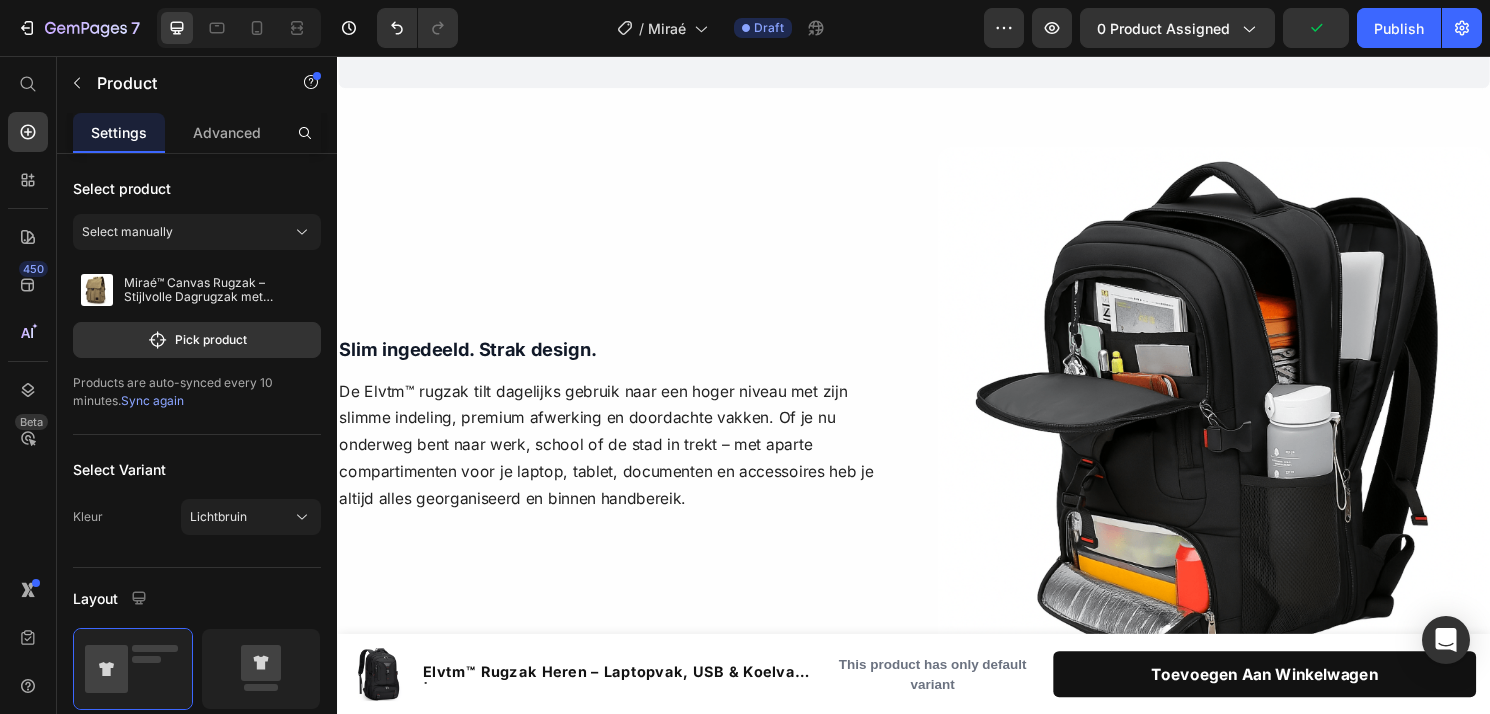 scroll, scrollTop: 1593, scrollLeft: 0, axis: vertical 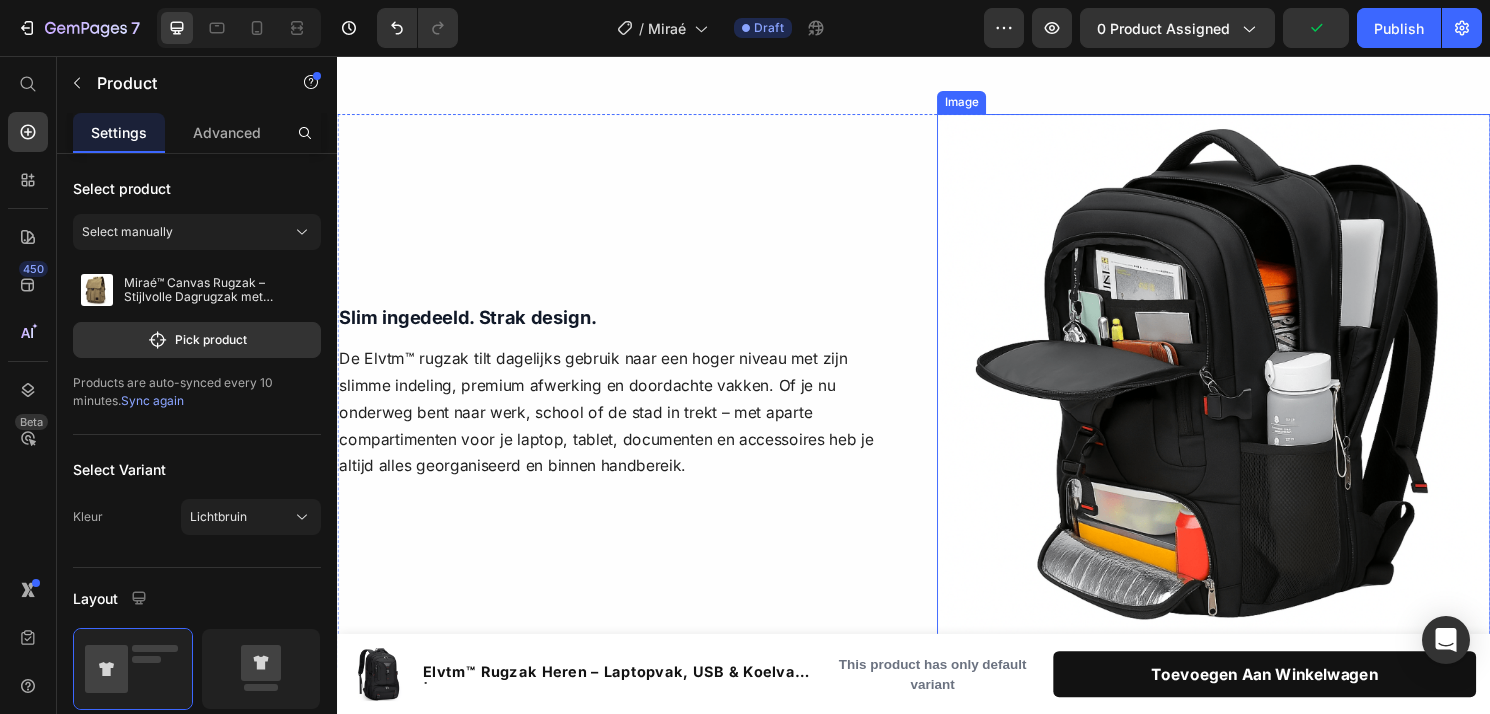 click at bounding box center (1249, 404) 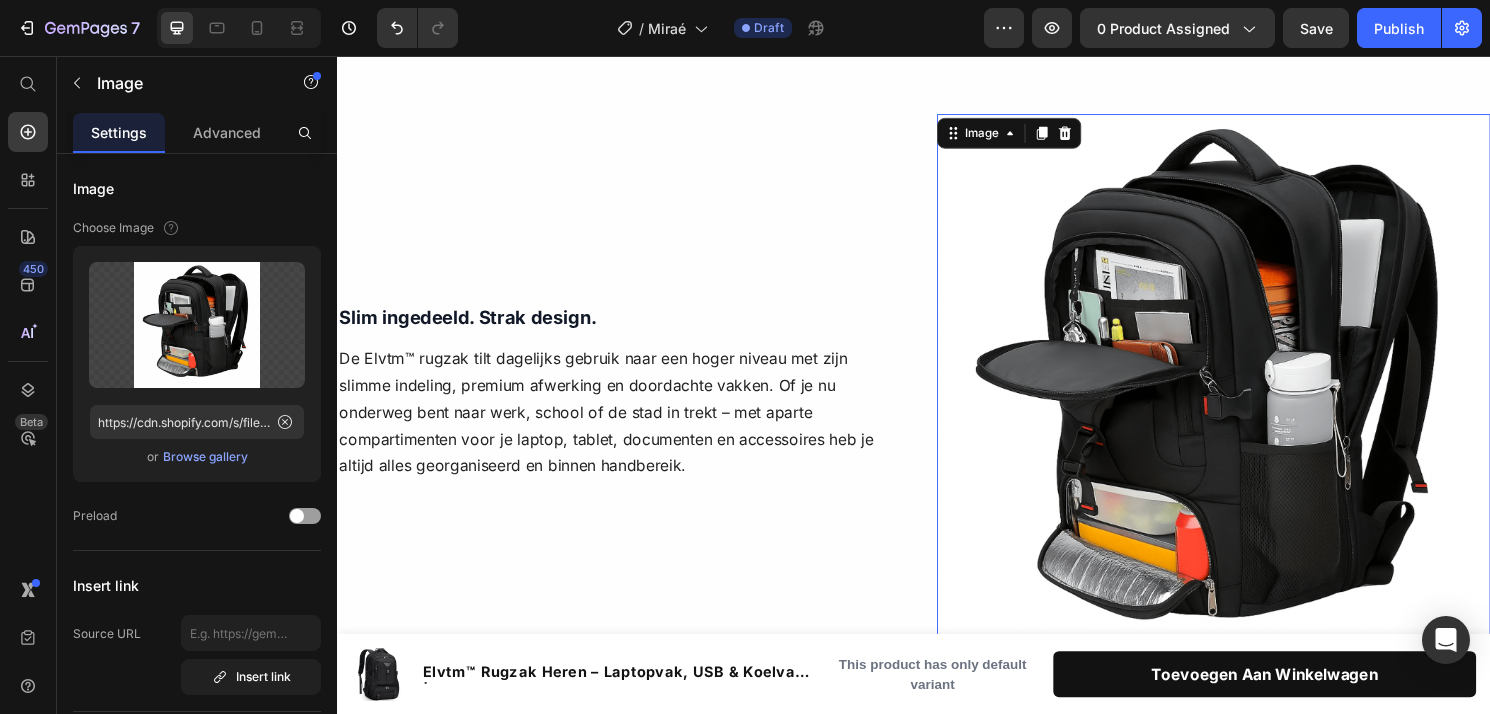 click at bounding box center [1249, 404] 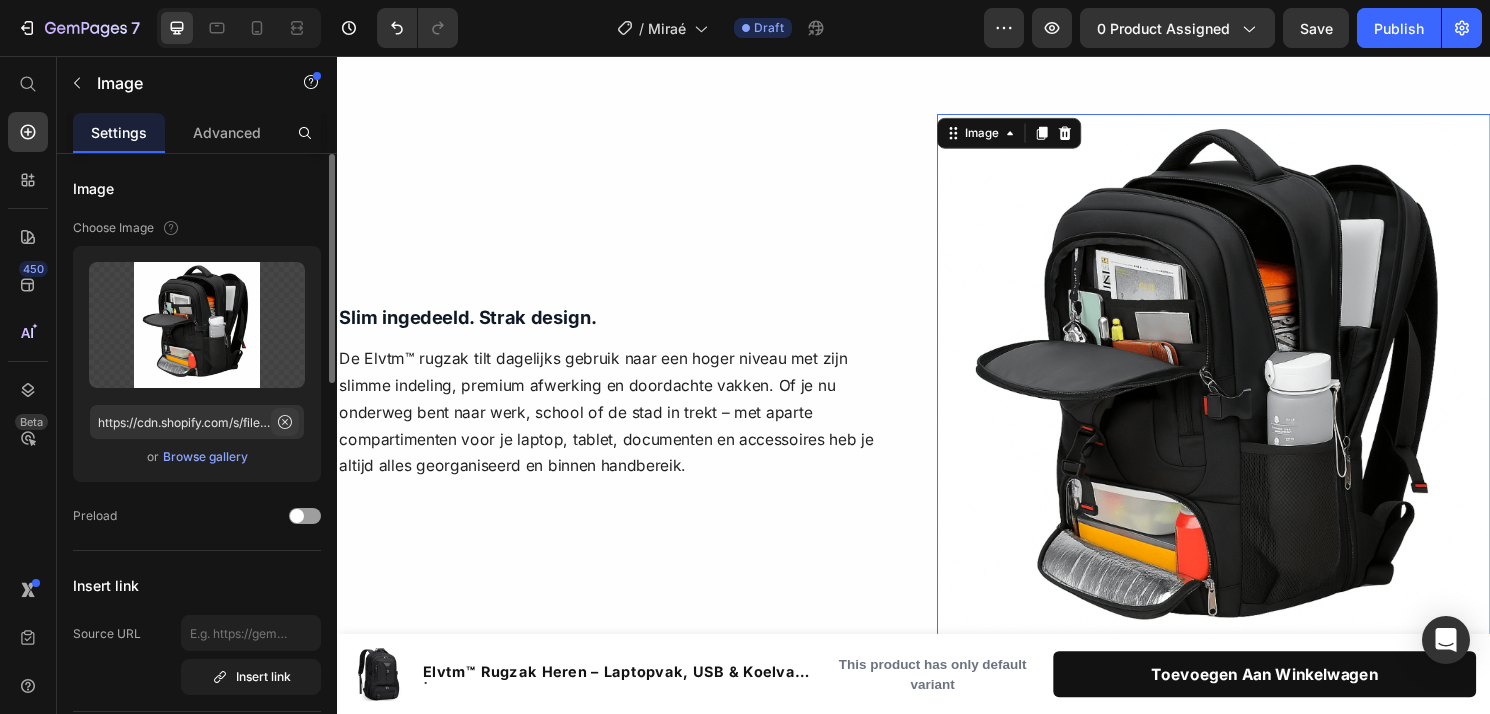 click 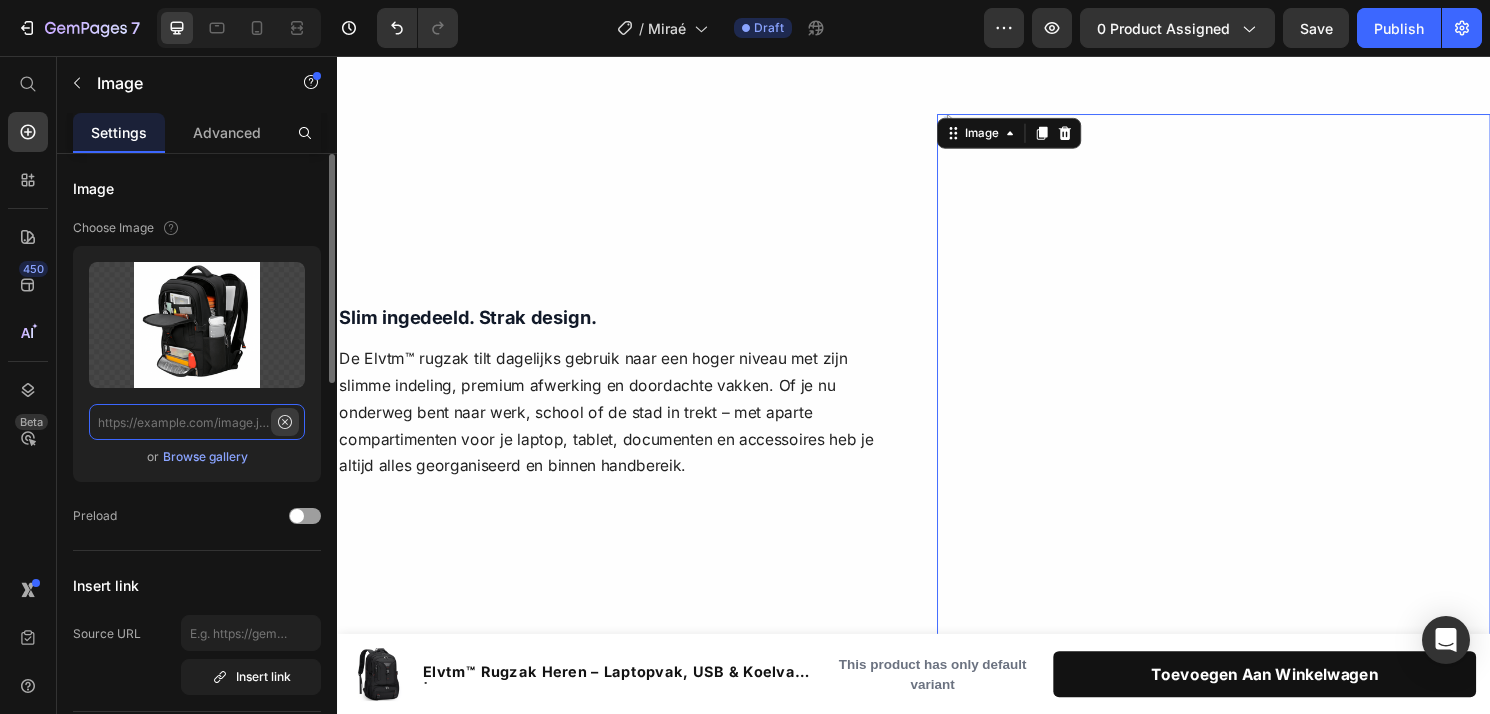 scroll, scrollTop: 0, scrollLeft: 0, axis: both 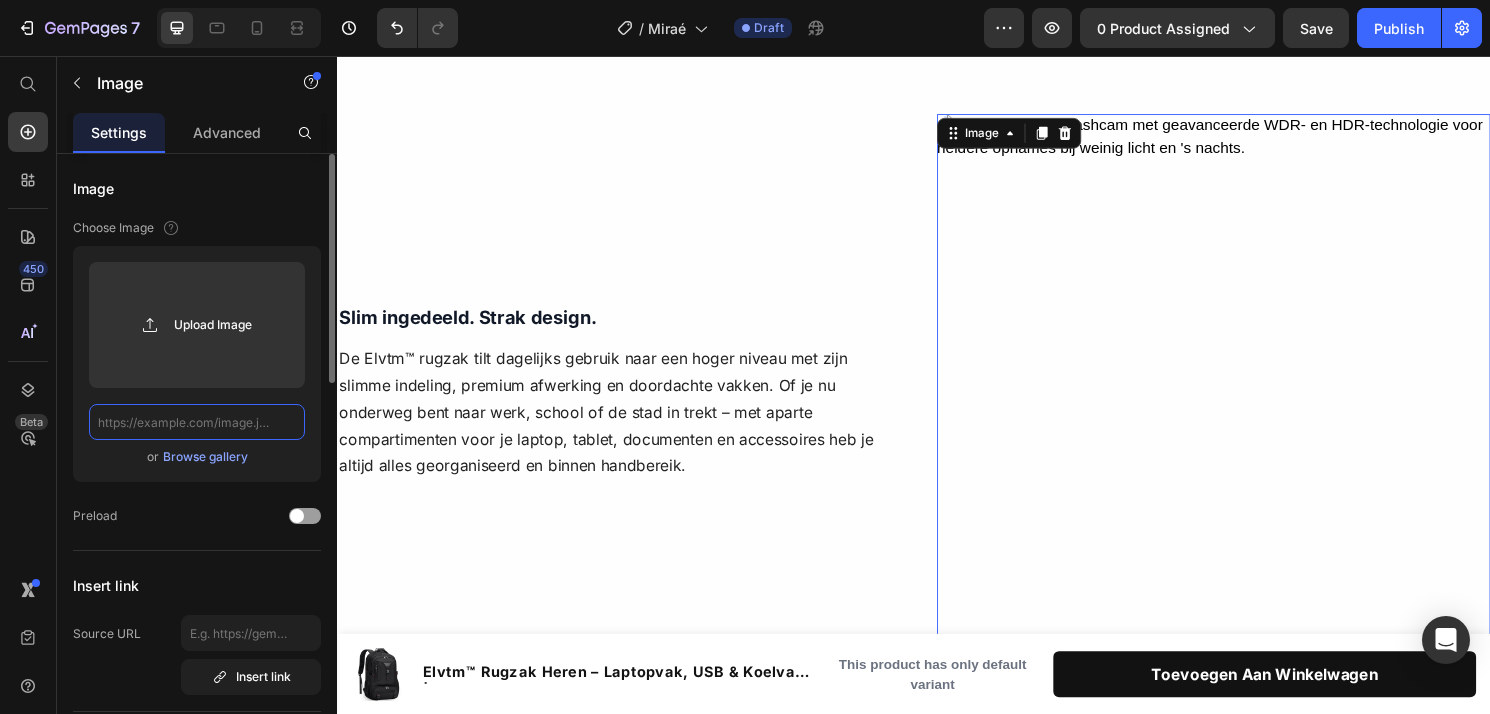 paste on "https://cdn.shopify.com/s/files/1/0909/9149/3506/files/mirae-rugzak-khaki-canvas-binnenkant-vakverdeling.png?v=1752312822" 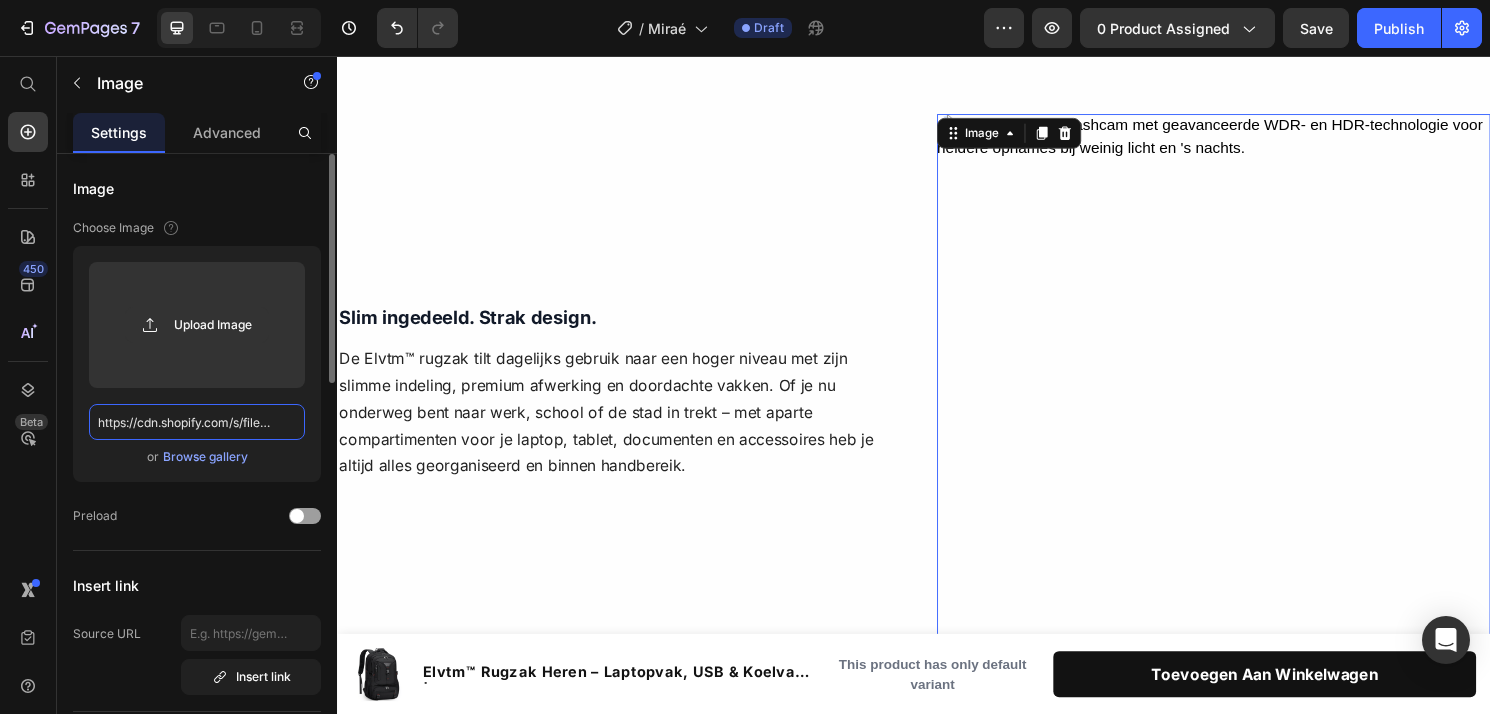 scroll, scrollTop: 0, scrollLeft: 557, axis: horizontal 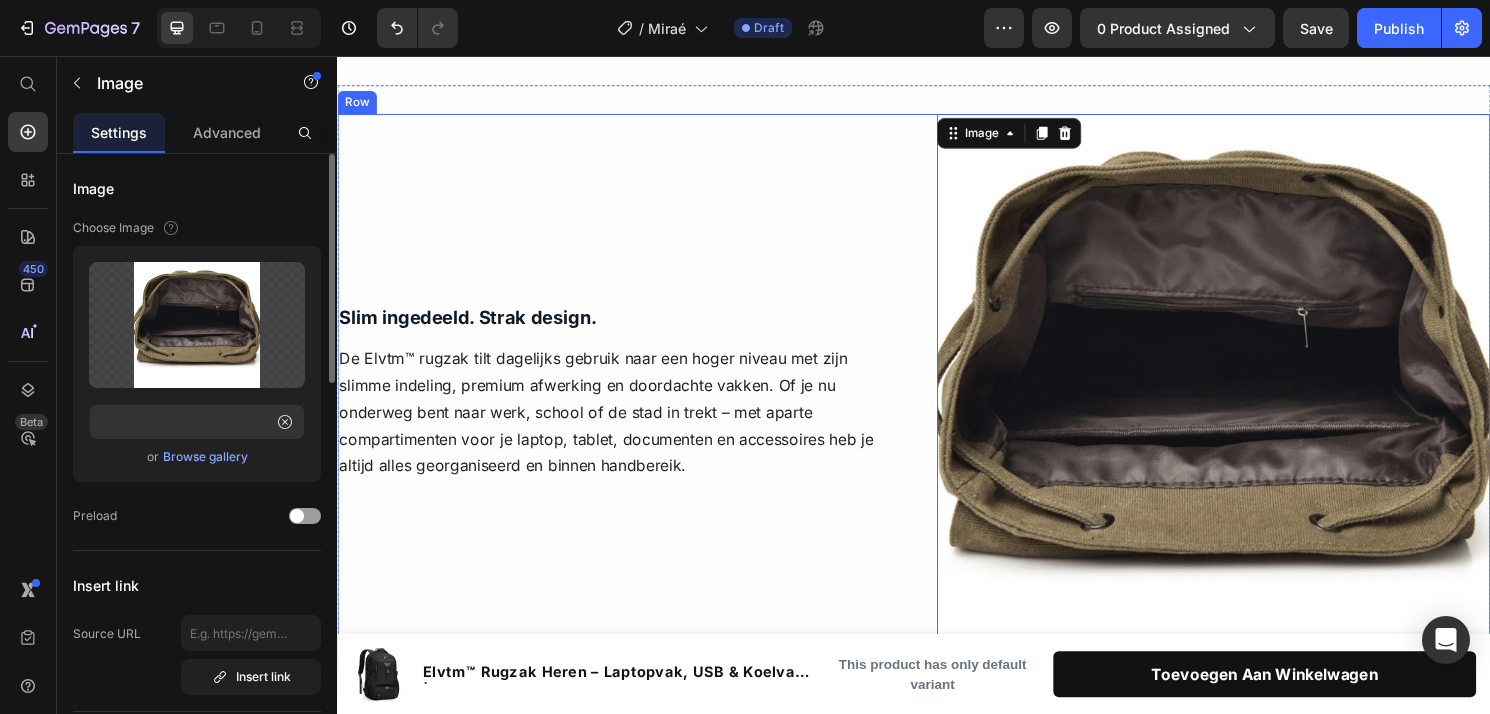 click on "Slim ingedeeld. Strak design. Text Block De Elvtm™ rugzak tilt dagelijks gebruik naar een hoger niveau met zijn slimme indeling, premium afwerking en doordachte vakken. Of je nu onderweg bent naar werk, school of de stad in trekt – met aparte compartimenten voor je laptop, tablet, documenten en accessoires heb je altijd alles georganiseerd en binnen handbereik.  Text Block Row Row" at bounding box center (625, 404) 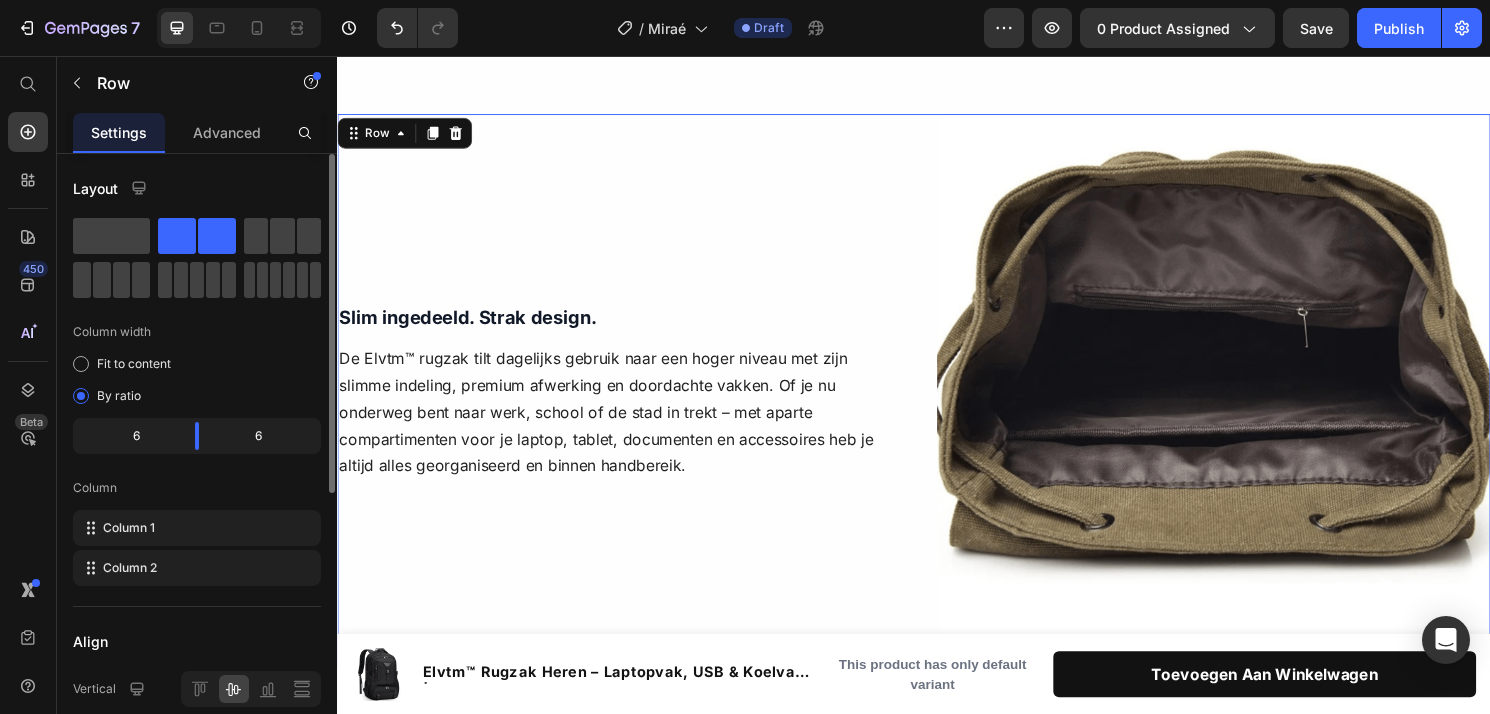 click on "De Elvtm™ rugzak tilt dagelijks gebruik naar een hoger niveau met zijn slimme indeling, premium afwerking en doordachte vakken. Of je nu onderweg bent naar werk, school of de stad in trekt – met aparte compartimenten voor je laptop, tablet, documenten en accessoires heb je altijd alles georganiseerd en binnen handbereik." at bounding box center (625, 426) 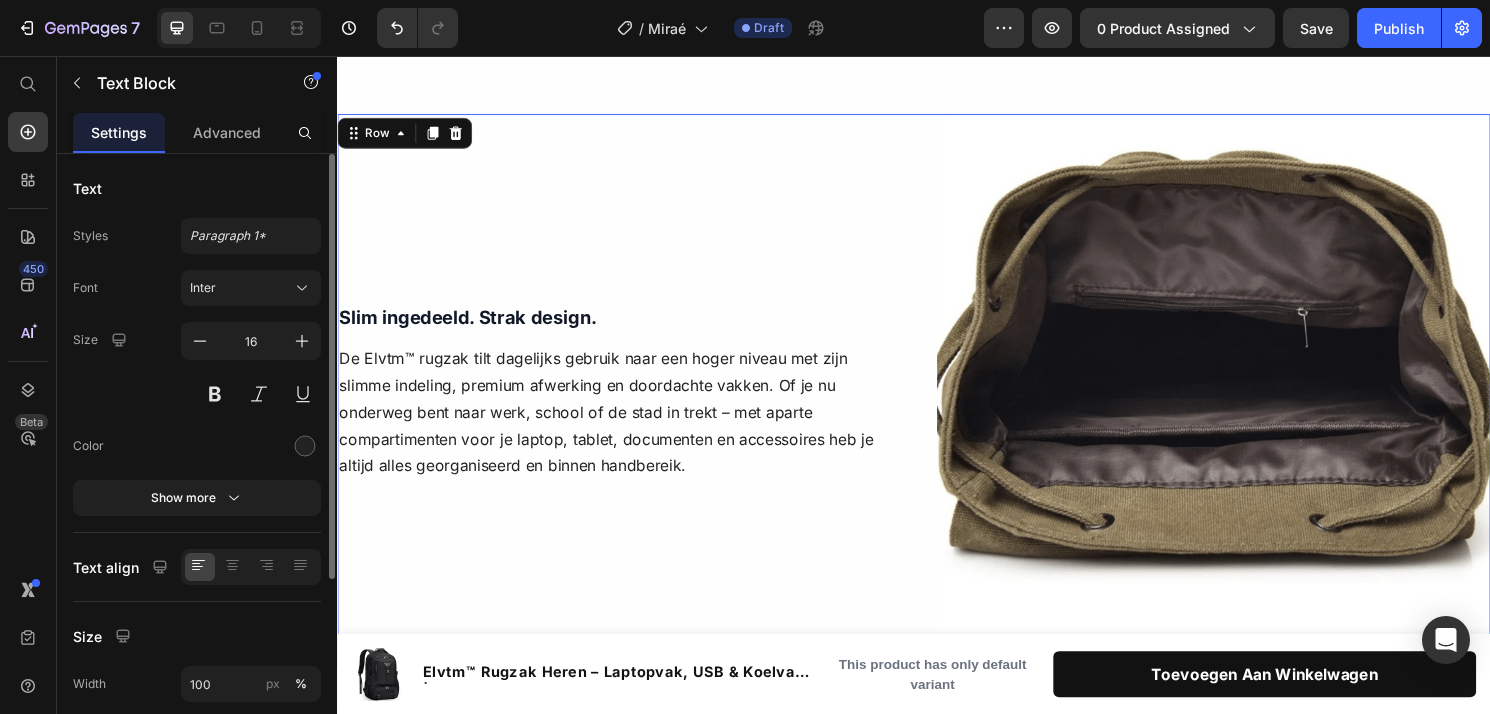 click on "De Elvtm™ rugzak tilt dagelijks gebruik naar een hoger niveau met zijn slimme indeling, premium afwerking en doordachte vakken. Of je nu onderweg bent naar werk, school of de stad in trekt – met aparte compartimenten voor je laptop, tablet, documenten en accessoires heb je altijd alles georganiseerd en binnen handbereik." at bounding box center [625, 426] 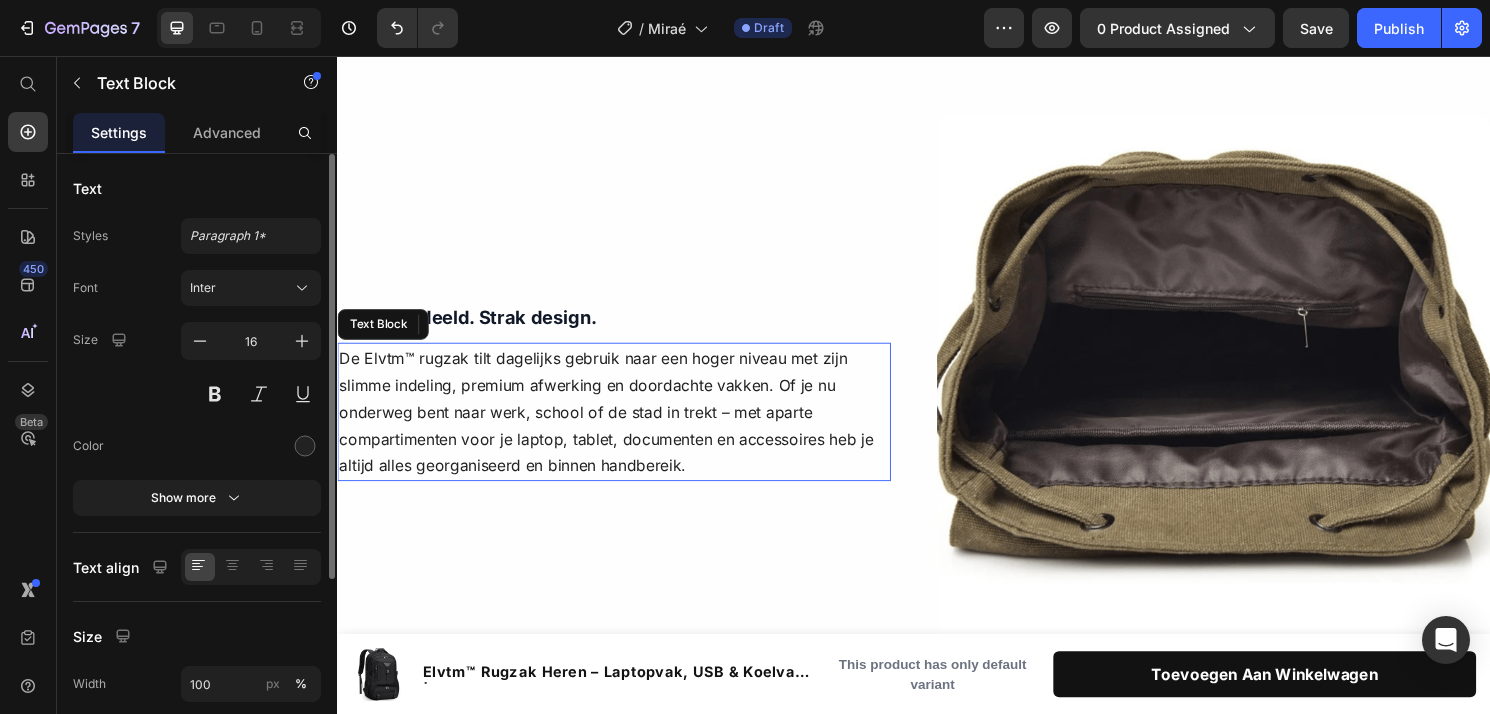 click on "De Elvtm™ rugzak tilt dagelijks gebruik naar een hoger niveau met zijn slimme indeling, premium afwerking en doordachte vakken. Of je nu onderweg bent naar werk, school of de stad in trekt – met aparte compartimenten voor je laptop, tablet, documenten en accessoires heb je altijd alles georganiseerd en binnen handbereik." at bounding box center (625, 426) 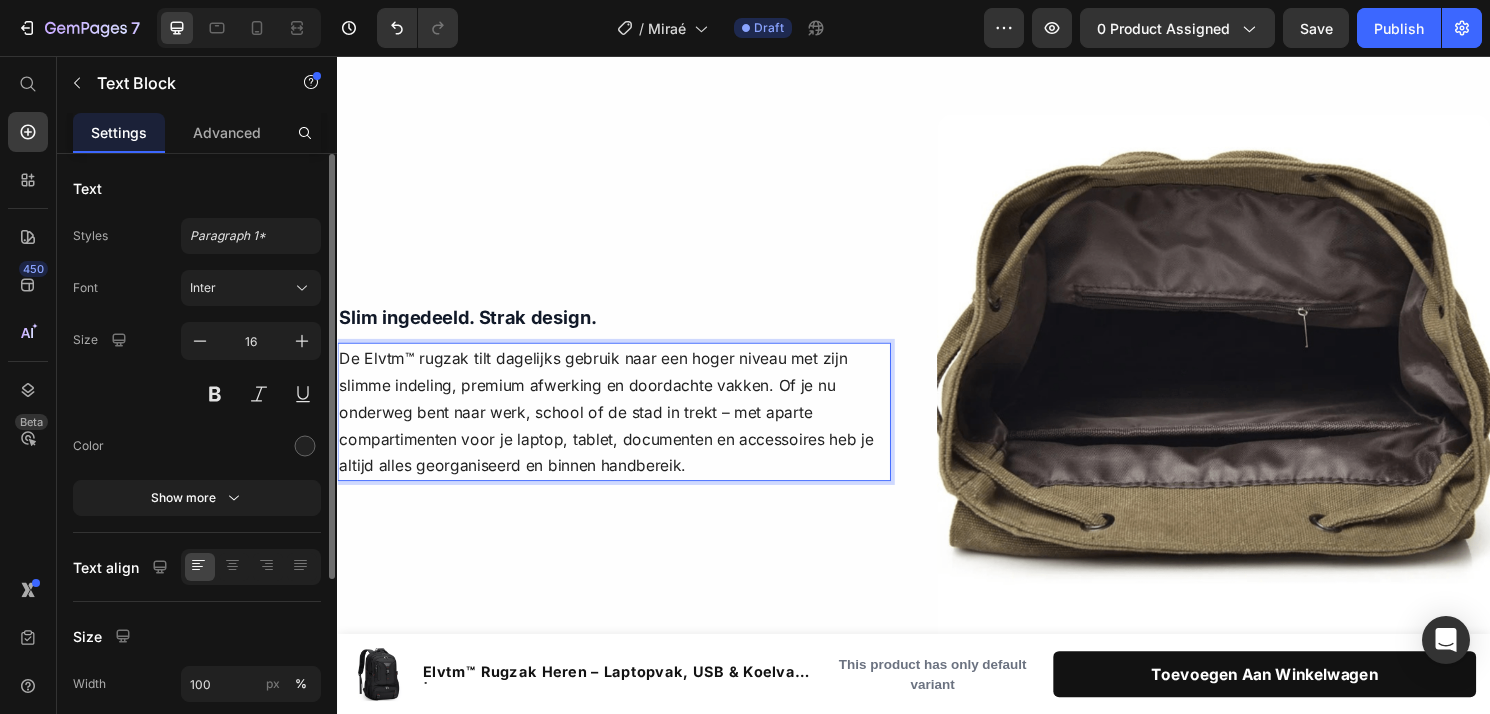 scroll, scrollTop: 1607, scrollLeft: 0, axis: vertical 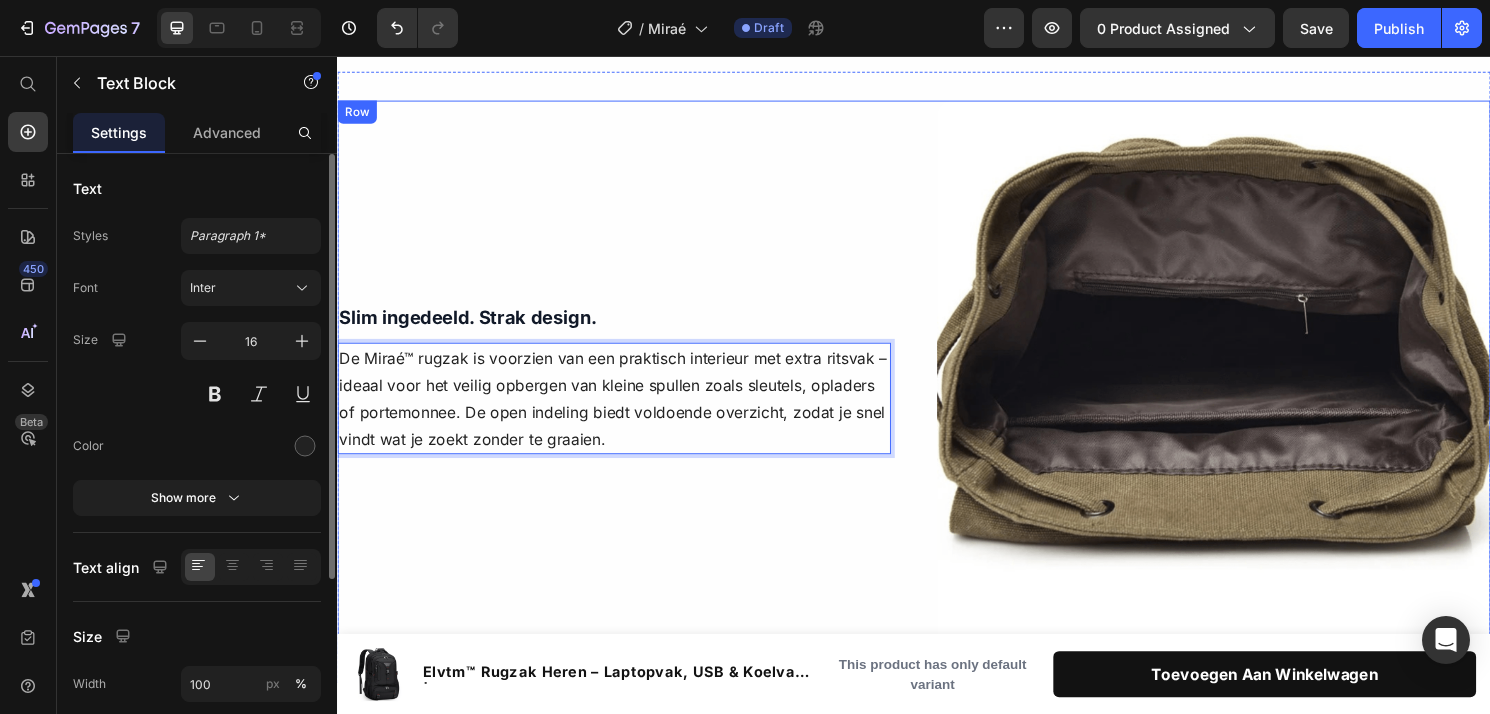 click on "Slim ingedeeld. Strak design." at bounding box center (473, 327) 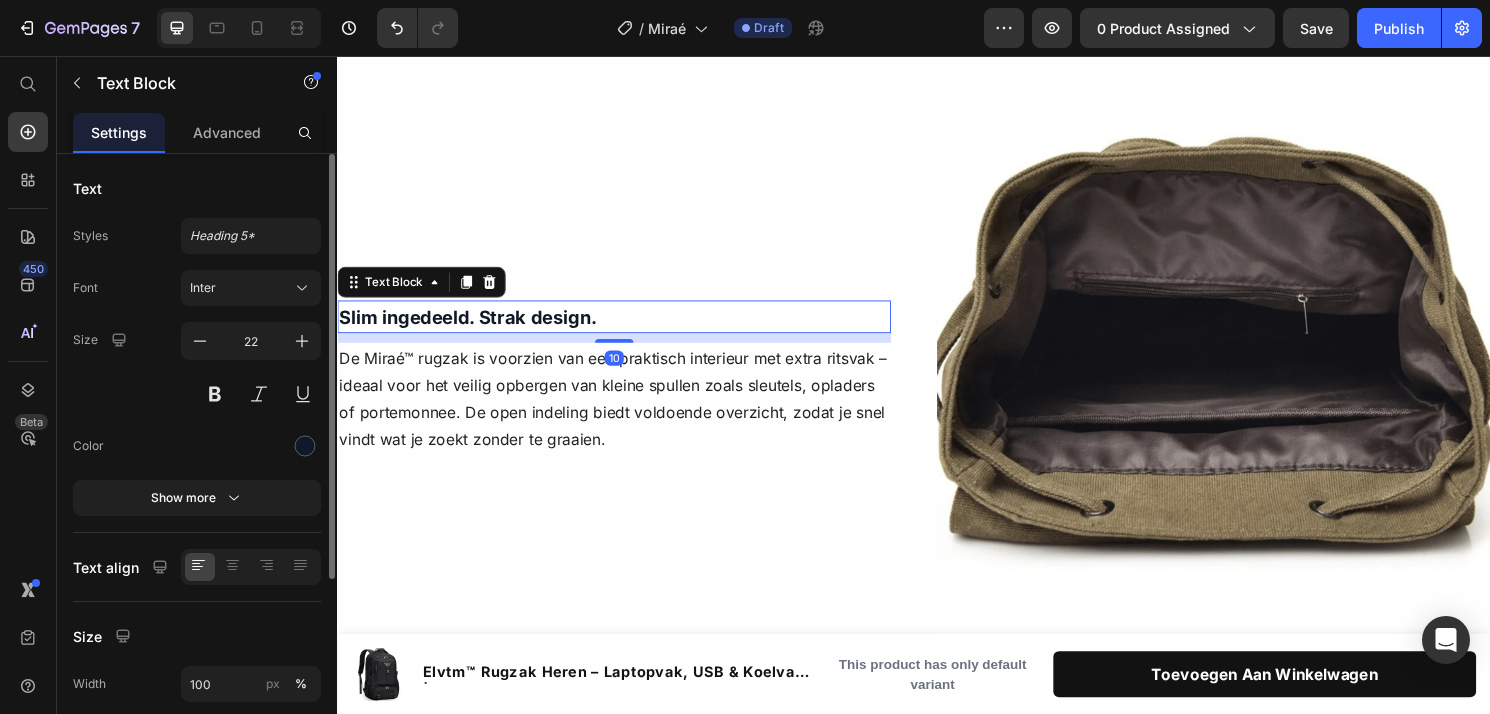 click on "Slim ingedeeld. Strak design." at bounding box center [473, 327] 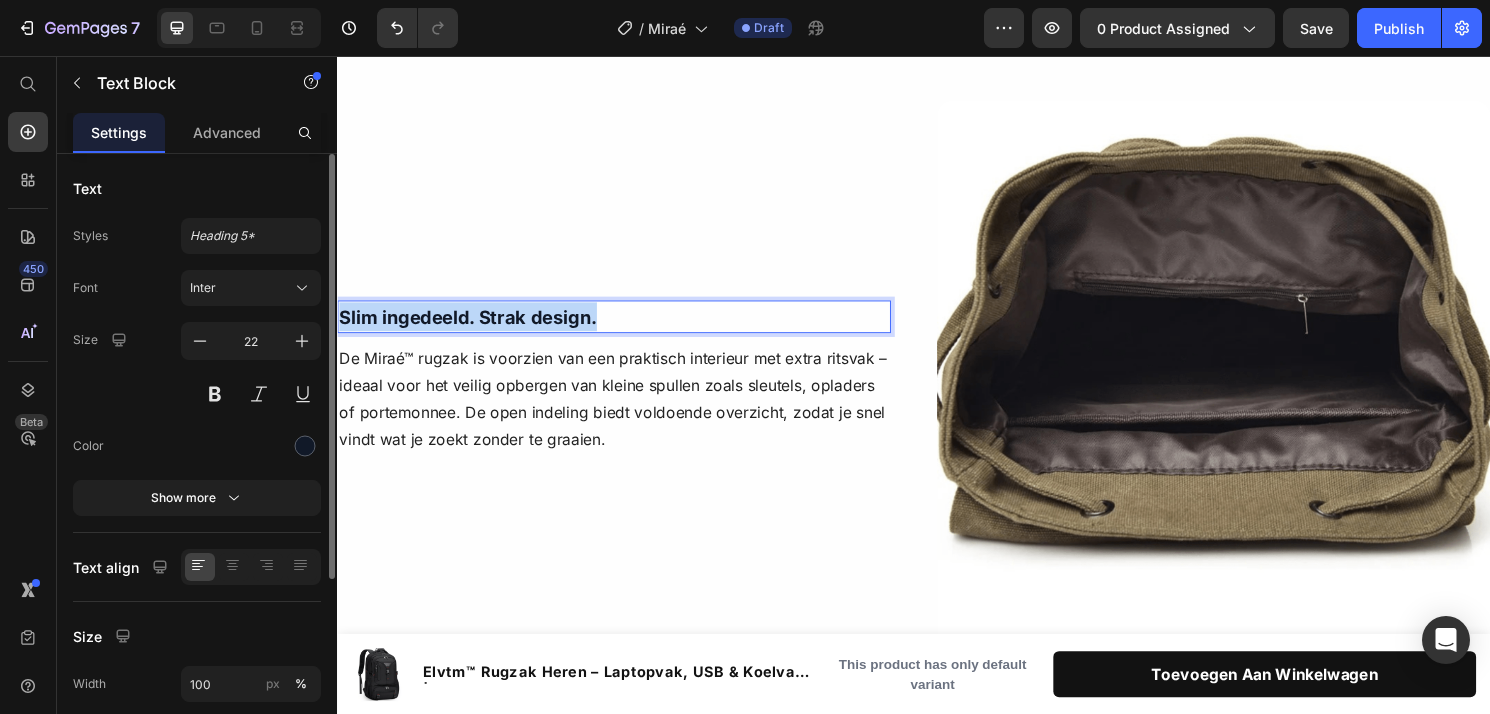 click on "Slim ingedeeld. Strak design." at bounding box center (473, 327) 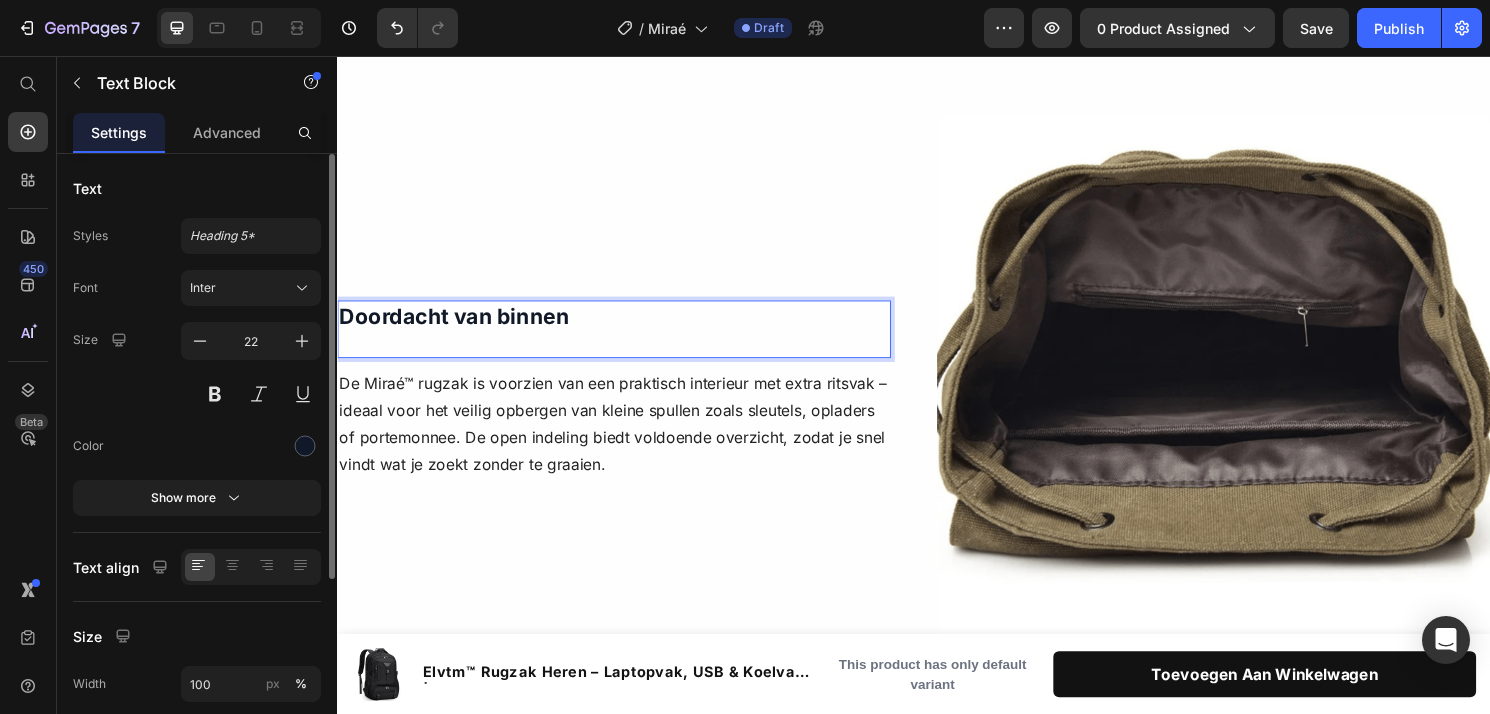scroll, scrollTop: 1608, scrollLeft: 0, axis: vertical 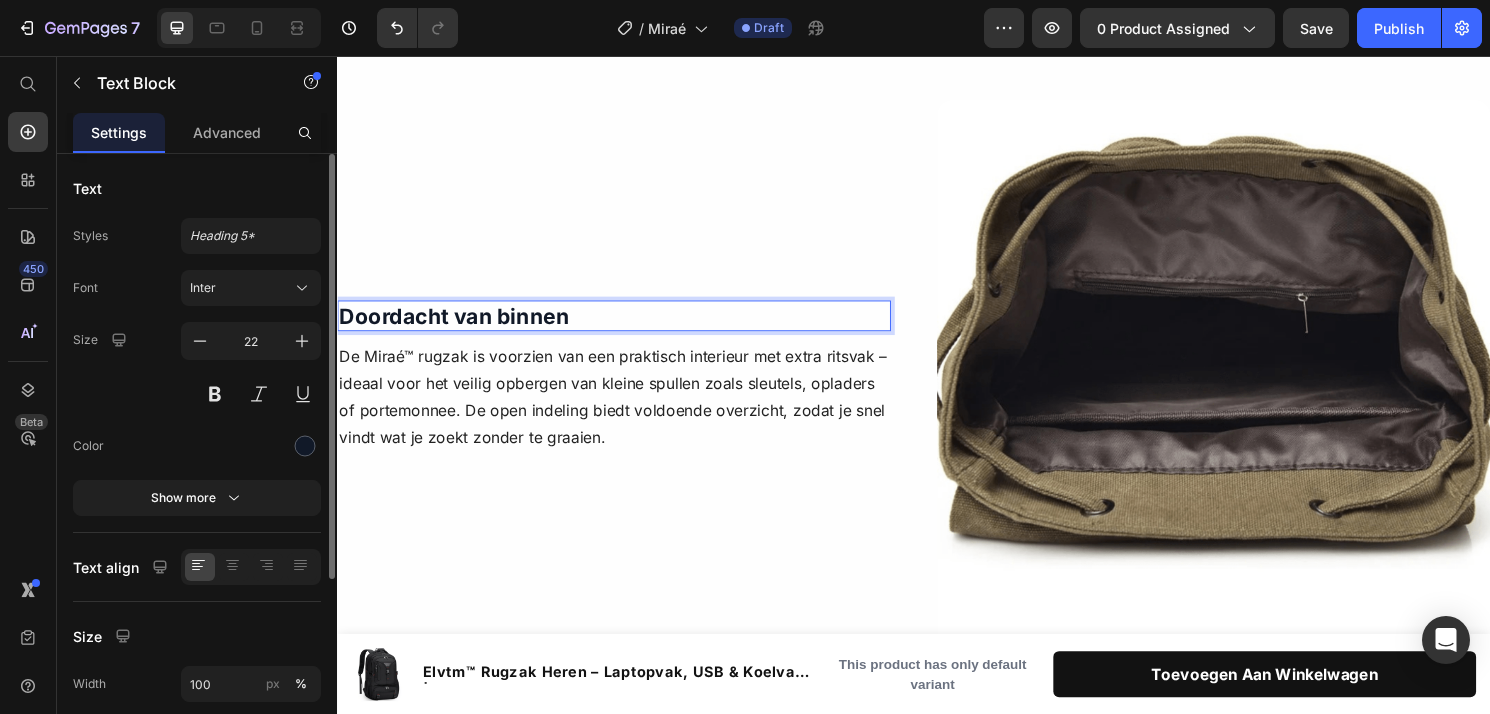 click on "Doordacht van binnen" at bounding box center [625, 326] 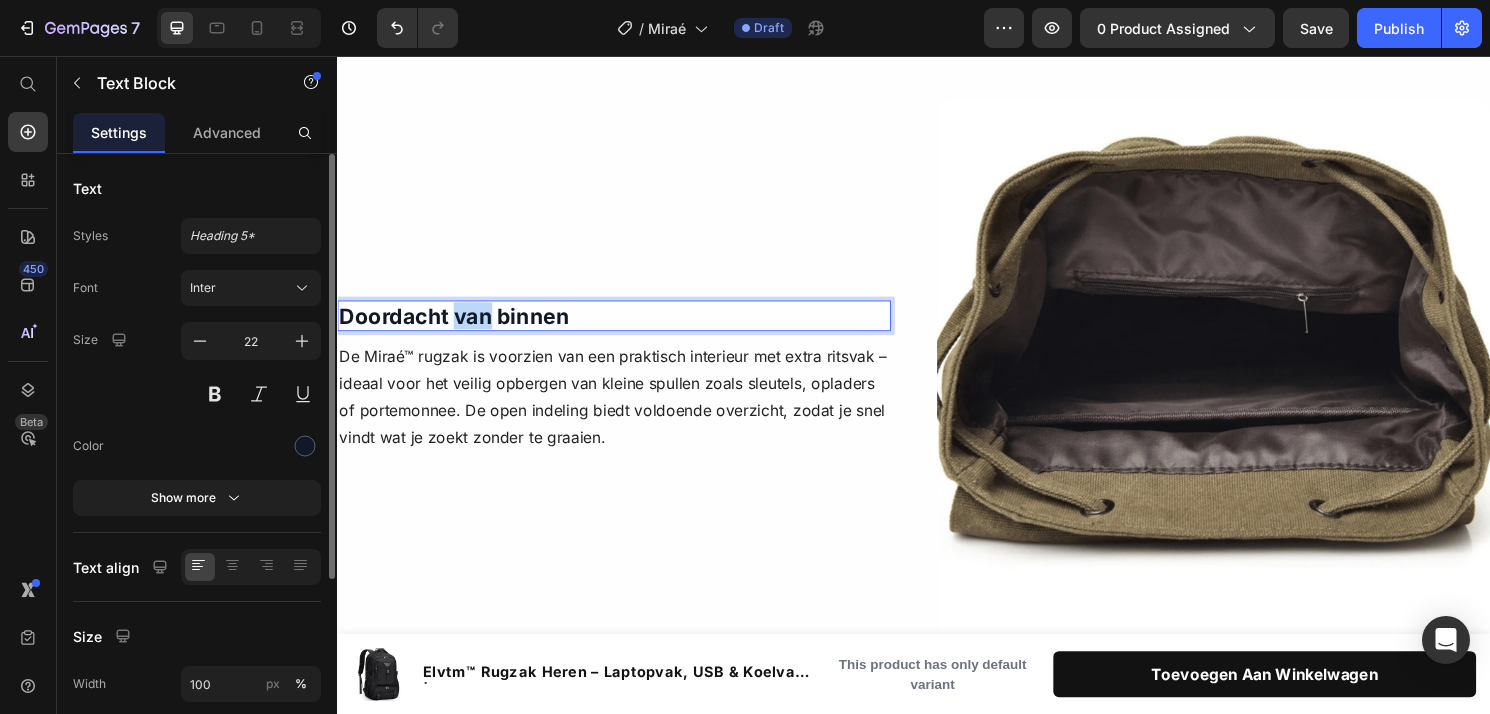 click on "Doordacht van binnen" at bounding box center [625, 326] 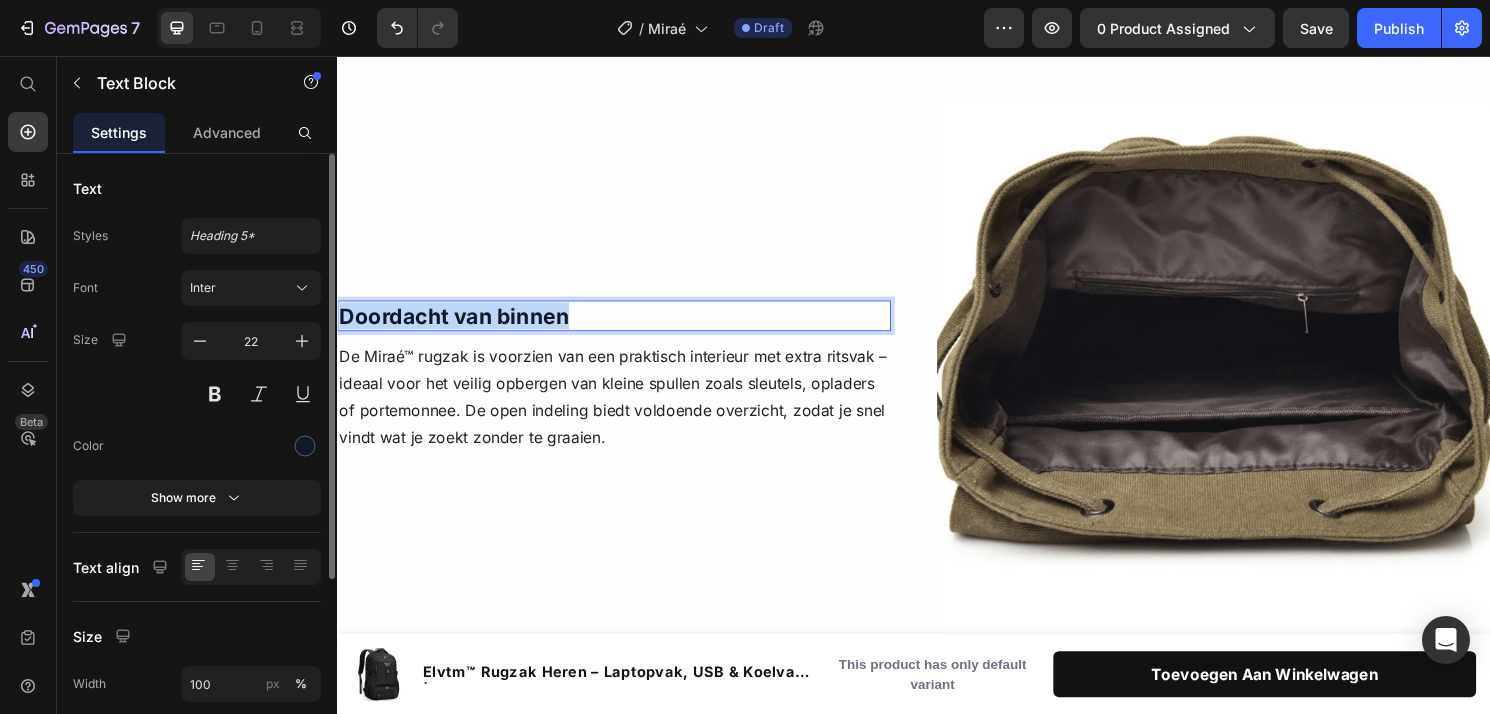click on "Doordacht van binnen" at bounding box center [625, 326] 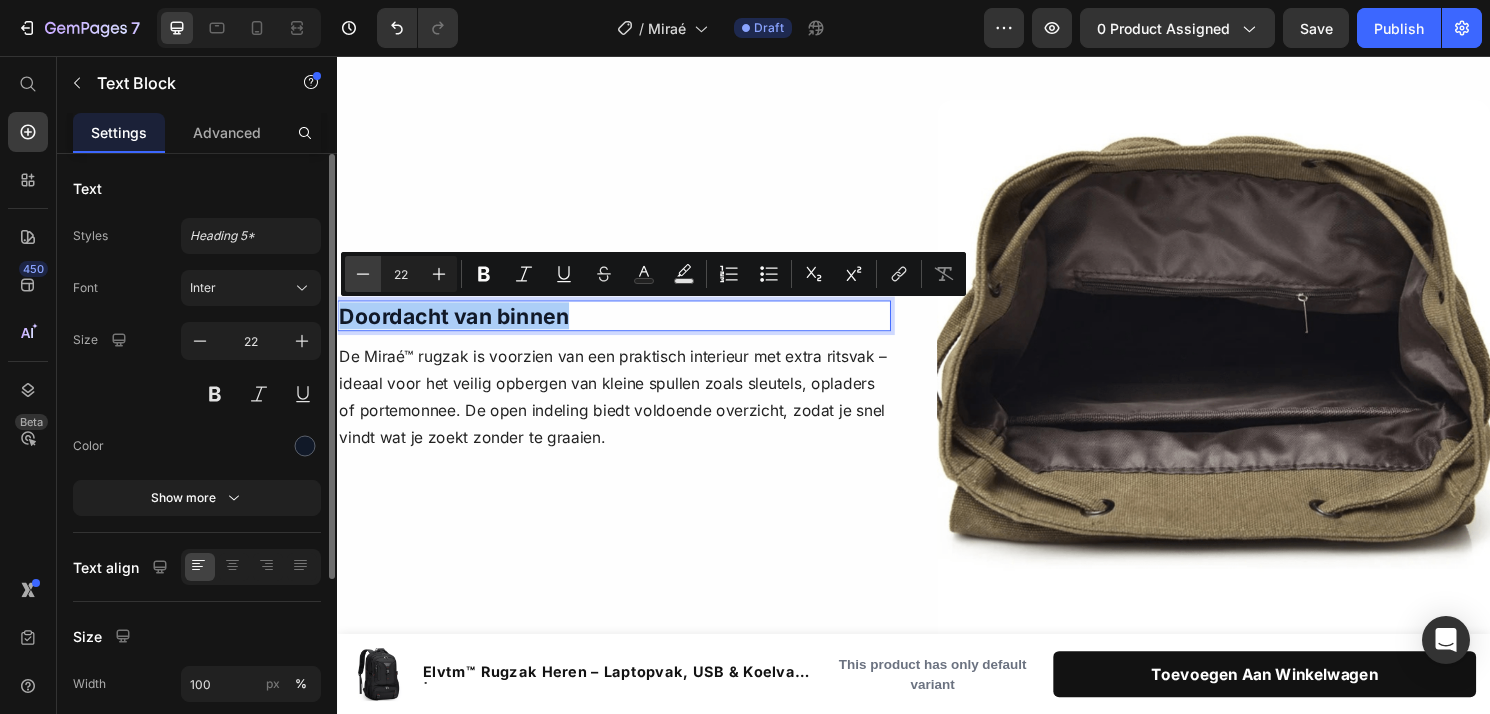 click on "Minus" at bounding box center (363, 274) 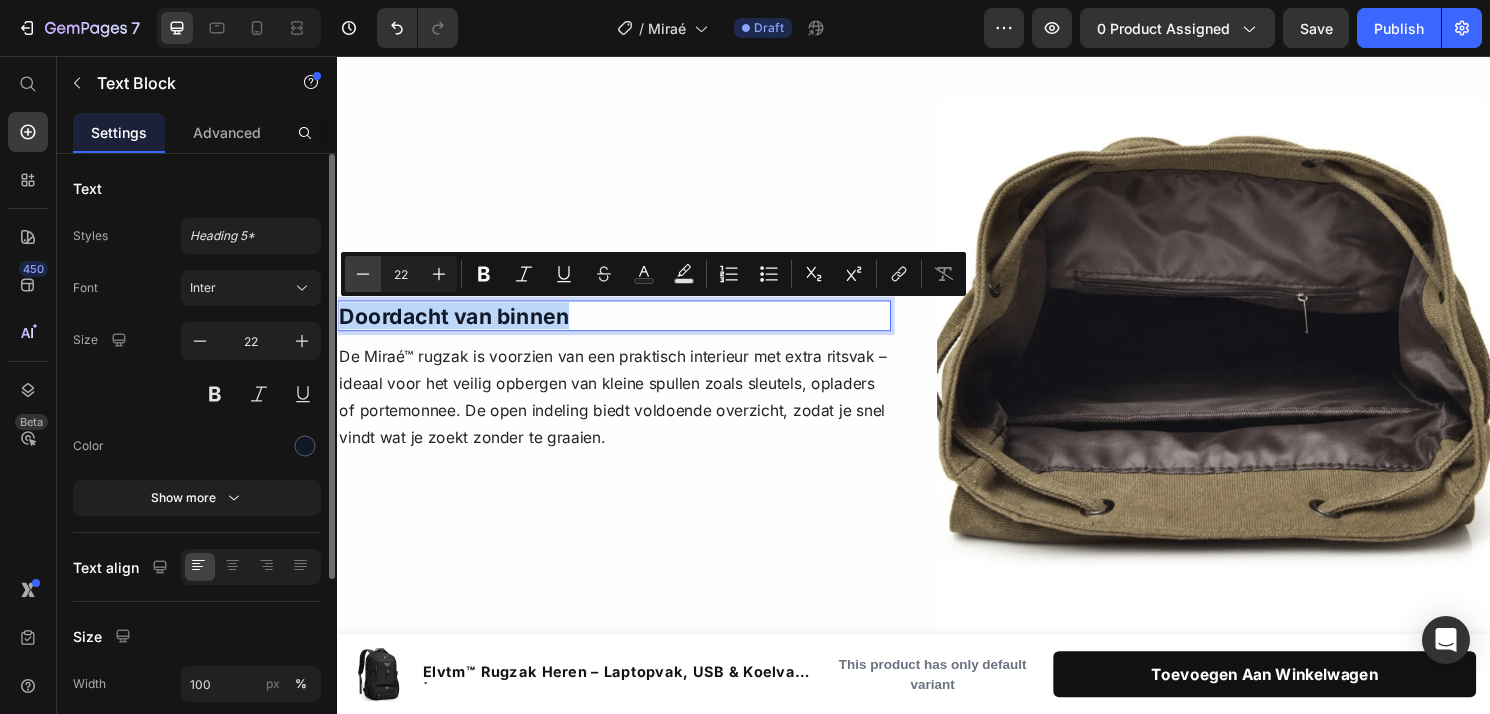 type on "21" 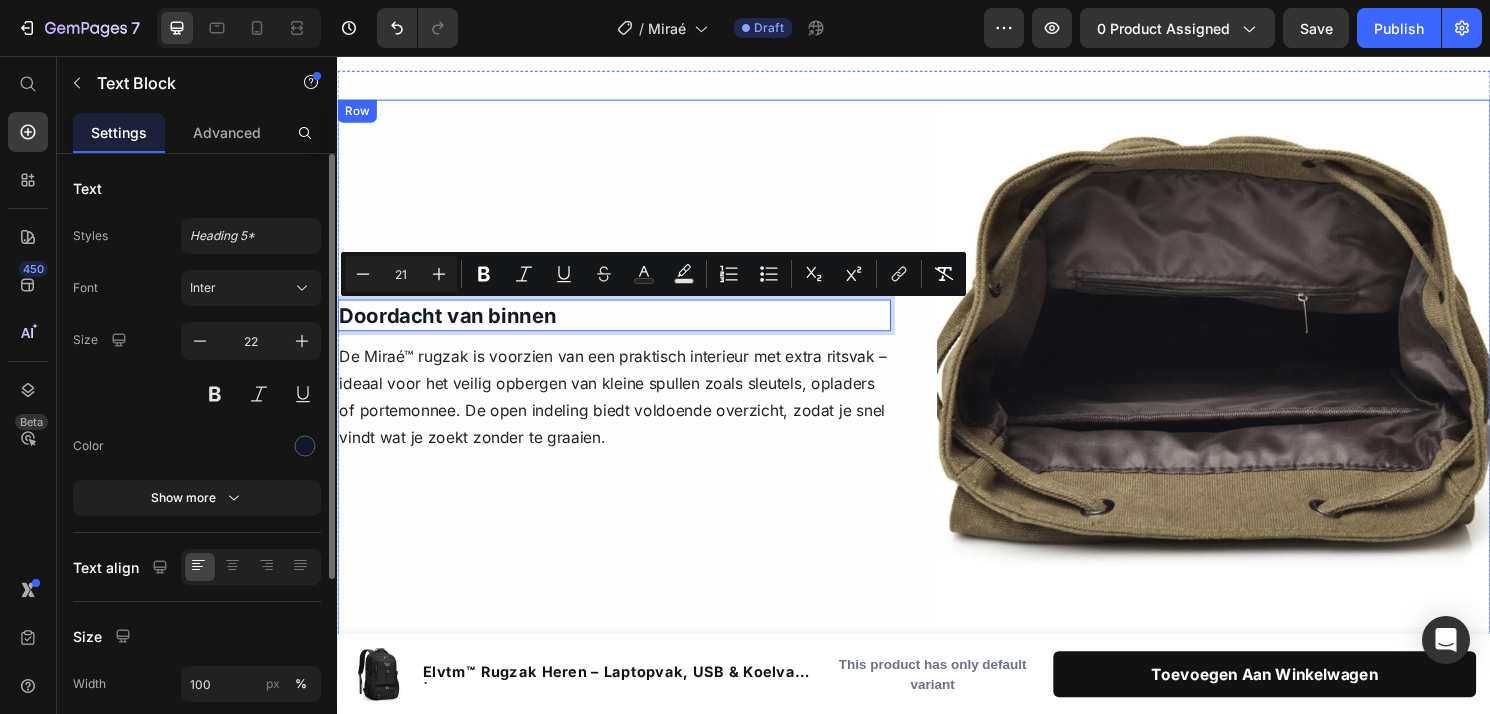 click on "Doordacht van binnen Text Block   10 De Miraé™ rugzak is voorzien van een praktisch interieur met extra ritsvak – ideaal voor het veilig opbergen van kleine spullen zoals sleutels, opladers of portemonnee. De open indeling biedt voldoende overzicht, zodat je snel vindt wat je zoekt zonder te graaien. Text Block Row Row" at bounding box center [625, 389] 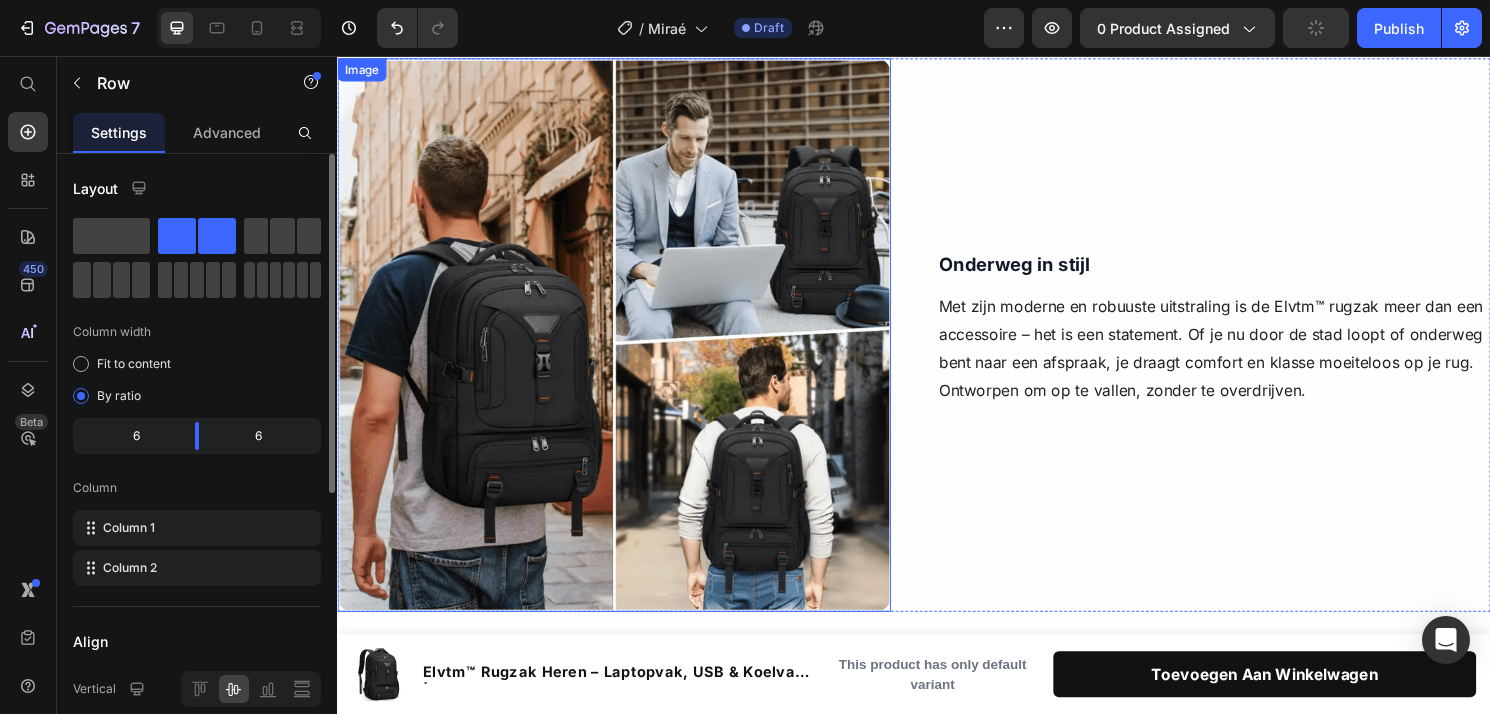 scroll, scrollTop: 2290, scrollLeft: 0, axis: vertical 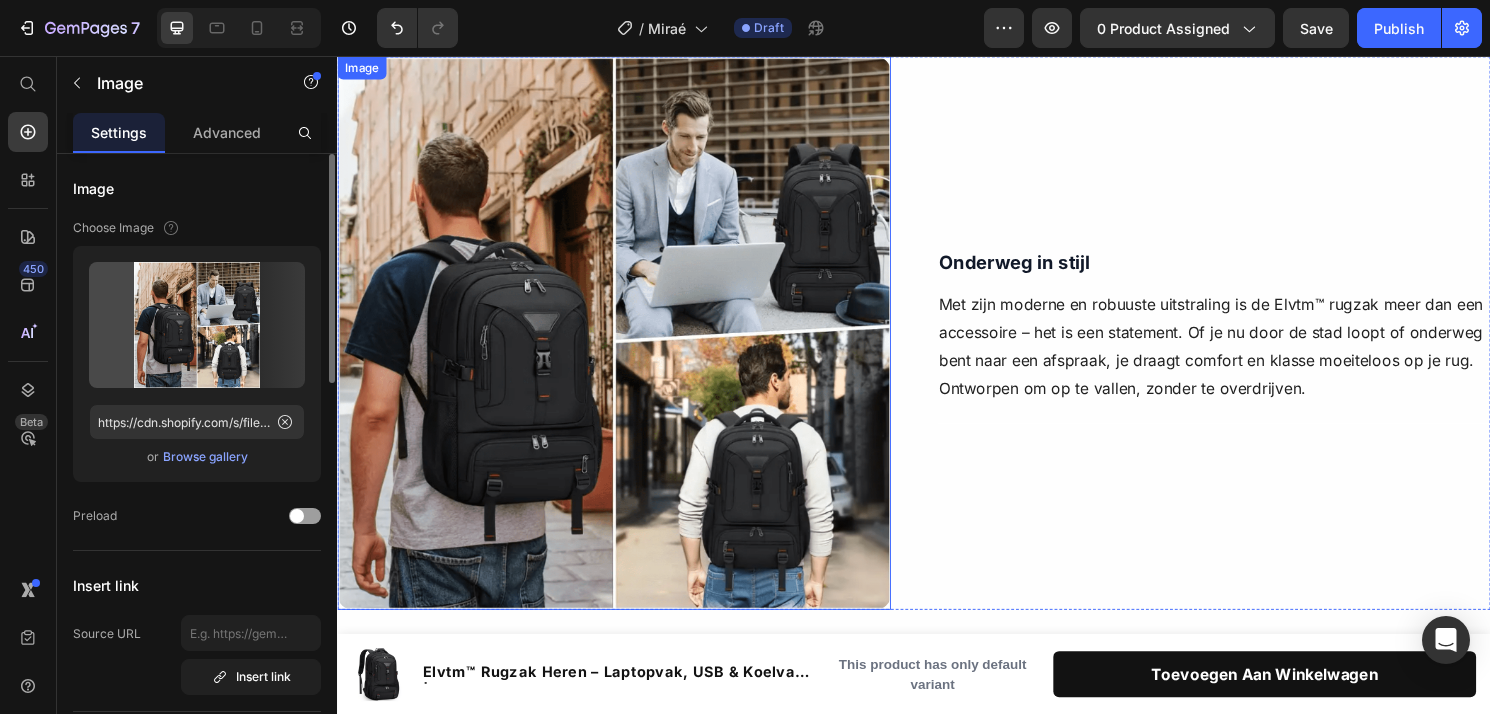 click at bounding box center (625, 344) 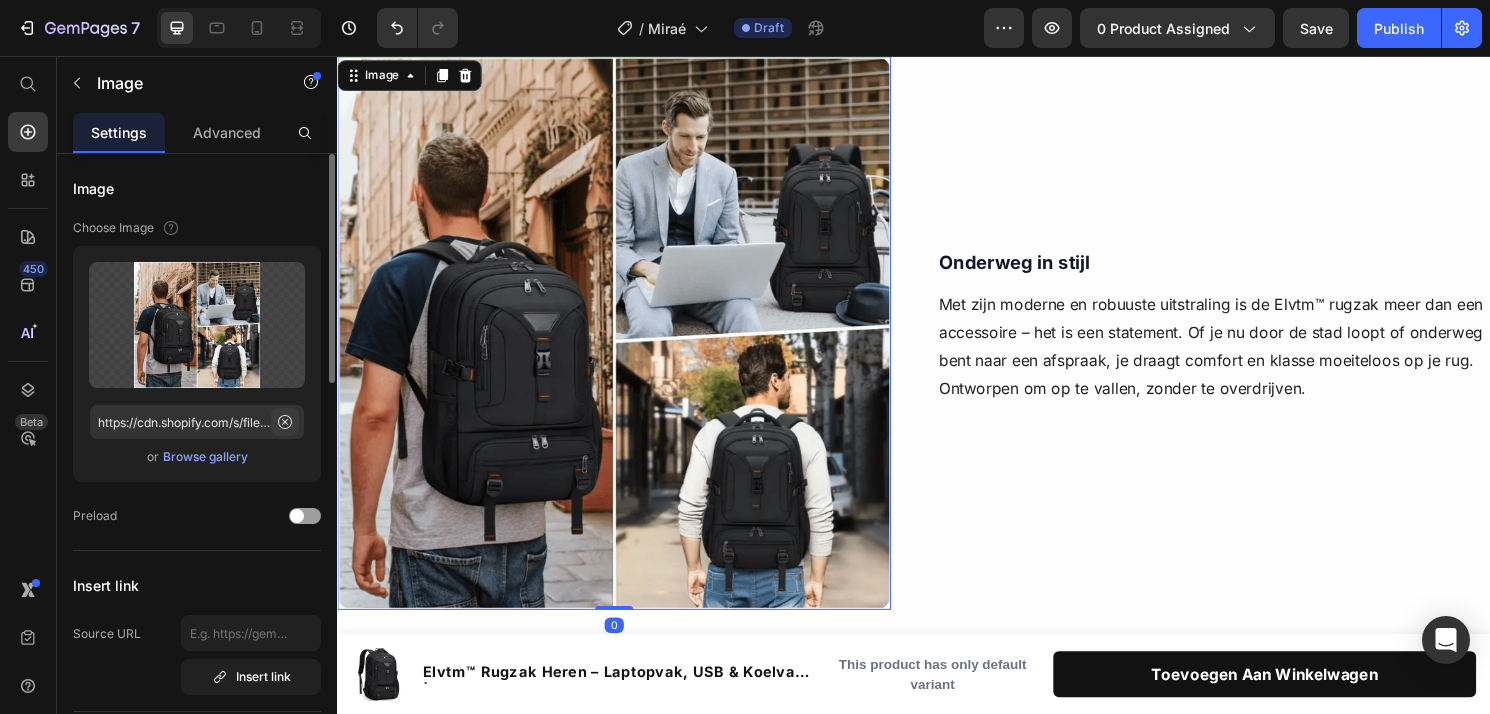 click 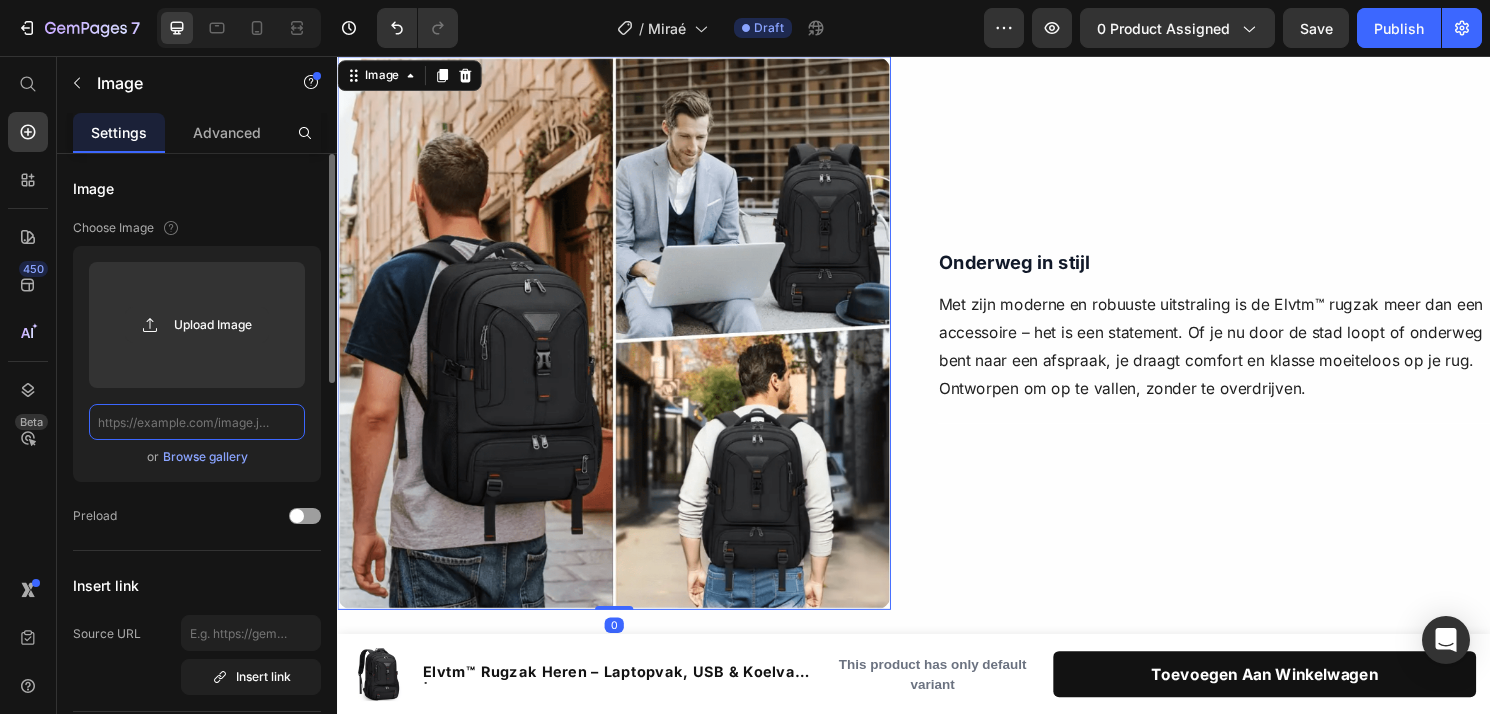 scroll, scrollTop: 0, scrollLeft: 0, axis: both 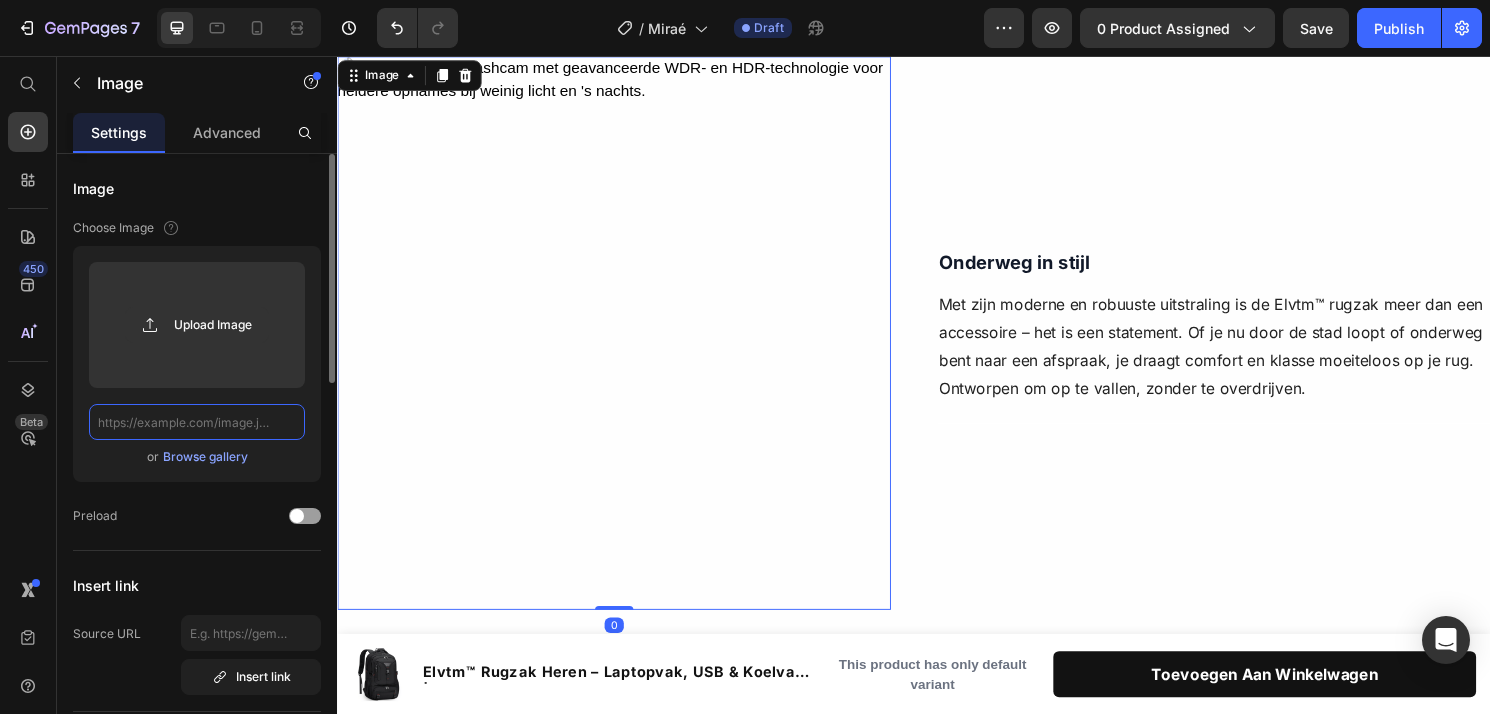 paste on "https://cdn.shopify.com/s/files/1/0909/9149/3506/files/mirae-rugzak-khaki-canvas-zijaanzicht.png?v=1752312743" 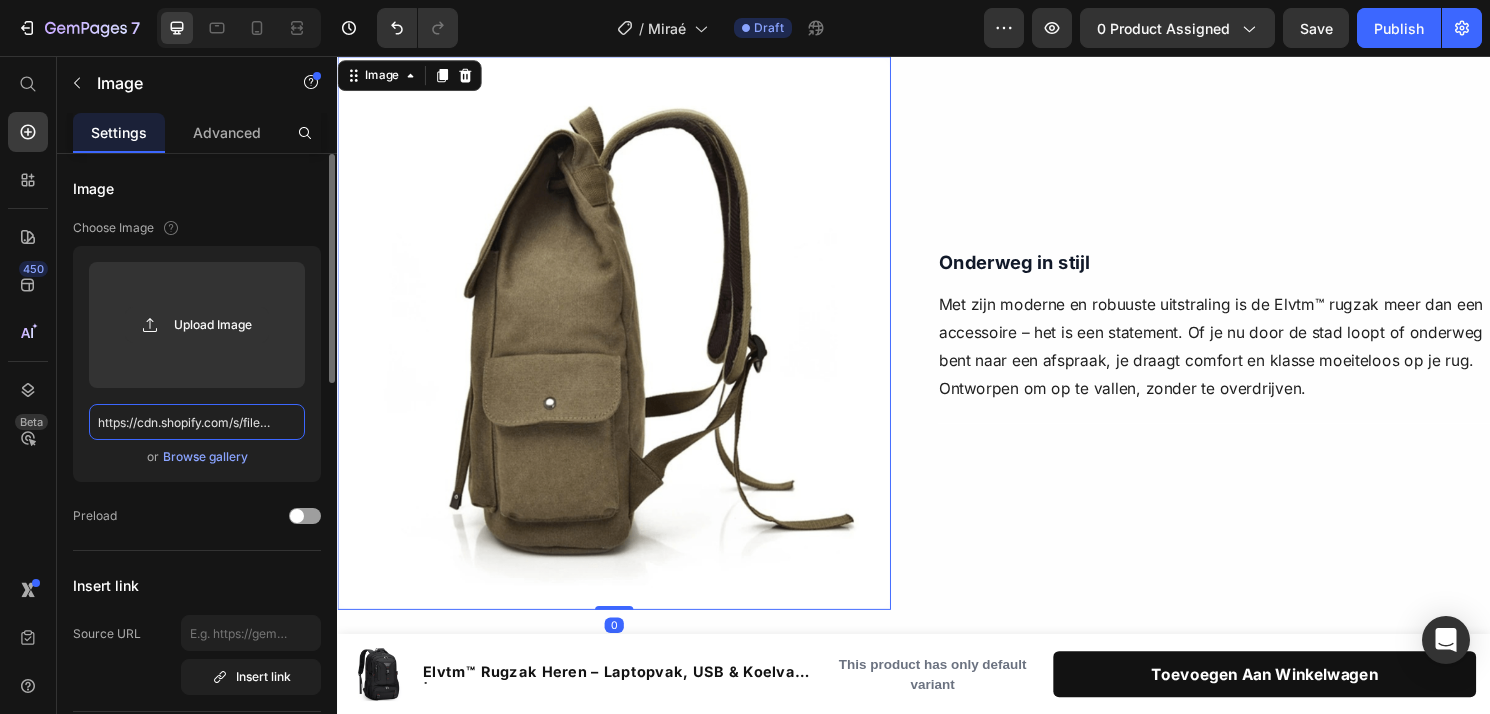 scroll, scrollTop: 0, scrollLeft: 476, axis: horizontal 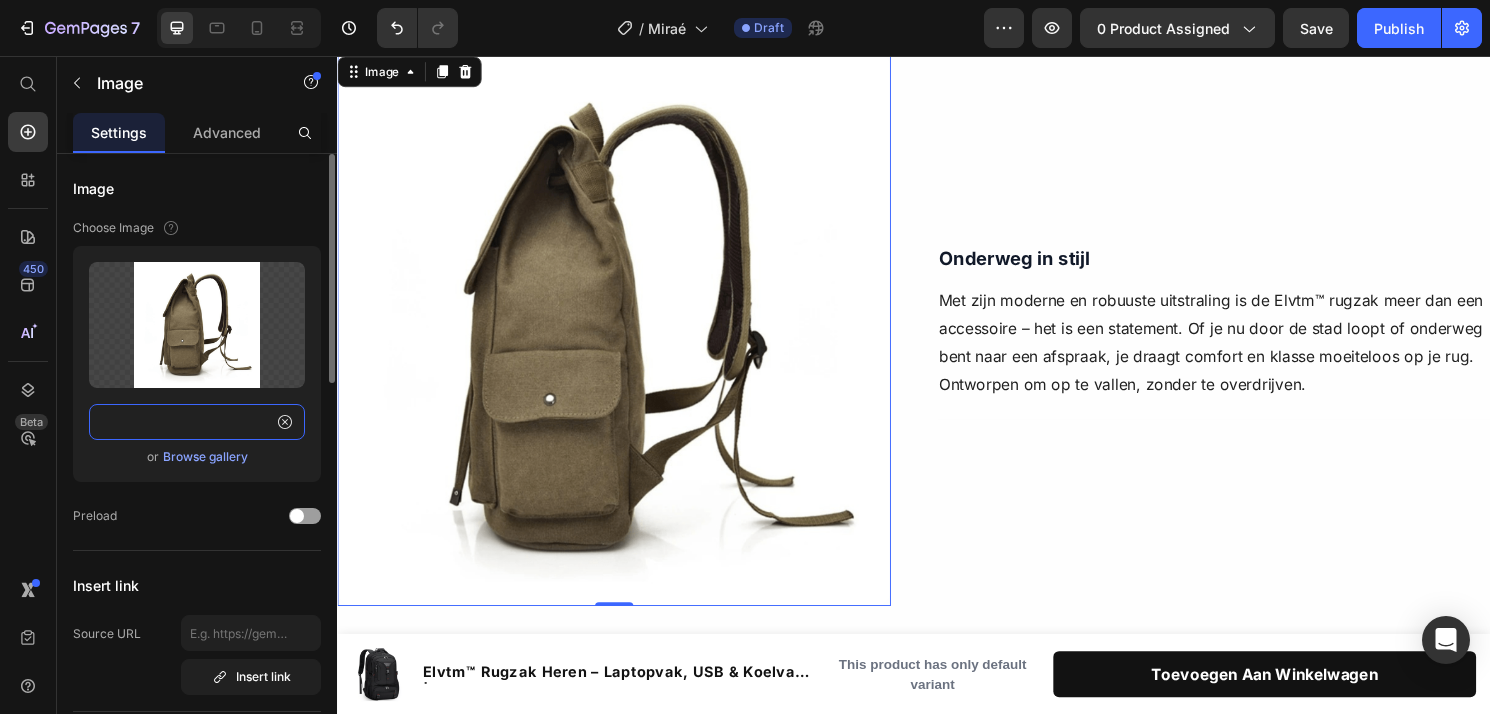 type on "https://cdn.shopify.com/s/files/1/0909/9149/3506/files/mirae-rugzak-khaki-canvas-zijaanzicht.png?v=1752312743" 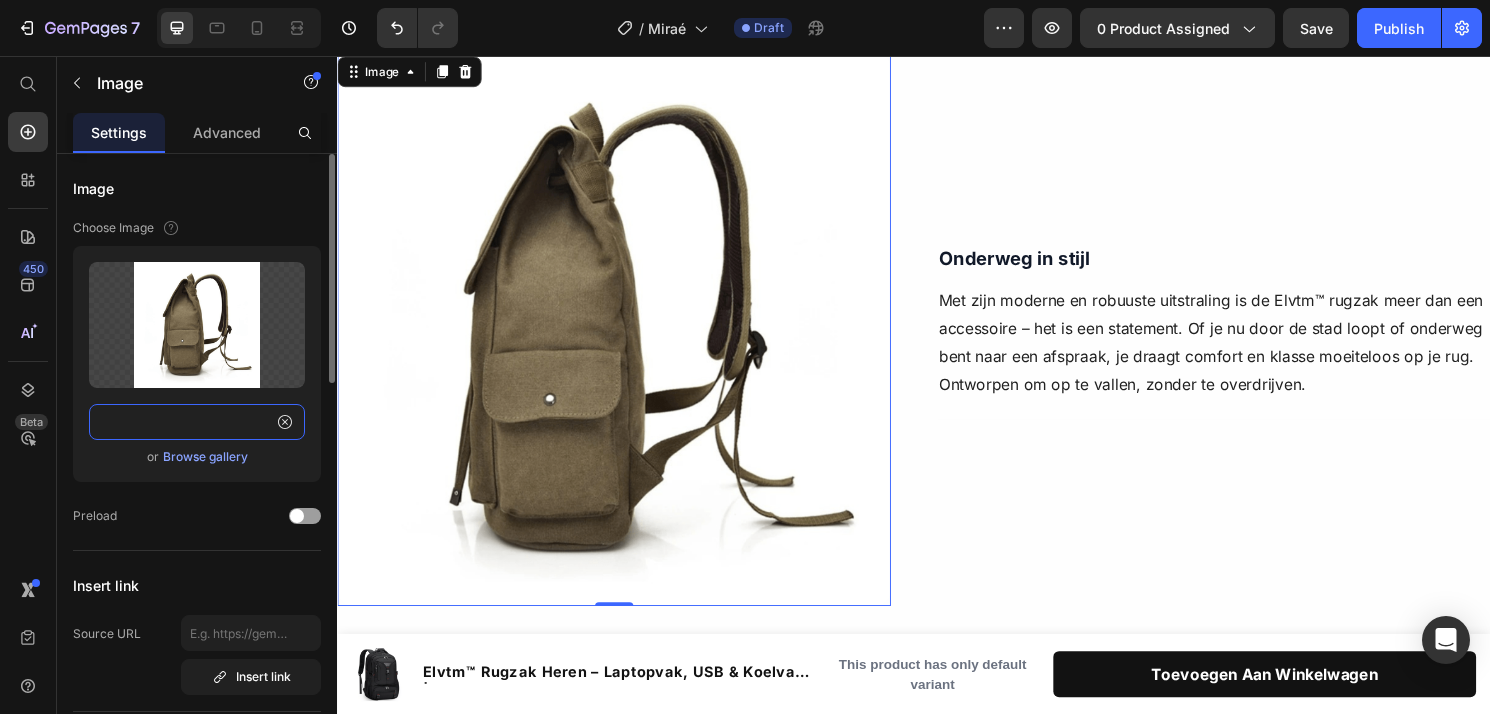 scroll, scrollTop: 0, scrollLeft: 0, axis: both 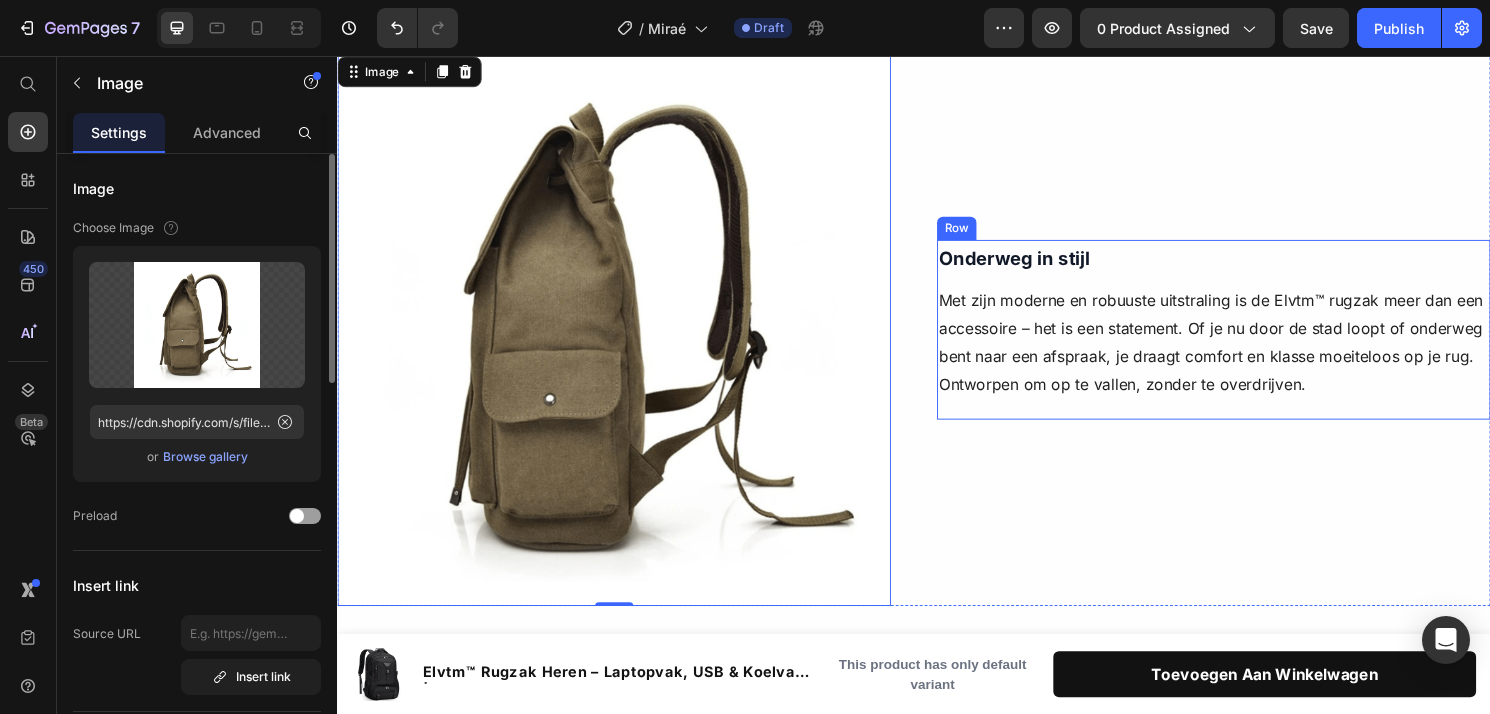 click on "Onderweg in stijl Text Block Met zijn moderne en robuuste uitstraling is de Elvtm™ rugzak meer dan een accessoire – het is een statement. Of je nu door de stad loopt of onderweg bent naar een afspraak, je draagt comfort en klasse moeiteloos op je rug. Ontworpen om op te vallen, zonder te overdrijven. Text Block Image" at bounding box center [1249, 340] 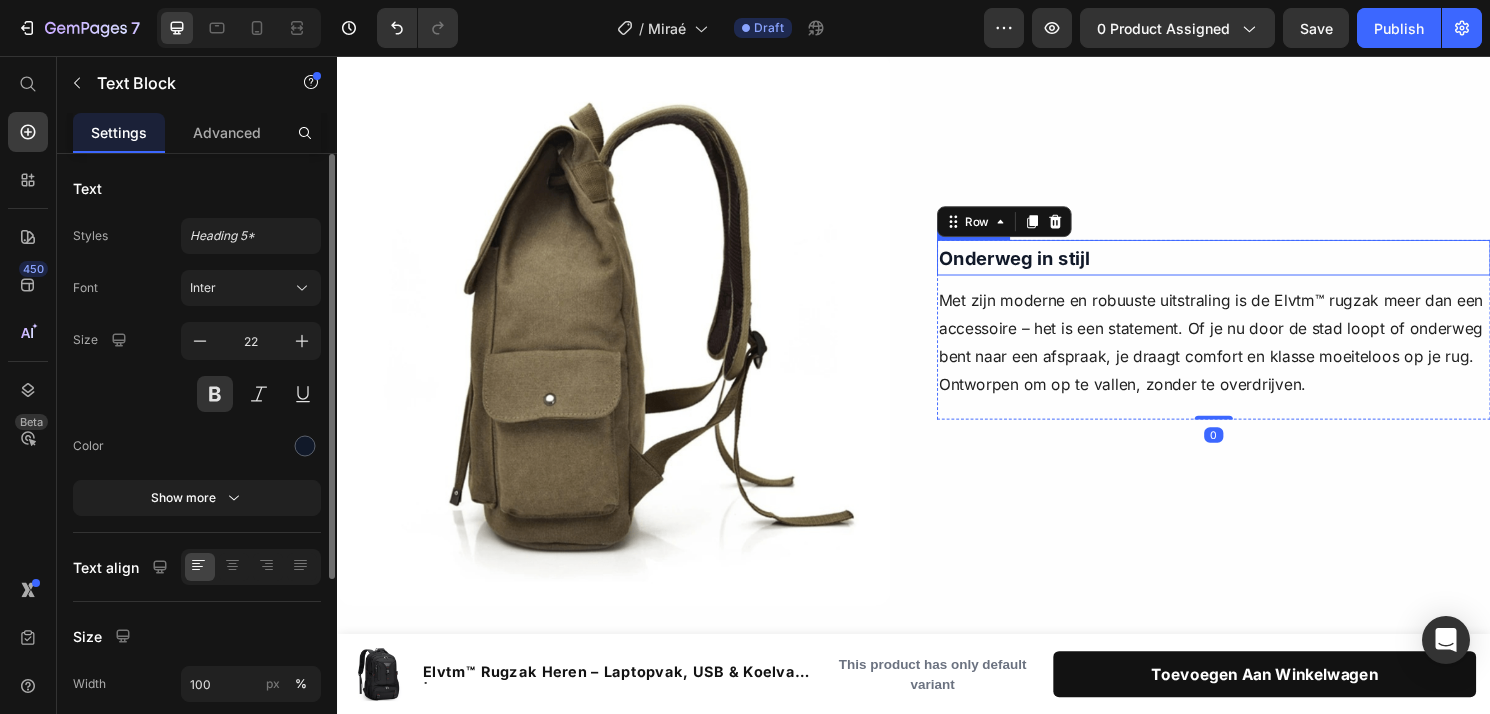 click on "Onderweg in stijl" at bounding box center (1249, 265) 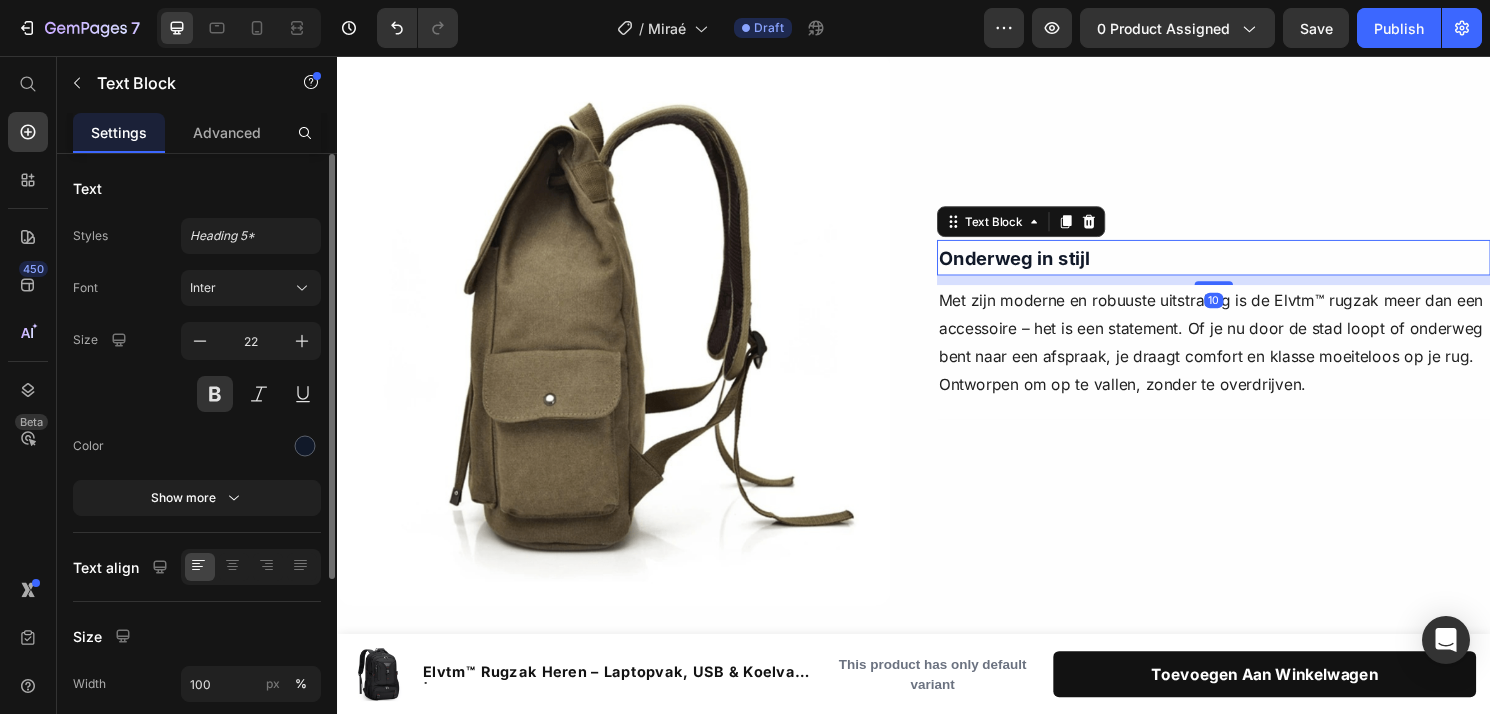 click on "Onderweg in stijl" at bounding box center (1249, 265) 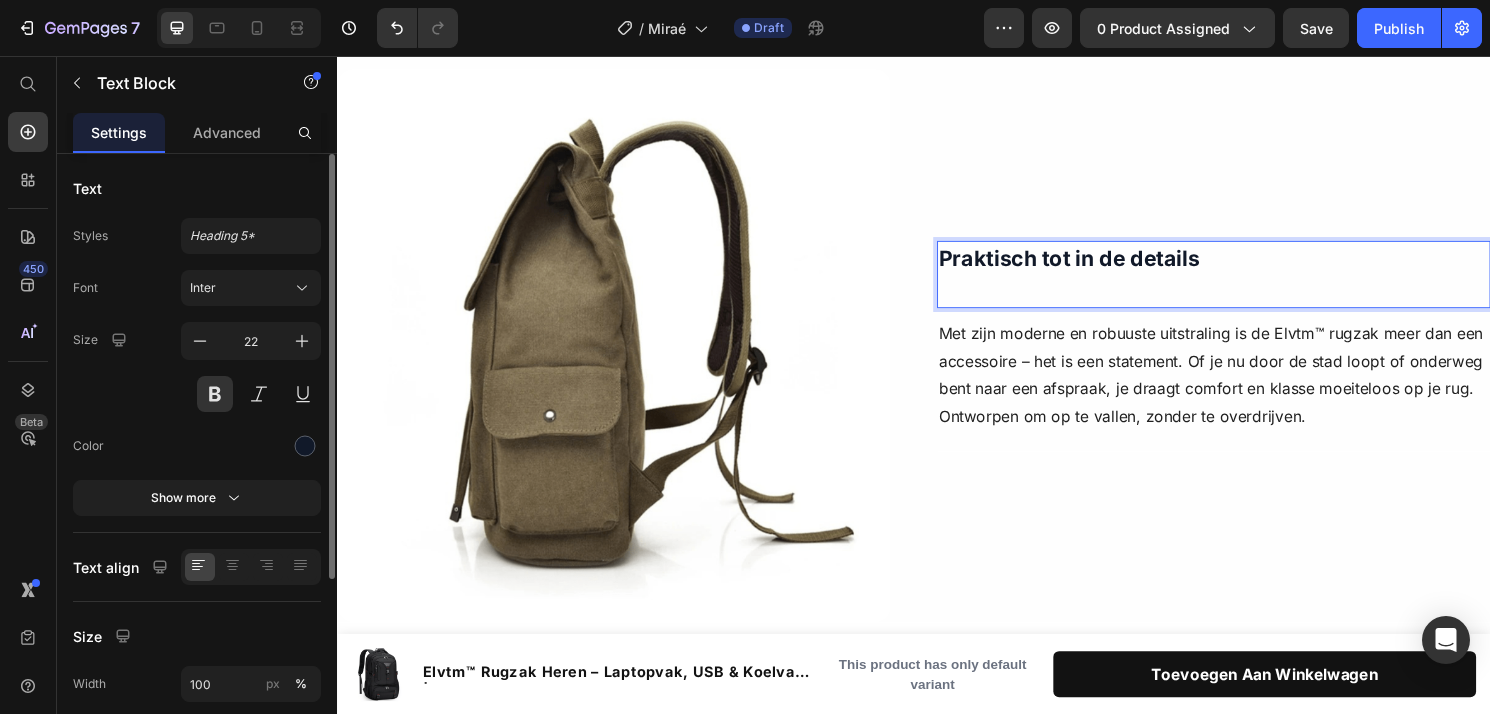 scroll, scrollTop: 2294, scrollLeft: 0, axis: vertical 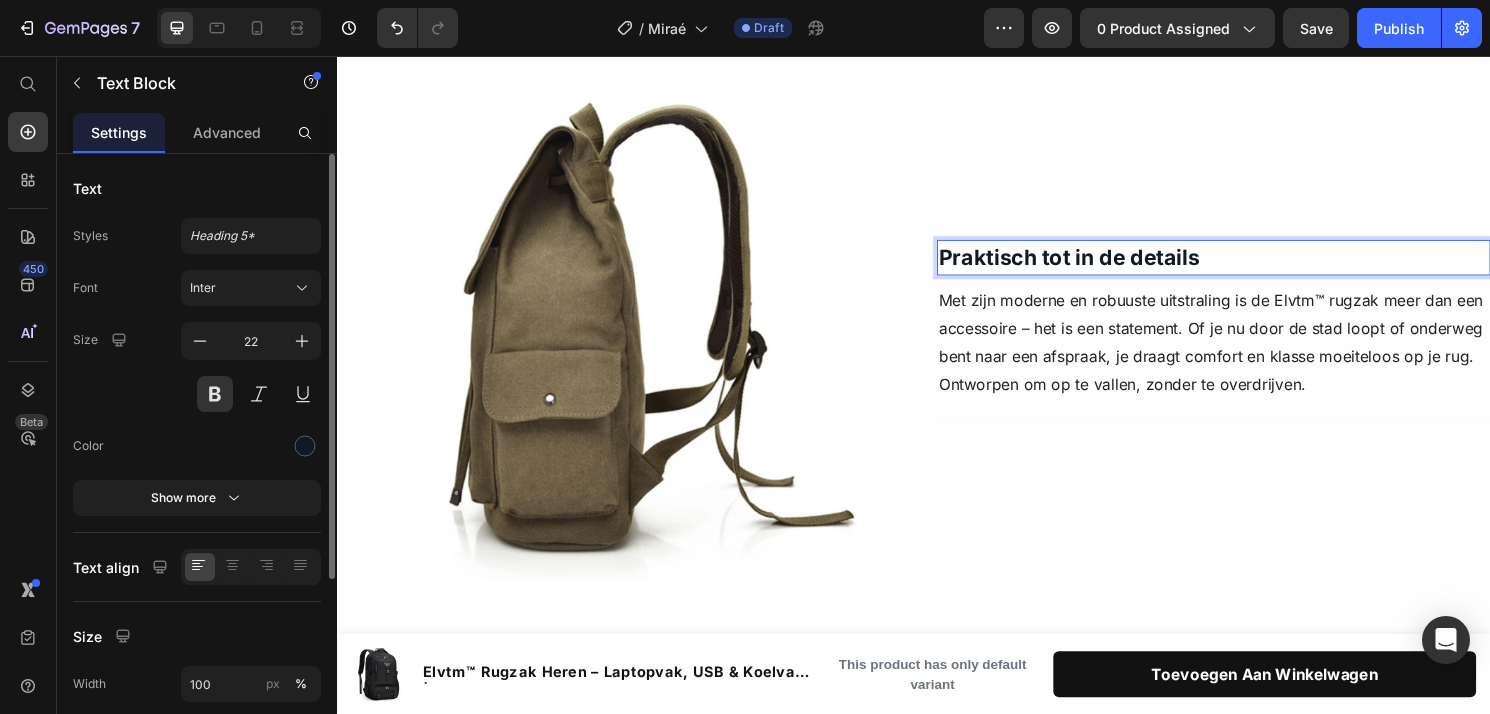 click on "Praktisch tot in de details" at bounding box center (1249, 265) 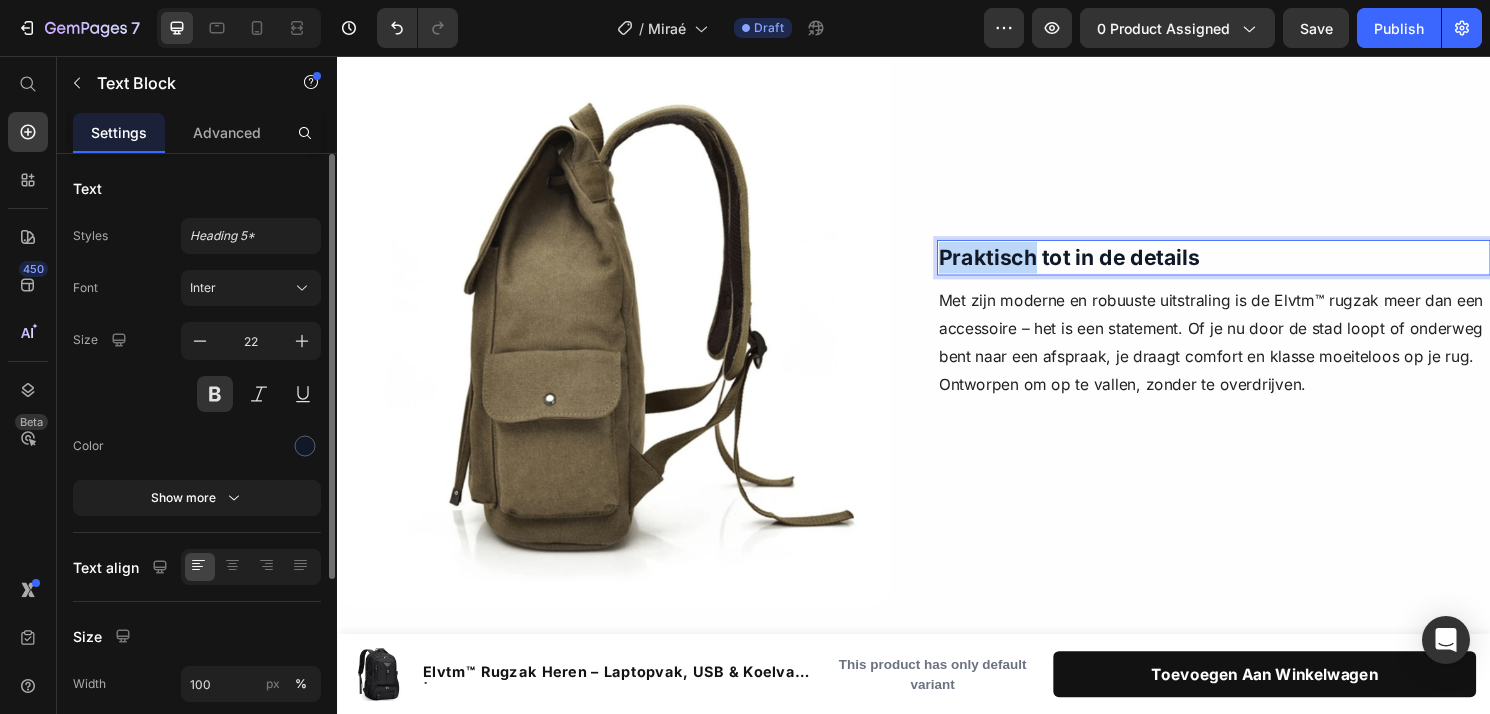 click on "Praktisch tot in de details" at bounding box center [1249, 265] 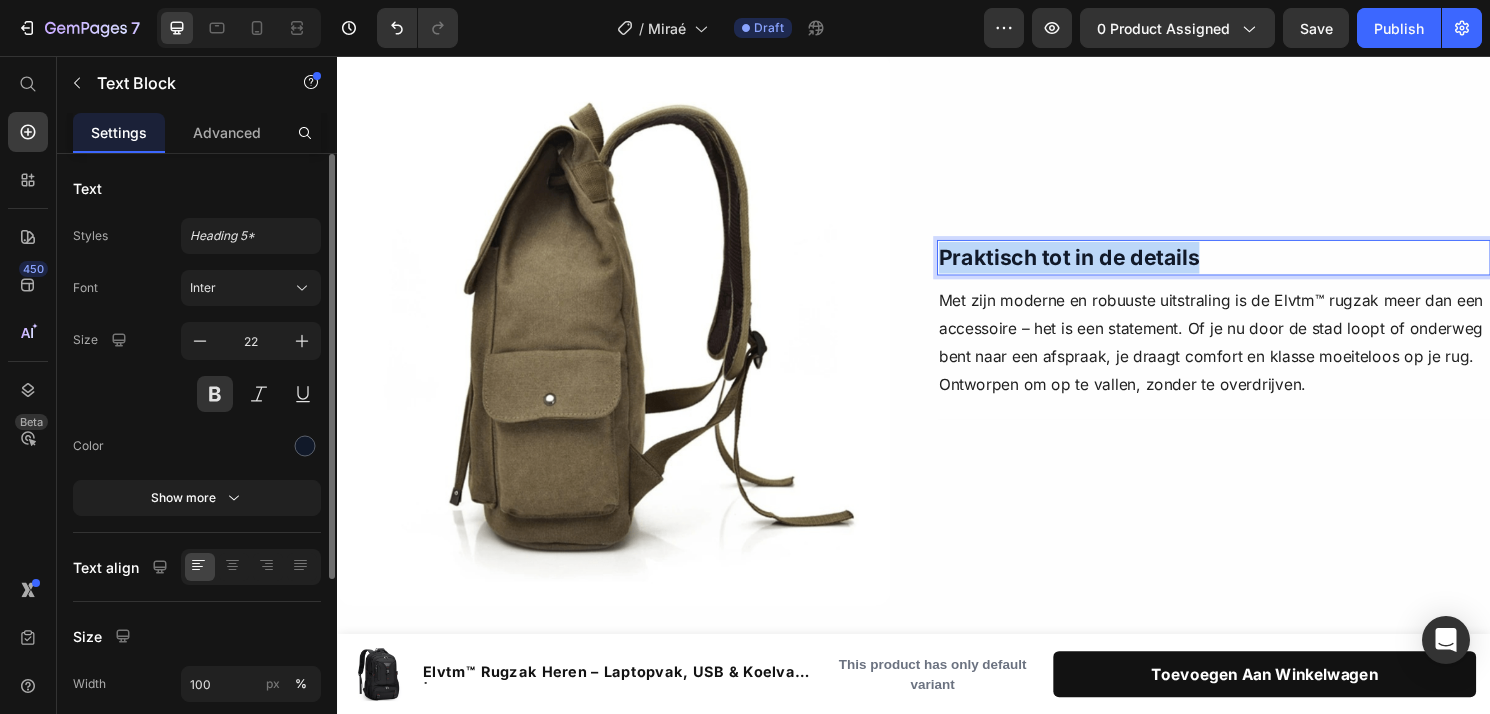 click on "Praktisch tot in de details" at bounding box center [1249, 265] 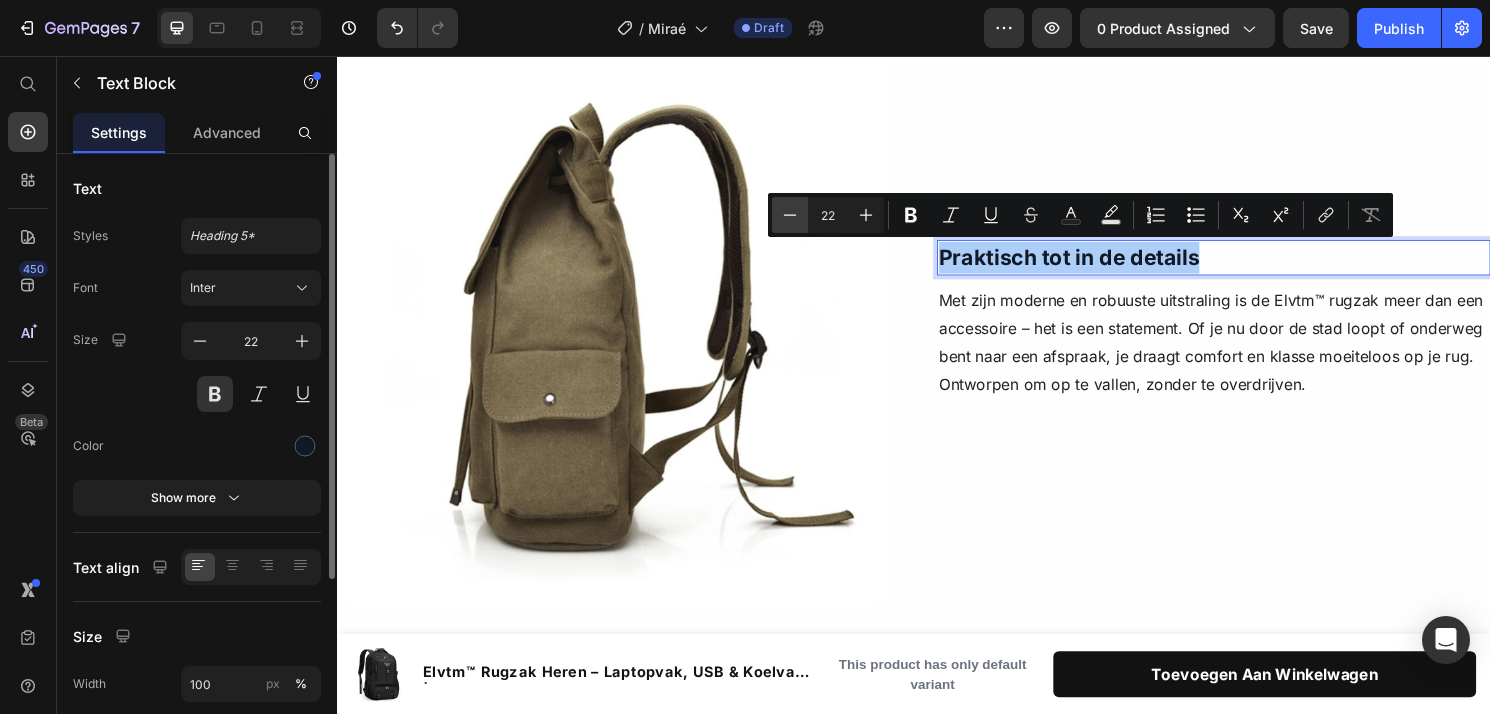 click 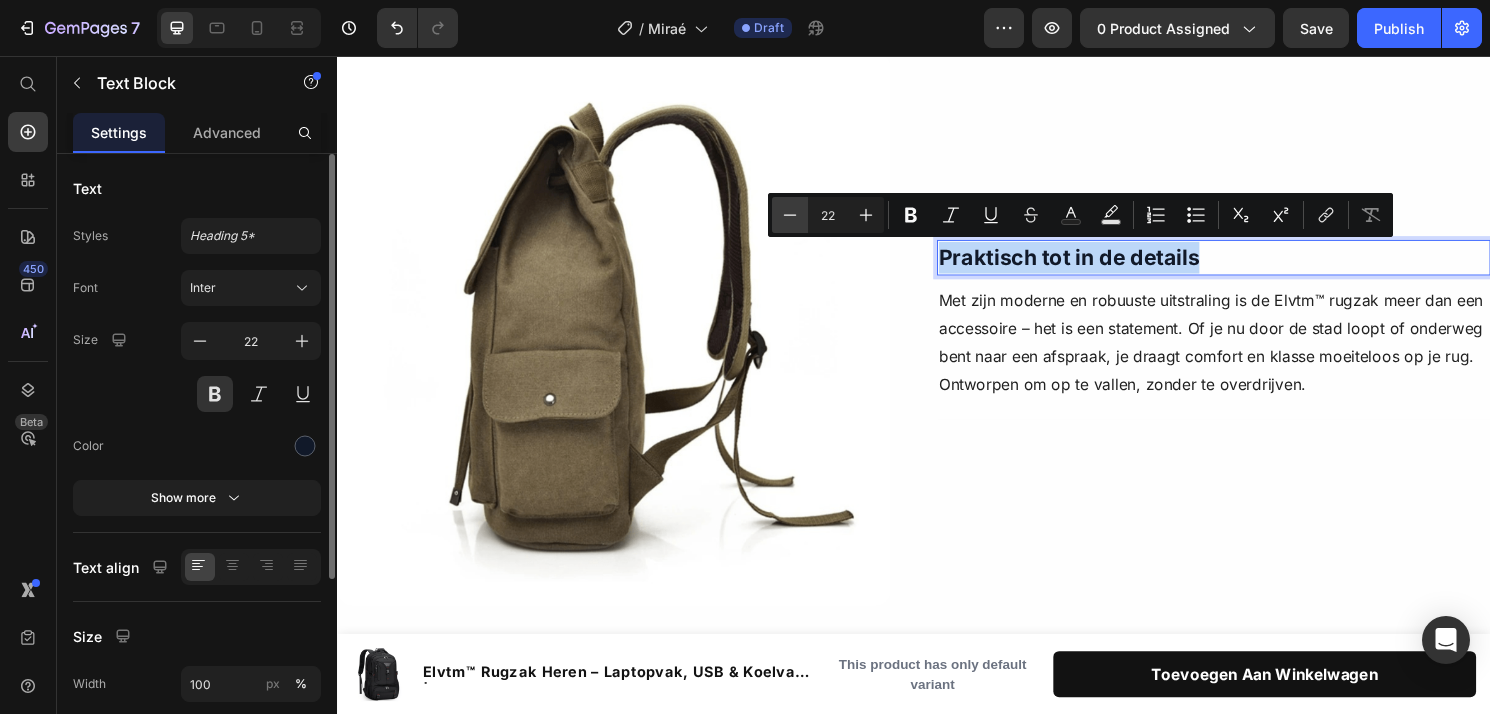 type on "21" 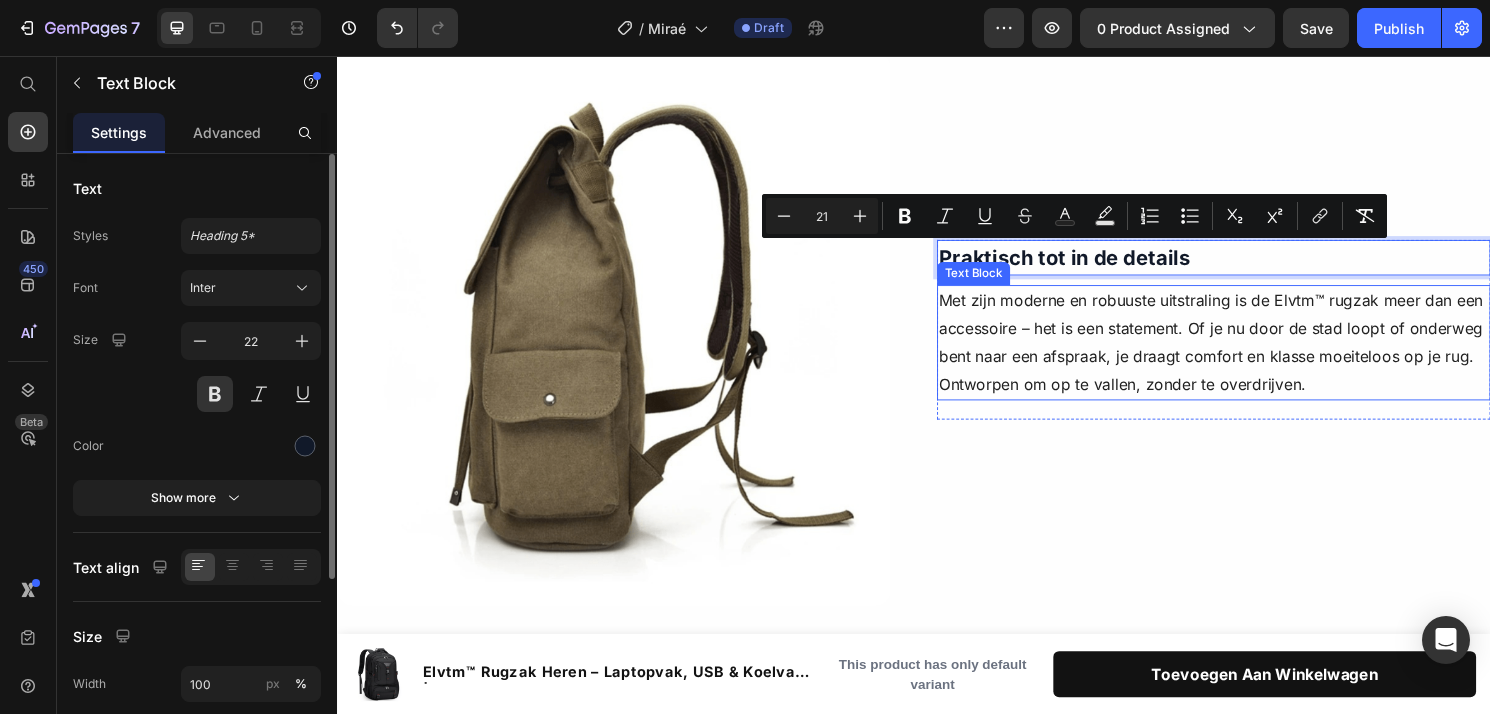 click on "Met zijn moderne en robuuste uitstraling is de Elvtm™ rugzak meer dan een accessoire – het is een statement. Of je nu door de stad loopt of onderweg bent naar een afspraak, je draagt comfort en klasse moeiteloos op je rug. Ontworpen om op te vallen, zonder te overdrijven." at bounding box center [1249, 353] 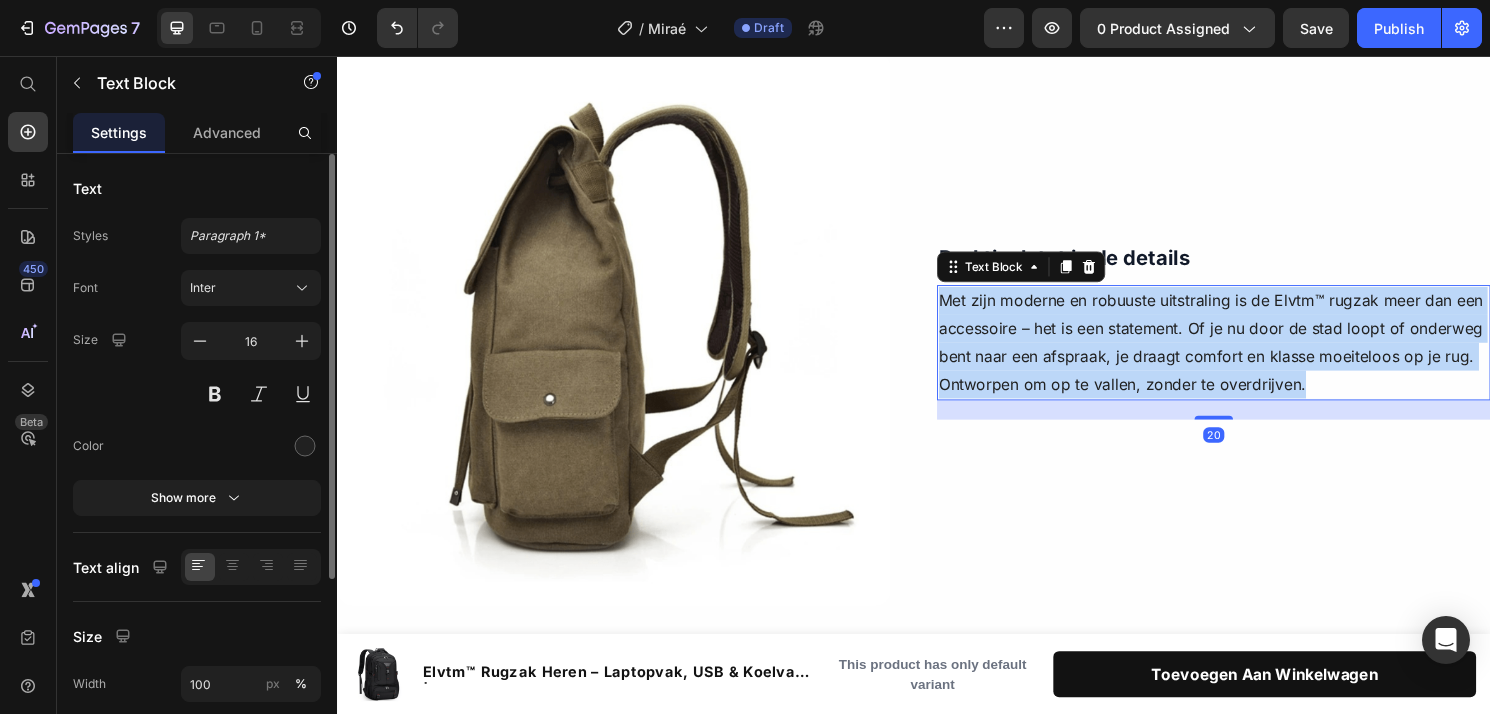 click on "Met zijn moderne en robuuste uitstraling is de Elvtm™ rugzak meer dan een accessoire – het is een statement. Of je nu door de stad loopt of onderweg bent naar een afspraak, je draagt comfort en klasse moeiteloos op je rug. Ontworpen om op te vallen, zonder te overdrijven." at bounding box center (1249, 353) 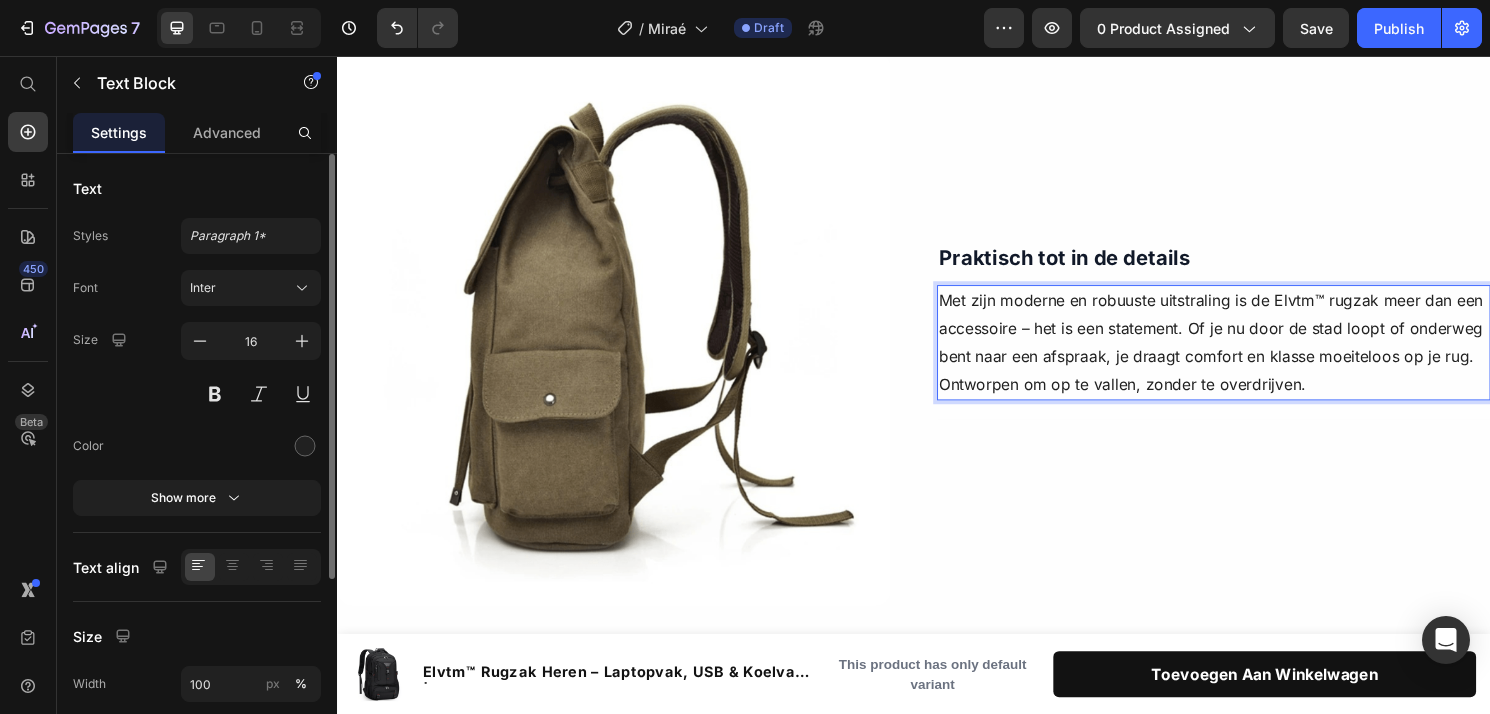 scroll, scrollTop: 2279, scrollLeft: 0, axis: vertical 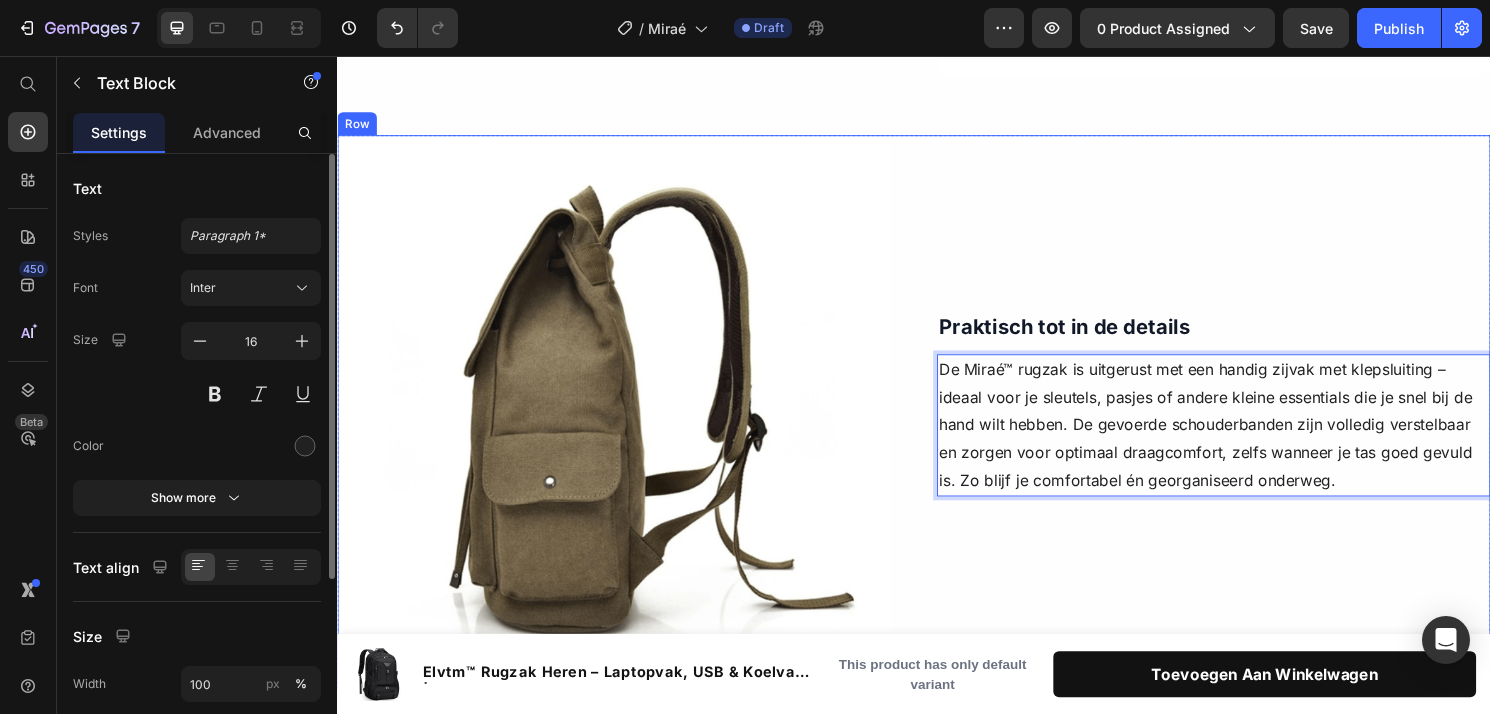 click on "Praktisch tot in de details" at bounding box center [1249, 337] 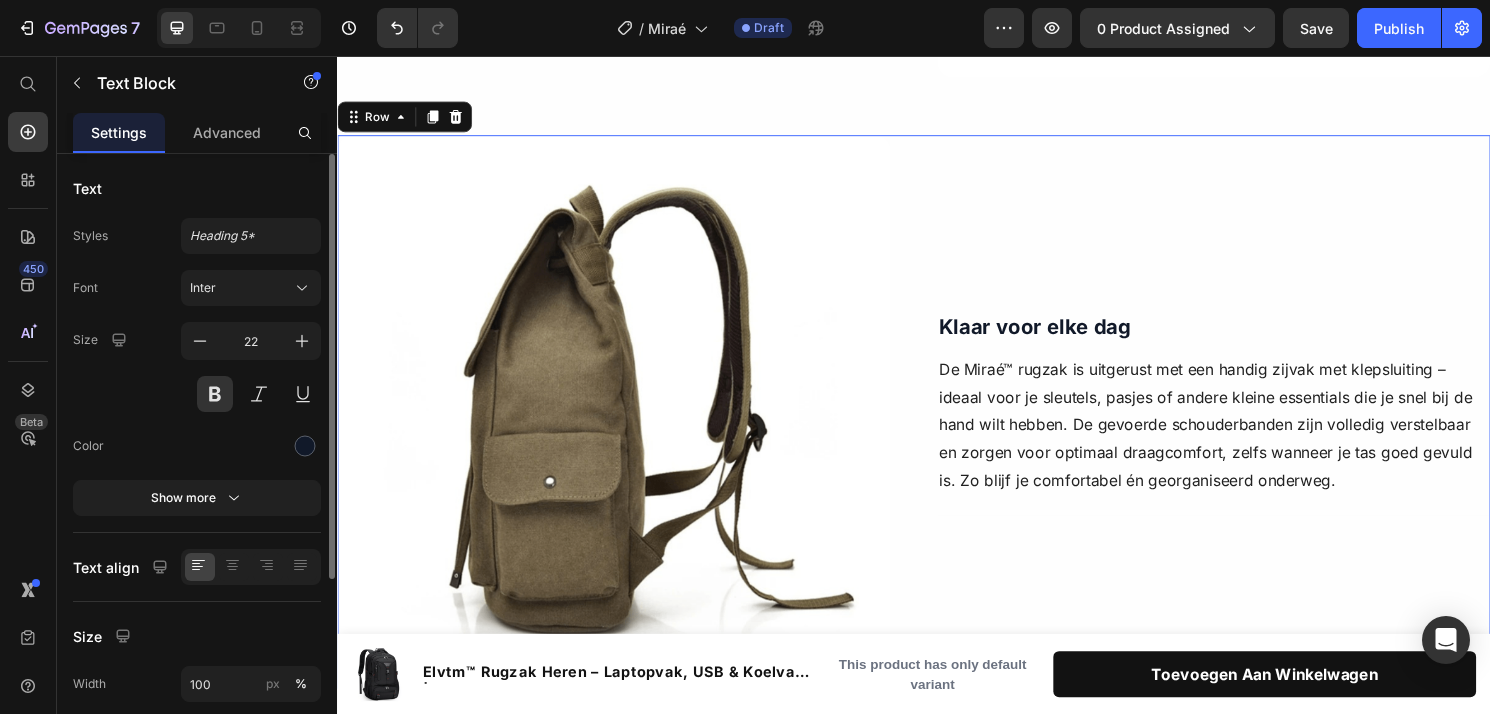 click on "Klaar voor elke dag Text Block De Miraé™ rugzak is uitgerust met een handig zijvak met klepsluiting – ideaal voor je sleutels, pasjes of andere kleine essentials die je snel bij de hand wilt hebben. De gevoerde schouderbanden zijn volledig verstelbaar en zorgen voor optimaal draagcomfort, zelfs wanneer je tas goed gevuld is. Zo blijf je comfortabel én georganiseerd onderweg. Text Block Image Row" at bounding box center (1249, 426) 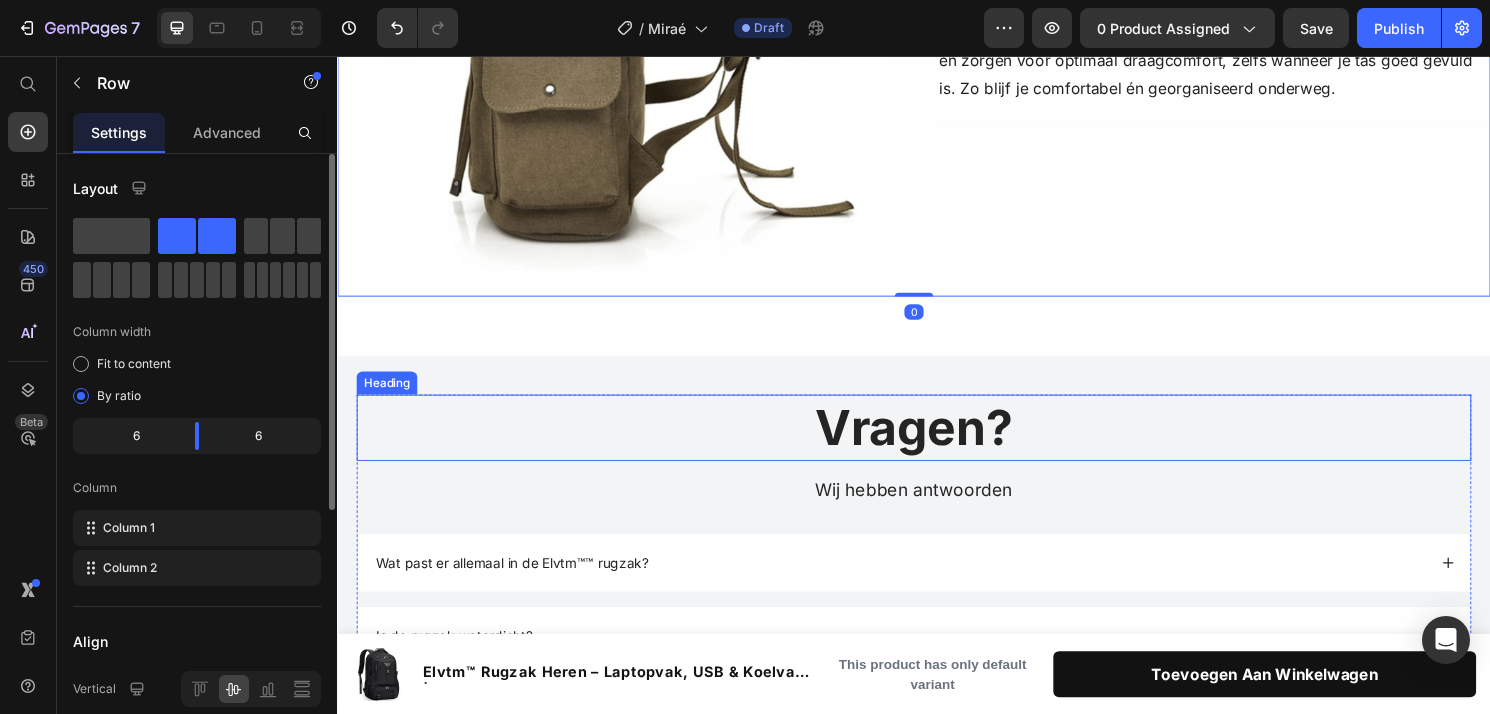 scroll, scrollTop: 1962, scrollLeft: 0, axis: vertical 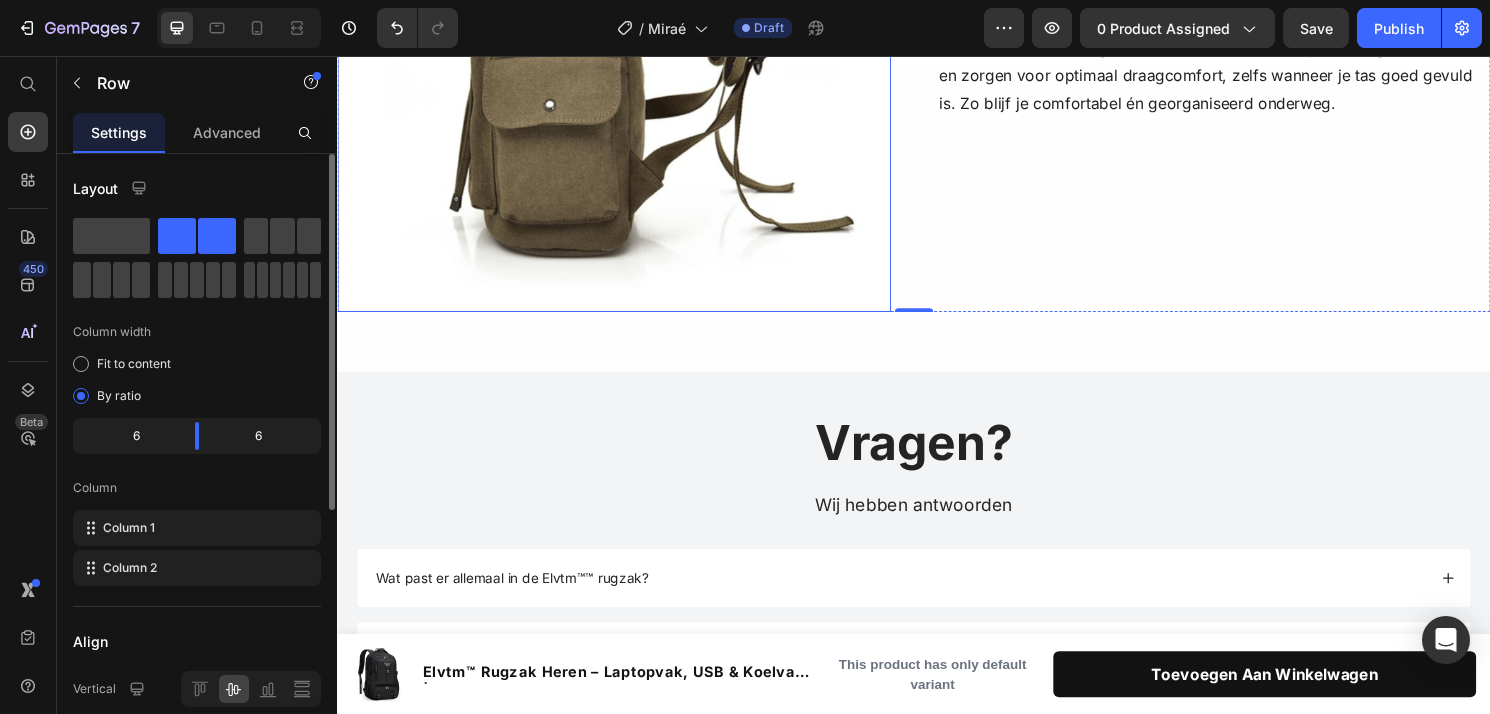 click at bounding box center (625, 34) 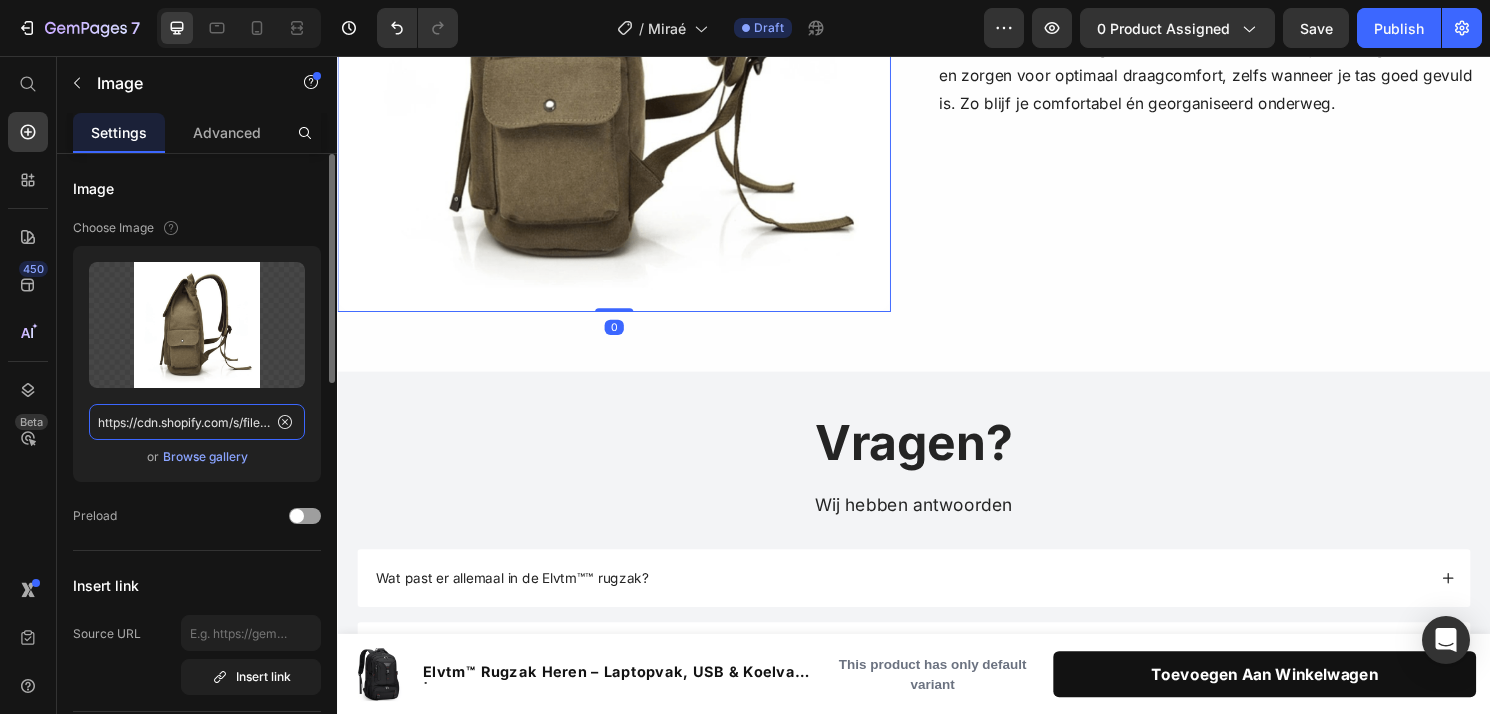 click on "https://cdn.shopify.com/s/files/1/0909/9149/3506/files/mirae-rugzak-khaki-canvas-zijaanzicht.png?v=1752312743" 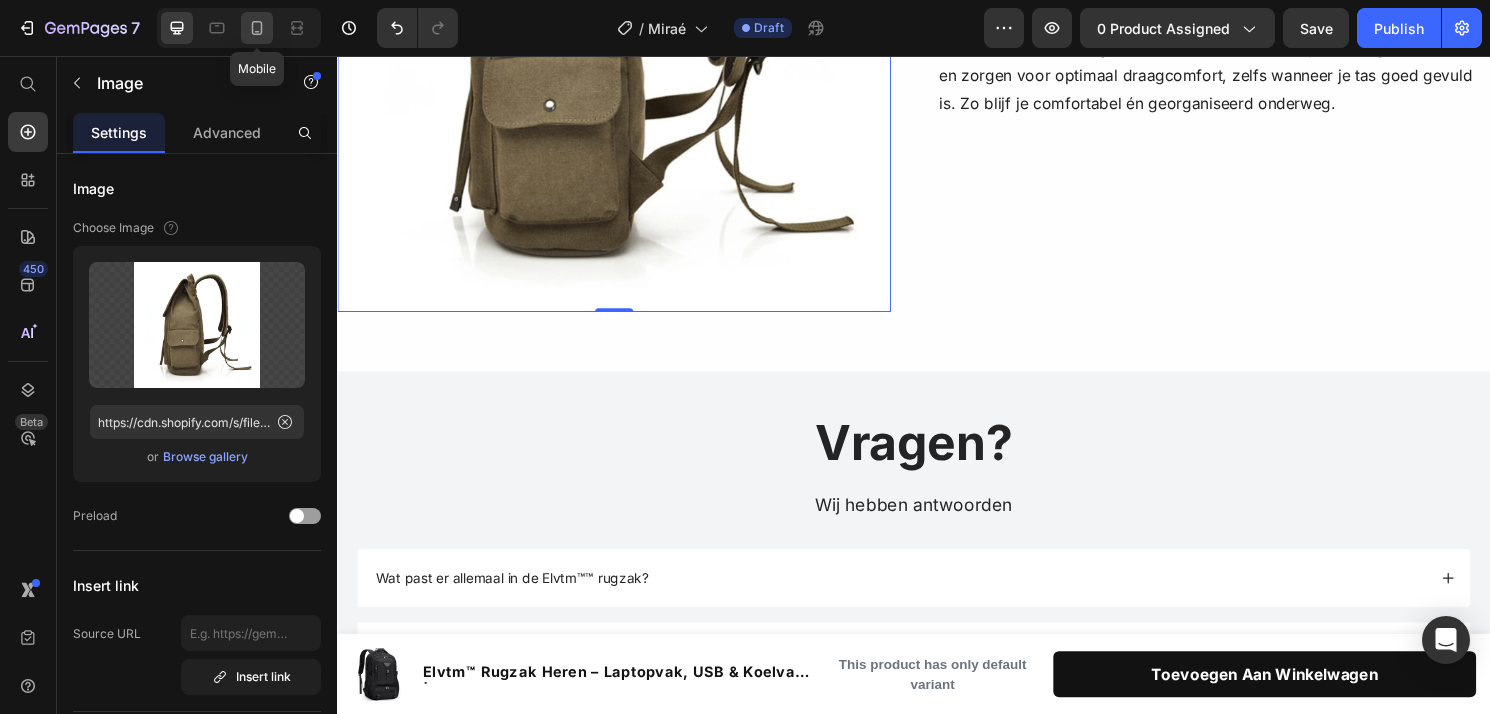 click 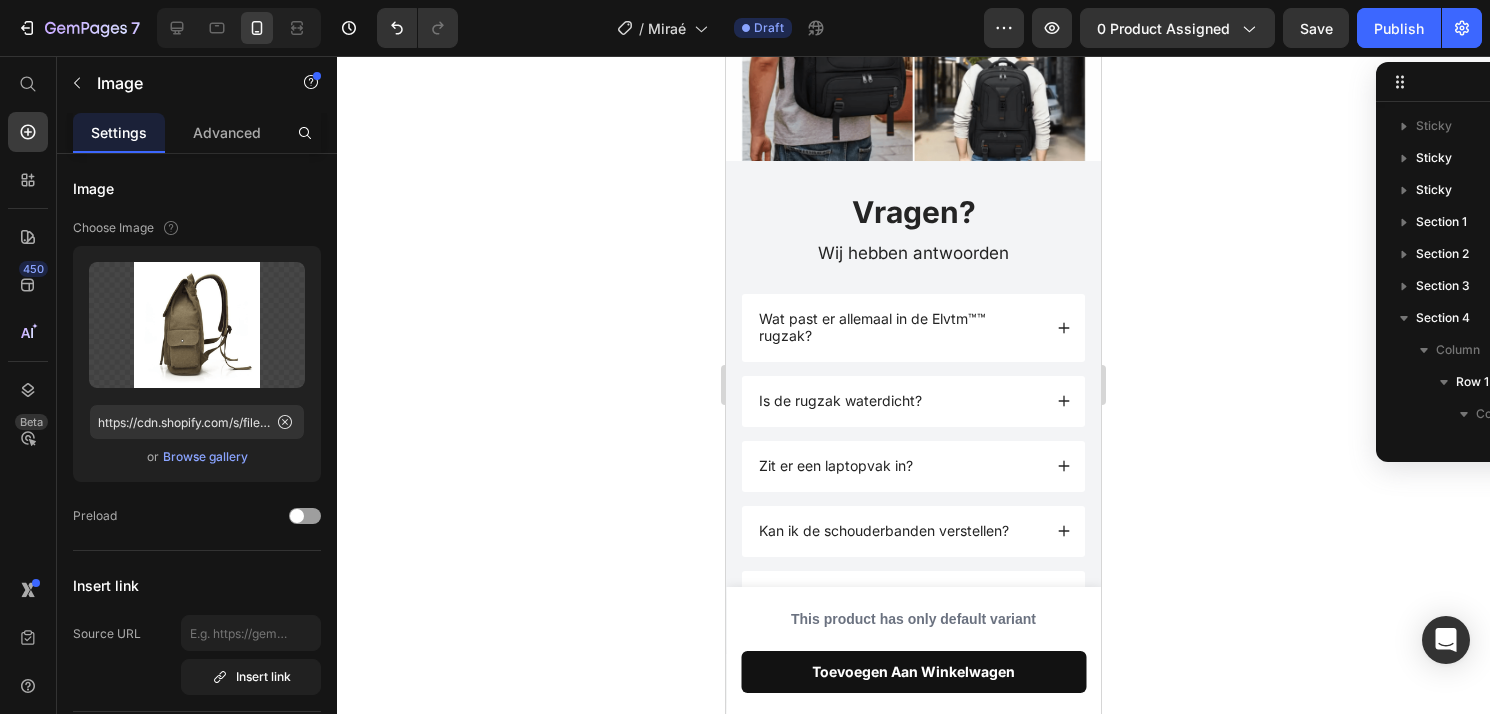 scroll, scrollTop: 1676, scrollLeft: 0, axis: vertical 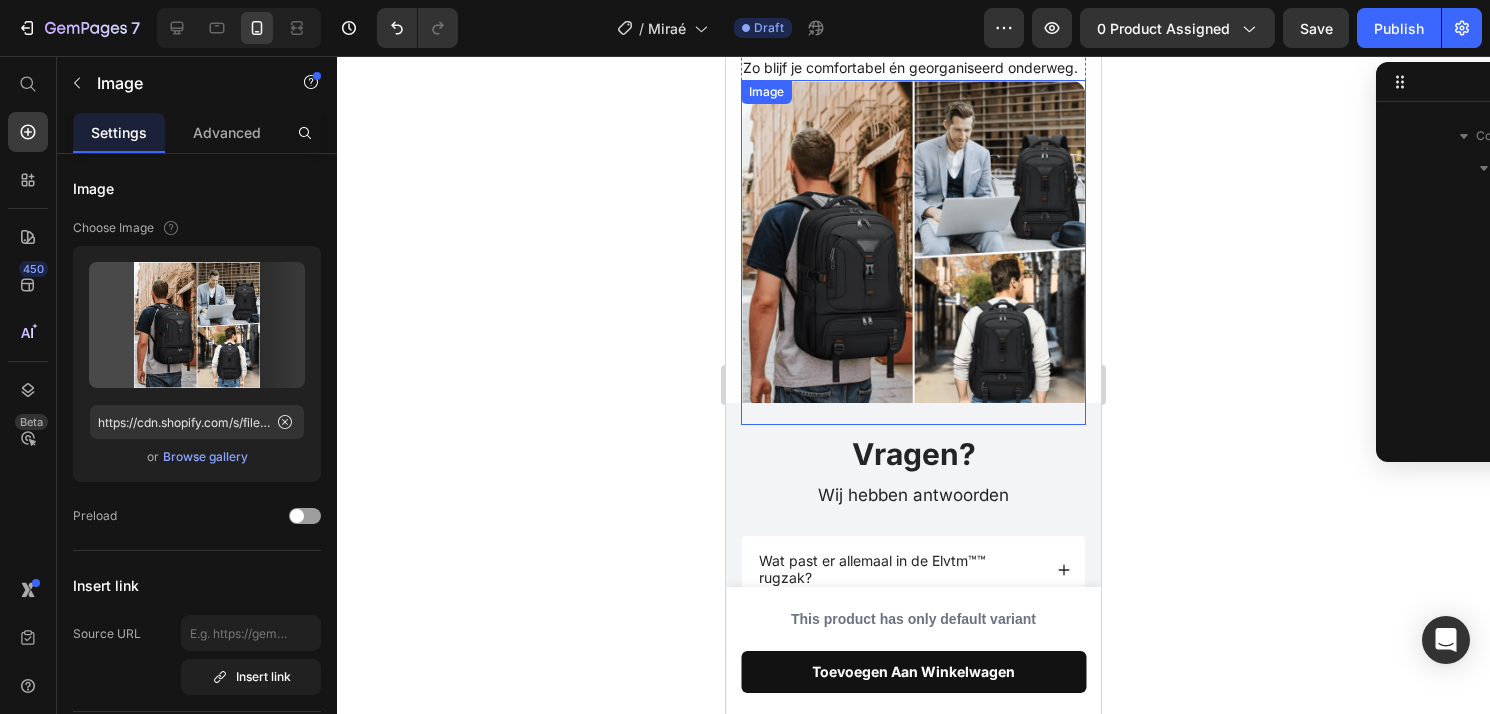 click at bounding box center (913, 252) 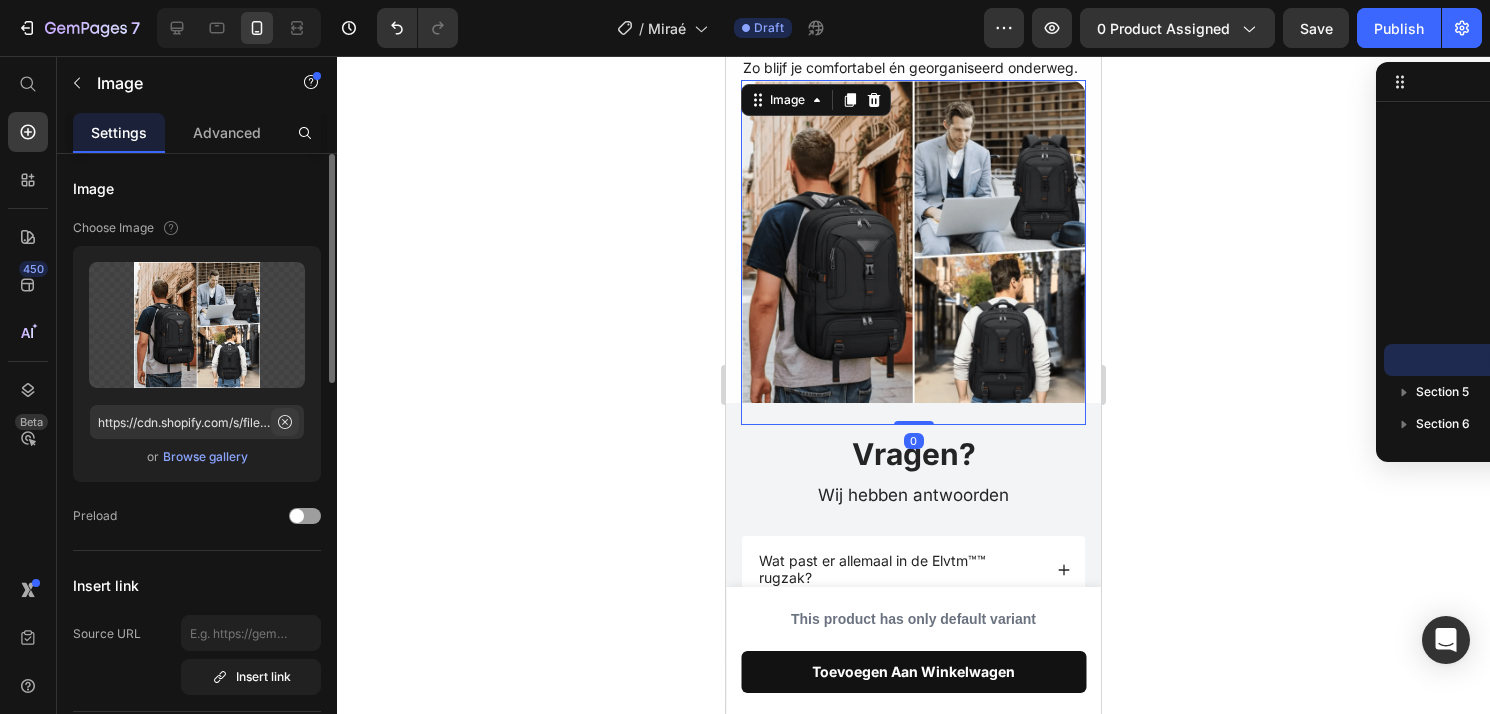 click 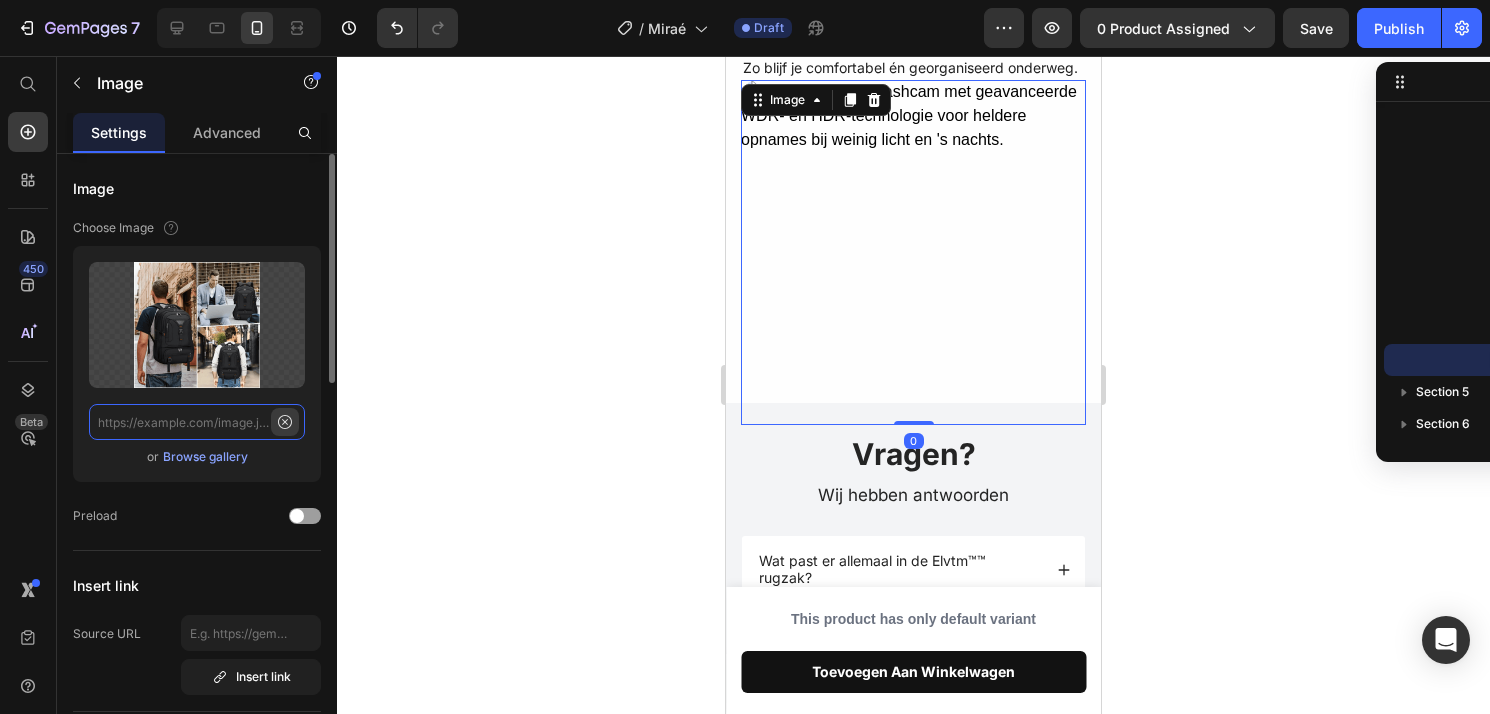 scroll, scrollTop: 0, scrollLeft: 0, axis: both 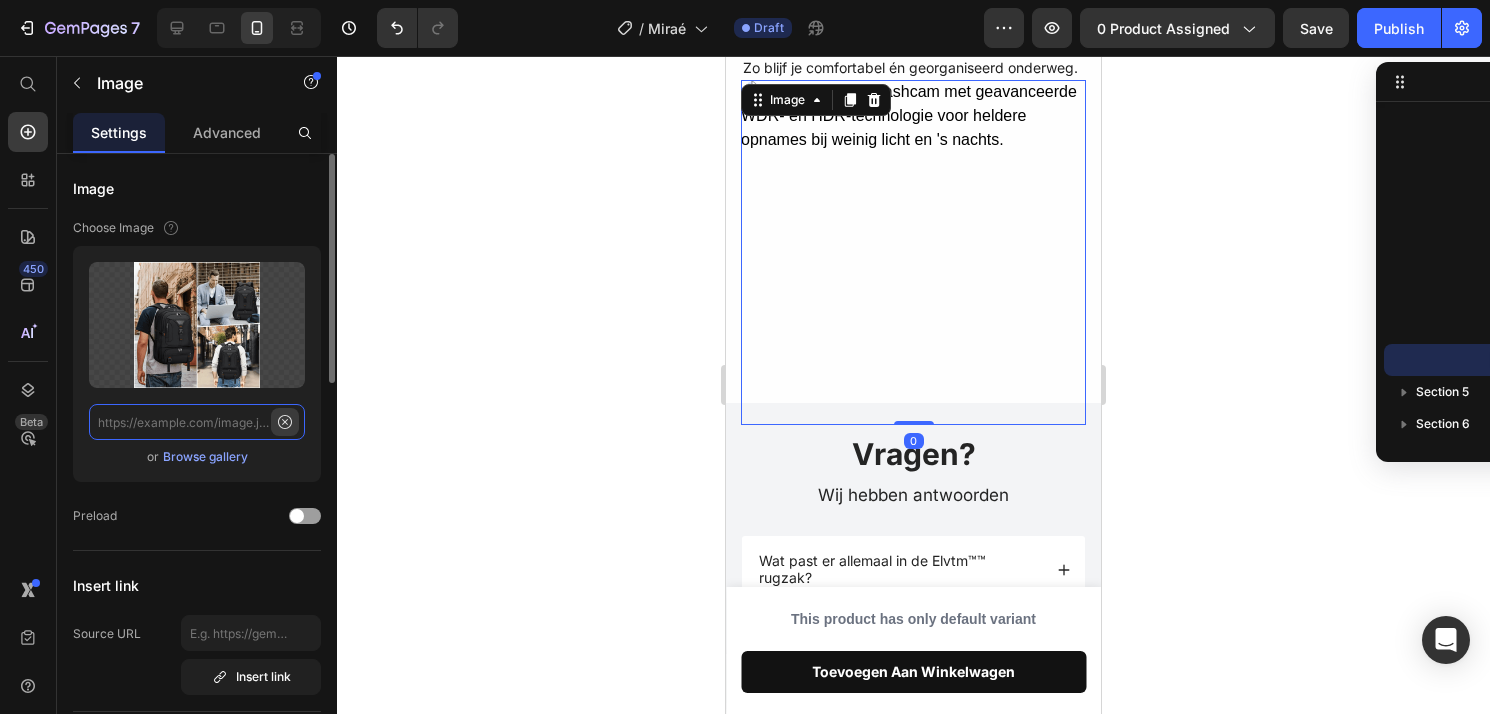 paste on "https://cdn.shopify.com/s/files/1/0909/9149/3506/files/mirae-rugzak-khaki-canvas-zijaanzicht.png?v=1752312743" 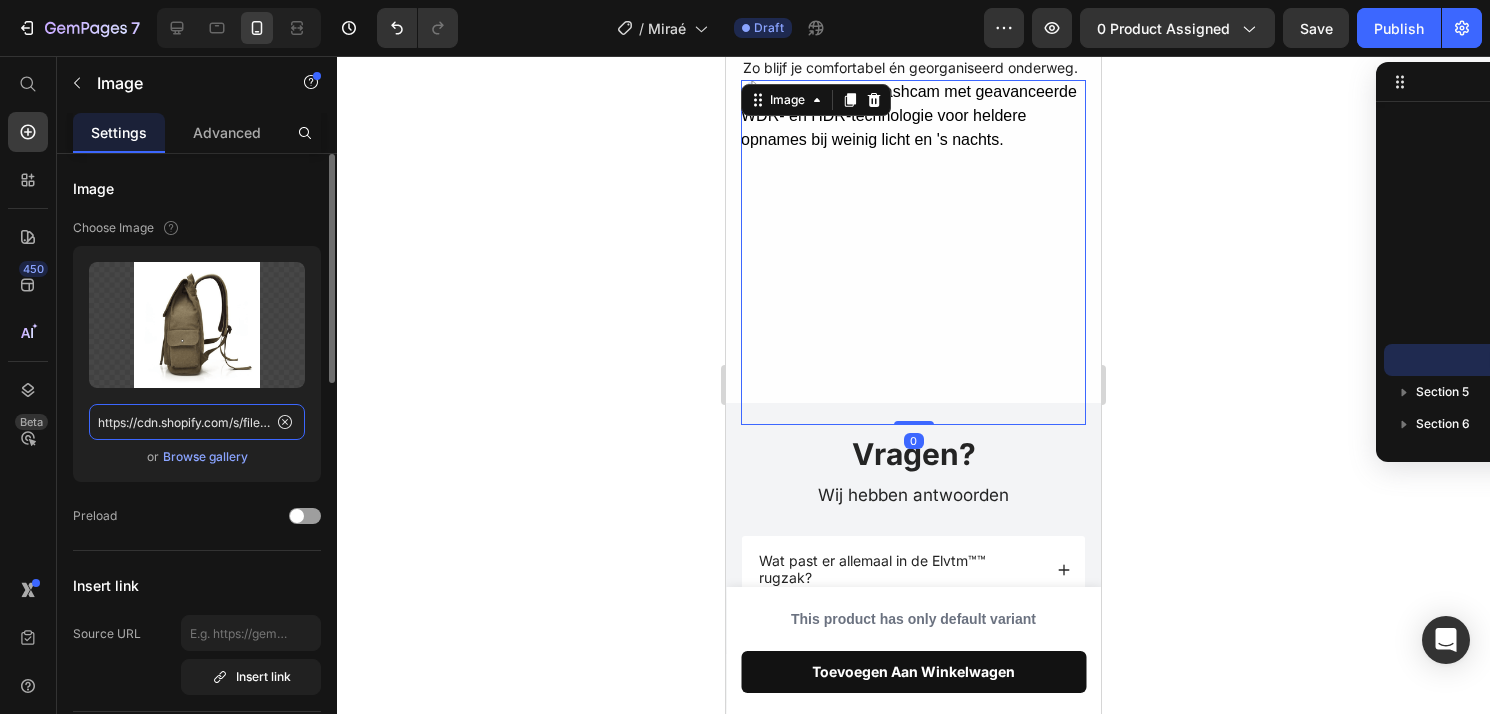 scroll, scrollTop: 0, scrollLeft: 476, axis: horizontal 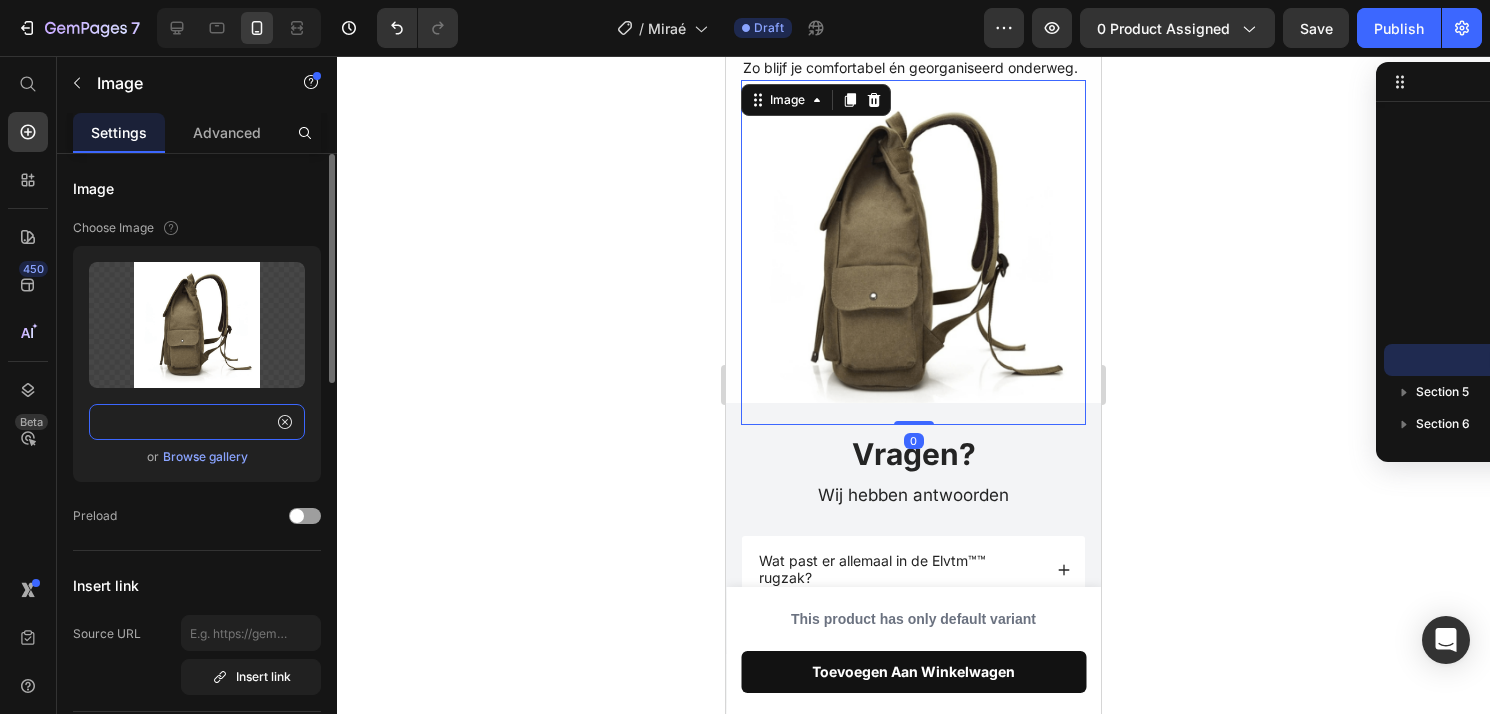type on "https://cdn.shopify.com/s/files/1/0909/9149/3506/files/mirae-rugzak-khaki-canvas-zijaanzicht.png?v=1752312743" 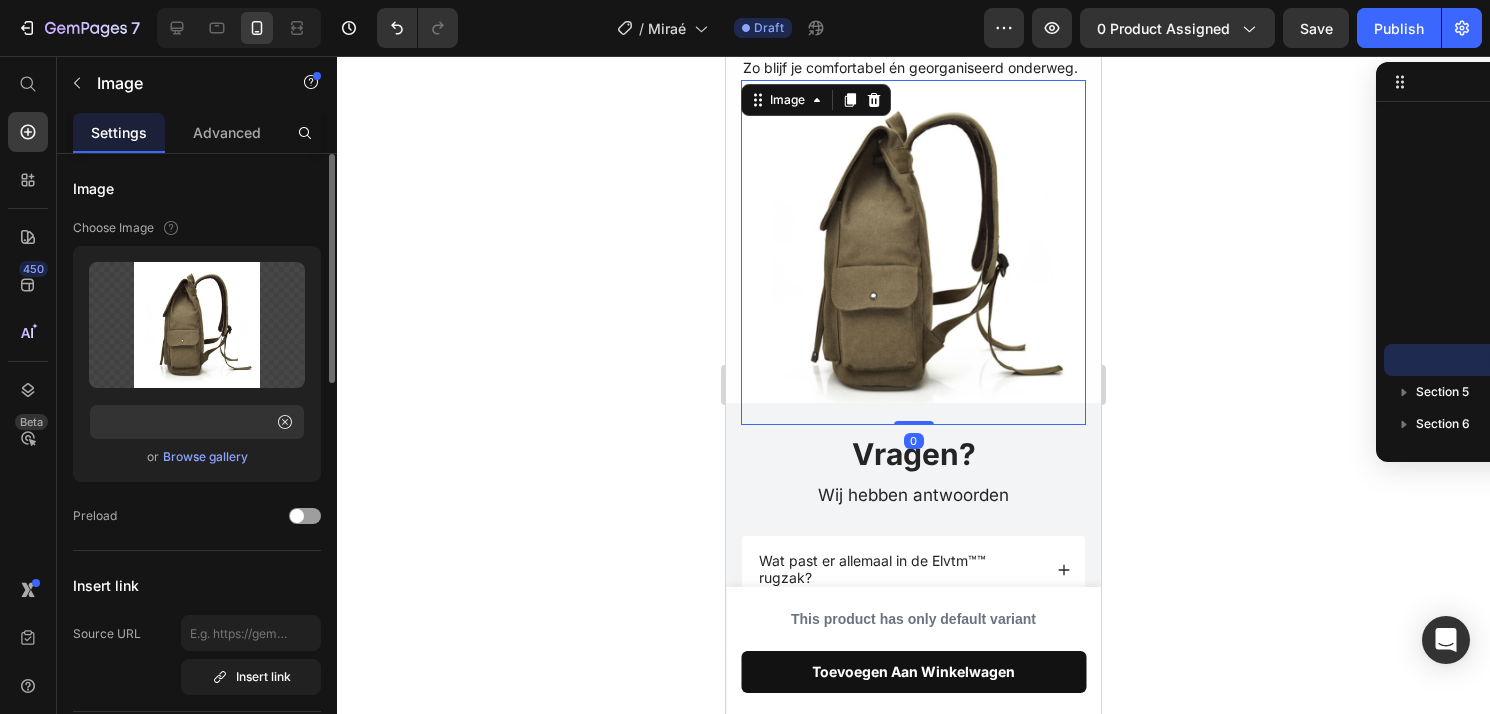 click 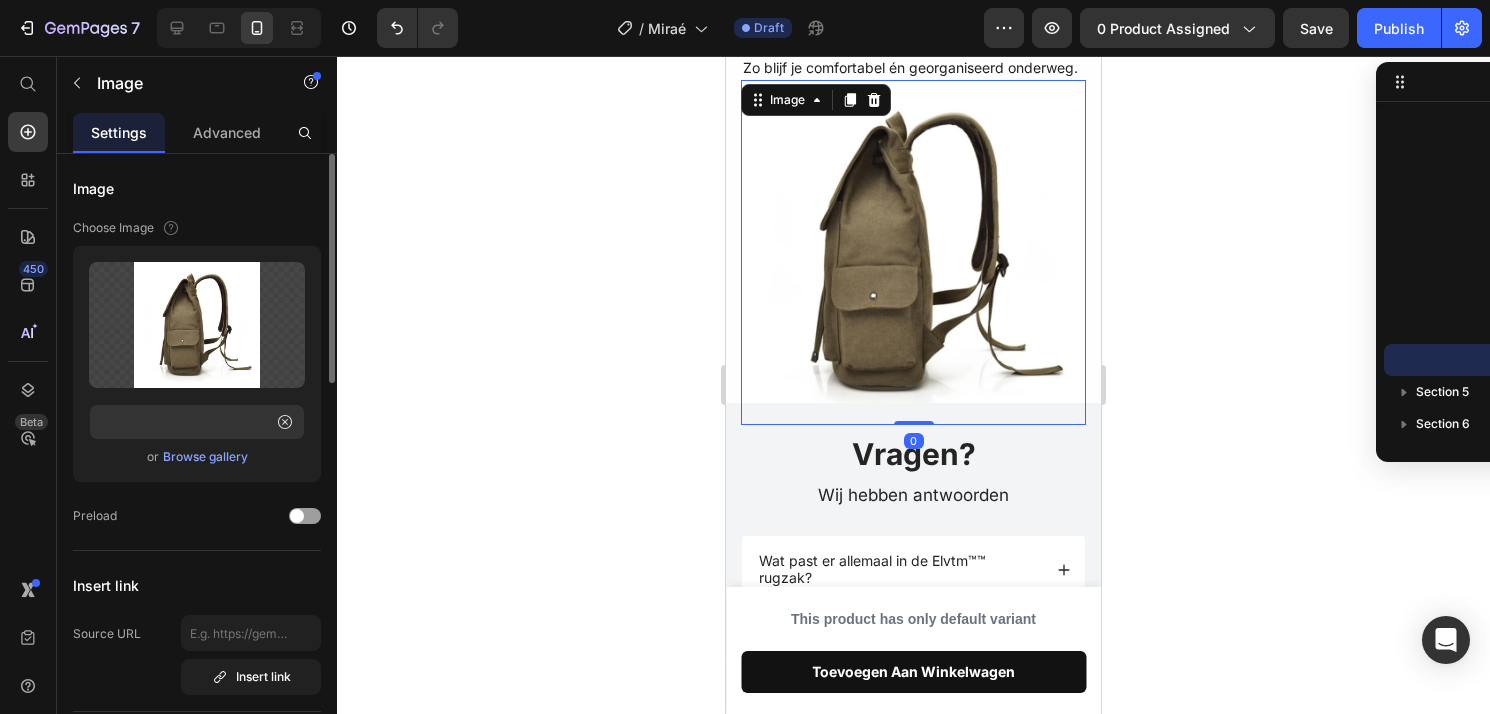 scroll, scrollTop: 0, scrollLeft: 0, axis: both 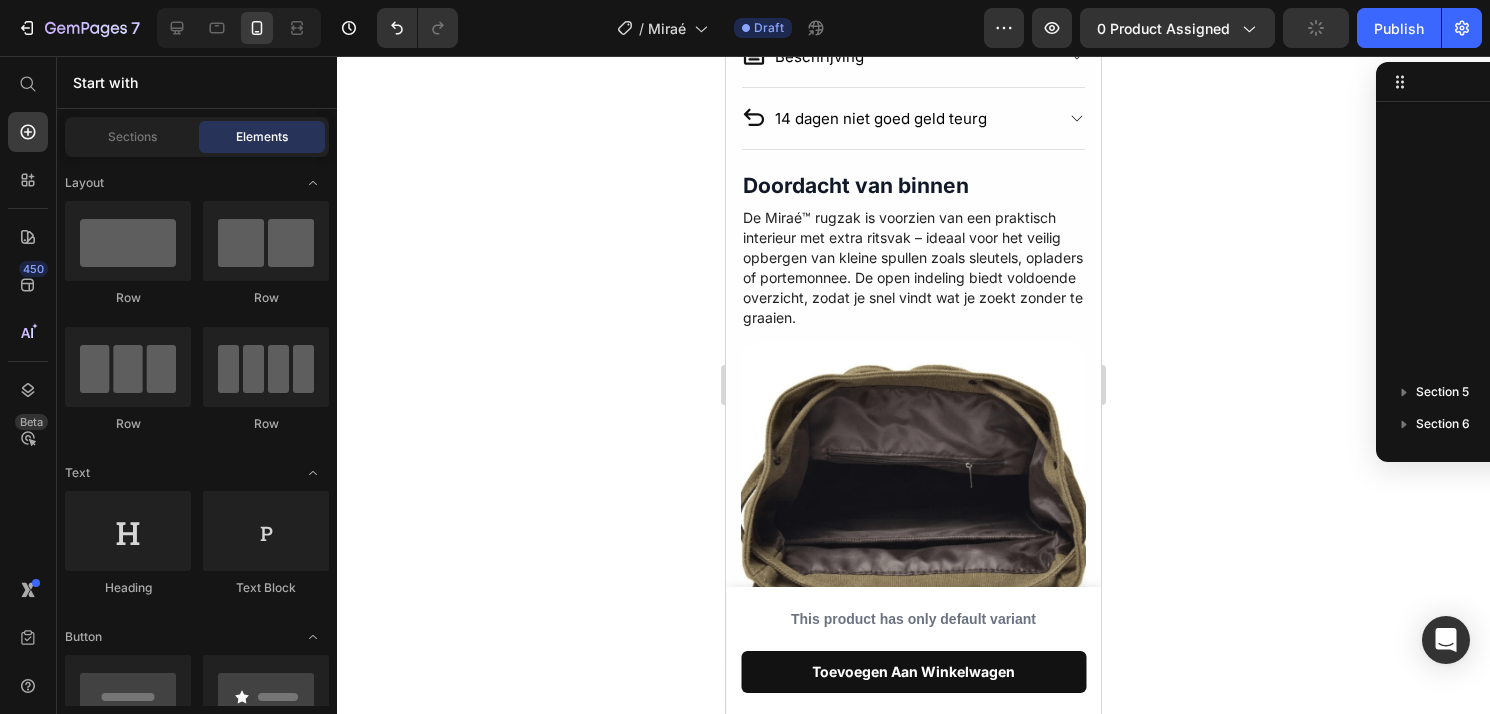 click at bounding box center [913, 514] 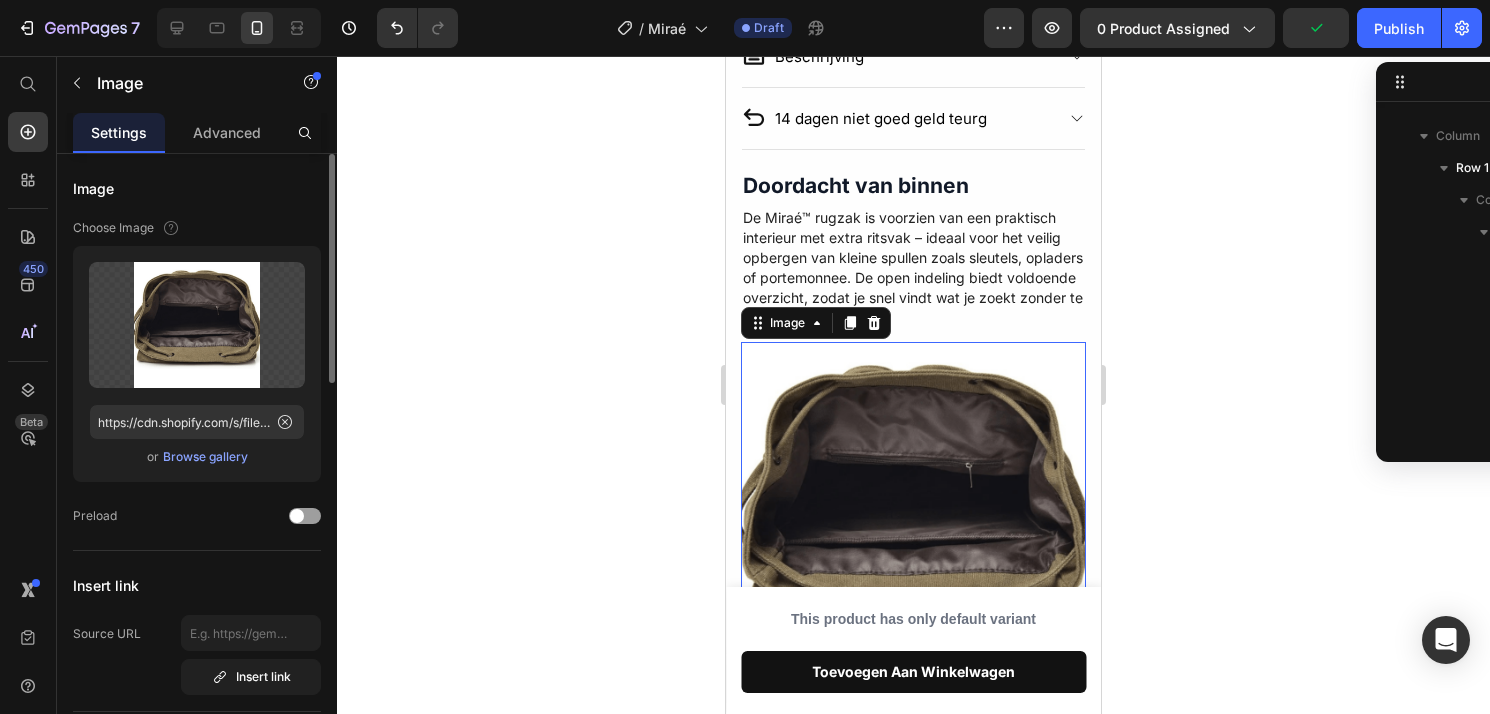 scroll, scrollTop: 218, scrollLeft: 0, axis: vertical 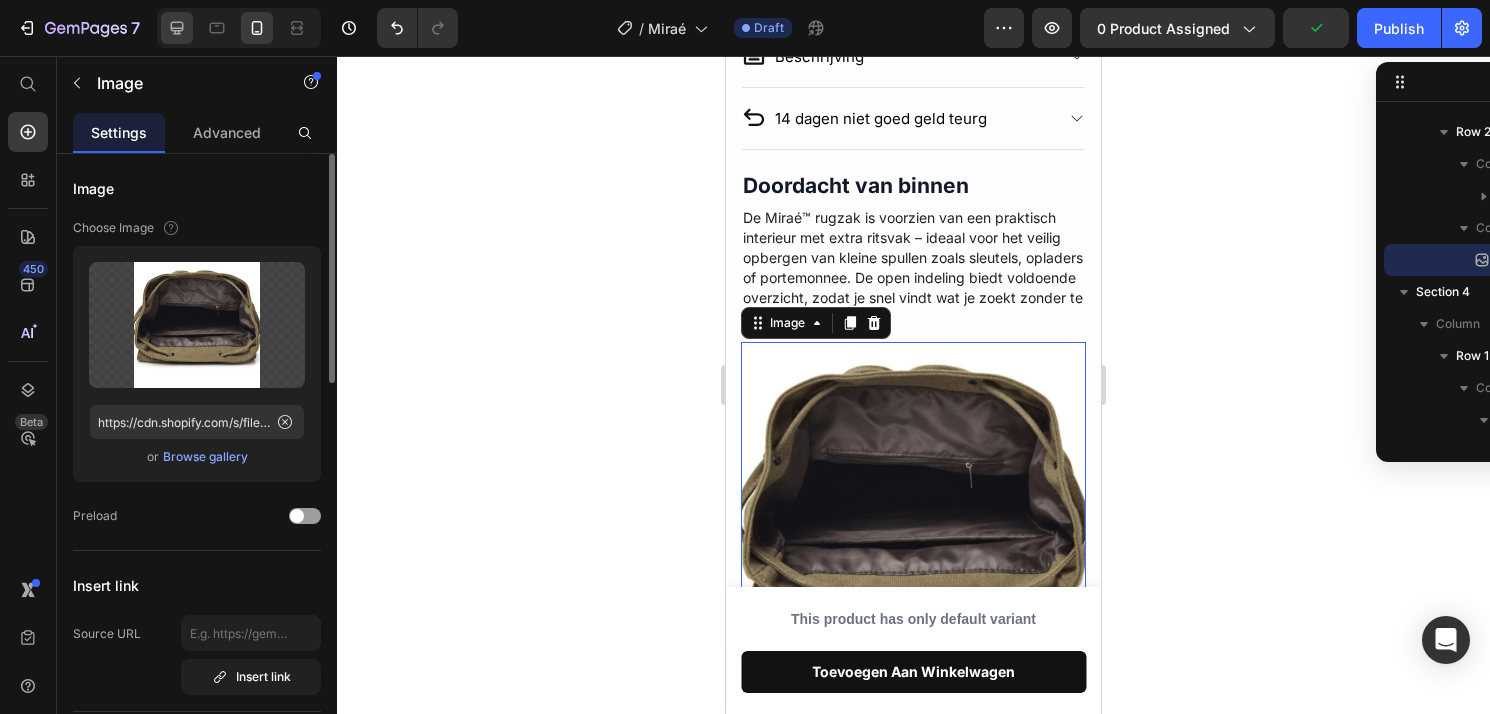 click 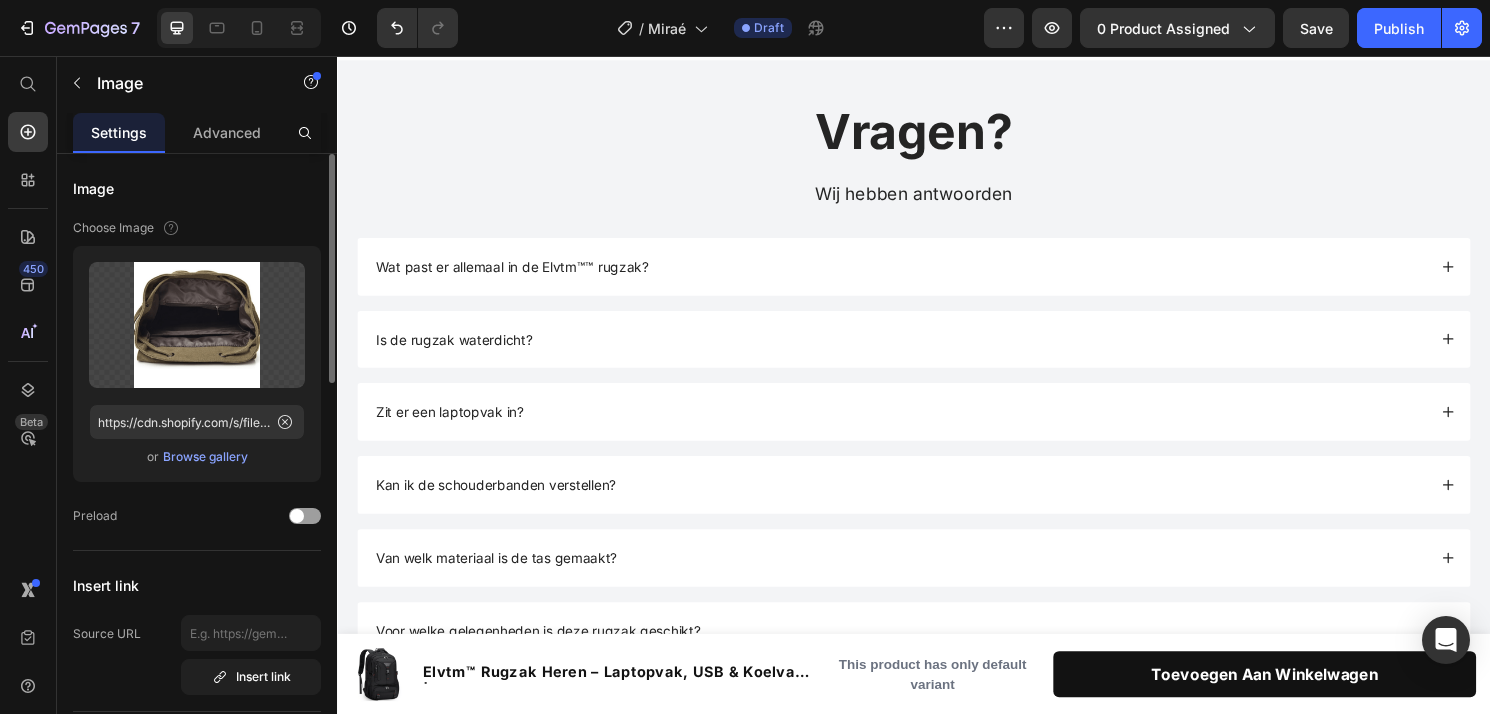 scroll, scrollTop: 2296, scrollLeft: 0, axis: vertical 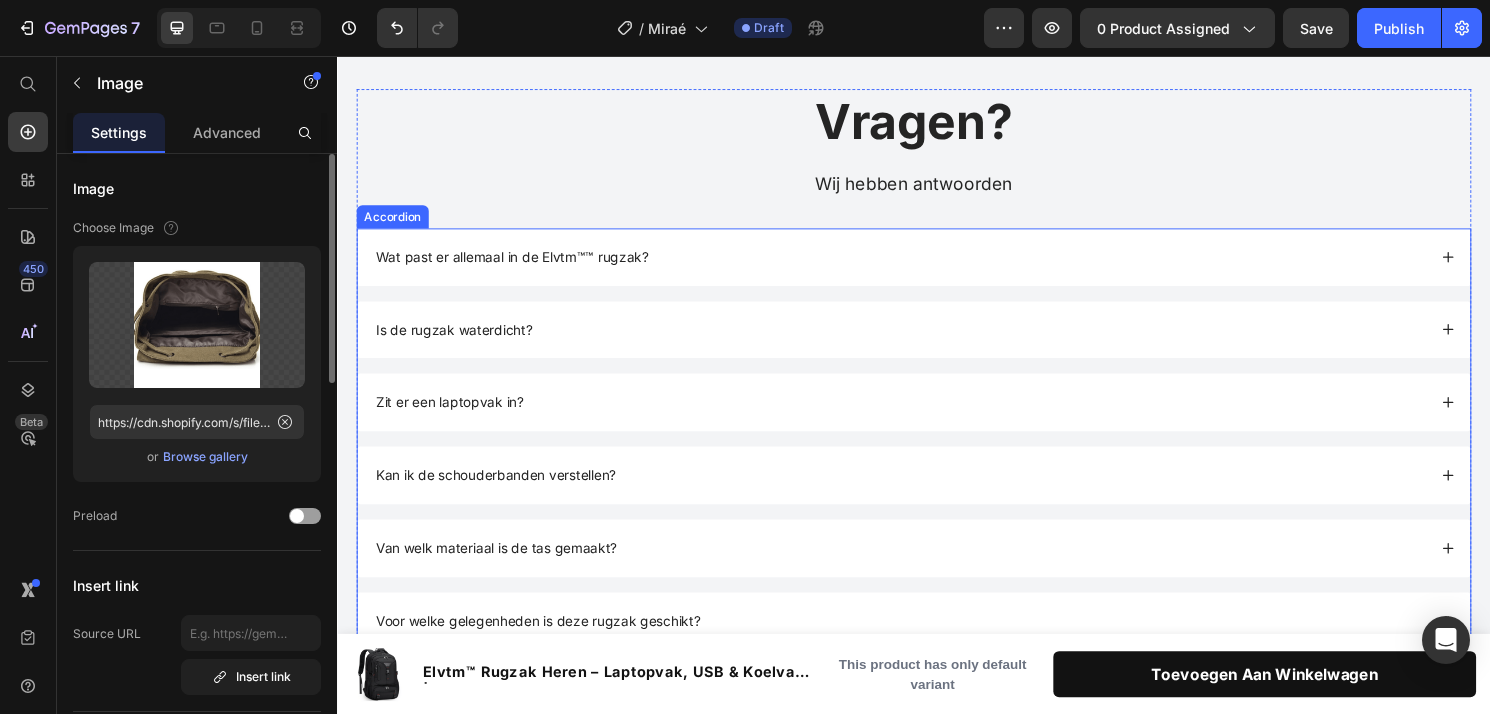 click on "Wat past er allemaal in de Elvtm™™ rugzak?" at bounding box center (519, 264) 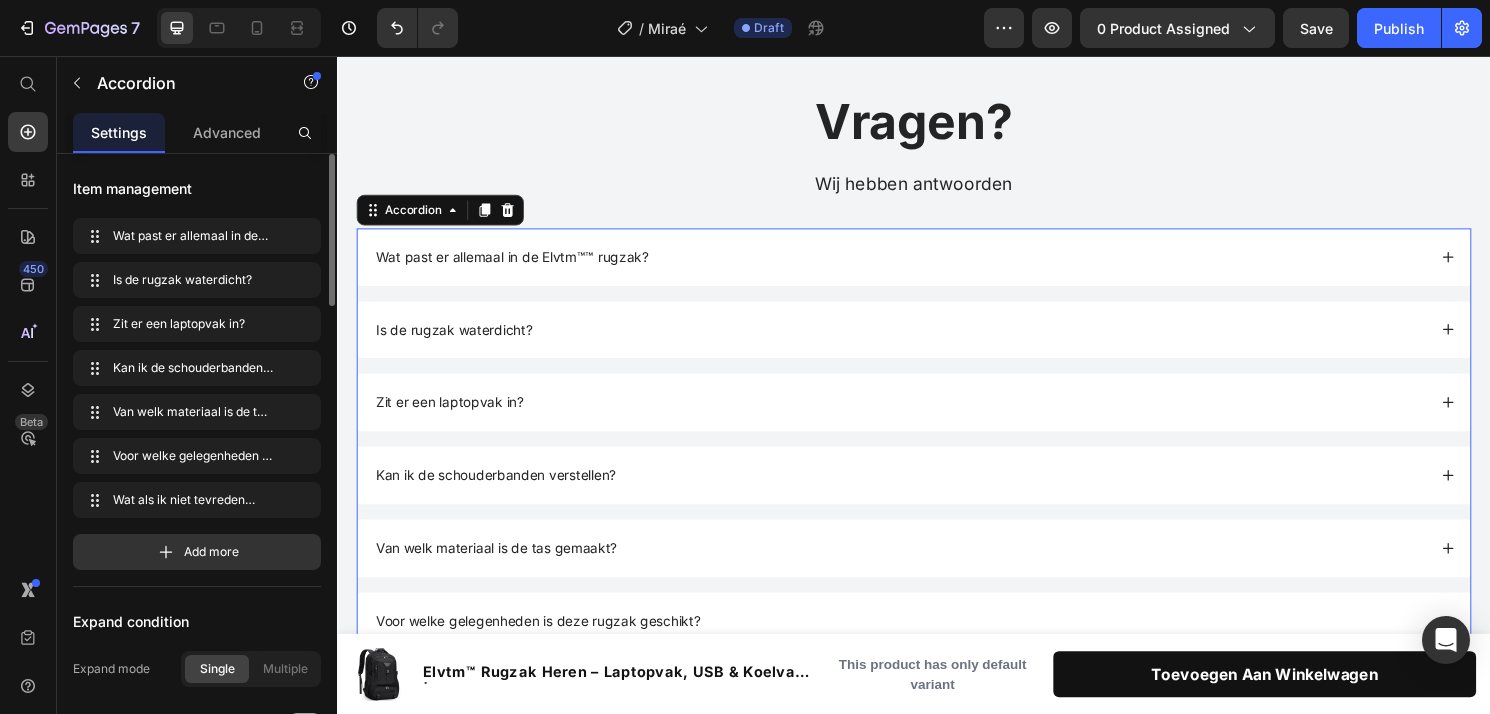 click on "Wat past er allemaal in de Elvtm™™ rugzak?" at bounding box center (519, 264) 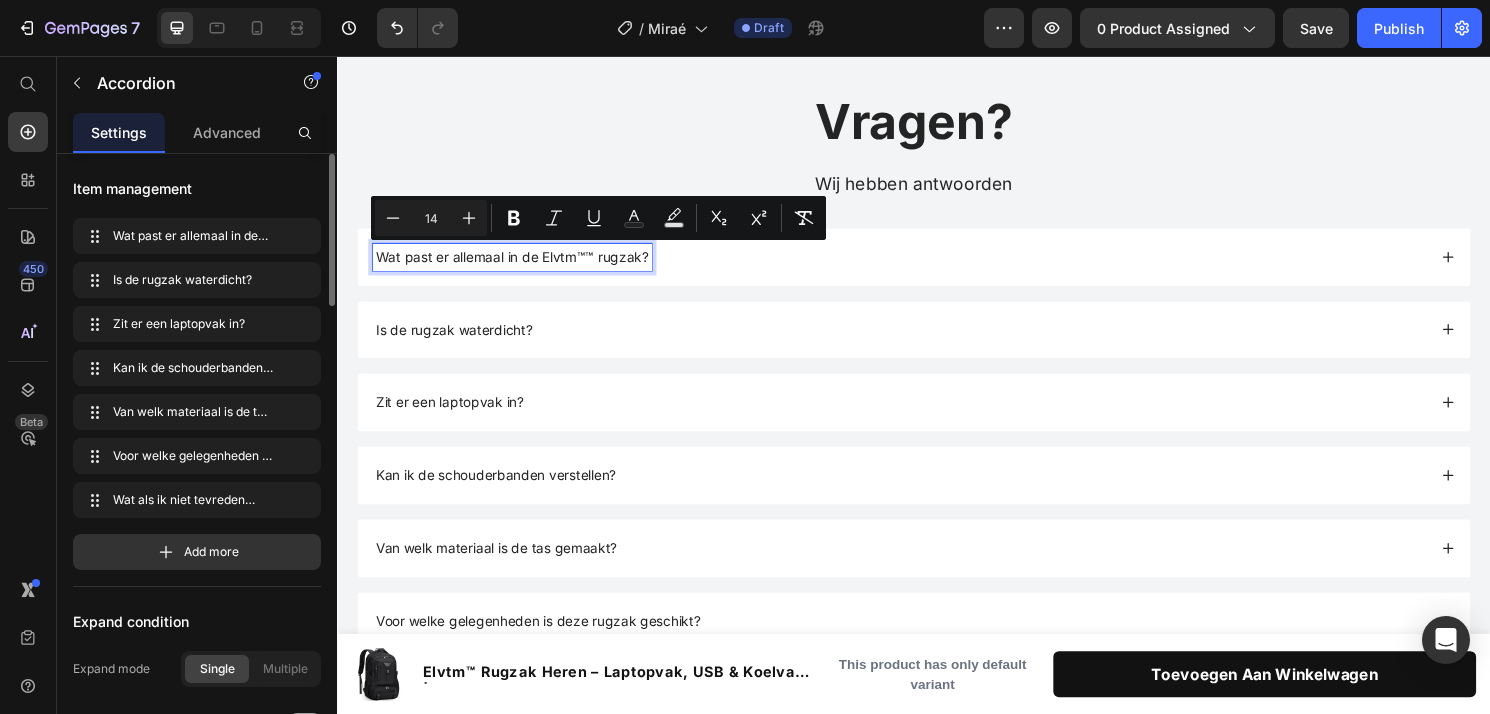 click on "Wat past er allemaal in de Elvtm™™ rugzak?" at bounding box center [519, 264] 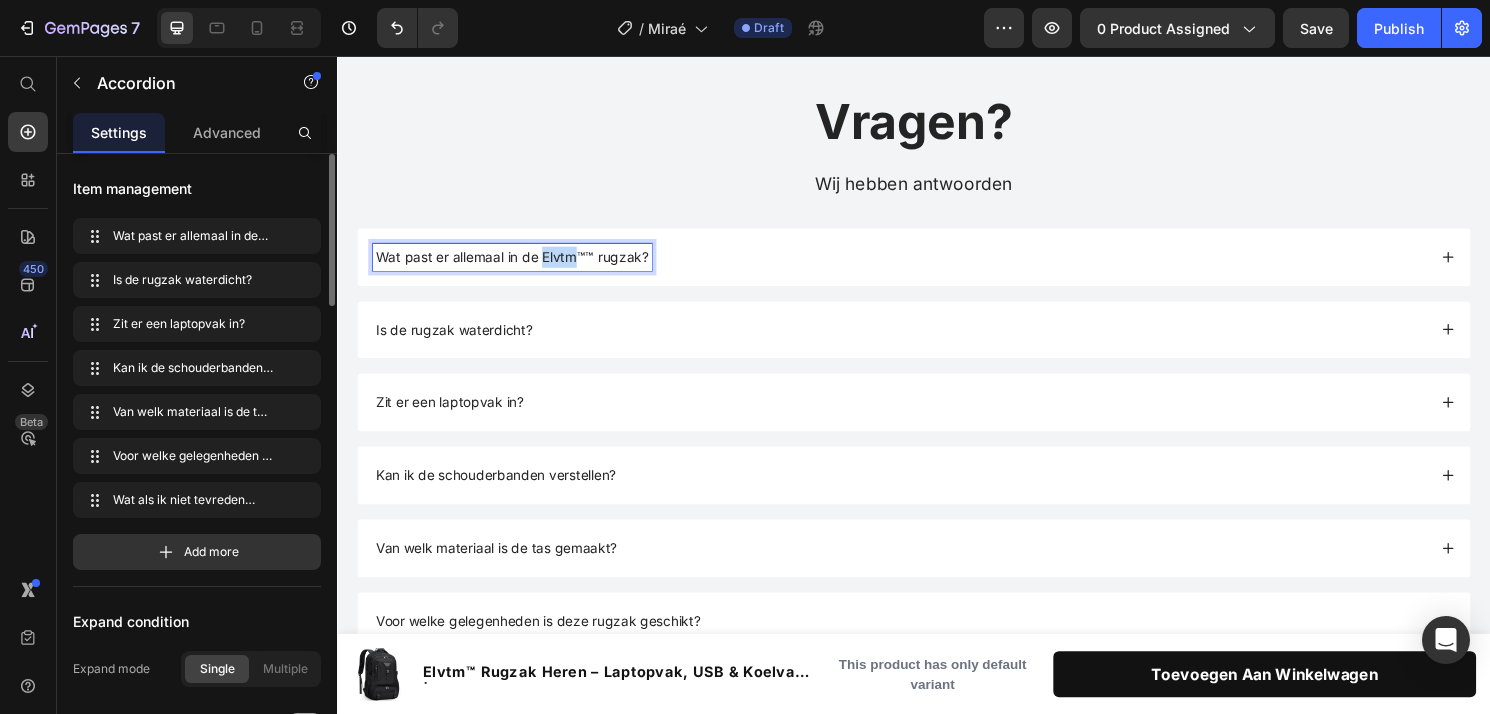 click on "Wat past er allemaal in de Elvtm™™ rugzak?" at bounding box center (519, 264) 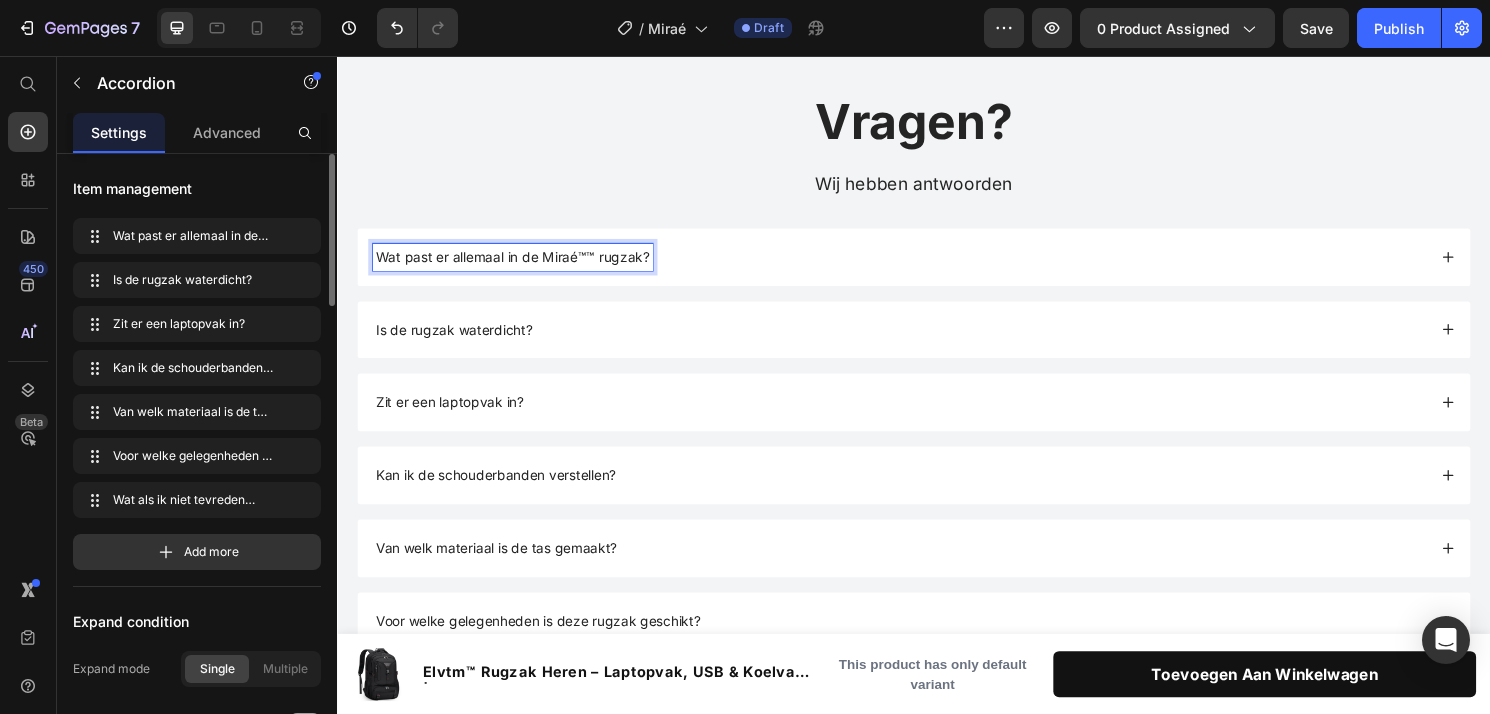 click on "Wat past er allemaal in de Miraé™™ rugzak?" at bounding box center (519, 264) 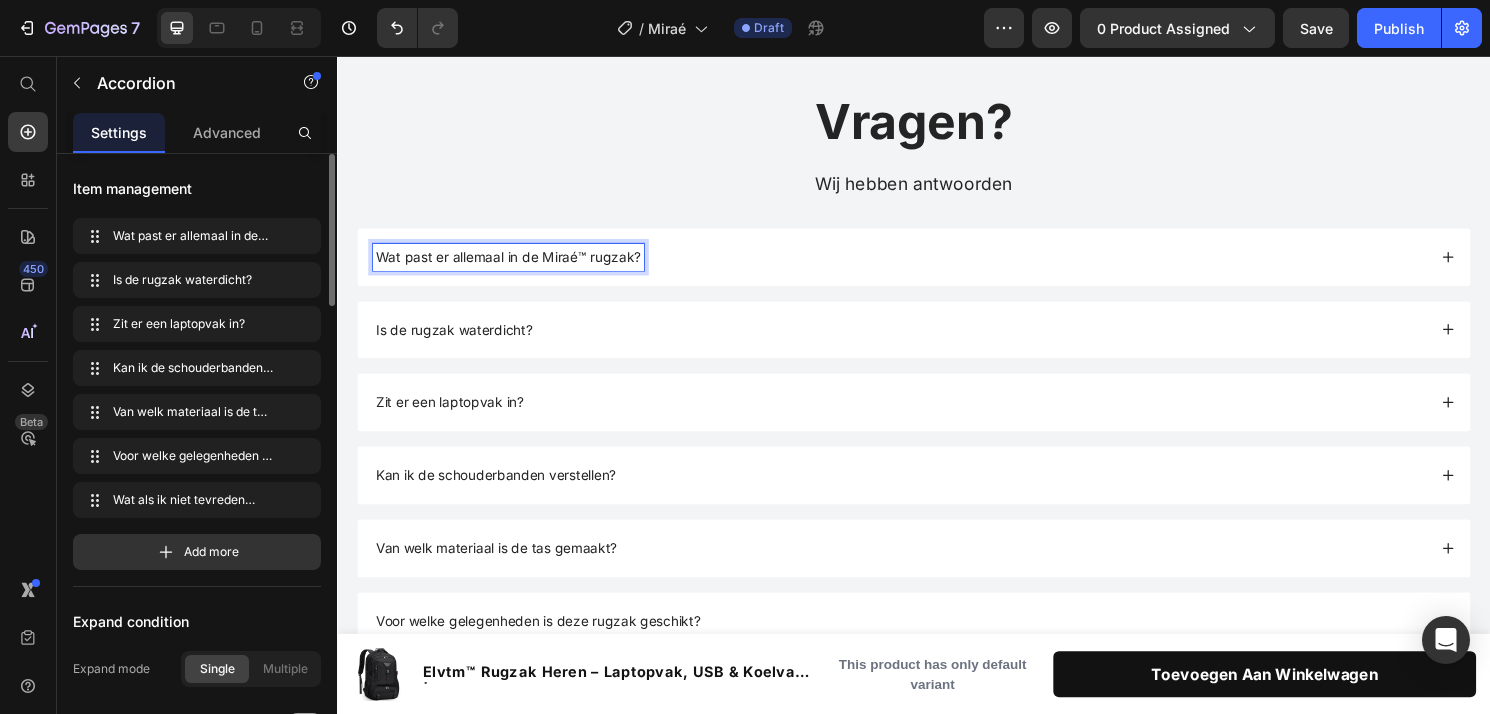 click on "Wat past er allemaal in de Miraé™ rugzak?" at bounding box center (937, 265) 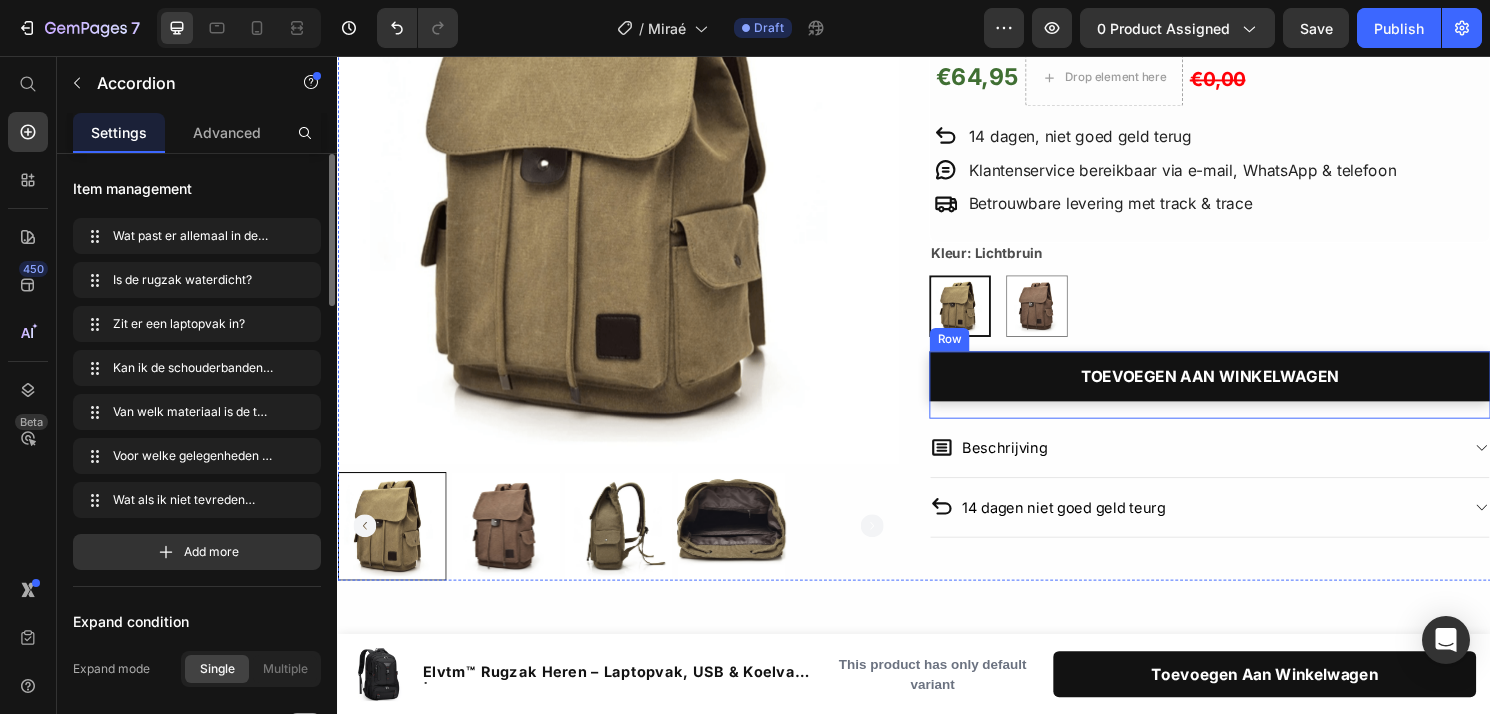click on "Beschrijving" at bounding box center (1229, 463) 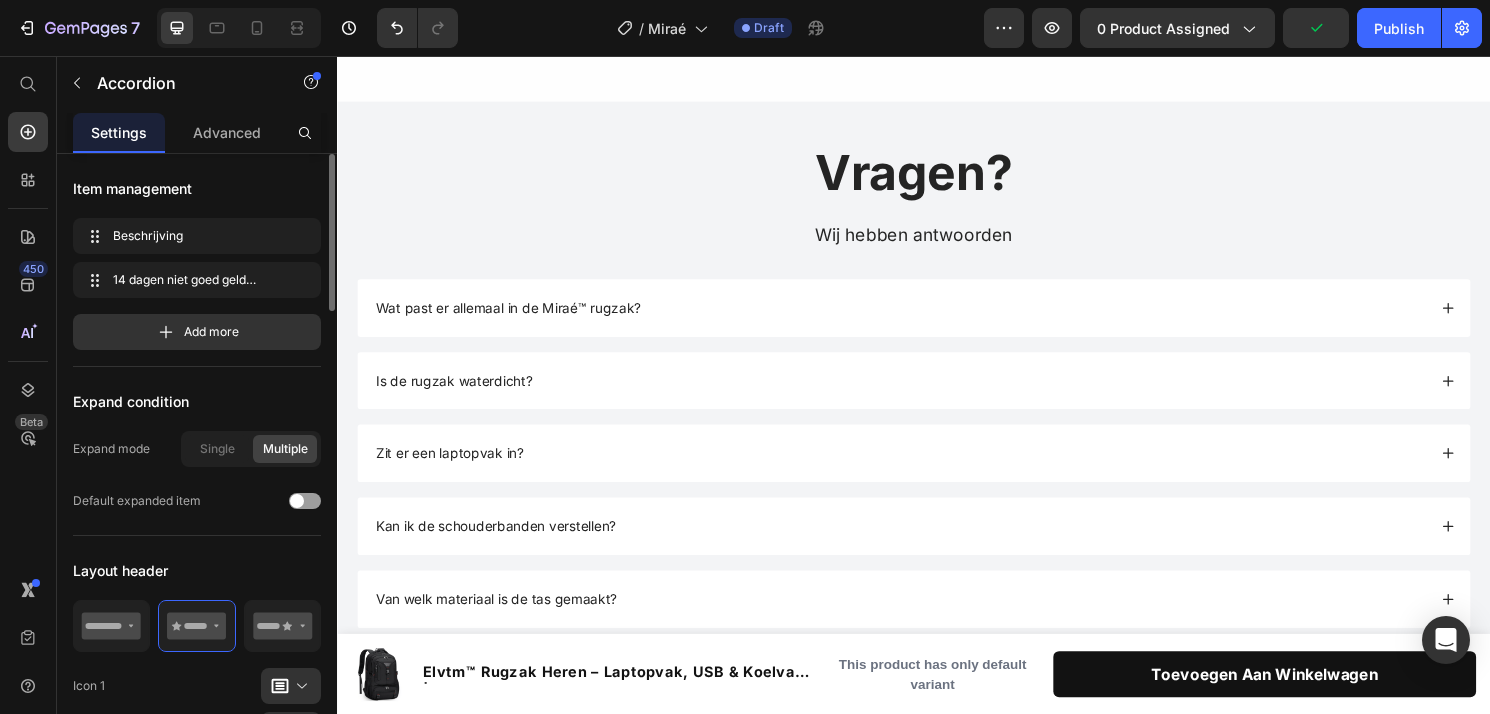 scroll, scrollTop: 2864, scrollLeft: 0, axis: vertical 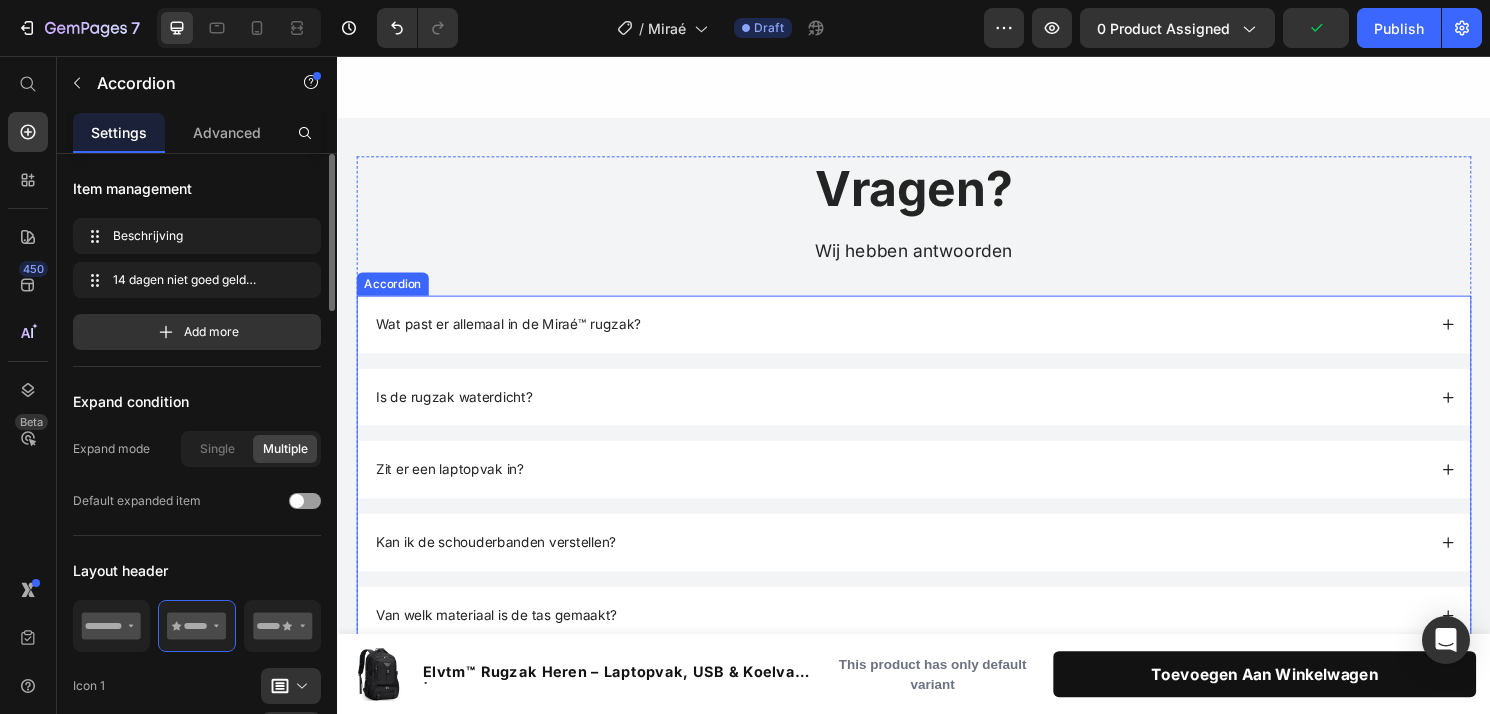 click on "Wat past er allemaal in de Miraé™ rugzak?" at bounding box center [937, 335] 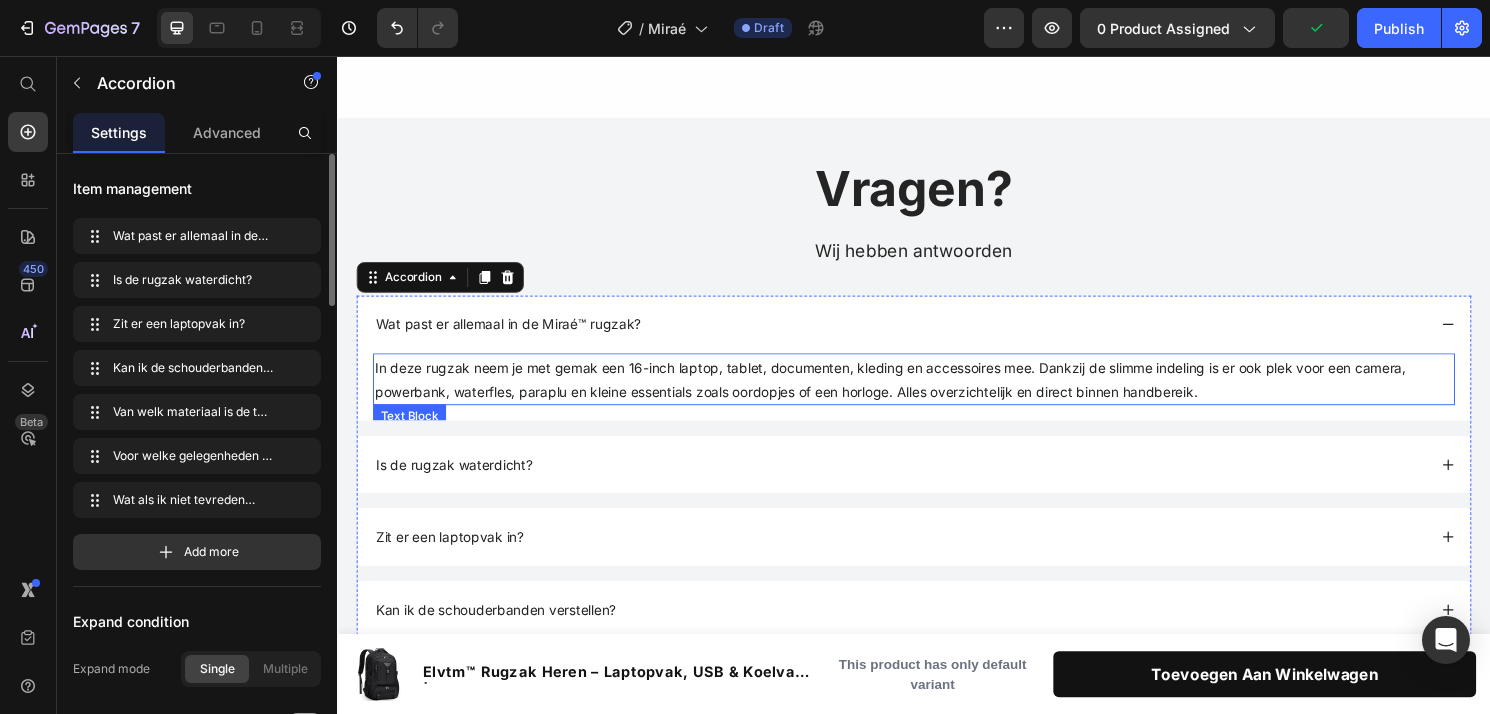 click on "In deze rugzak neem je met gemak een 16-inch laptop, tablet, documenten, kleding en accessoires mee. Dankzij de slimme indeling is er ook plek voor een camera, powerbank, waterfles, paraplu en kleine essentials zoals oordopjes of een horloge. Alles overzichtelijk en direct binnen handbereik." at bounding box center (912, 392) 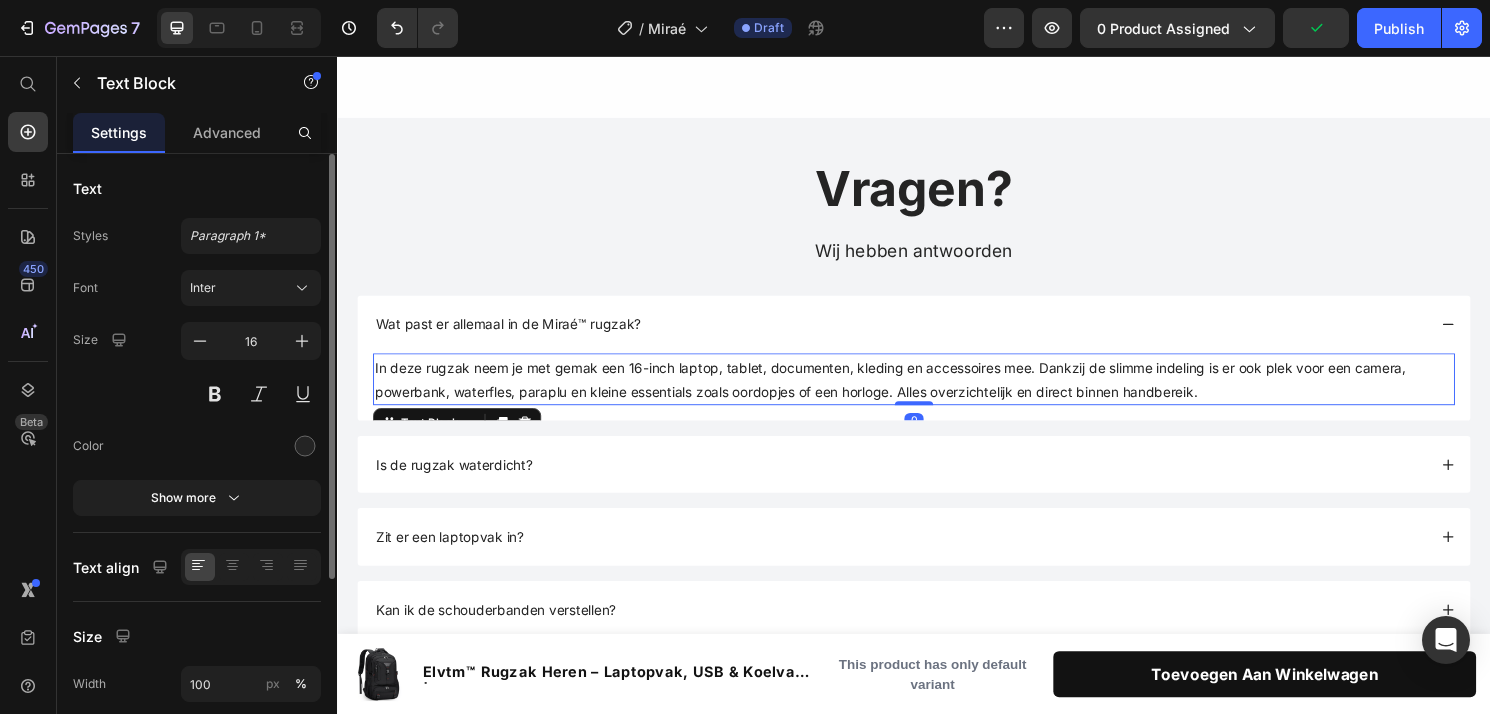 click on "In deze rugzak neem je met gemak een 16-inch laptop, tablet, documenten, kleding en accessoires mee. Dankzij de slimme indeling is er ook plek voor een camera, powerbank, waterfles, paraplu en kleine essentials zoals oordopjes of een horloge. Alles overzichtelijk en direct binnen handbereik." at bounding box center [912, 392] 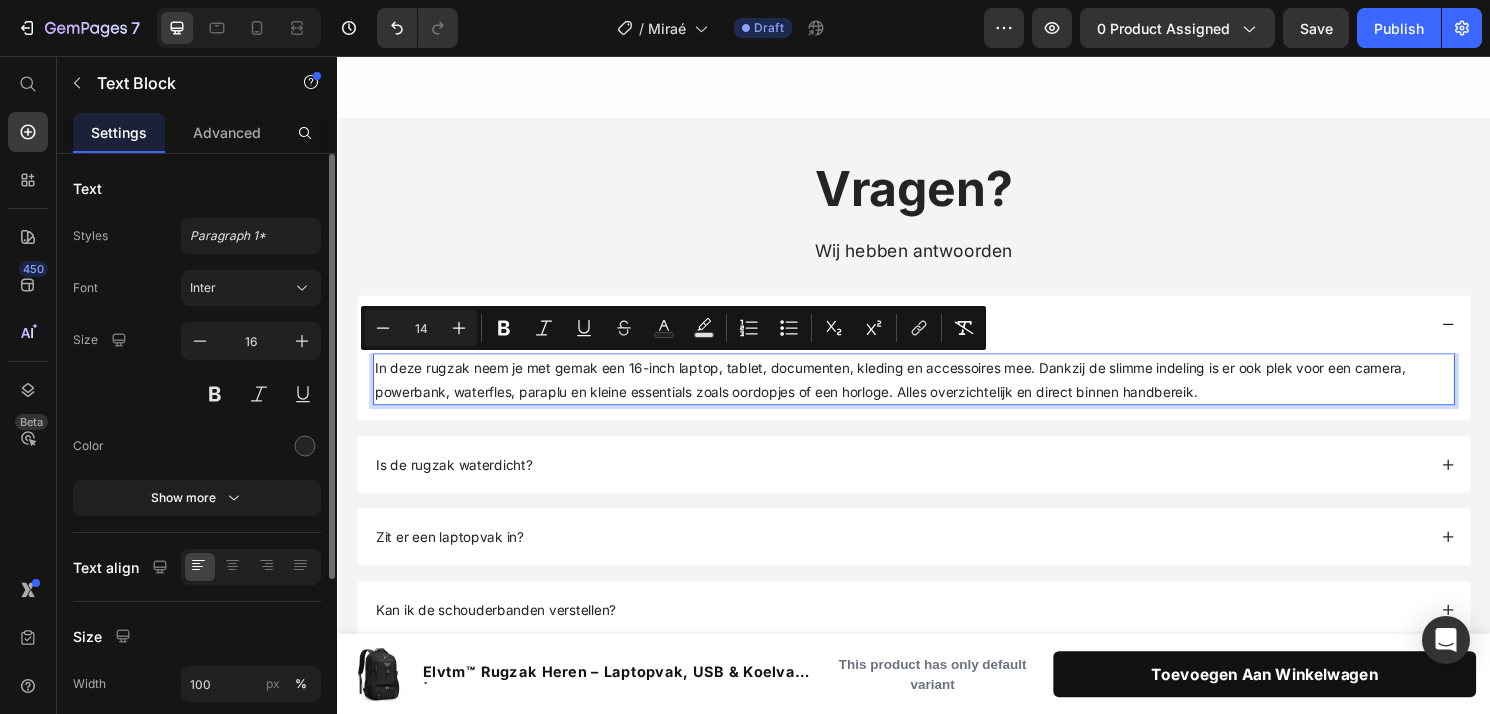 click on "In deze rugzak neem je met gemak een 16-inch laptop, tablet, documenten, kleding en accessoires mee. Dankzij de slimme indeling is er ook plek voor een camera, powerbank, waterfles, paraplu en kleine essentials zoals oordopjes of een horloge. Alles overzichtelijk en direct binnen handbereik." at bounding box center (912, 392) 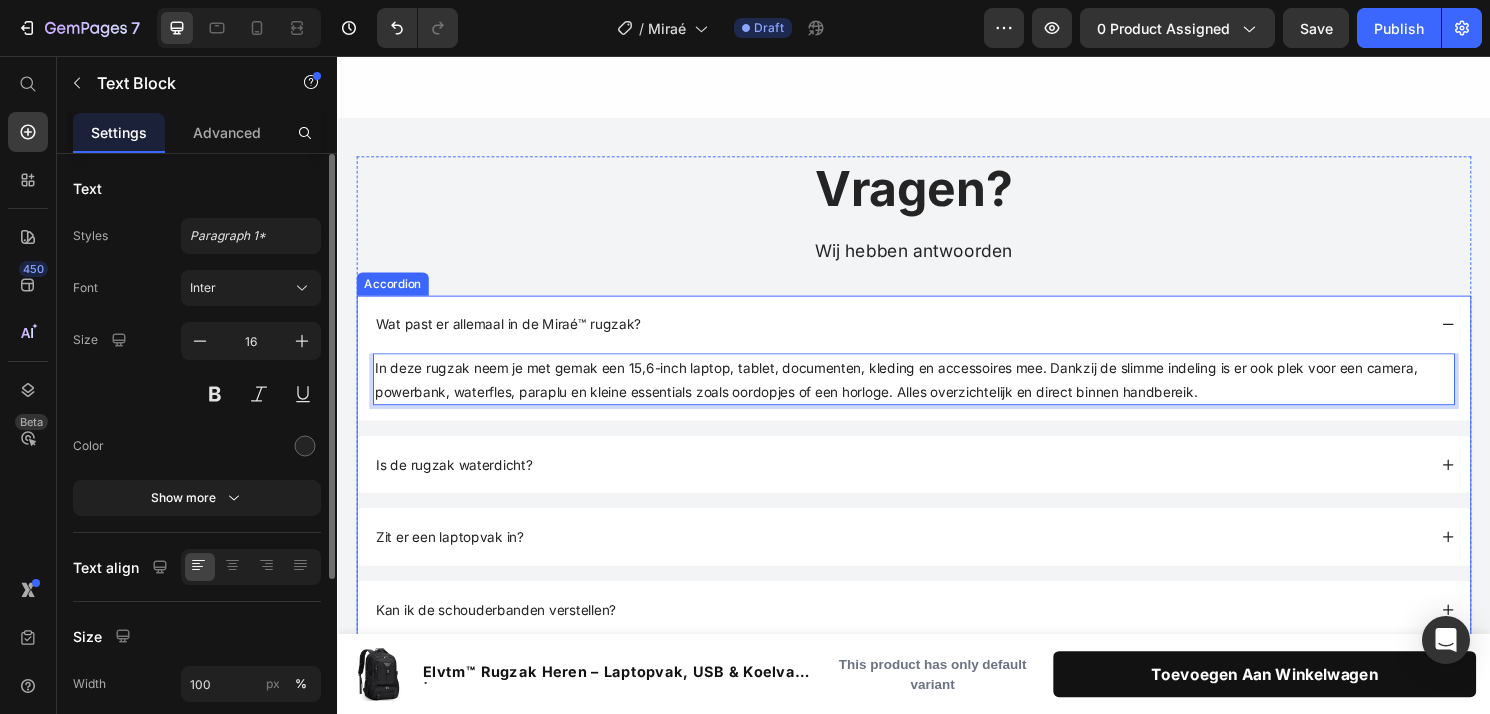 click on "Is de rugzak waterdicht?" at bounding box center [922, 481] 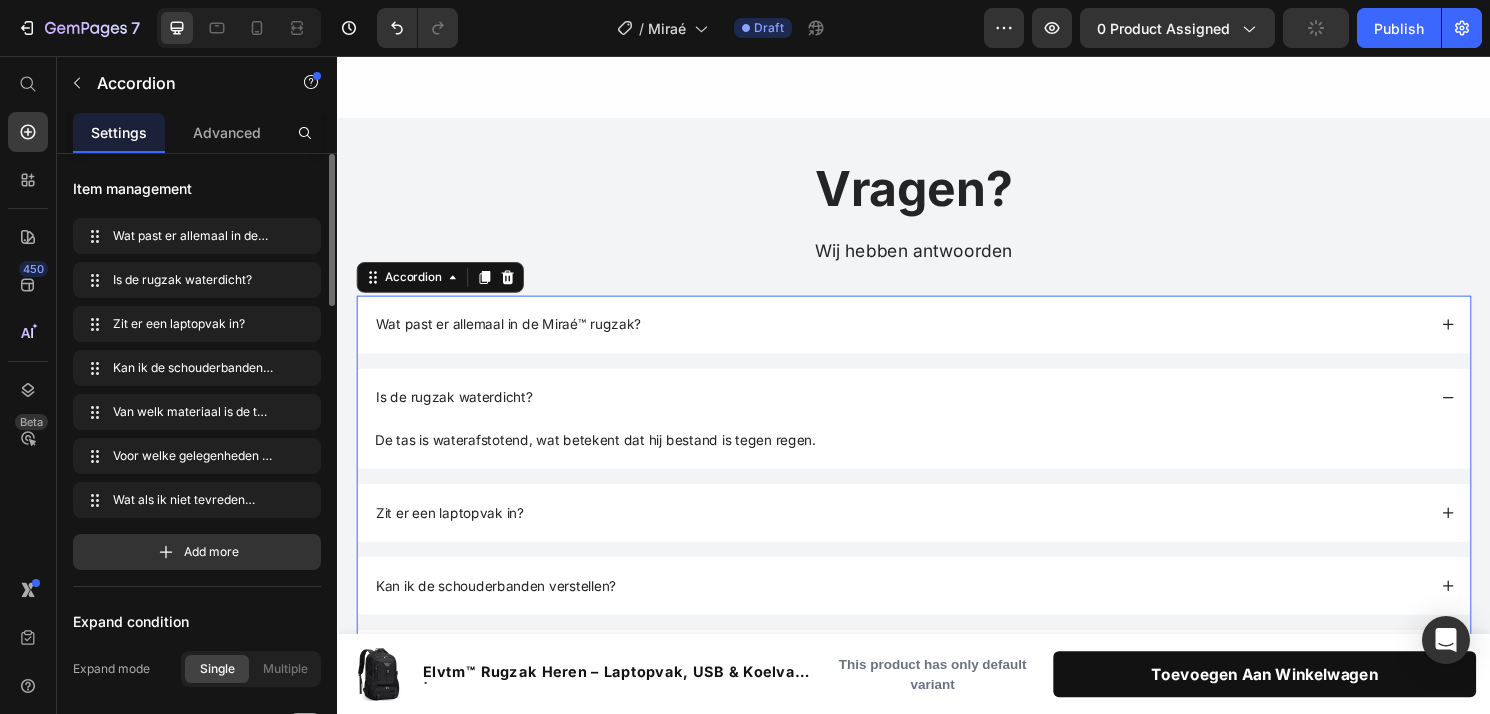 click on "Zit er een laptopvak in?" at bounding box center [922, 531] 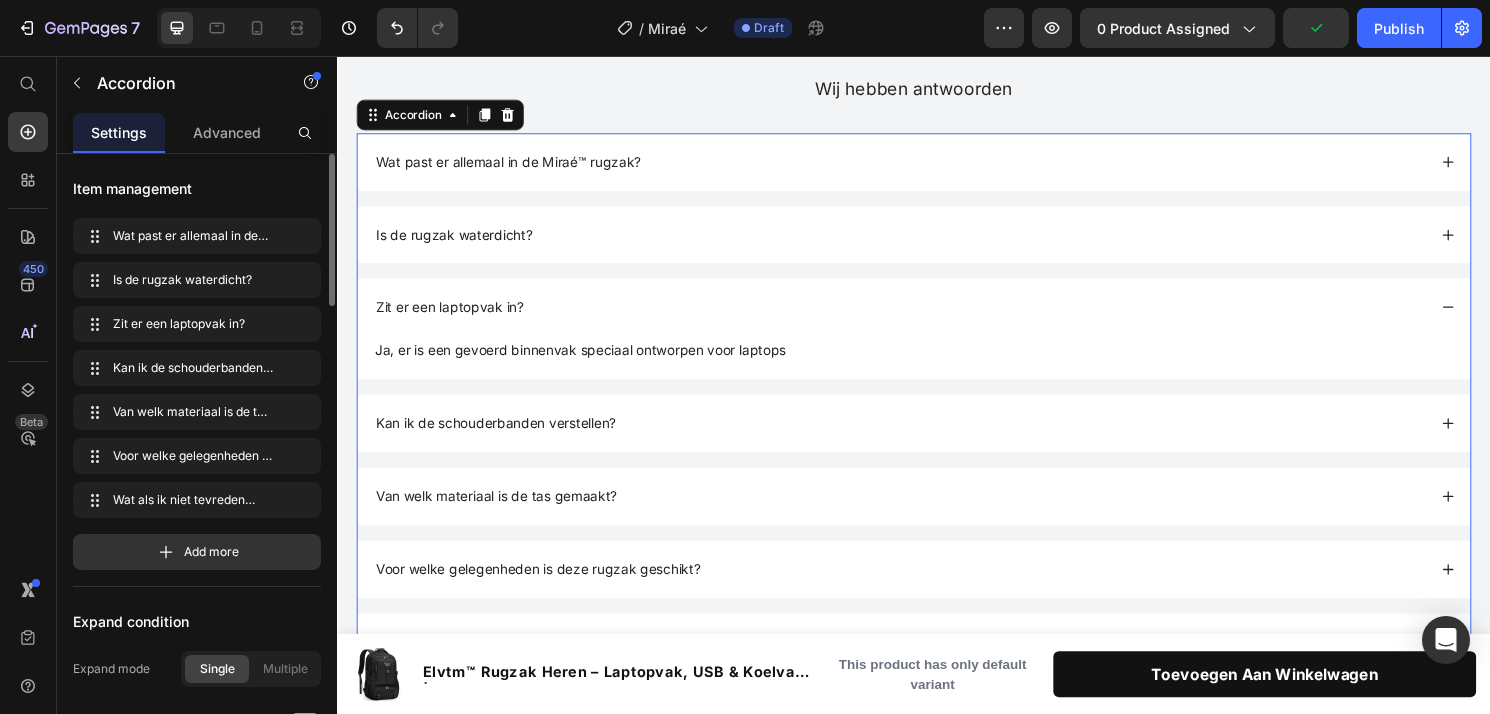 scroll, scrollTop: 3034, scrollLeft: 0, axis: vertical 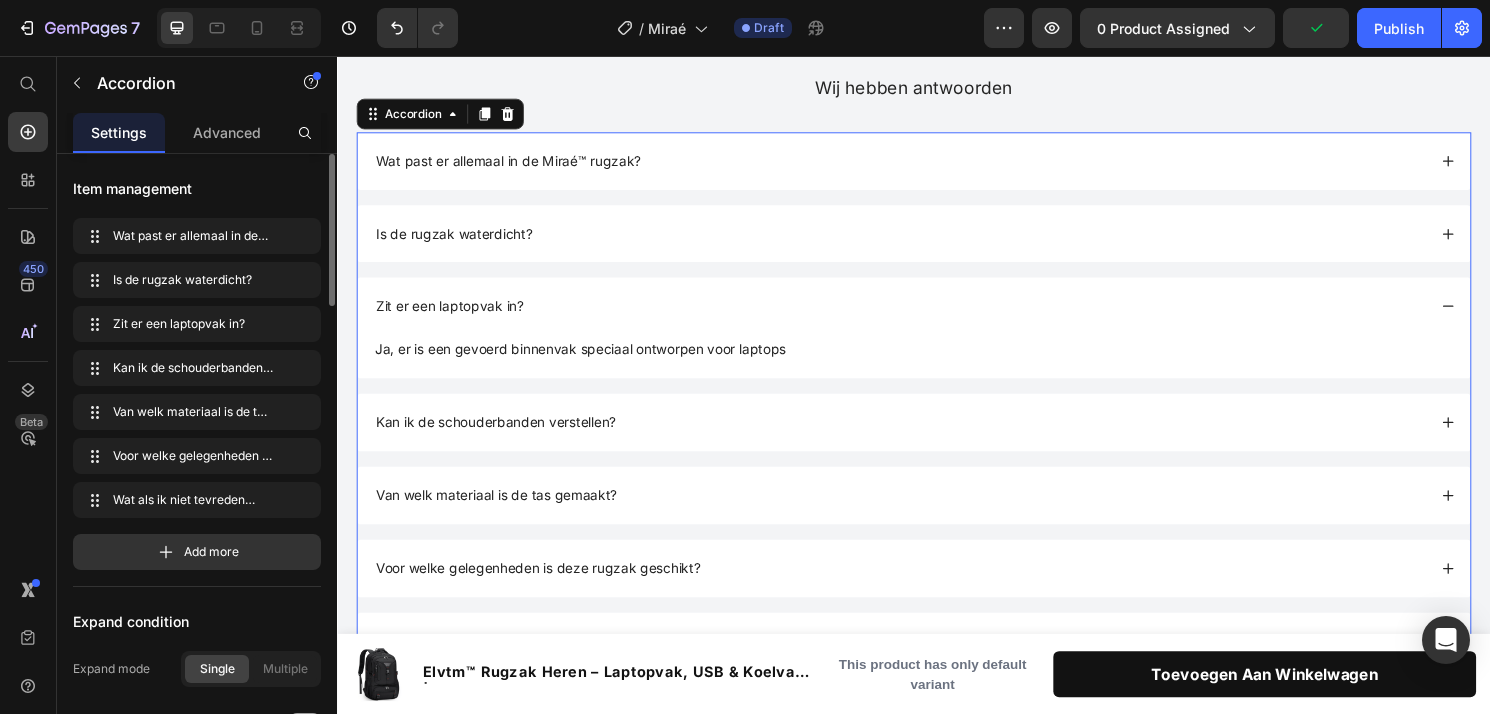 click on "Kan ik de schouderbanden verstellen?" at bounding box center (922, 437) 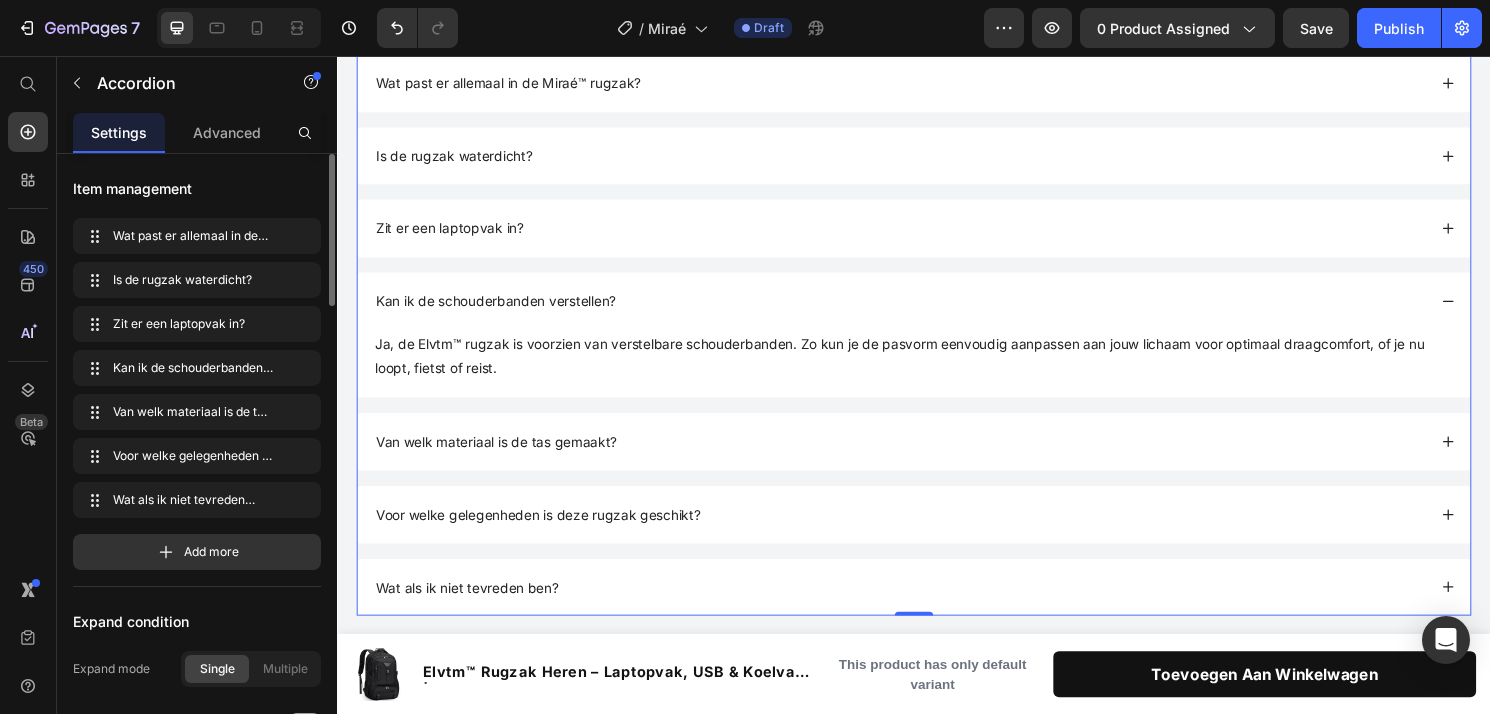 scroll, scrollTop: 3125, scrollLeft: 0, axis: vertical 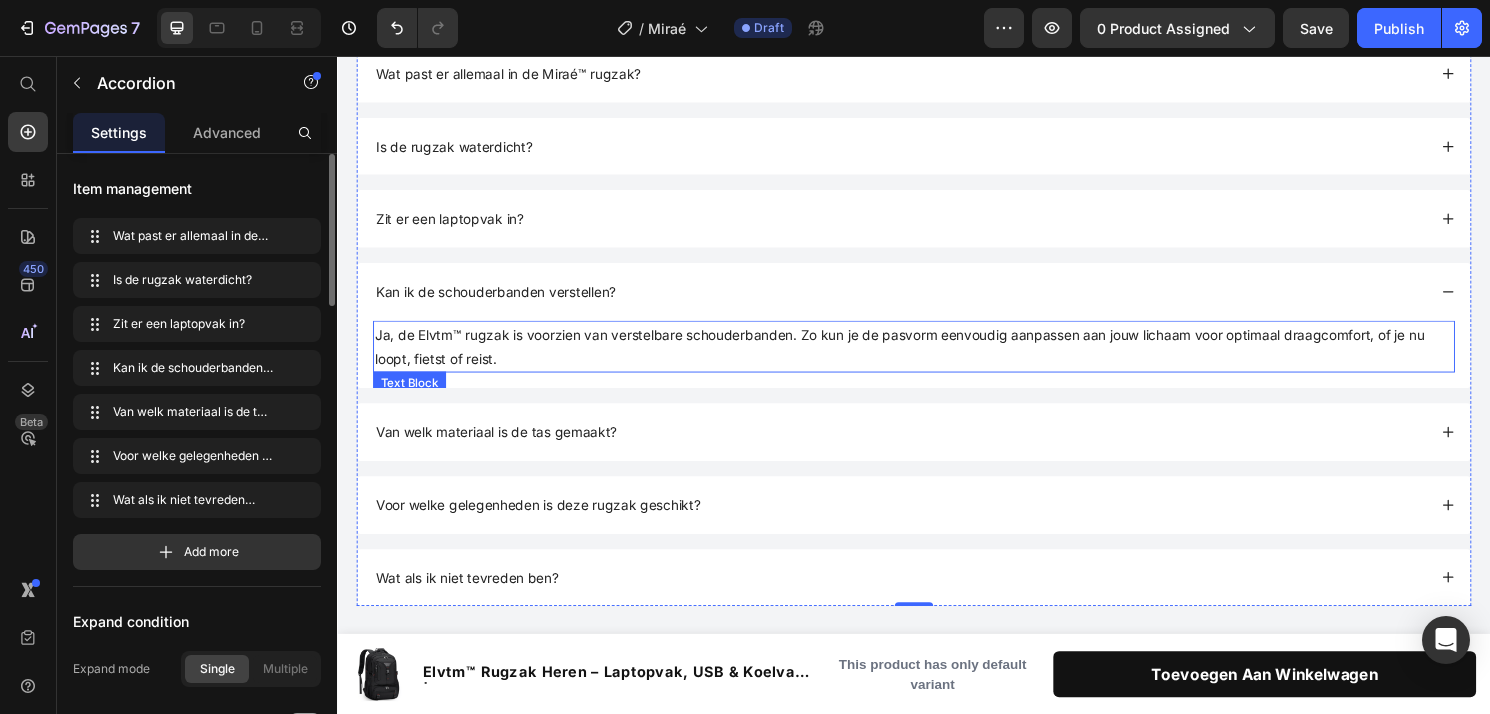click on "Ja, de Elvtm™ rugzak is voorzien van verstelbare schouderbanden. Zo kun je de pasvorm eenvoudig aanpassen aan jouw lichaam voor optimaal draagcomfort, of je nu loopt, fietst of reist." at bounding box center [922, 358] 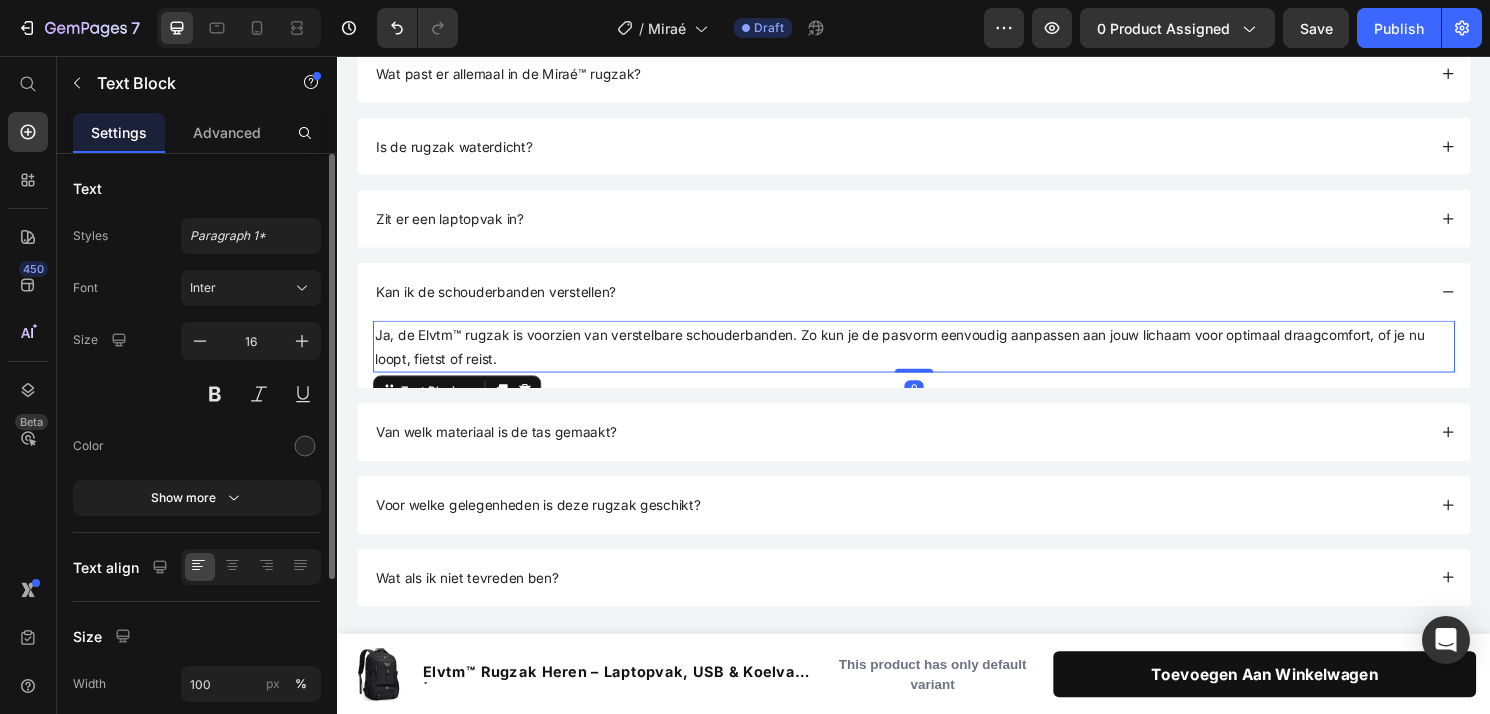 click on "Ja, de Elvtm™ rugzak is voorzien van verstelbare schouderbanden. Zo kun je de pasvorm eenvoudig aanpassen aan jouw lichaam voor optimaal draagcomfort, of je nu loopt, fietst of reist." at bounding box center [922, 358] 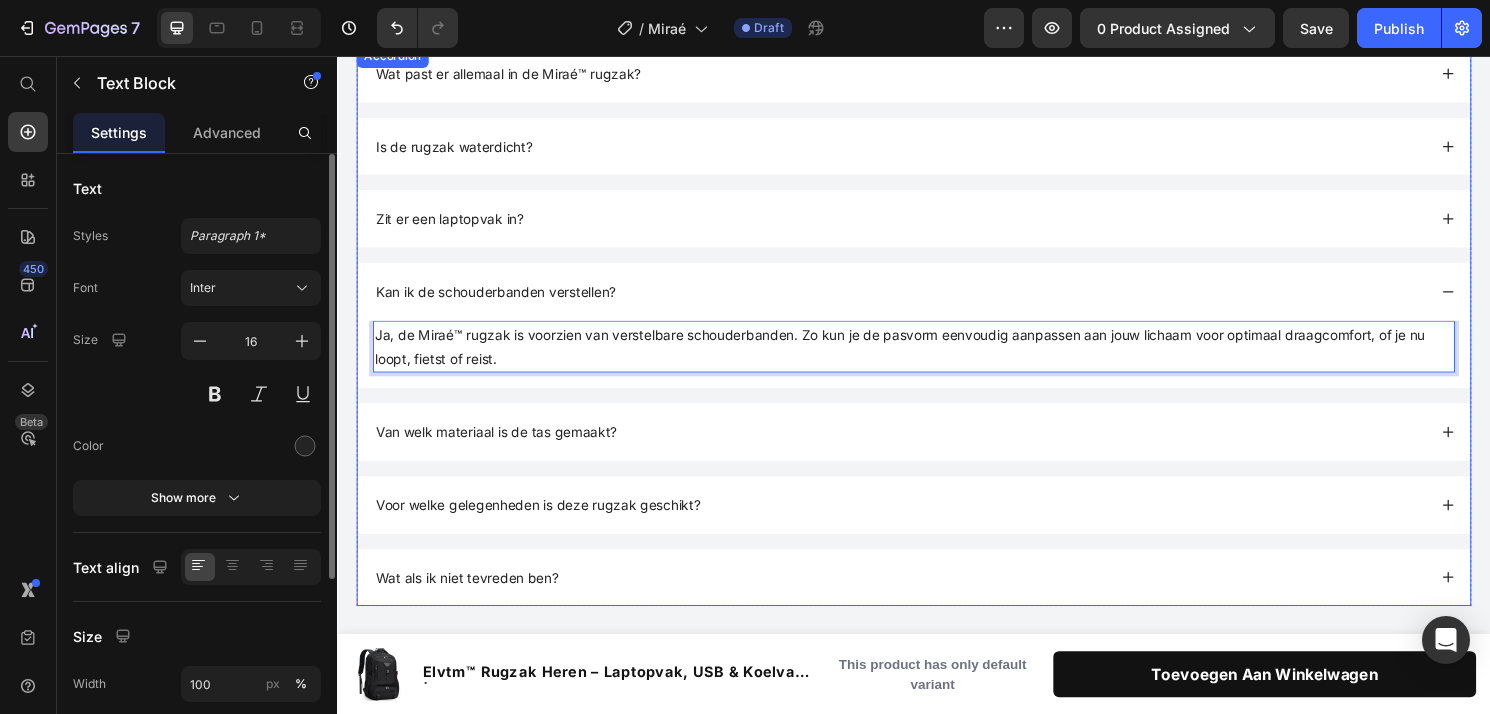 click on "Van welk materiaal is de tas gemaakt?" at bounding box center (922, 447) 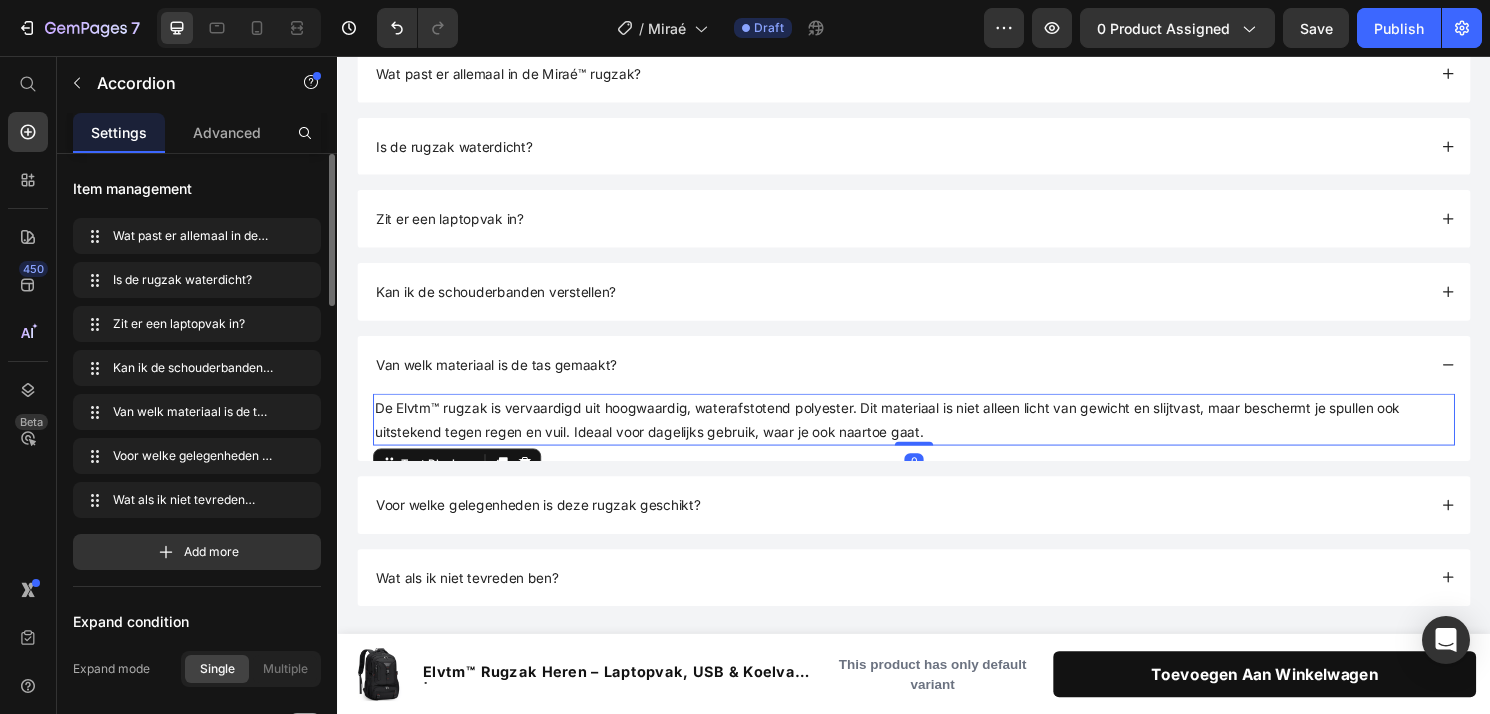 click on "De Elvtm™ rugzak is vervaardigd uit hoogwaardig, waterafstotend polyester. Dit materiaal is niet alleen licht van gewicht en slijtvast, maar beschermt je spullen ook uitstekend tegen regen en vuil. Ideaal voor dagelijks gebruik, waar je ook naartoe gaat." at bounding box center (909, 434) 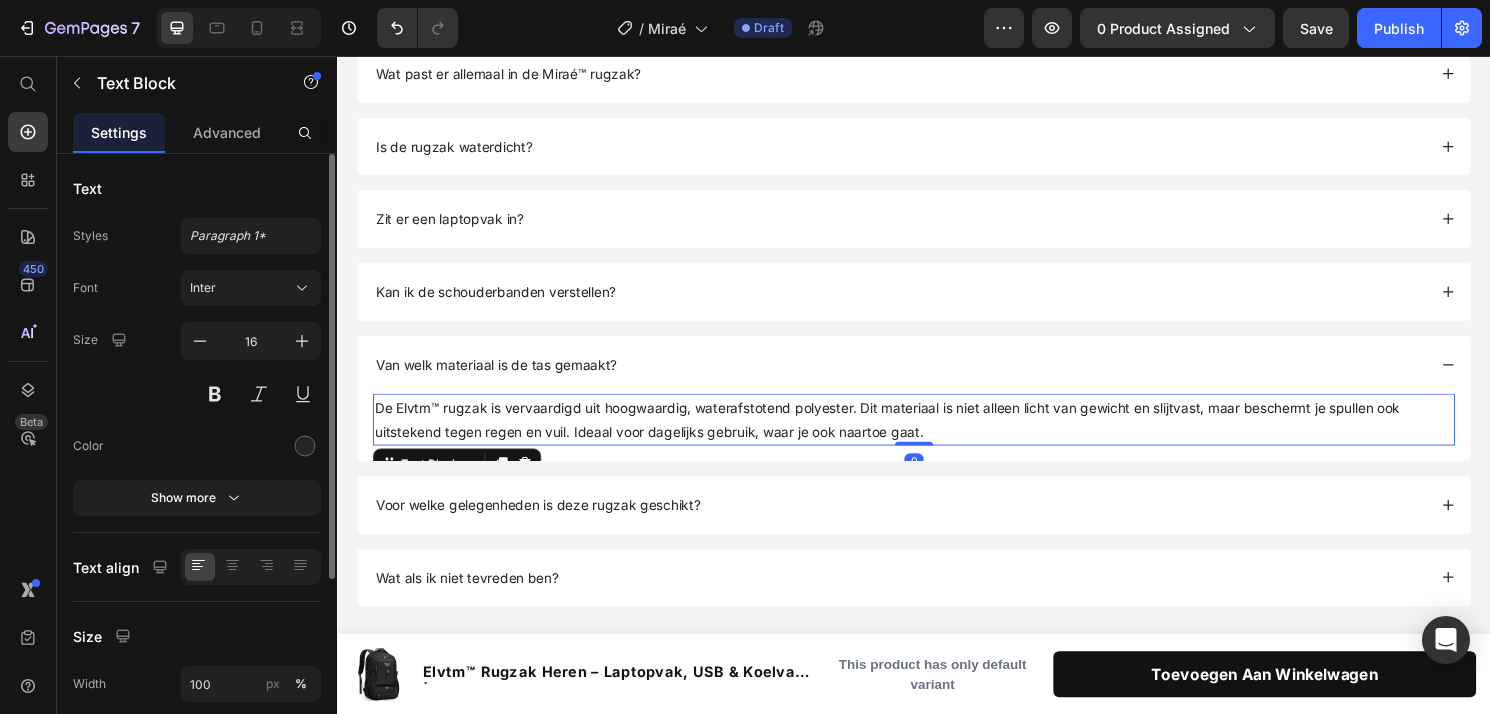 click on "De Elvtm™ rugzak is vervaardigd uit hoogwaardig, waterafstotend polyester. Dit materiaal is niet alleen licht van gewicht en slijtvast, maar beschermt je spullen ook uitstekend tegen regen en vuil. Ideaal voor dagelijks gebruik, waar je ook naartoe gaat." at bounding box center (909, 434) 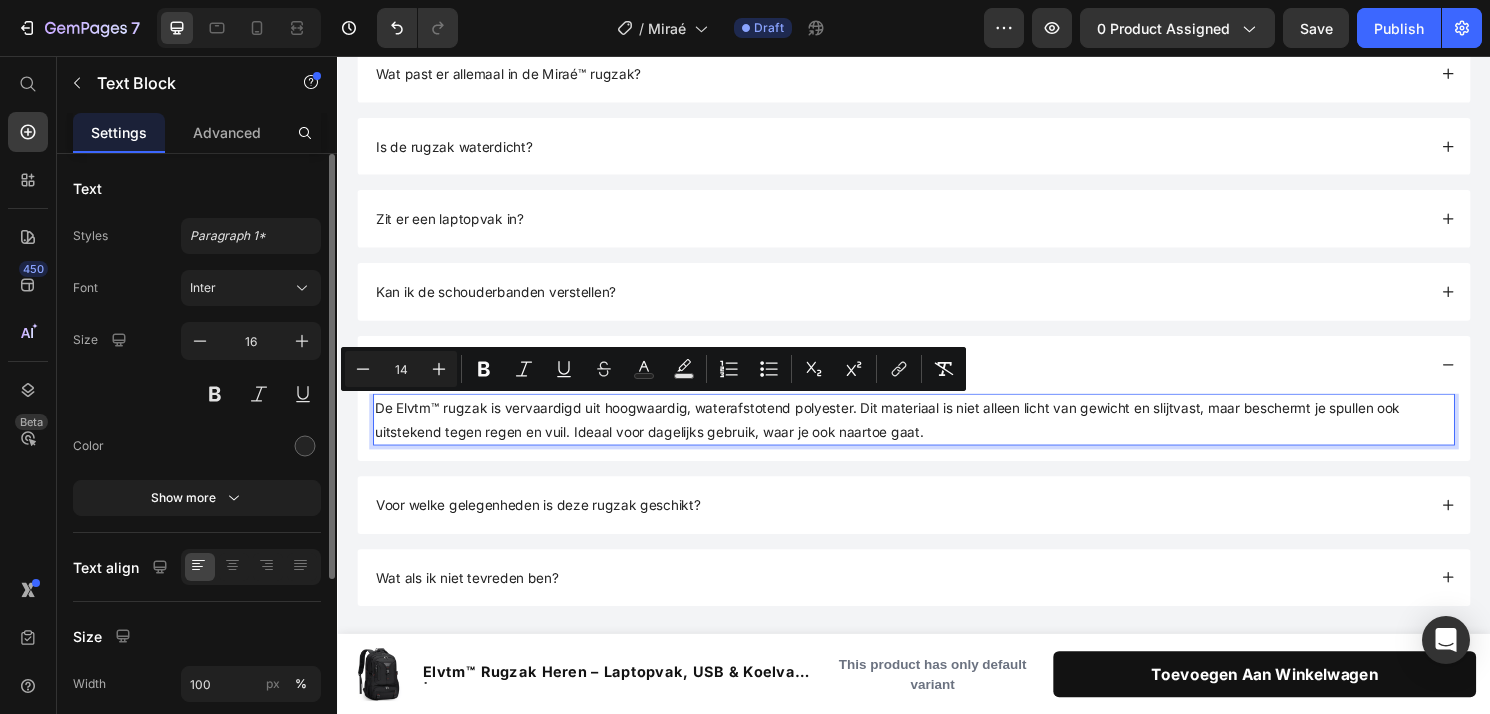 click on "De Elvtm™ rugzak is vervaardigd uit hoogwaardig, waterafstotend polyester. Dit materiaal is niet alleen licht van gewicht en slijtvast, maar beschermt je spullen ook uitstekend tegen regen en vuil. Ideaal voor dagelijks gebruik, waar je ook naartoe gaat." at bounding box center [909, 434] 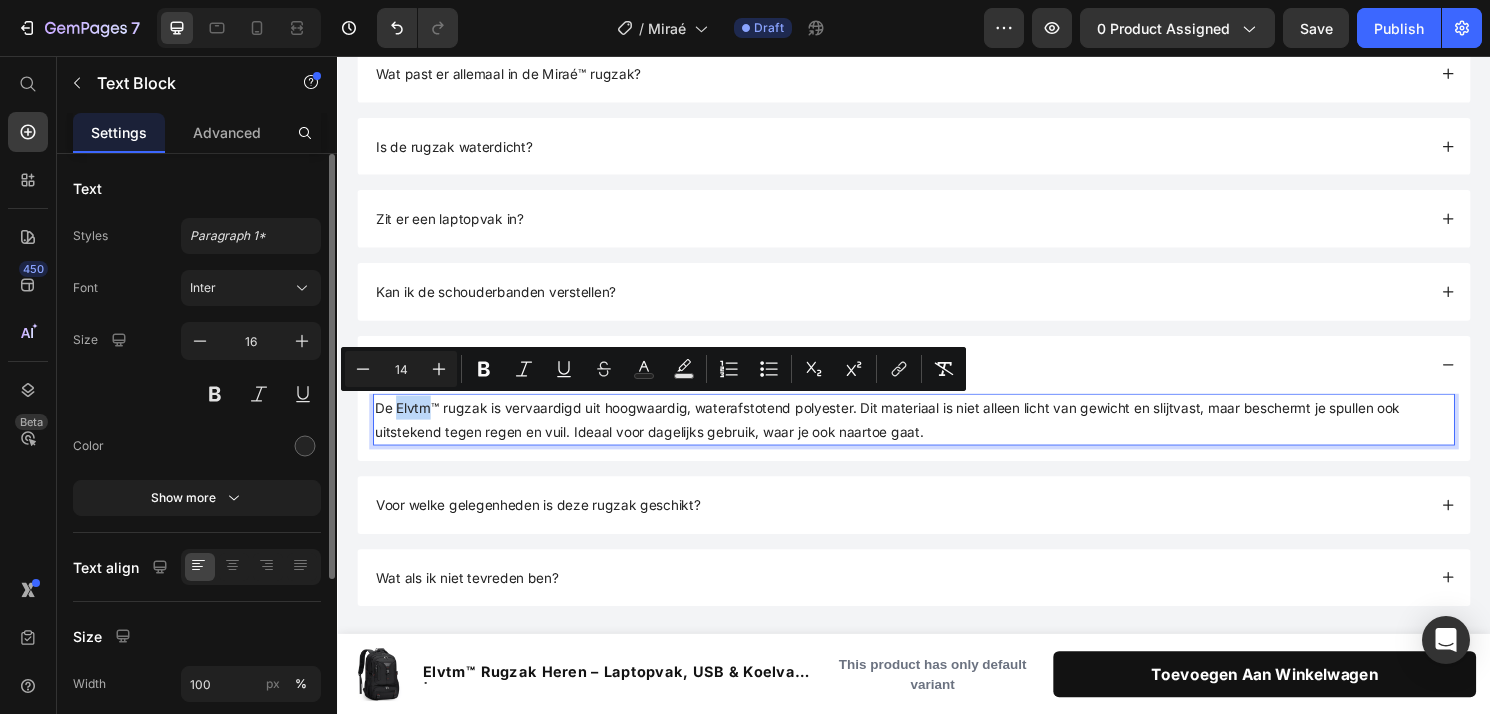 click on "De Elvtm™ rugzak is vervaardigd uit hoogwaardig, waterafstotend polyester. Dit materiaal is niet alleen licht van gewicht en slijtvast, maar beschermt je spullen ook uitstekend tegen regen en vuil. Ideaal voor dagelijks gebruik, waar je ook naartoe gaat." at bounding box center (909, 434) 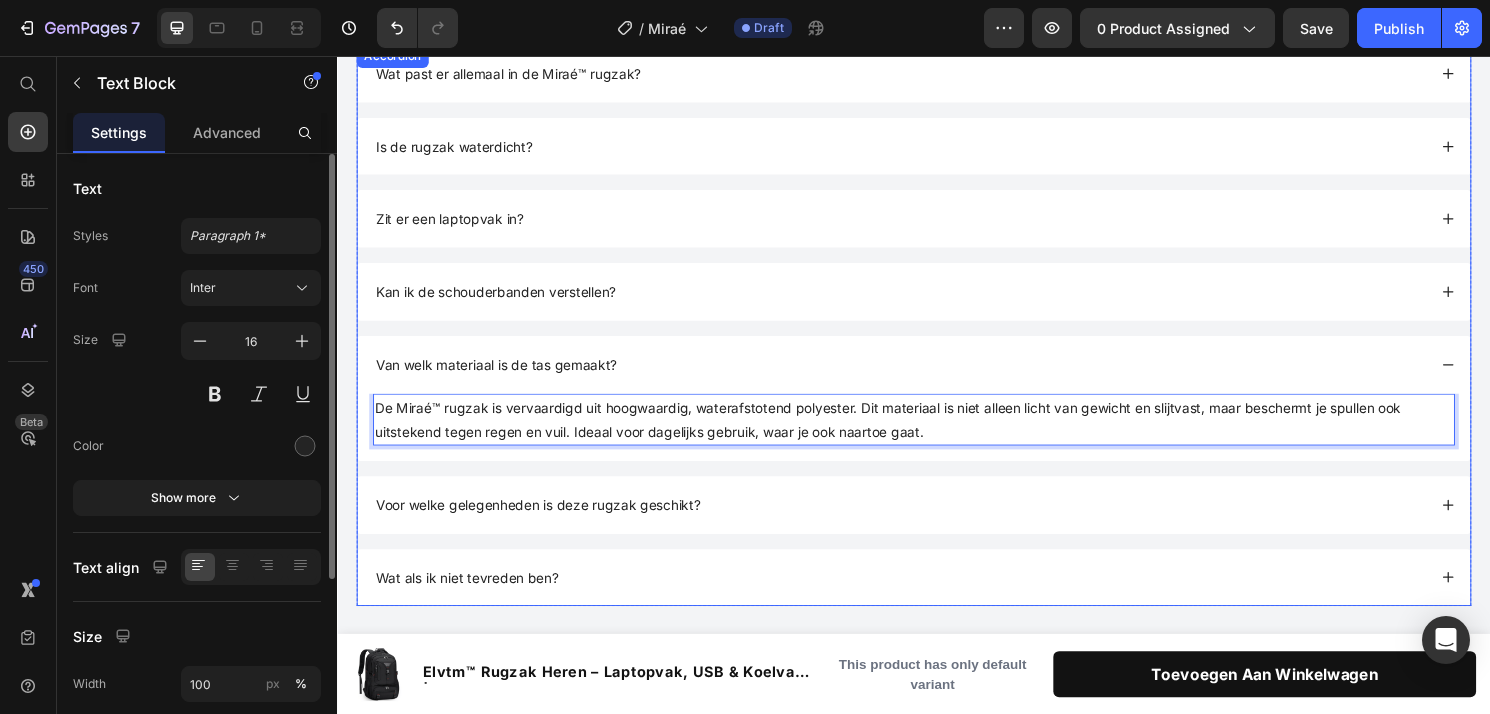 click on "Van welk materiaal is de tas gemaakt?" at bounding box center (502, 377) 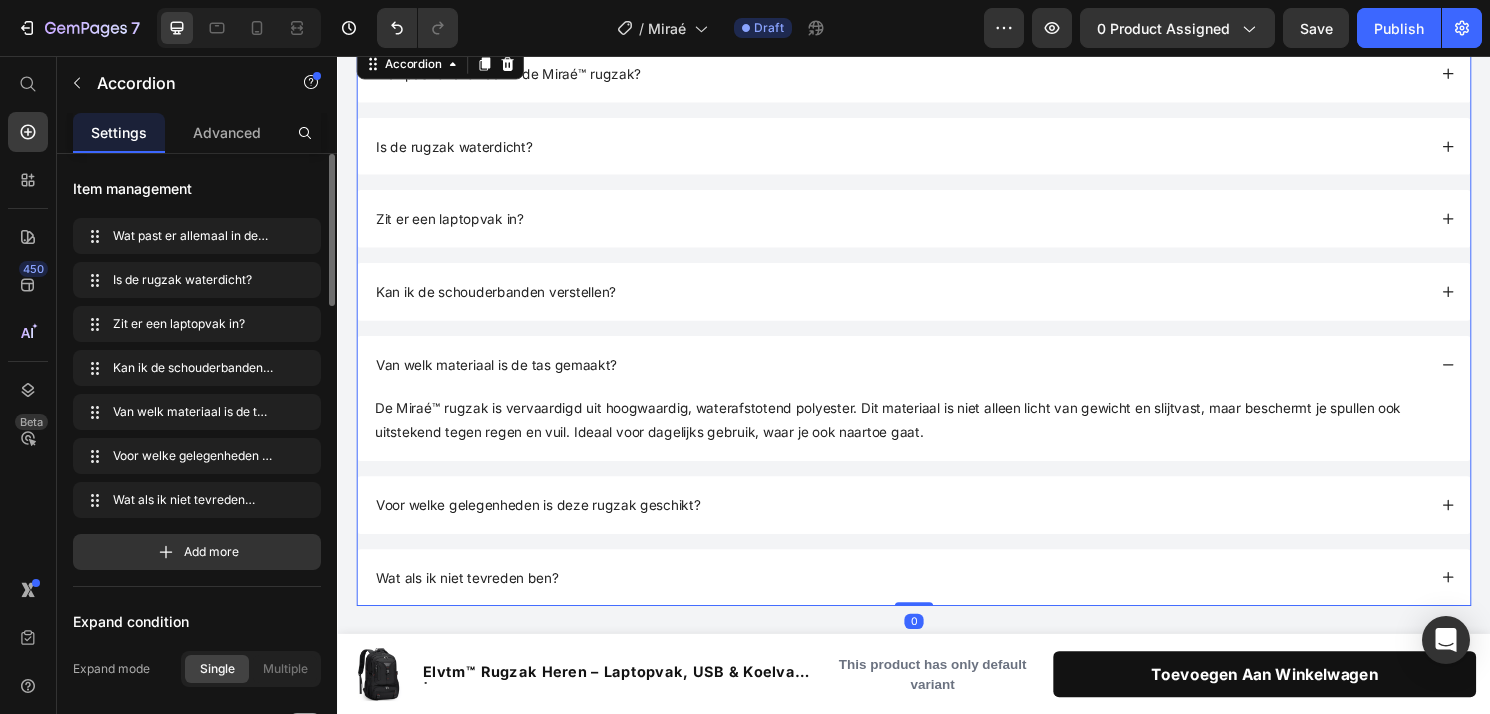 click on "Van welk materiaal is de tas gemaakt?" at bounding box center [502, 377] 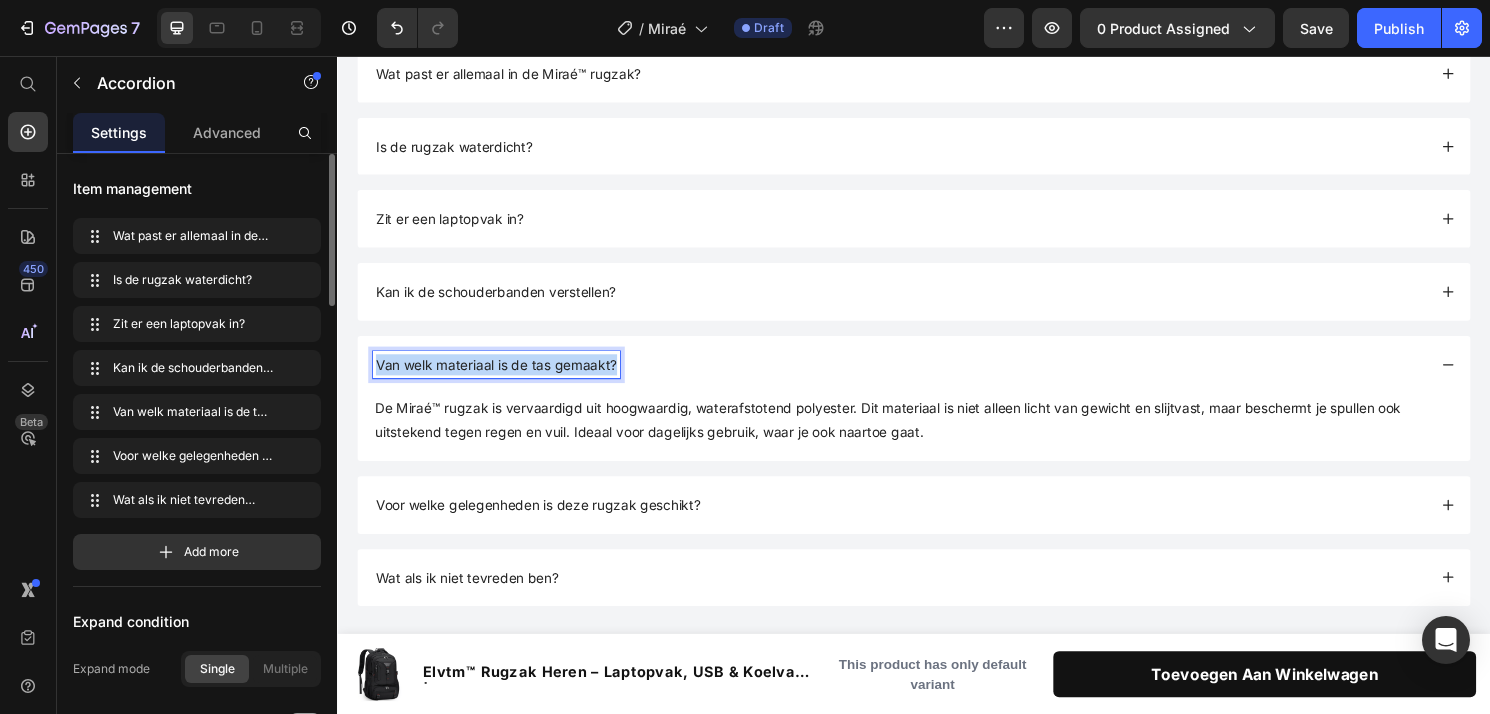 copy on "Van welk materiaal is de tas gemaakt?" 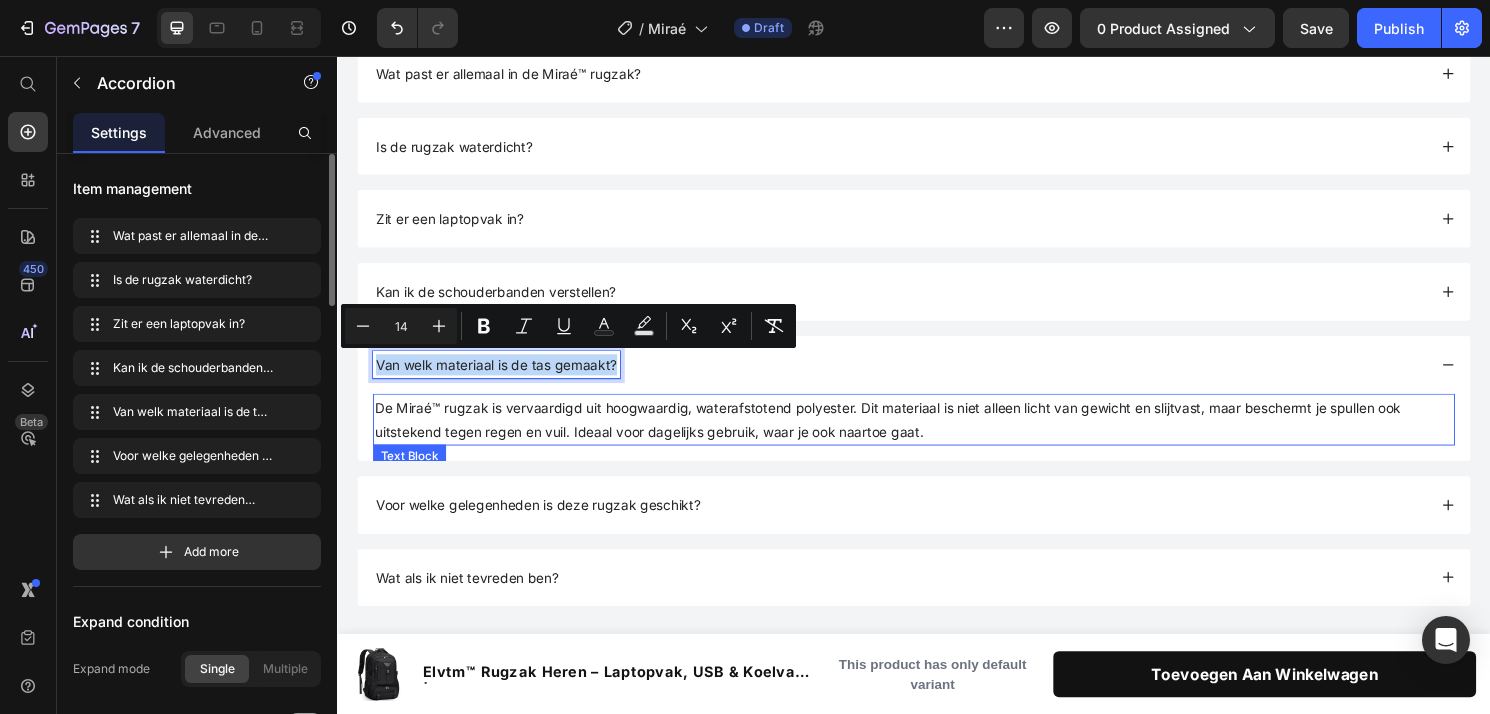 click on "De Miraé™ rugzak is vervaardigd uit hoogwaardig, waterafstotend polyester. Dit materiaal is niet alleen licht van gewicht en slijtvast, maar beschermt je spullen ook uitstekend tegen regen en vuil. Ideaal voor dagelijks gebruik, waar je ook naartoe gaat." at bounding box center [910, 434] 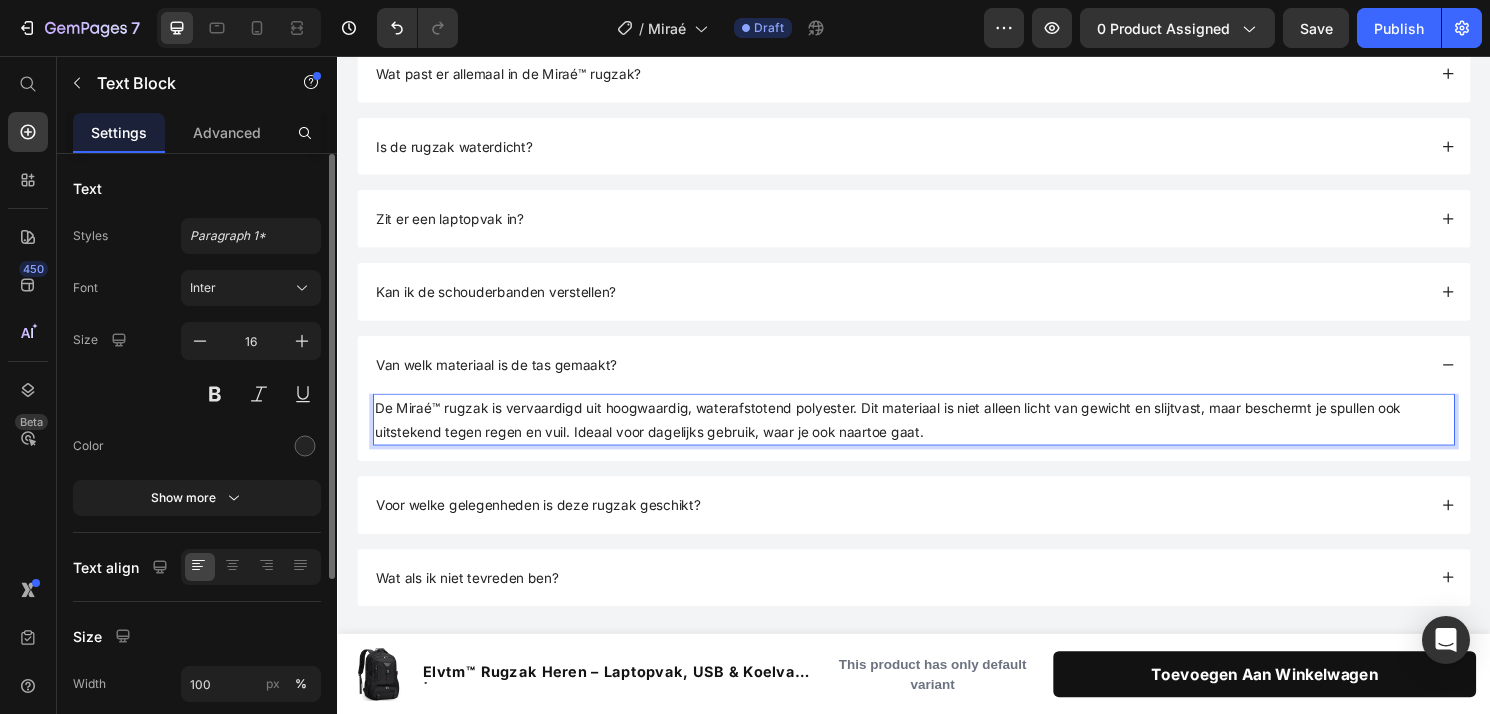 click on "De Miraé™ rugzak is vervaardigd uit hoogwaardig, waterafstotend polyester. Dit materiaal is niet alleen licht van gewicht en slijtvast, maar beschermt je spullen ook uitstekend tegen regen en vuil. Ideaal voor dagelijks gebruik, waar je ook naartoe gaat." at bounding box center [910, 434] 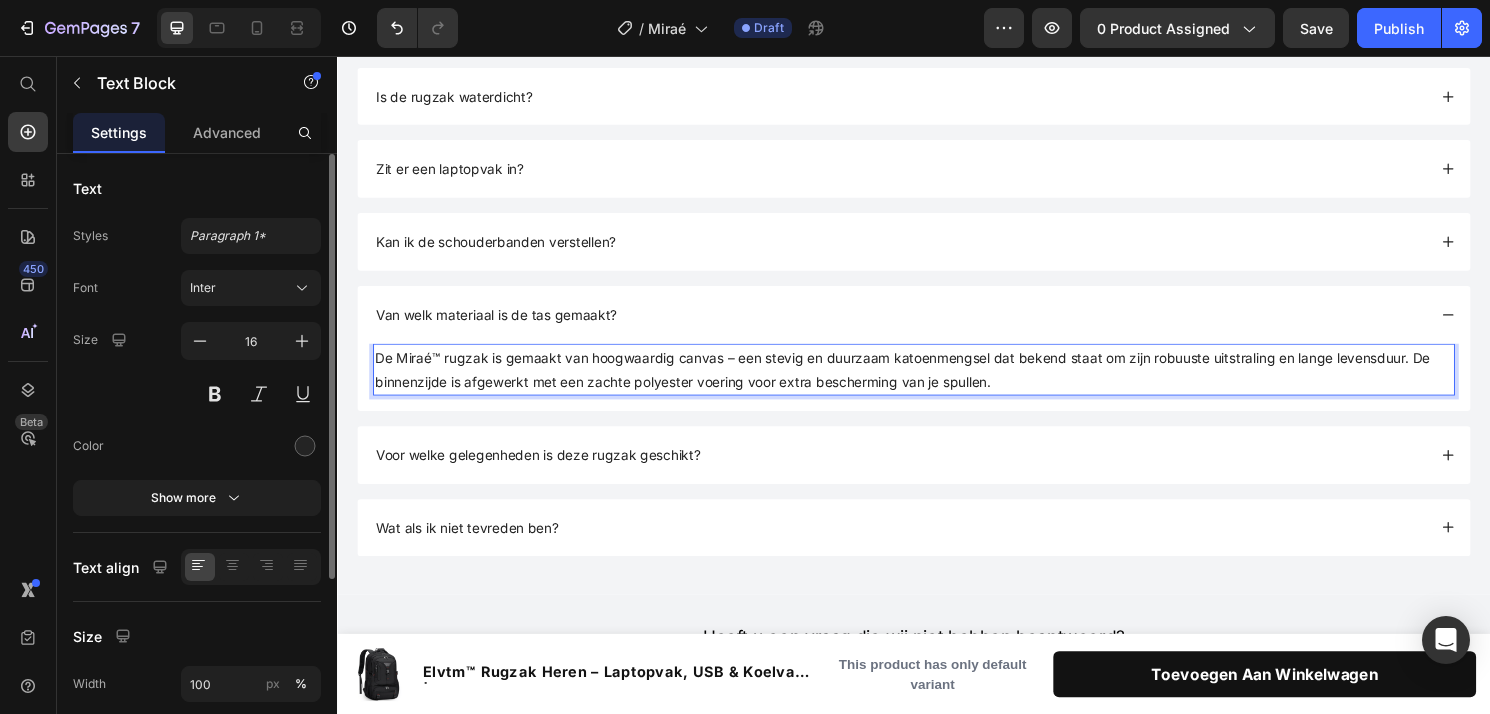 scroll, scrollTop: 3187, scrollLeft: 0, axis: vertical 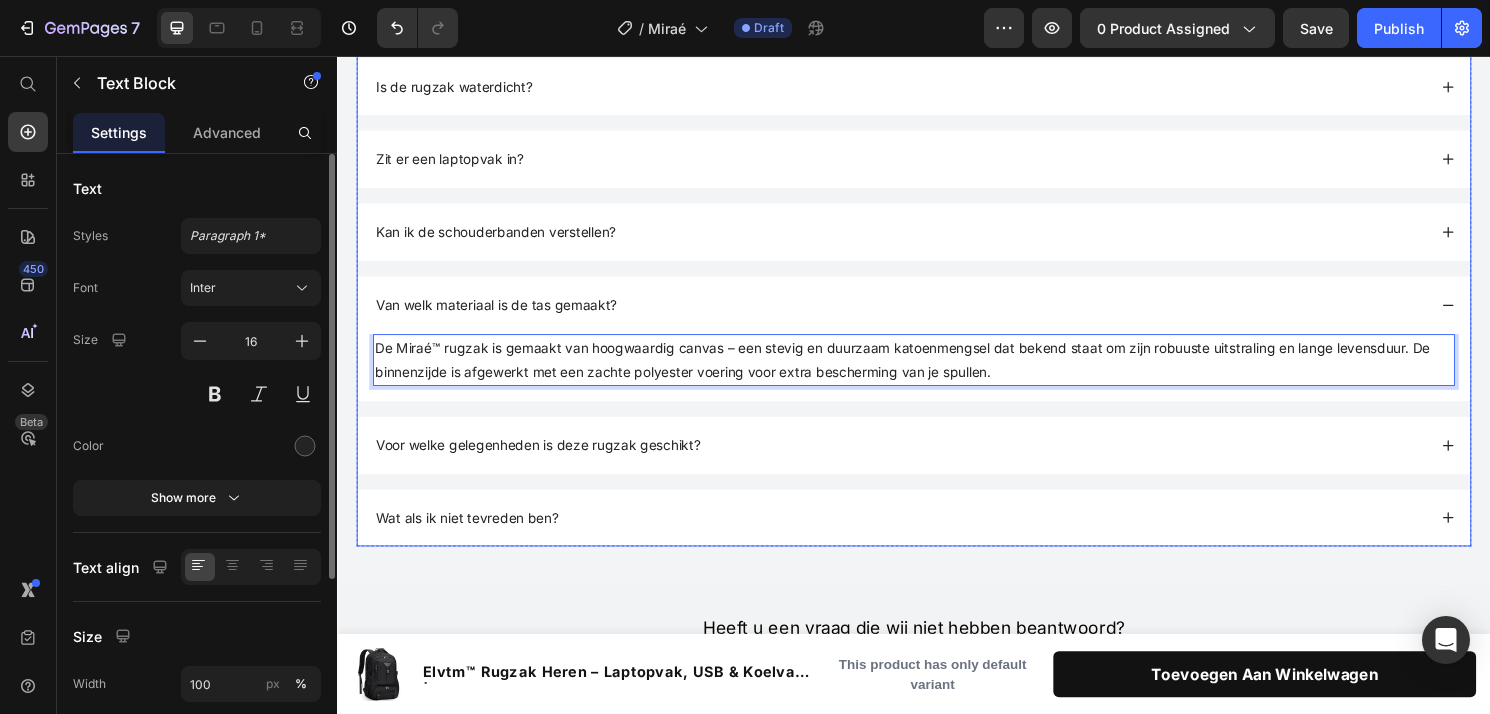 click on "Voor welke gelegenheden is deze rugzak geschikt?" at bounding box center (922, 461) 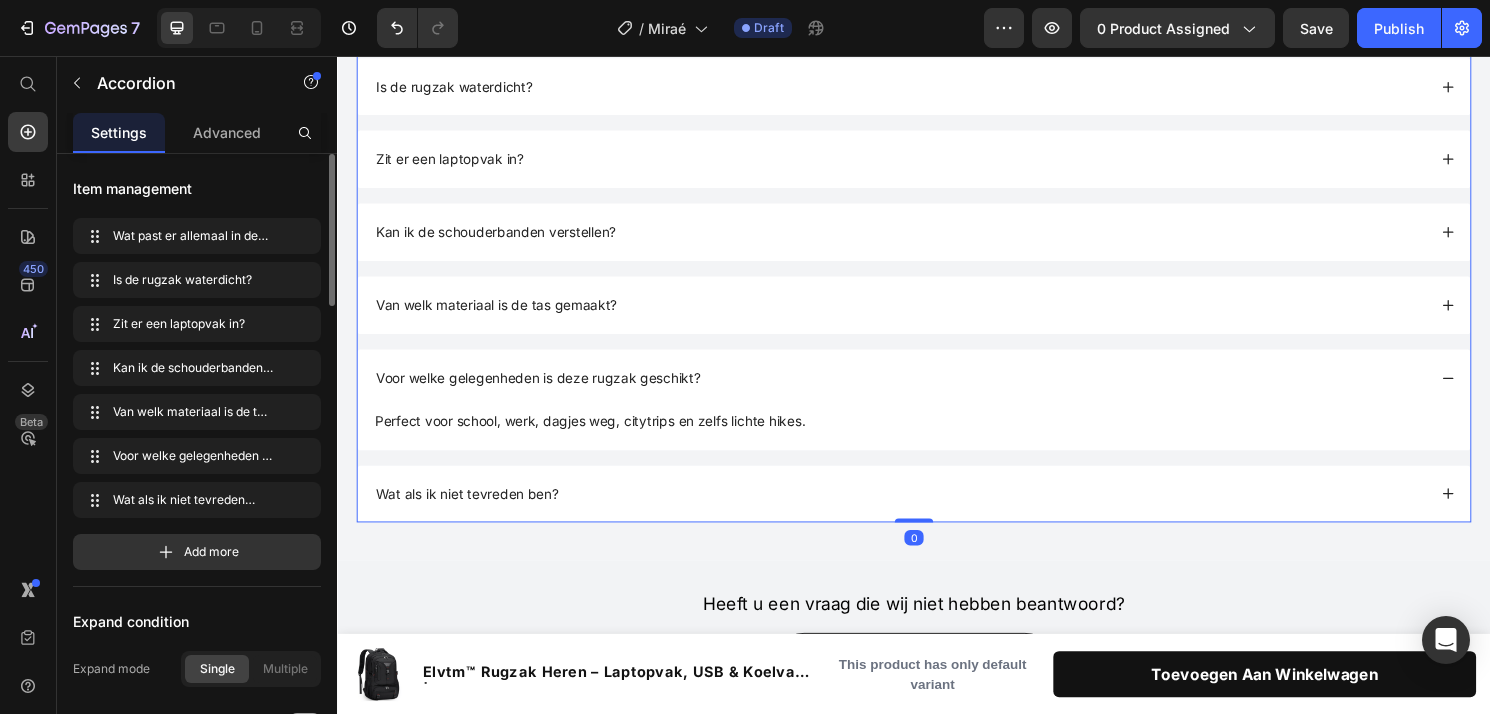 click on "Wat als ik niet tevreden ben?" at bounding box center [922, 512] 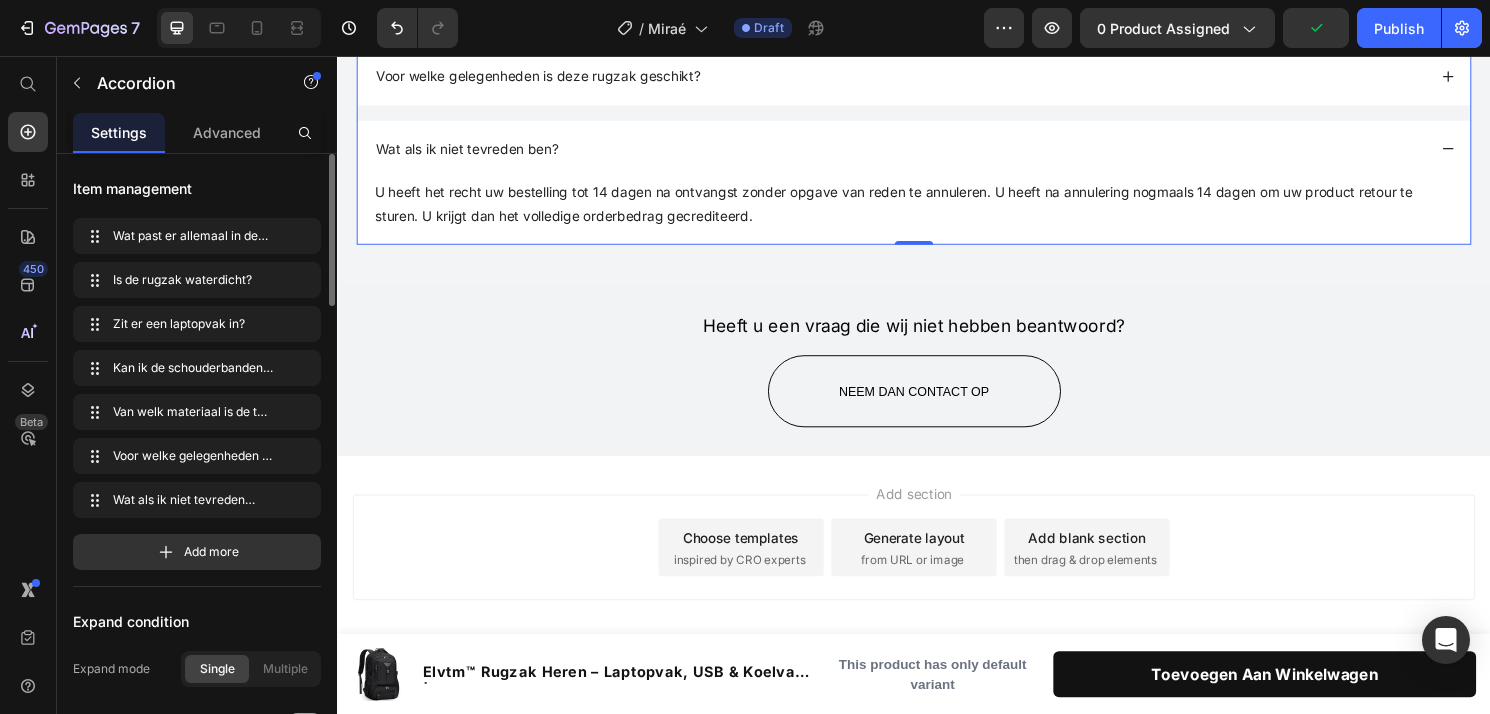 scroll, scrollTop: 3519, scrollLeft: 0, axis: vertical 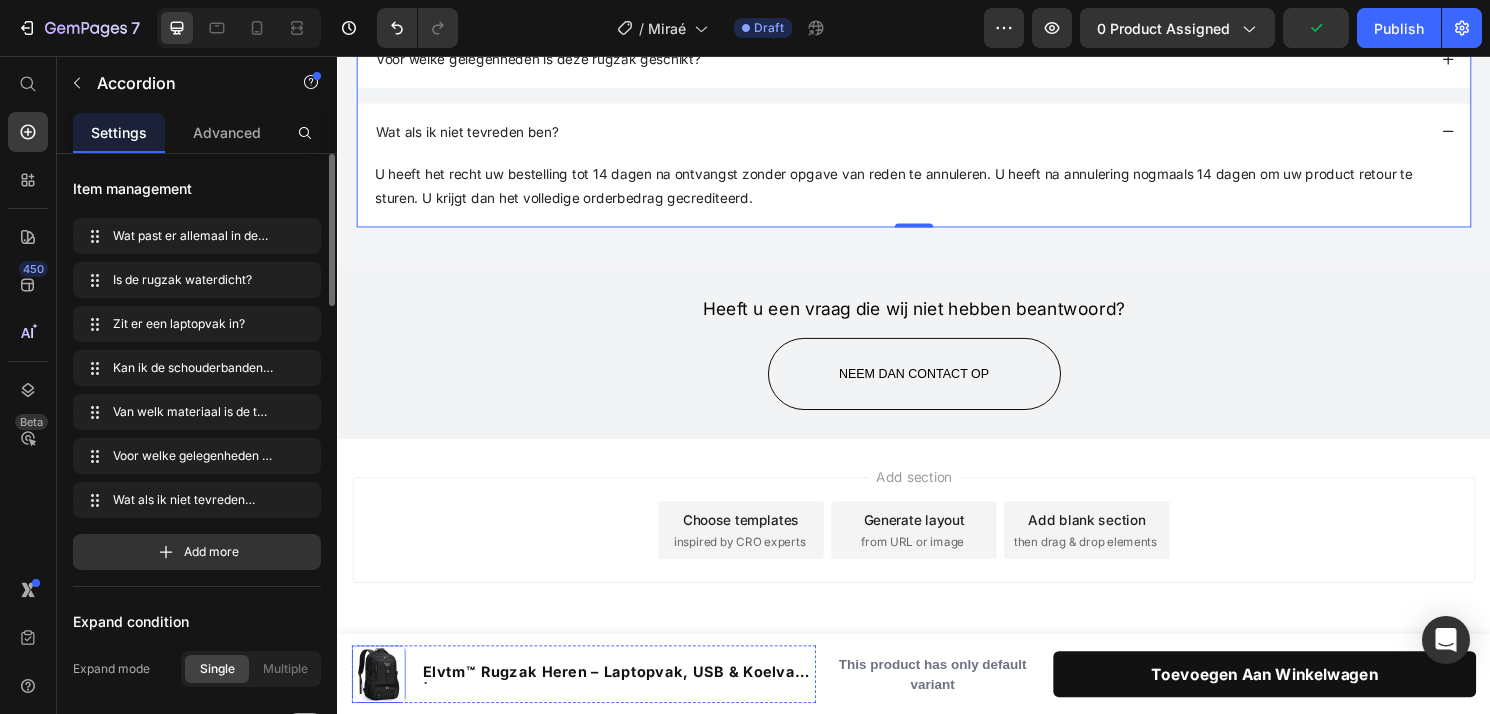 click at bounding box center (380, 699) 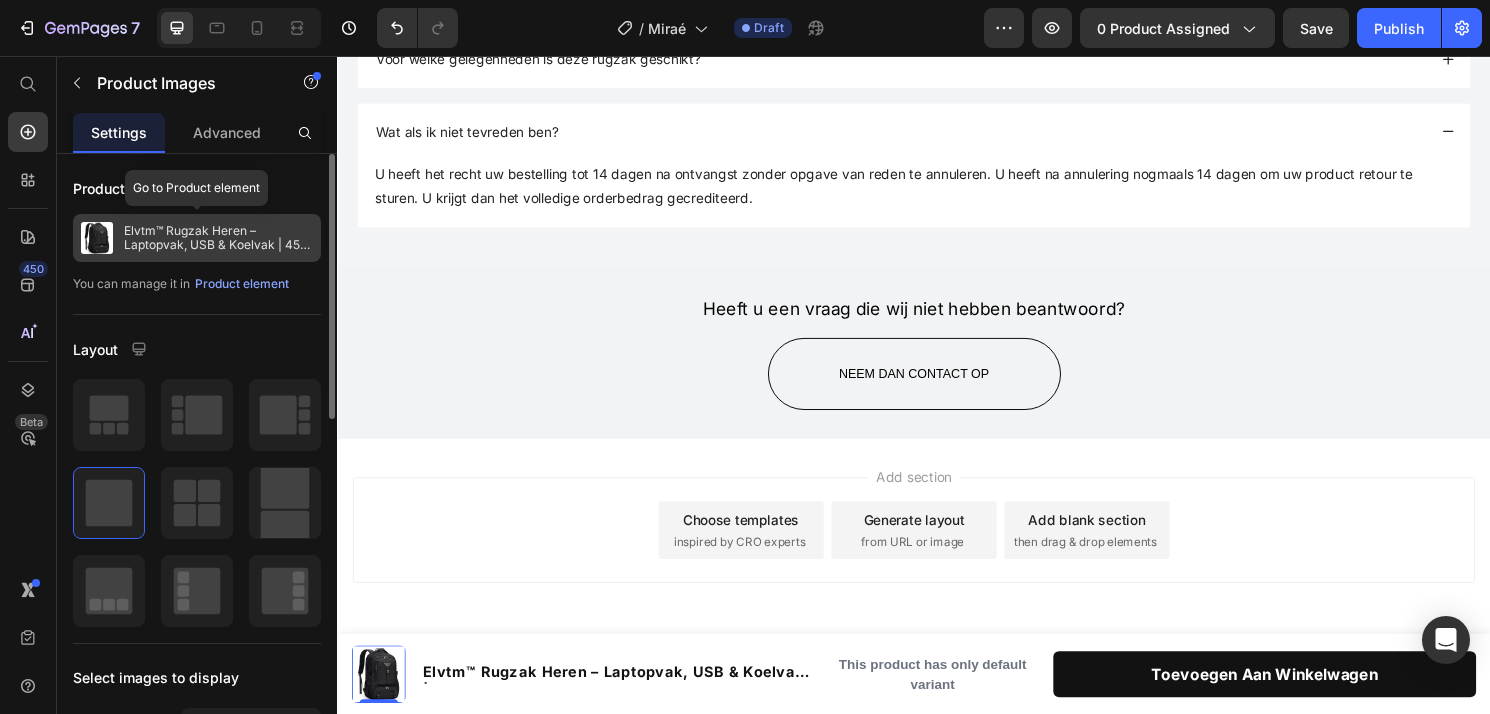 click on "Elvtm™ Rugzak Heren – Laptopvak, USB & Koelvak | 45L (nog te doen)" at bounding box center [218, 238] 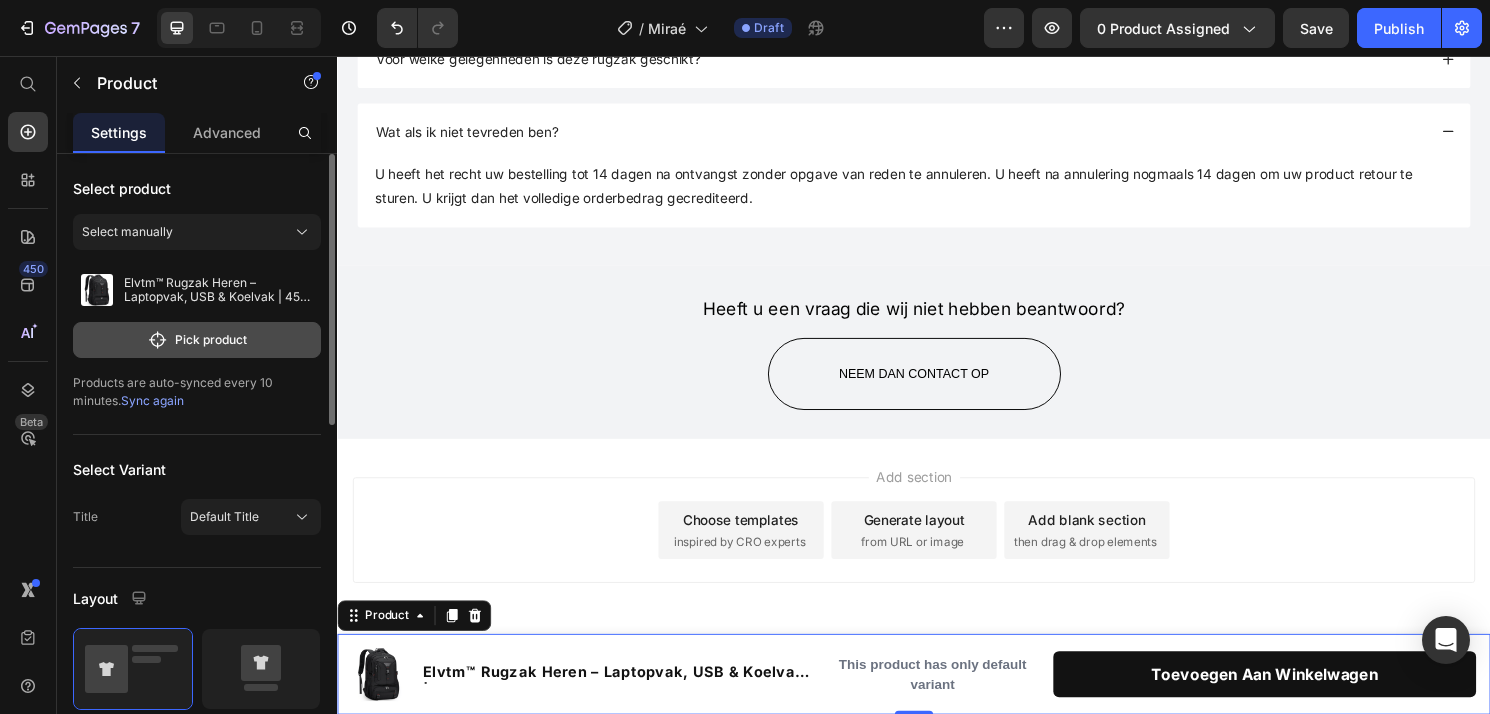 click on "Pick product" at bounding box center [197, 340] 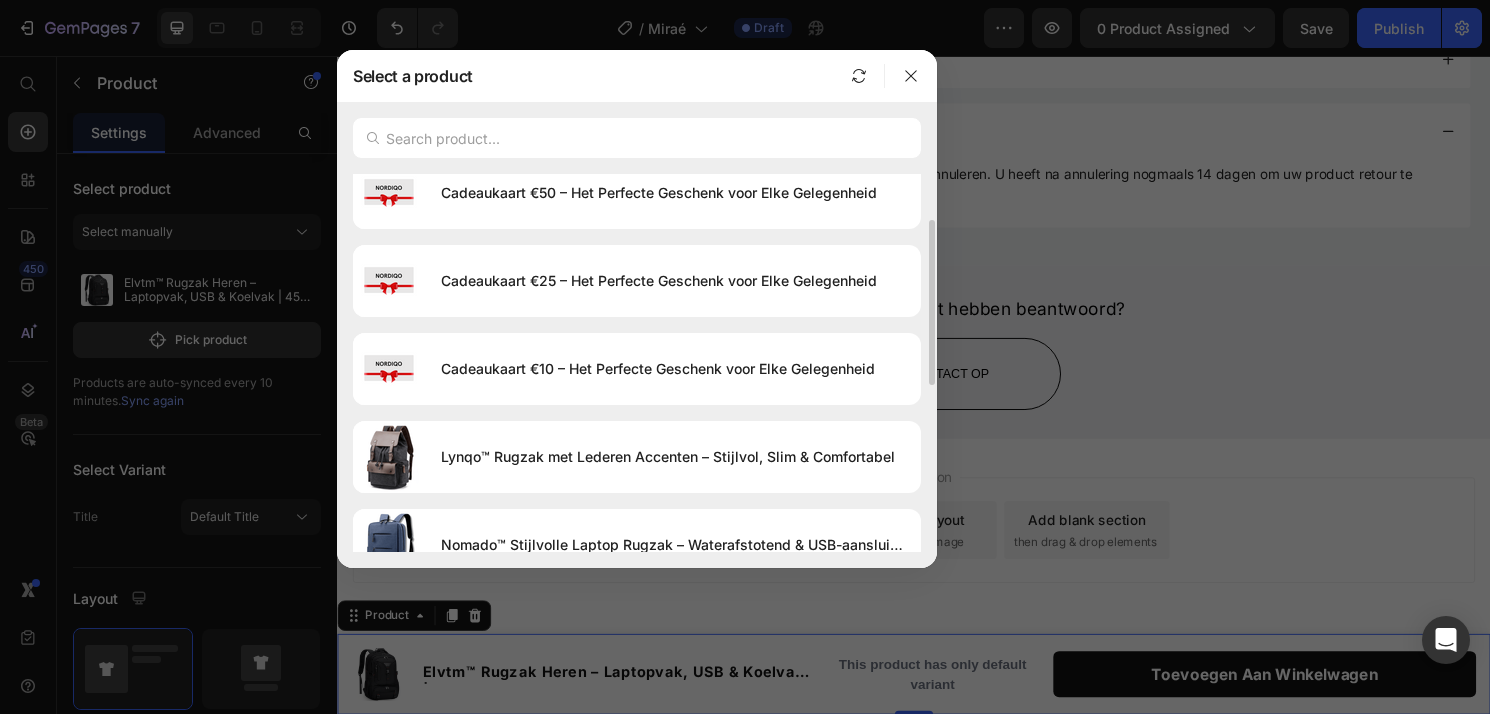 scroll, scrollTop: 203, scrollLeft: 0, axis: vertical 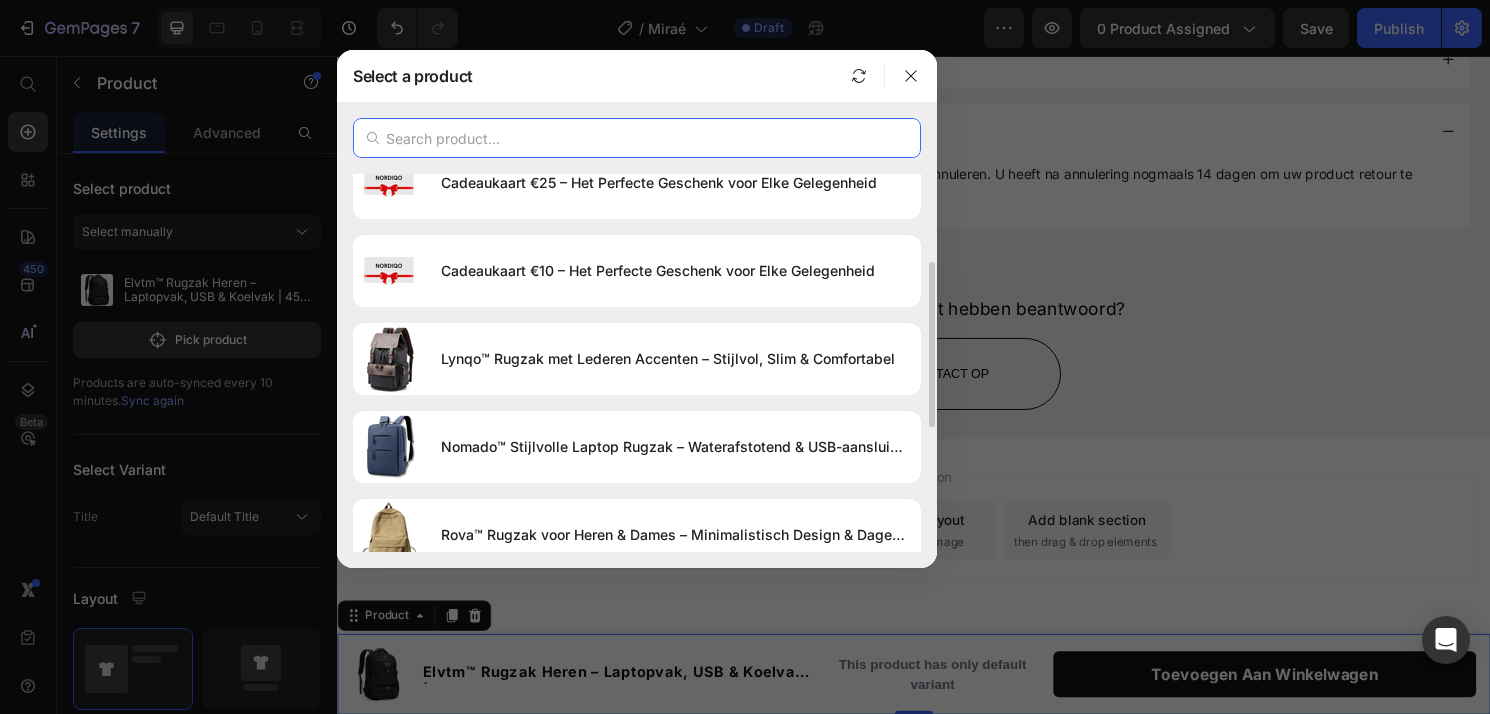 click at bounding box center (637, 138) 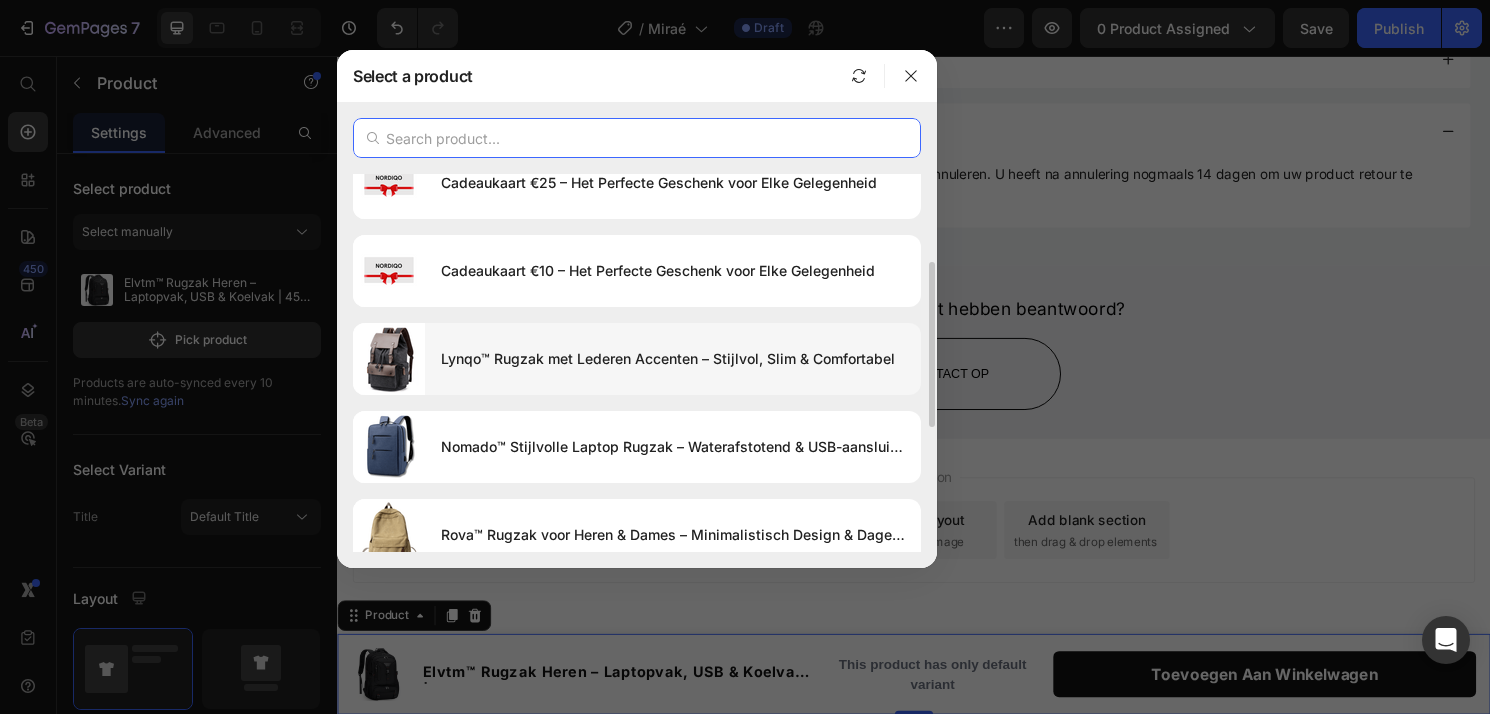 paste on "De Miraé™ rugzak is gemaakt van hoogwaardig canvas – een stevig en duurzaam katoenmengsel dat bekend staat om zijn robuuste uitstraling en lange levensduur. De binnenzijde is afgewerkt met een zachte polyester voering voor extra bescherming van je spullen." 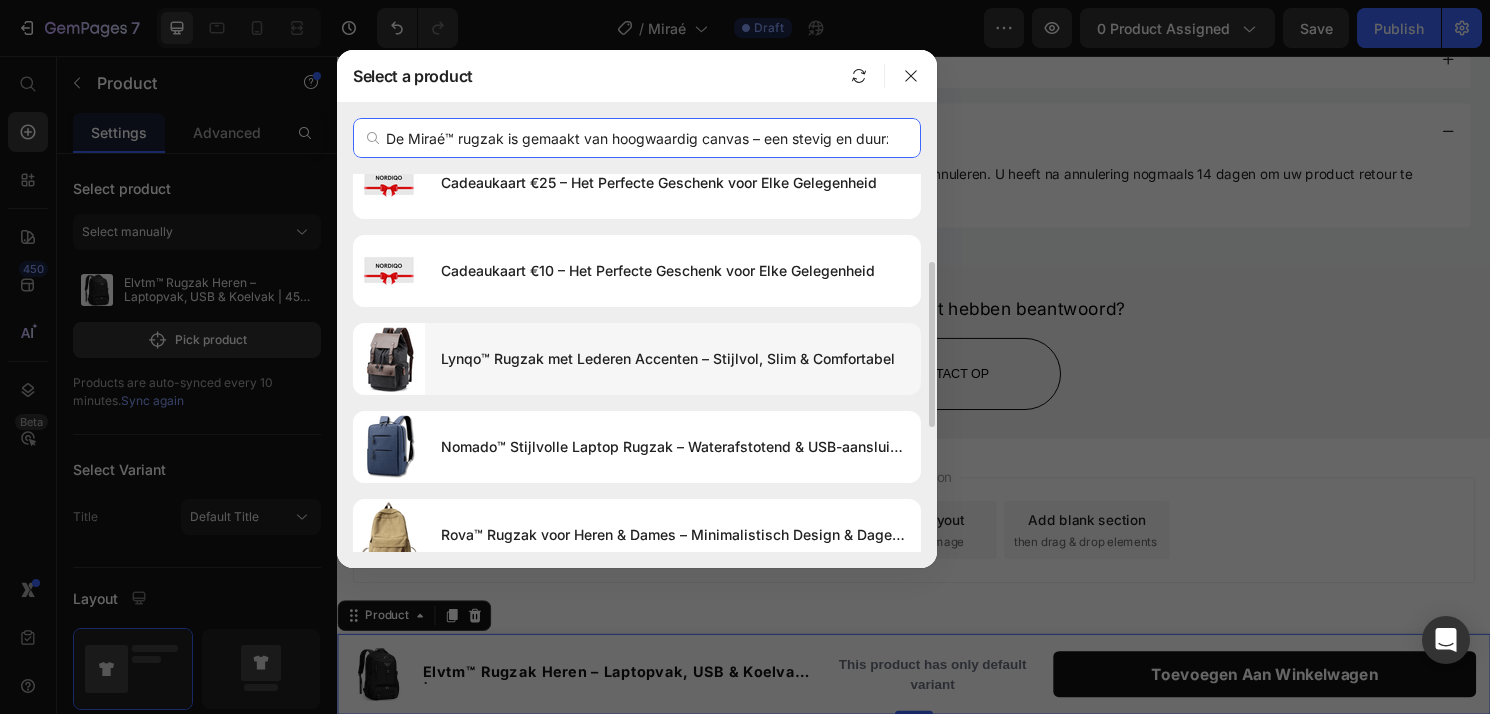 scroll, scrollTop: 0, scrollLeft: 1248, axis: horizontal 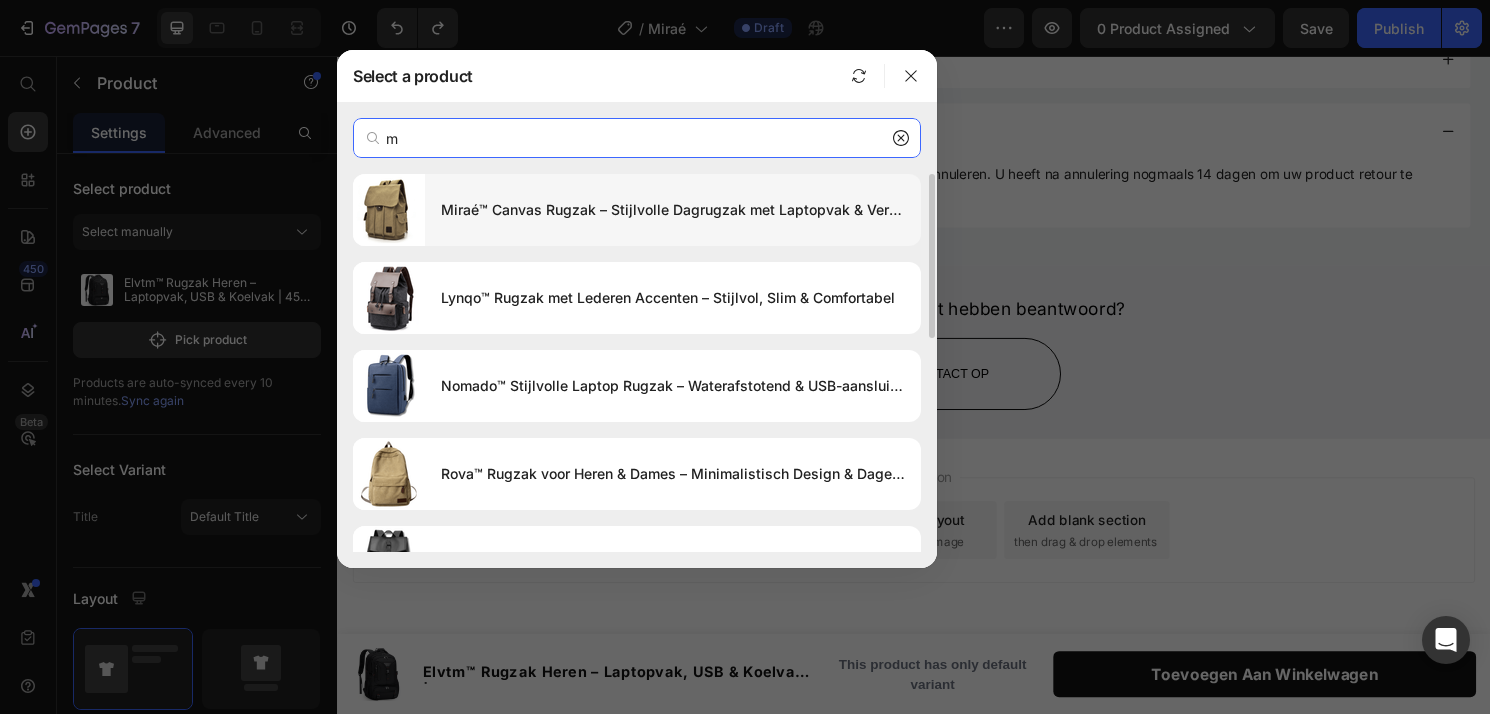 type on "m" 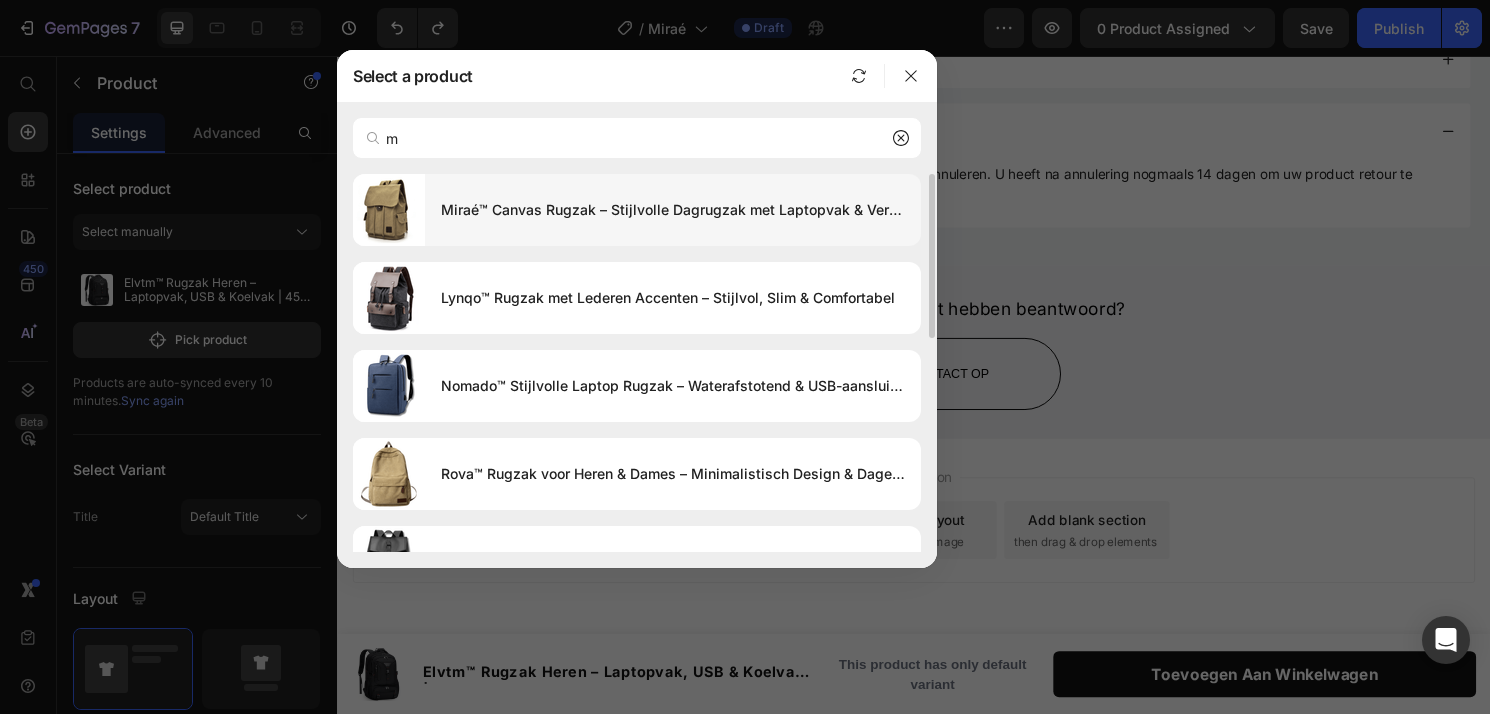 click on "Miraé™ Canvas Rugzak – Stijlvolle Dagrugzak met Laptopvak & Verstevigde Schouderbanden" at bounding box center [673, 210] 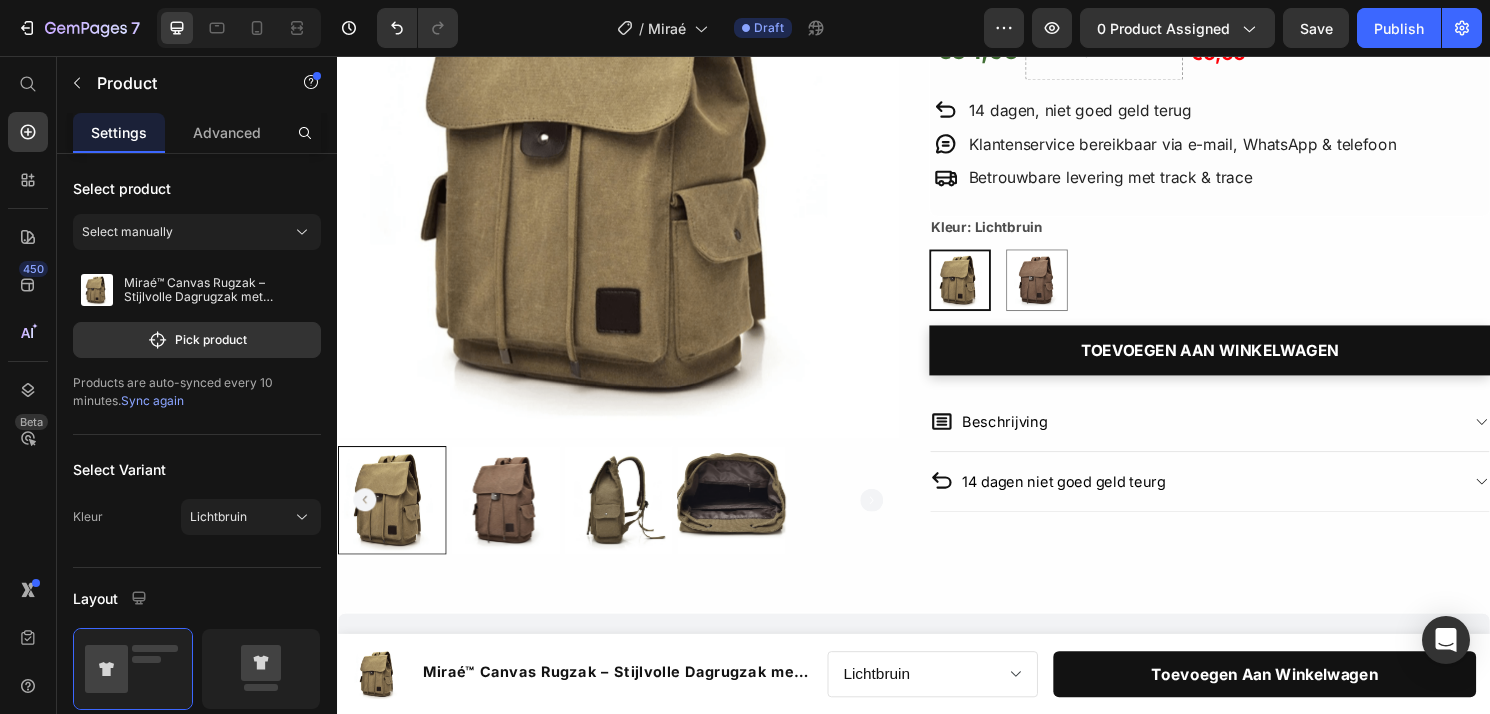 scroll, scrollTop: 0, scrollLeft: 0, axis: both 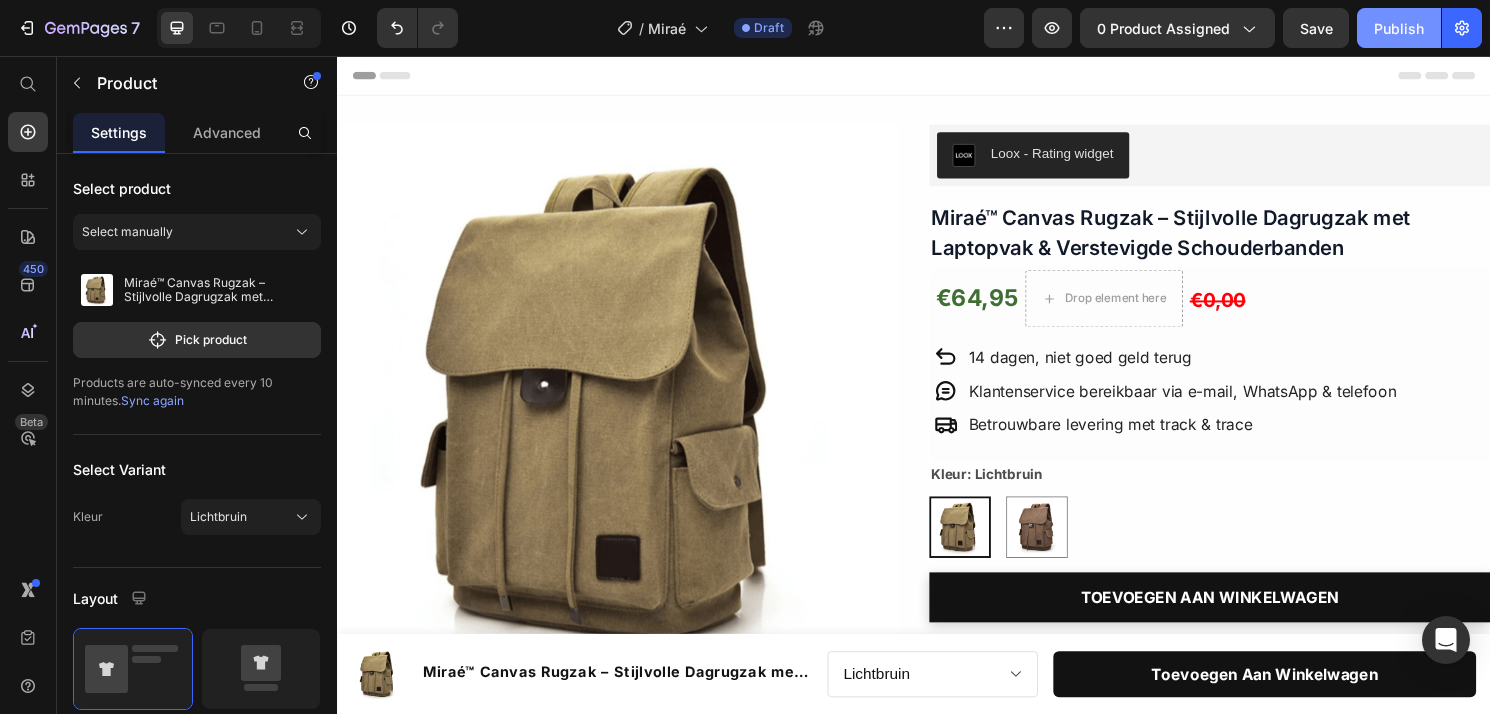 click on "Publish" at bounding box center (1399, 28) 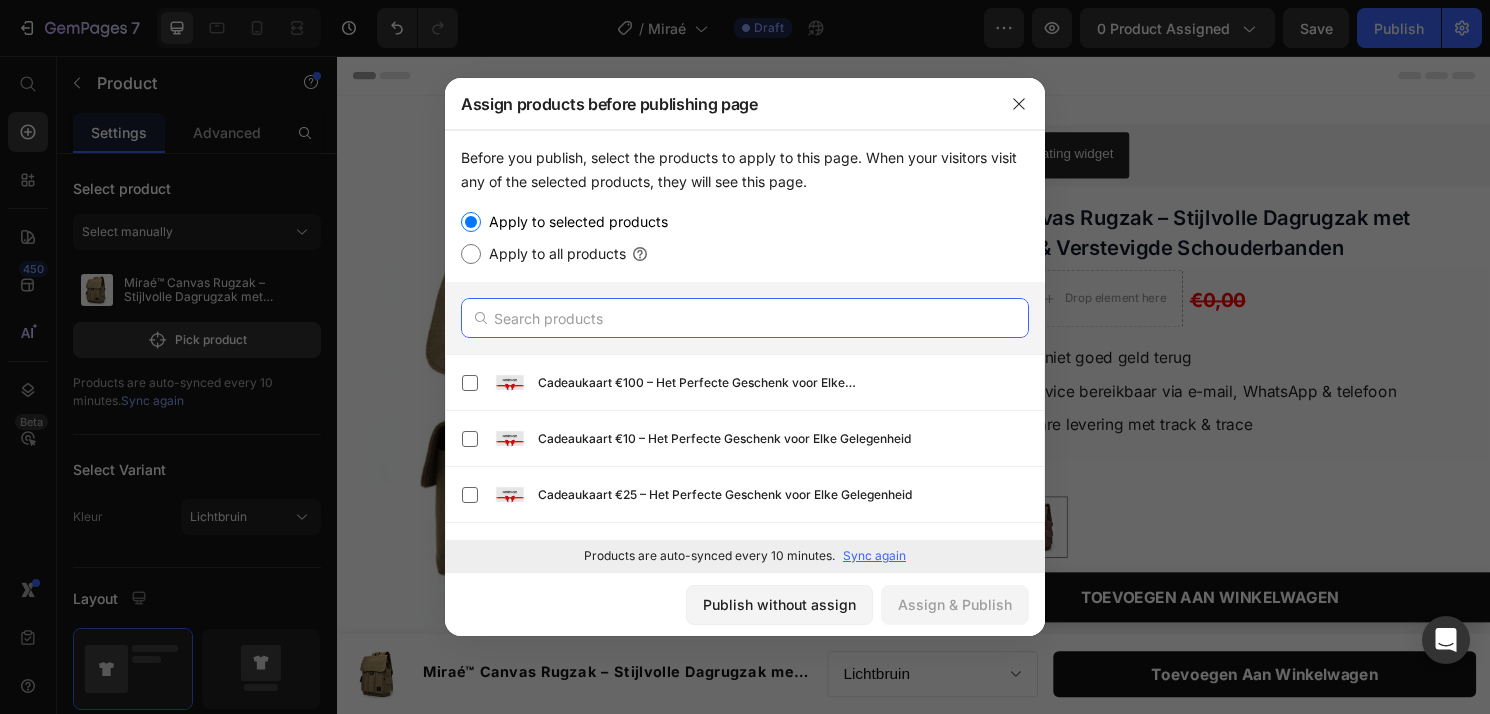 click at bounding box center (745, 318) 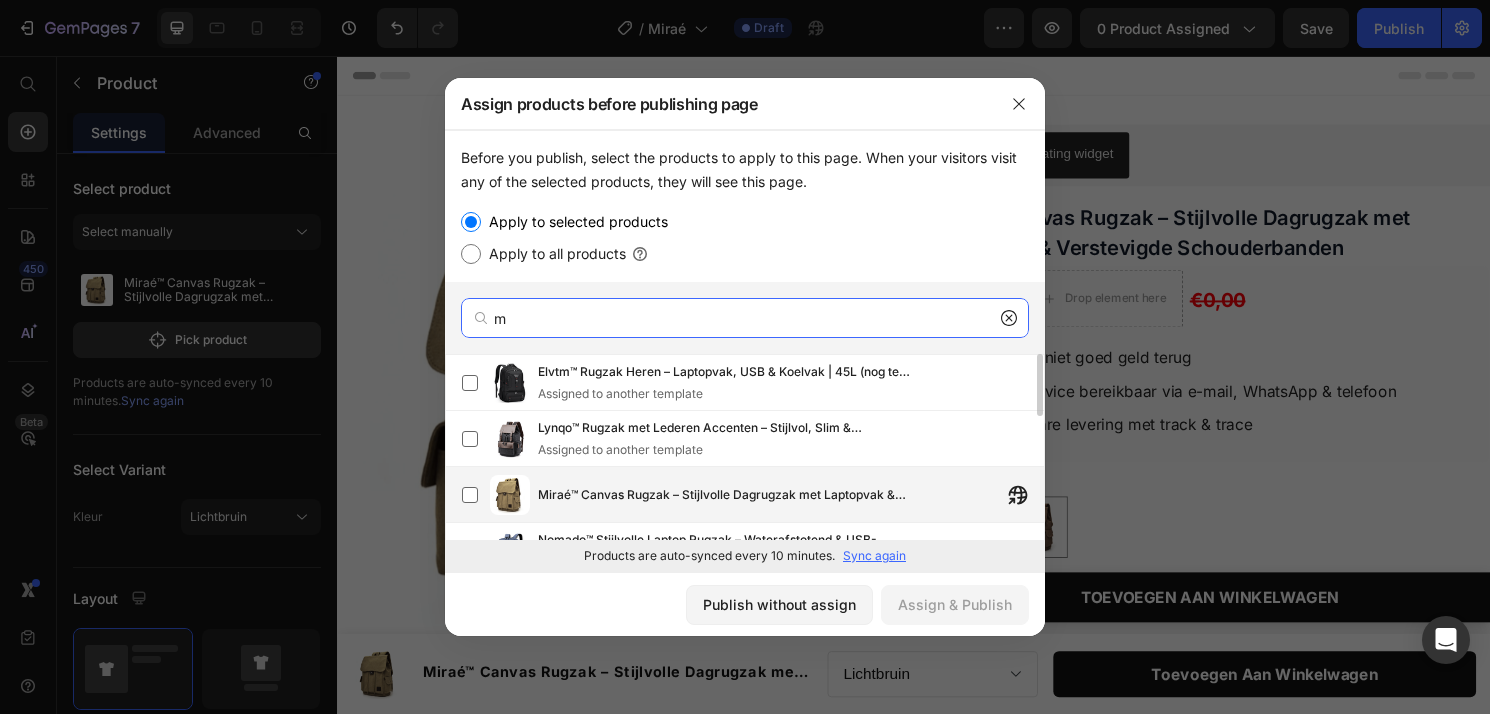 type on "m" 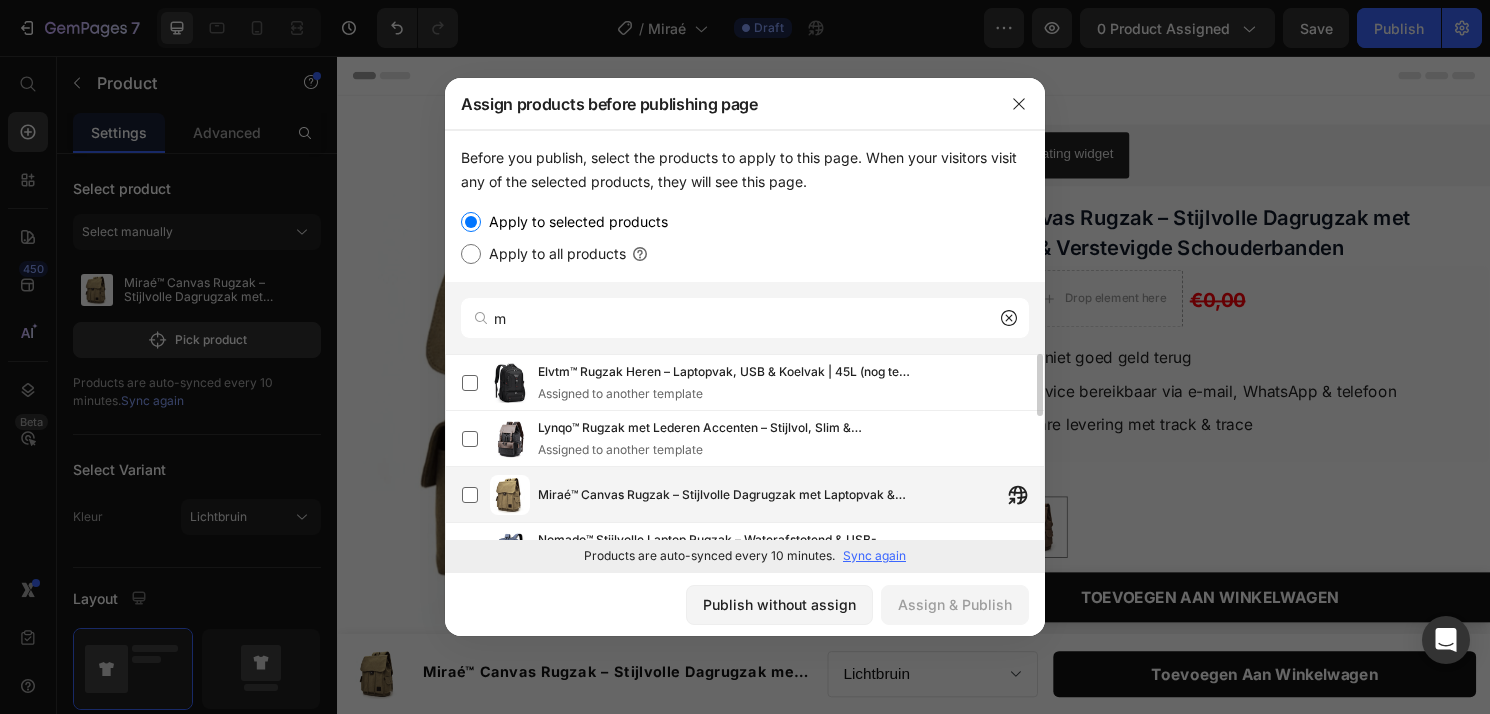 click on "Miraé™ Canvas Rugzak – Stijlvolle Dagrugzak met Laptopvak & Verstevigde Schouderbanden" 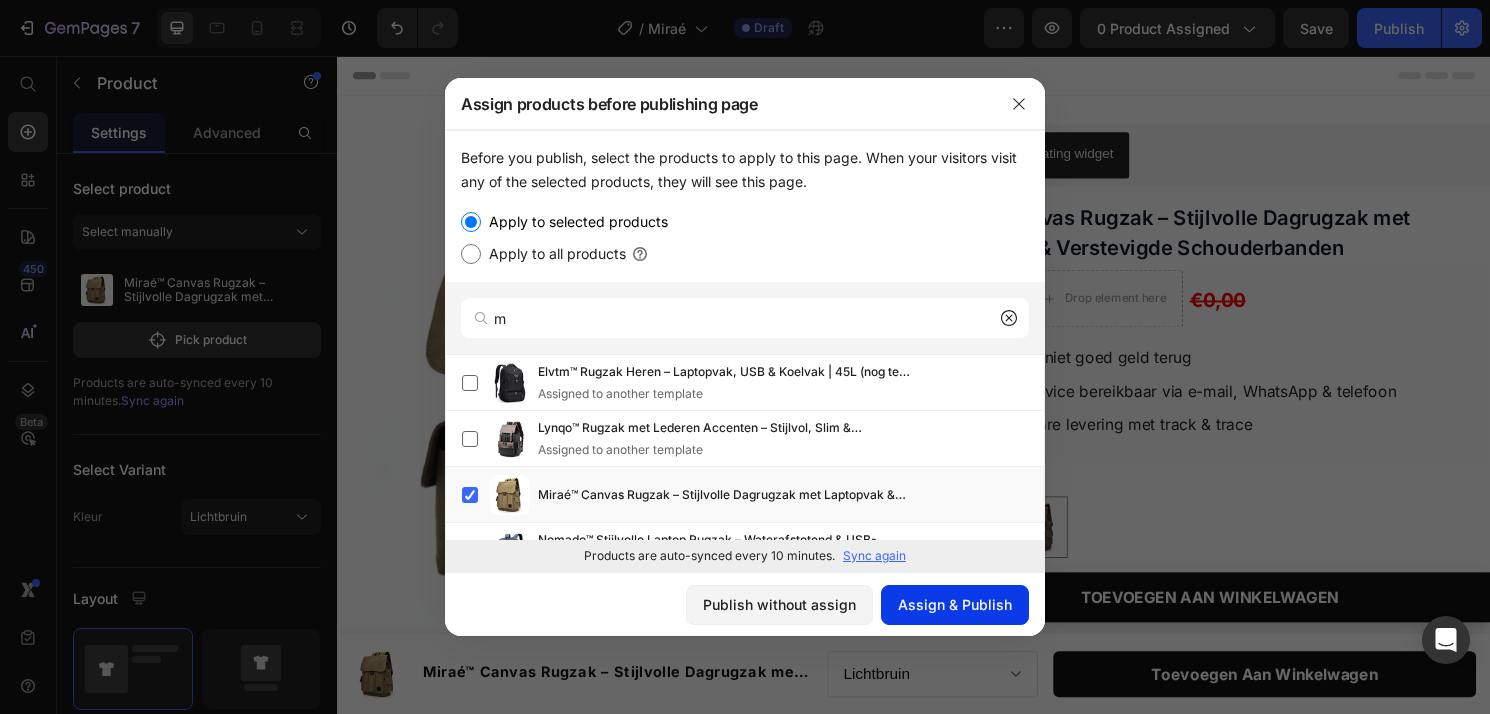 click on "Assign & Publish" at bounding box center (955, 604) 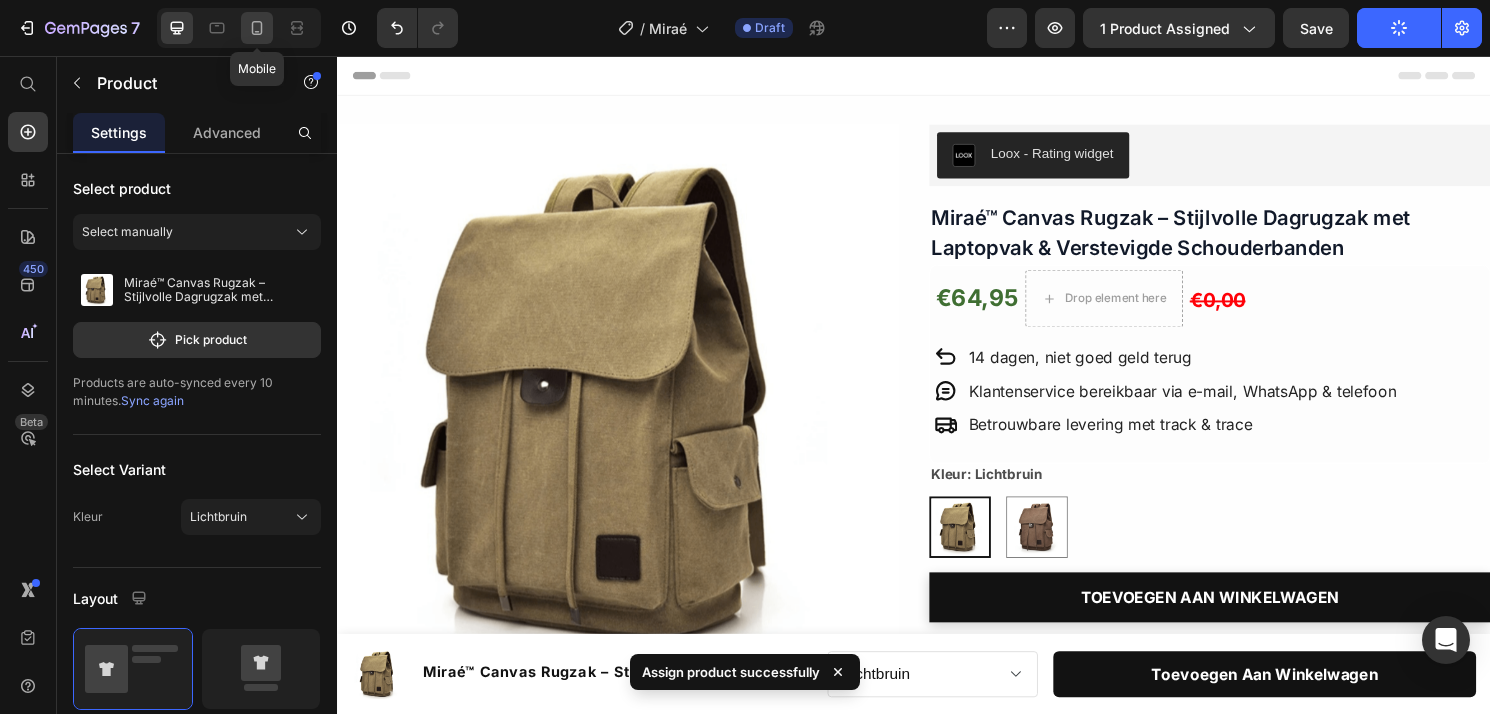 click 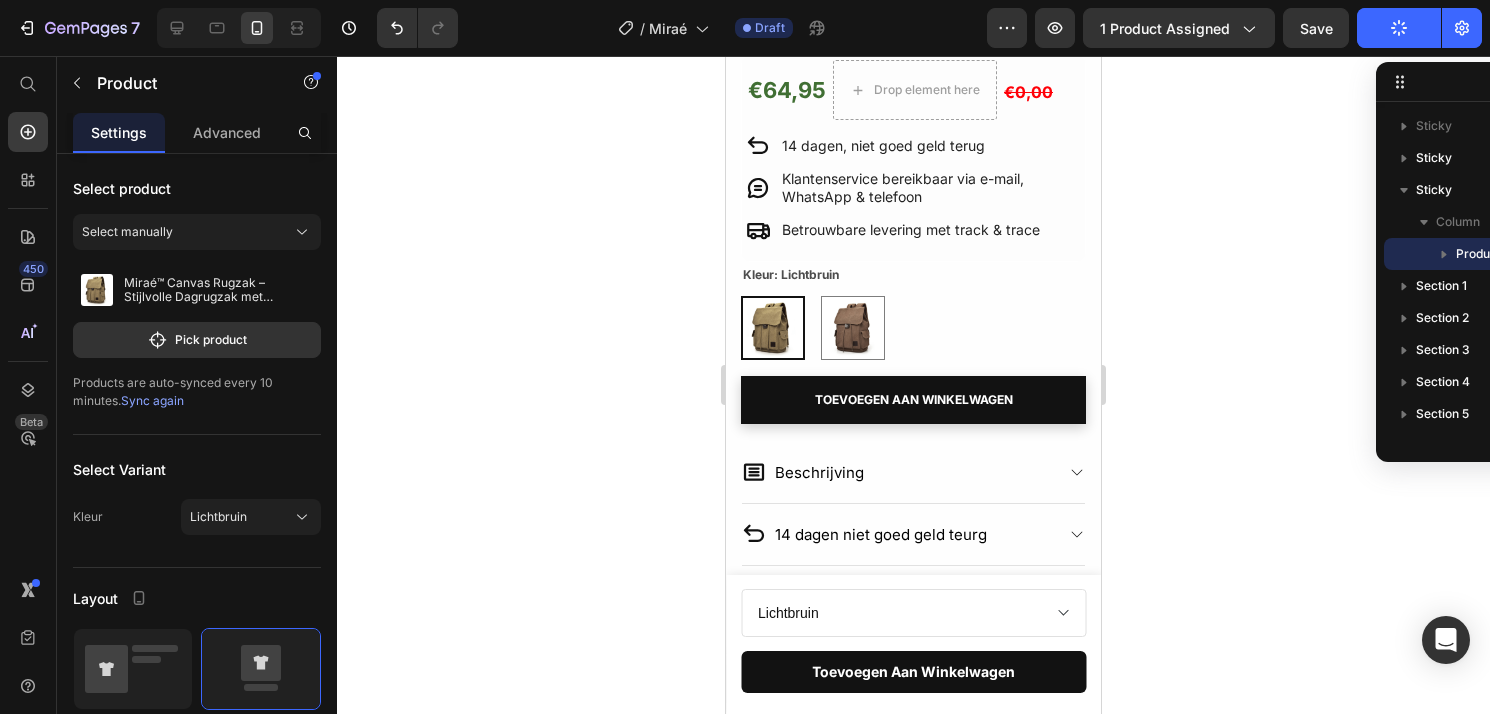 scroll, scrollTop: 483, scrollLeft: 0, axis: vertical 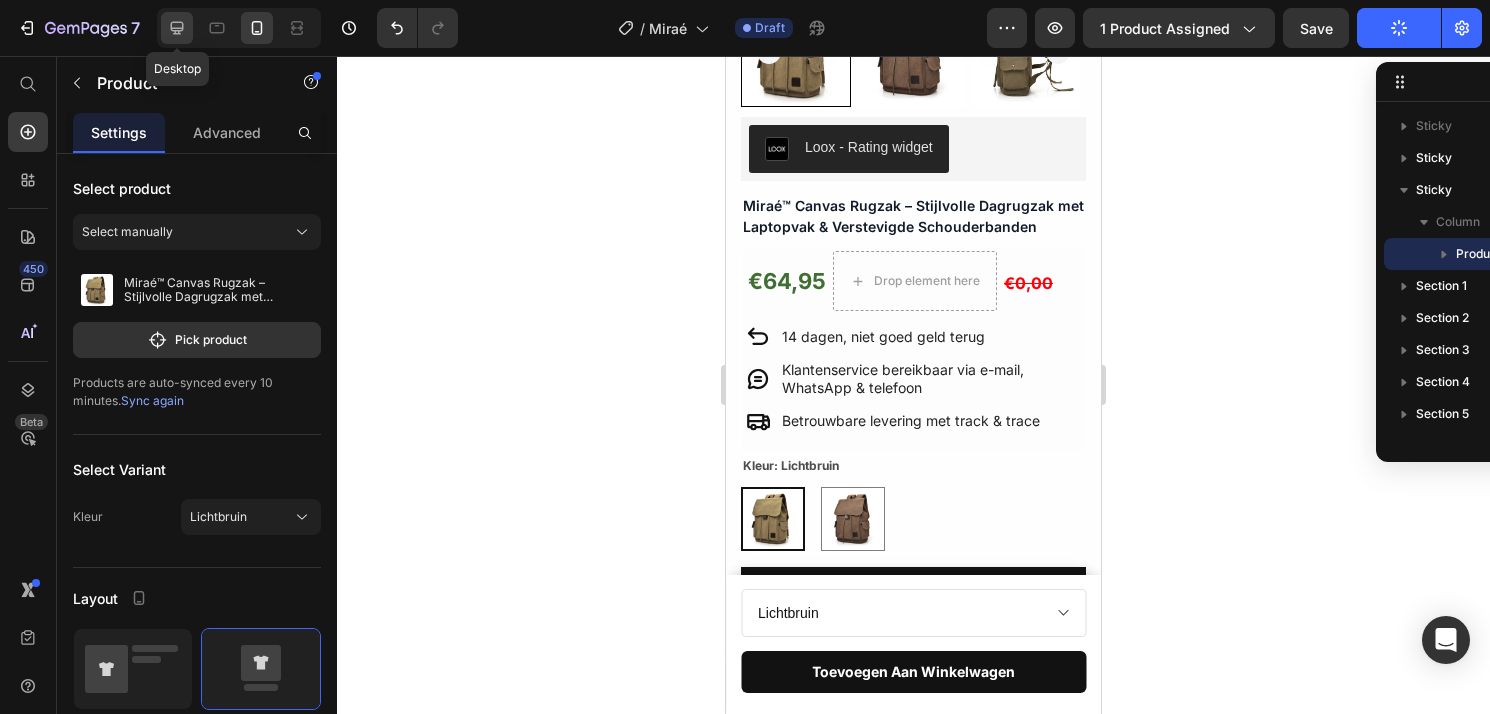 click 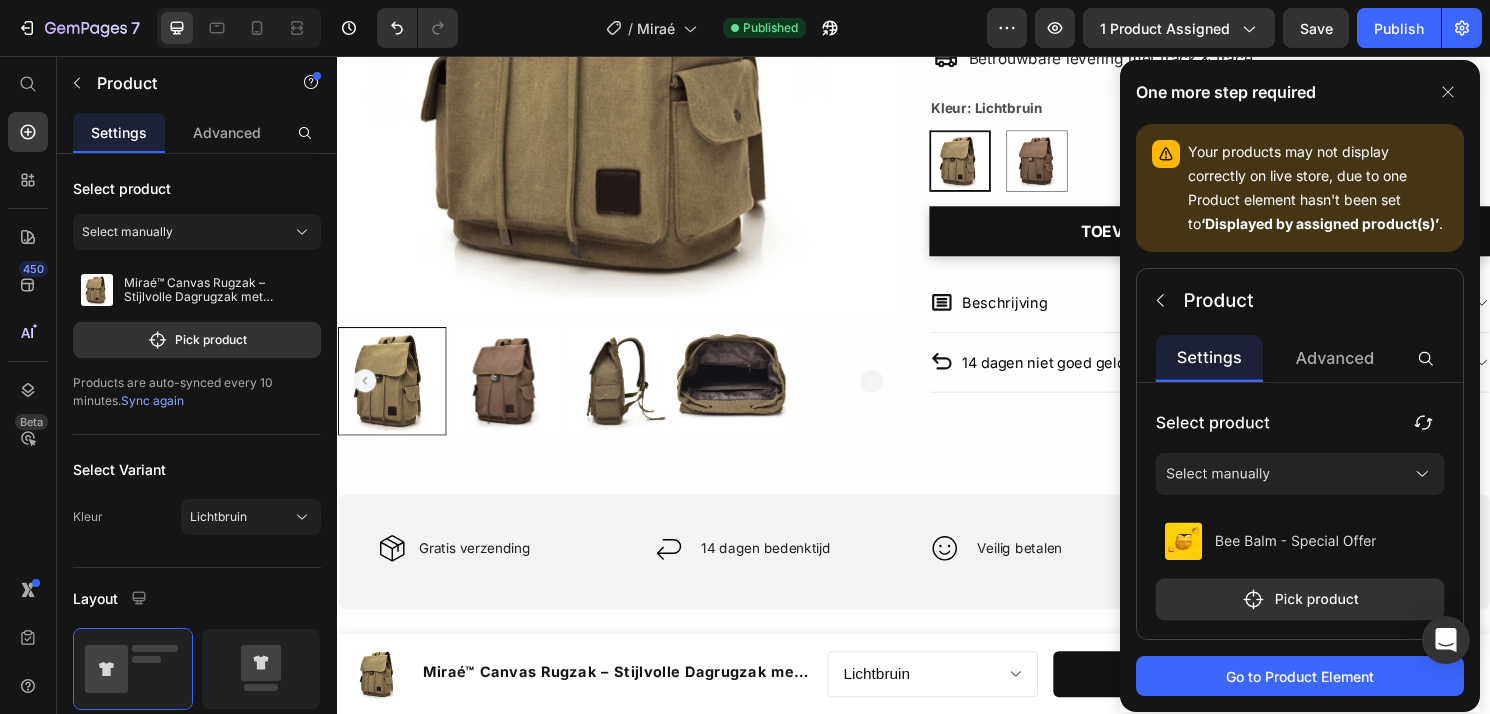 scroll, scrollTop: 0, scrollLeft: 0, axis: both 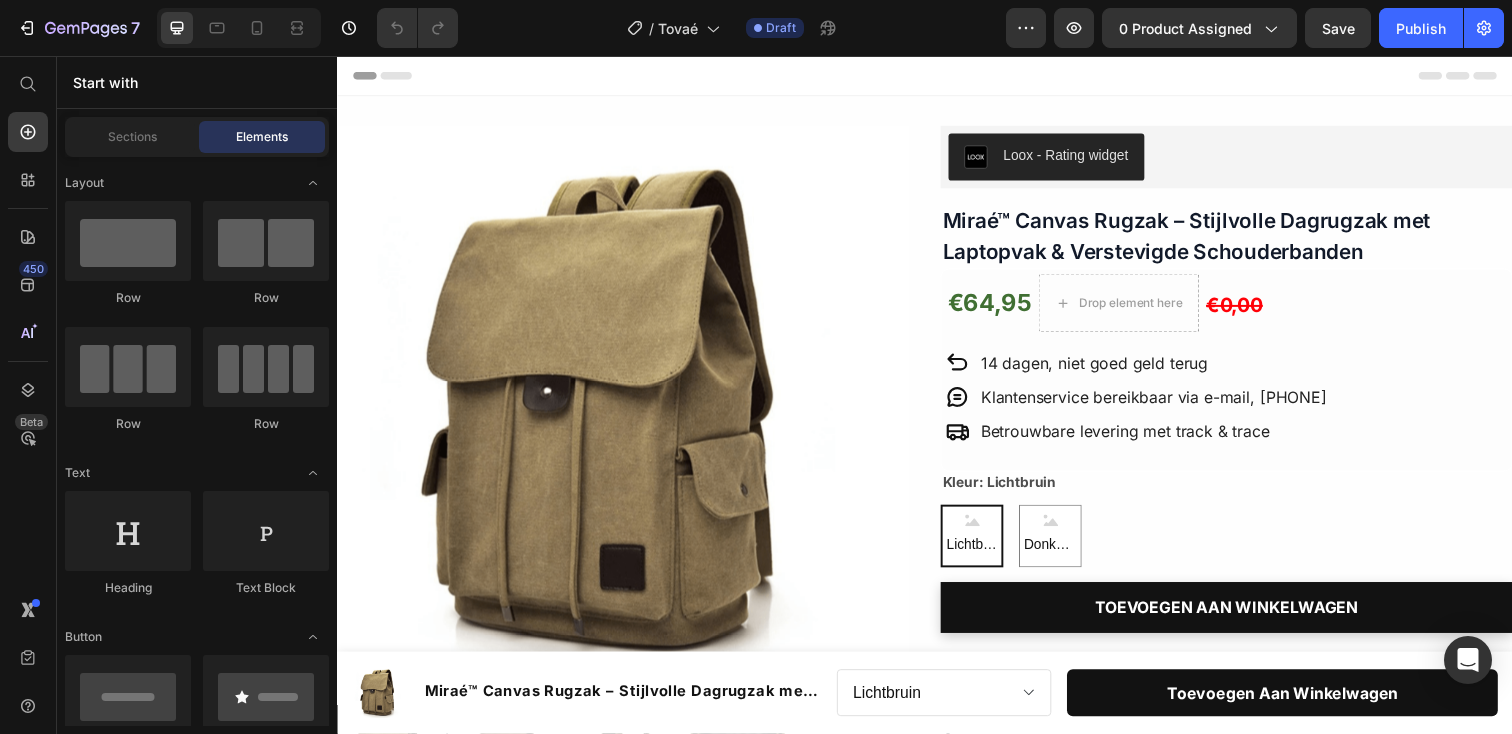 click at bounding box center (629, 419) 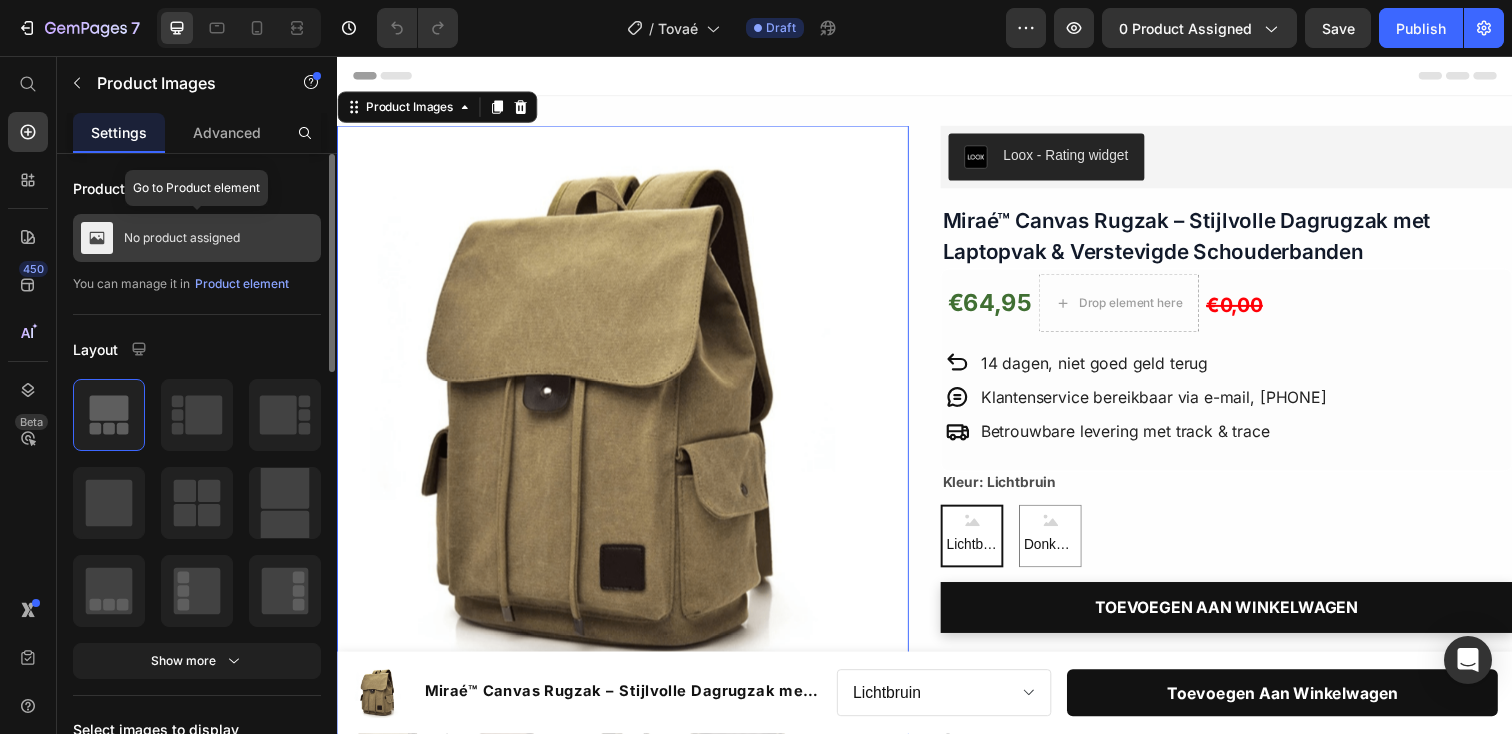 click on "No product assigned" 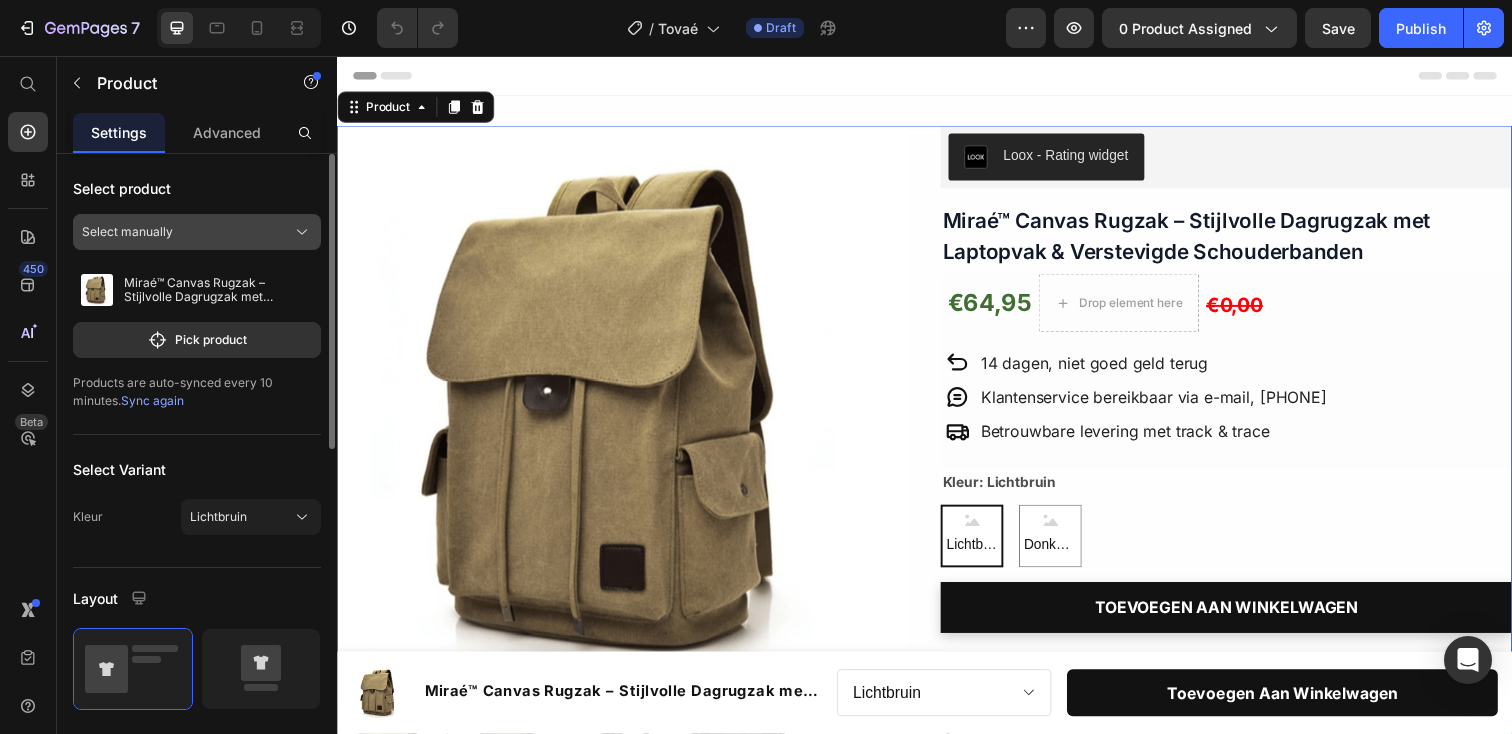 click on "Select manually" 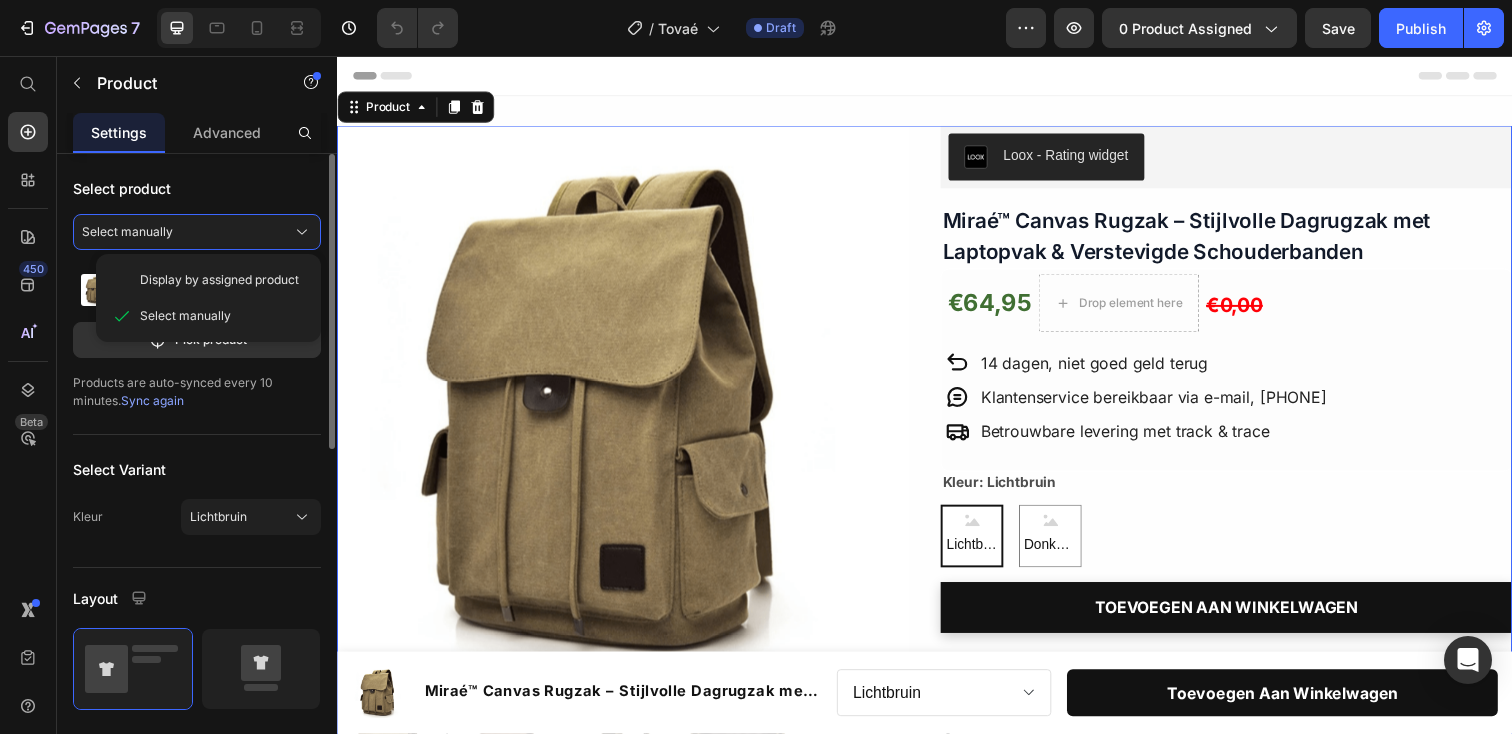 click on "Select product" at bounding box center (122, 188) 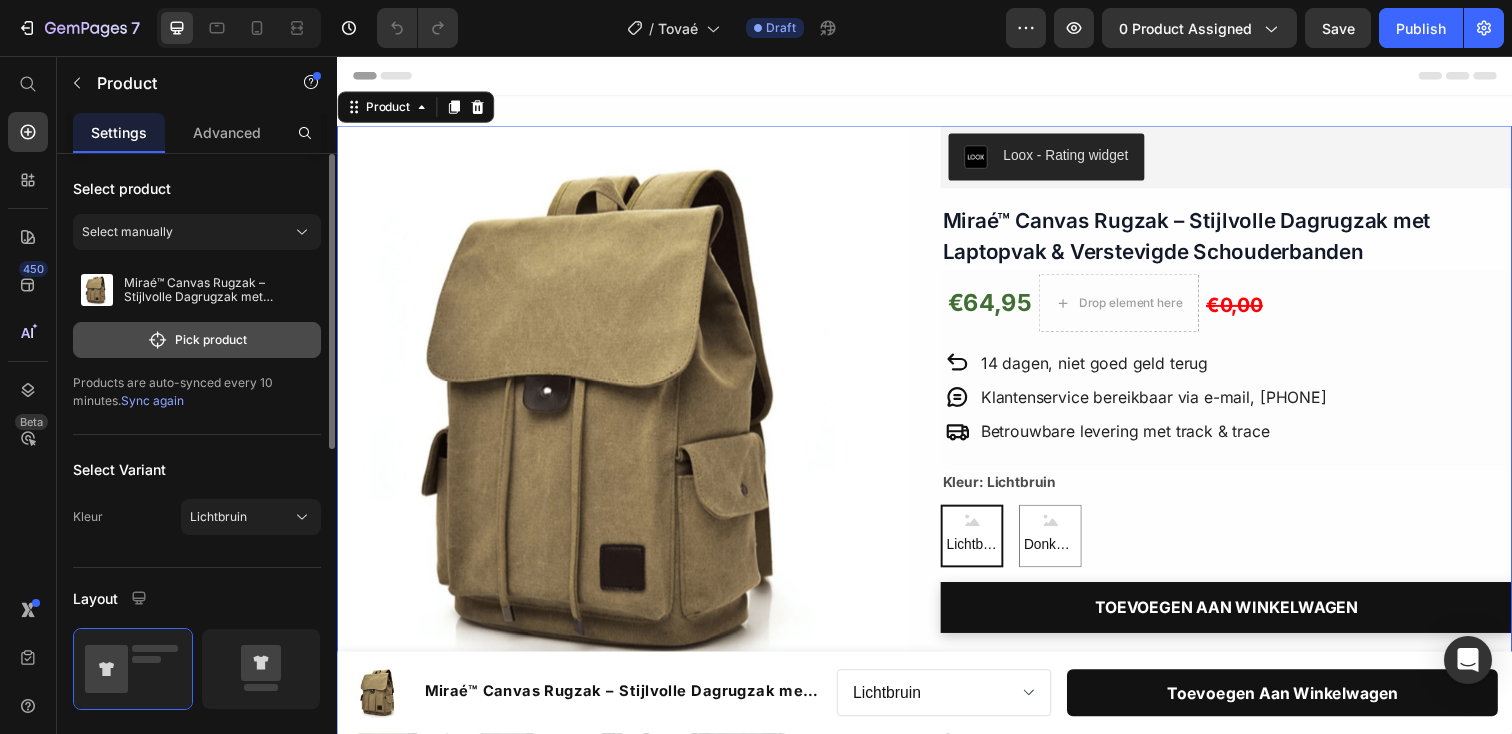 click on "Pick product" at bounding box center [197, 340] 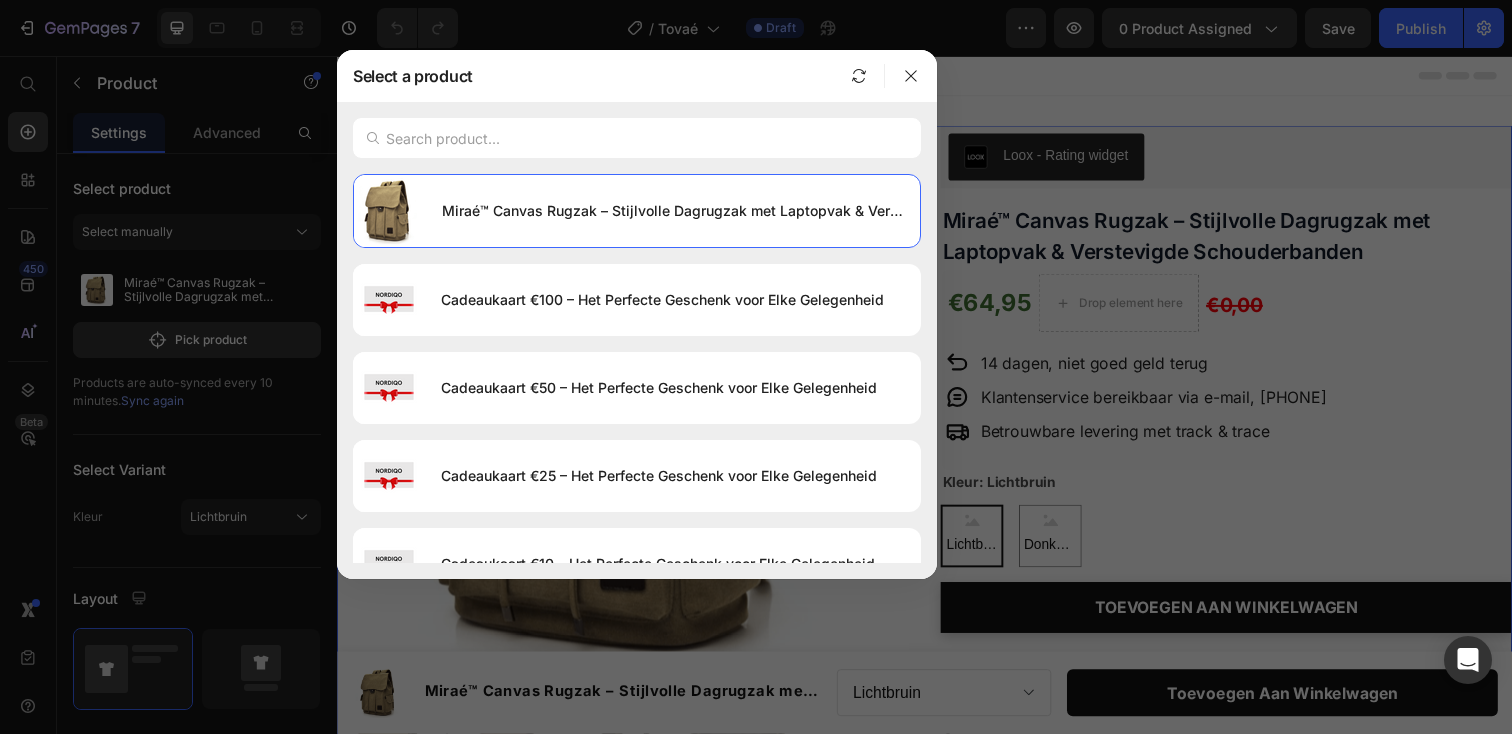 click at bounding box center (373, 138) 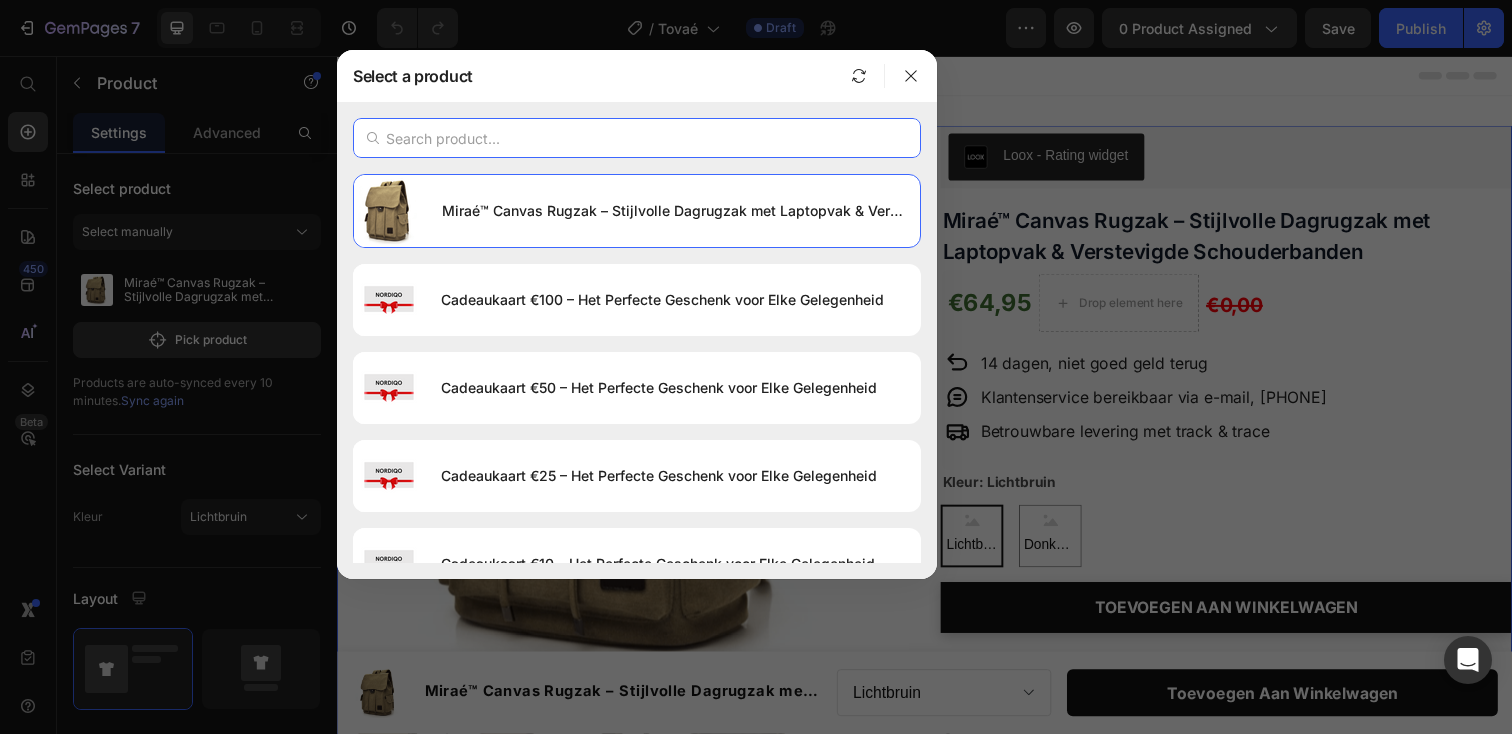 click at bounding box center (637, 138) 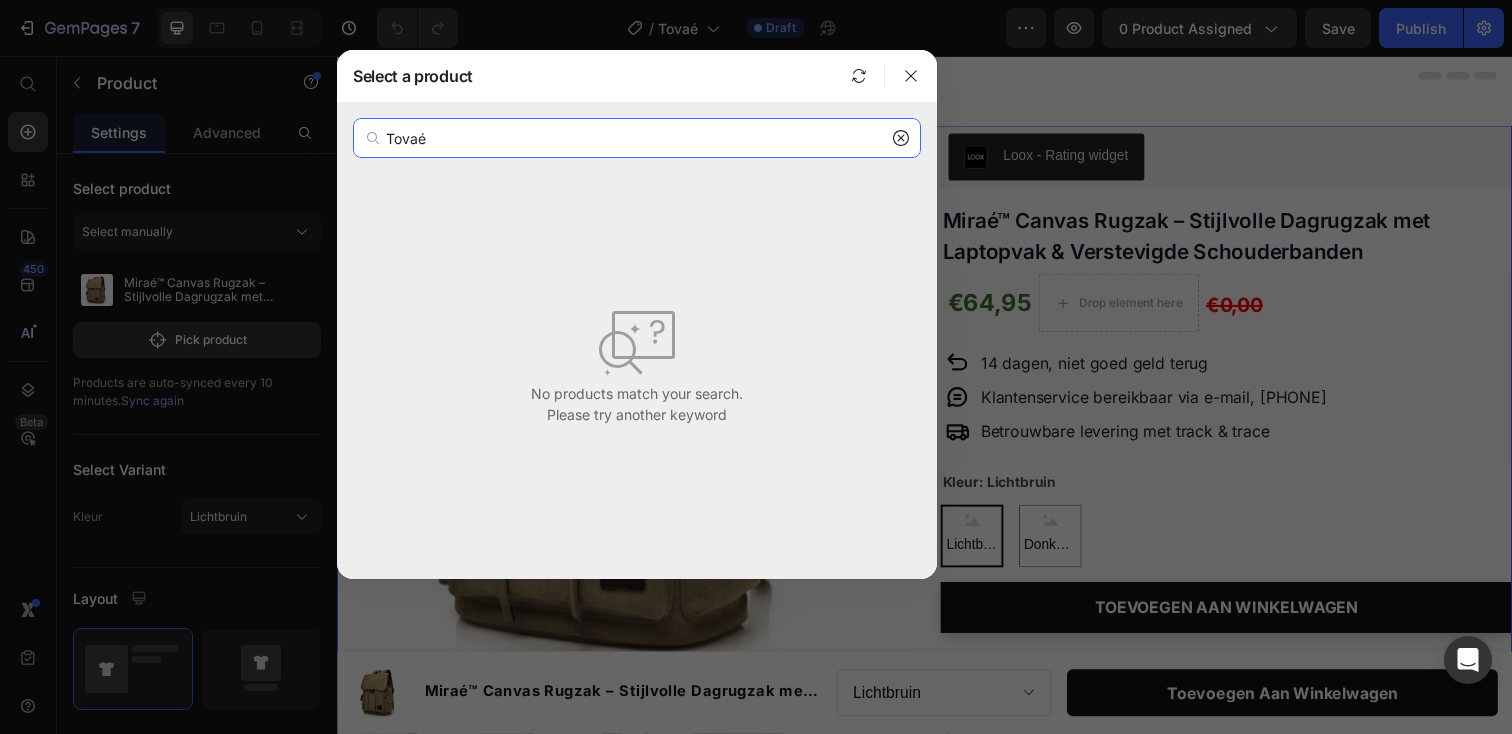 type on "Tovaé" 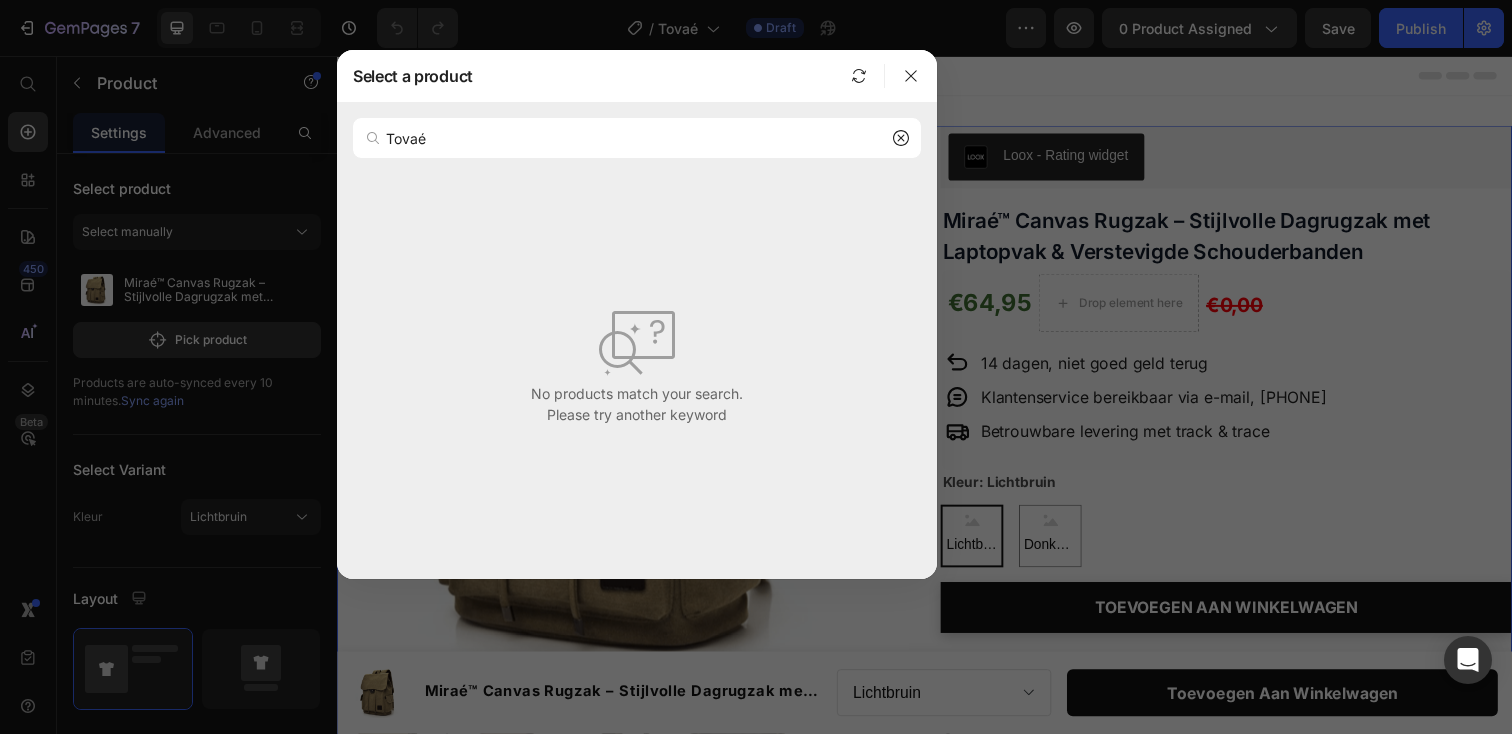 click at bounding box center [859, 76] 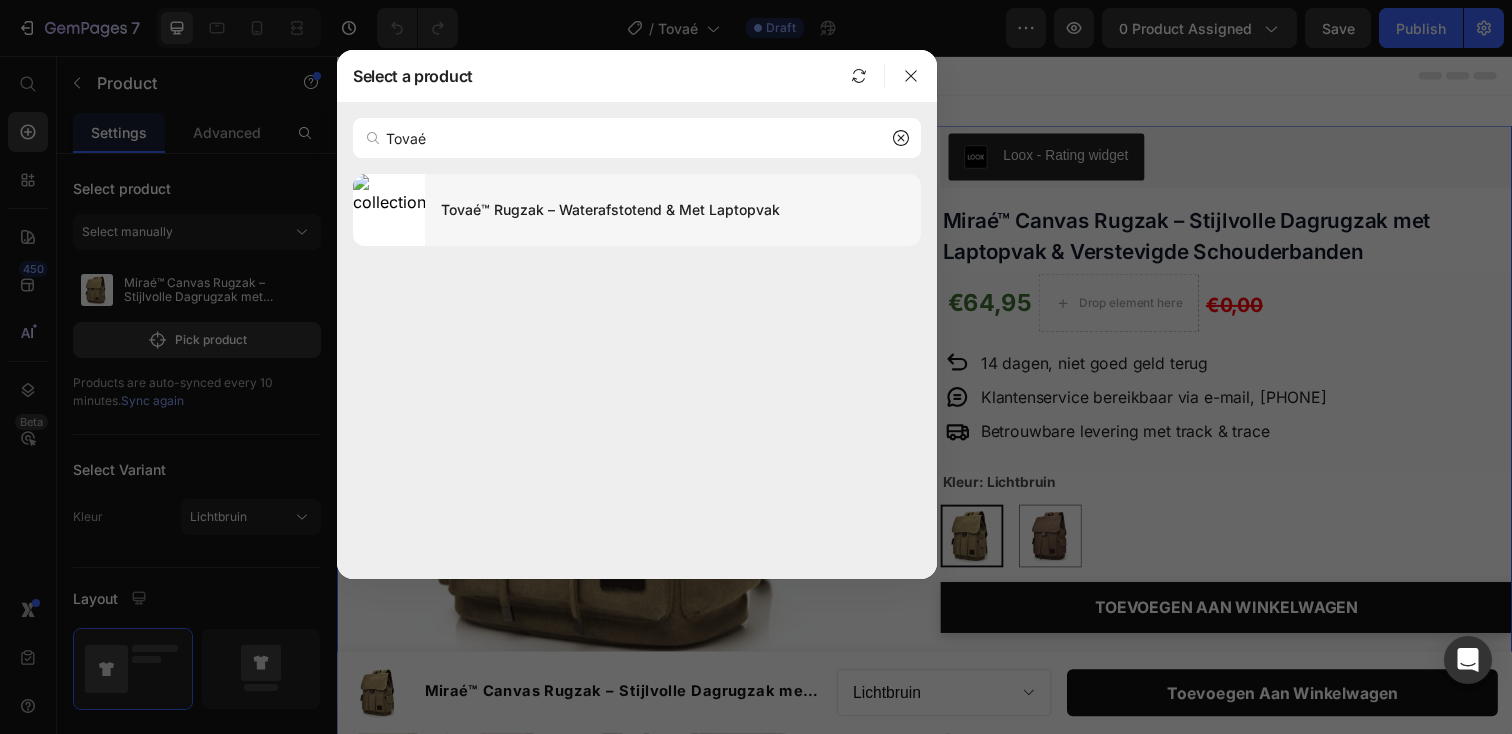 click on "Tovaé™ Rugzak – Waterafstotend & Met Laptopvak" at bounding box center (673, 210) 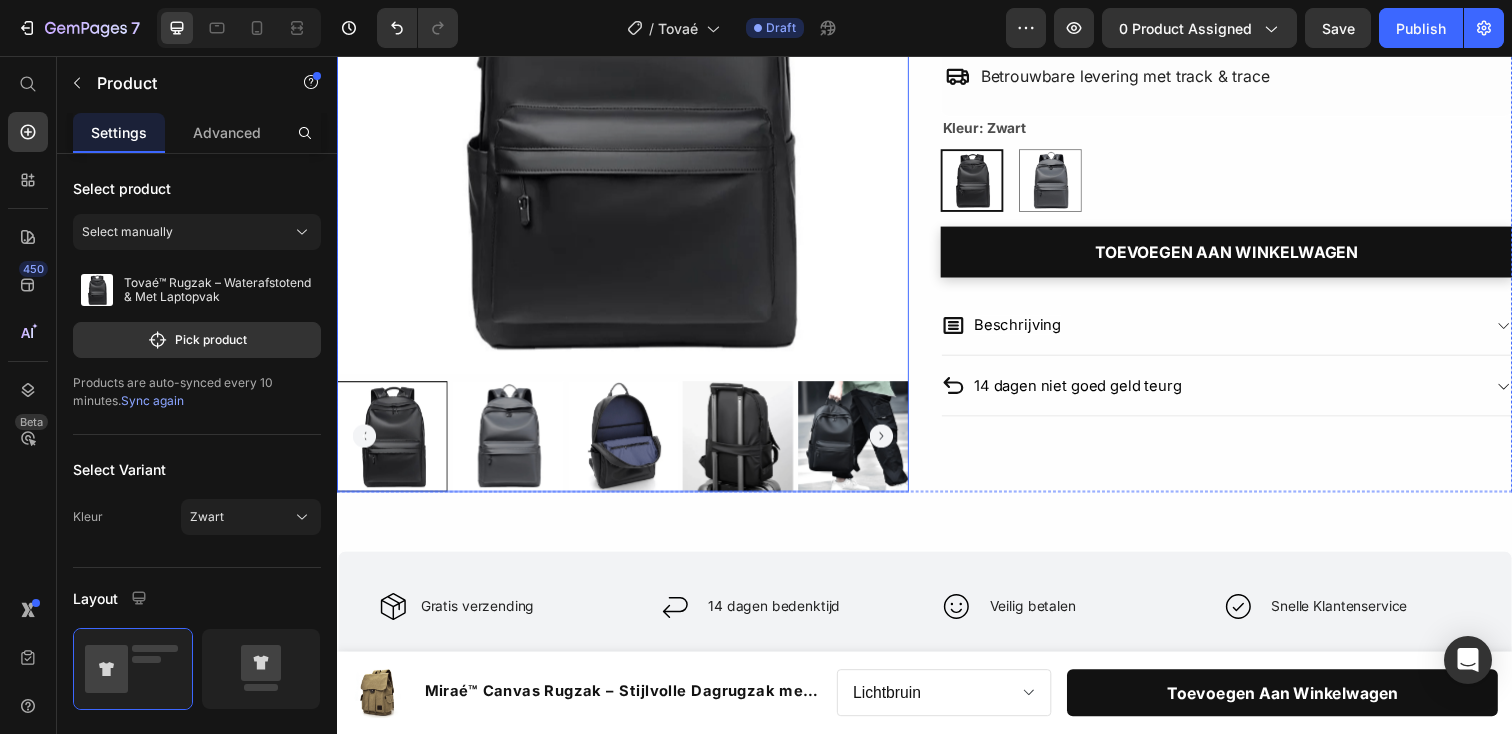 scroll, scrollTop: 338, scrollLeft: 0, axis: vertical 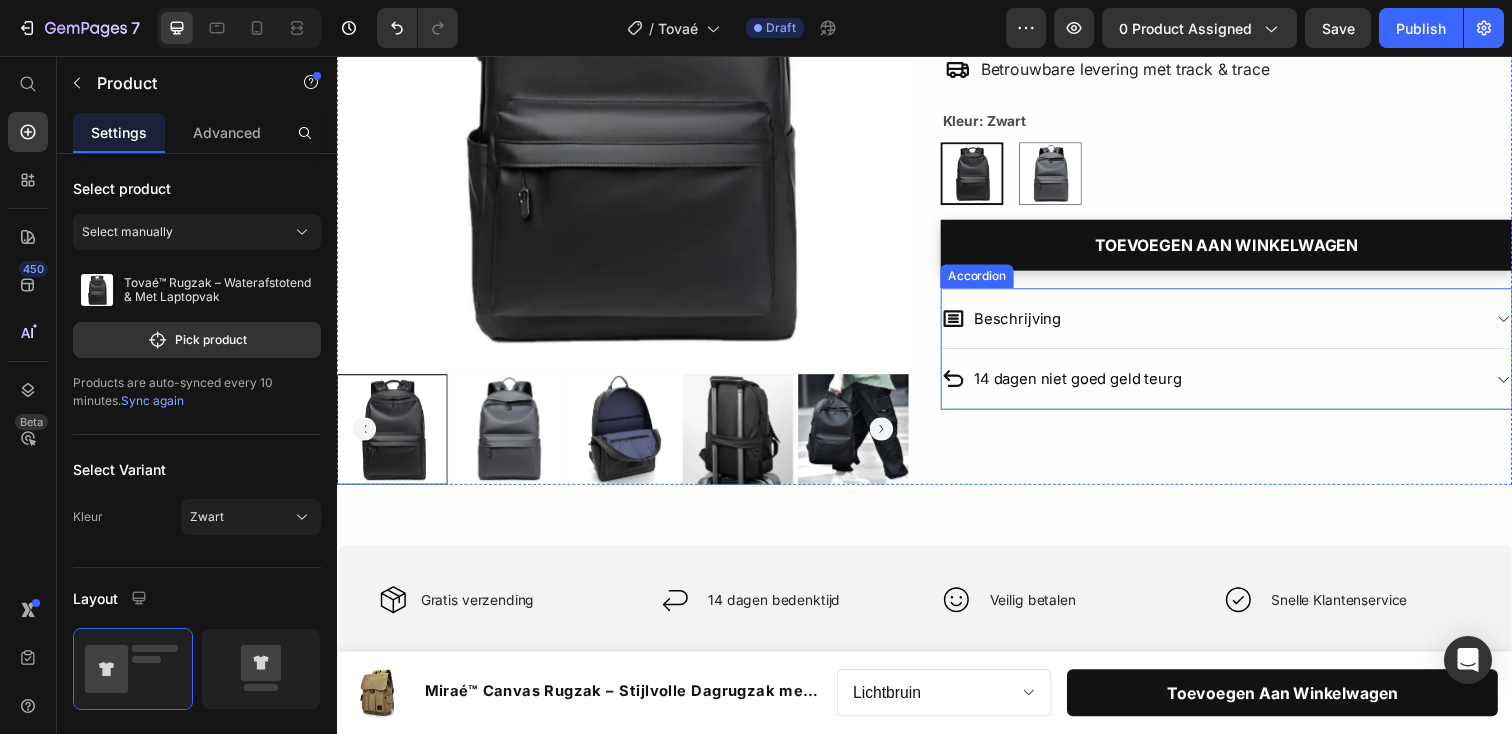 click on "Beschrijving" at bounding box center [1229, 323] 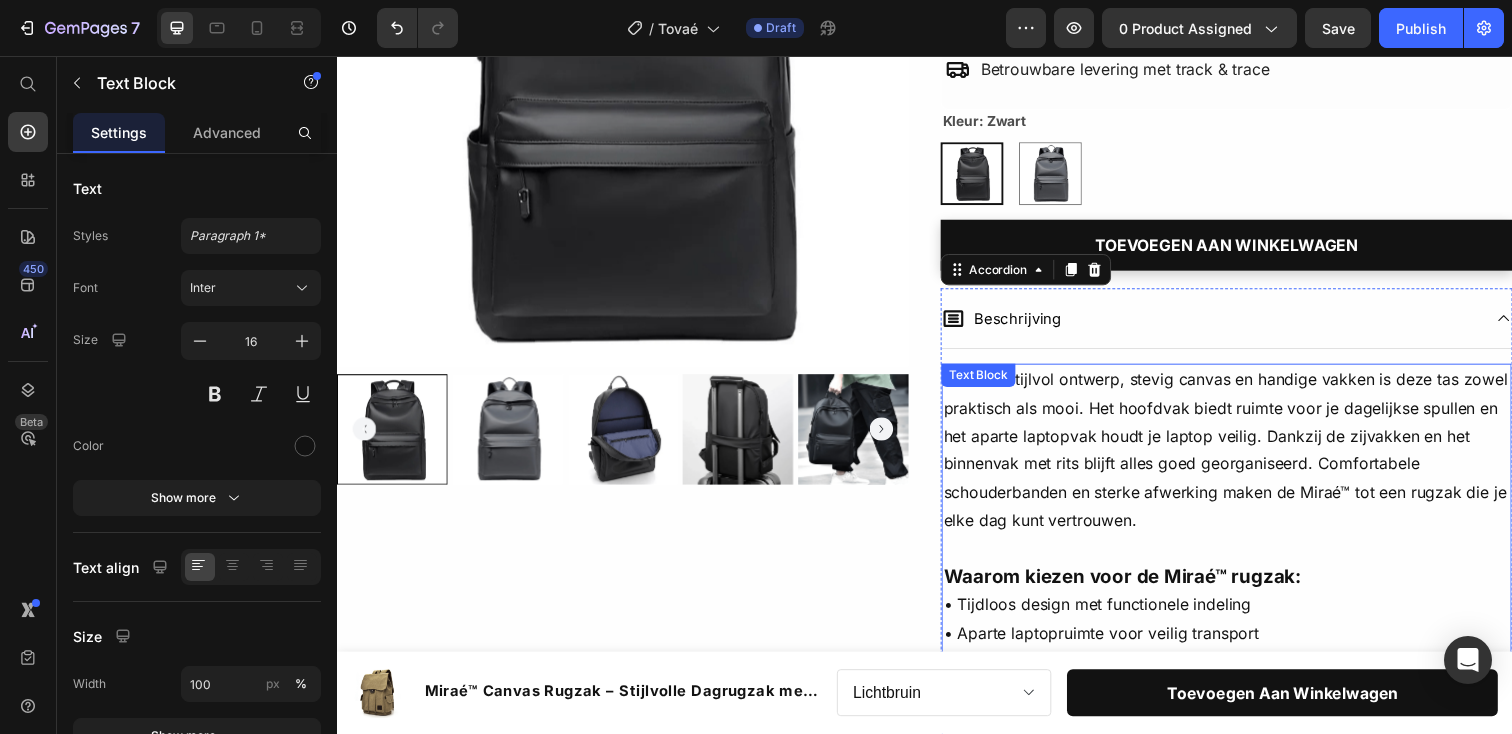 click on "Met een stijlvol ontwerp, stevig canvas en handige vakken is deze tas zowel praktisch als mooi. Het hoofdvak biedt ruimte voor je dagelijkse spullen en het aparte laptopvak houdt je laptop veilig. Dankzij de zijvakken en het binnenvak met rits blijft alles goed georganiseerd. Comfortabele schouderbanden en sterke afwerking maken de Miraé™ tot een rugzak die je elke dag kunt vertrouwen." at bounding box center [1245, 458] 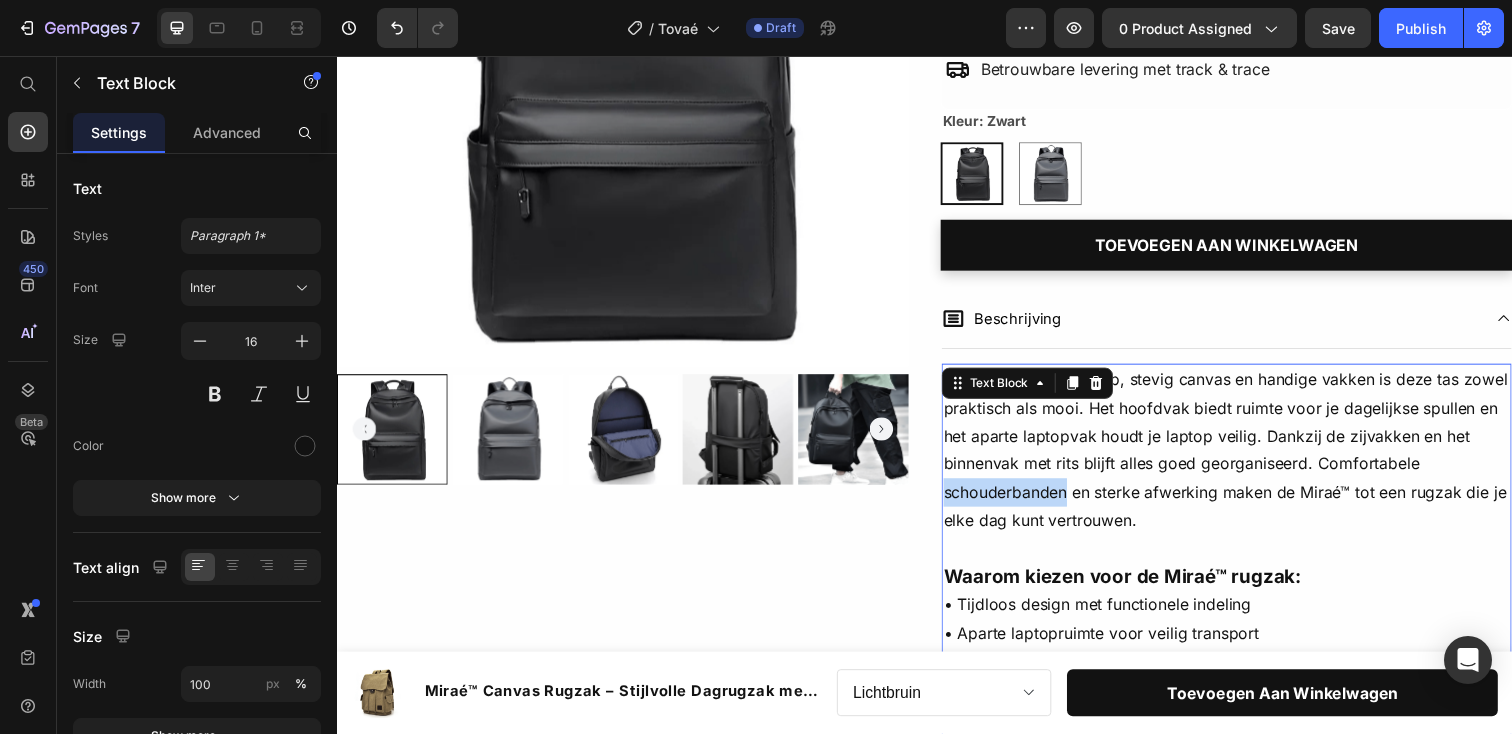 click on "Met een stijlvol ontwerp, stevig canvas en handige vakken is deze tas zowel praktisch als mooi. Het hoofdvak biedt ruimte voor je dagelijkse spullen en het aparte laptopvak houdt je laptop veilig. Dankzij de zijvakken en het binnenvak met rits blijft alles goed georganiseerd. Comfortabele schouderbanden en sterke afwerking maken de Miraé™ tot een rugzak die je elke dag kunt vertrouwen." at bounding box center [1245, 458] 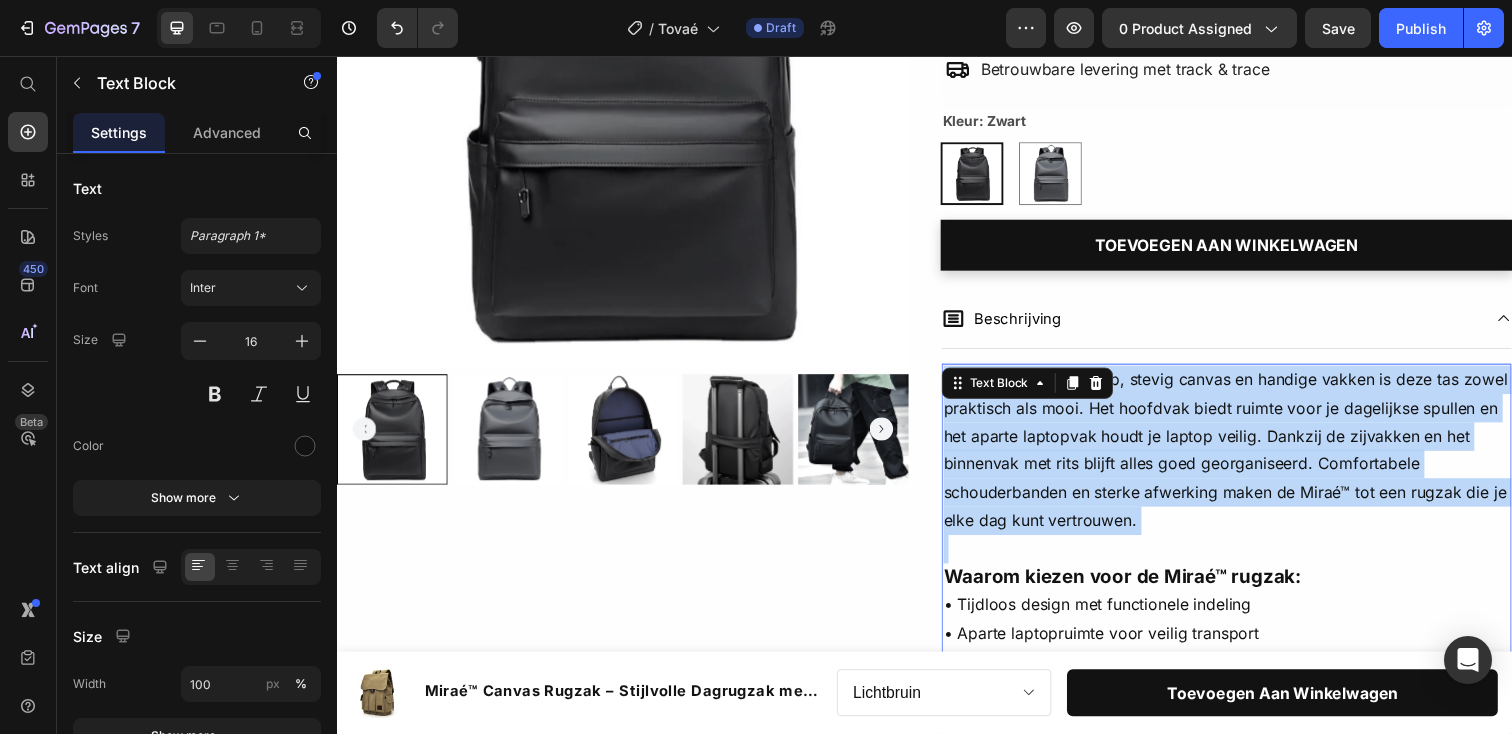 click on "Met een stijlvol ontwerp, stevig canvas en handige vakken is deze tas zowel praktisch als mooi. Het hoofdvak biedt ruimte voor je dagelijkse spullen en het aparte laptopvak houdt je laptop veilig. Dankzij de zijvakken en het binnenvak met rits blijft alles goed georganiseerd. Comfortabele schouderbanden en sterke afwerking maken de Miraé™ tot een rugzak die je elke dag kunt vertrouwen." at bounding box center [1245, 458] 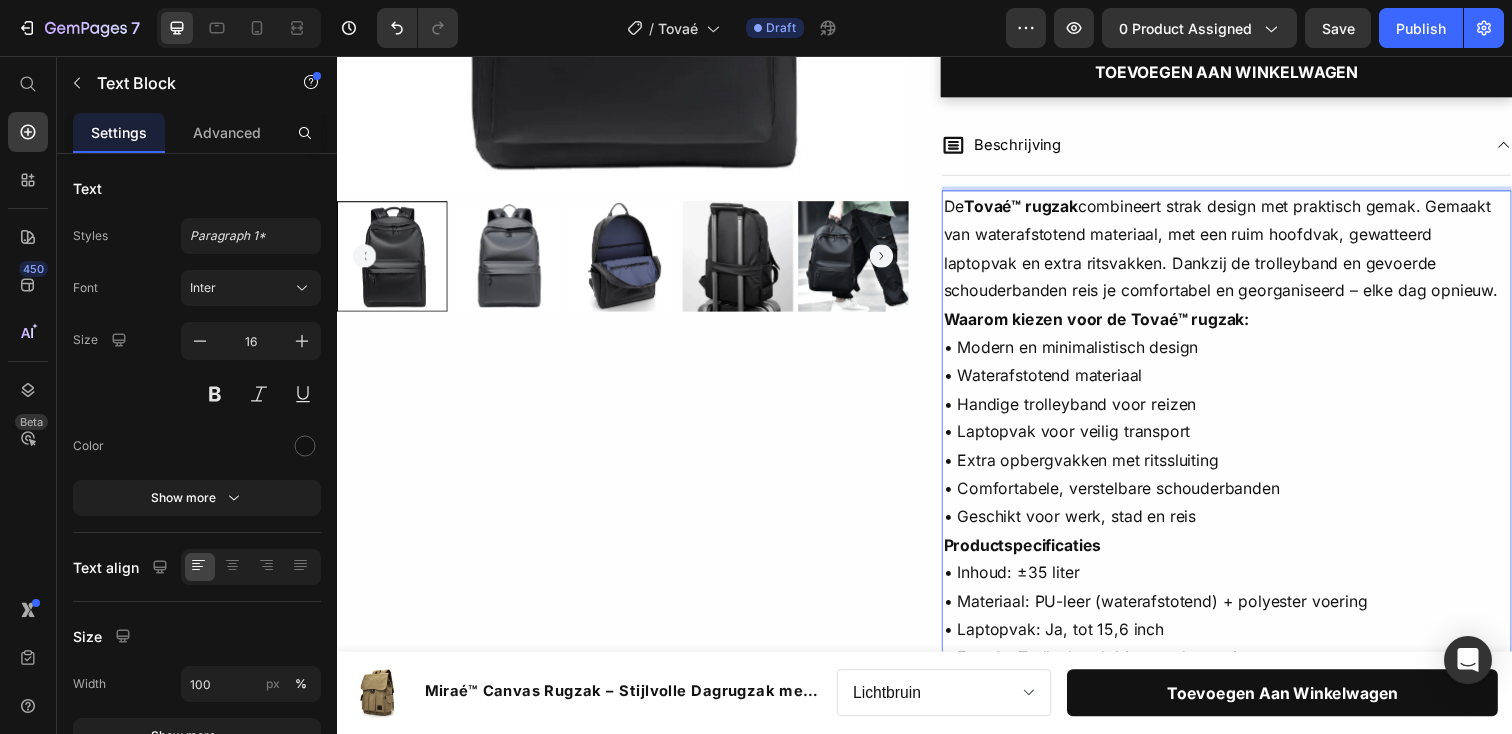scroll, scrollTop: 524, scrollLeft: 0, axis: vertical 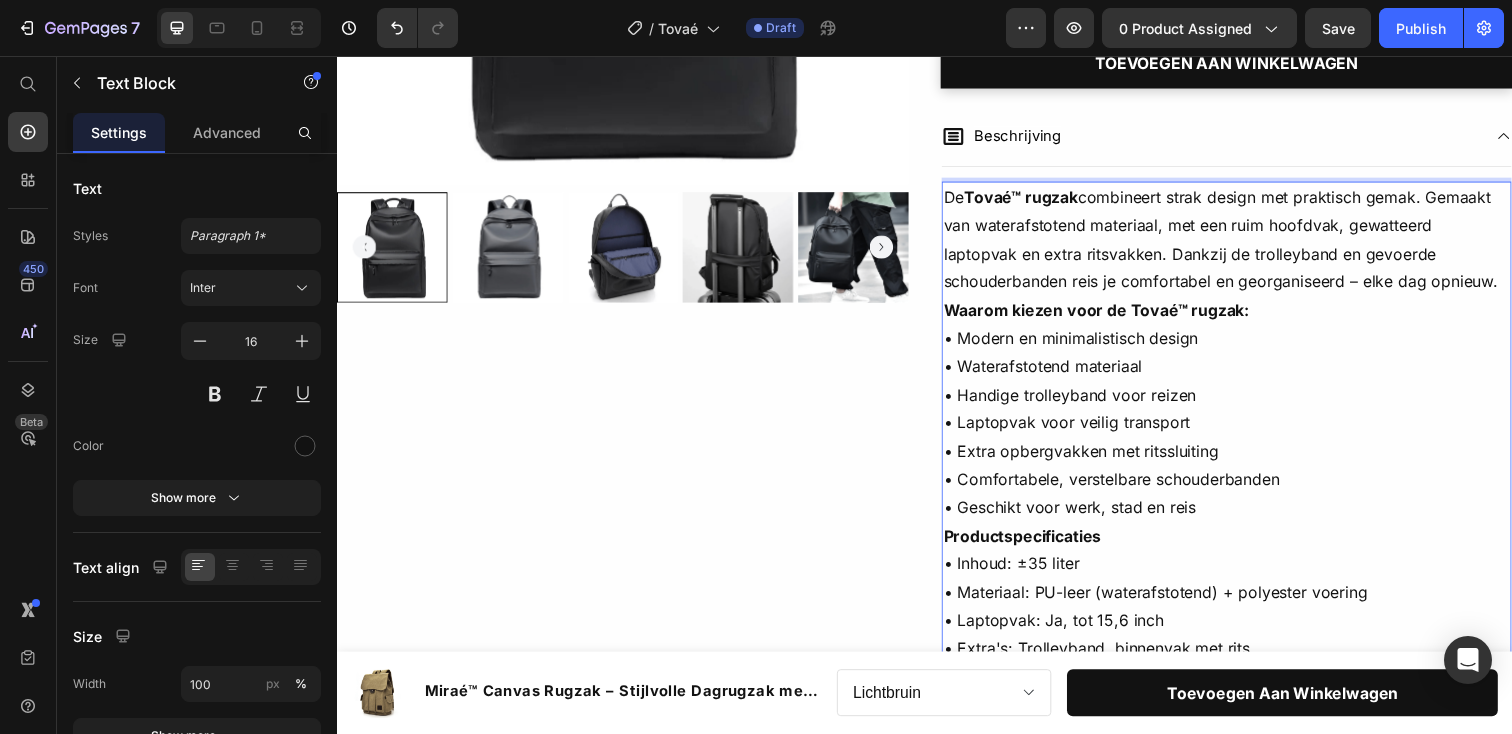 click on "De  Tovaé™ rugzak  combineert strak design met praktisch gemak. Gemaakt van waterafstotend materiaal, met een ruim hoofdvak, gewatteerd laptopvak en extra ritsvakken. Dankzij de trolleyband en gevoerde schouderbanden reis je comfortabel en georganiseerd – elke dag opnieuw." at bounding box center [1245, 243] 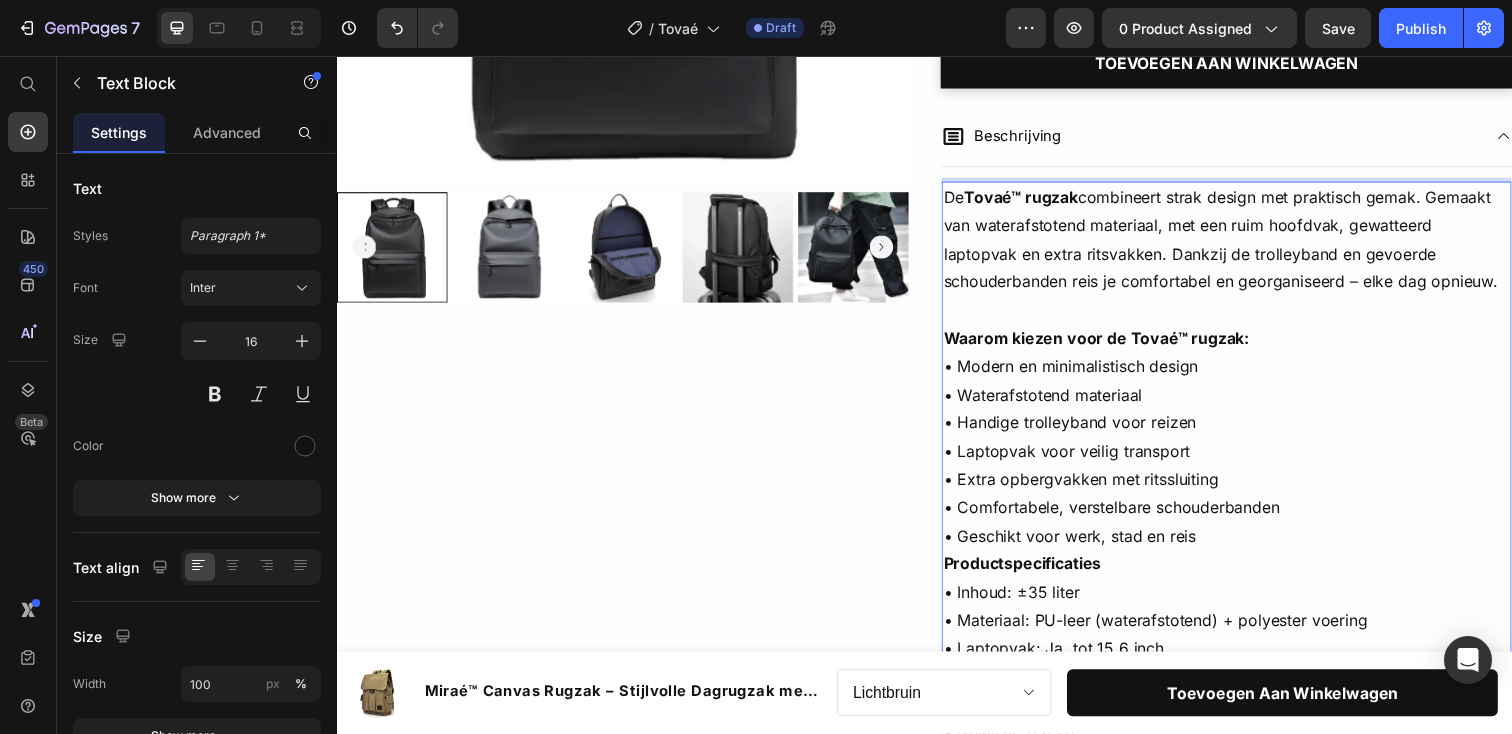 click on "Waarom kiezen voor de Tovaé™ rugzak:" at bounding box center [1112, 344] 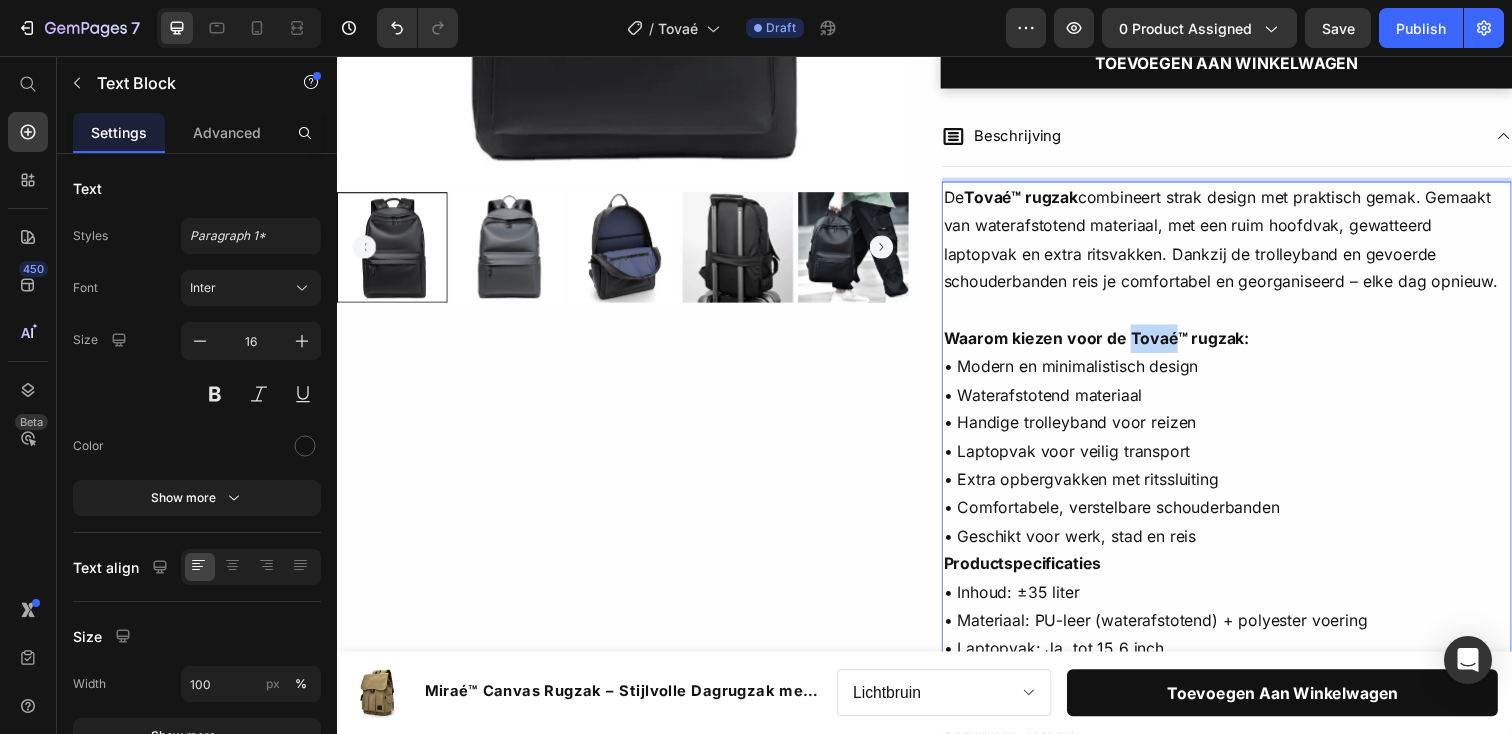 click on "Waarom kiezen voor de Tovaé™ rugzak:" at bounding box center [1112, 344] 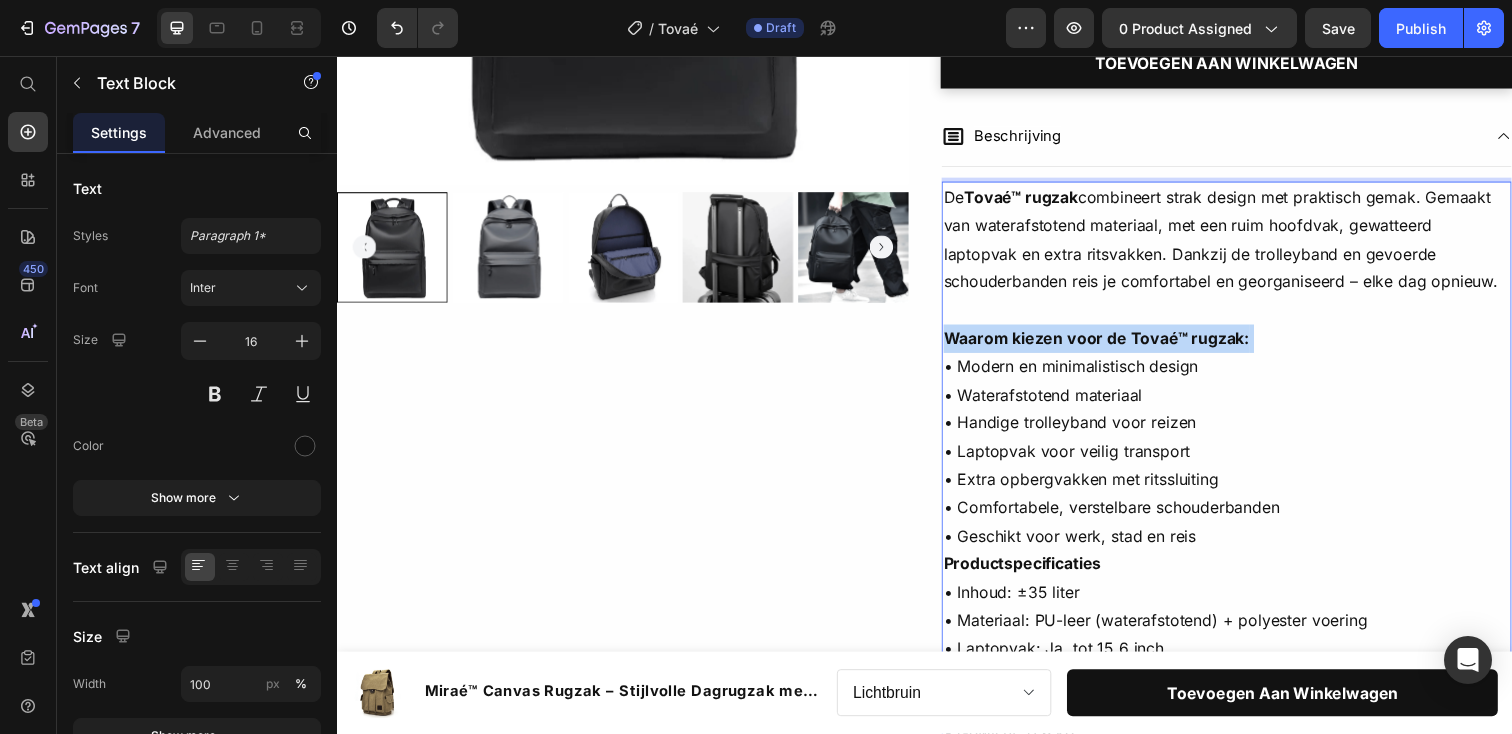 click on "Waarom kiezen voor de Tovaé™ rugzak:" at bounding box center [1112, 344] 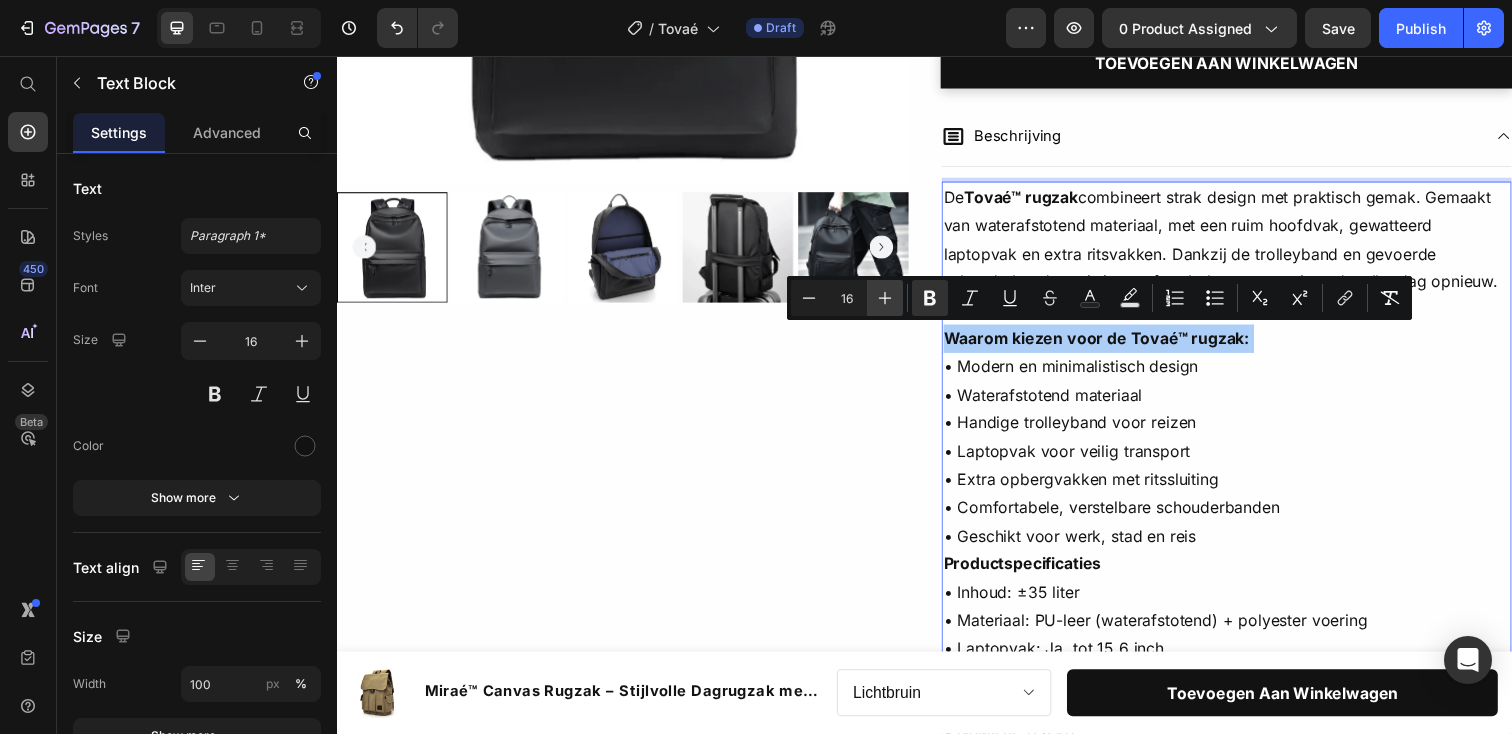 click 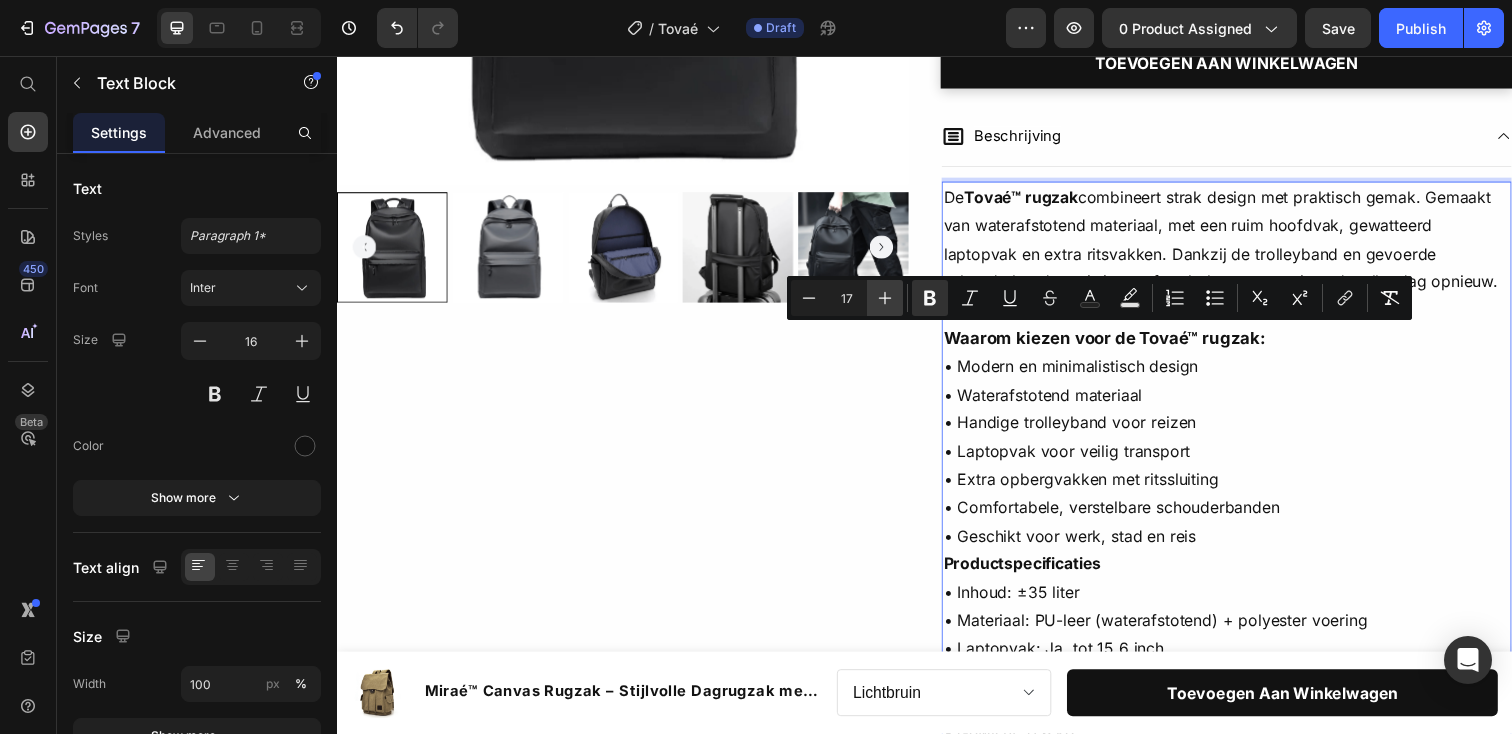 click 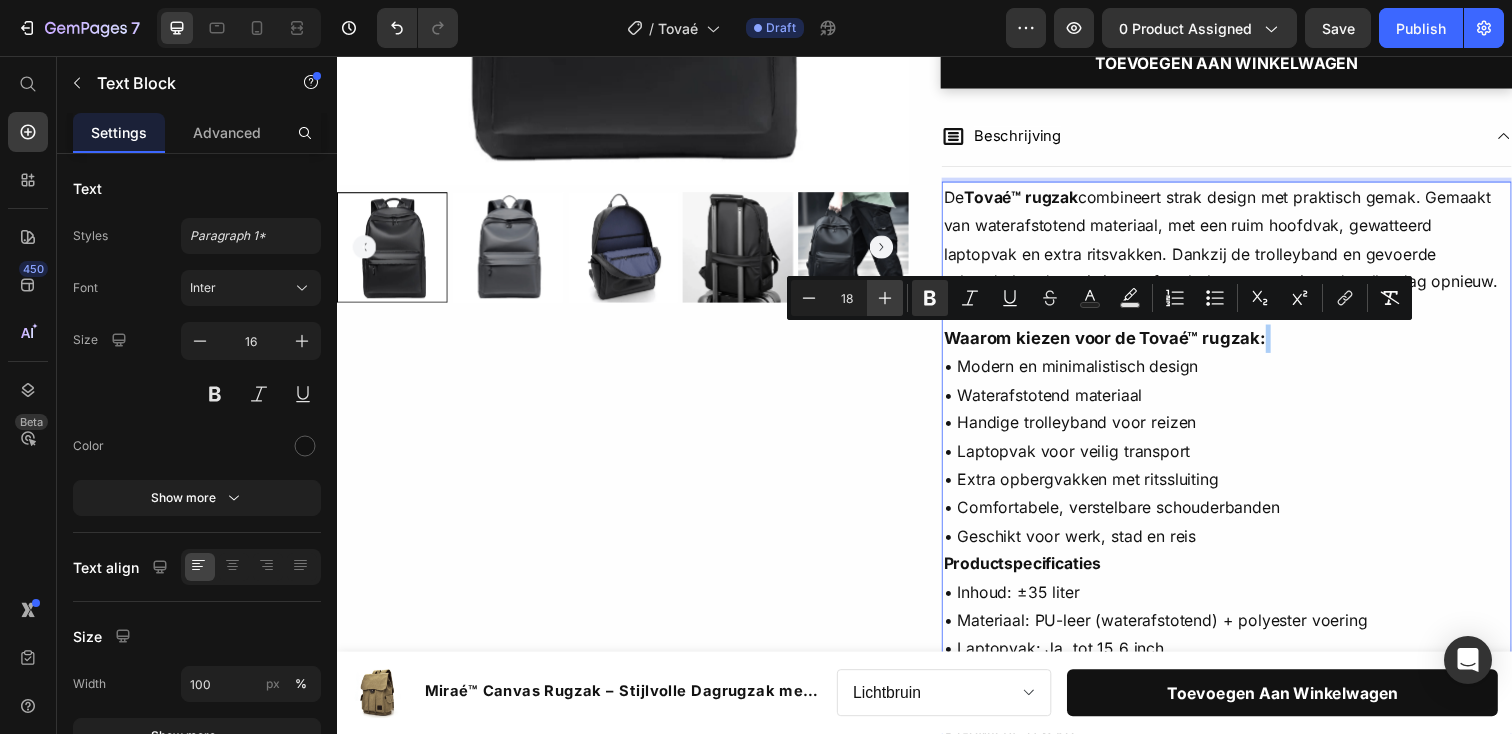 click 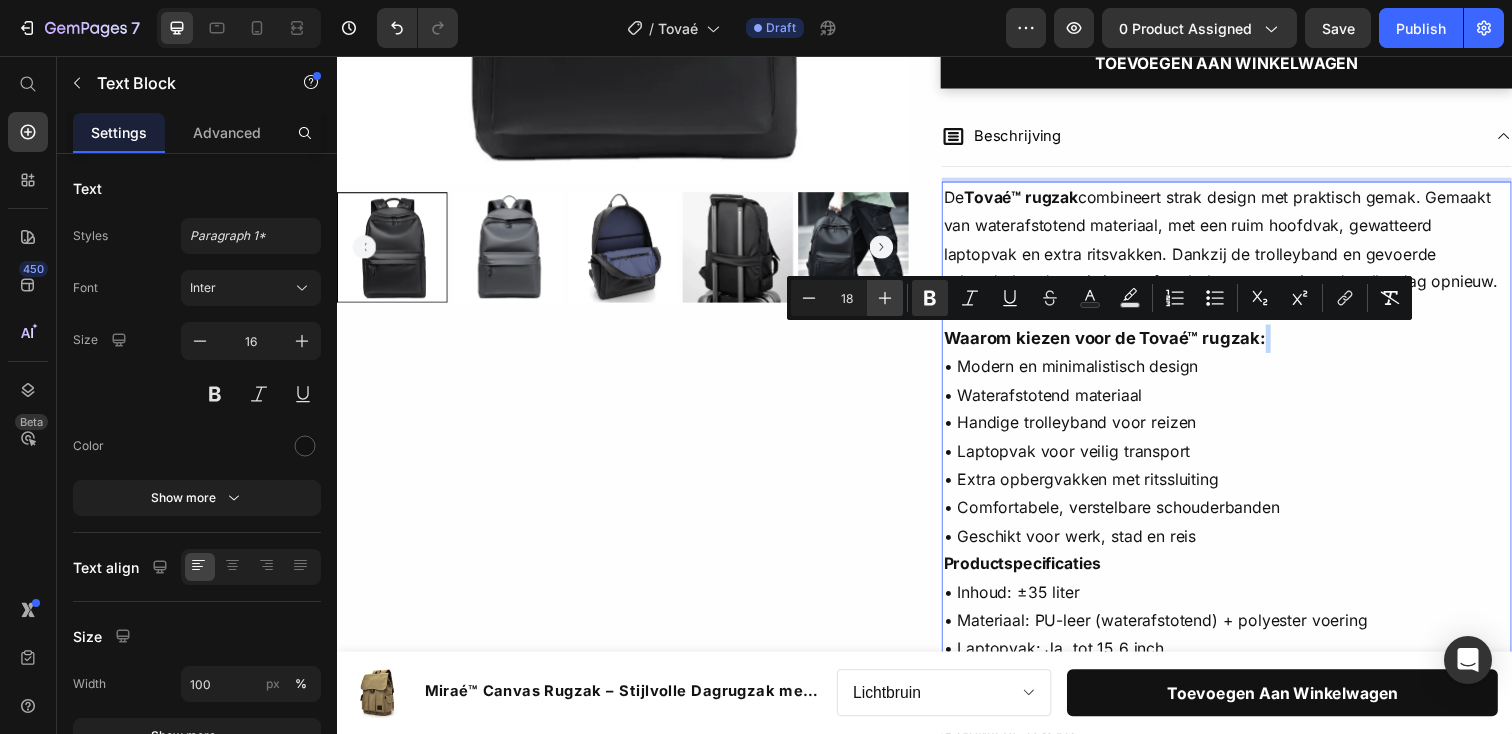 type on "19" 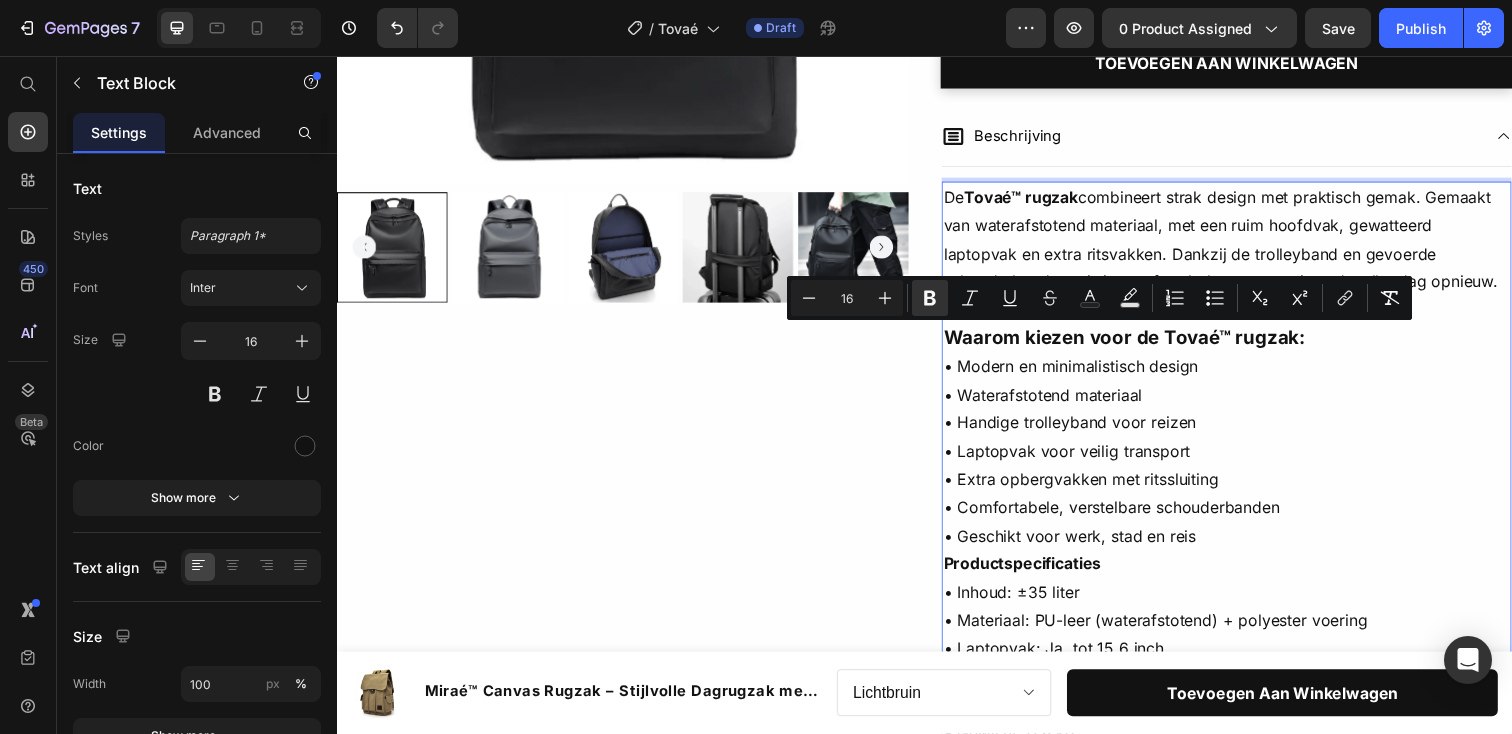 click on "Waarom kiezen voor de Tovaé™ rugzak: • Modern en minimalistisch design • Waterafstotend materiaal • Handige trolleyband voor reizen • Laptopvak voor veilig transport • Extra opbergvakken met ritssluiting • Comfortabele, verstelbare schouderbanden • Geschikt voor werk, stad en reis" at bounding box center (1245, 445) 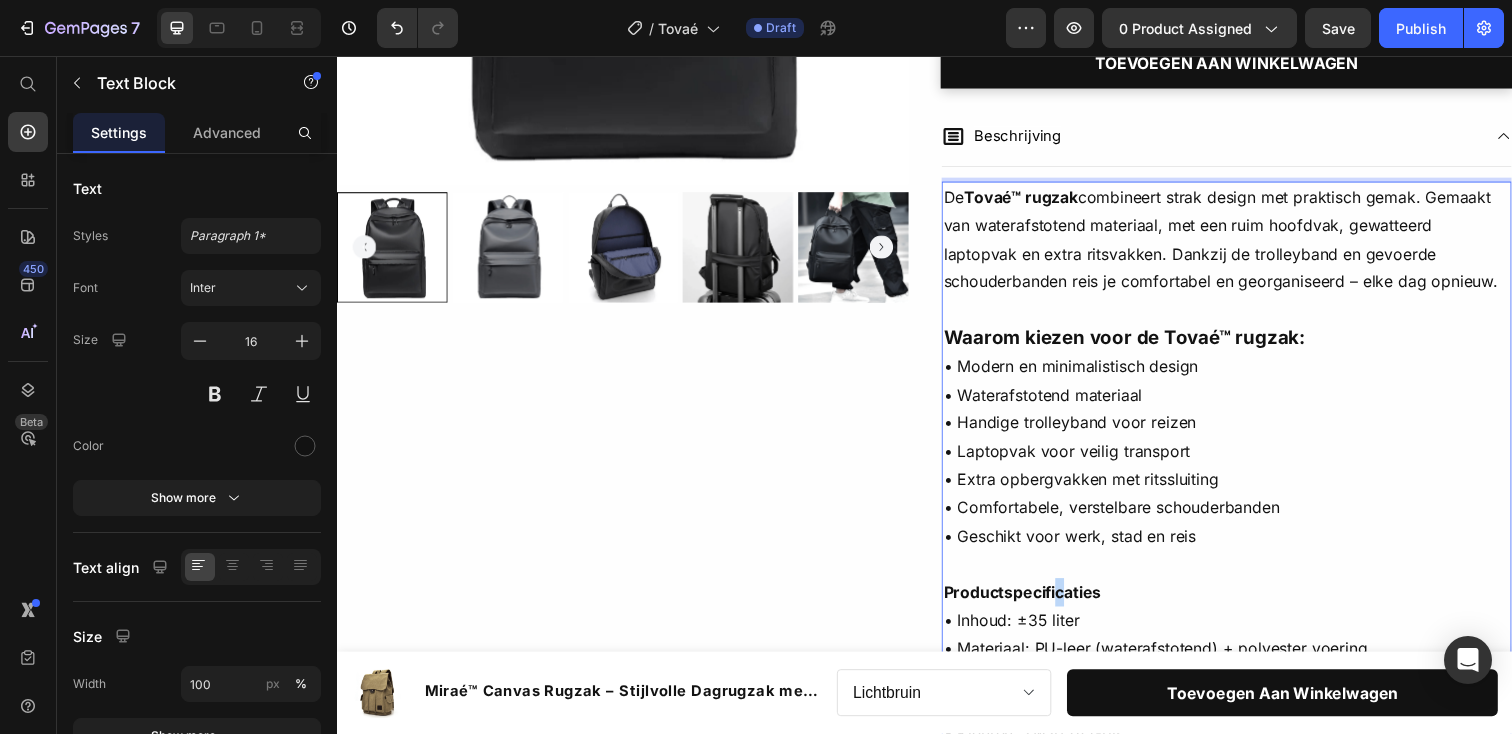 click on "Productspecificaties" at bounding box center [1036, 603] 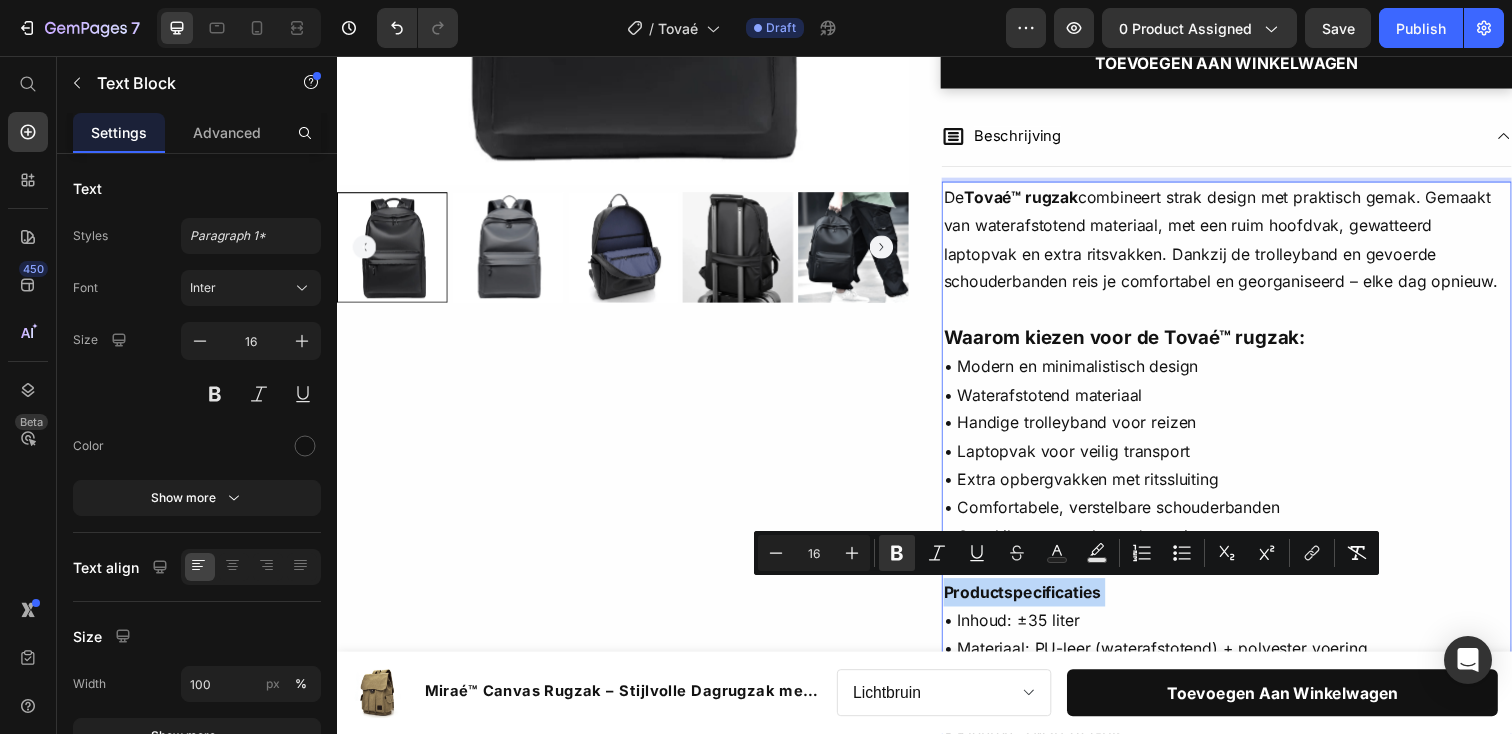 click on "Productspecificaties" at bounding box center (1036, 603) 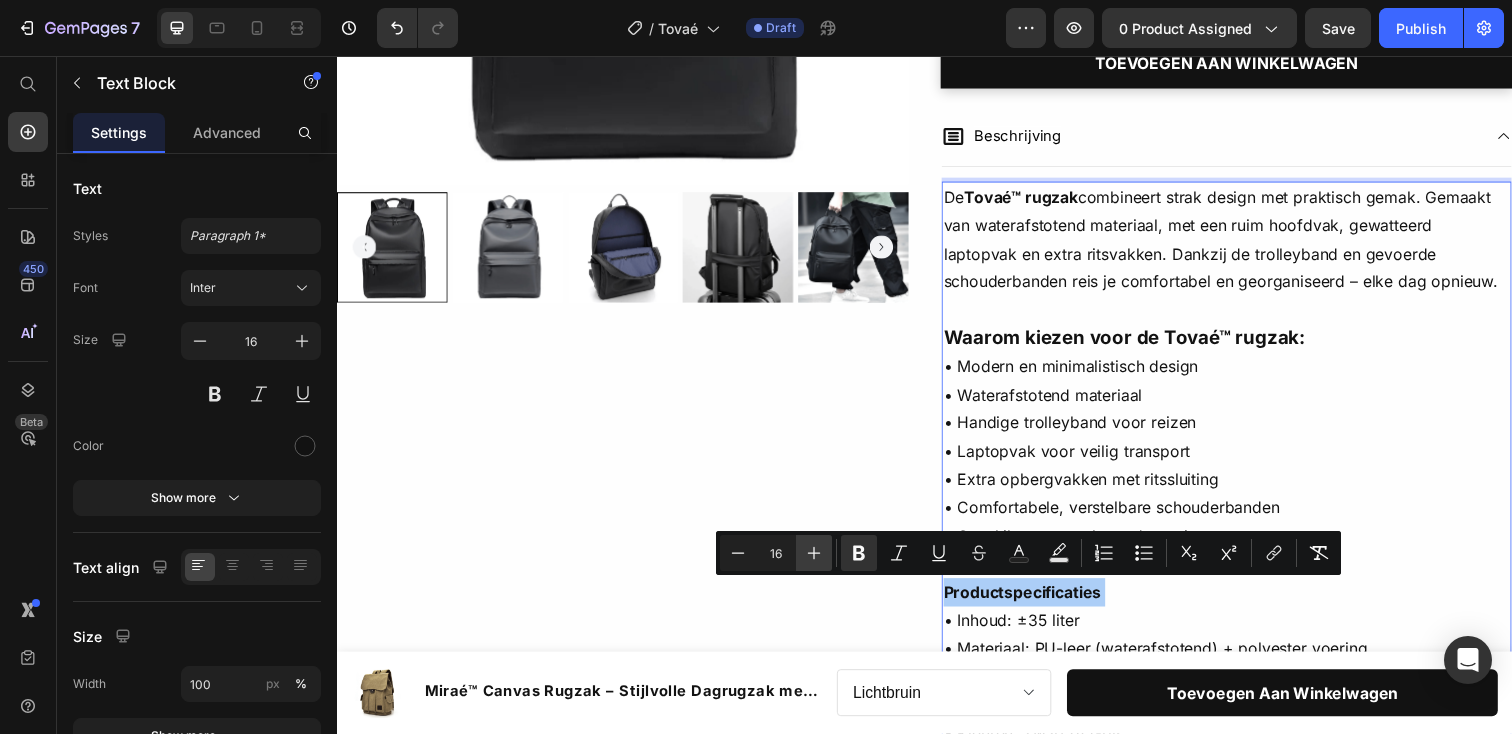 click 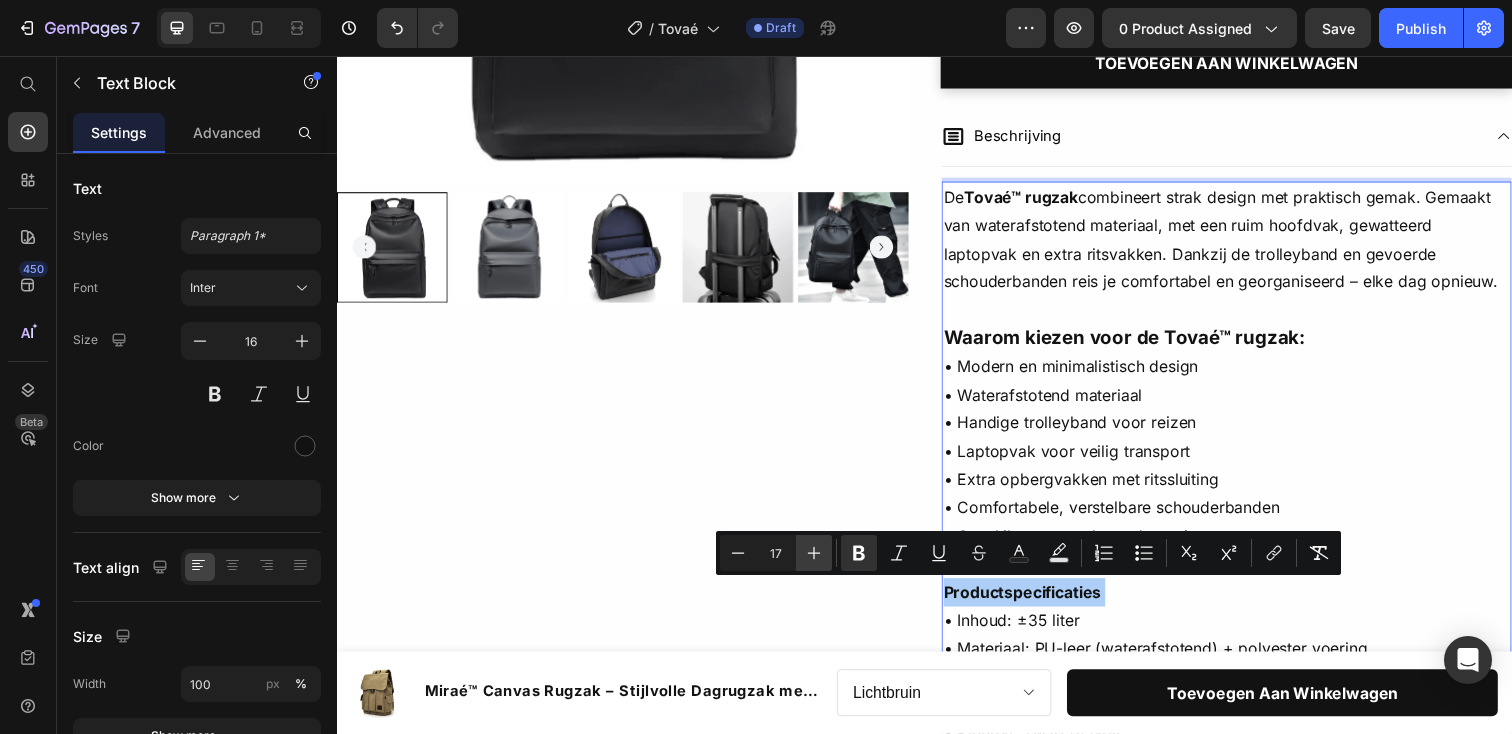 click 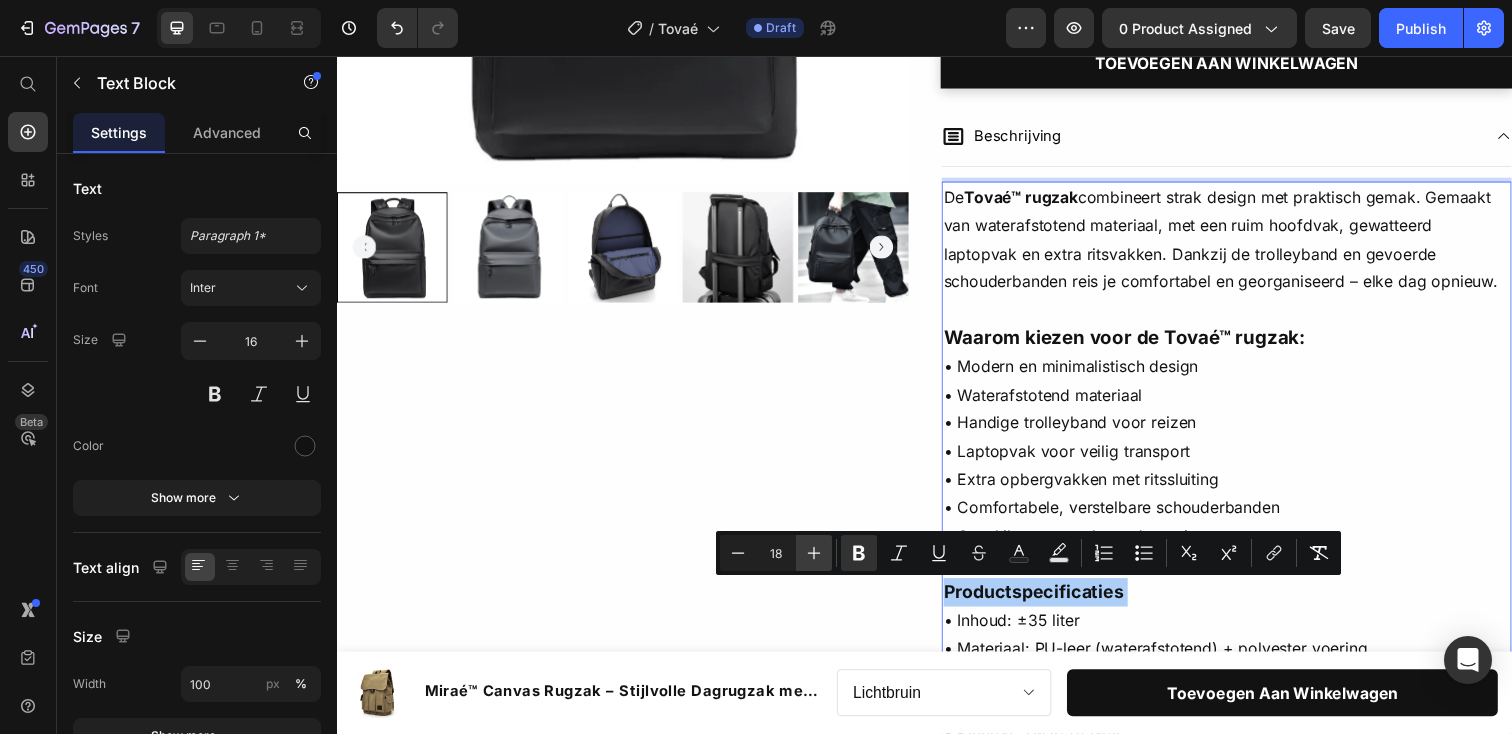 click 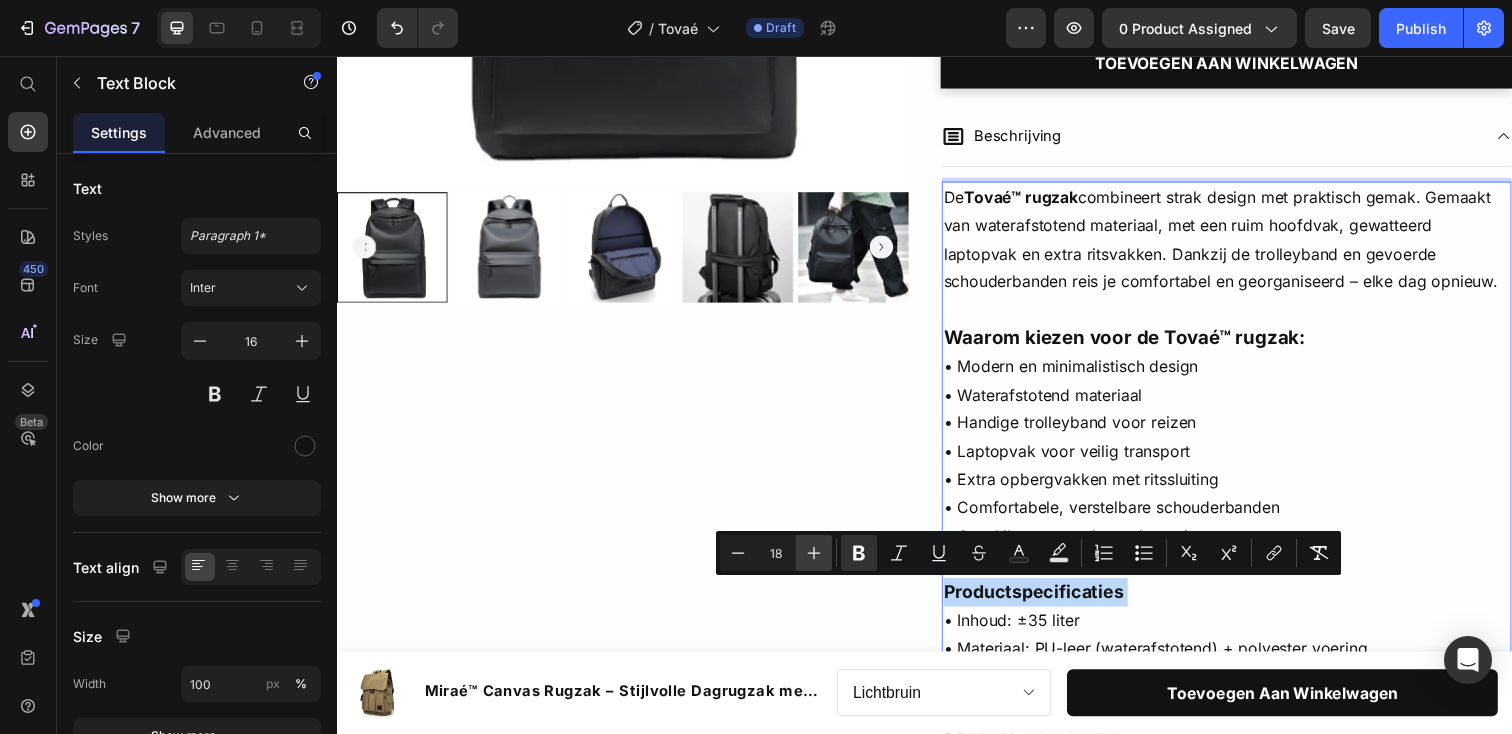 type on "19" 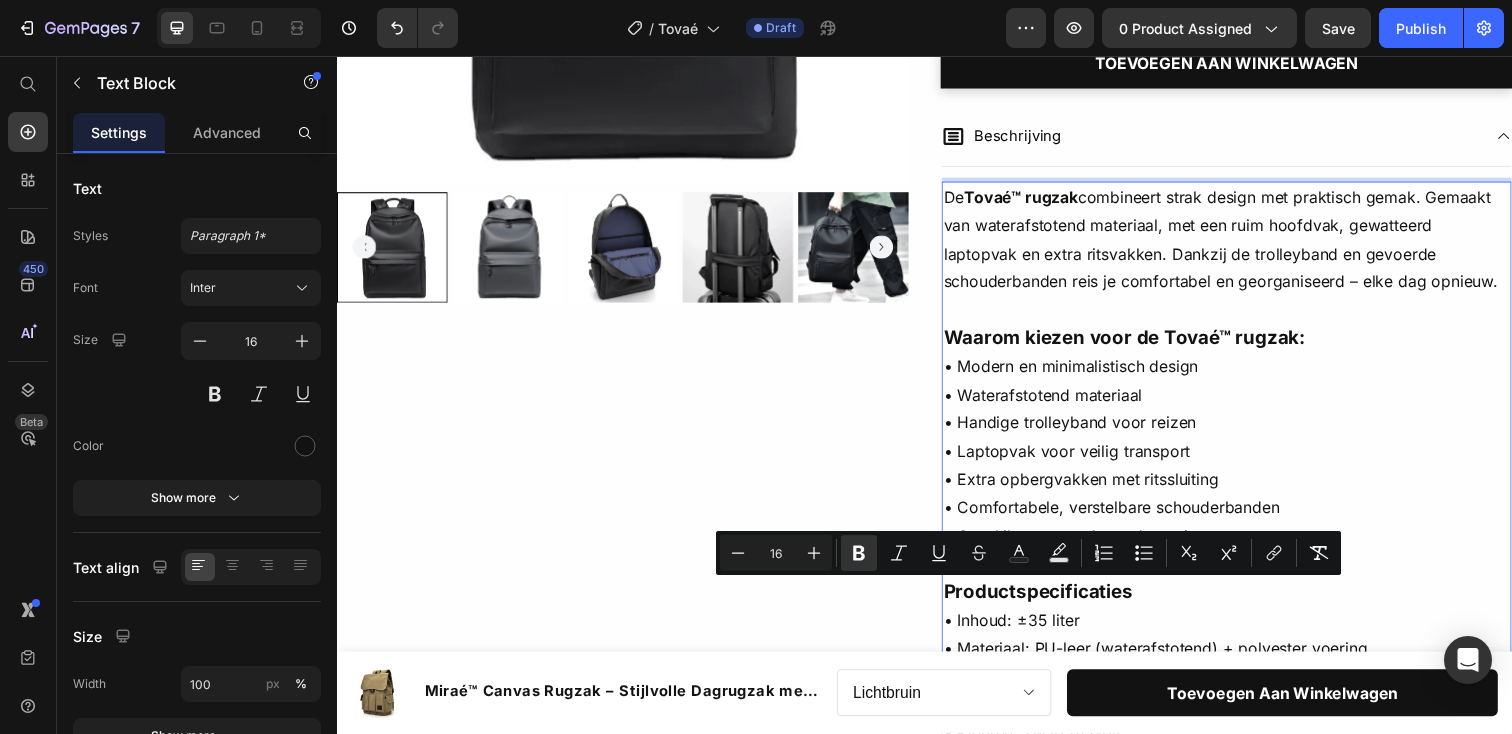 click on "Waarom kiezen voor de Tovaé™ rugzak: • Modern en minimalistisch design • Waterafstotend materiaal • Handige trolleyband voor reizen • Laptopvak voor veilig transport • Extra opbergvakken met ritssluiting • Comfortabele, verstelbare schouderbanden • Geschikt voor werk, stad en reis" at bounding box center [1245, 445] 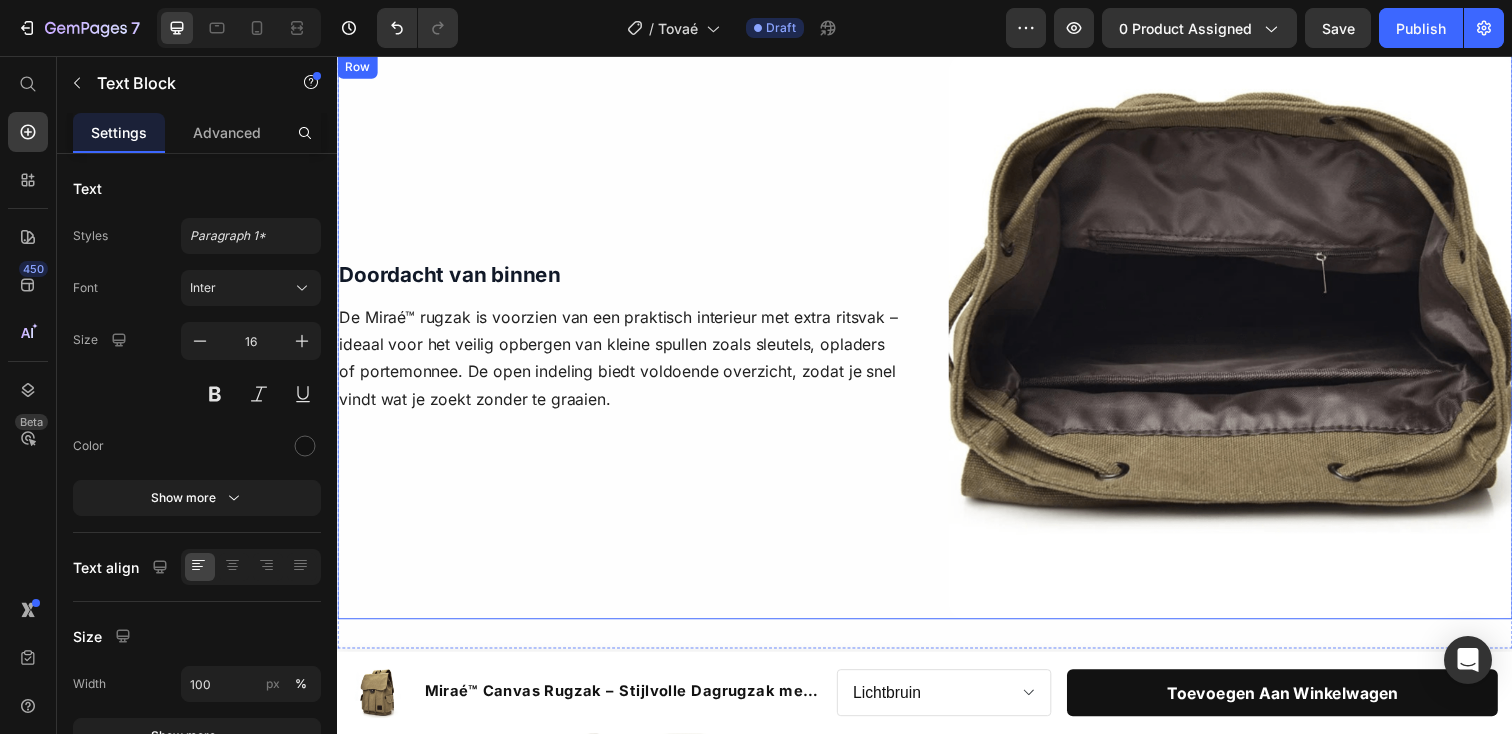 scroll, scrollTop: 1554, scrollLeft: 0, axis: vertical 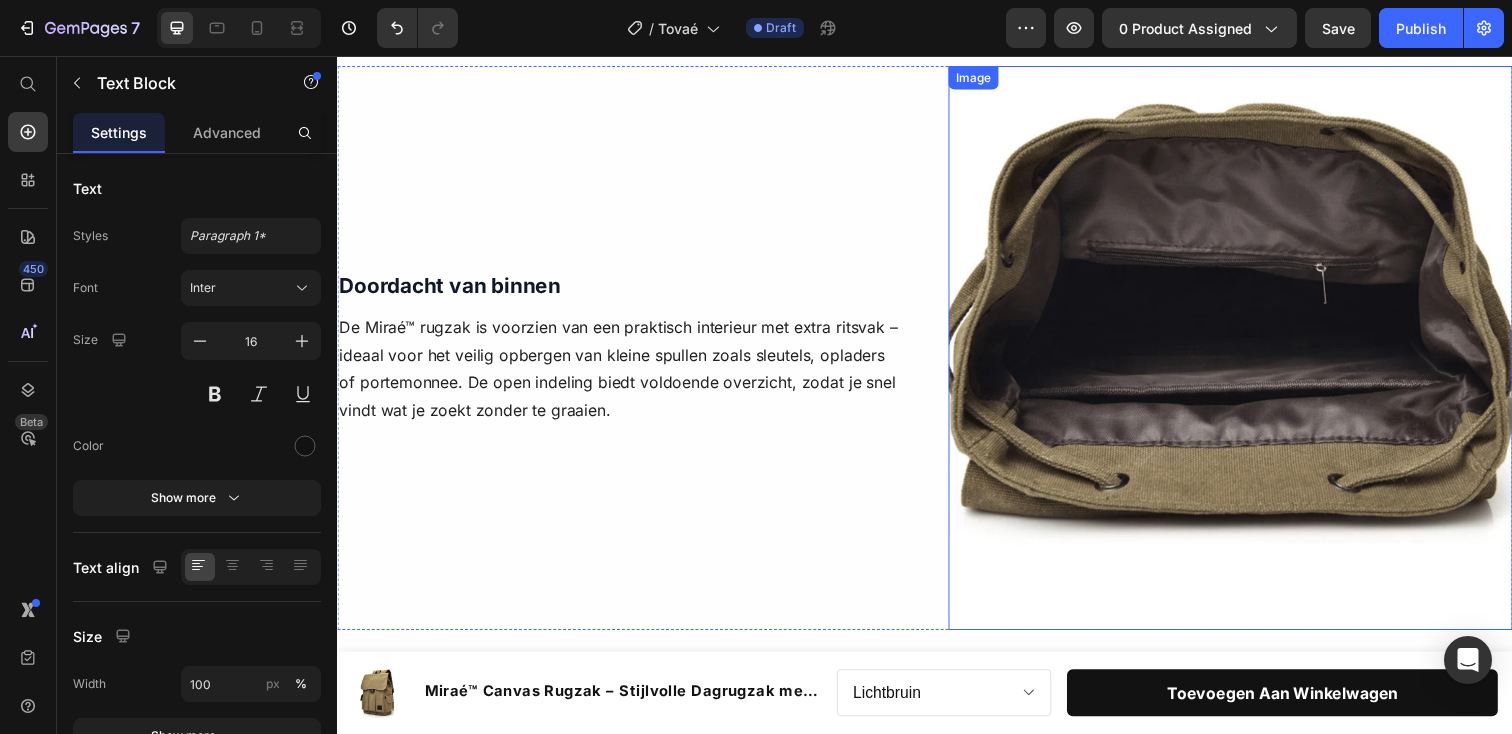 click at bounding box center (1249, 354) 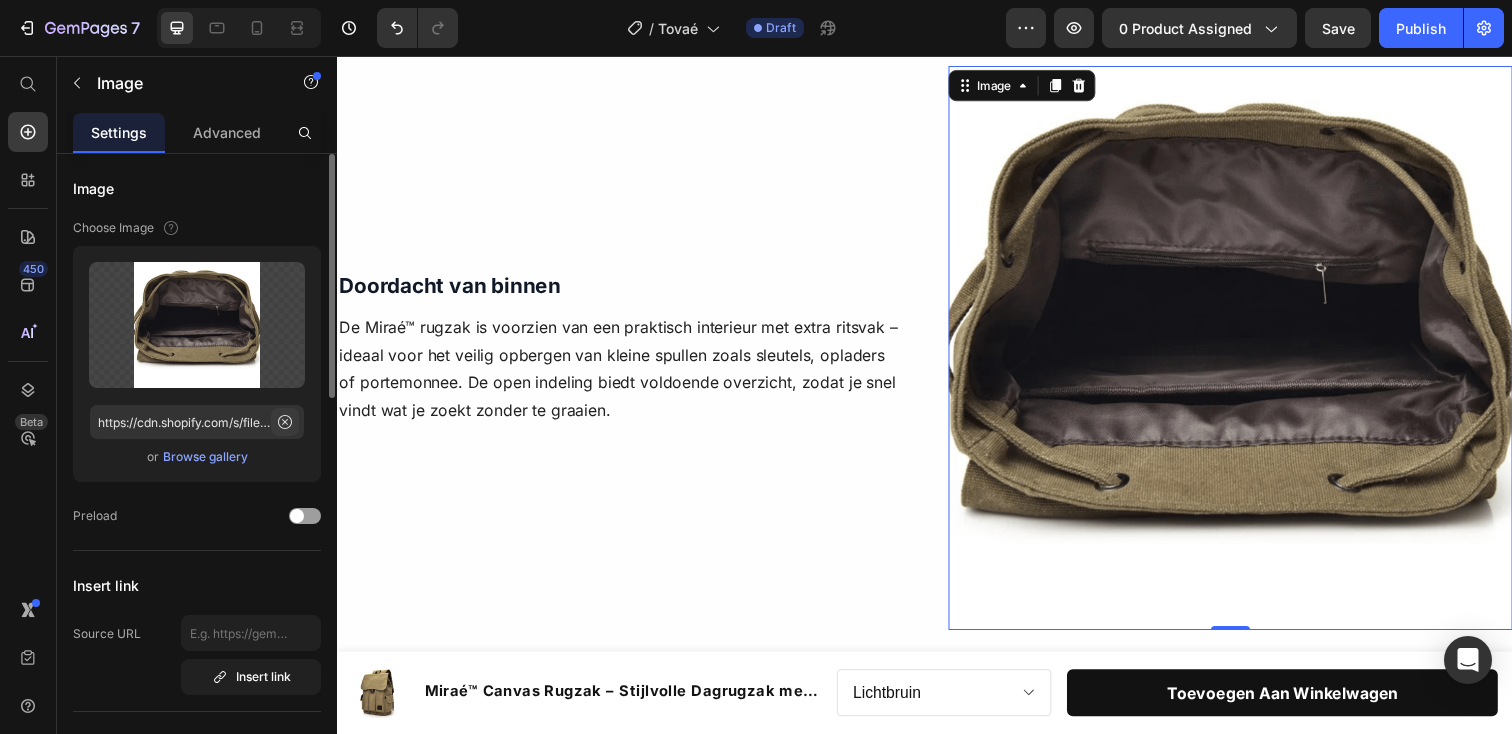 click 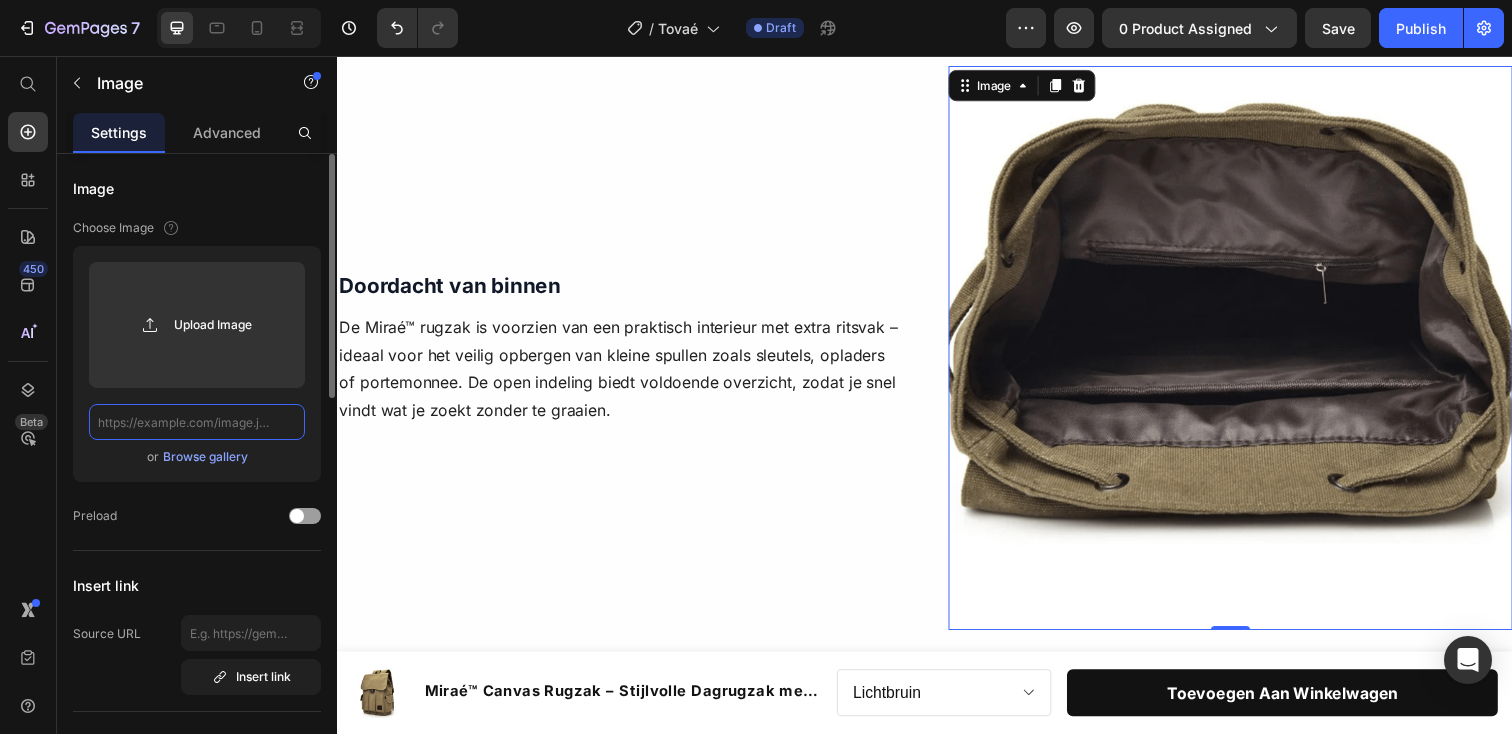 scroll, scrollTop: 0, scrollLeft: 0, axis: both 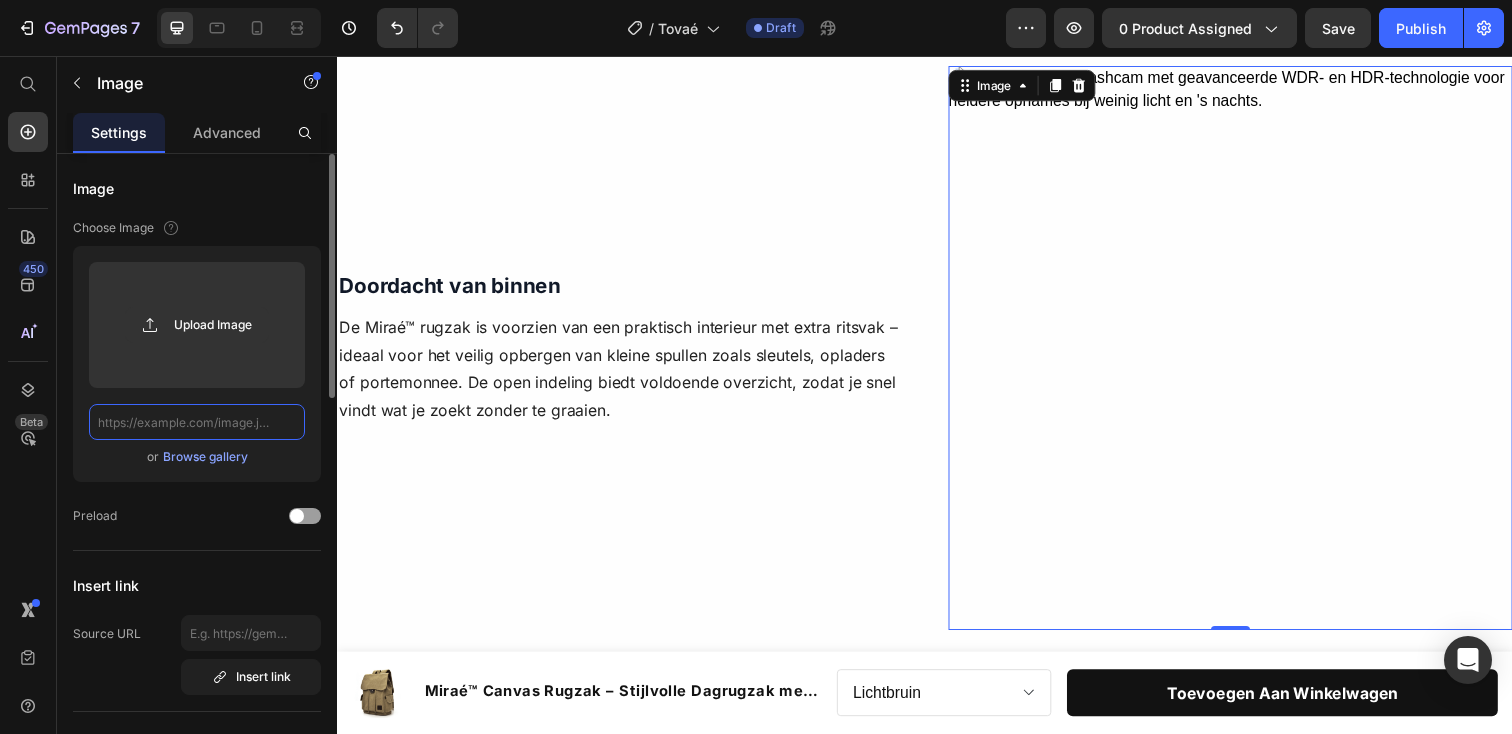 paste on "https://cdn.shopify.com/s/files/1/0909/9149/3506/files/tovae-rugzak-zwart-urban-look-op-rug.png?v=1752323908" 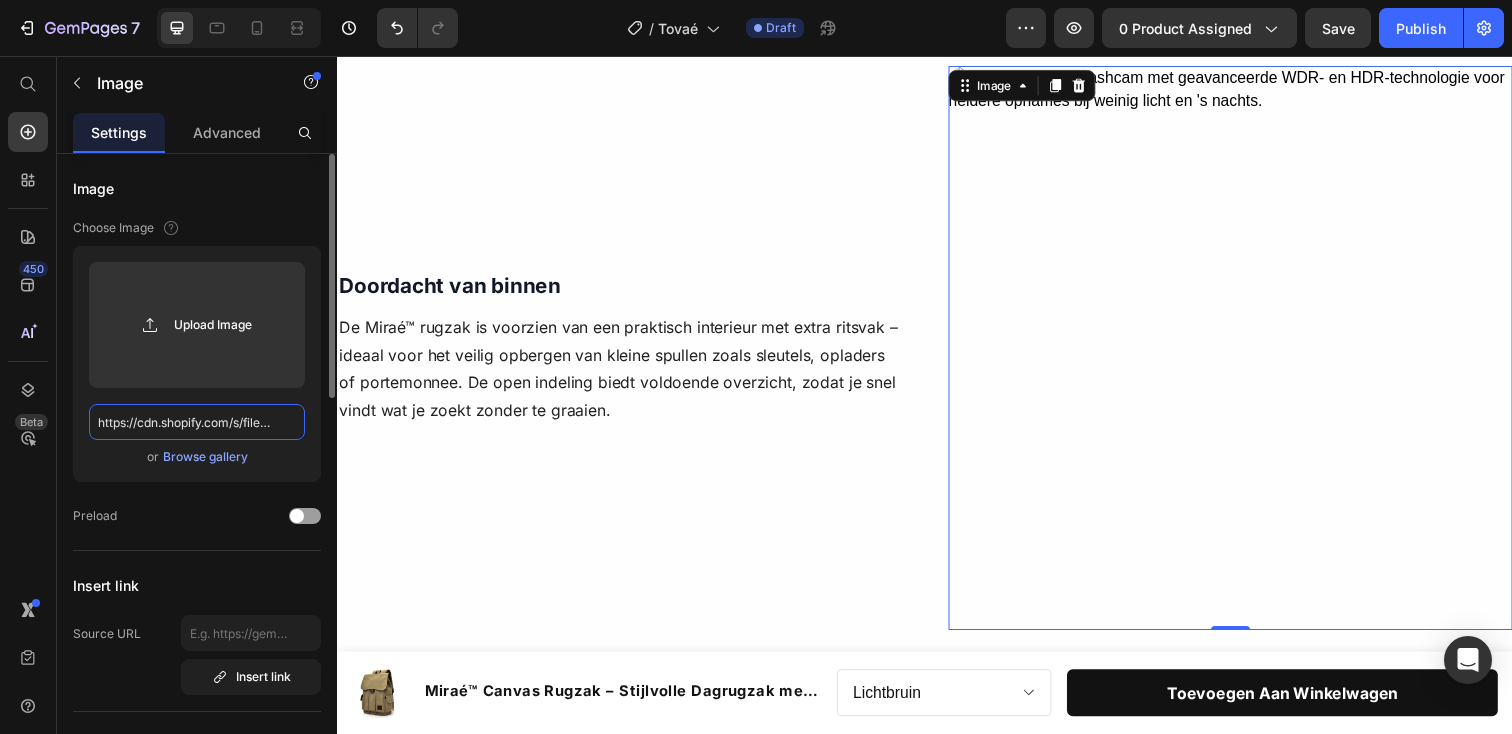 scroll, scrollTop: 0, scrollLeft: 481, axis: horizontal 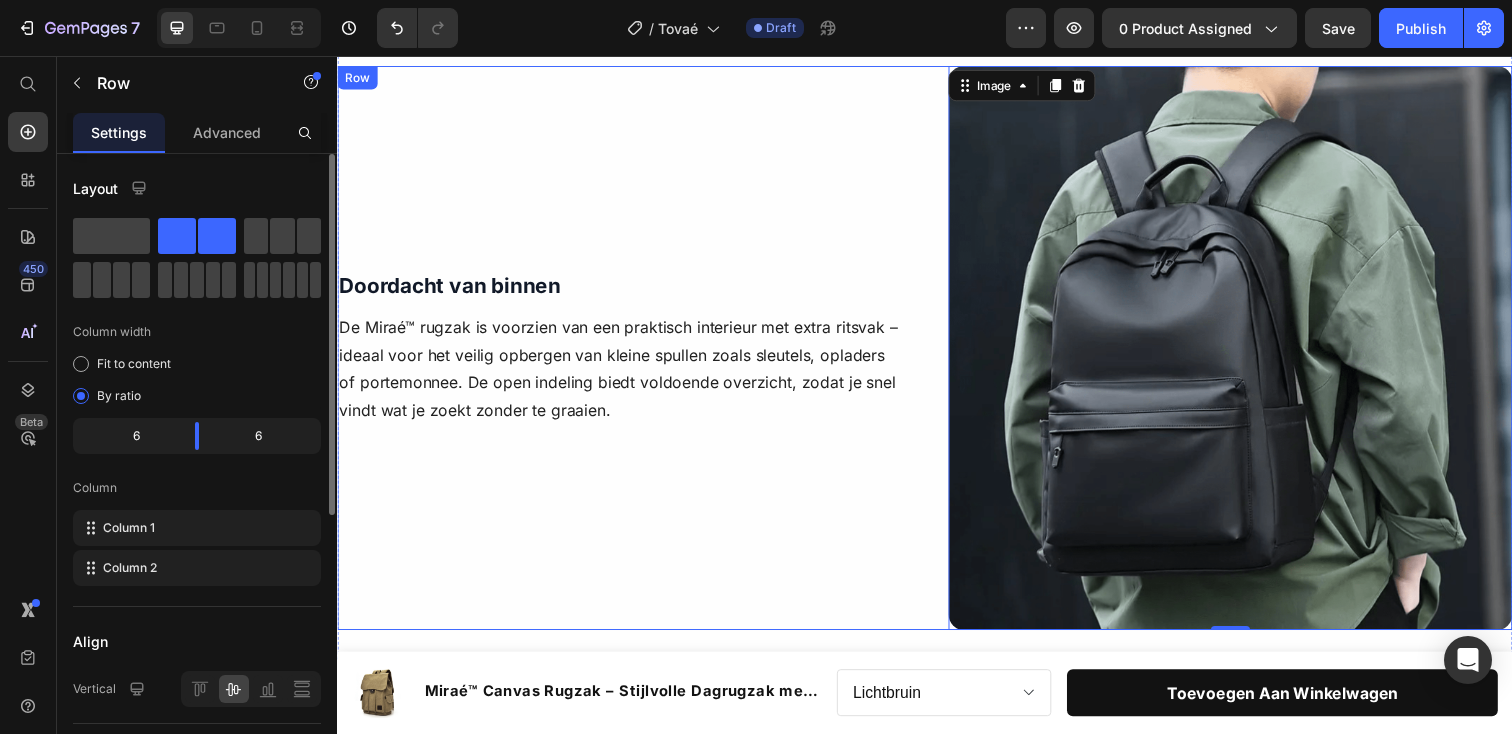 click on "Doordacht van binnen Text Block De Miraé™ rugzak is voorzien van een praktisch interieur met extra ritsvak – ideaal voor het veilig opbergen van kleine spullen zoals sleutels, opladers of portemonnee. De open indeling biedt voldoende overzicht, zodat je snel vindt wat je zoekt zonder te graaien. Text Block Row Row" at bounding box center (625, 354) 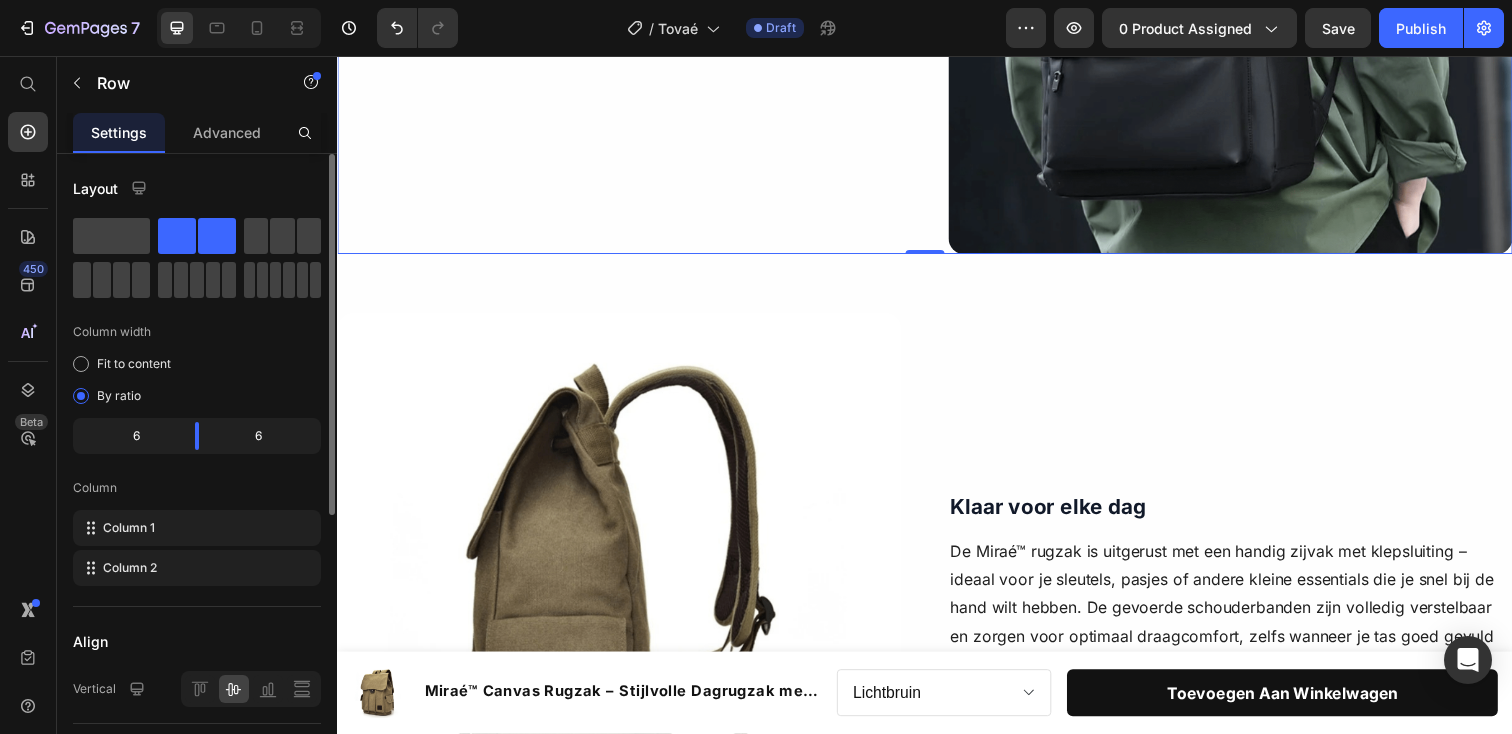 scroll, scrollTop: 1965, scrollLeft: 0, axis: vertical 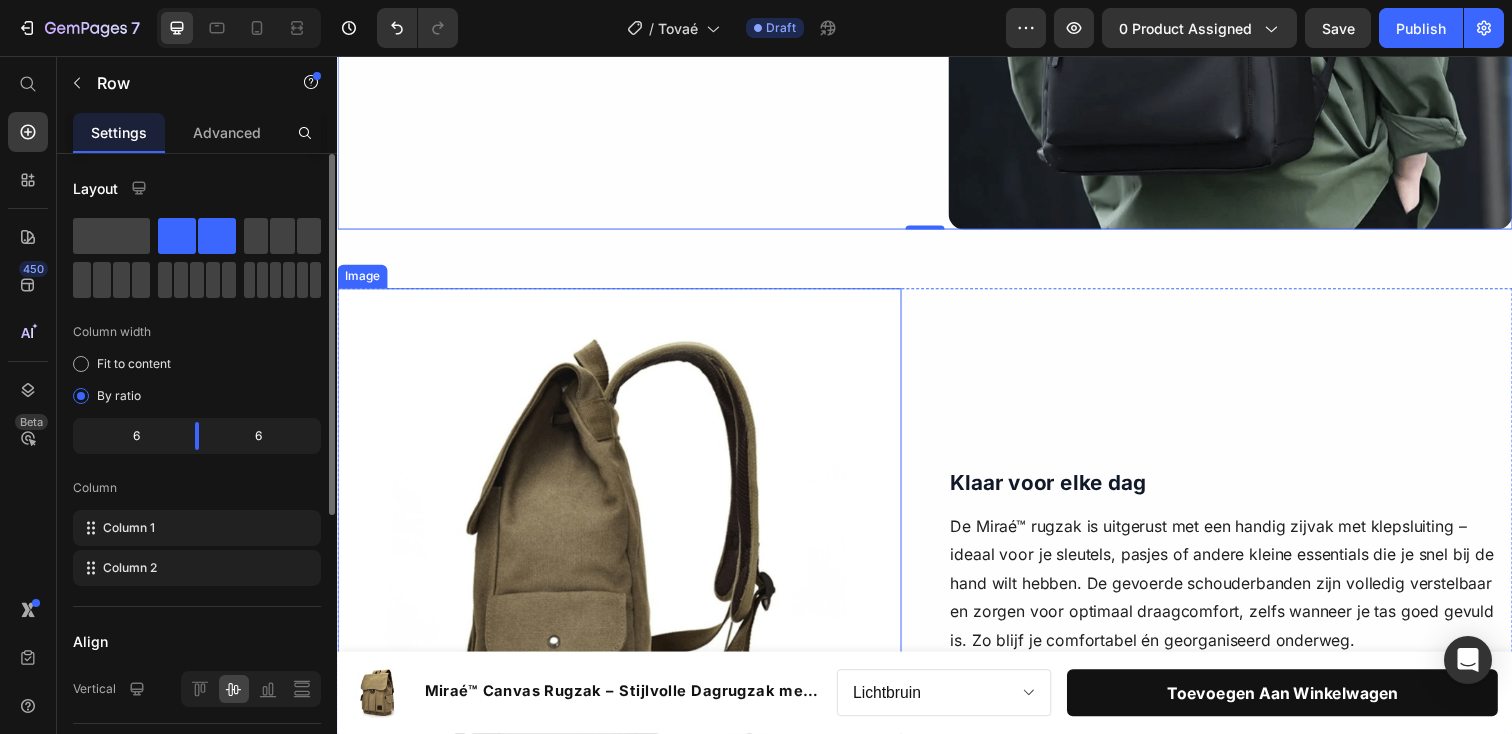 click at bounding box center (625, 581) 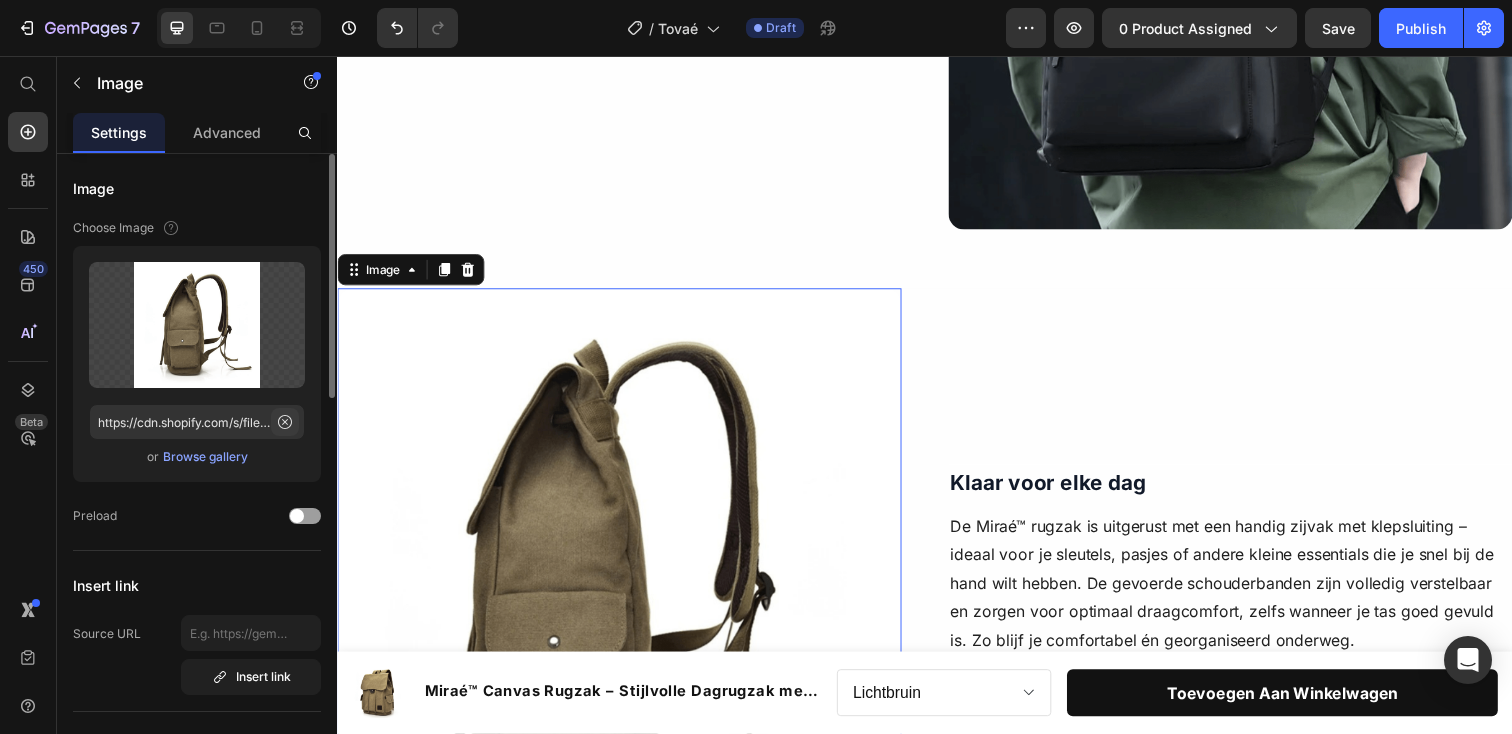 click 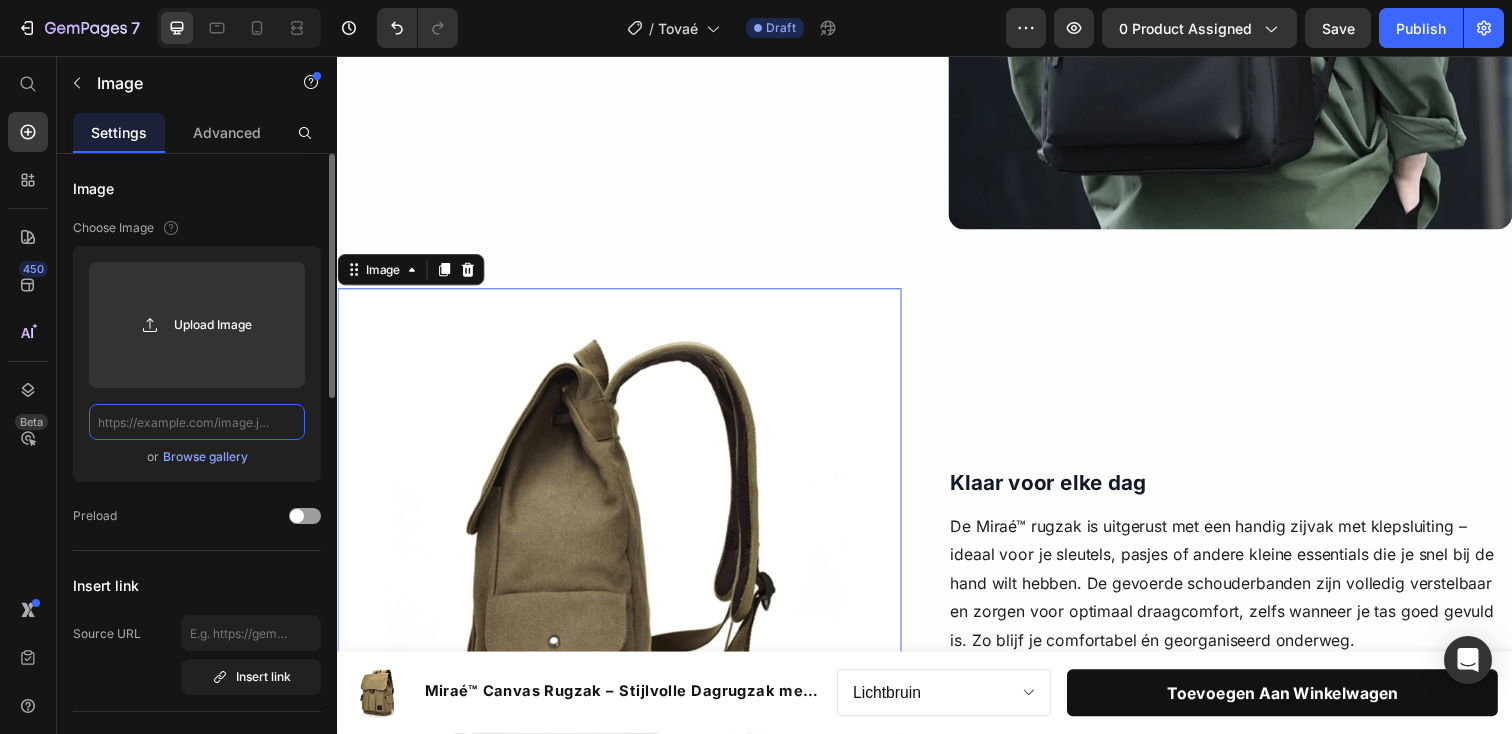 scroll, scrollTop: 0, scrollLeft: 0, axis: both 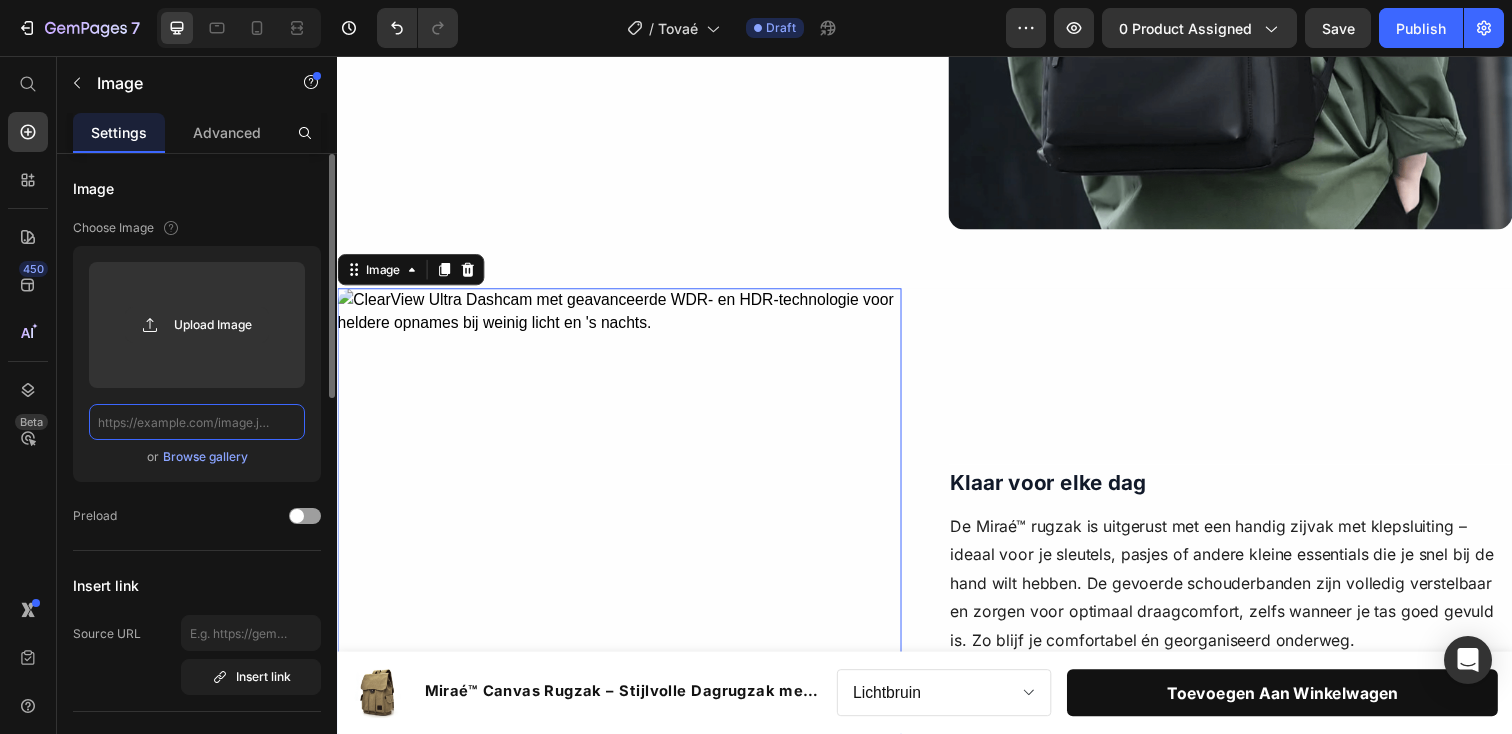 paste on "https://cdn.shopify.com/s/files/1/0909/9149/3506/files/tovae-rugzak-zwart-urban-look-op-rug.png?v=1752323908" 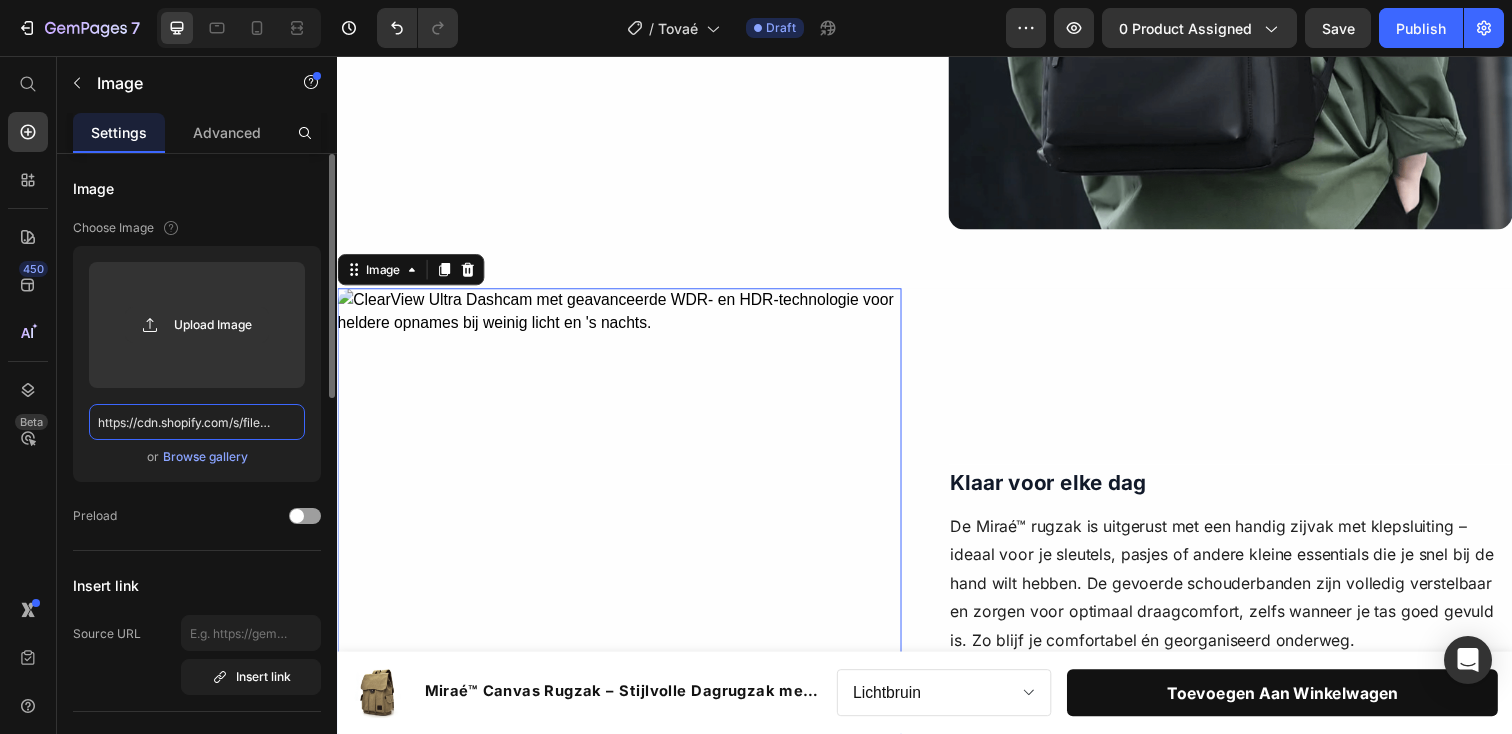 scroll, scrollTop: 0, scrollLeft: 481, axis: horizontal 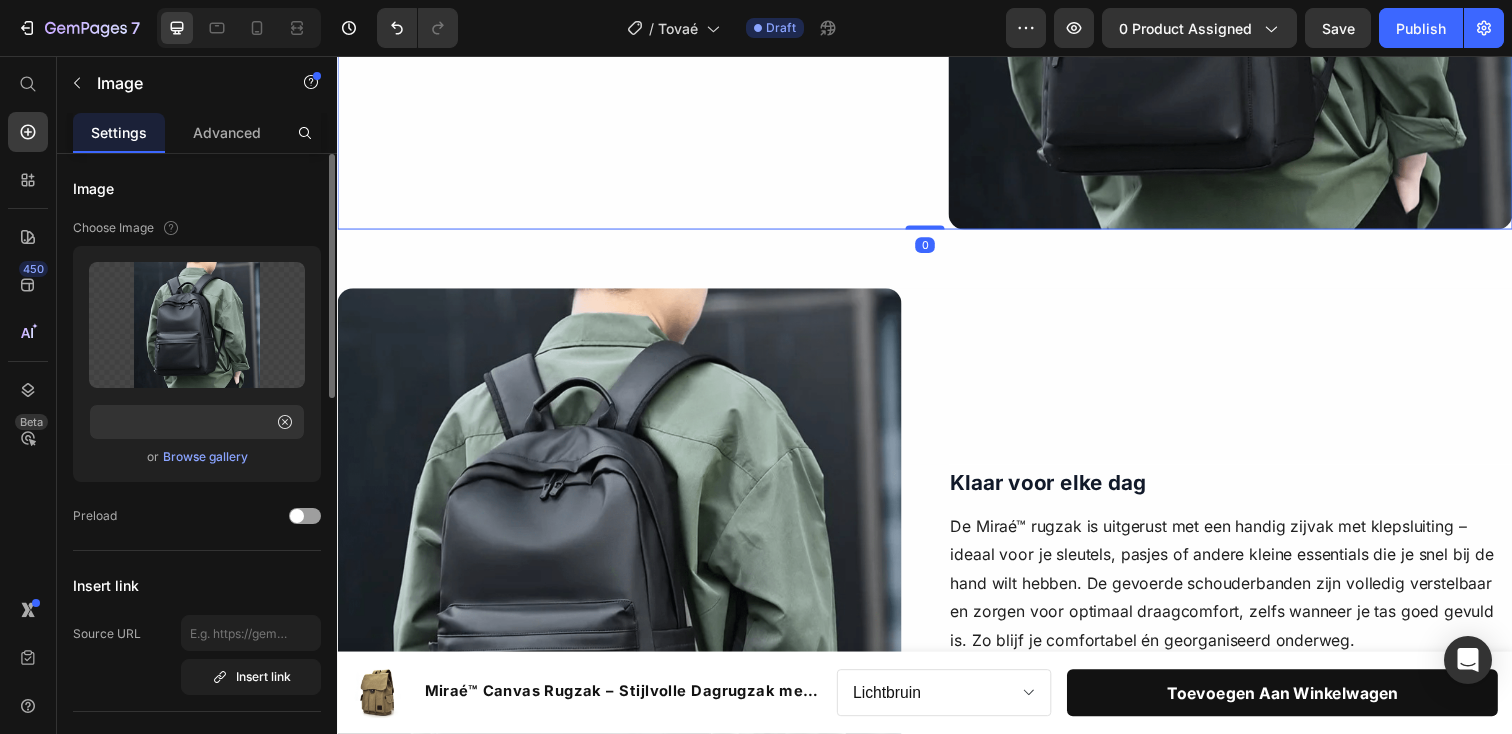 click on "Doordacht van binnen Text Block De Miraé™ rugzak is voorzien van een praktisch interieur met extra ritsvak – ideaal voor het veilig opbergen van kleine spullen zoals sleutels, opladers of portemonnee. De open indeling biedt voldoende overzicht, zodat je snel vindt wat je zoekt zonder te graaien. Text Block Row Row" at bounding box center (625, -55) 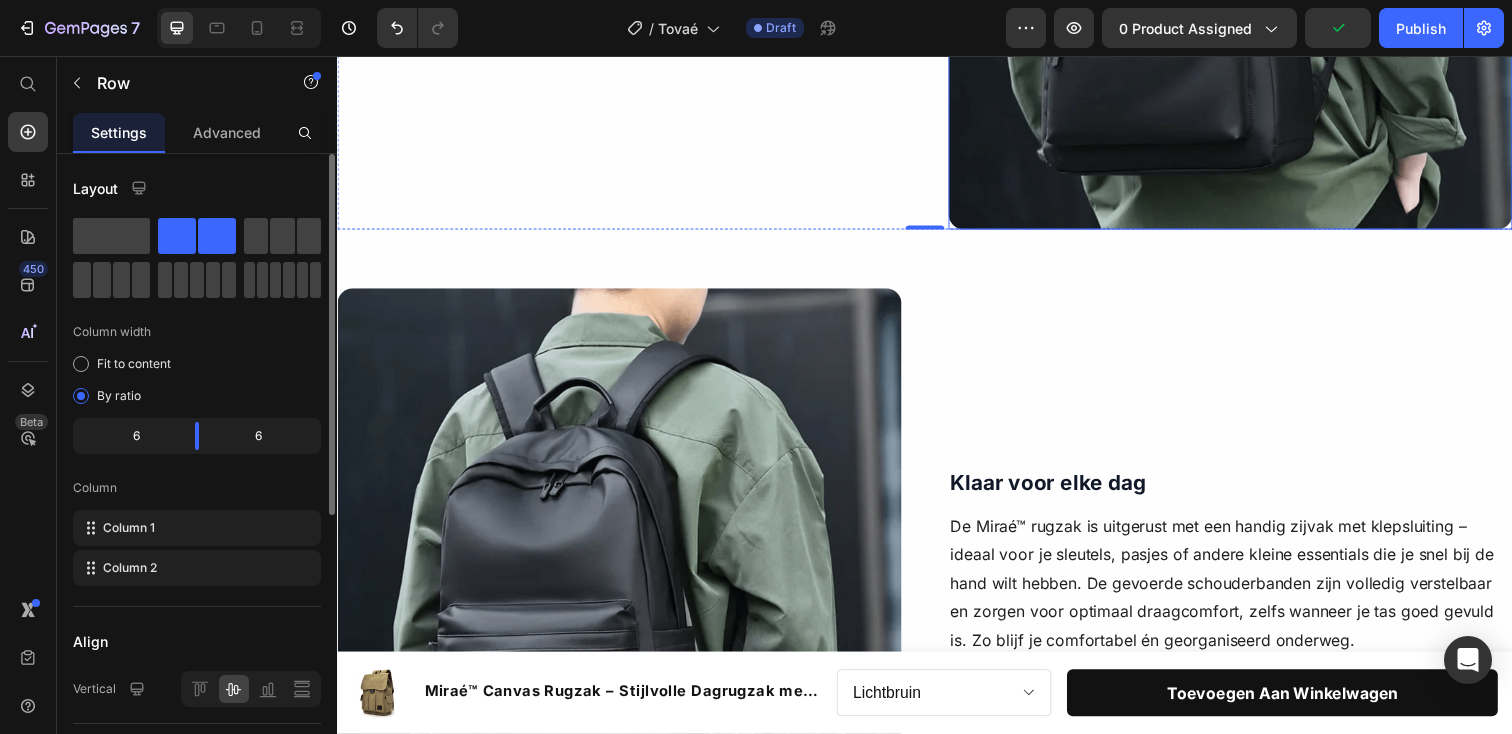 click at bounding box center [1249, -55] 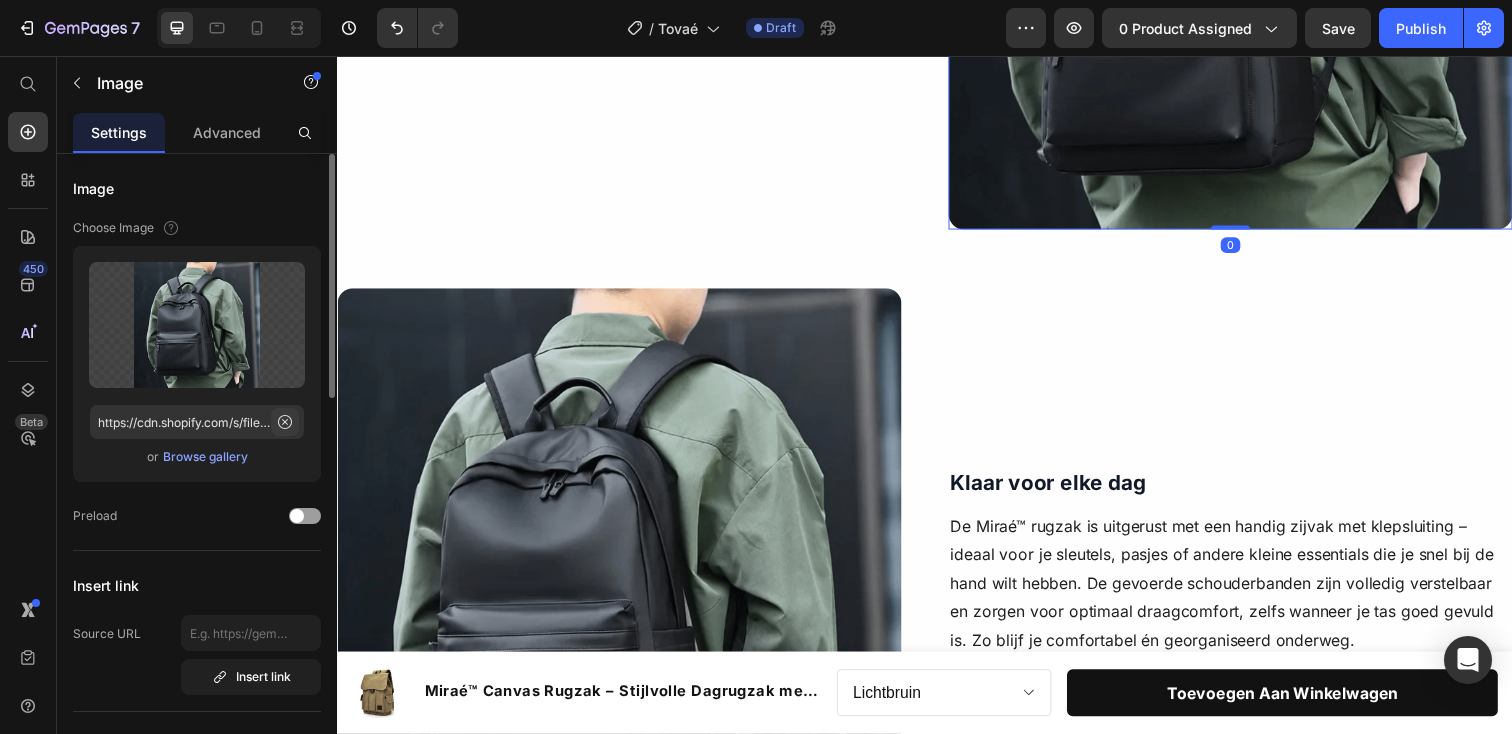click 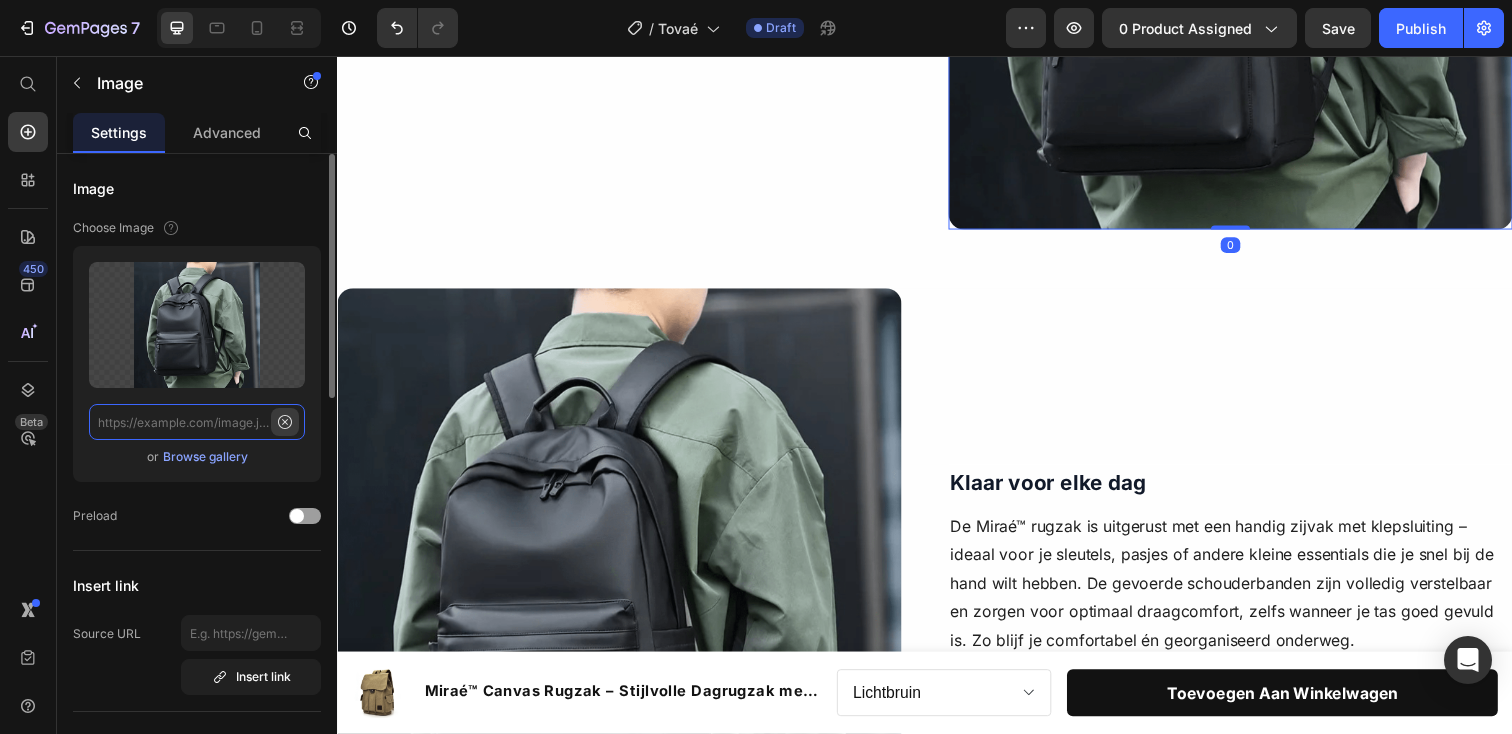 scroll, scrollTop: 0, scrollLeft: 0, axis: both 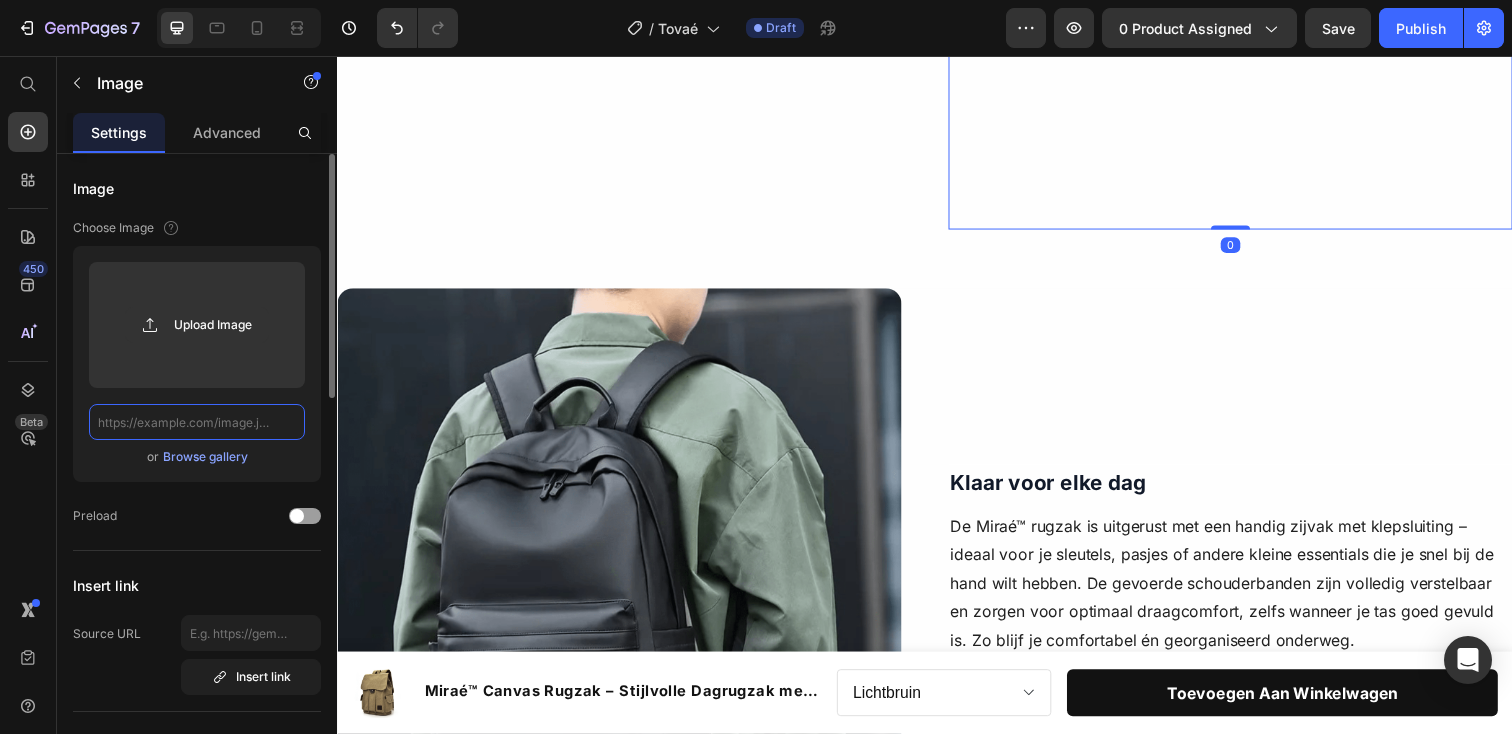 paste on "https://cdn.shopify.com/s/files/1/0909/9149/3506/files/tovae-rugzak-zwart-op-trolley-met-sleeve.png?v=1752323872" 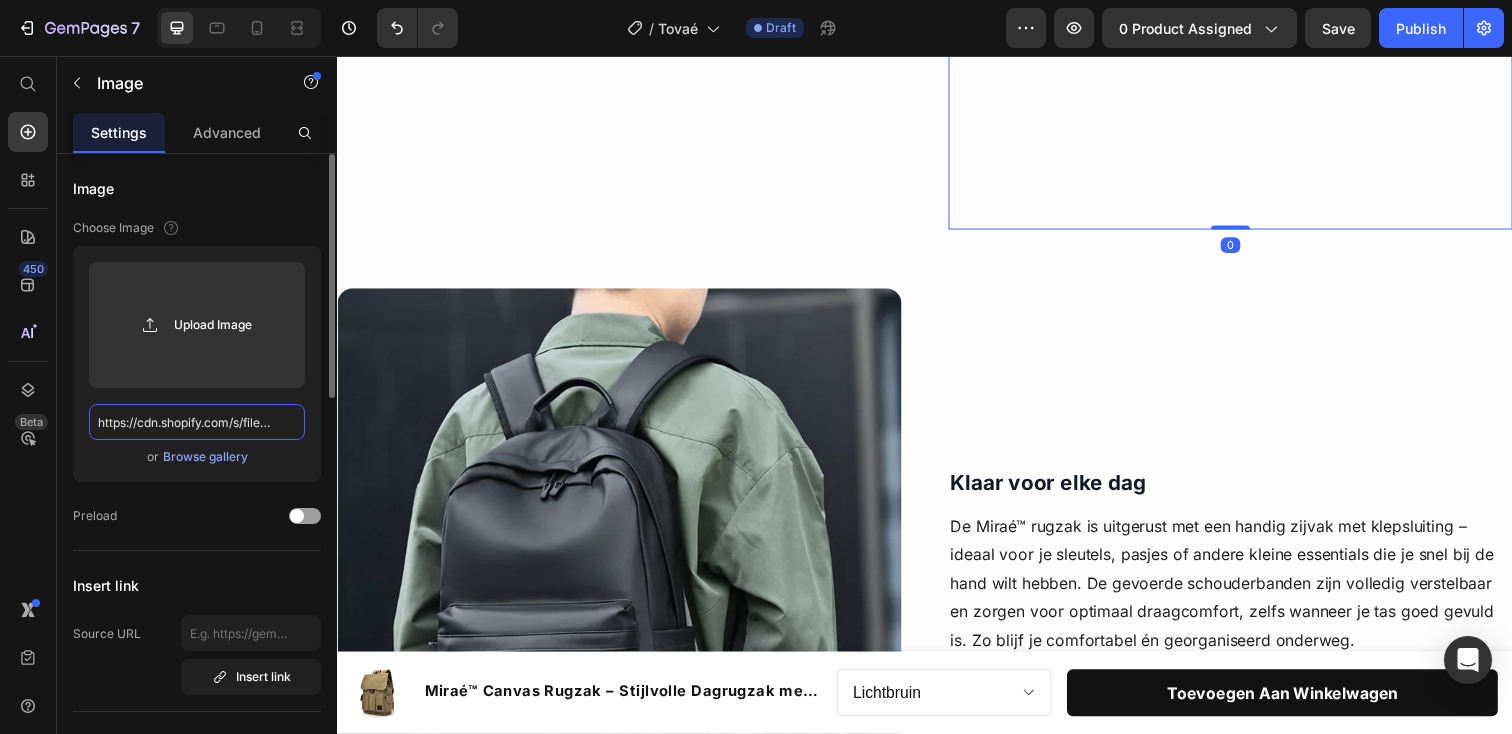 scroll, scrollTop: 0, scrollLeft: 497, axis: horizontal 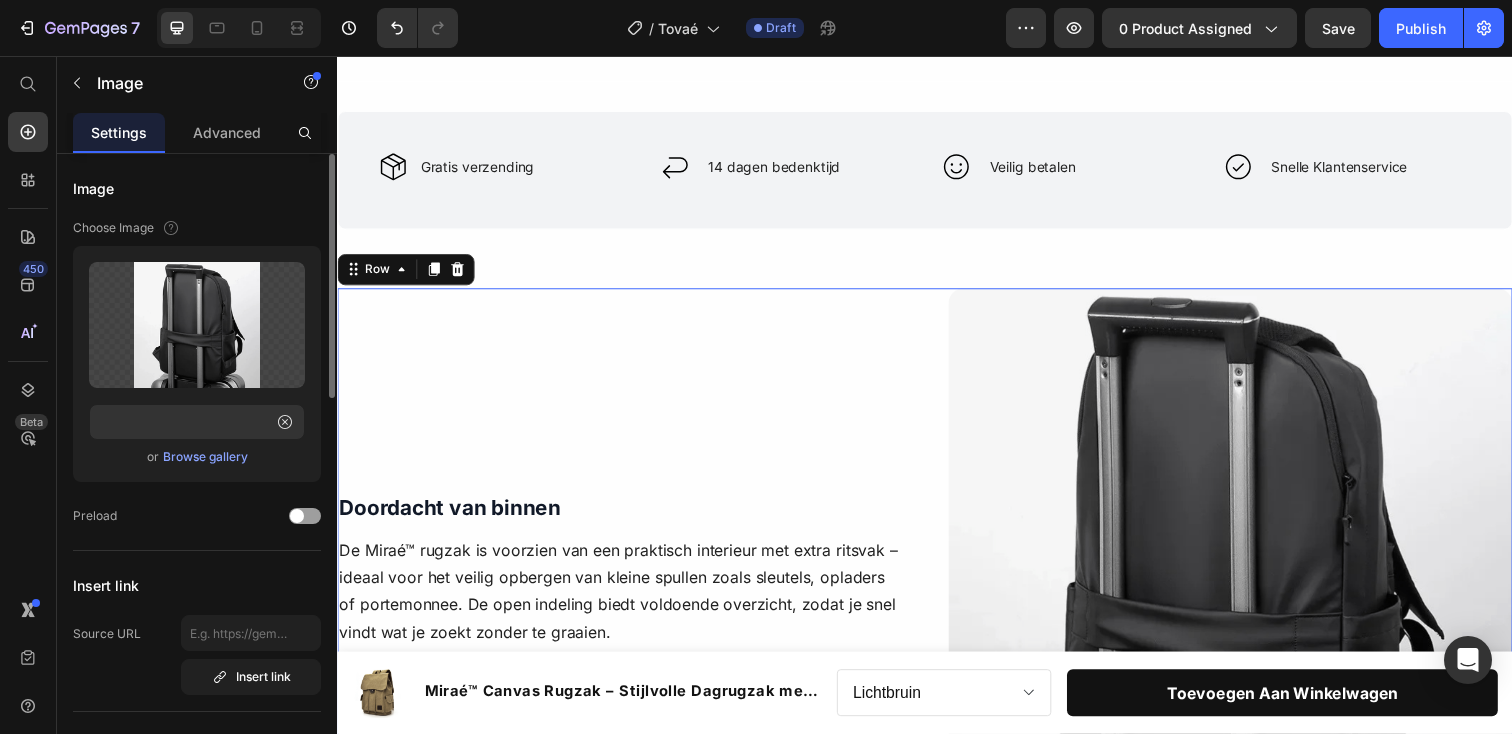 click on "Doordacht van binnen Text Block De Miraé™ rugzak is voorzien van een praktisch interieur met extra ritsvak – ideaal voor het veilig opbergen van kleine spullen zoals sleutels, opladers of portemonnee. De open indeling biedt voldoende overzicht, zodat je snel vindt wat je zoekt zonder te graaien. Text Block Row Row" at bounding box center [625, 581] 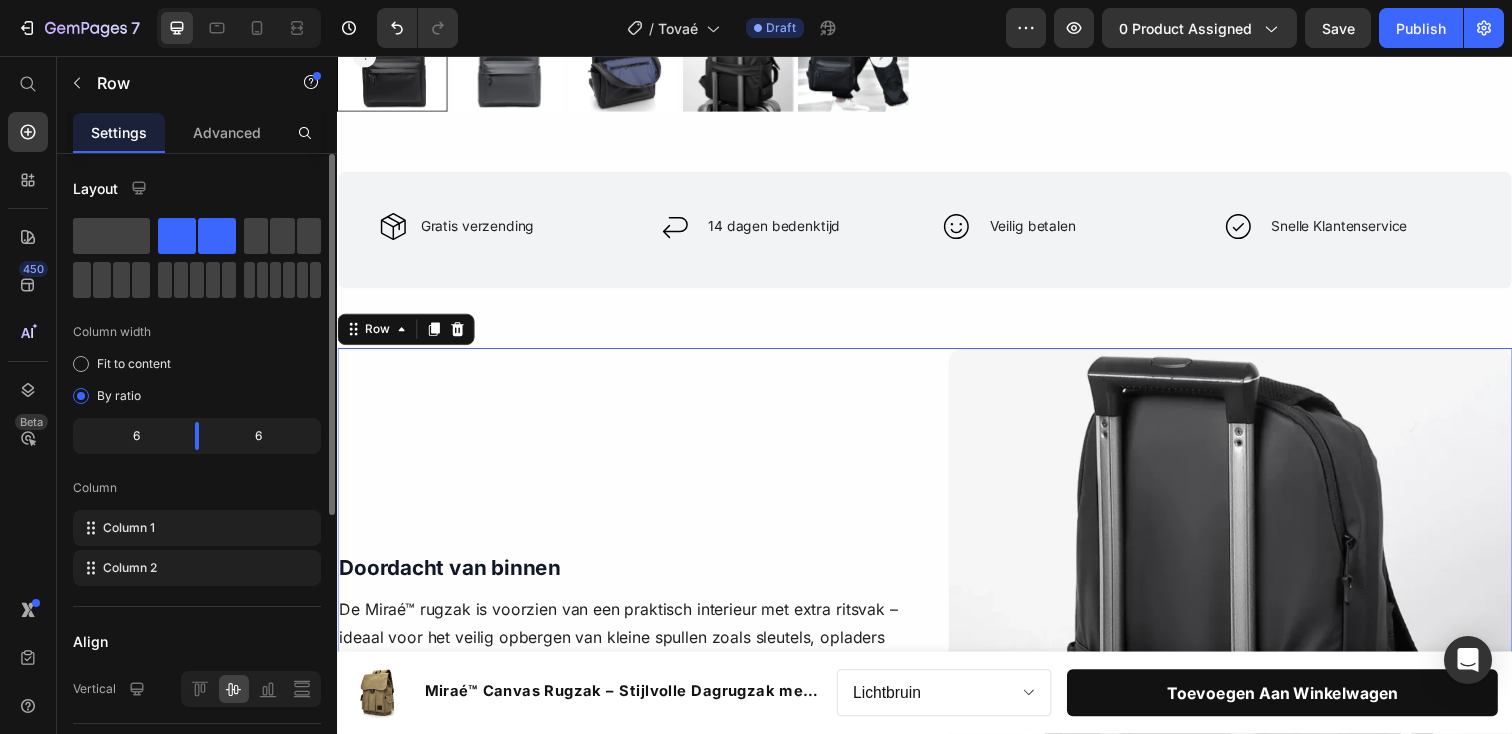 scroll, scrollTop: 695, scrollLeft: 0, axis: vertical 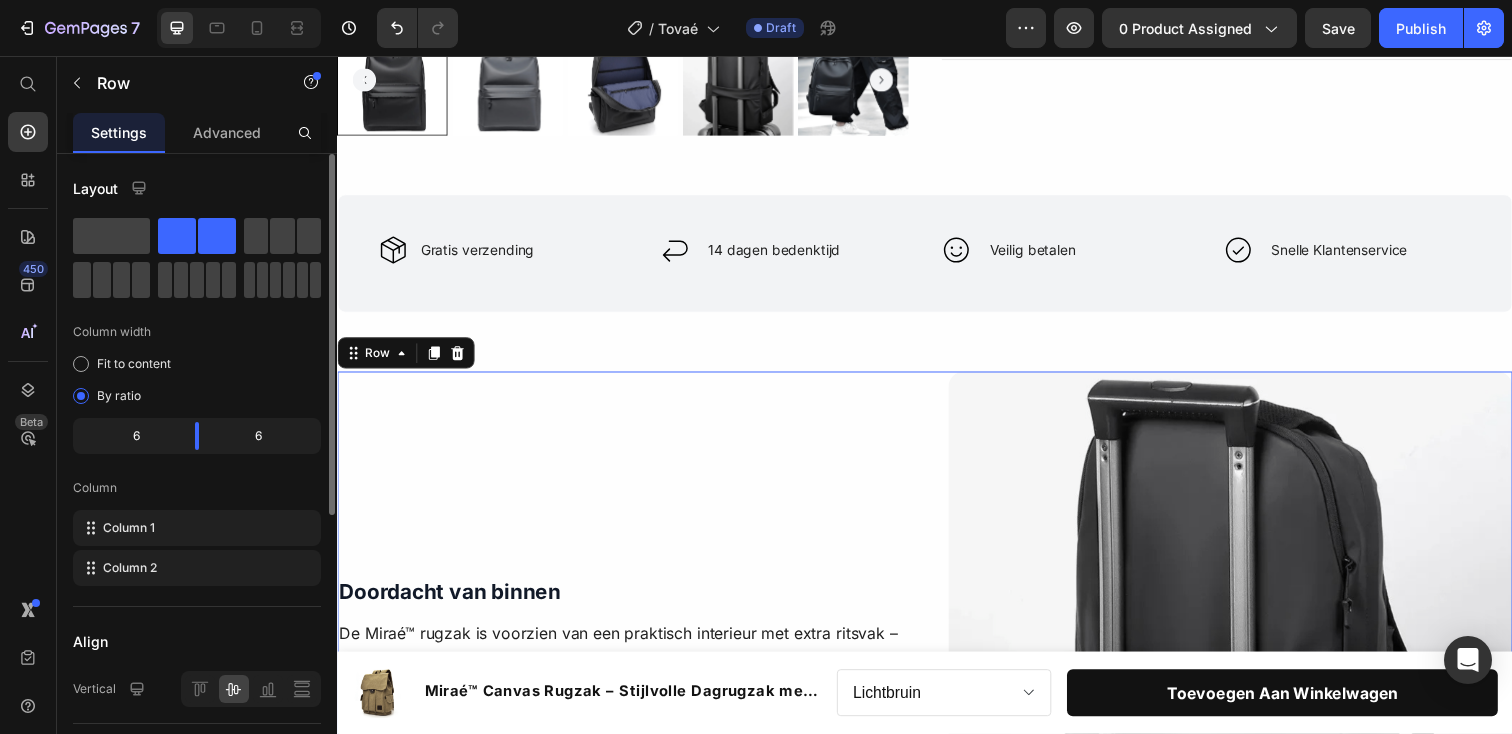 click on "Icon Gratis verzending Text Block Advanced list
Icon 14 dagen bedenktijd Text Block Advanced list
Icon Veilig betalen Text Block Advanced list
Icon Snelle Klantenservice Text Block Advanced list Row Section 2" at bounding box center (937, 257) 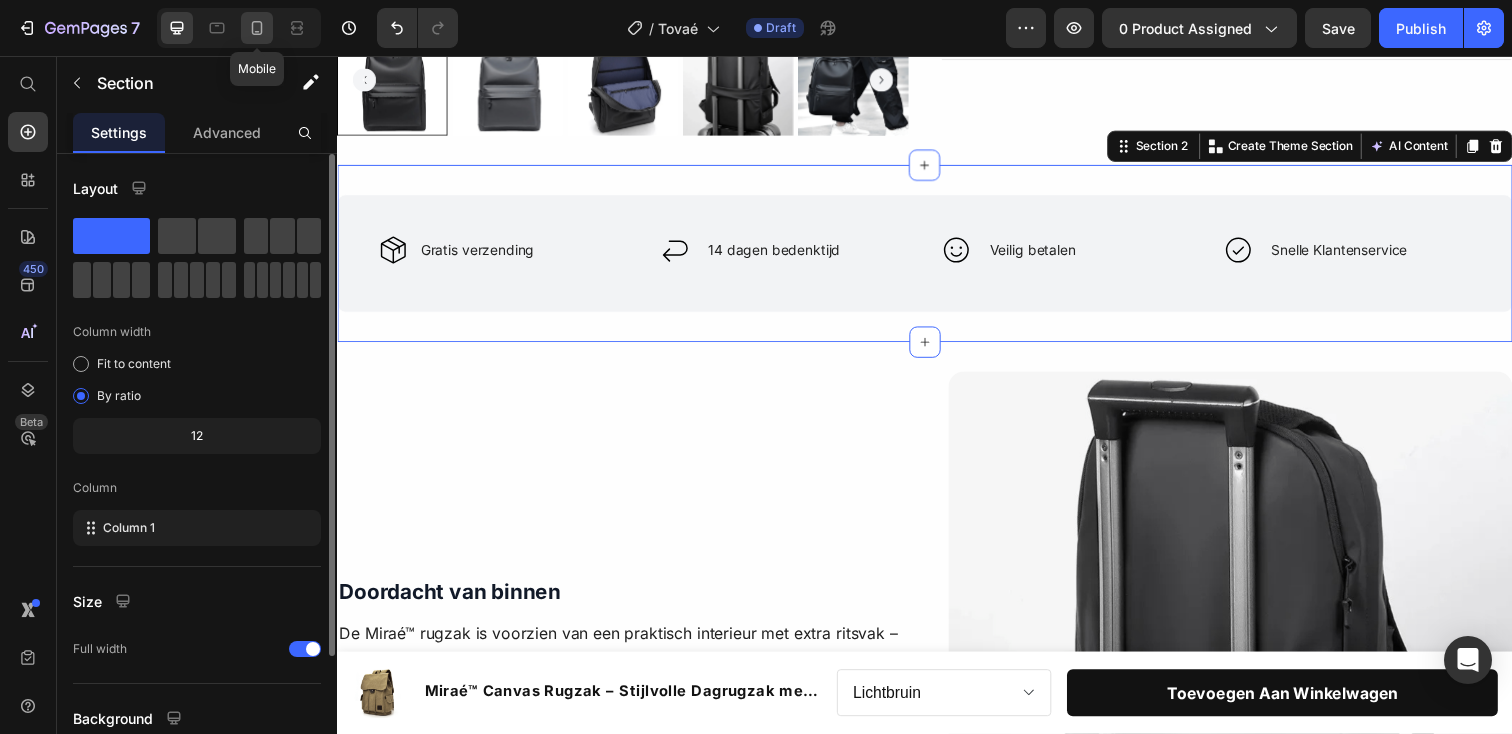 click 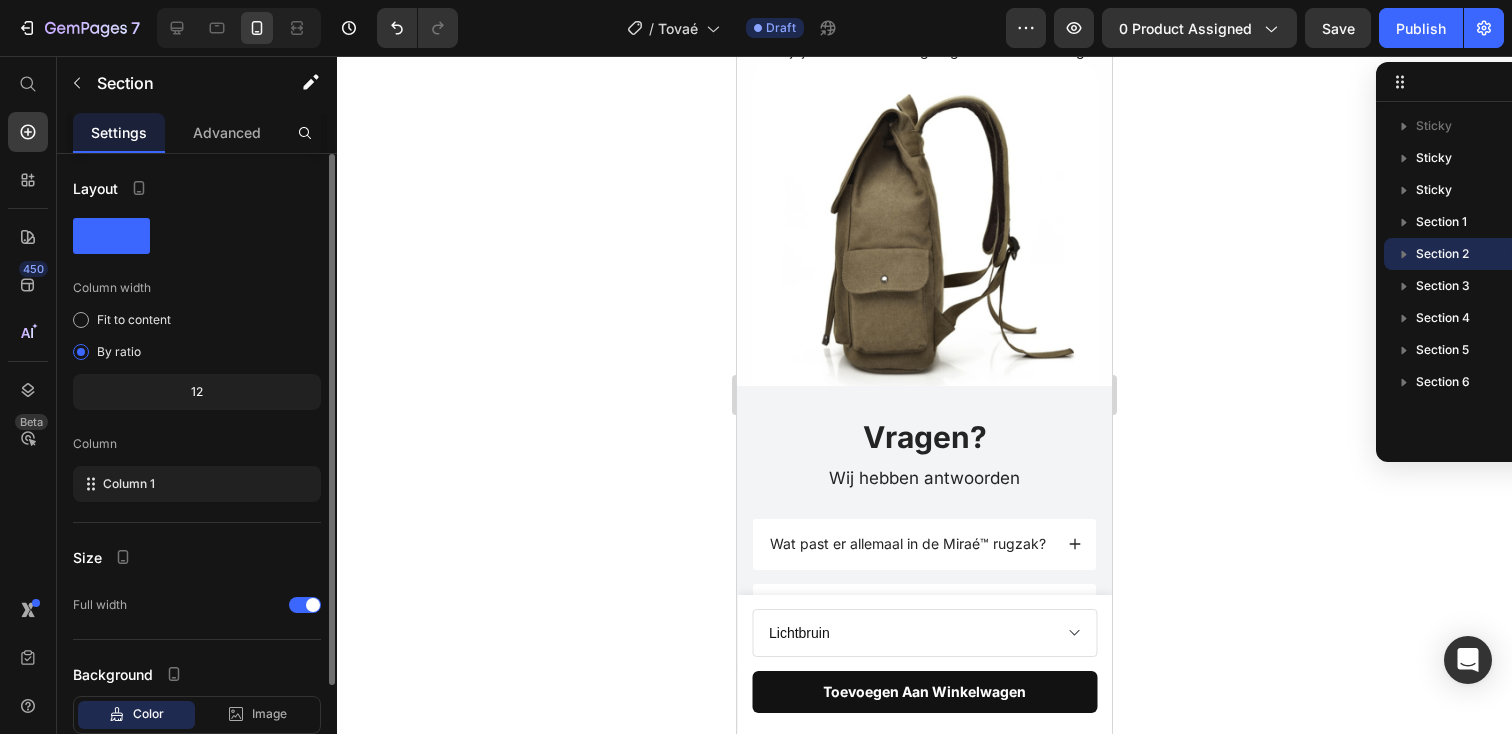 scroll, scrollTop: 1900, scrollLeft: 0, axis: vertical 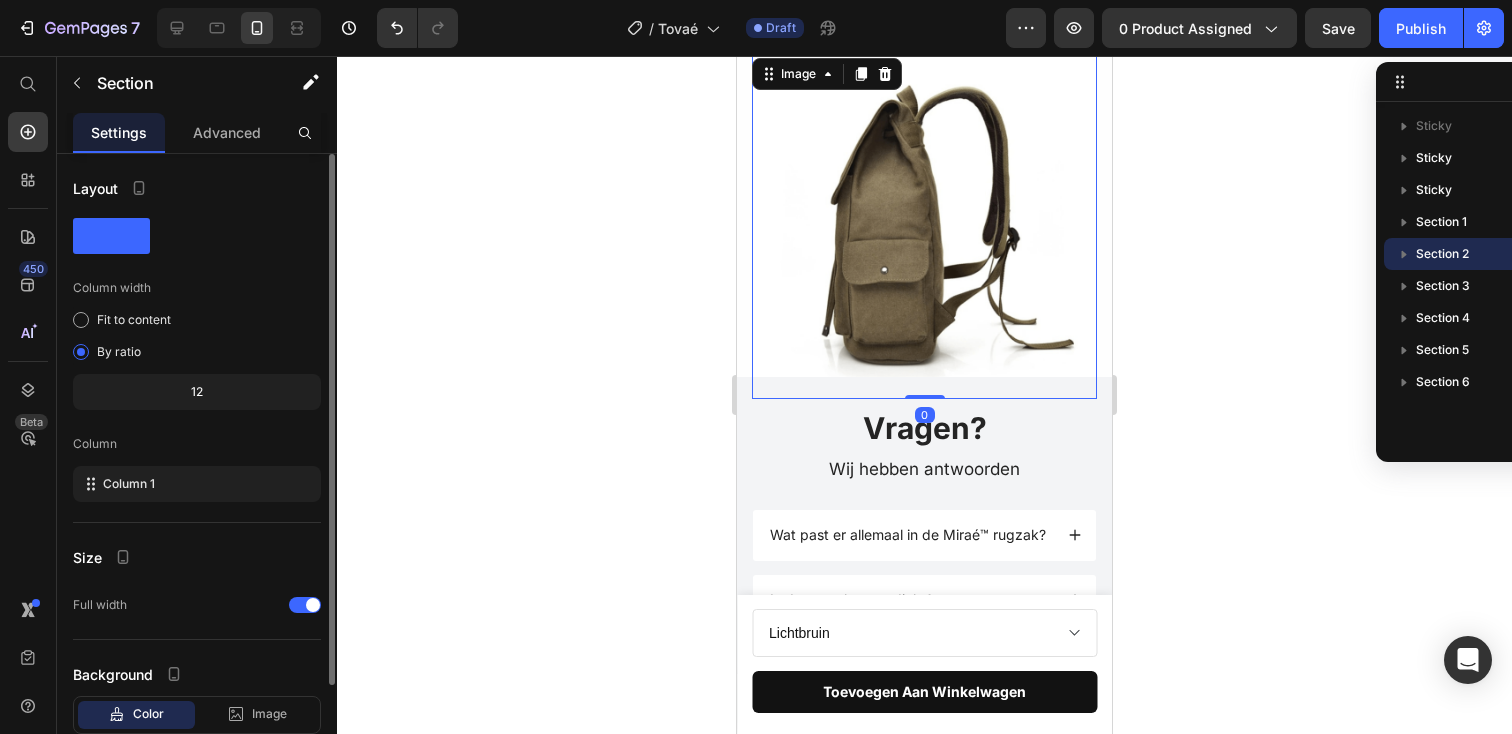 click at bounding box center [924, 226] 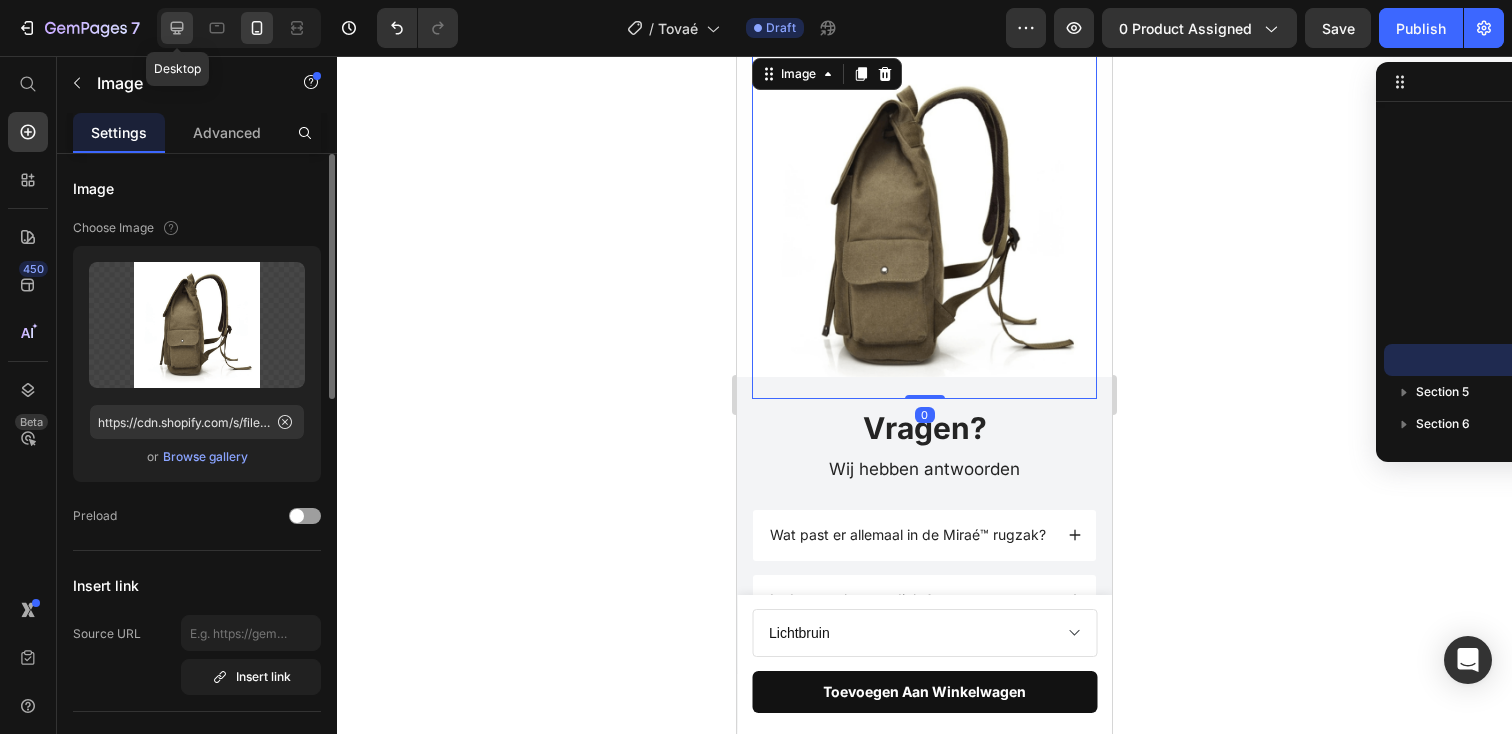 click 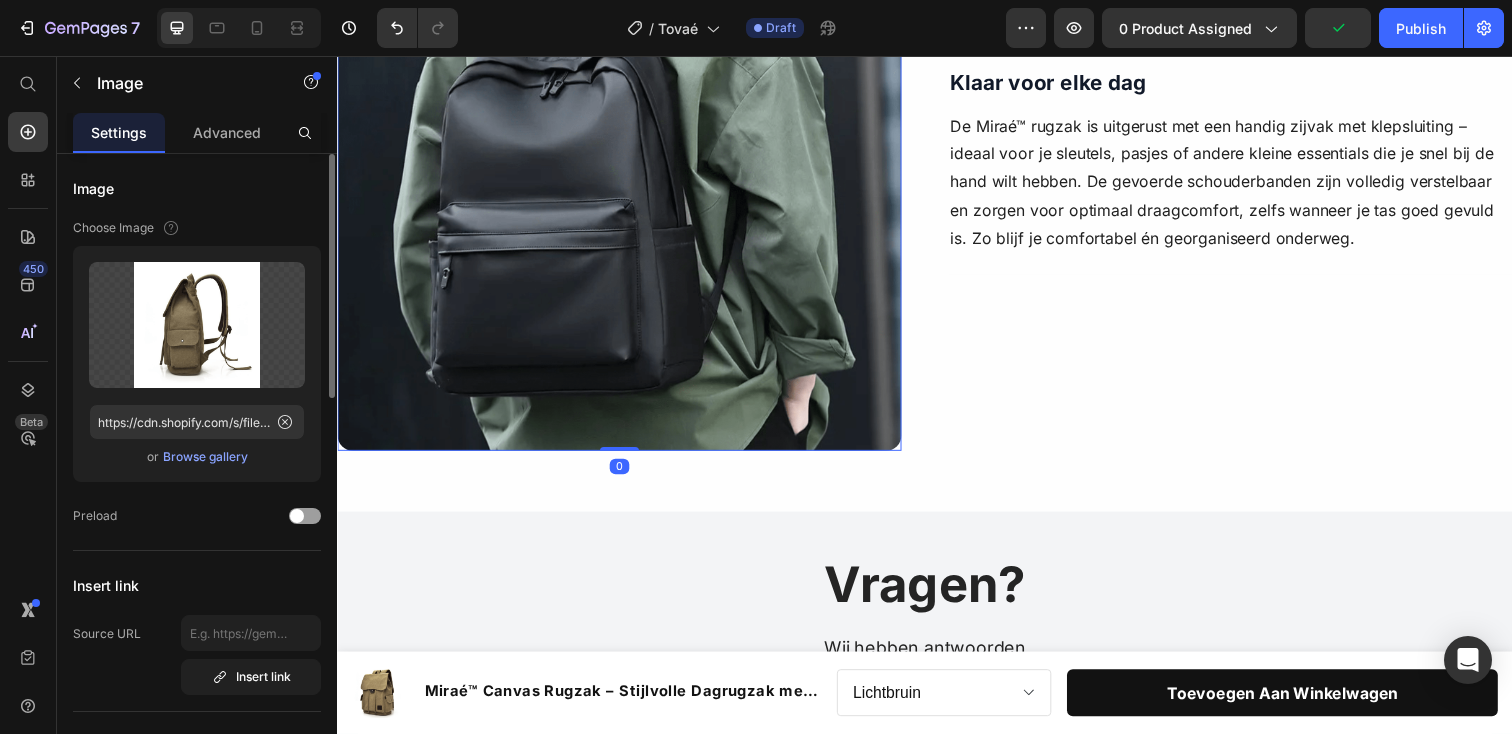 scroll, scrollTop: 2023, scrollLeft: 0, axis: vertical 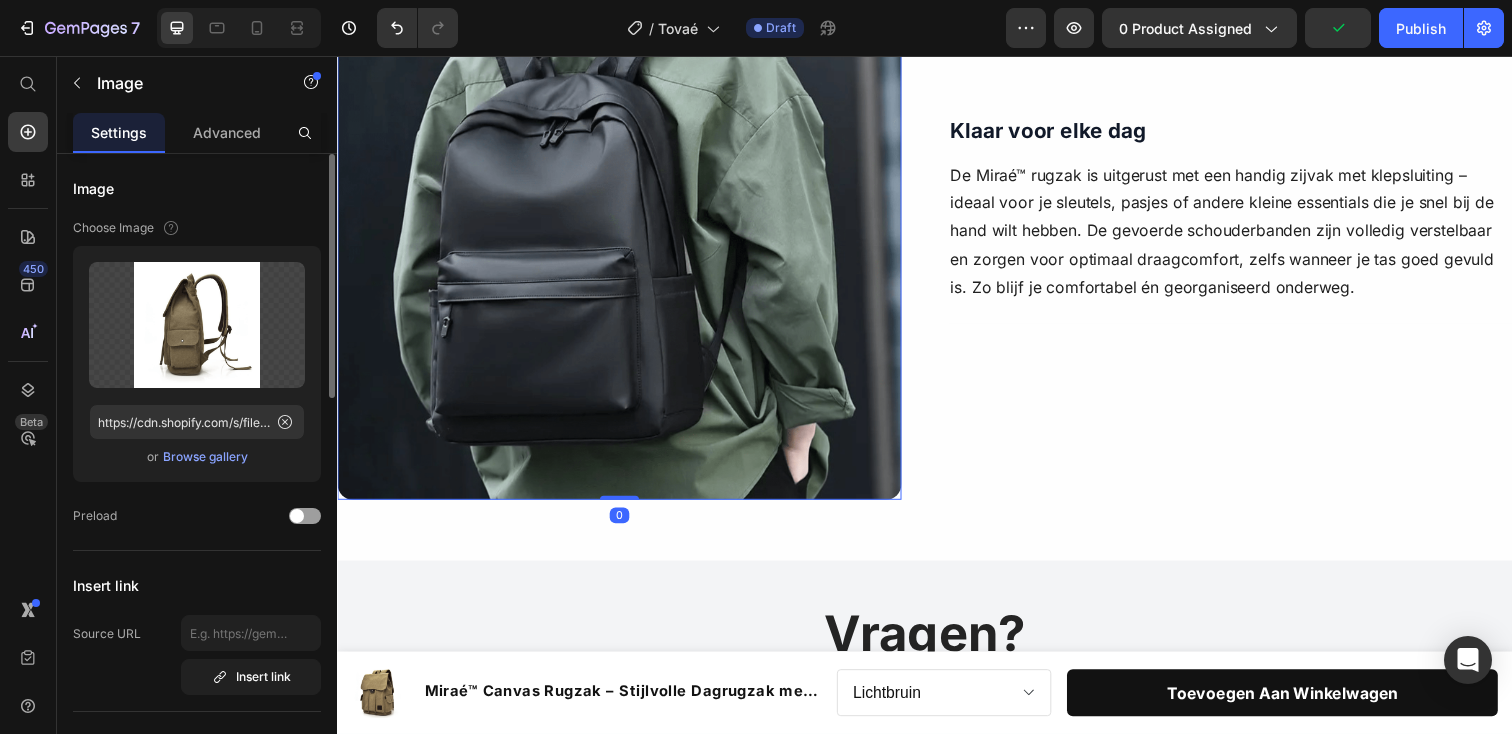 click at bounding box center [625, 221] 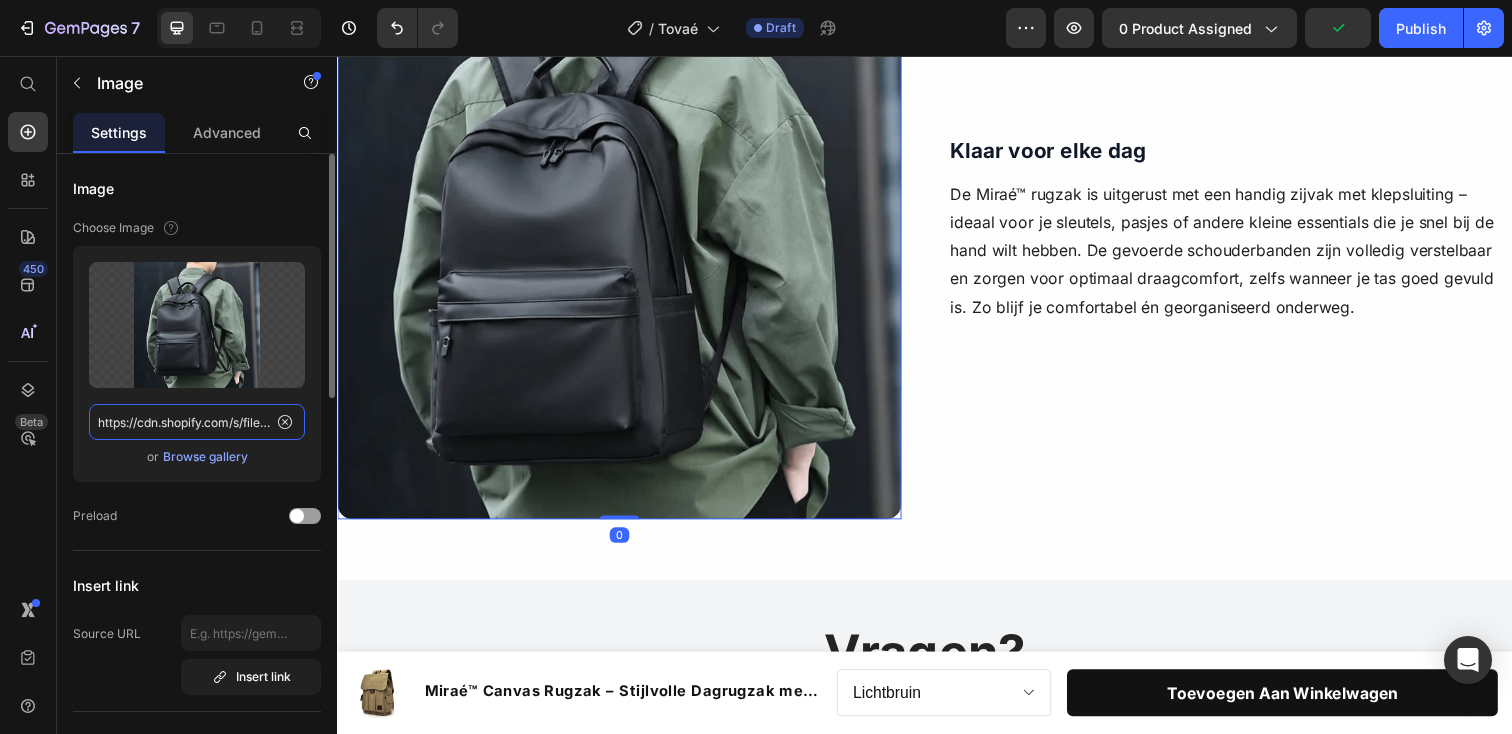 click on "https://cdn.shopify.com/s/files/1/0909/9149/3506/files/tovae-rugzak-zwart-urban-look-op-rug.png?v=1752323908" 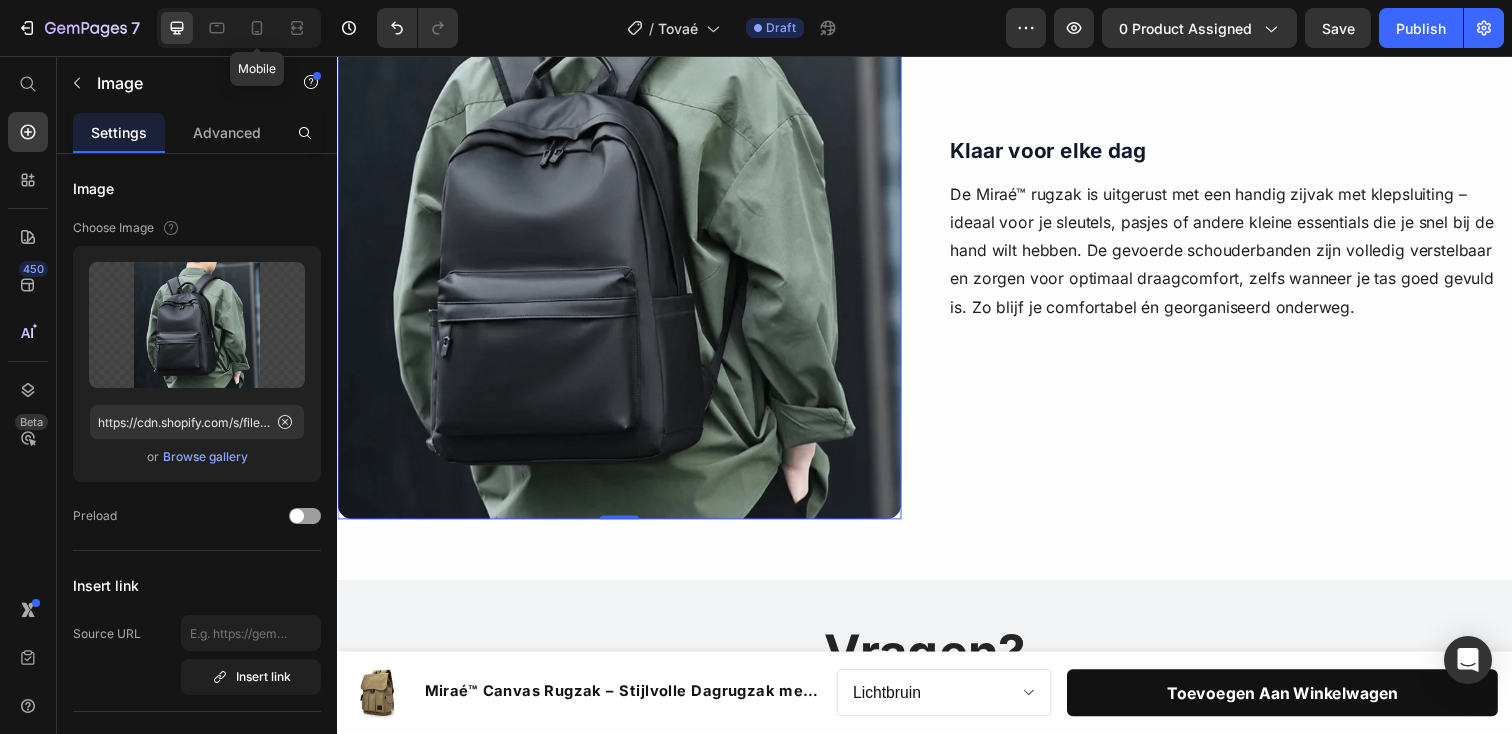 click on "Mobile" at bounding box center [239, 28] 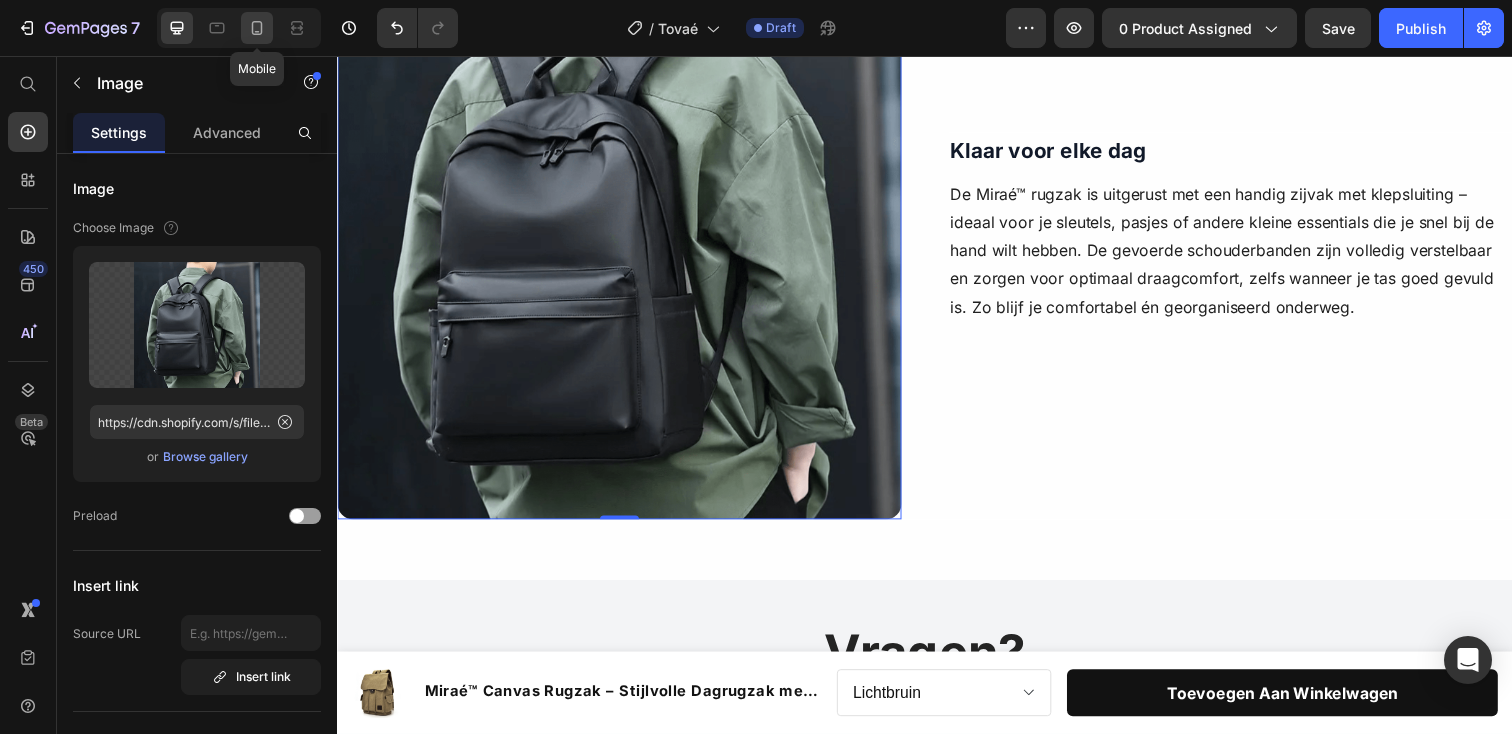 click 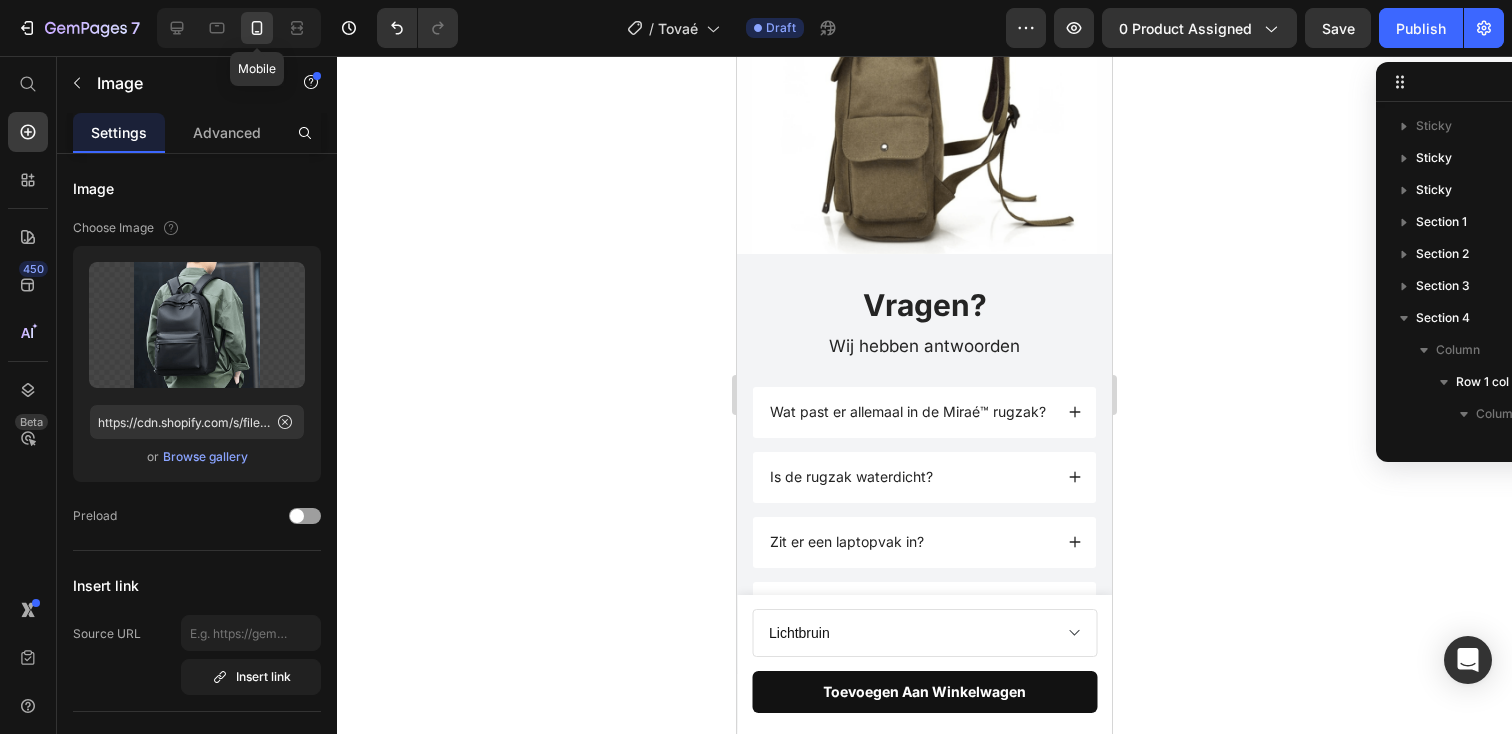 scroll, scrollTop: 1840, scrollLeft: 0, axis: vertical 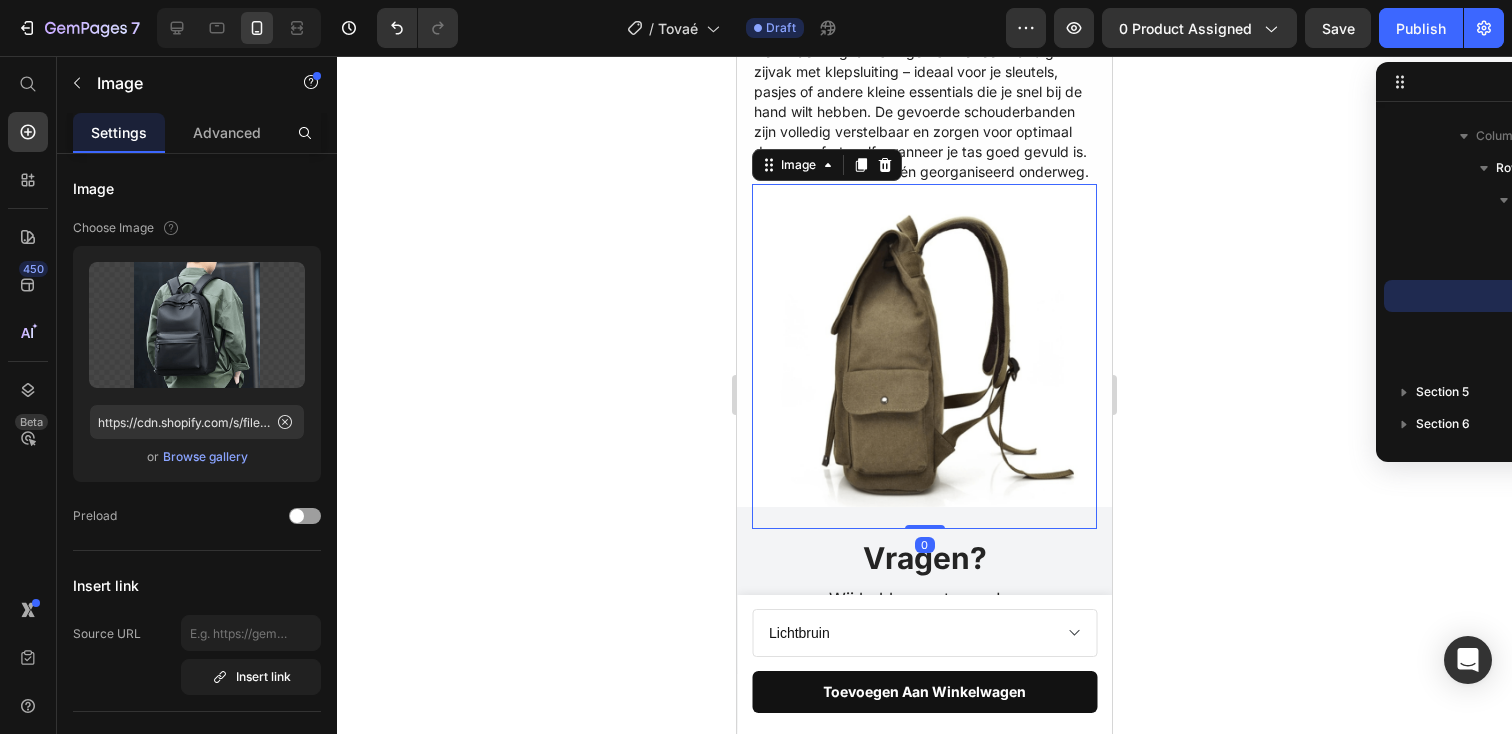 click at bounding box center (924, 356) 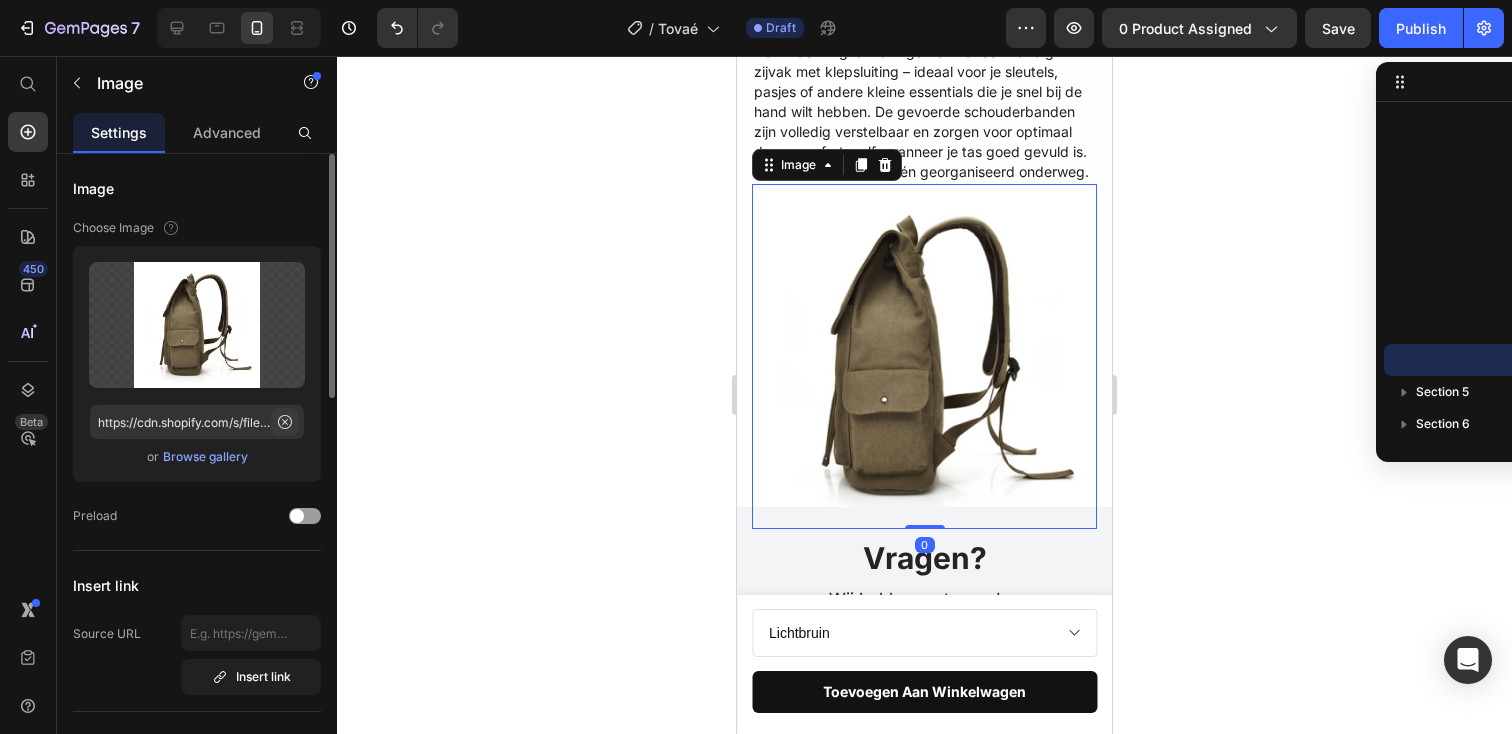click 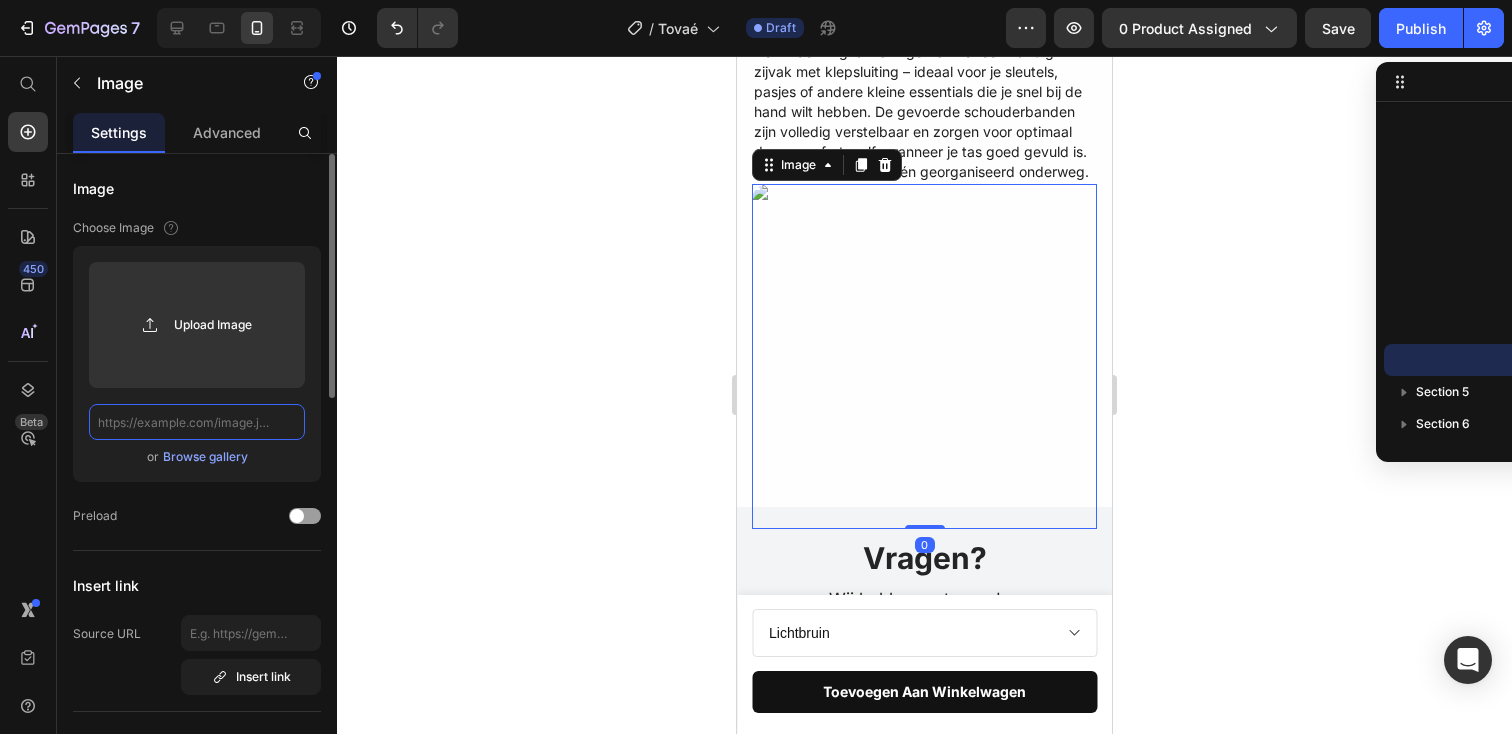 scroll, scrollTop: 0, scrollLeft: 0, axis: both 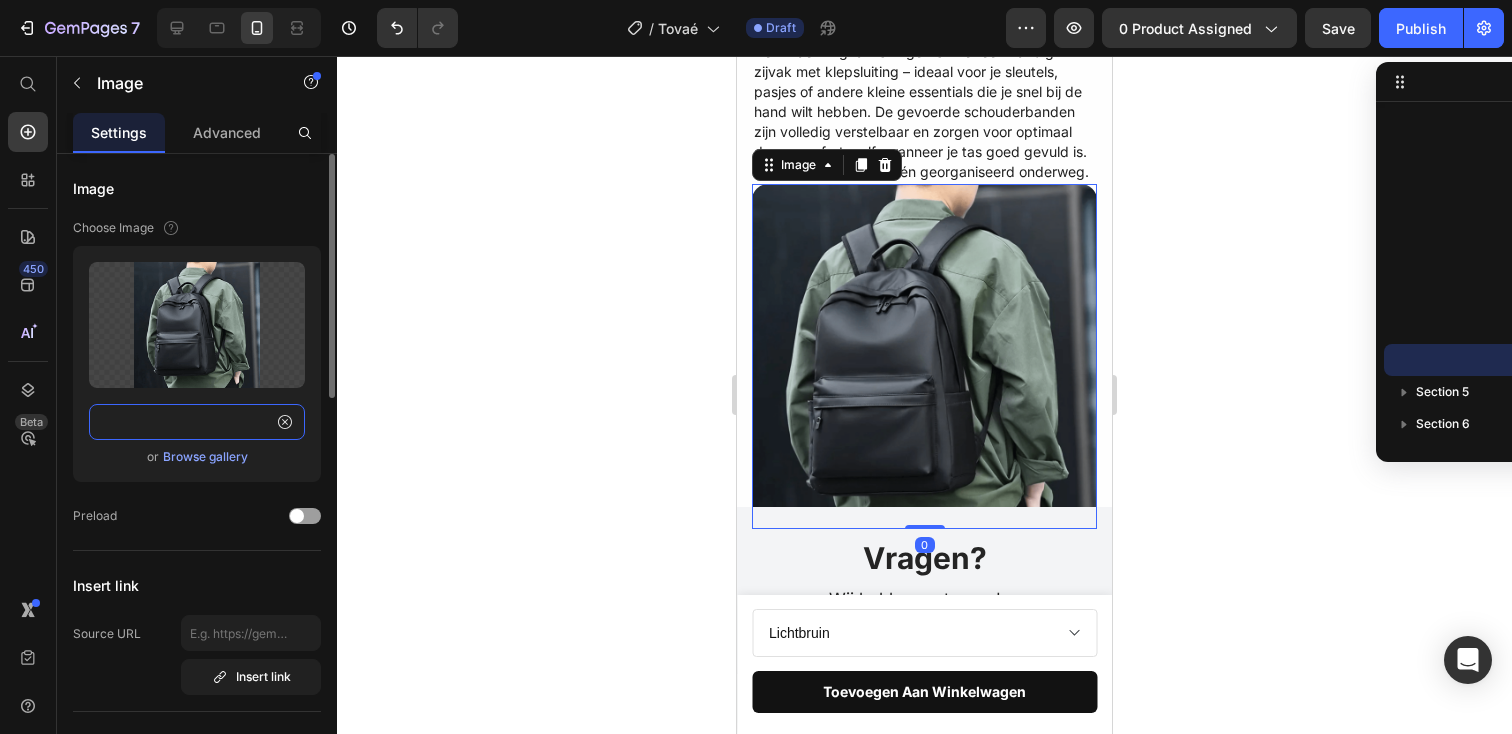 type on "https://cdn.shopify.com/s/files/1/0909/9149/3506/files/tovae-rugzak-zwart-urban-look-op-rug.png?v=1752323908" 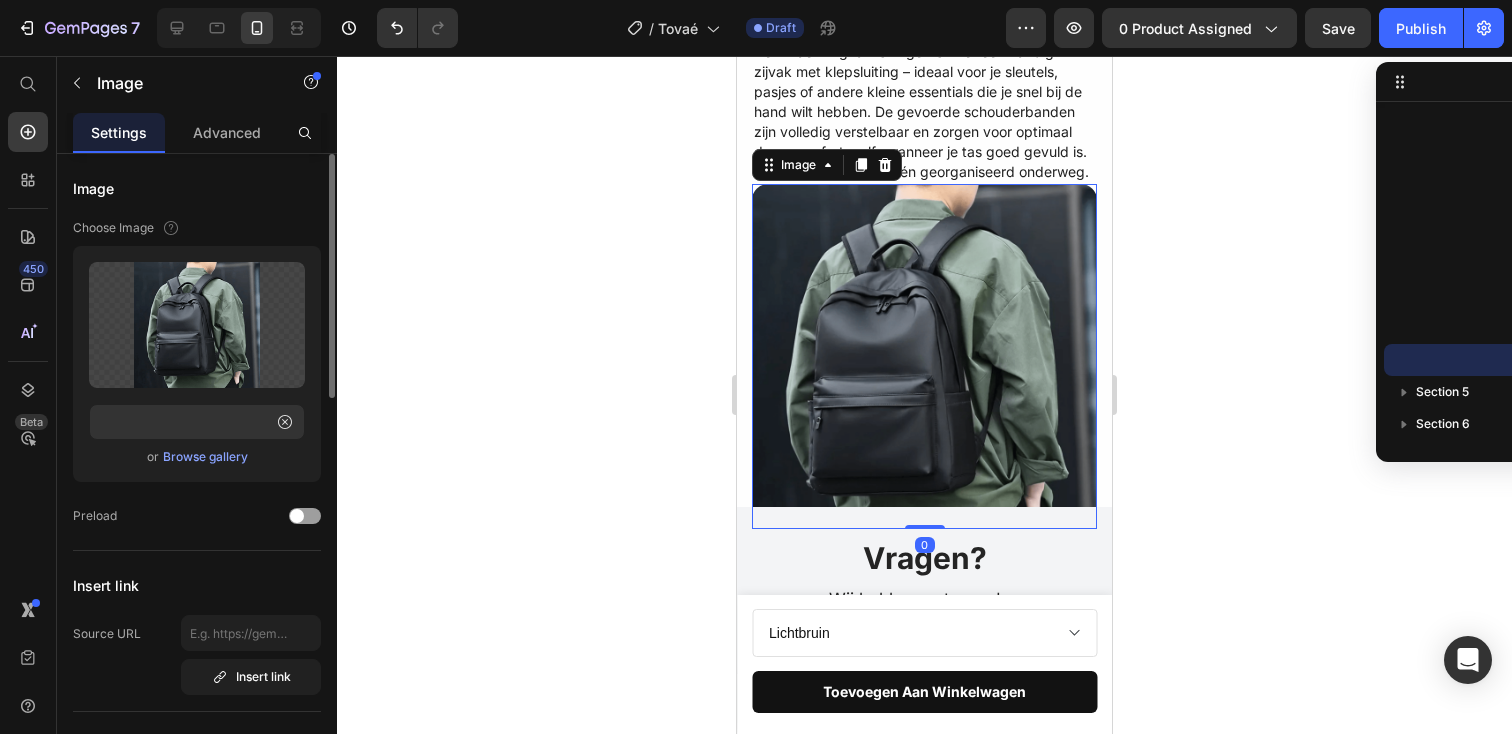 scroll, scrollTop: 0, scrollLeft: 0, axis: both 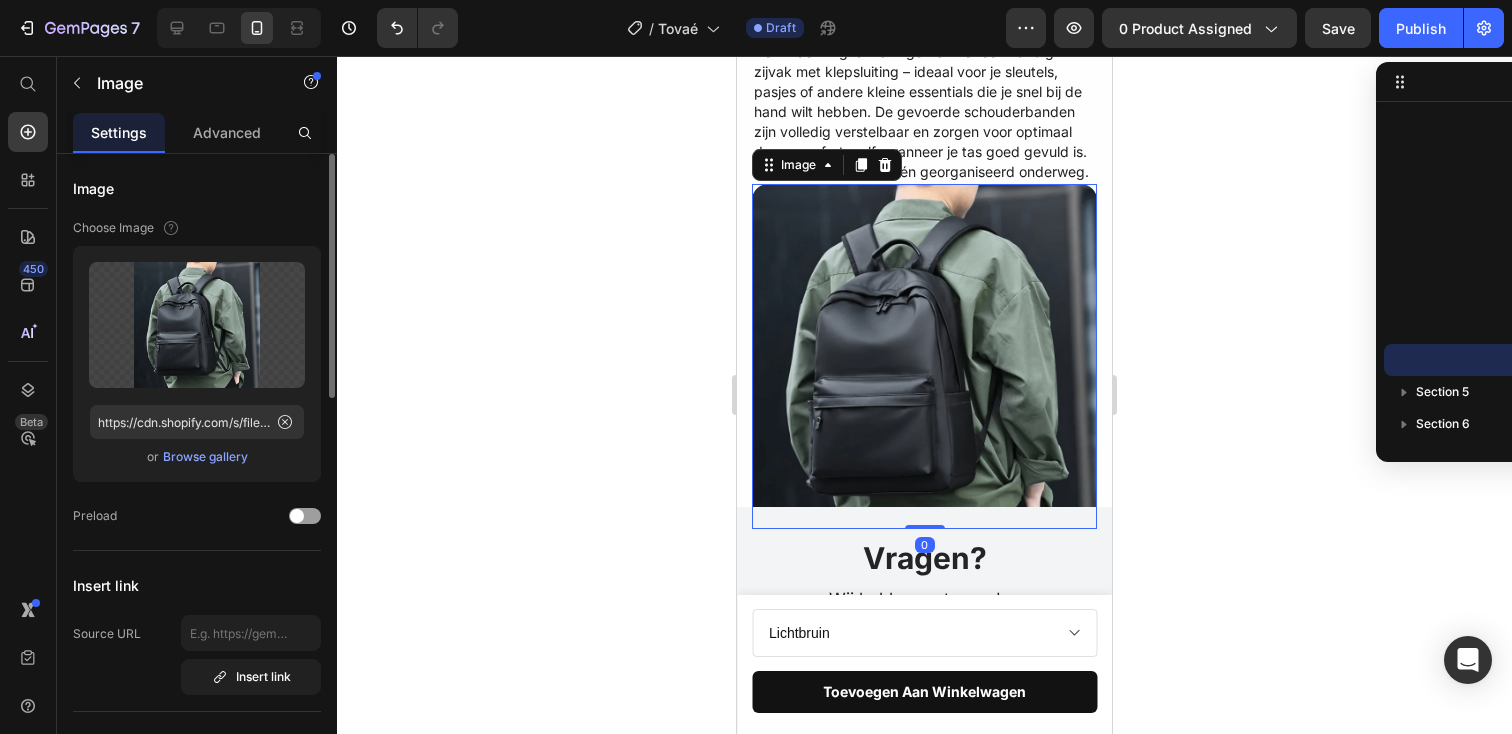 click 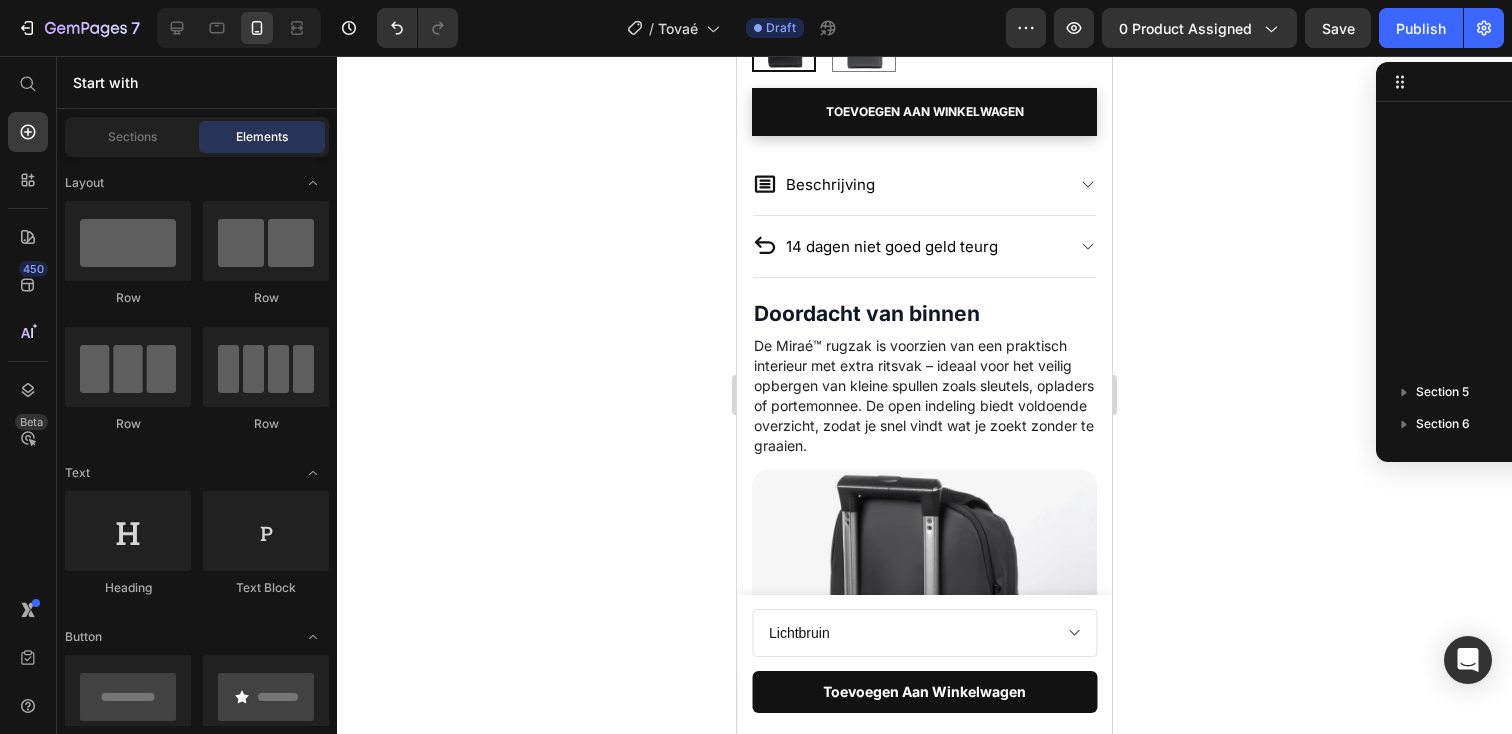 scroll, scrollTop: 945, scrollLeft: 0, axis: vertical 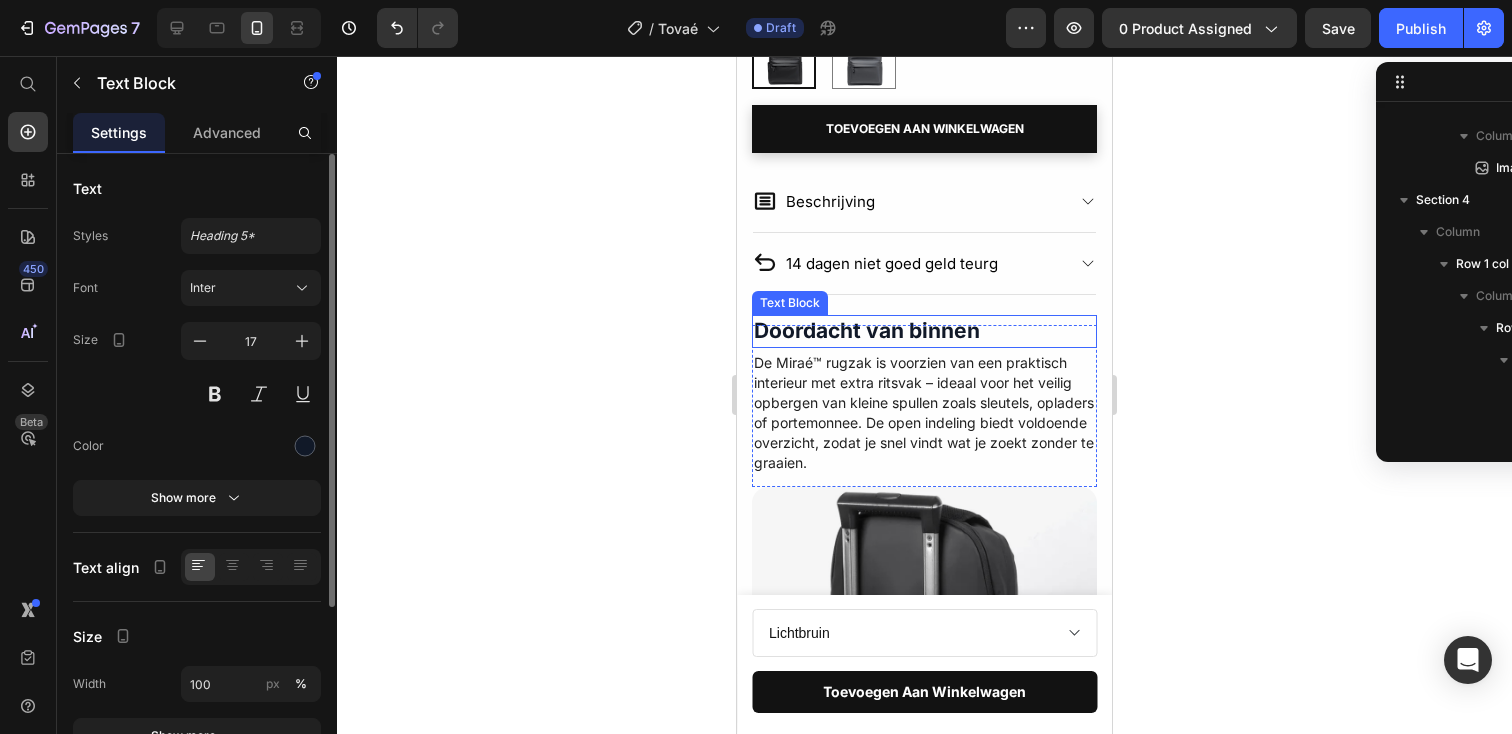 click on "Doordacht van binnen" at bounding box center (867, 330) 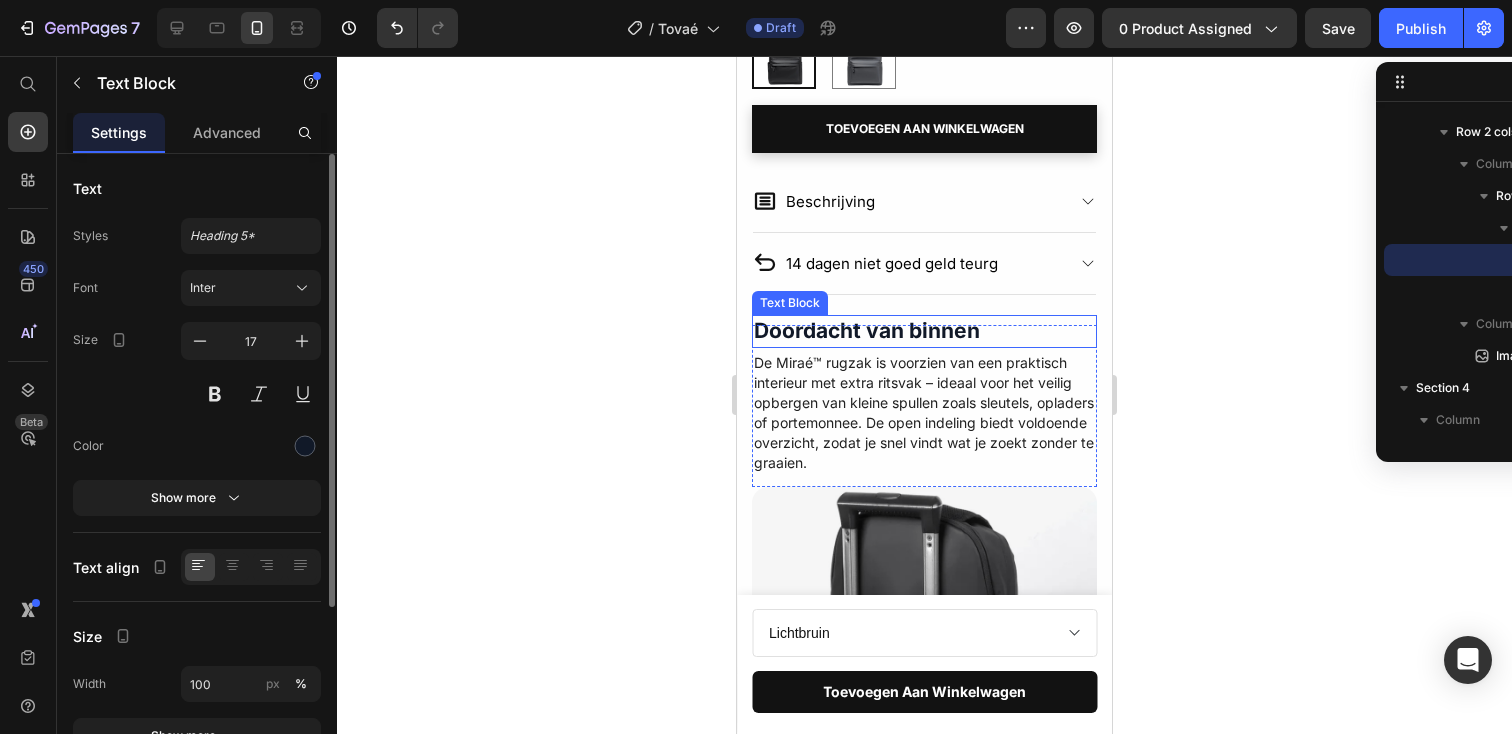 click on "Doordacht van binnen" at bounding box center (867, 330) 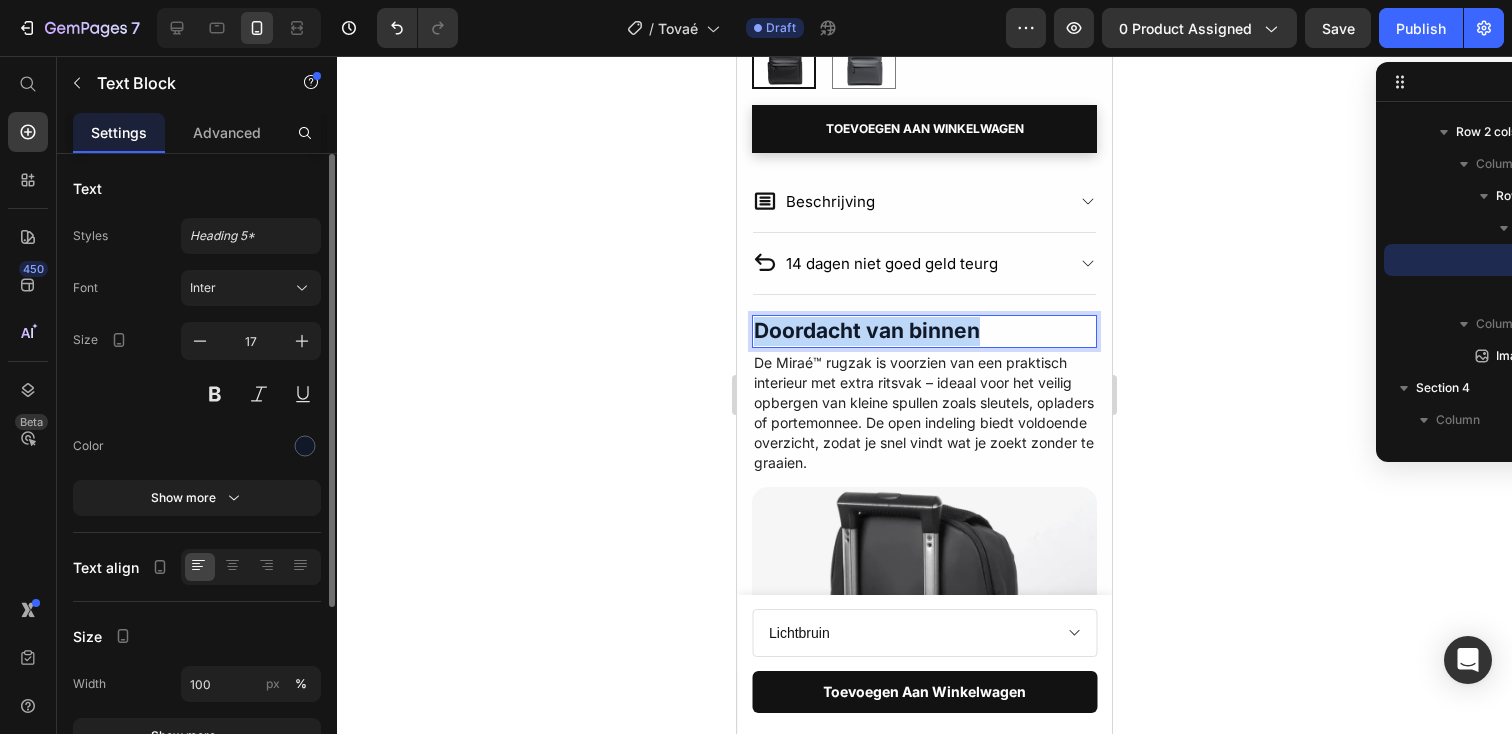 click on "Doordacht van binnen" at bounding box center (867, 330) 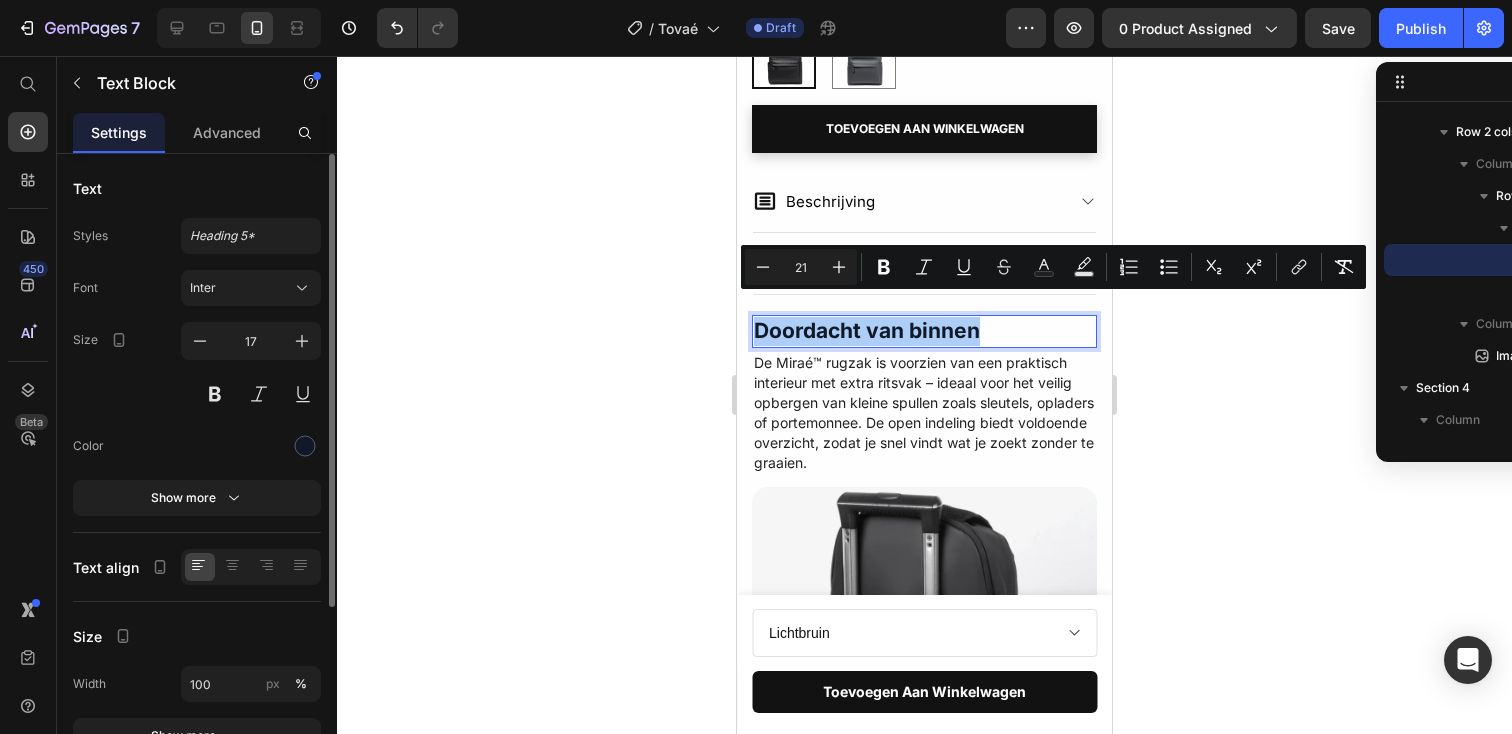 click 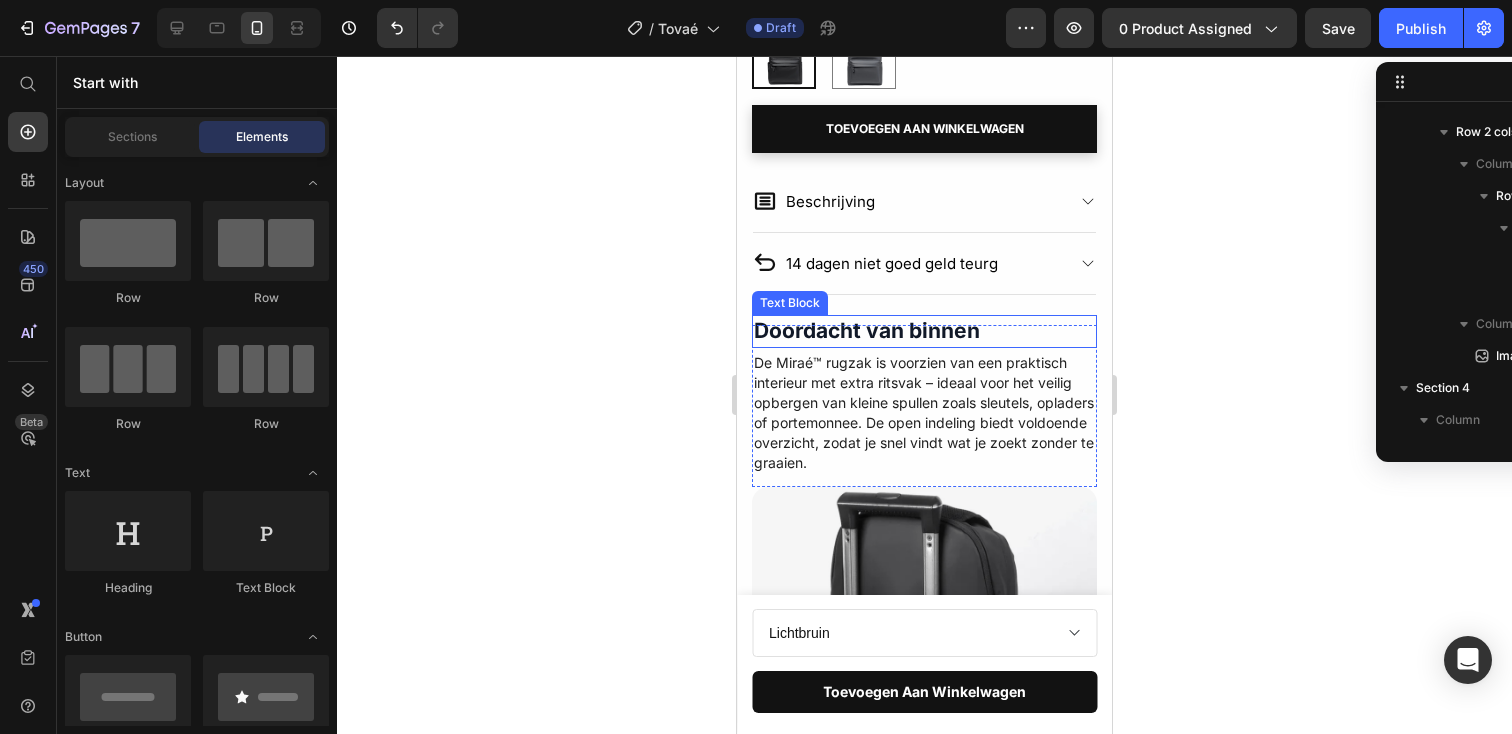 click on "Doordacht van binnen" at bounding box center [867, 330] 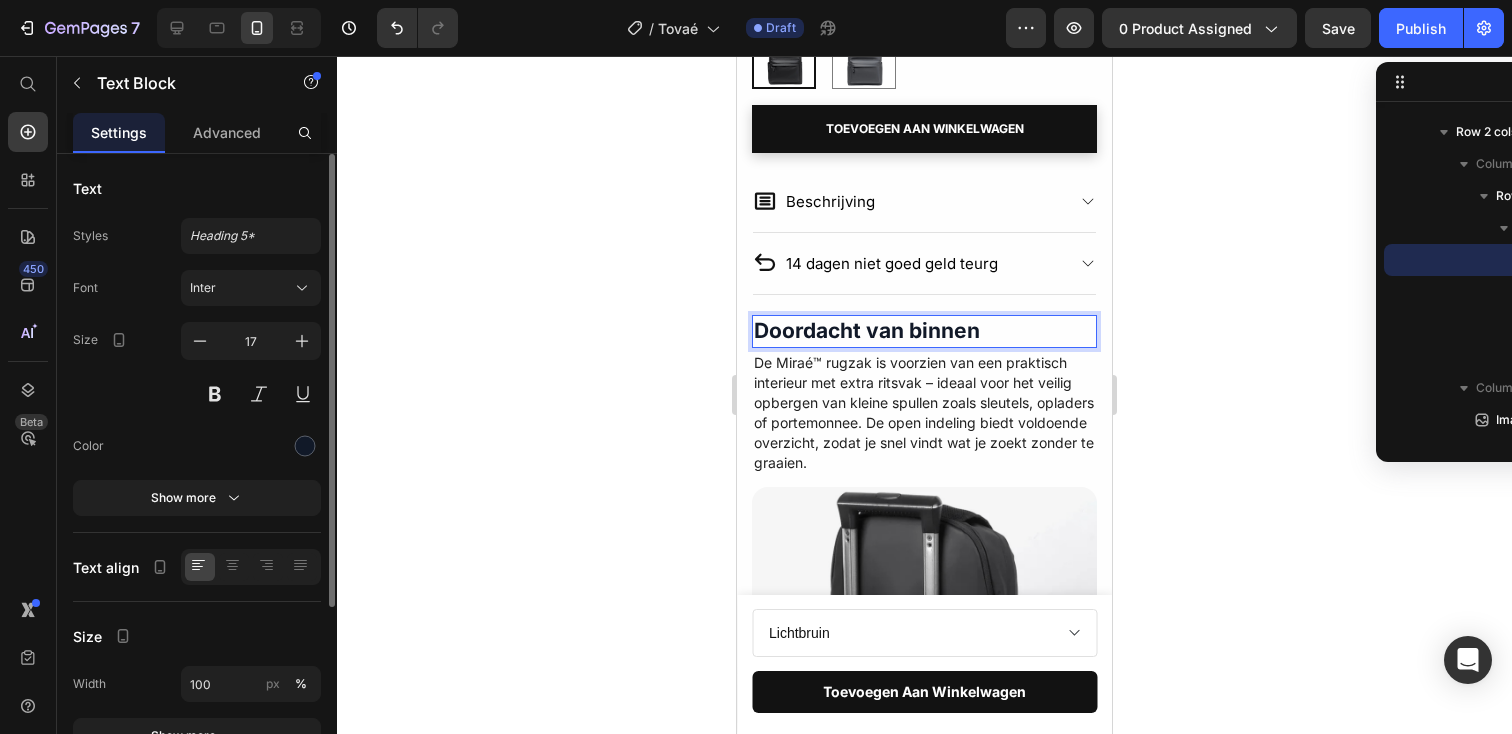 click on "Doordacht van binnen" at bounding box center [867, 330] 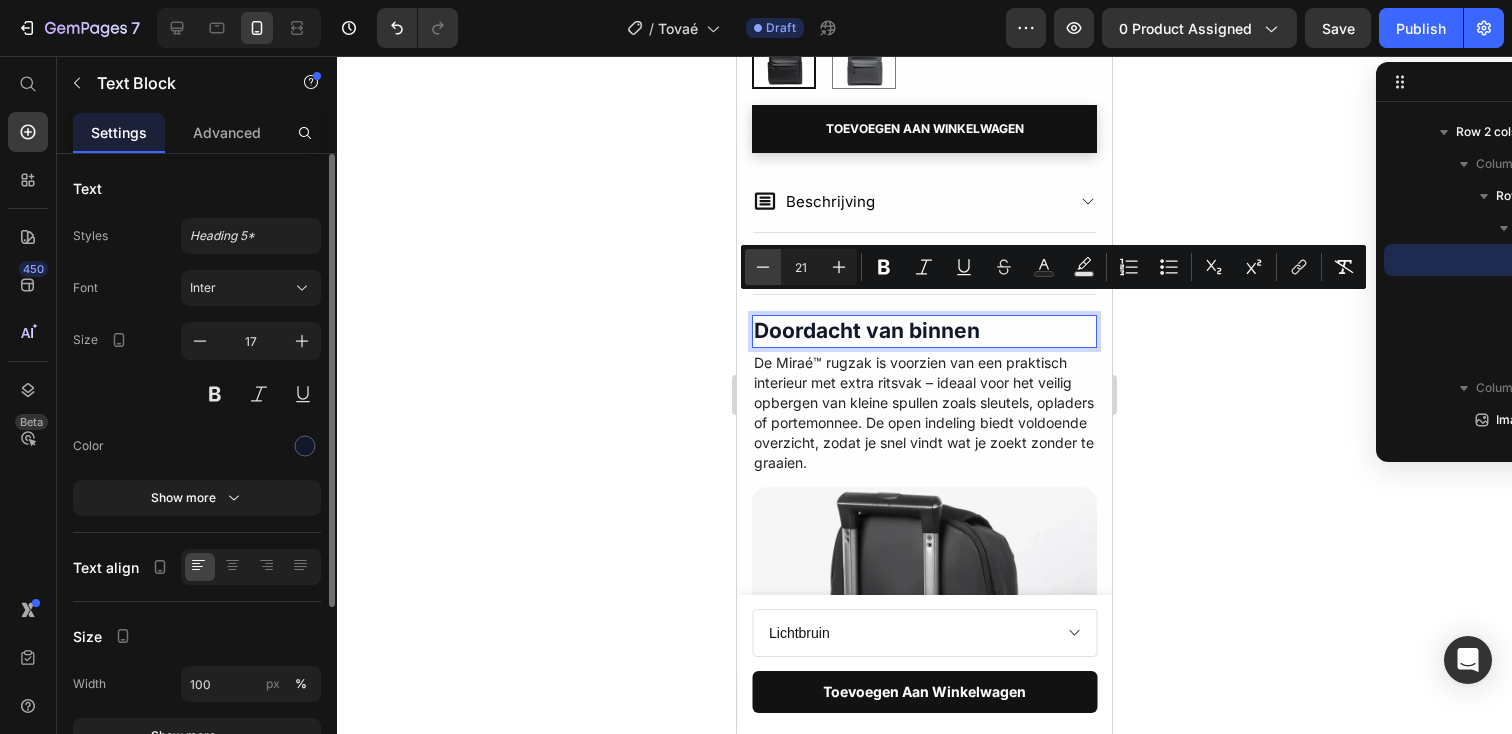 click 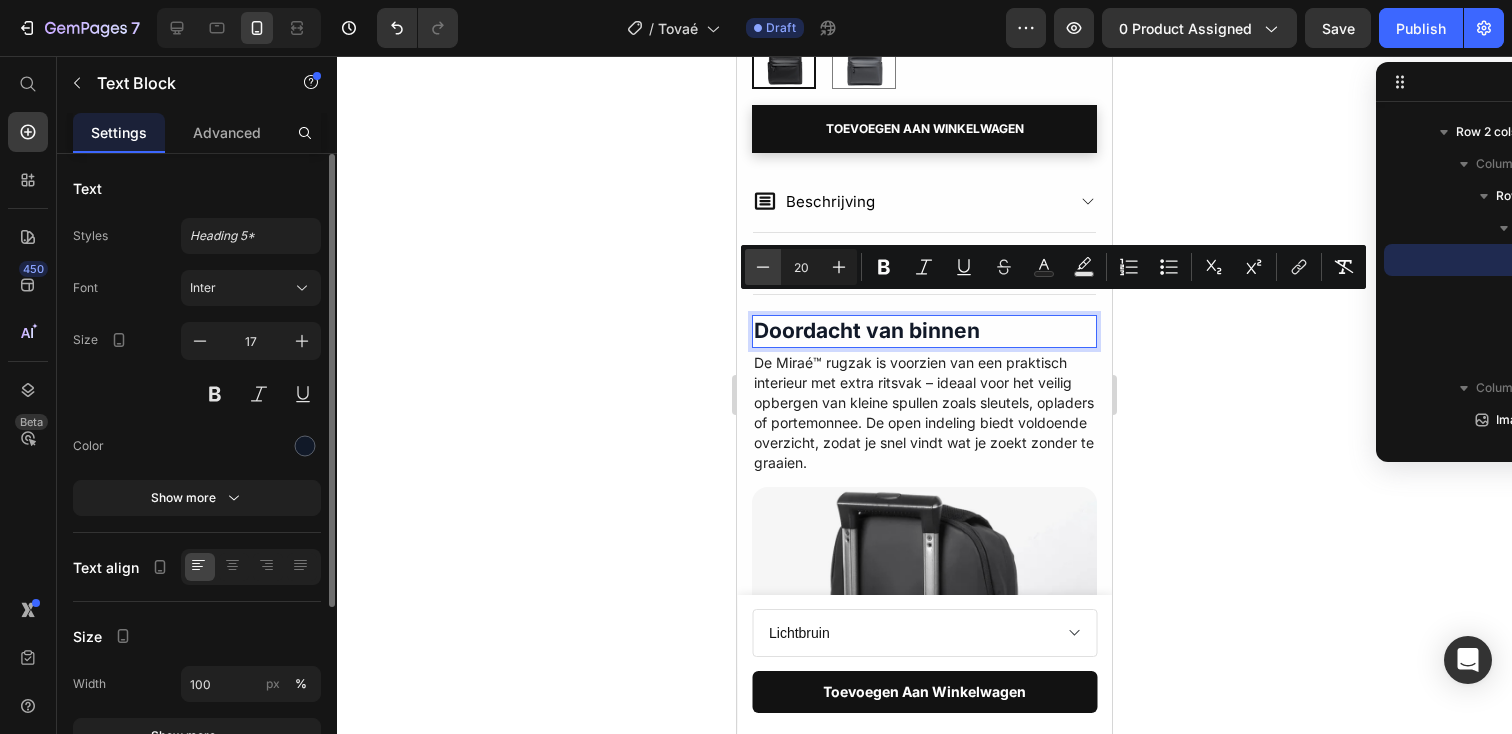 click 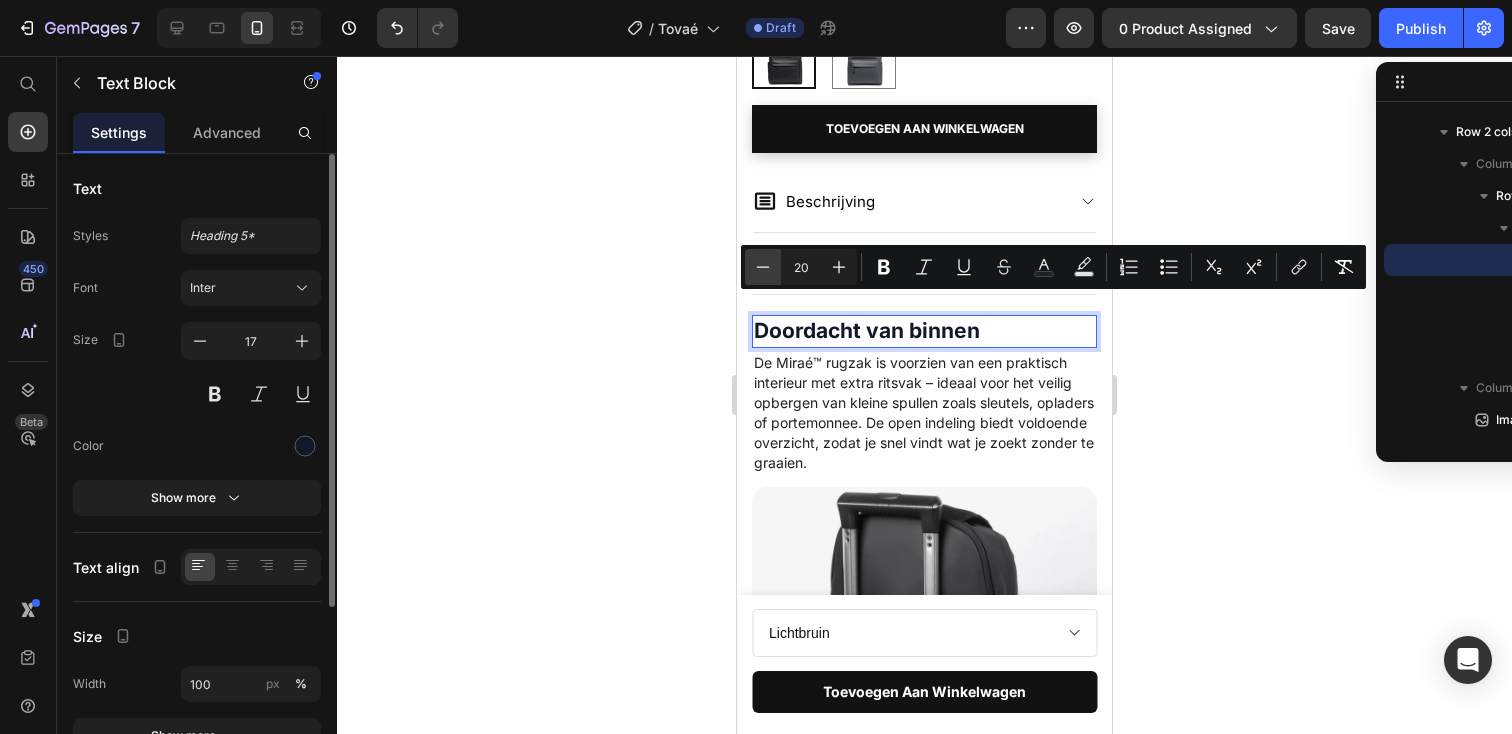 type on "19" 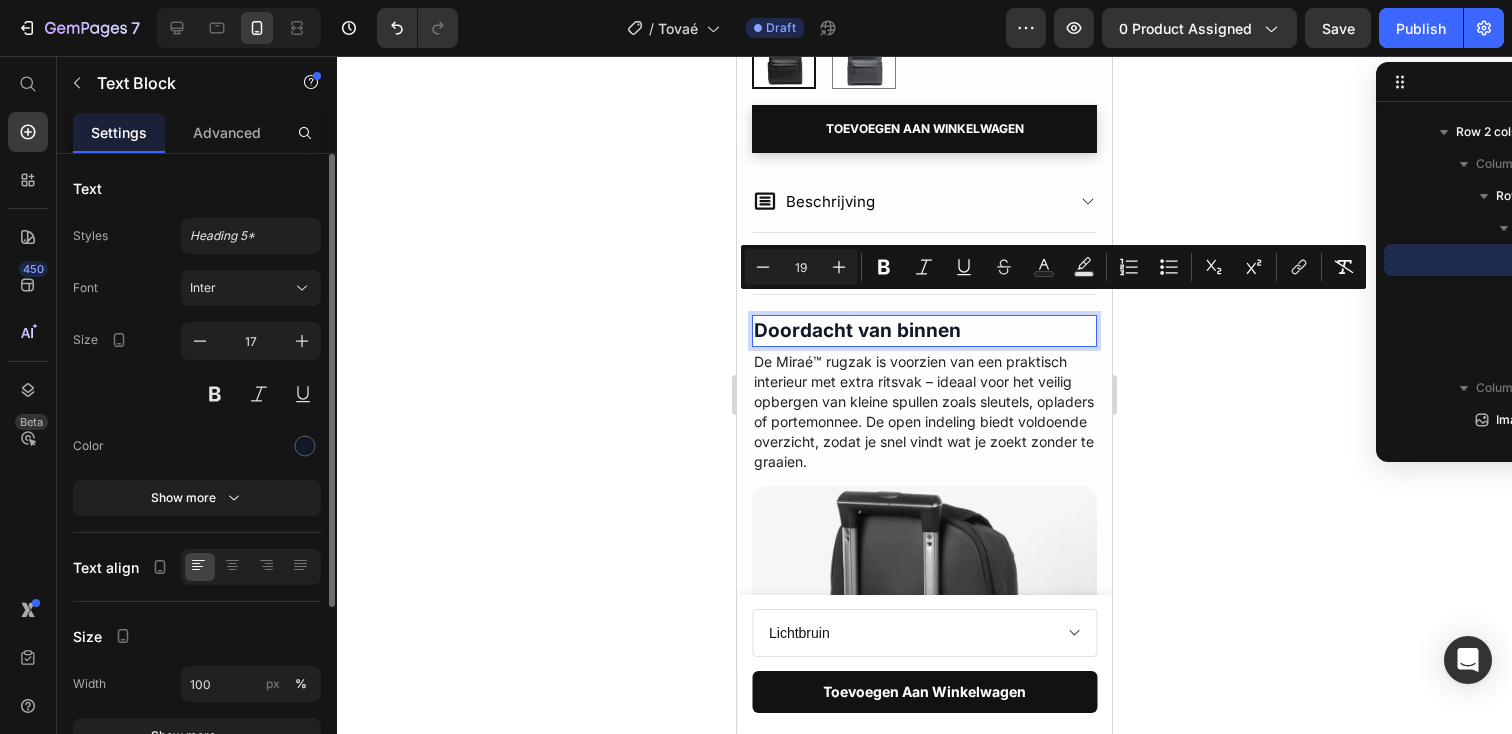click 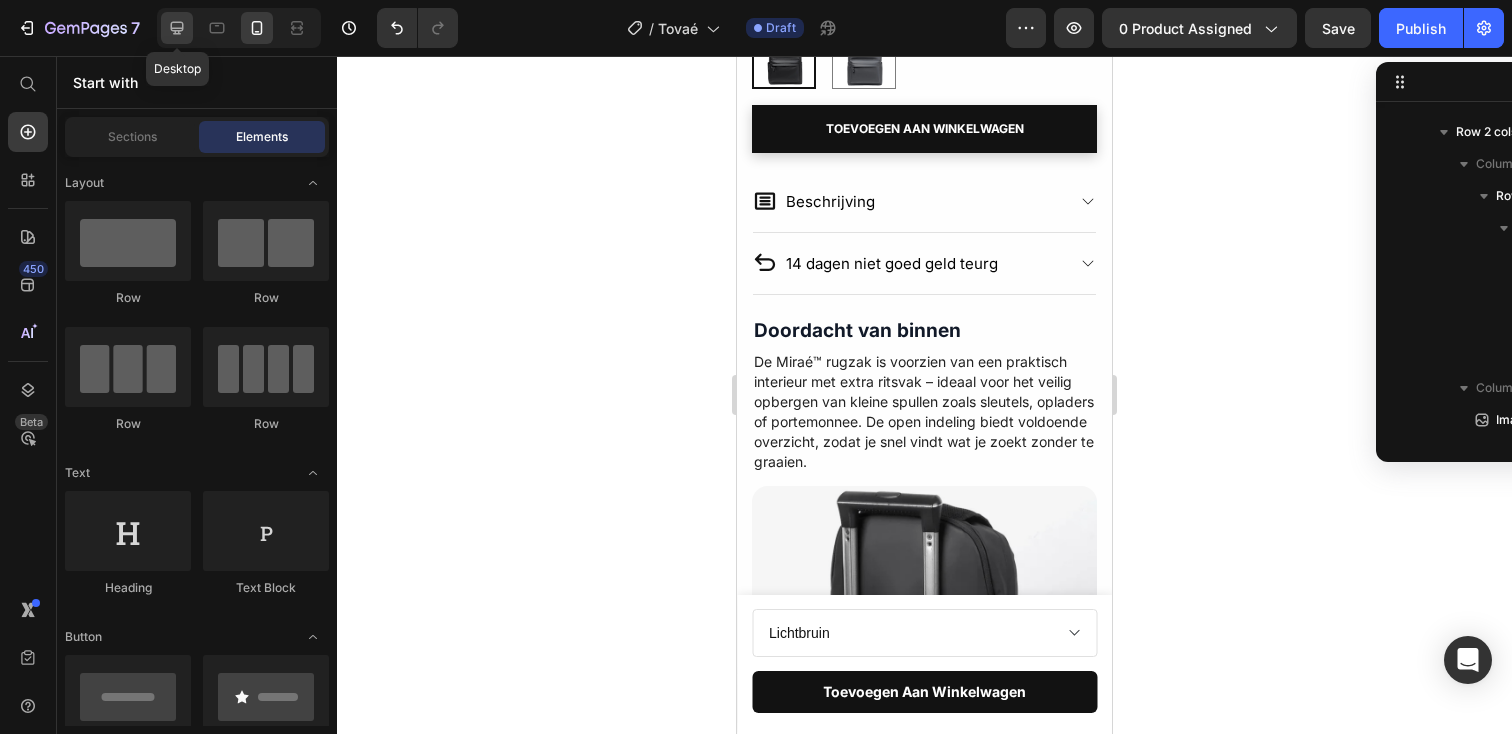 click 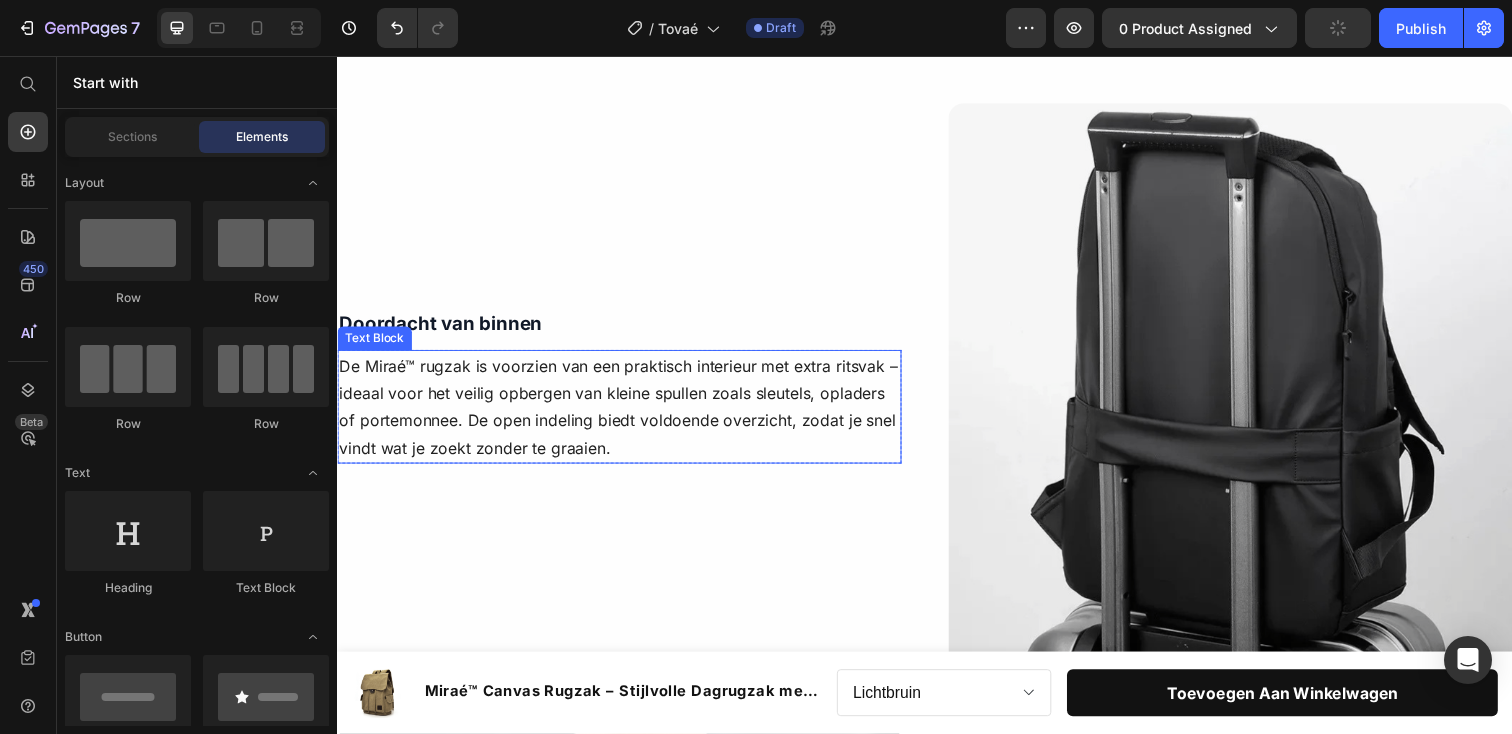 scroll, scrollTop: 987, scrollLeft: 0, axis: vertical 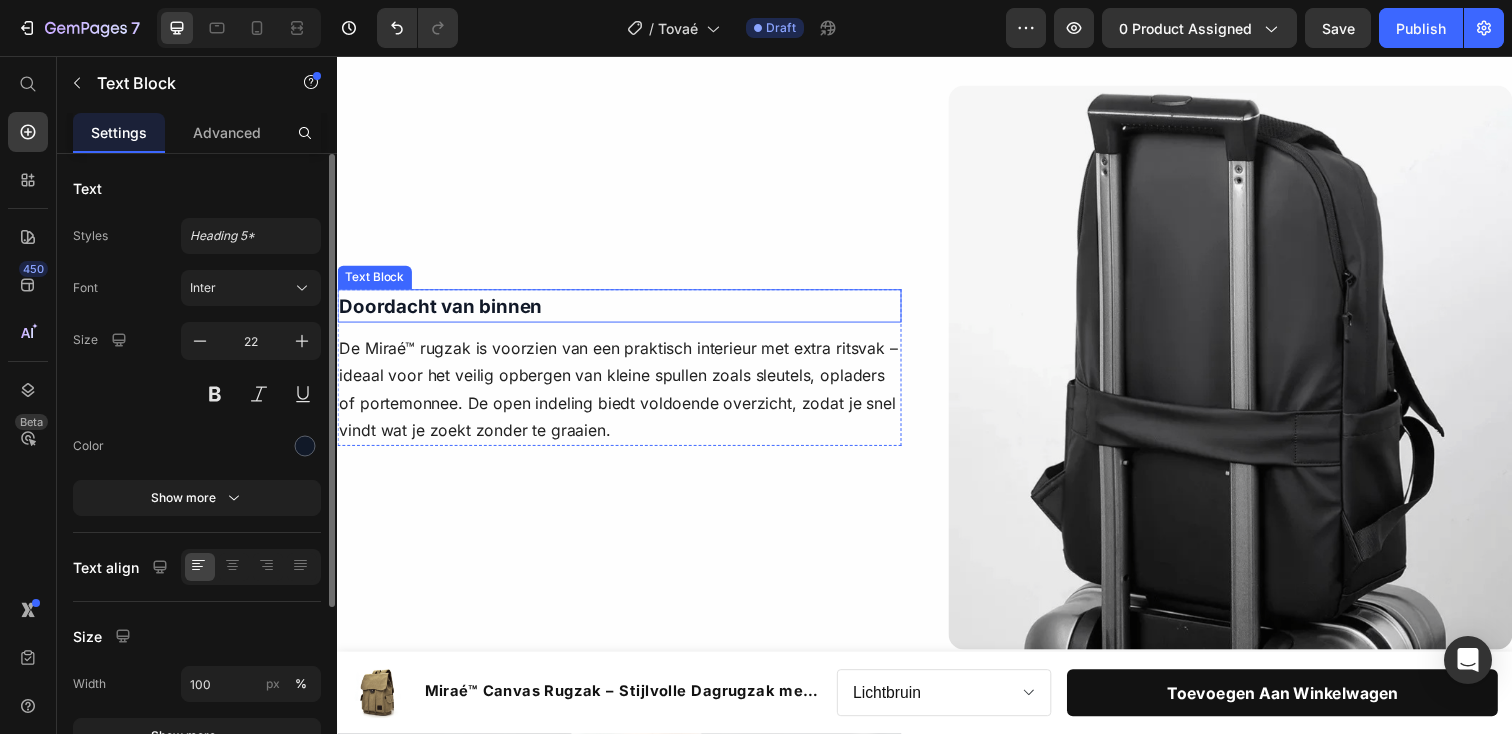 click on "Doordacht van binnen" at bounding box center [442, 311] 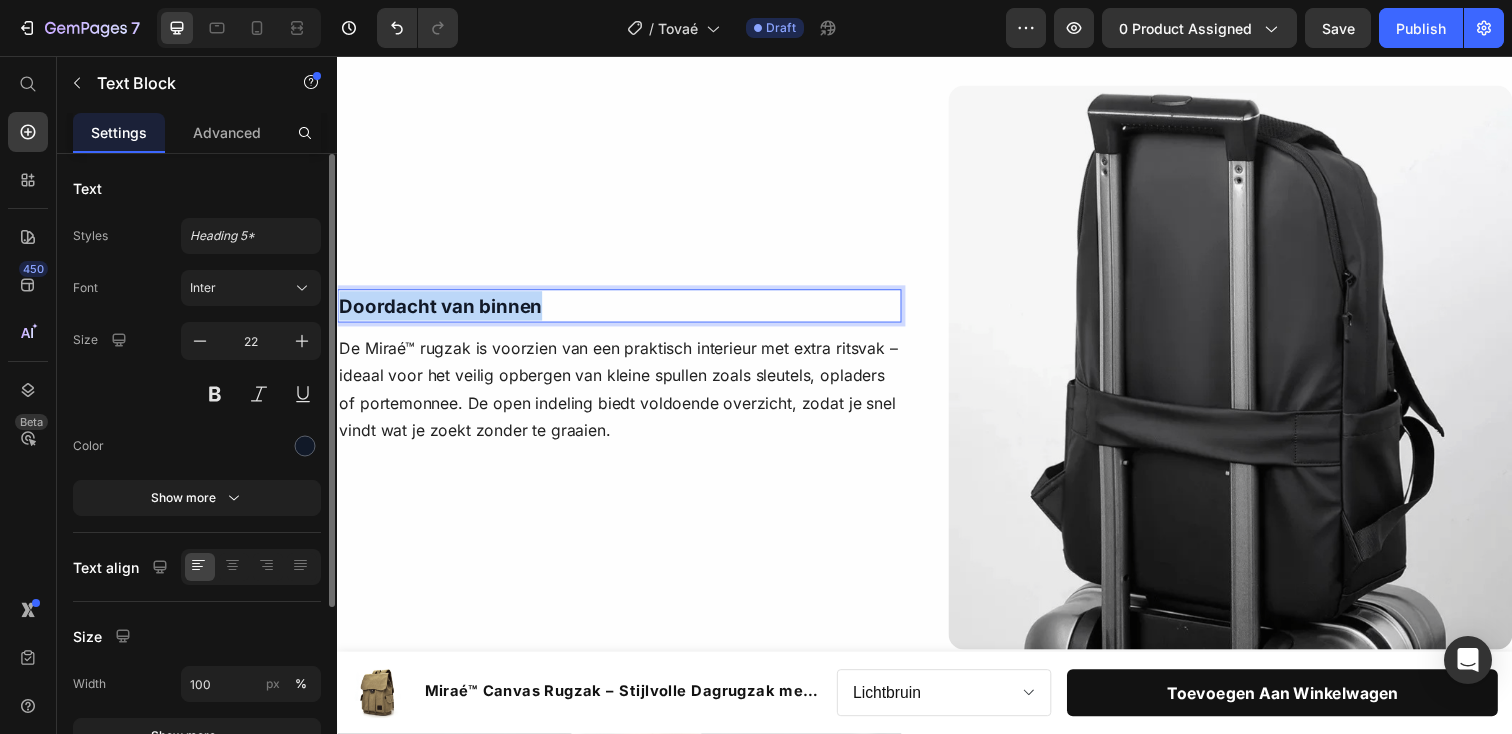 click on "Doordacht van binnen" at bounding box center [442, 311] 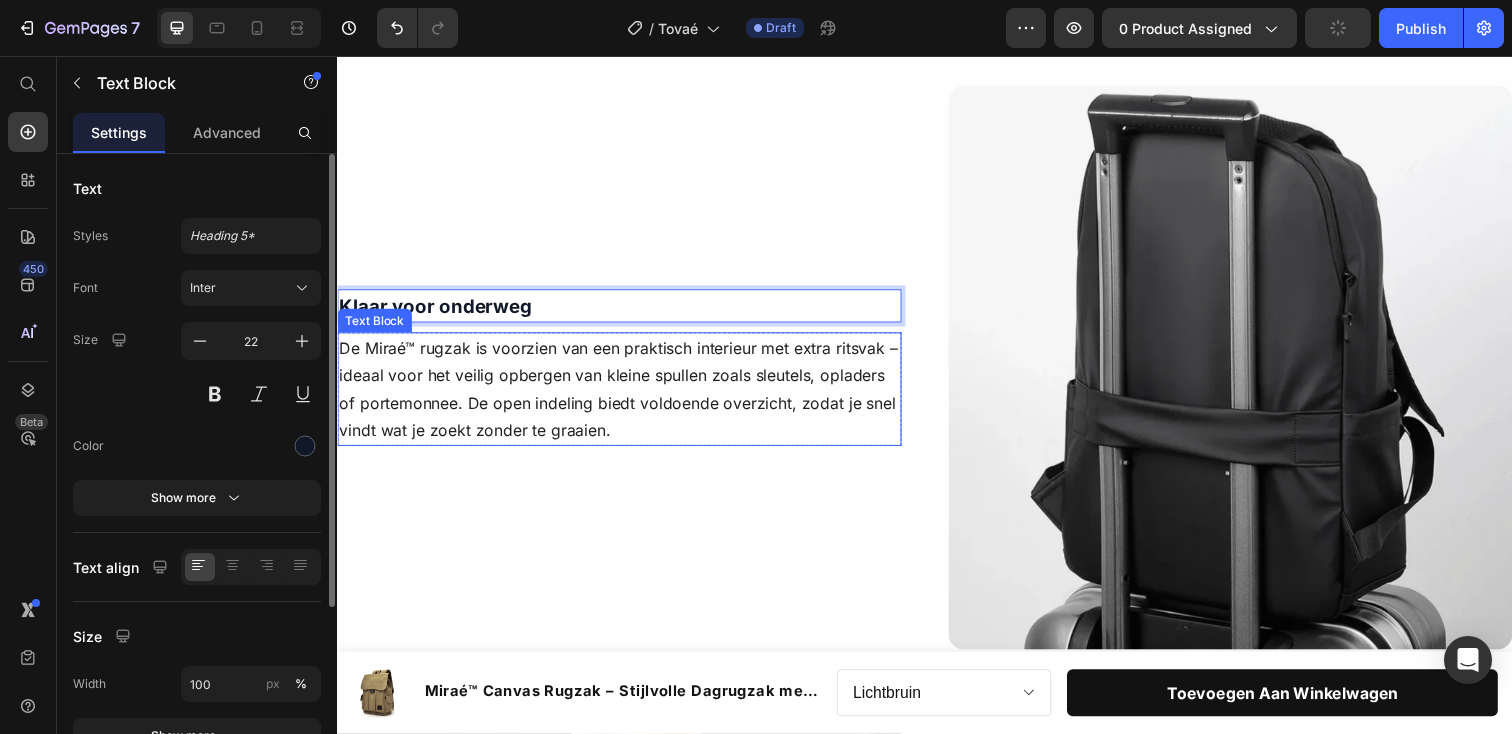 click on "De Miraé™ rugzak is voorzien van een praktisch interieur met extra ritsvak – ideaal voor het veilig opbergen van kleine spullen zoals sleutels, opladers of portemonnee. De open indeling biedt voldoende overzicht, zodat je snel vindt wat je zoekt zonder te graaien." at bounding box center (625, 396) 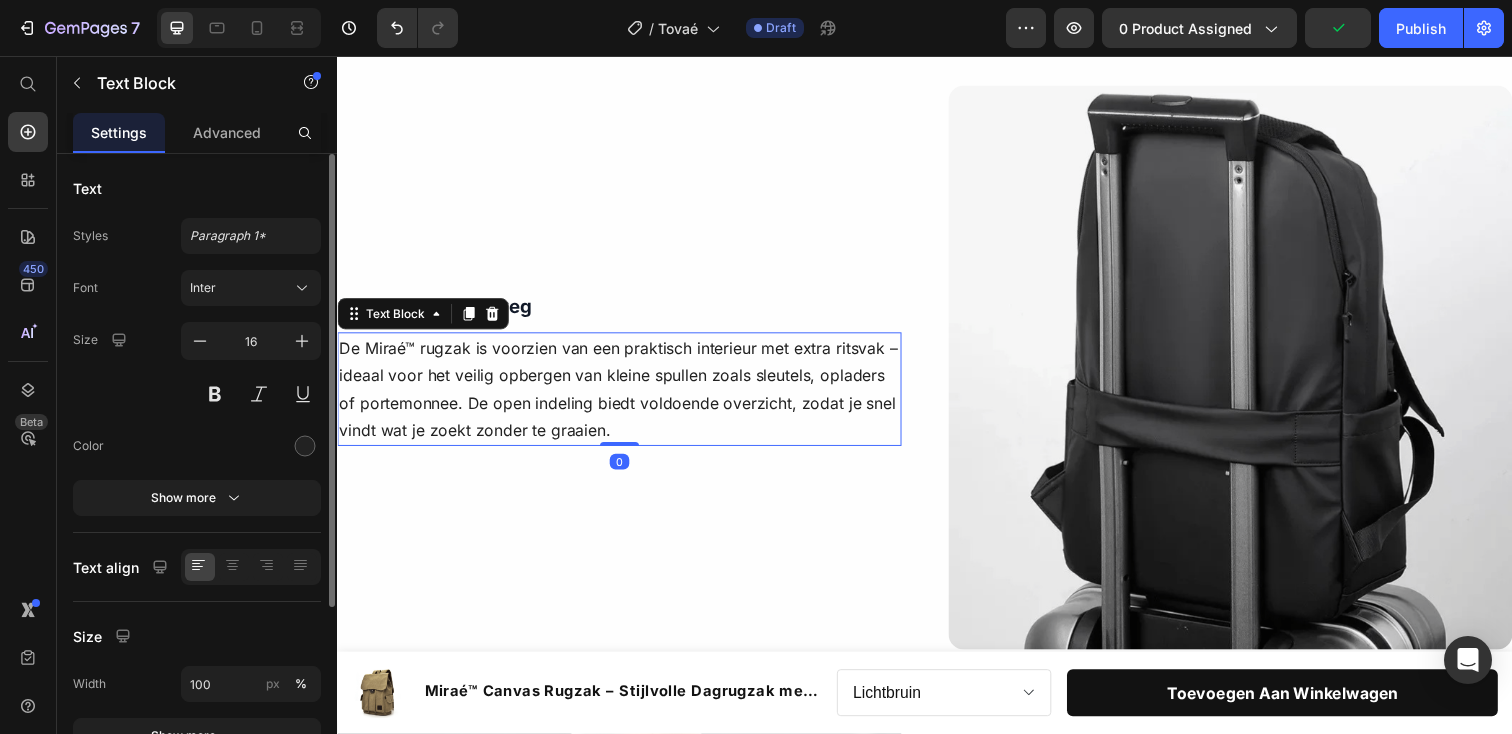 click on "De Miraé™ rugzak is voorzien van een praktisch interieur met extra ritsvak – ideaal voor het veilig opbergen van kleine spullen zoals sleutels, opladers of portemonnee. De open indeling biedt voldoende overzicht, zodat je snel vindt wat je zoekt zonder te graaien." at bounding box center (625, 396) 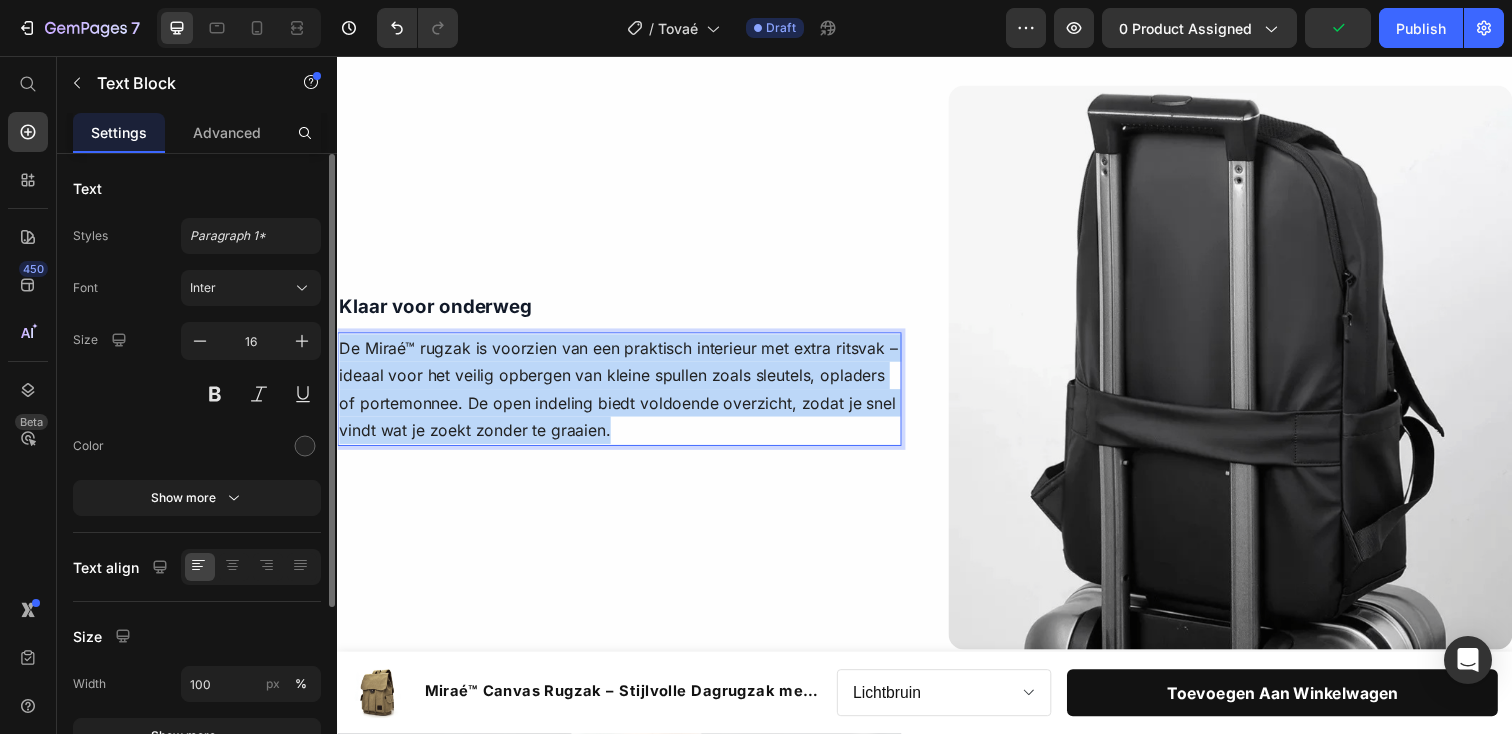 click on "De Miraé™ rugzak is voorzien van een praktisch interieur met extra ritsvak – ideaal voor het veilig opbergen van kleine spullen zoals sleutels, opladers of portemonnee. De open indeling biedt voldoende overzicht, zodat je snel vindt wat je zoekt zonder te graaien." at bounding box center [625, 396] 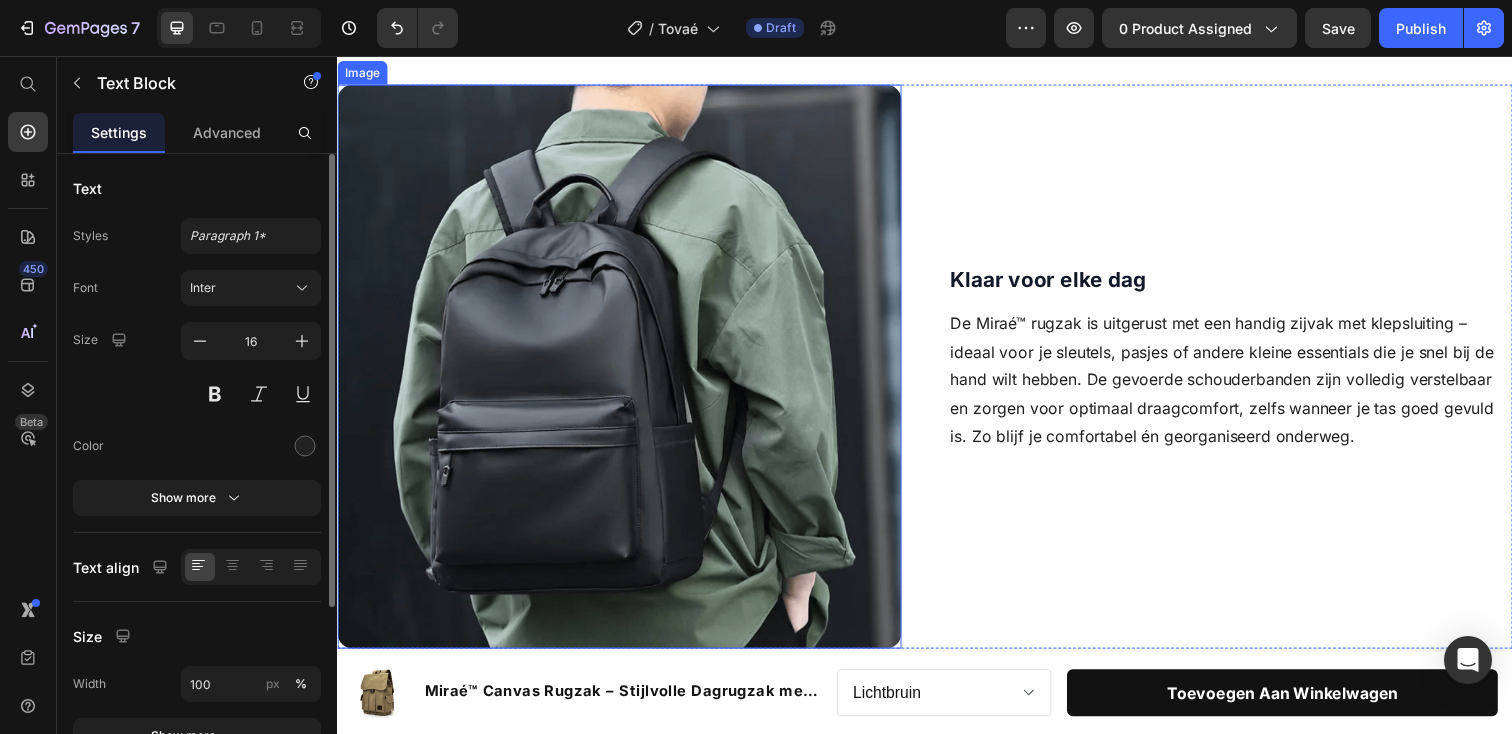 scroll, scrollTop: 1627, scrollLeft: 0, axis: vertical 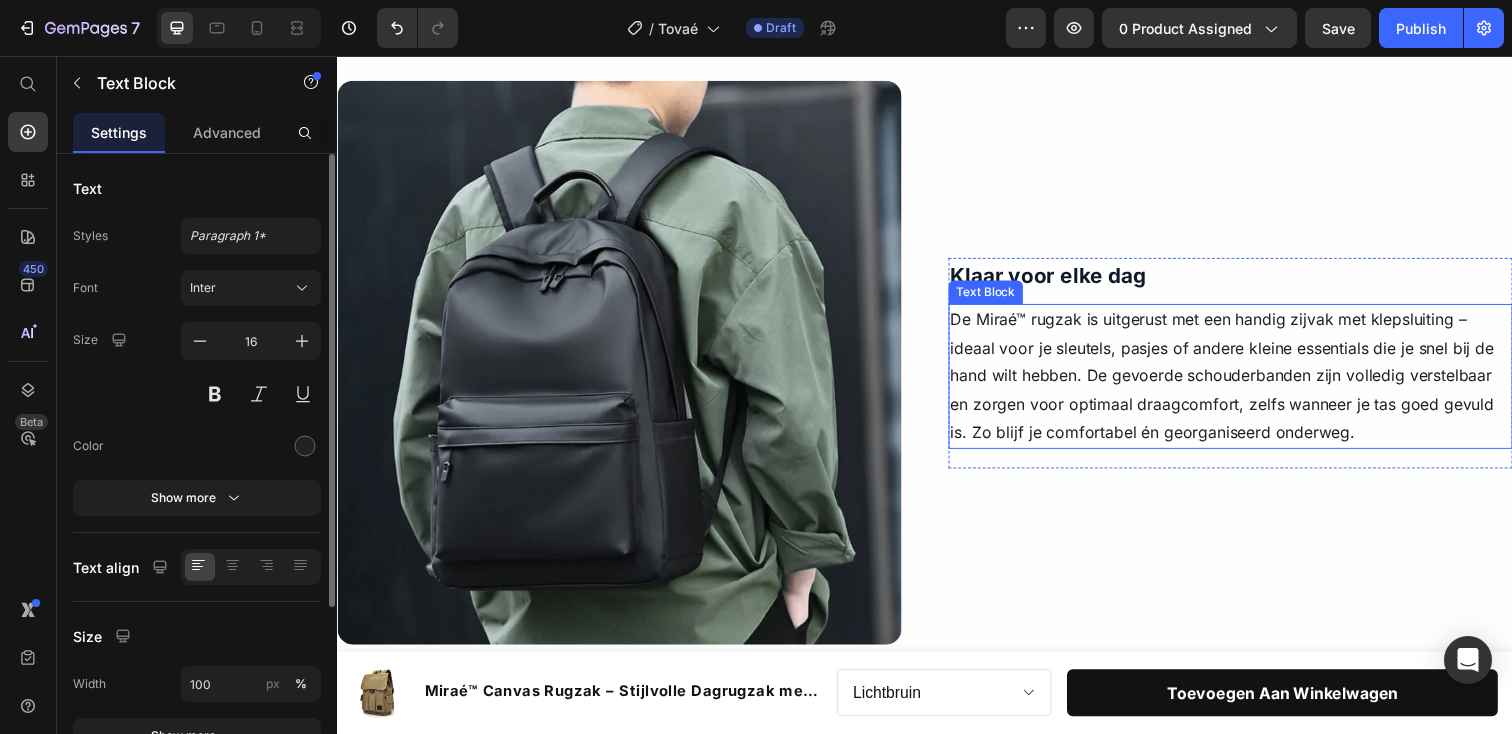 click on "De Miraé™ rugzak is uitgerust met een handig zijvak met klepsluiting – ideaal voor je sleutels, pasjes of andere kleine essentials die je snel bij de hand wilt hebben. De gevoerde schouderbanden zijn volledig verstelbaar en zorgen voor optimaal draagcomfort, zelfs wanneer je tas goed gevuld is. Zo blijf je comfortabel én georganiseerd onderweg." at bounding box center [1249, 383] 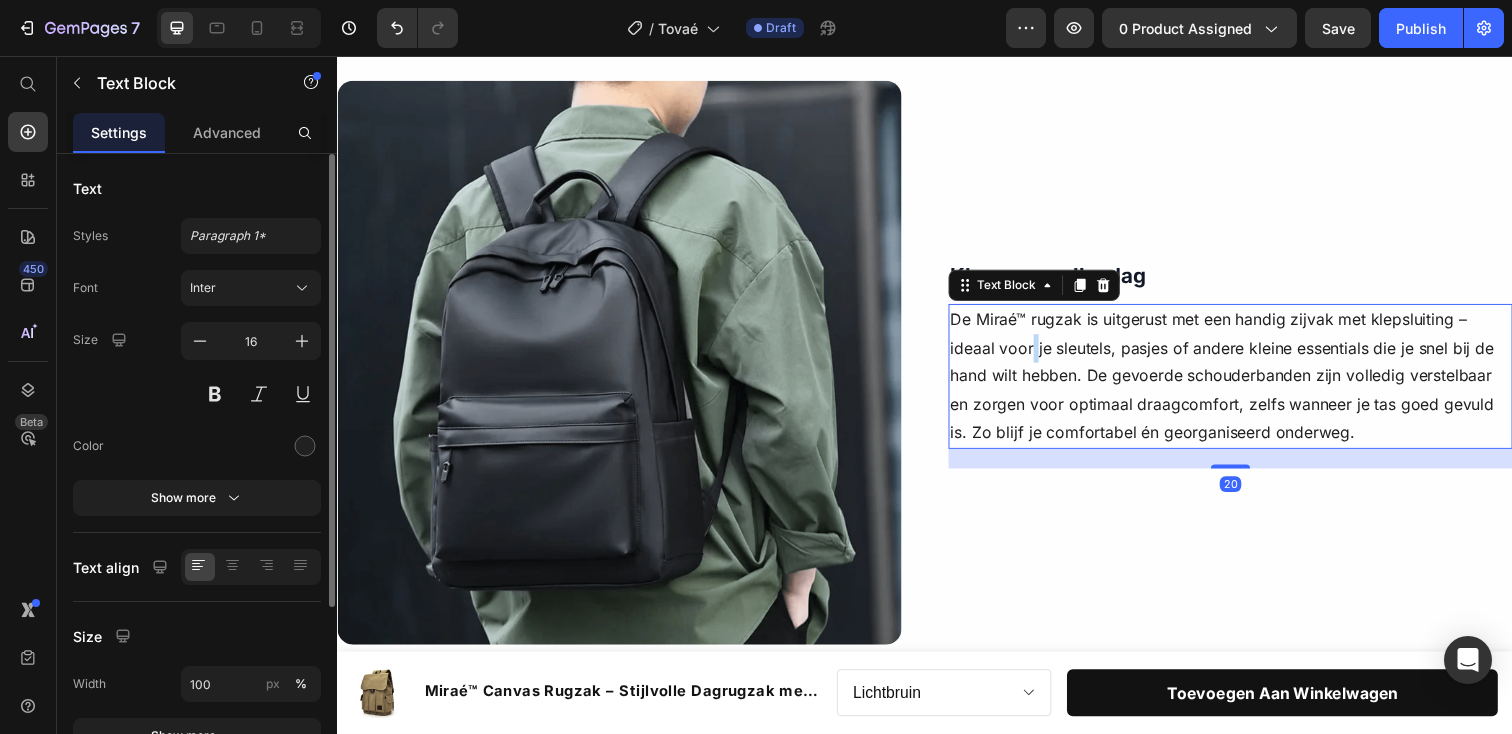 click on "De Miraé™ rugzak is uitgerust met een handig zijvak met klepsluiting – ideaal voor je sleutels, pasjes of andere kleine essentials die je snel bij de hand wilt hebben. De gevoerde schouderbanden zijn volledig verstelbaar en zorgen voor optimaal draagcomfort, zelfs wanneer je tas goed gevuld is. Zo blijf je comfortabel én georganiseerd onderweg." at bounding box center (1249, 383) 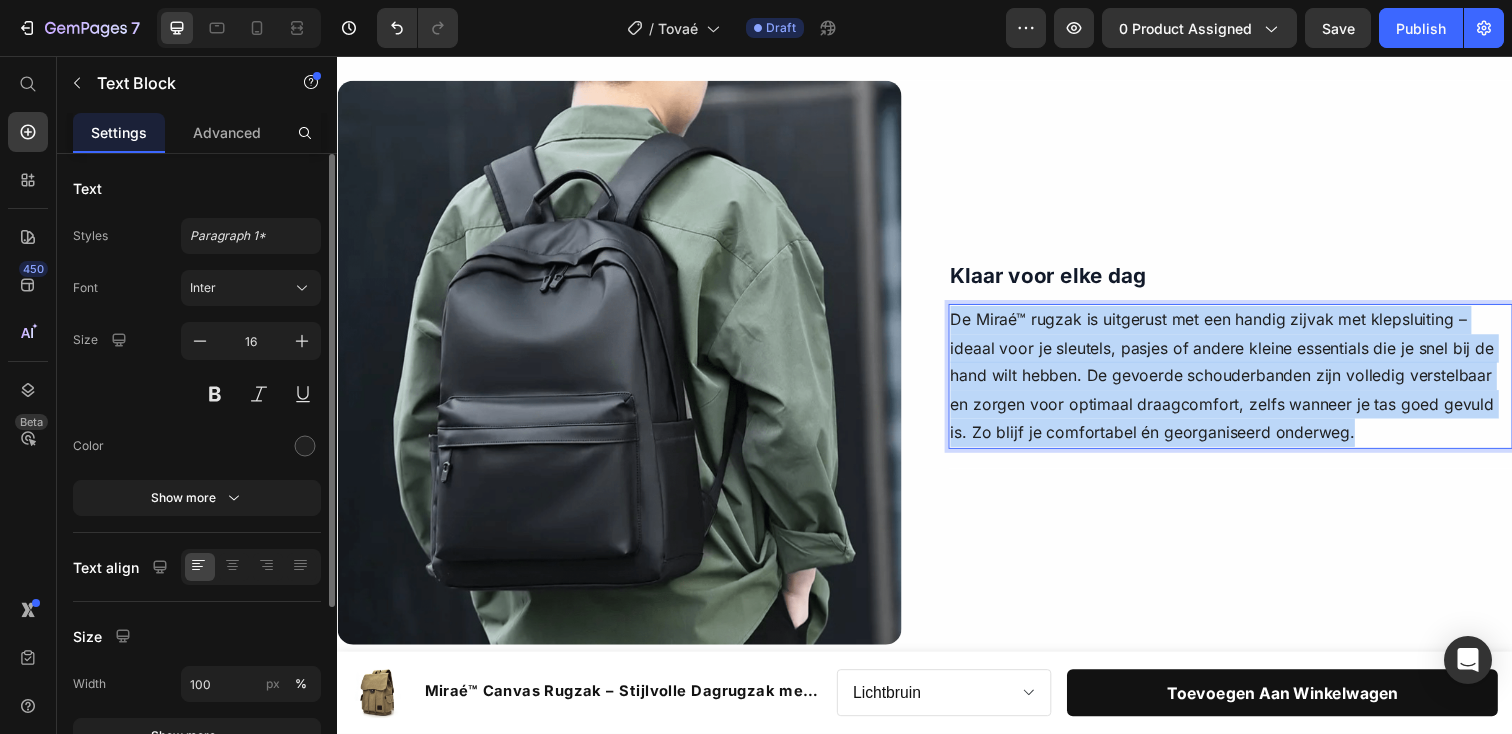 scroll, scrollTop: 1641, scrollLeft: 0, axis: vertical 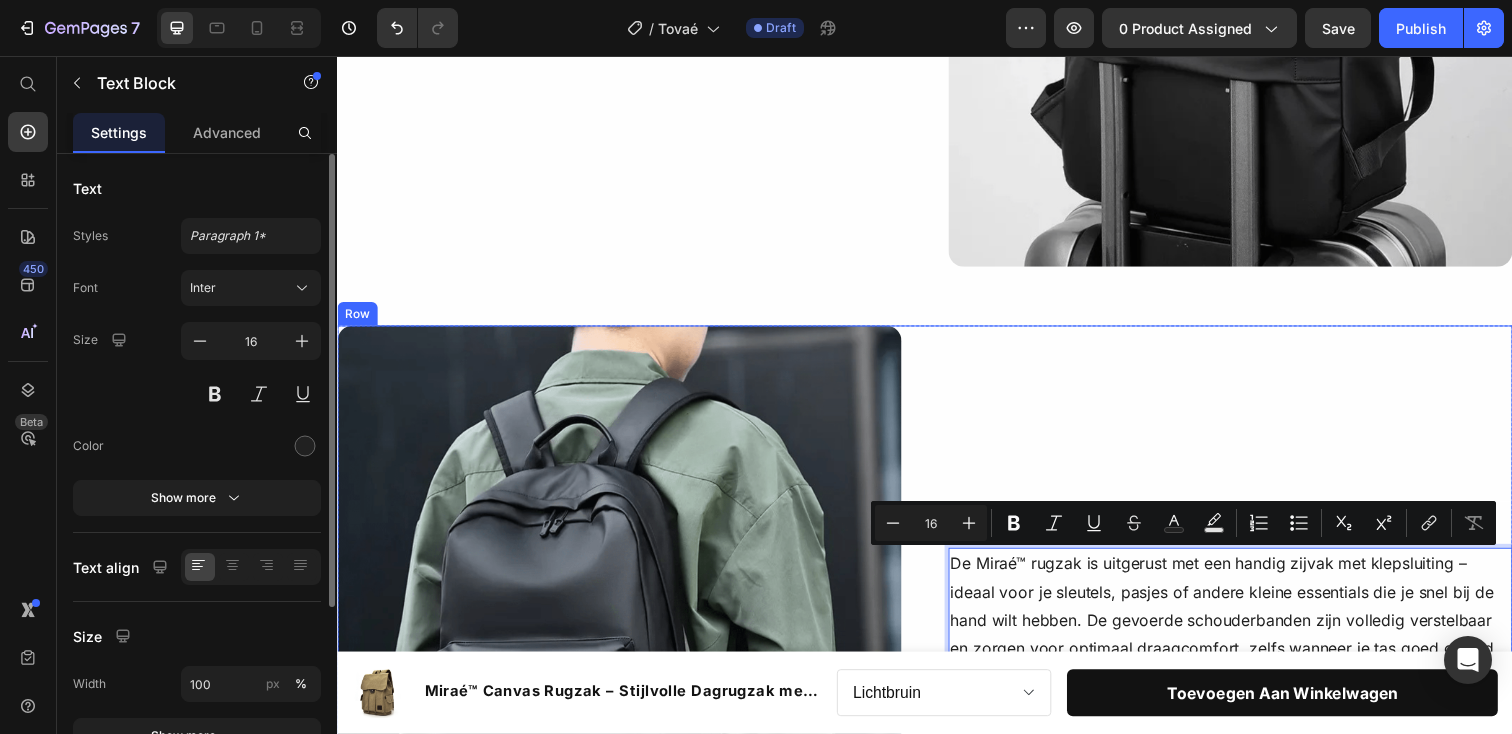 click on "Klaar voor elke dag Text Block De Miraé™ rugzak is uitgerust met een handig zijvak met klepsluiting – ideaal voor je sleutels, pasjes of andere kleine essentials die je snel bij de hand wilt hebben. De gevoerde schouderbanden zijn volledig verstelbaar en zorgen voor optimaal draagcomfort, zelfs wanneer je tas goed gevuld is. Zo blijf je comfortabel én georganiseerd onderweg. Text Block   20 Image Row" at bounding box center (1249, 619) 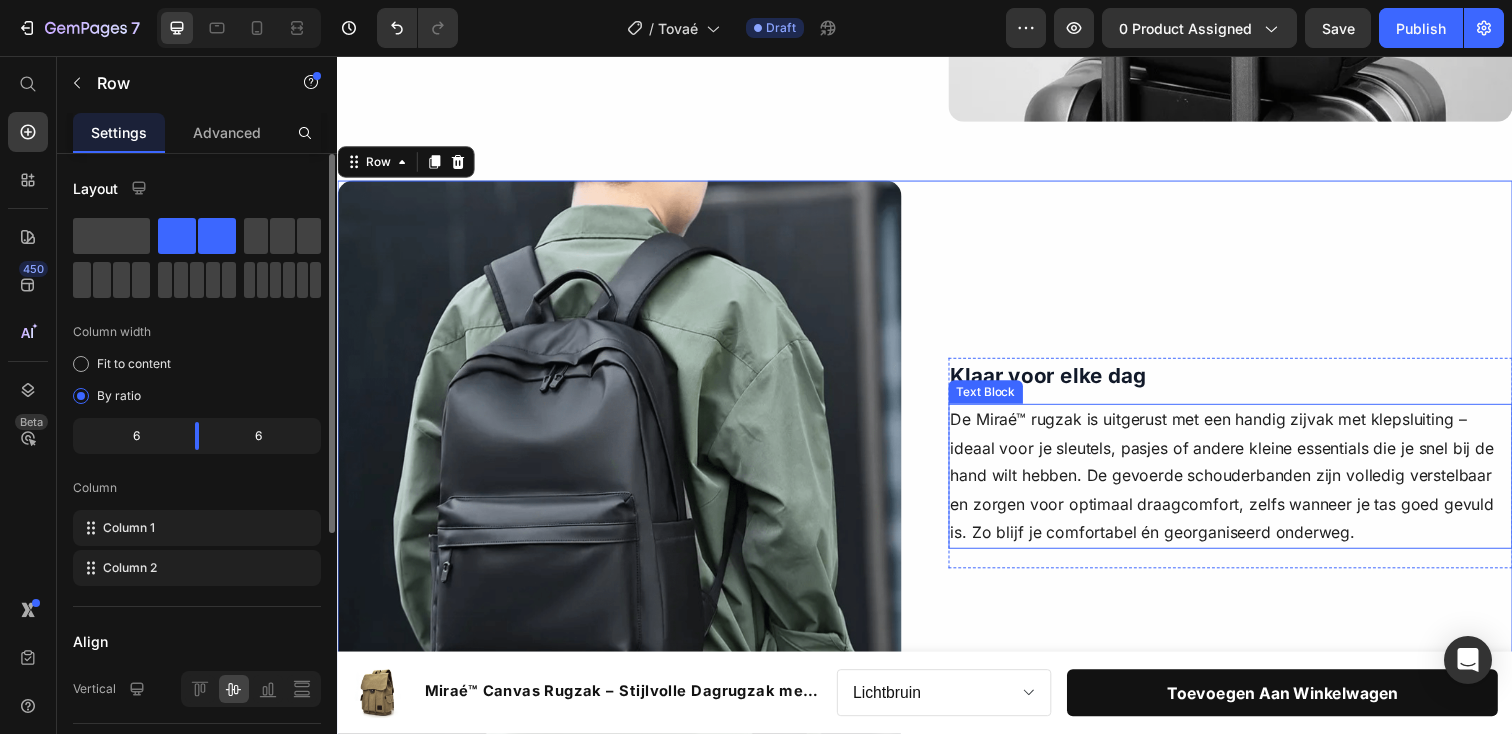 click on "De Miraé™ rugzak is uitgerust met een handig zijvak met klepsluiting – ideaal voor je sleutels, pasjes of andere kleine essentials die je snel bij de hand wilt hebben. De gevoerde schouderbanden zijn volledig verstelbaar en zorgen voor optimaal draagcomfort, zelfs wanneer je tas goed gevuld is. Zo blijf je comfortabel én georganiseerd onderweg." at bounding box center [1249, 485] 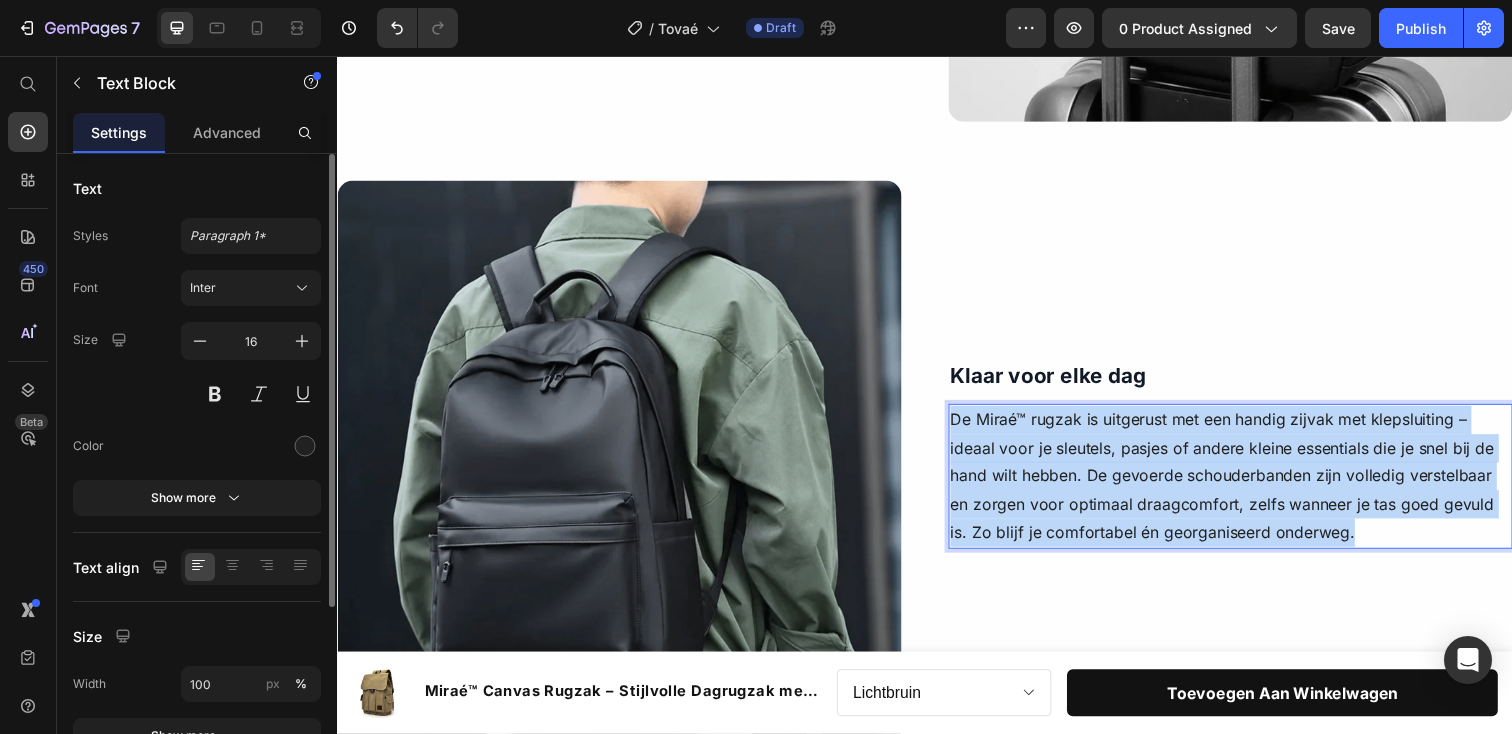 click on "De Miraé™ rugzak is uitgerust met een handig zijvak met klepsluiting – ideaal voor je sleutels, pasjes of andere kleine essentials die je snel bij de hand wilt hebben. De gevoerde schouderbanden zijn volledig verstelbaar en zorgen voor optimaal draagcomfort, zelfs wanneer je tas goed gevuld is. Zo blijf je comfortabel én georganiseerd onderweg." at bounding box center (1249, 485) 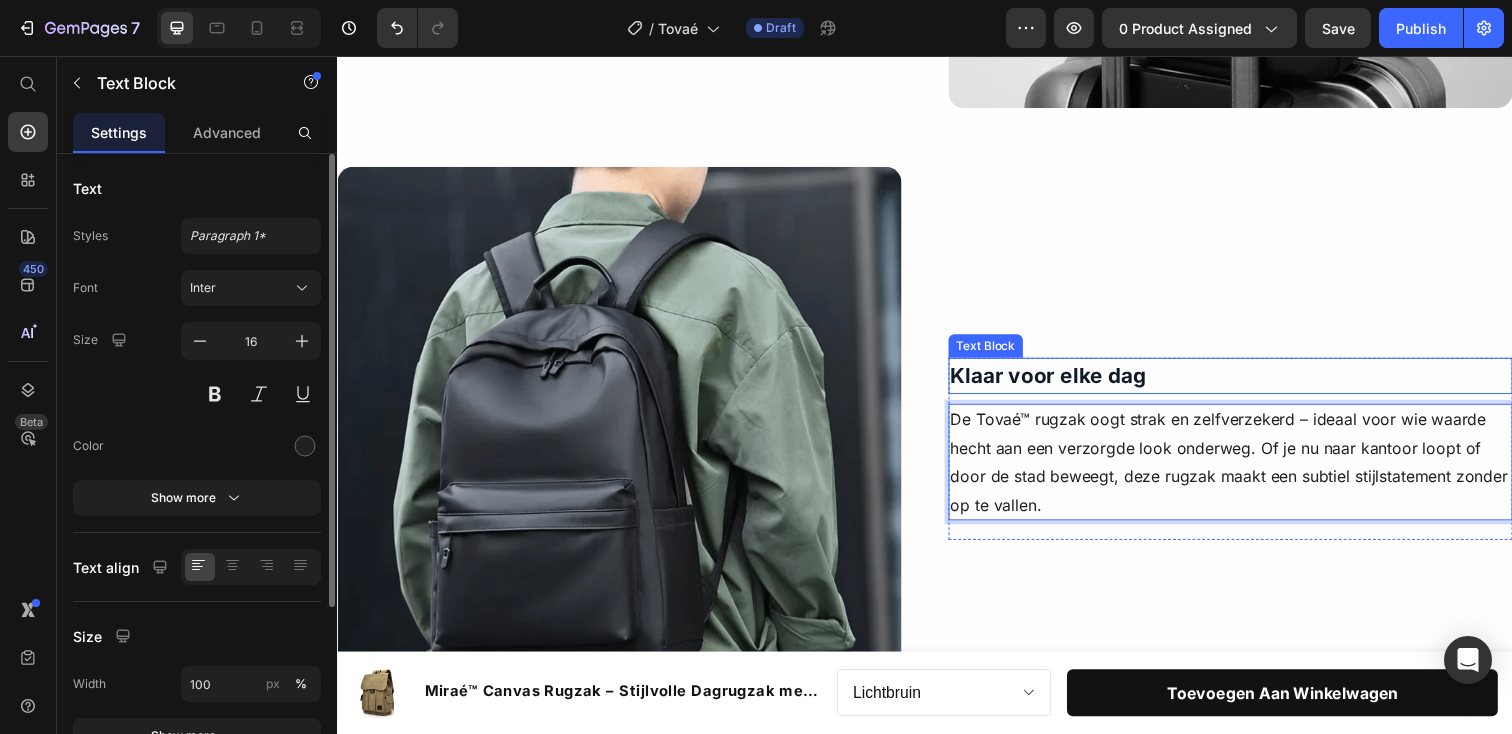 click on "Klaar voor elke dag Text Block De Tovaé™ rugzak oogt strak en zelfverzekerd – ideaal voor wie waarde hecht aan een verzorgde look onderweg. Of je nu naar kantoor loopt of door de stad beweegt, deze rugzak maakt een subtiel stijlstatement zonder op te vallen. Text Block   20 Image Row" at bounding box center [1249, 457] 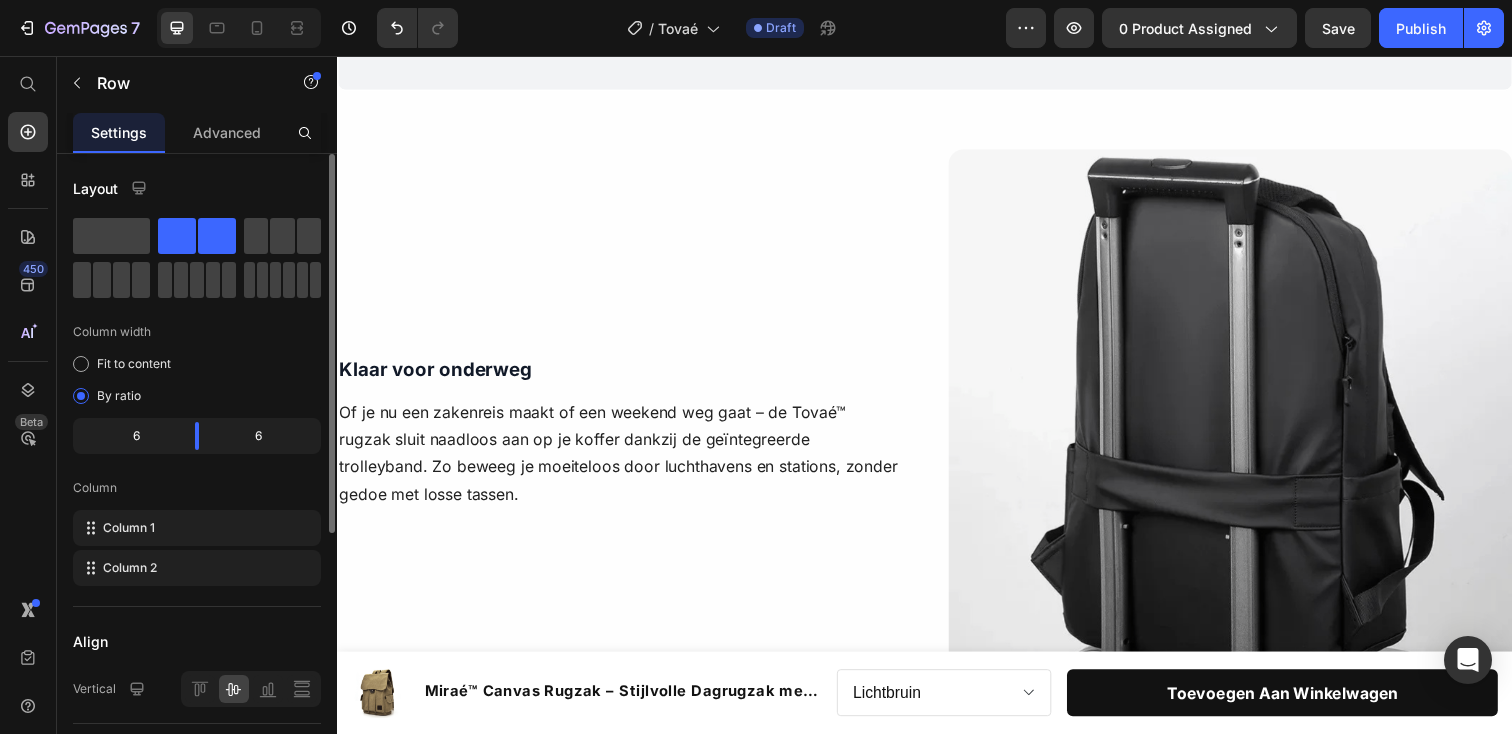scroll, scrollTop: 1385, scrollLeft: 0, axis: vertical 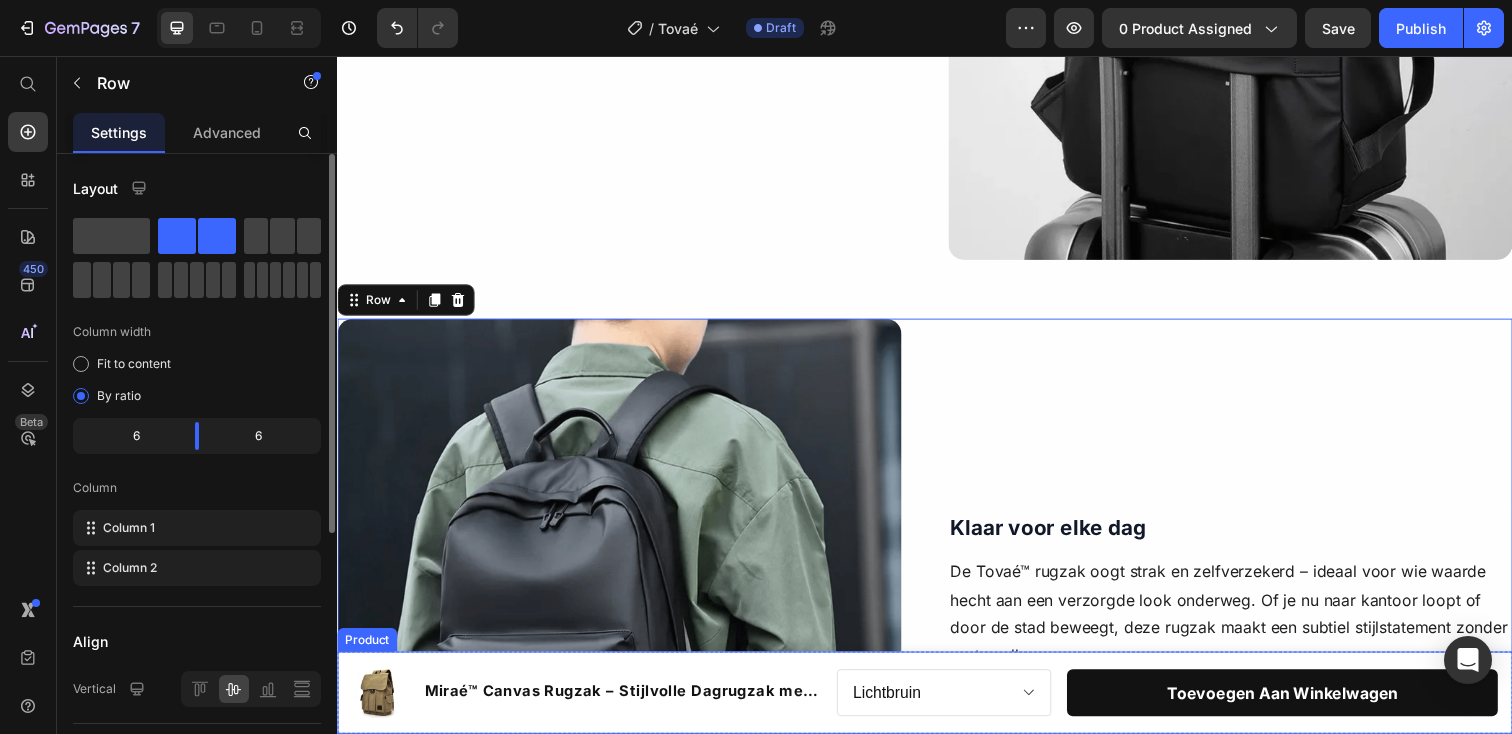 click at bounding box center [380, 706] 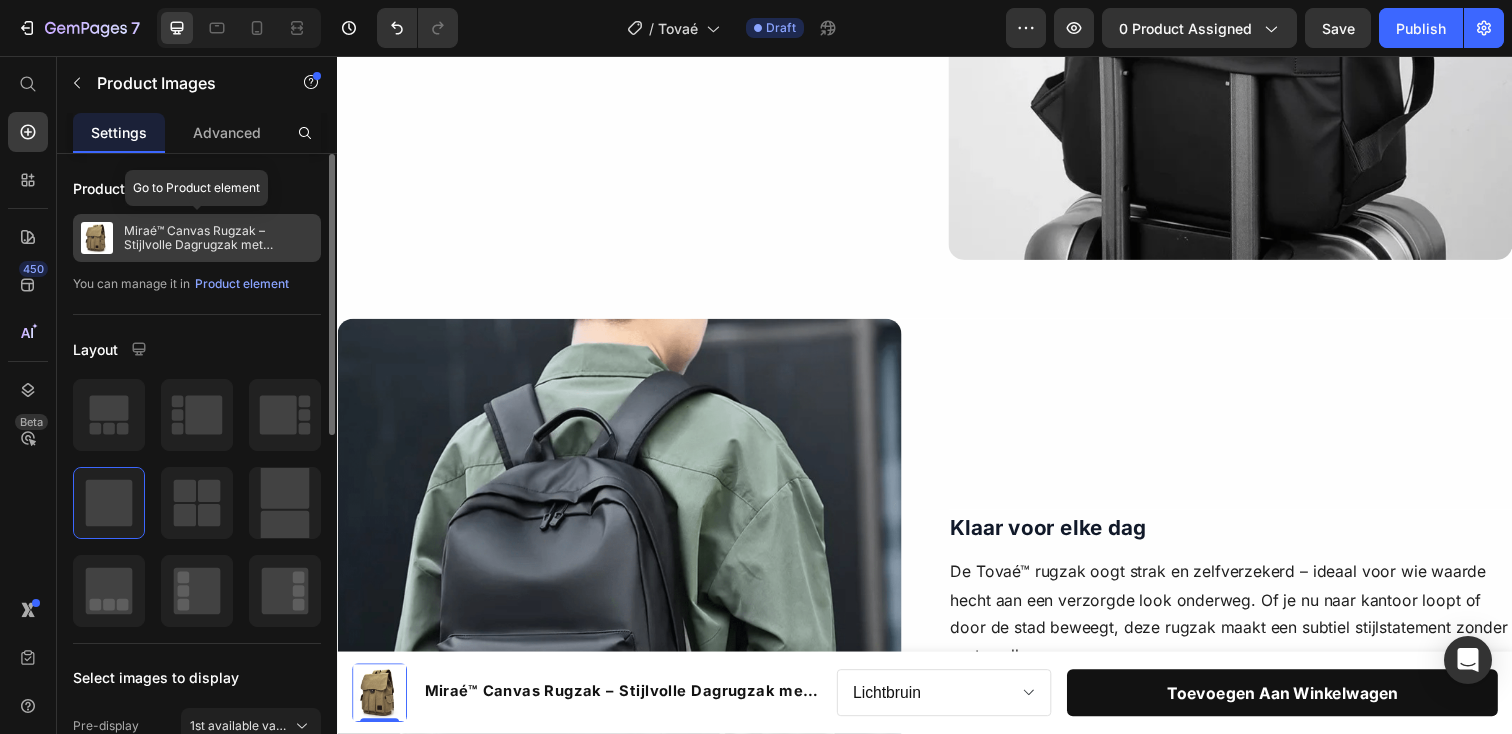 click on "Miraé™ Canvas Rugzak – Stijlvolle Dagrugzak met Laptopvak & Verstevigde Schouderbanden" at bounding box center [218, 238] 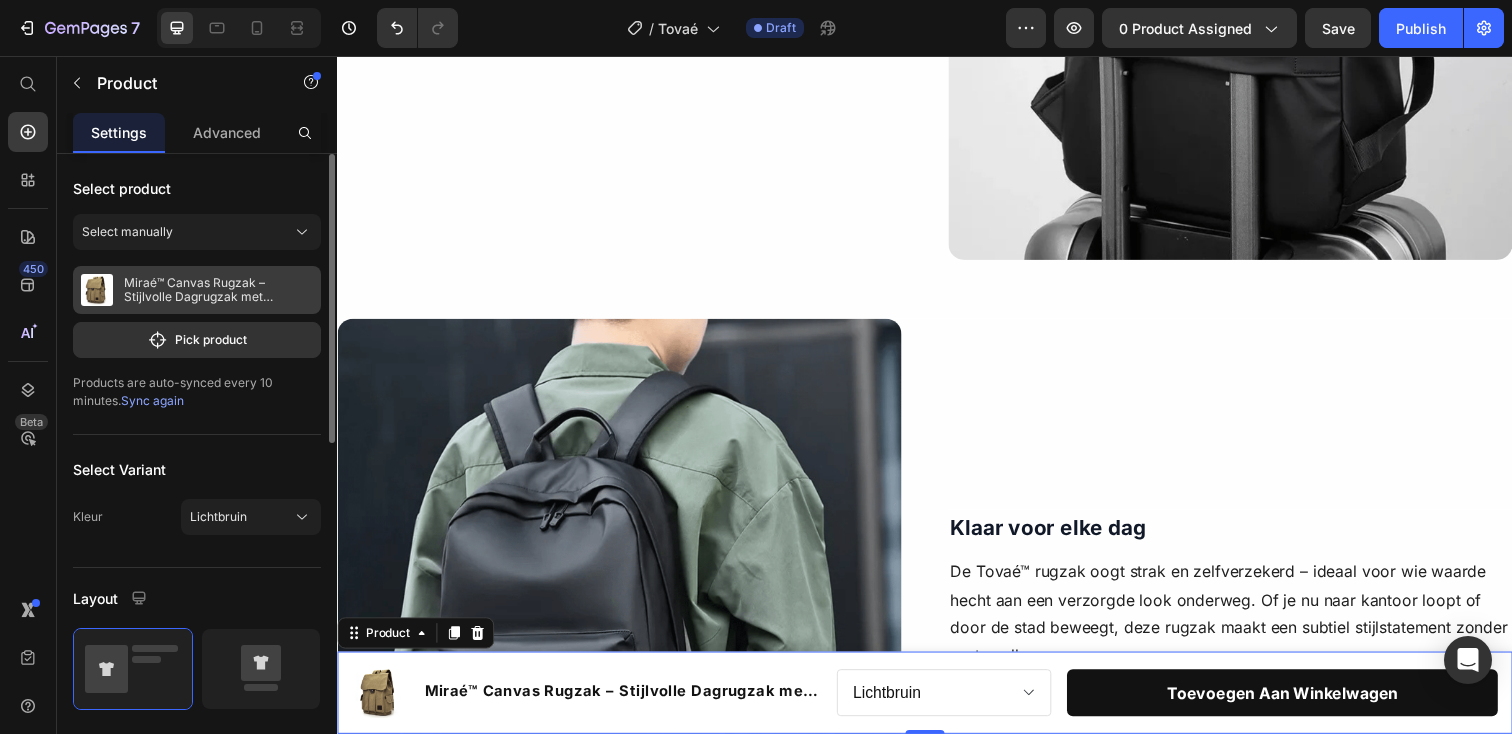 click on "Miraé™ Canvas Rugzak – Stijlvolle Dagrugzak met Laptopvak & Verstevigde Schouderbanden" at bounding box center [218, 290] 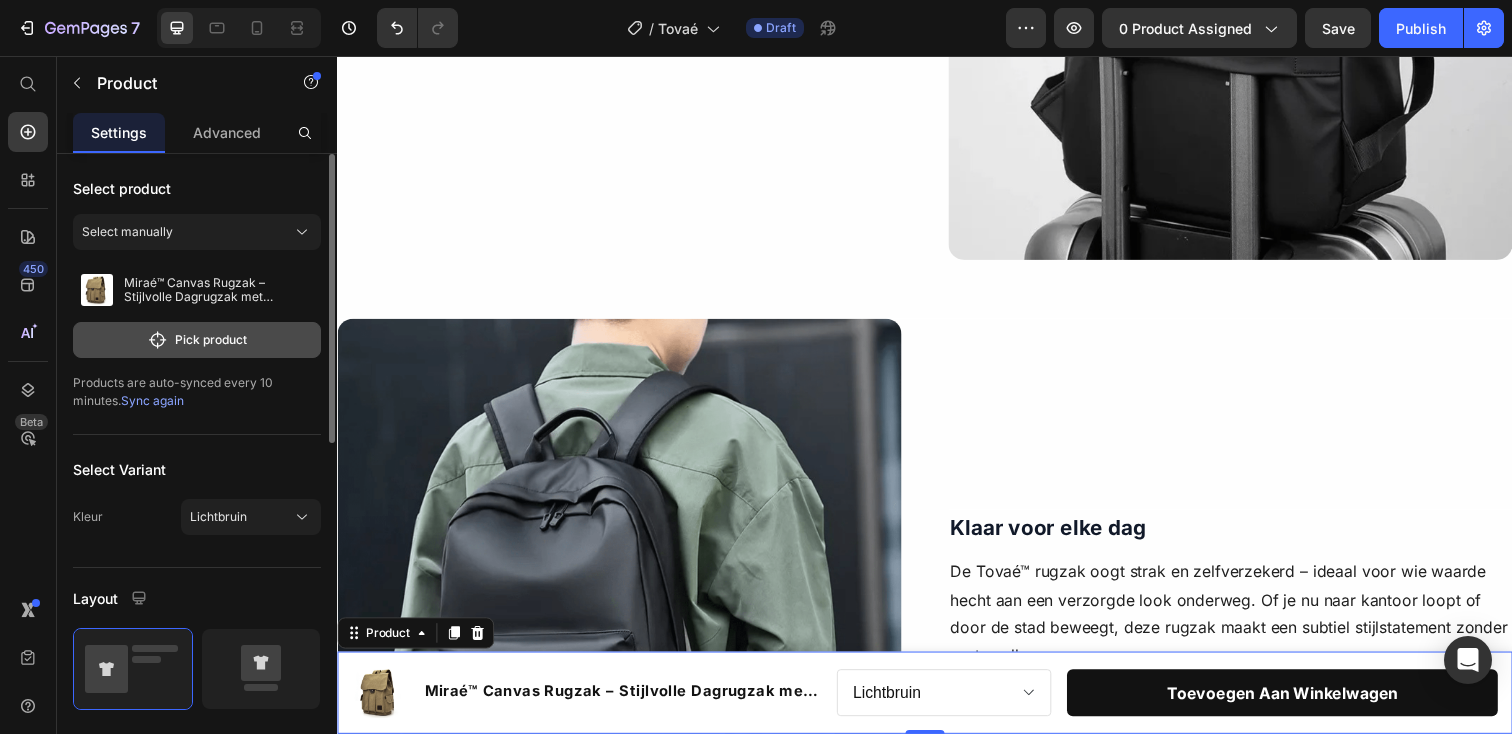click on "Pick product" at bounding box center (197, 340) 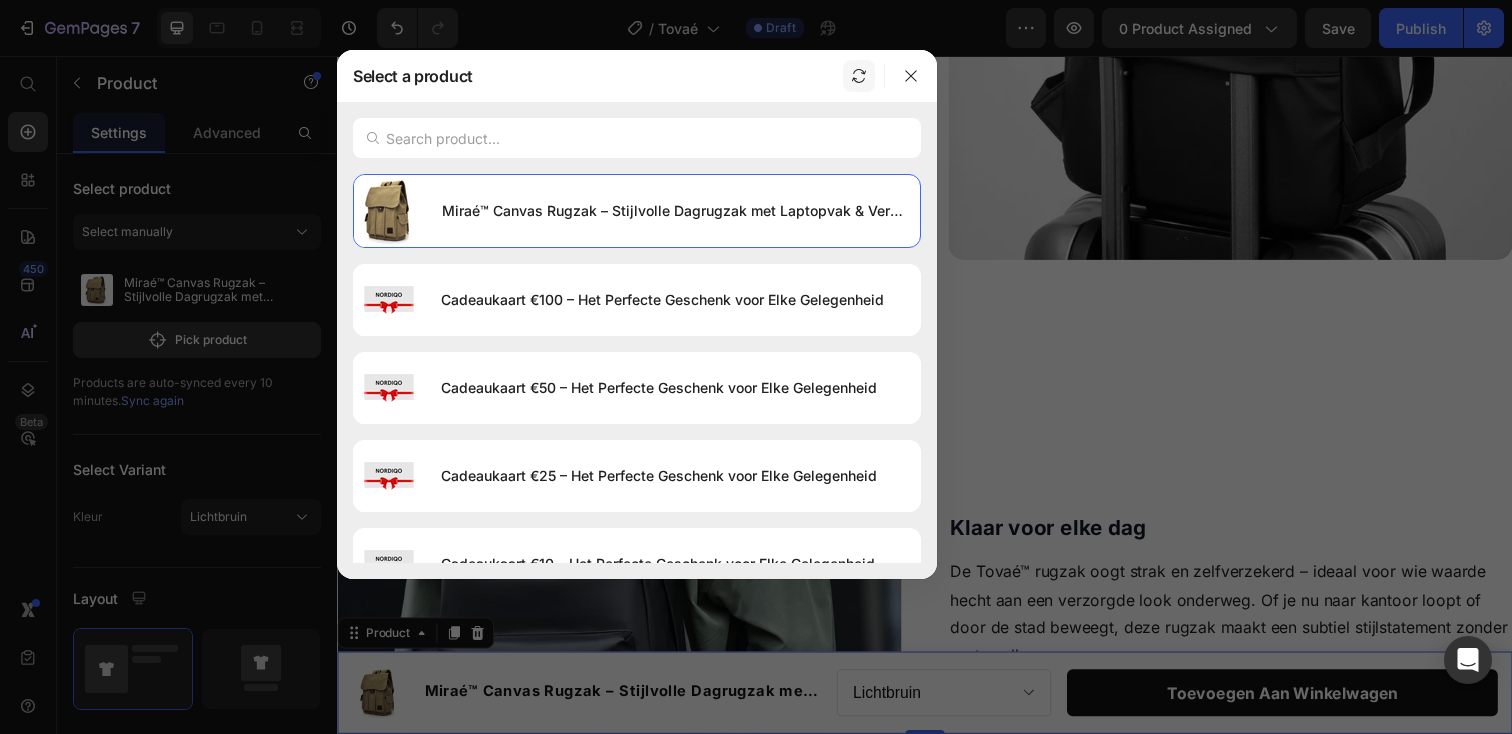 click at bounding box center (859, 76) 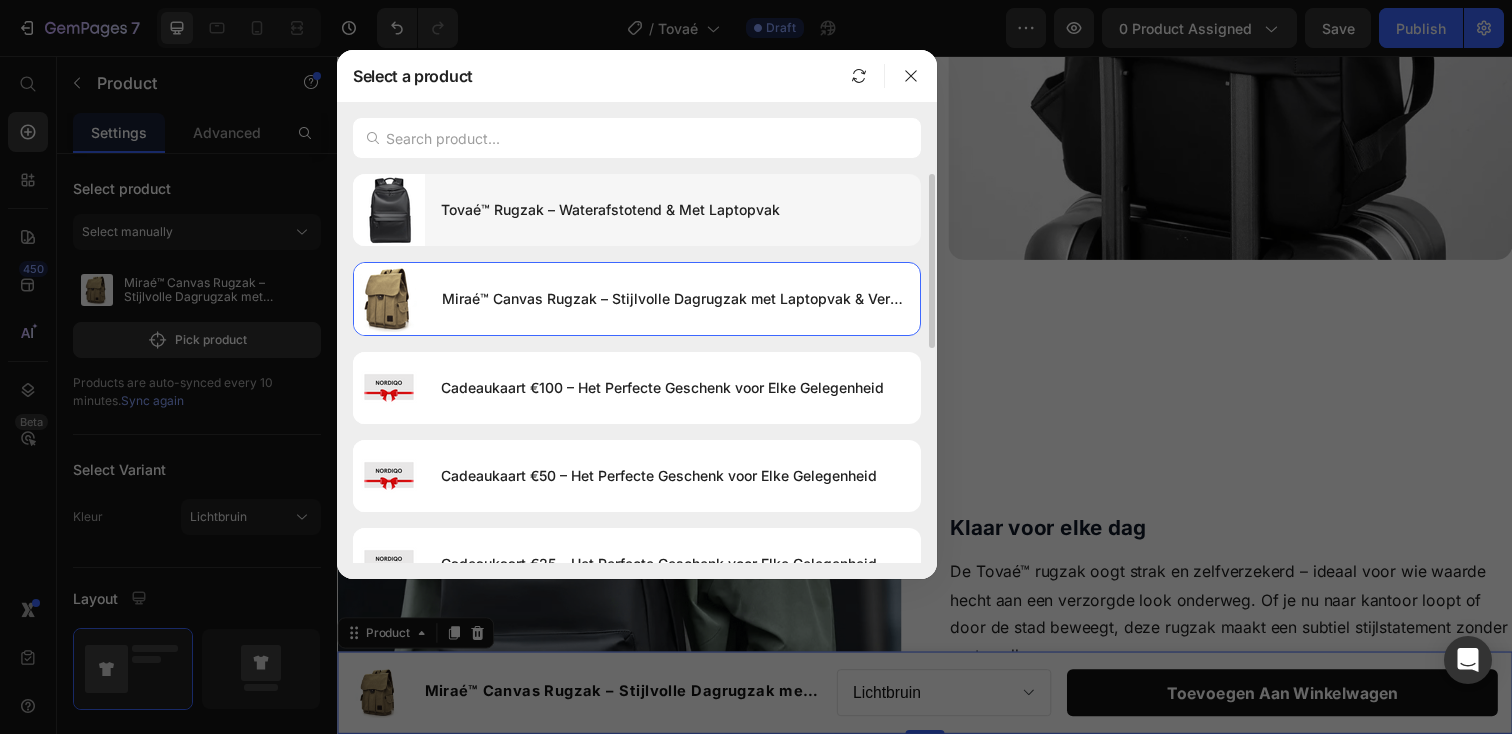 click on "Tovaé™ Rugzak – Waterafstotend & Met Laptopvak" at bounding box center [673, 210] 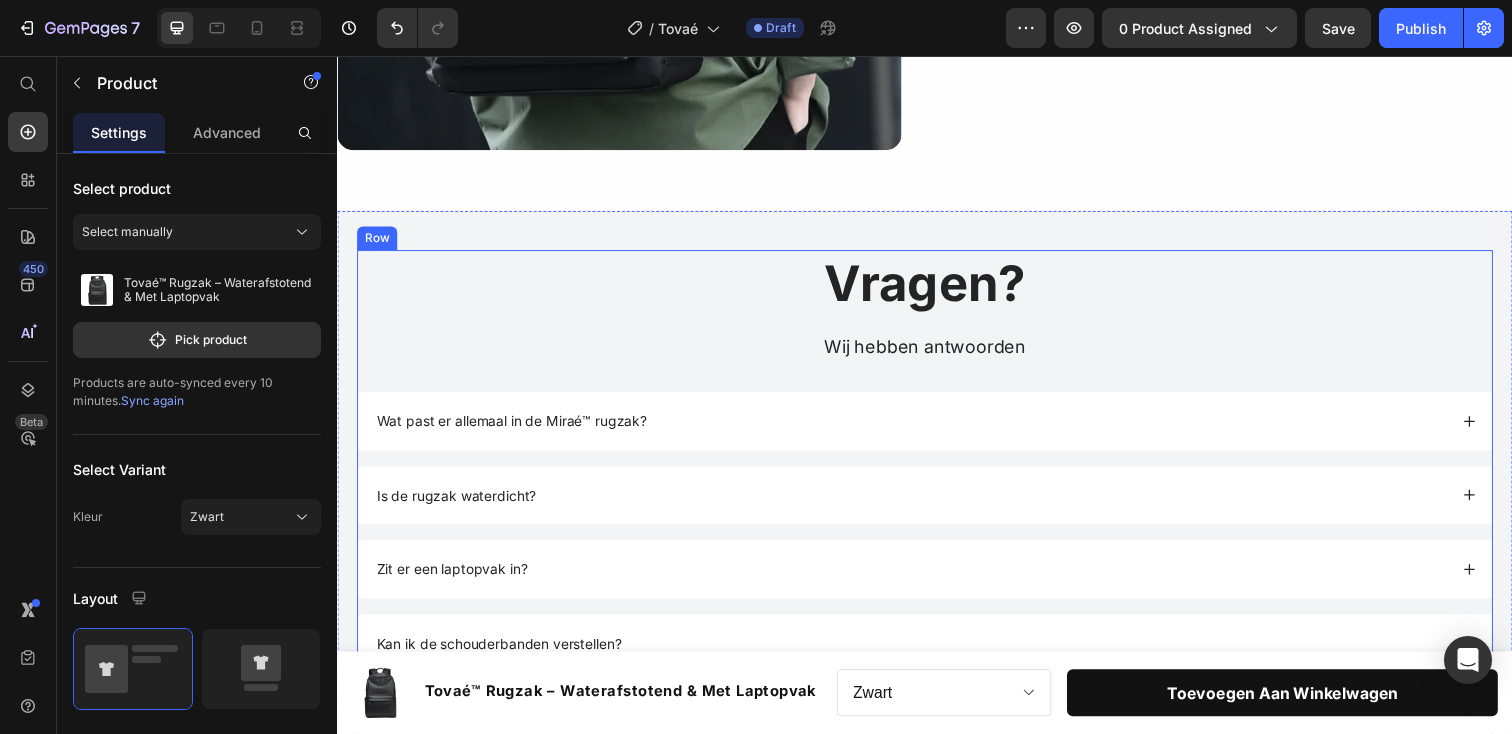 scroll, scrollTop: 2174, scrollLeft: 0, axis: vertical 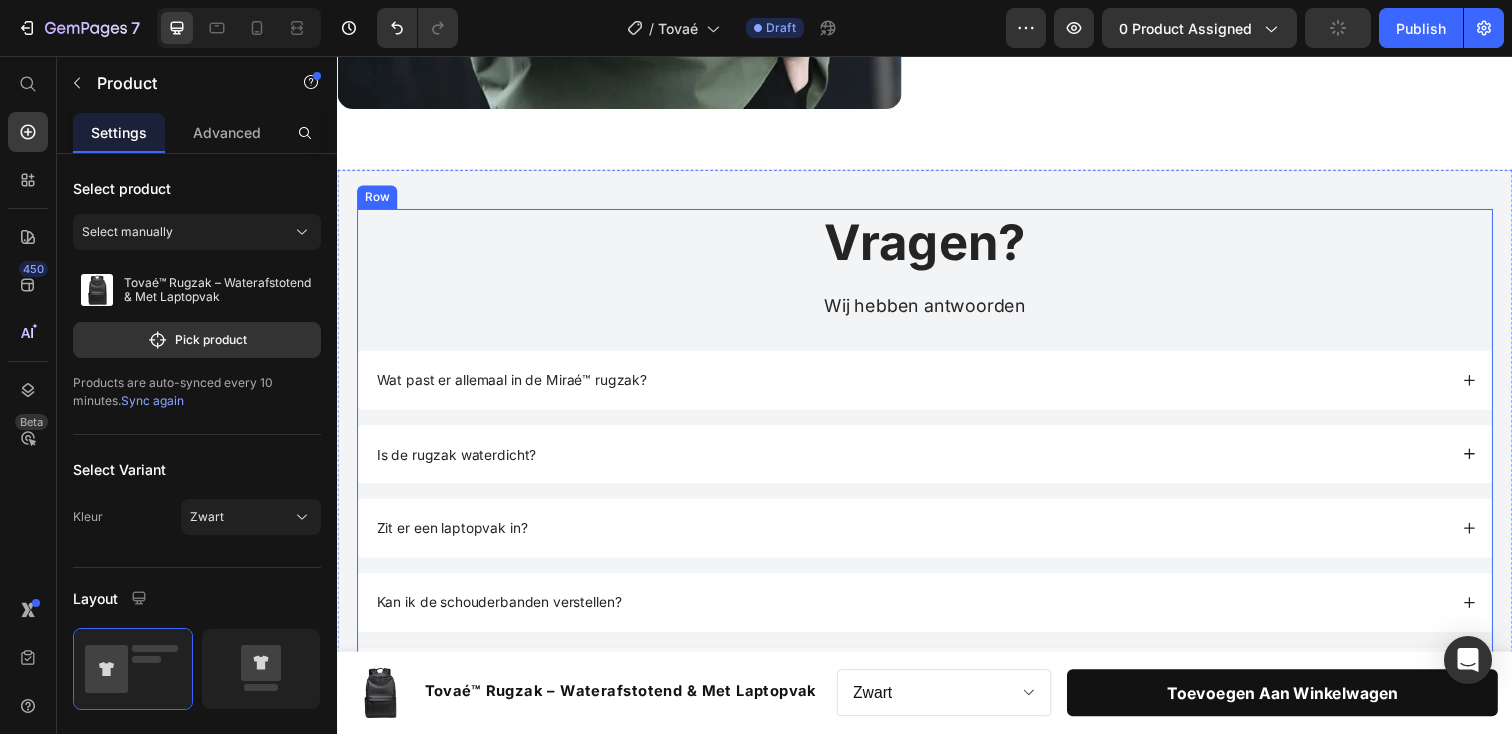 click on "Wat past er allemaal in de Miraé™ rugzak?" at bounding box center [515, 386] 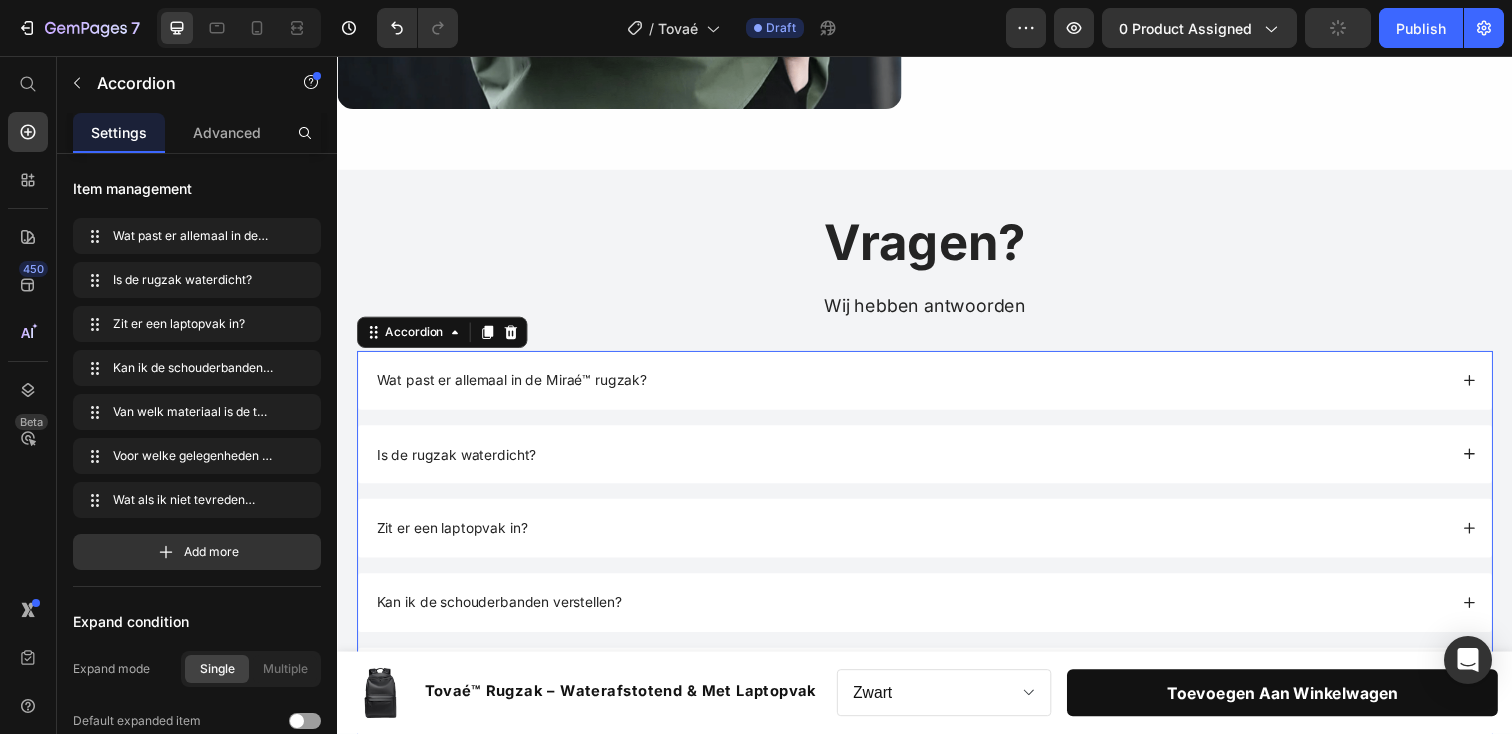 click on "Wat past er allemaal in de Miraé™ rugzak?" at bounding box center (515, 386) 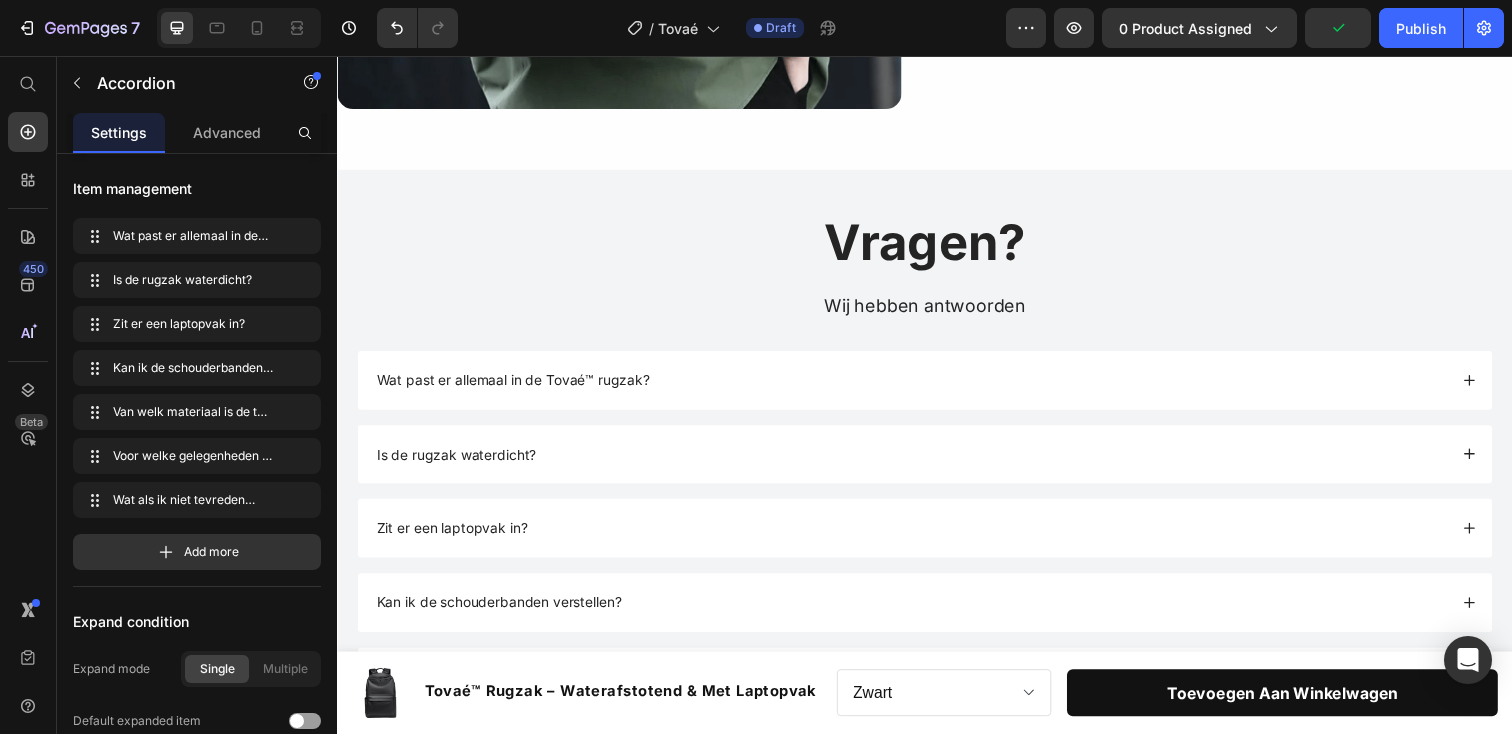 click on "Wat past er allemaal in de Tovaé™ rugzak?" at bounding box center (922, 387) 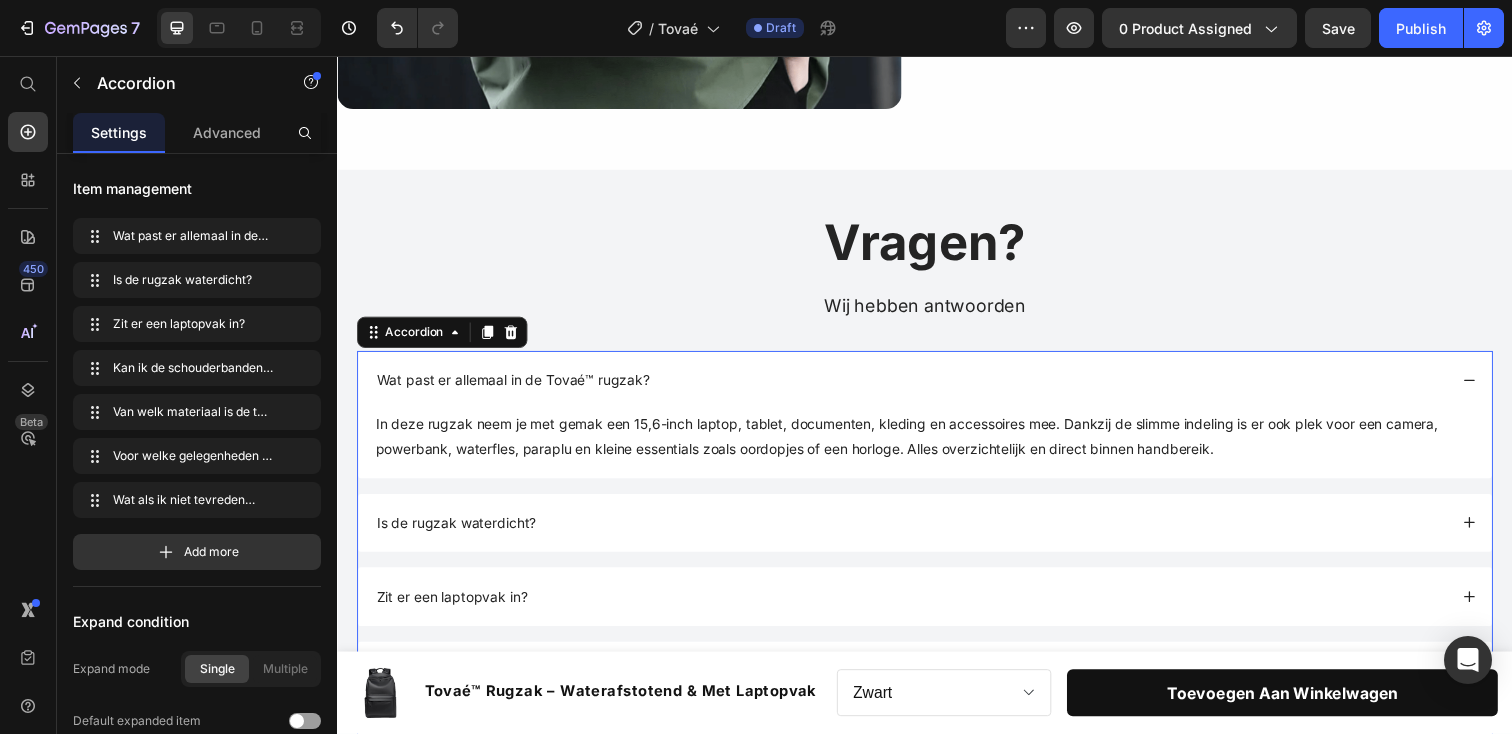 click on "Wat past er allemaal in de Tovaé™ rugzak?" at bounding box center (922, 387) 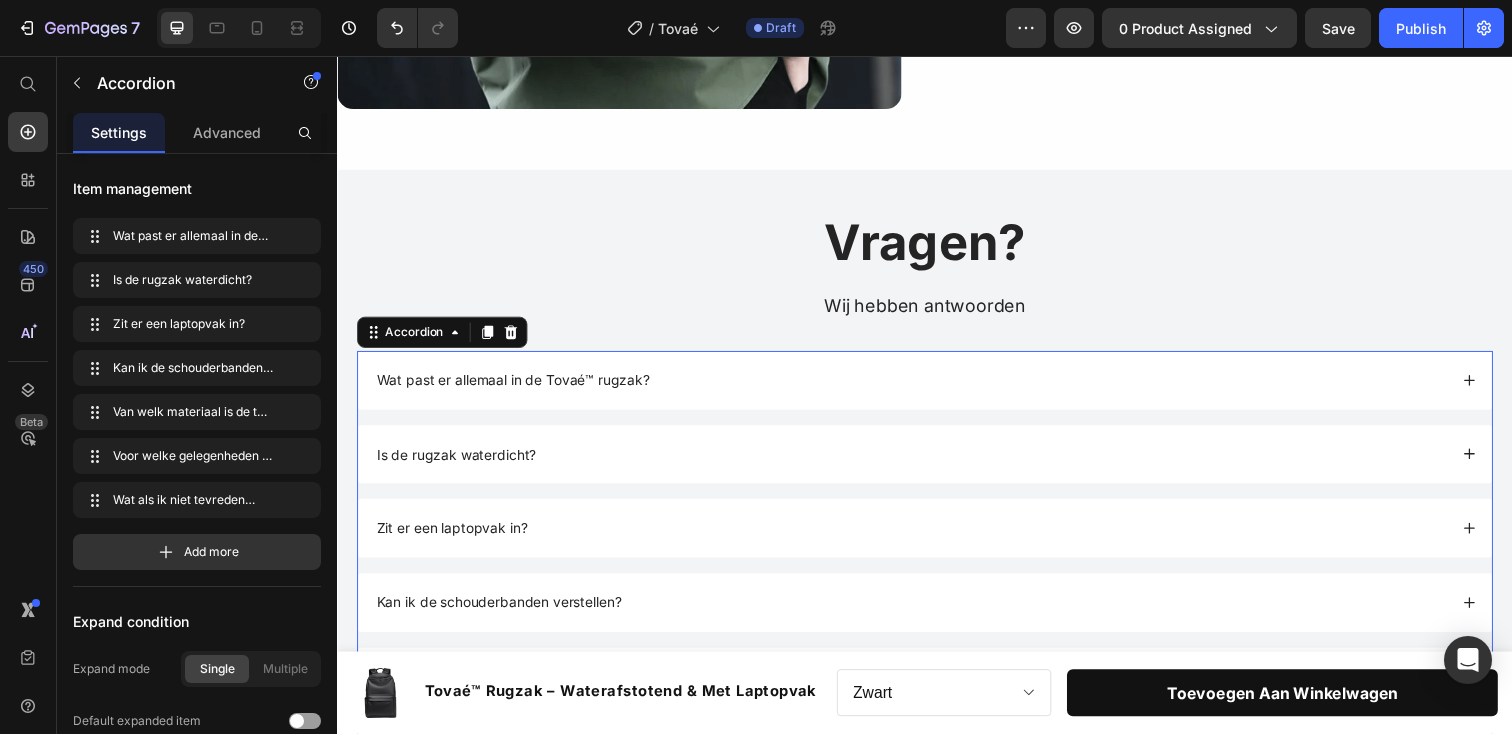 click on "Is de rugzak waterdicht?" at bounding box center (922, 463) 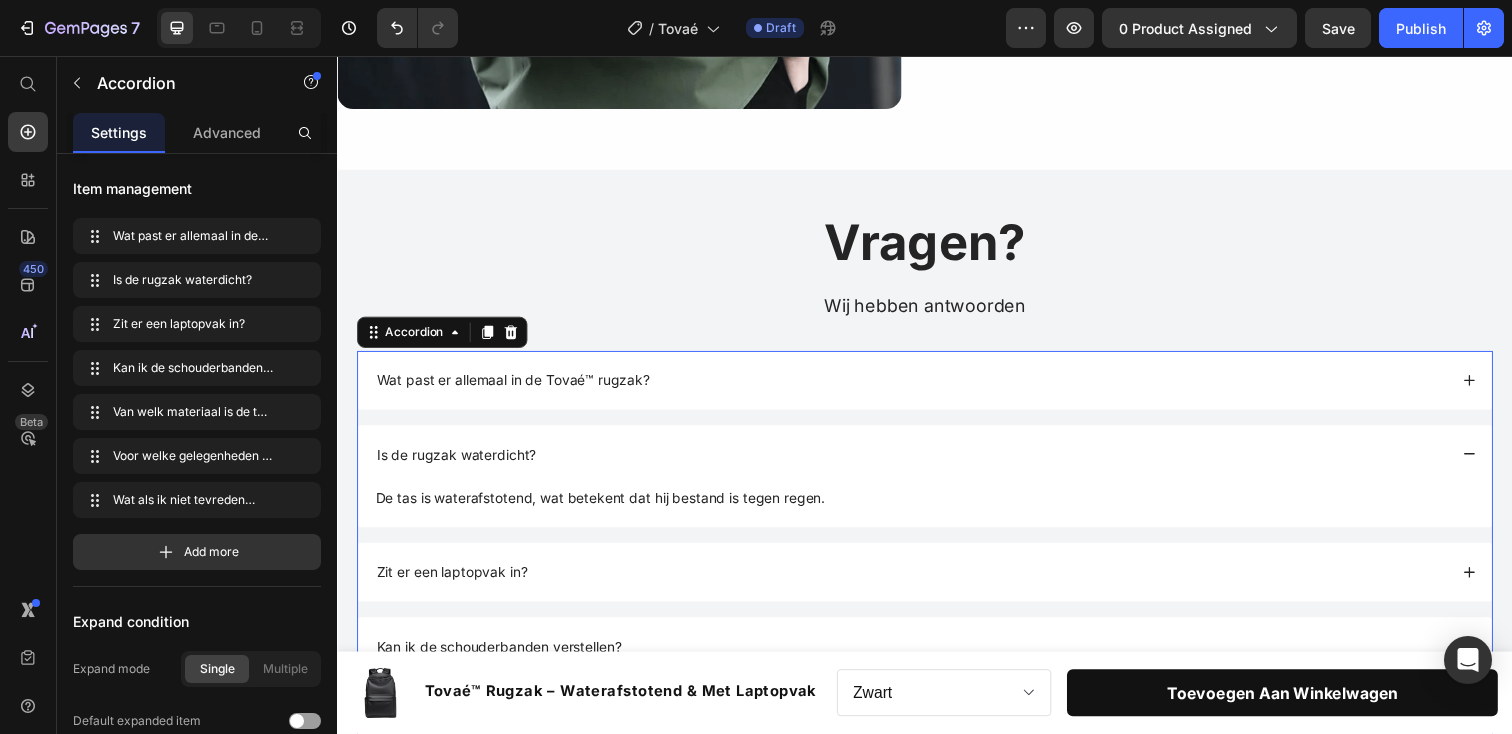 click on "Is de rugzak waterdicht?" at bounding box center [922, 463] 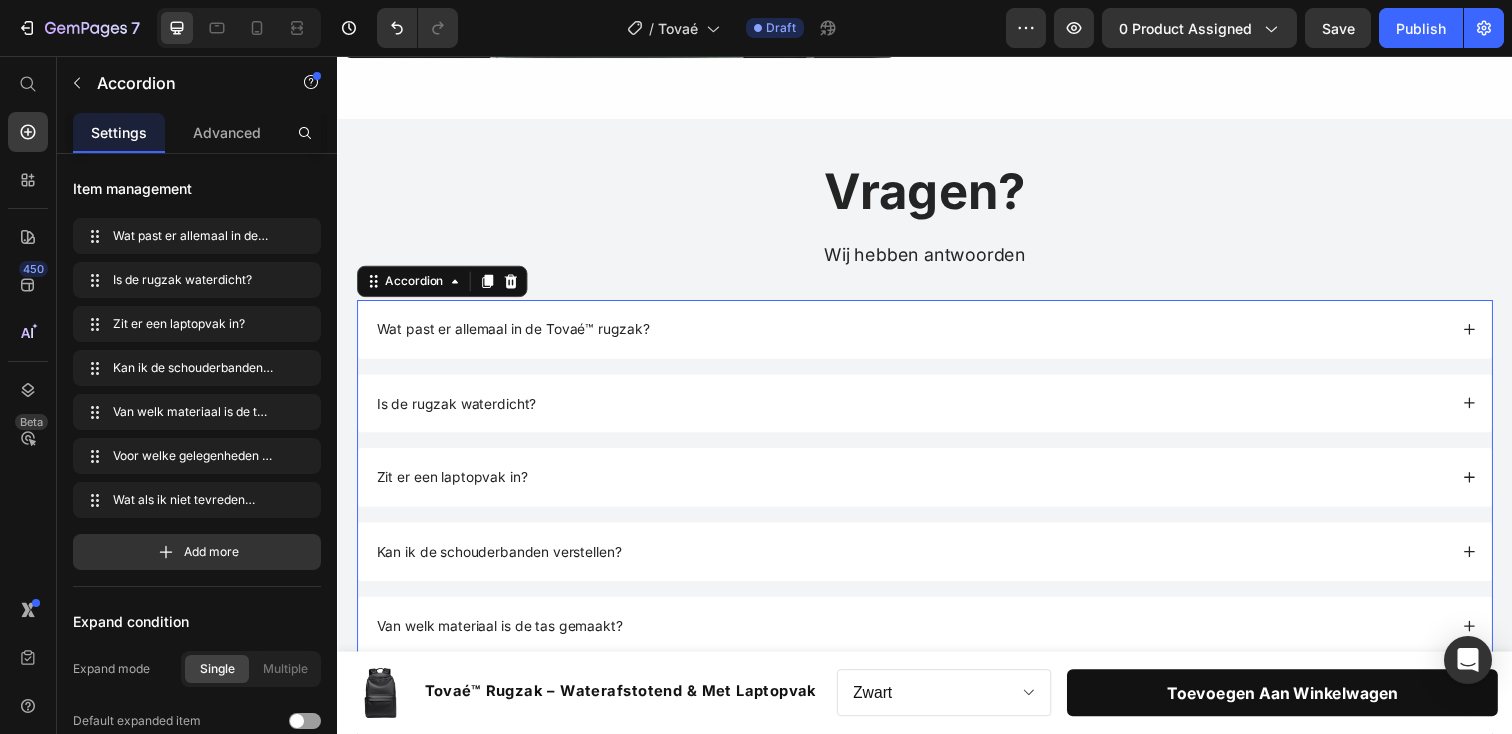 scroll, scrollTop: 2269, scrollLeft: 0, axis: vertical 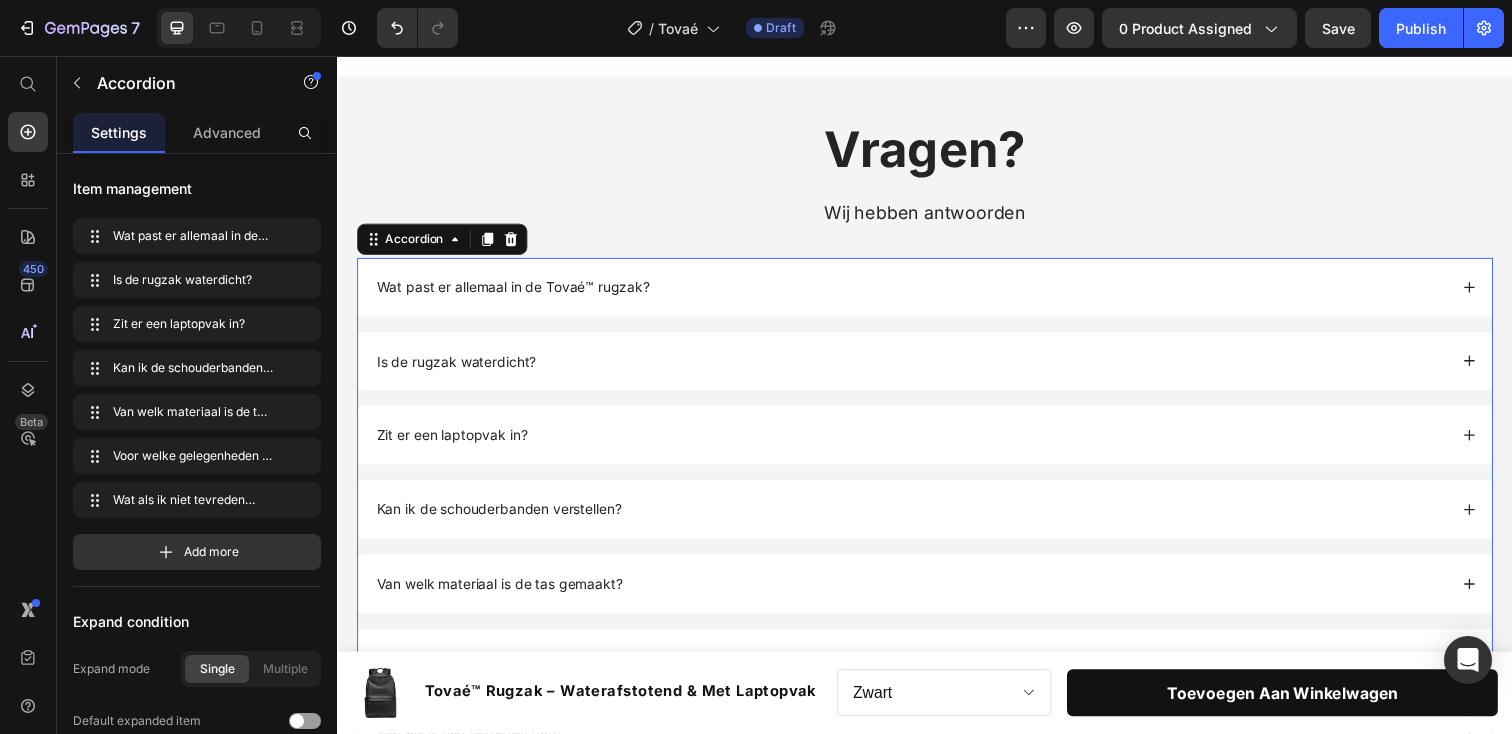 click on "Zit er een laptopvak in?" at bounding box center [937, 443] 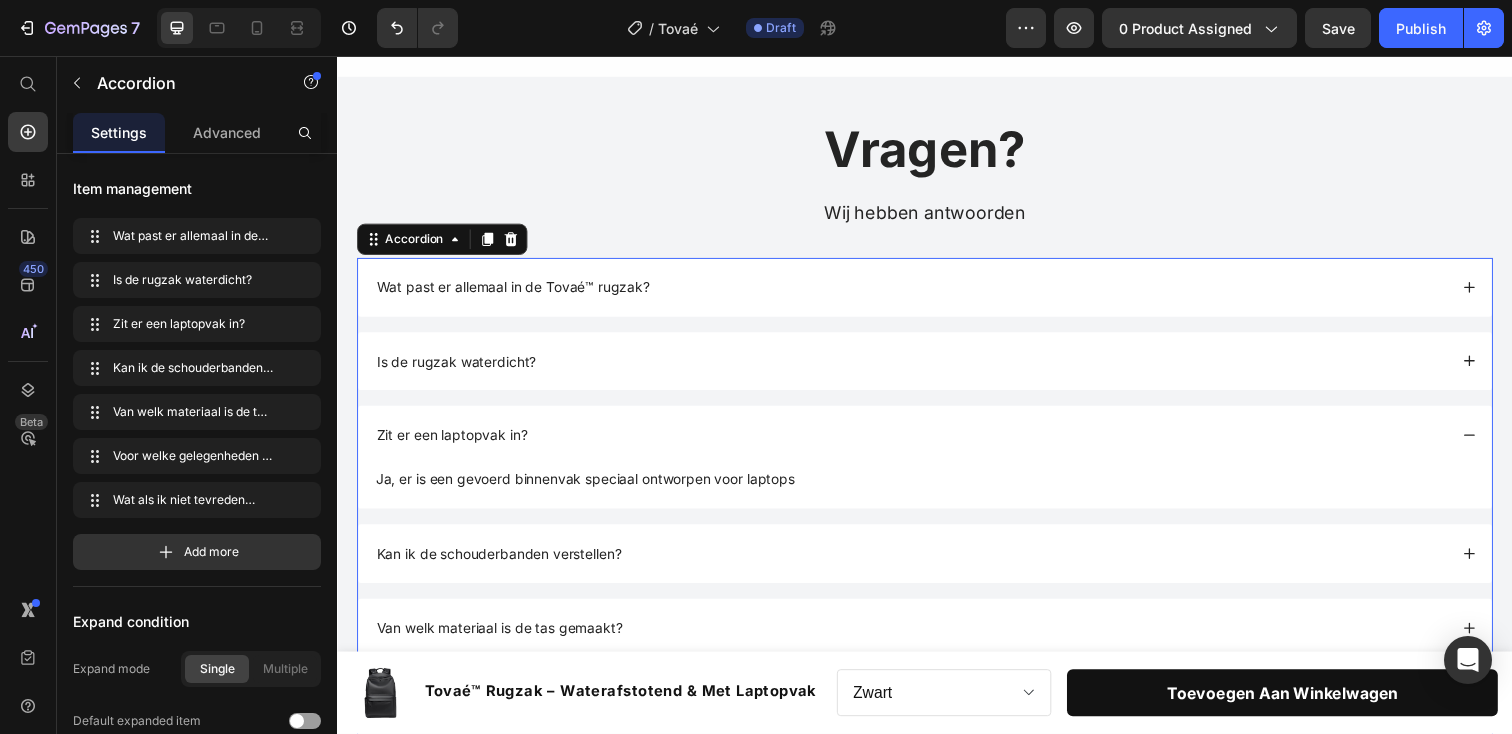 click on "Zit er een laptopvak in?" at bounding box center [937, 443] 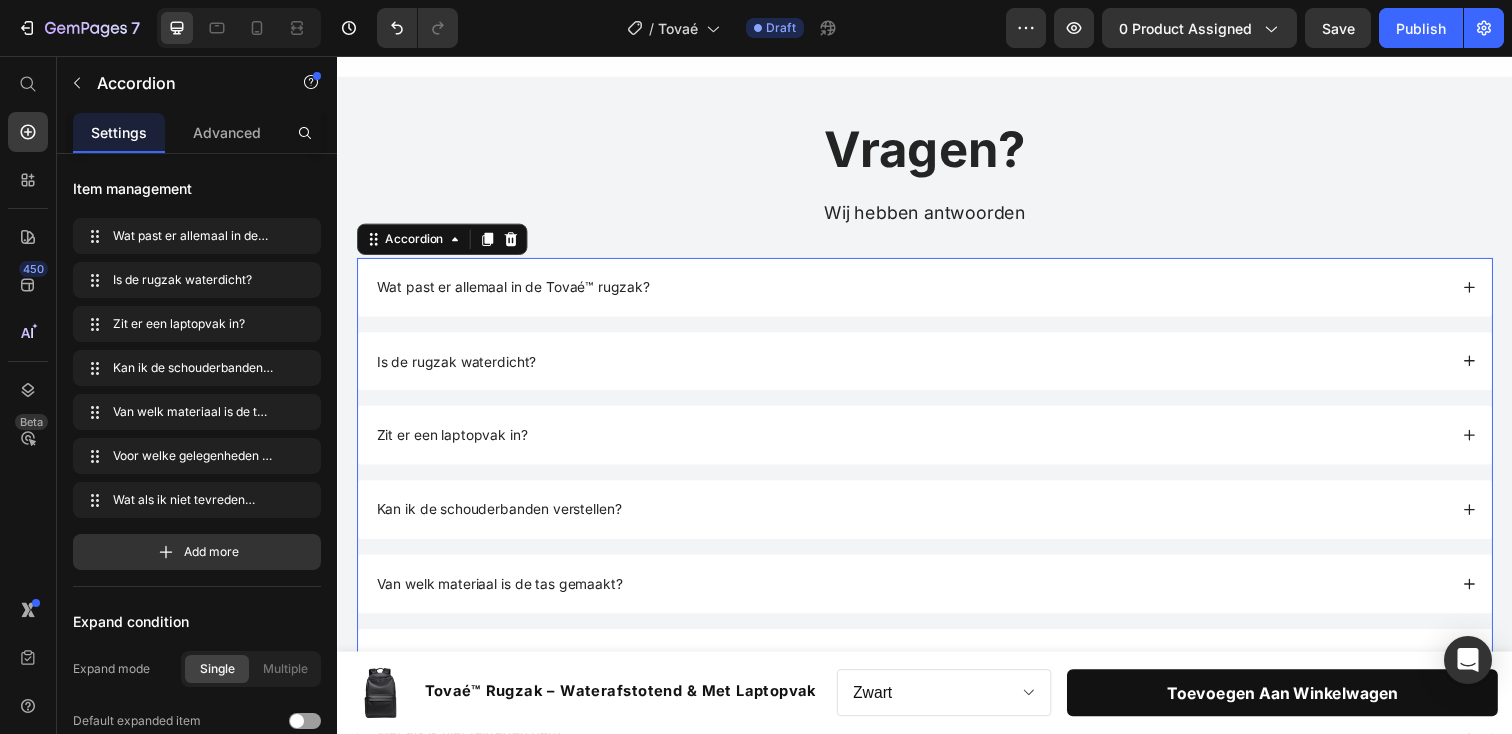 click on "Kan ik de schouderbanden verstellen?" at bounding box center [937, 519] 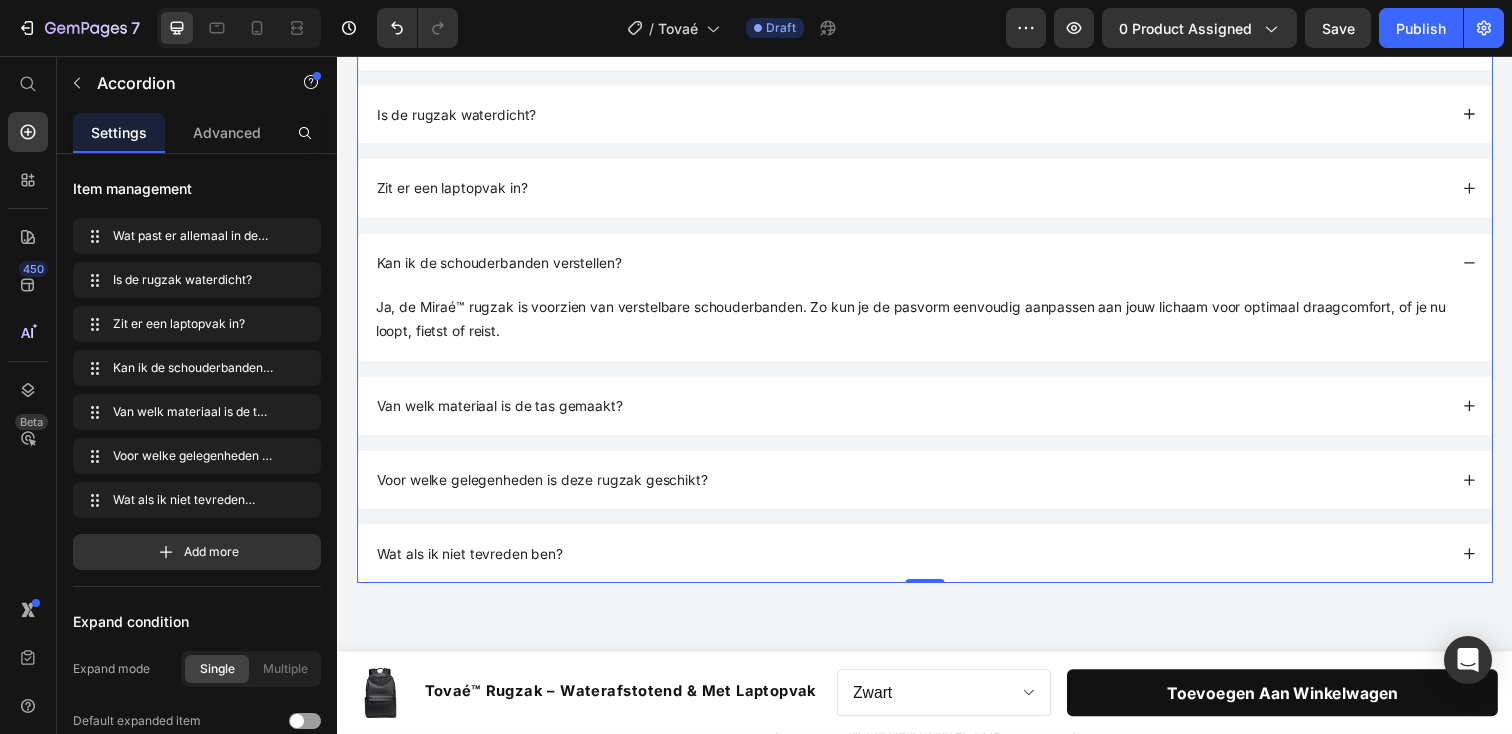 scroll, scrollTop: 2581, scrollLeft: 0, axis: vertical 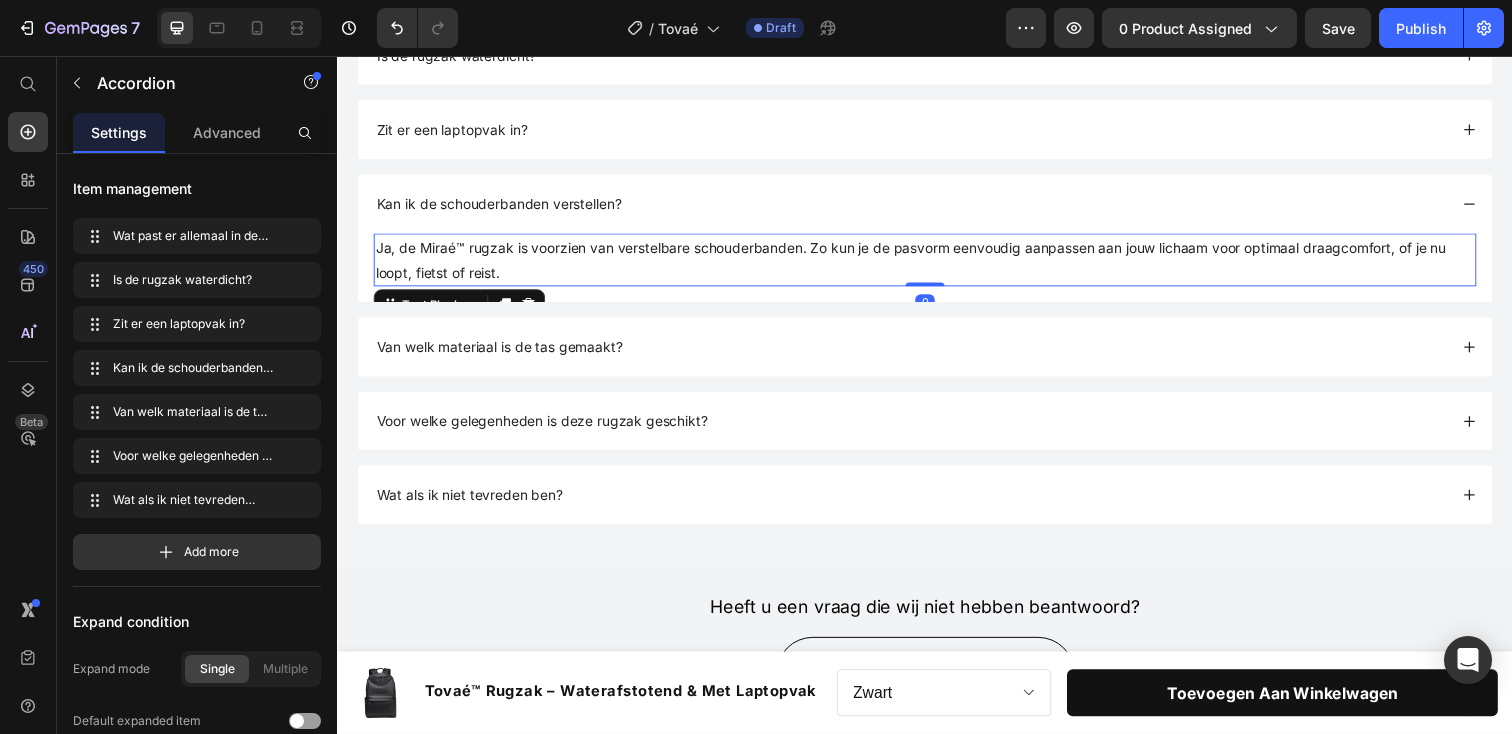 click on "Ja, de Miraé™ rugzak is voorzien van verstelbare schouderbanden. Zo kun je de pasvorm eenvoudig aanpassen aan jouw lichaam voor optimaal draagcomfort, of je nu loopt, fietst of reist." at bounding box center [922, 264] 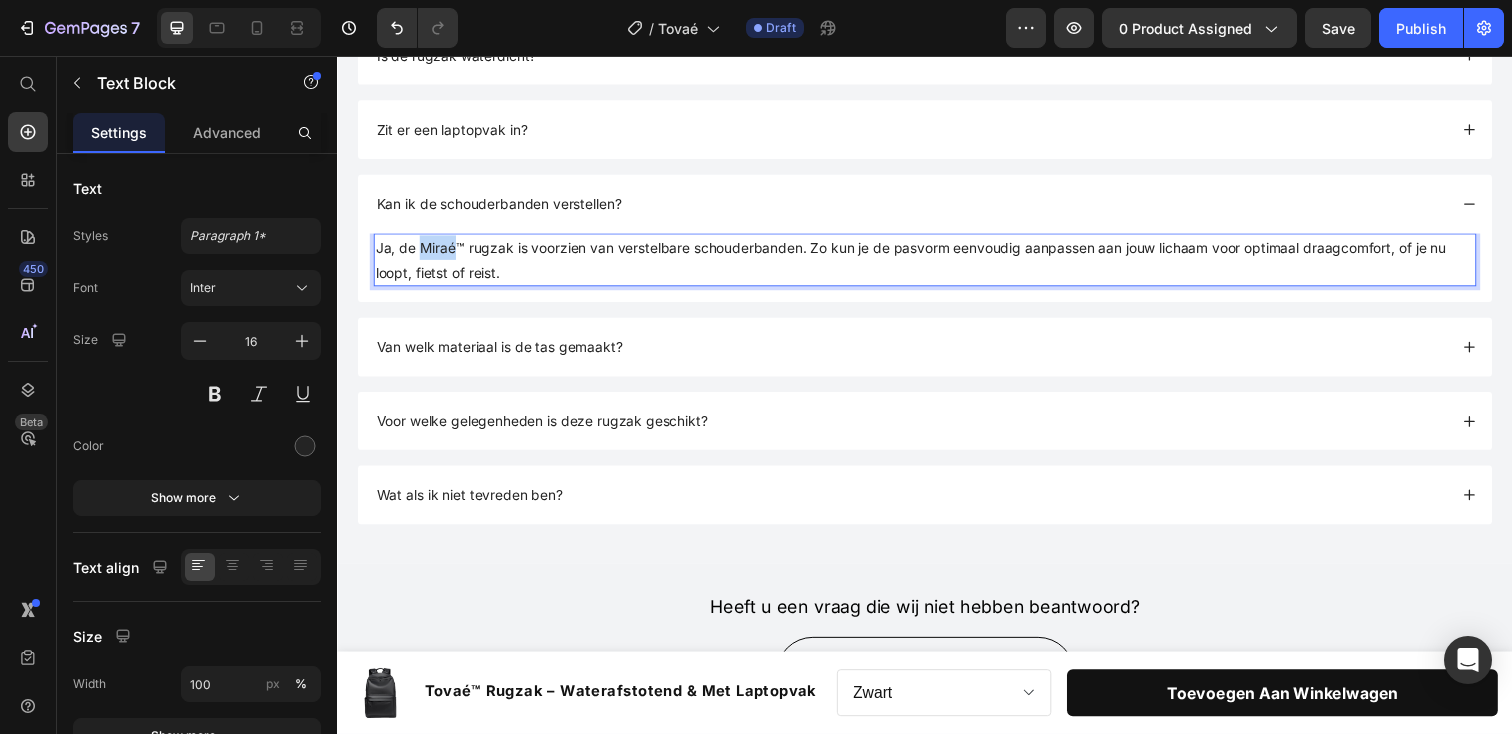 click on "Ja, de Miraé™ rugzak is voorzien van verstelbare schouderbanden. Zo kun je de pasvorm eenvoudig aanpassen aan jouw lichaam voor optimaal draagcomfort, of je nu loopt, fietst of reist." at bounding box center (922, 264) 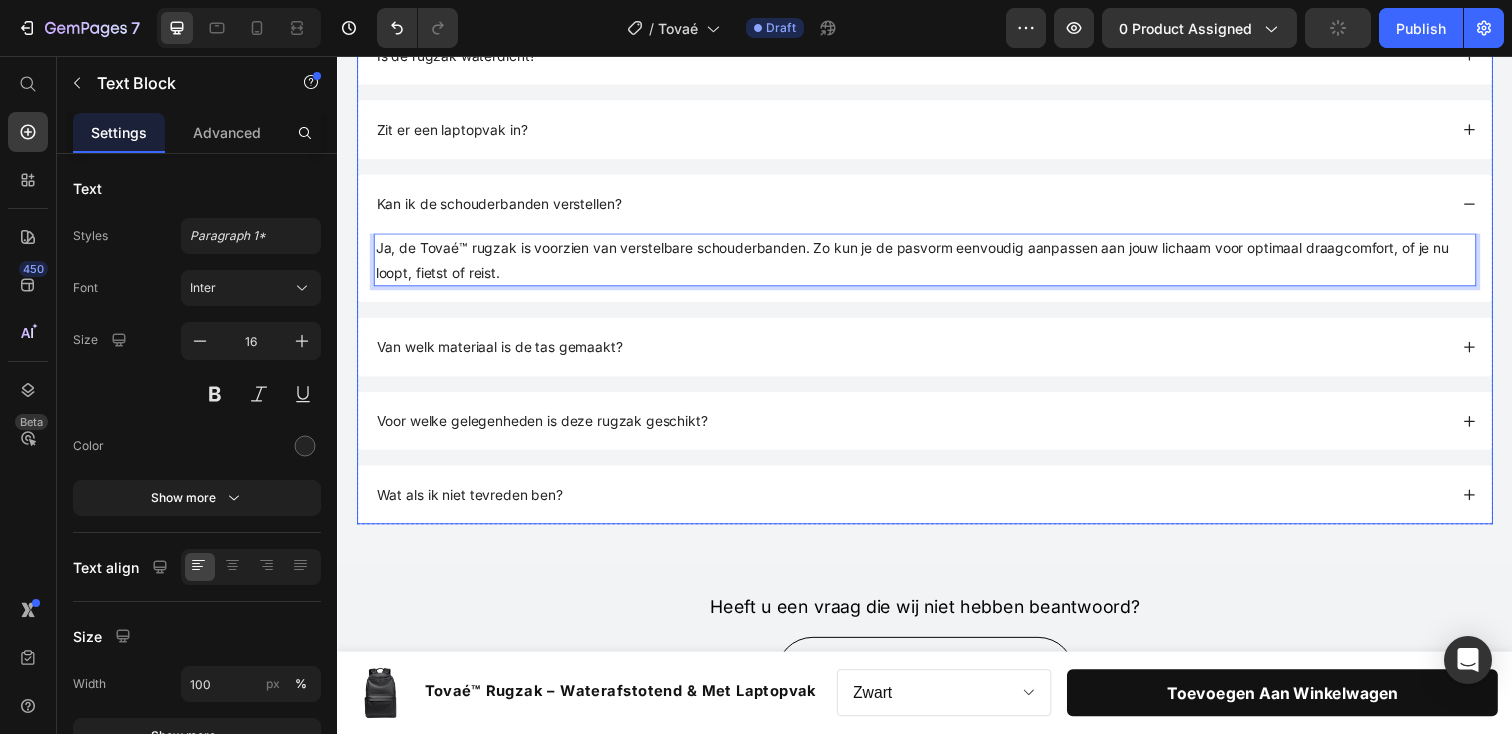 click on "Van welk materiaal is de tas gemaakt?" at bounding box center (922, 353) 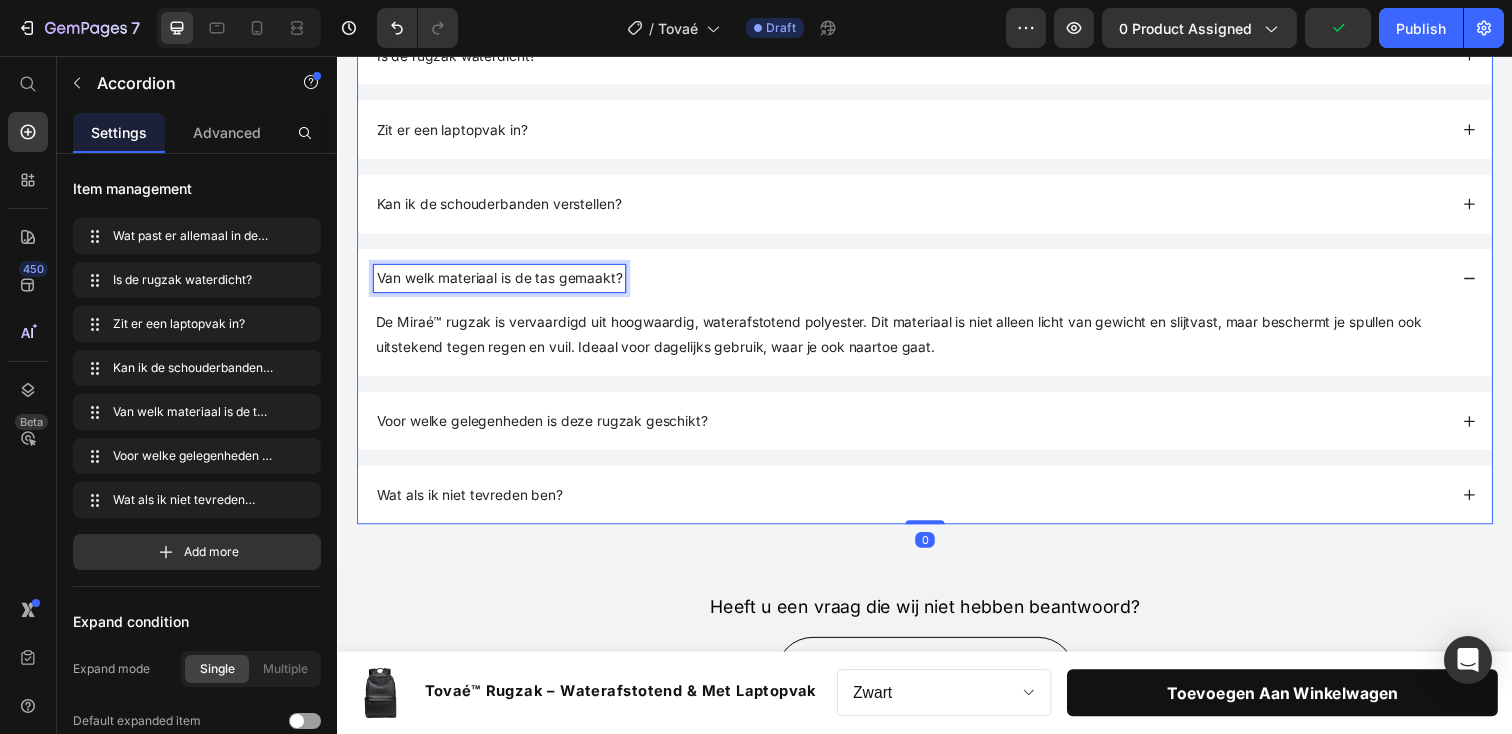 click on "Van welk materiaal is de tas gemaakt?" at bounding box center [502, 282] 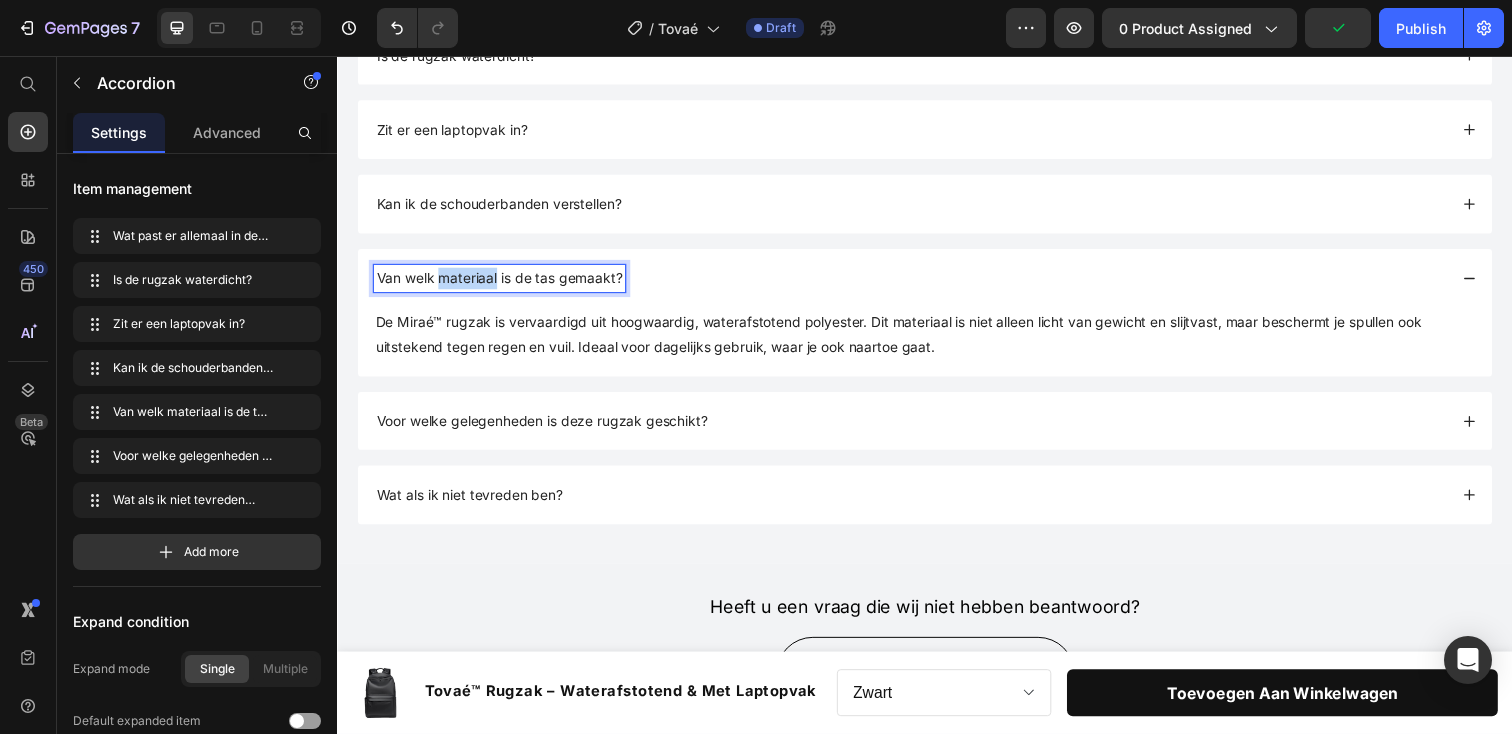 click on "Van welk materiaal is de tas gemaakt?" at bounding box center (502, 282) 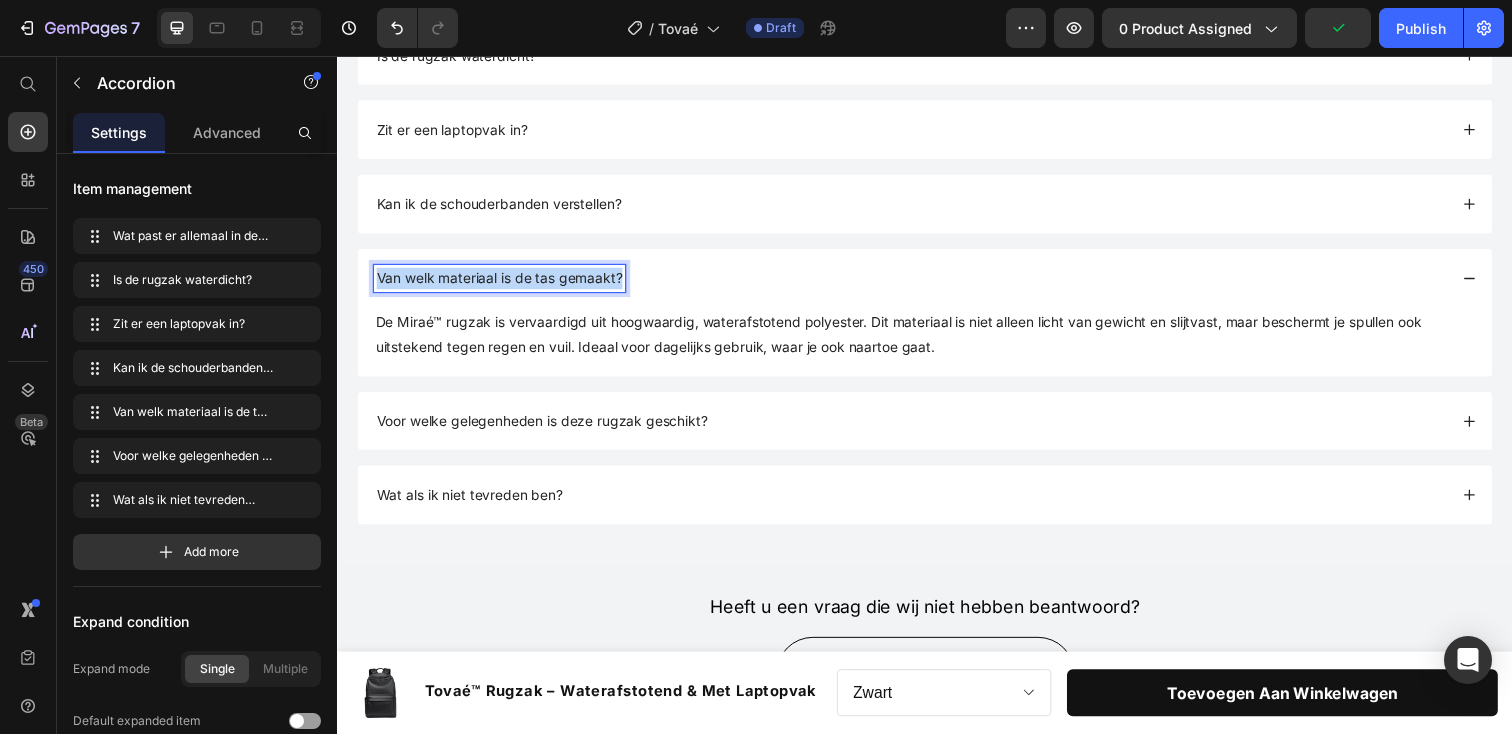 copy on "Van welk materiaal is de tas gemaakt?" 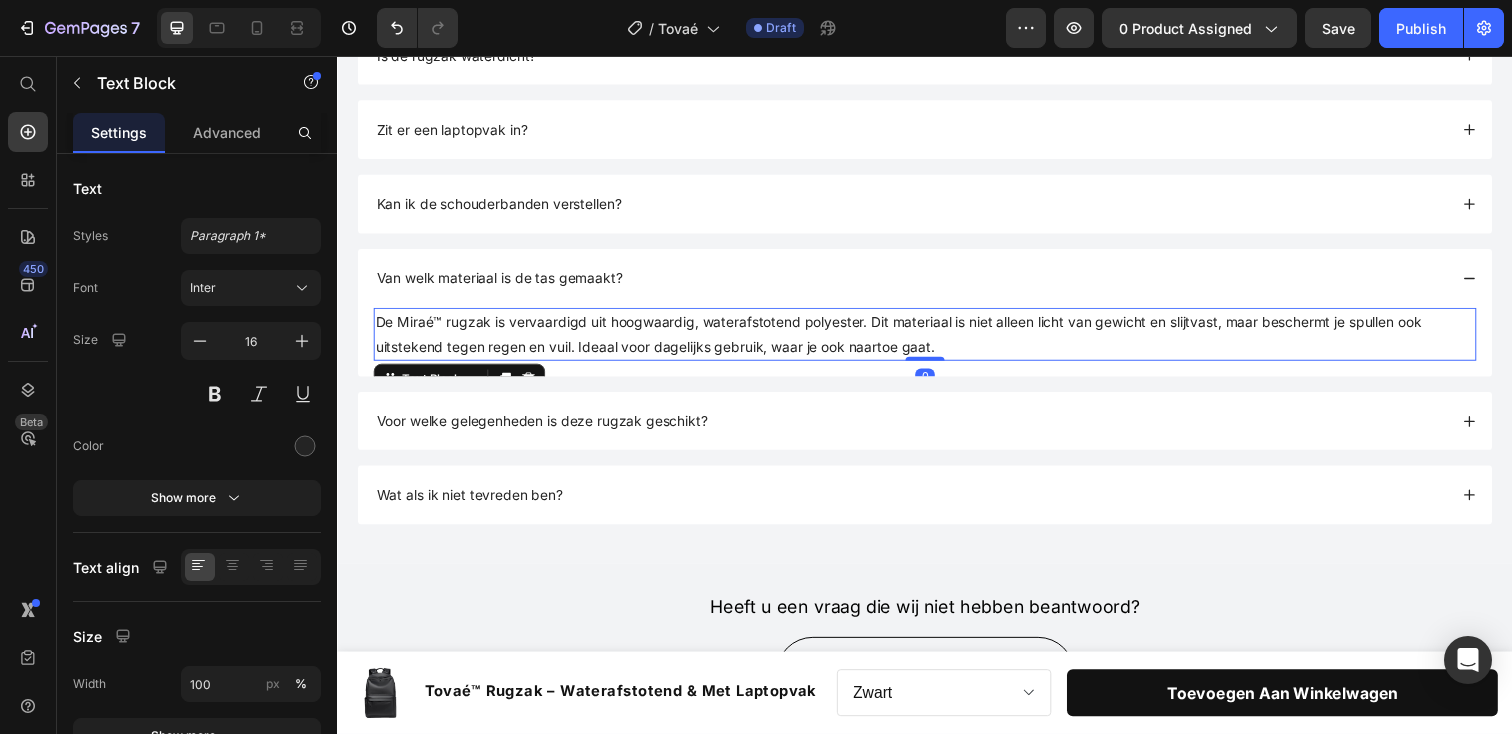 click on "De Miraé™ rugzak is vervaardigd uit hoogwaardig, waterafstotend polyester. Dit materiaal is niet alleen licht van gewicht en slijtvast, maar beschermt je spullen ook uitstekend tegen regen en vuil. Ideaal voor dagelijks gebruik, waar je ook naartoe gaat." at bounding box center (937, 340) 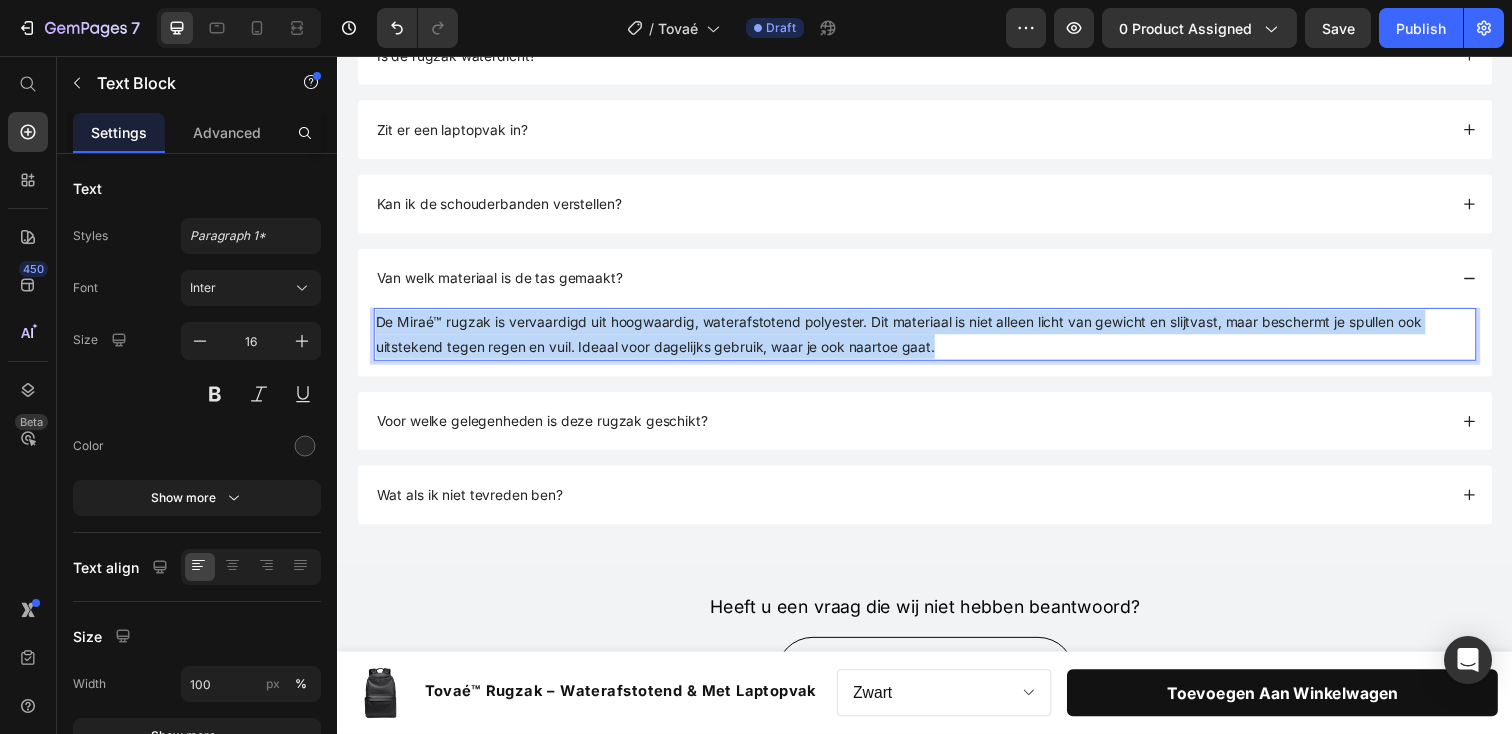 click on "De Miraé™ rugzak is vervaardigd uit hoogwaardig, waterafstotend polyester. Dit materiaal is niet alleen licht van gewicht en slijtvast, maar beschermt je spullen ook uitstekend tegen regen en vuil. Ideaal voor dagelijks gebruik, waar je ook naartoe gaat." at bounding box center (937, 340) 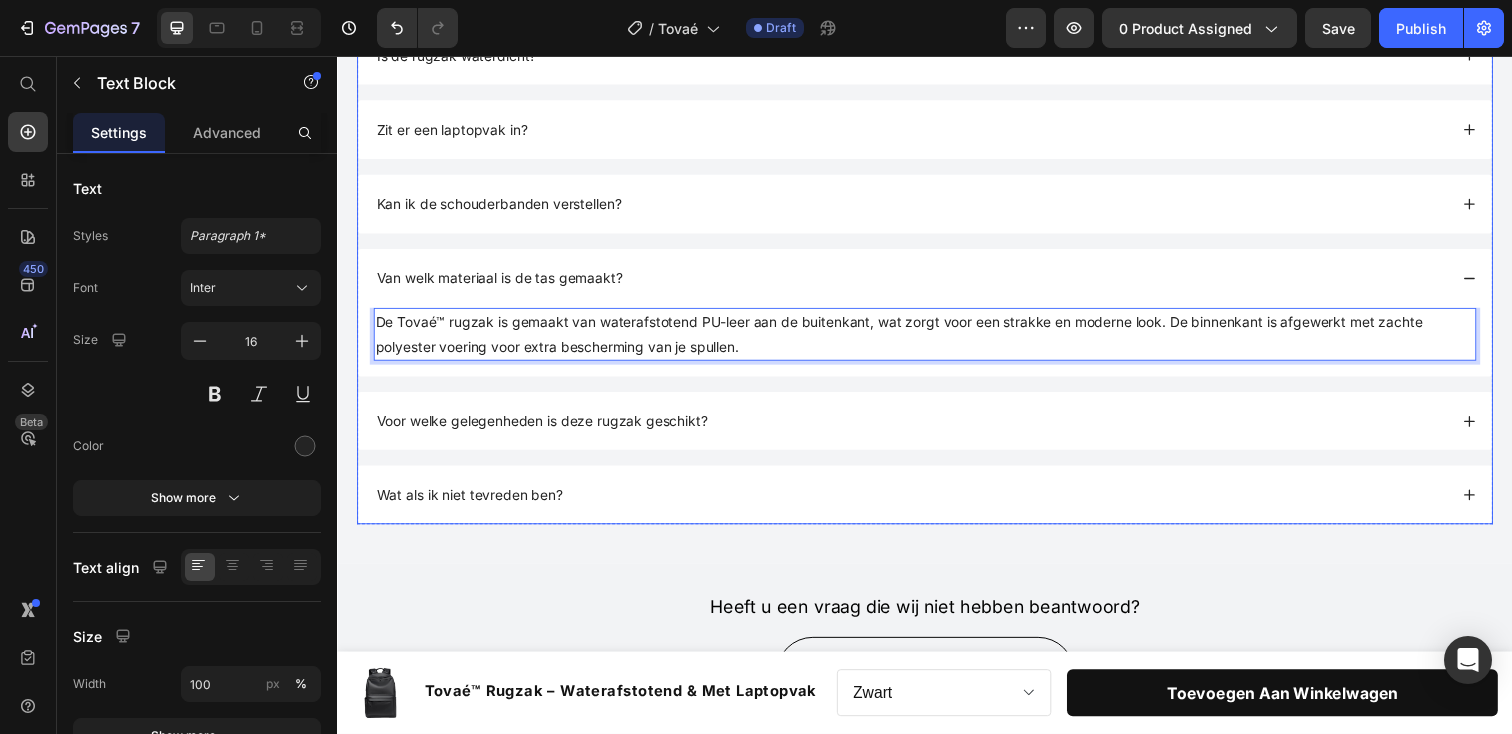 click on "Voor welke gelegenheden is deze rugzak geschikt?" at bounding box center [922, 429] 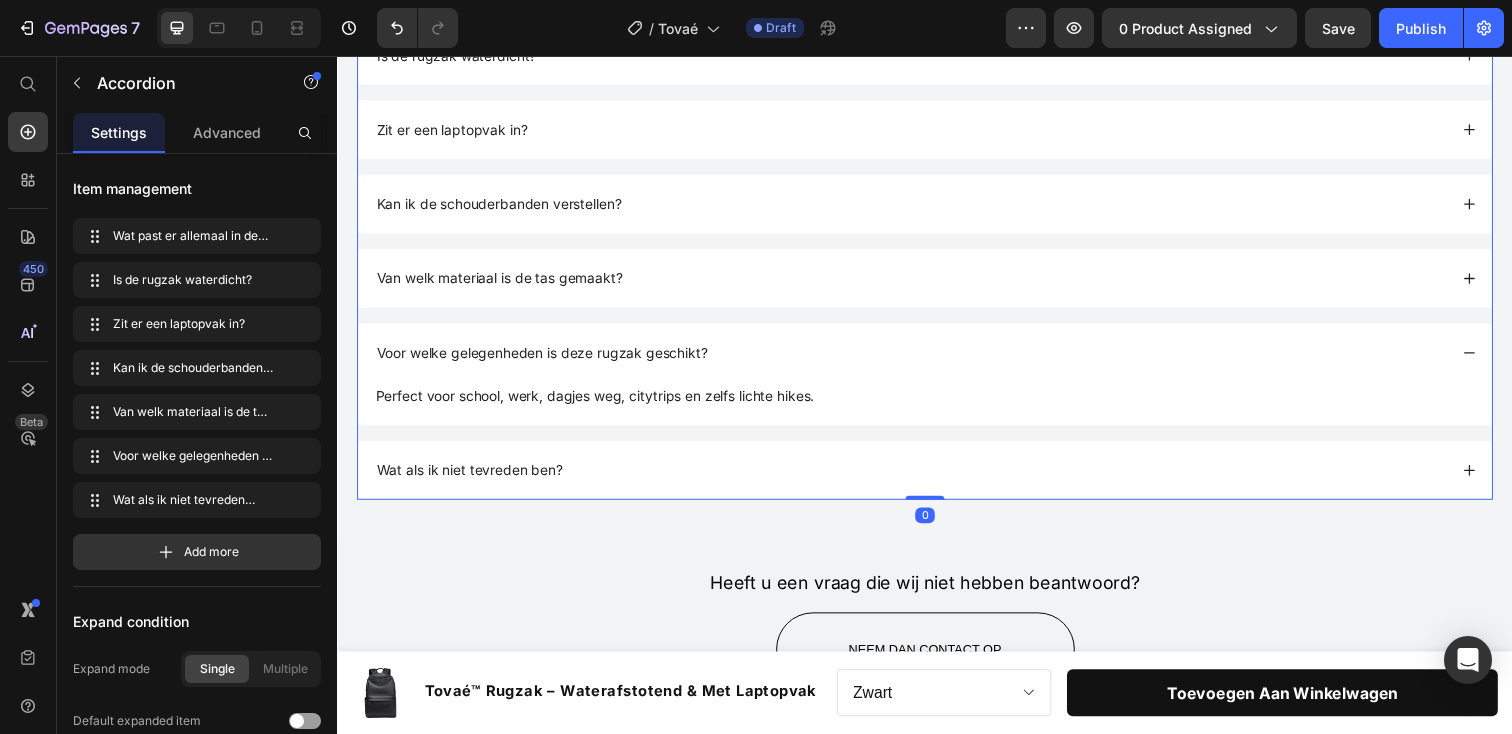 click on "Wat als ik niet tevreden ben?" at bounding box center (922, 479) 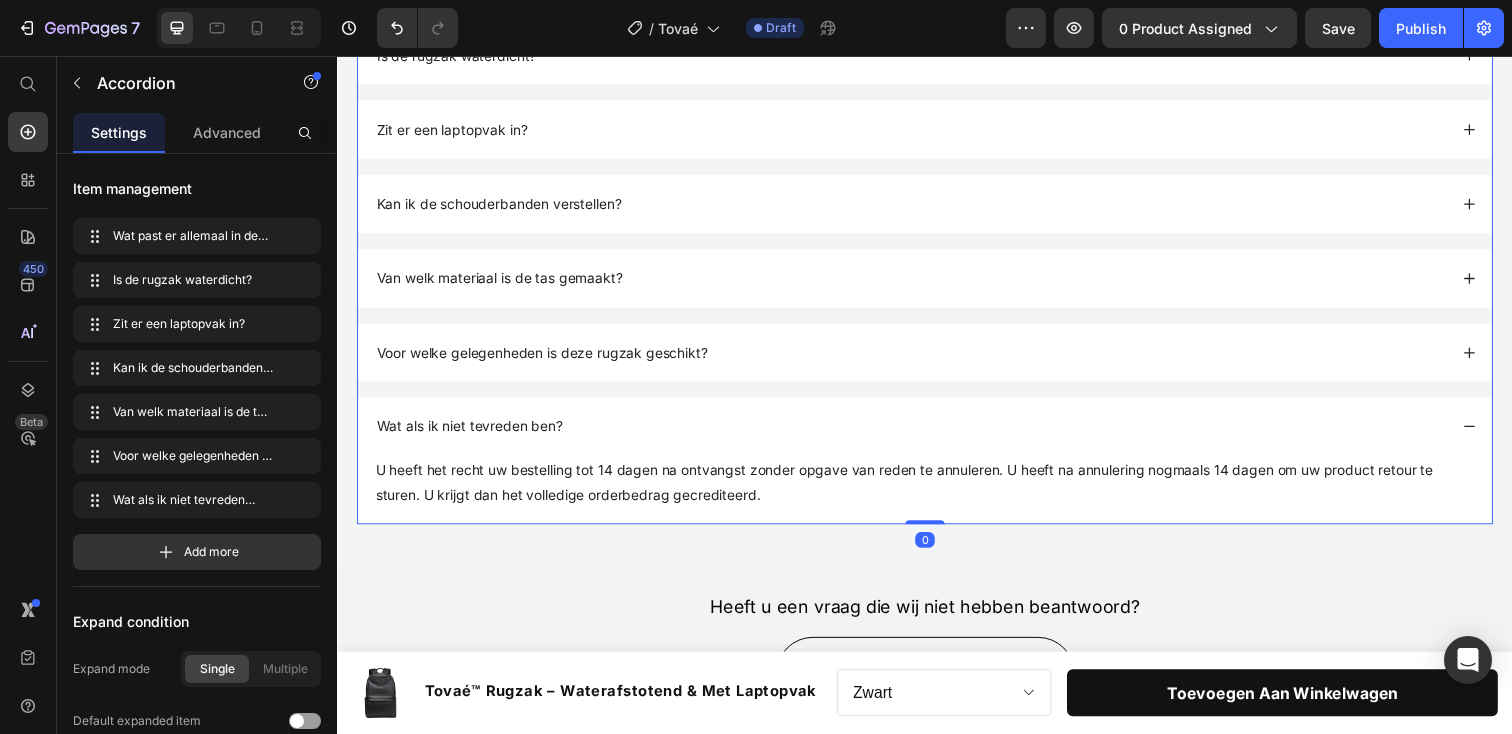scroll, scrollTop: 2571, scrollLeft: 0, axis: vertical 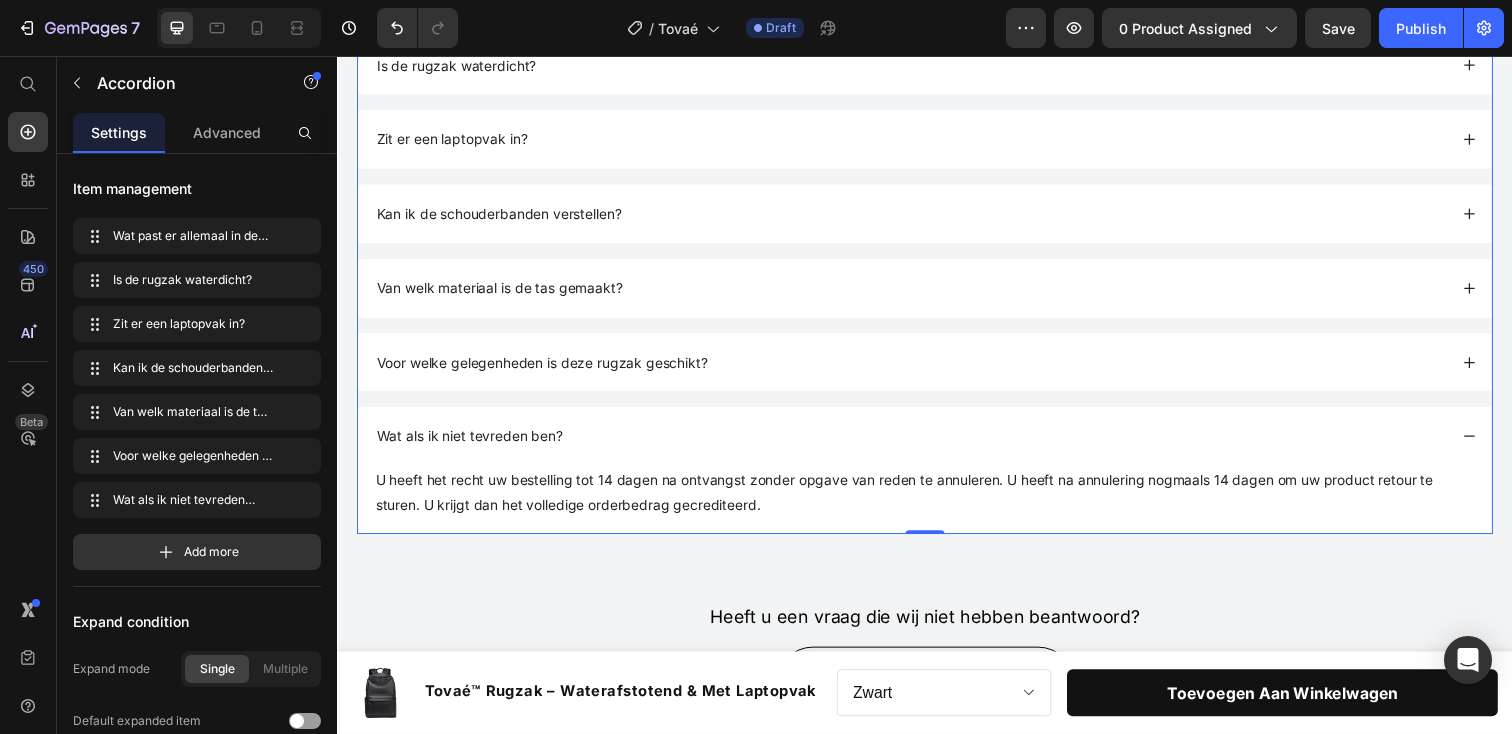 click on "Van welk materiaal is de tas gemaakt?" at bounding box center (937, 293) 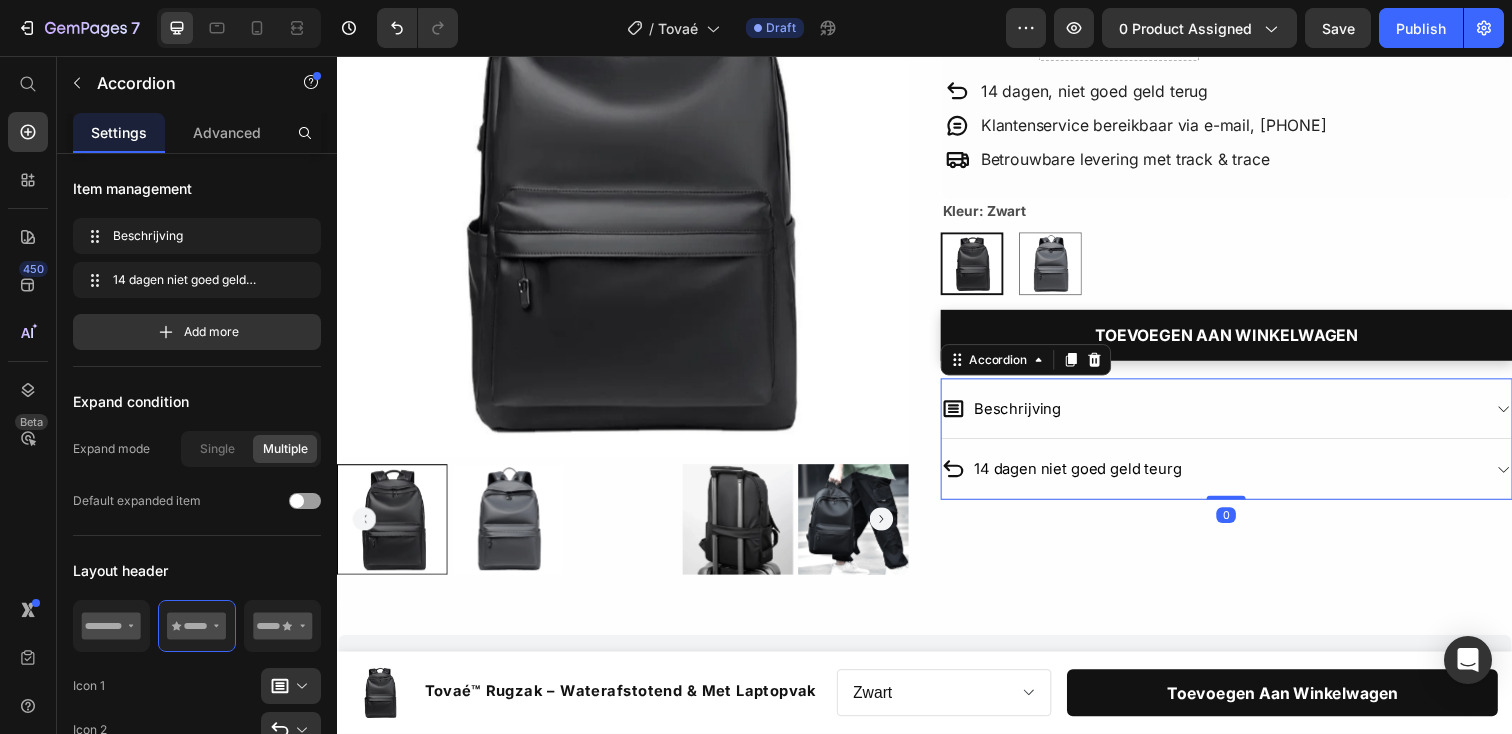 click on "Beschrijving" at bounding box center (1229, 415) 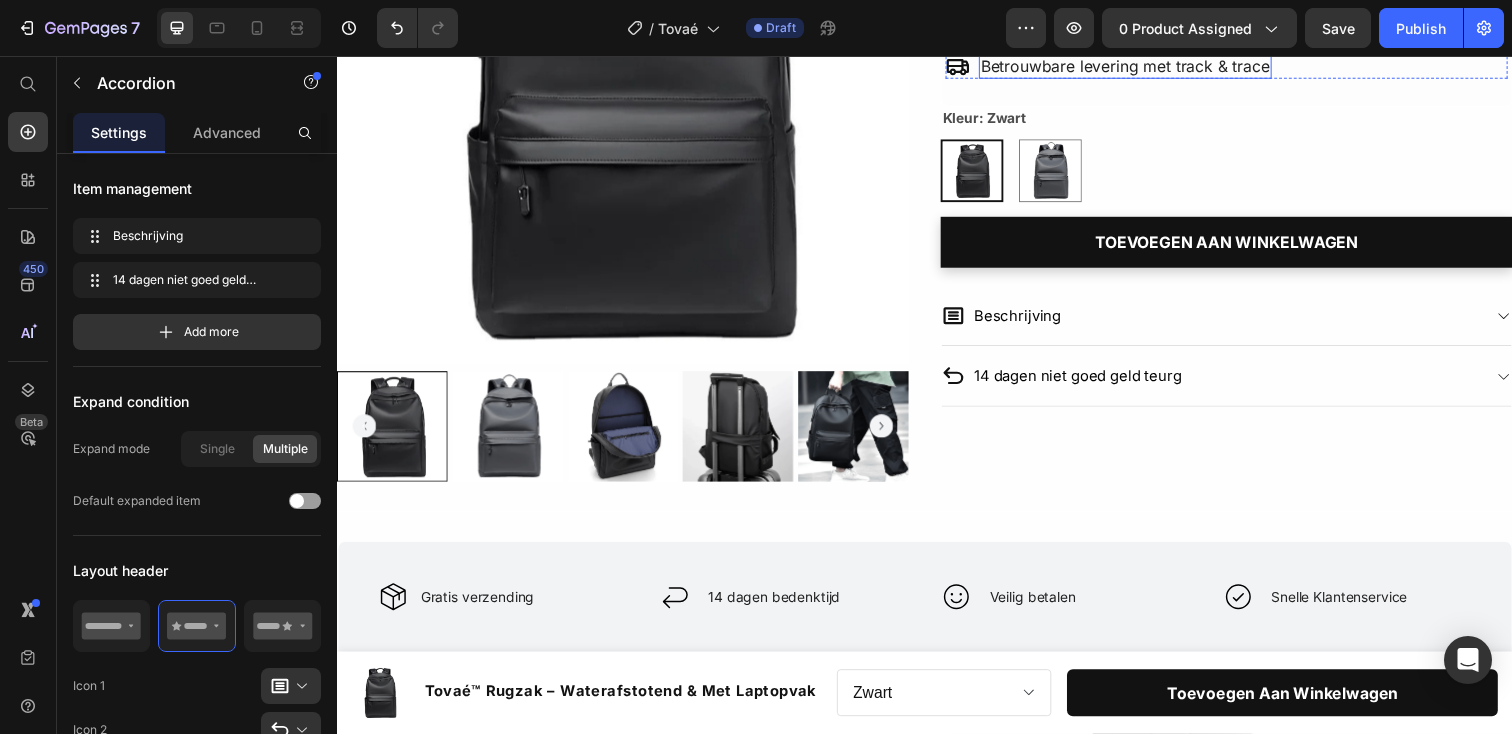 scroll, scrollTop: 72, scrollLeft: 0, axis: vertical 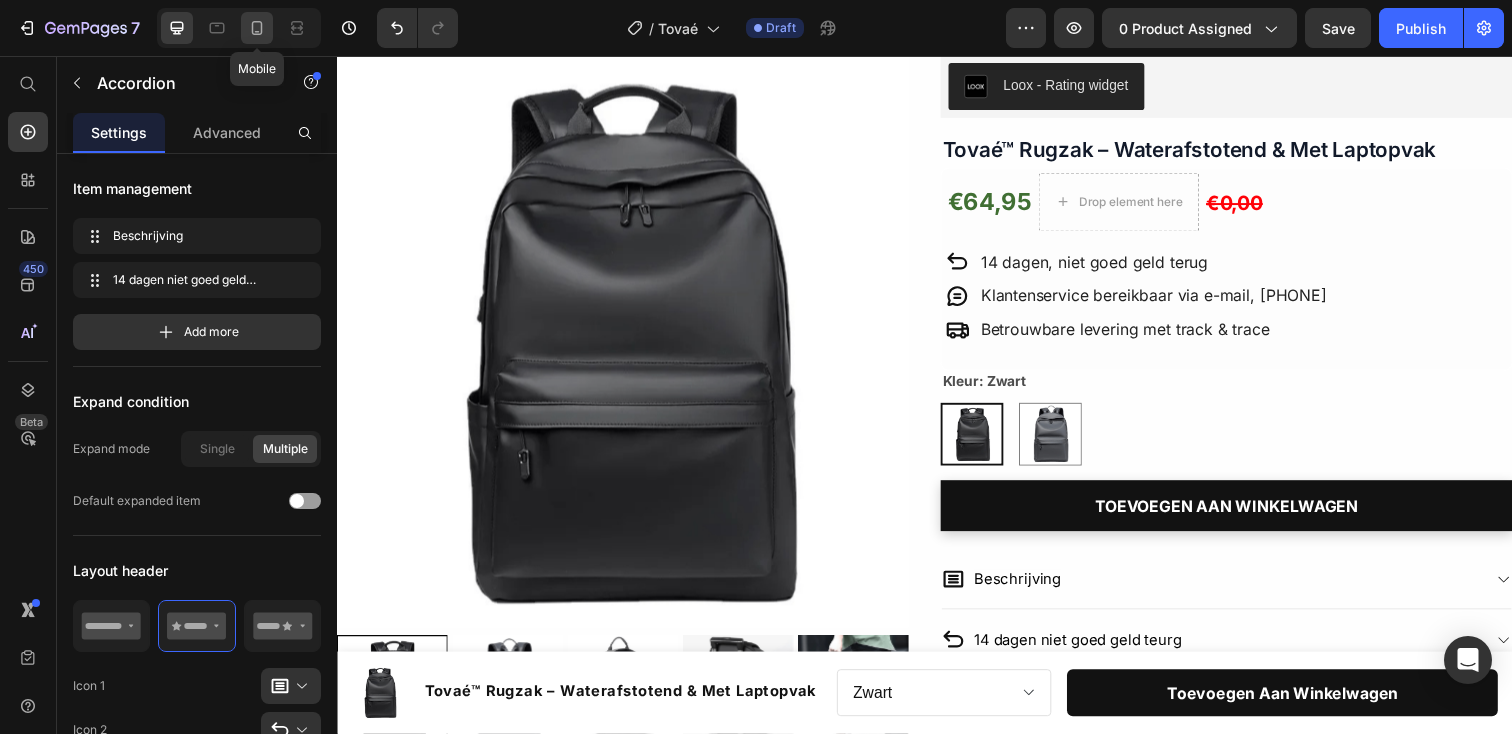click 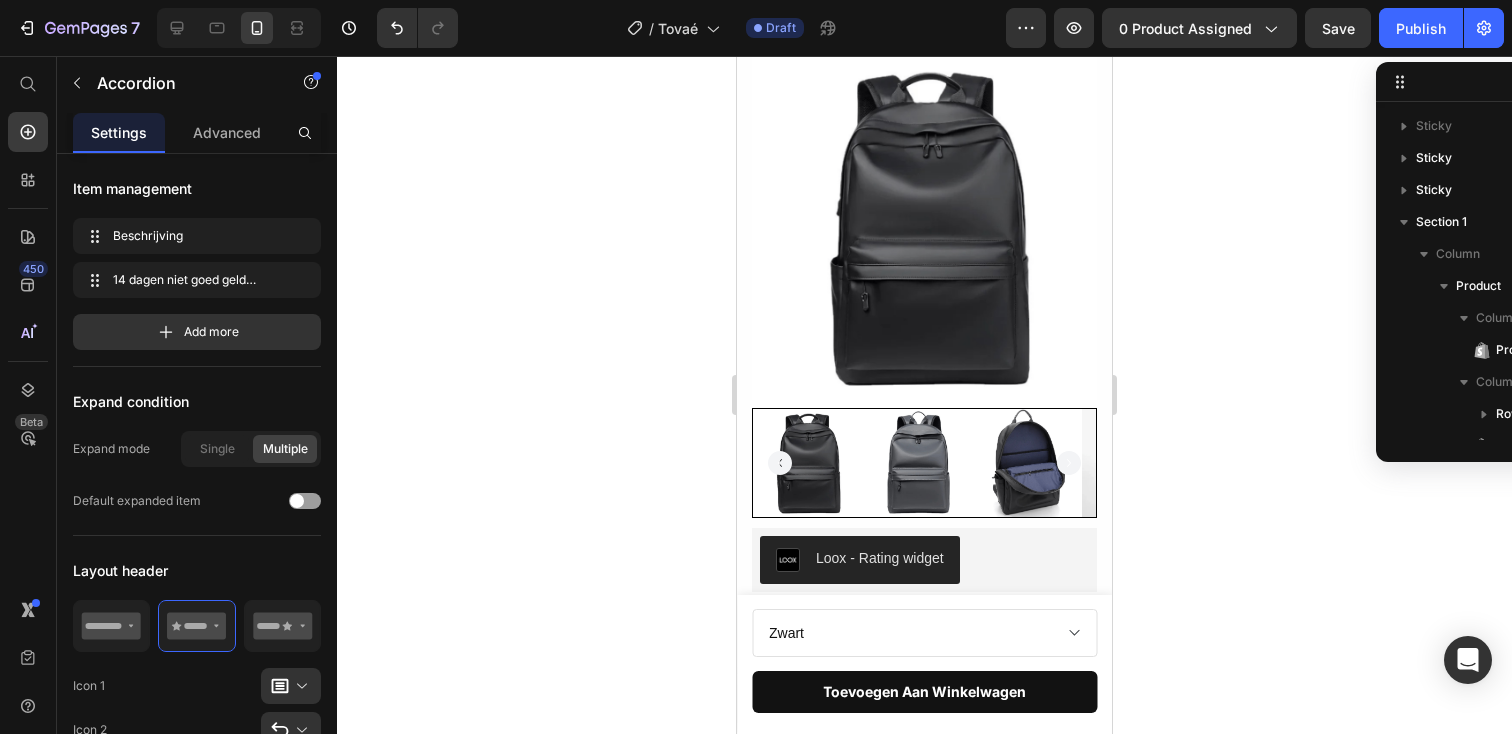 scroll, scrollTop: 246, scrollLeft: 0, axis: vertical 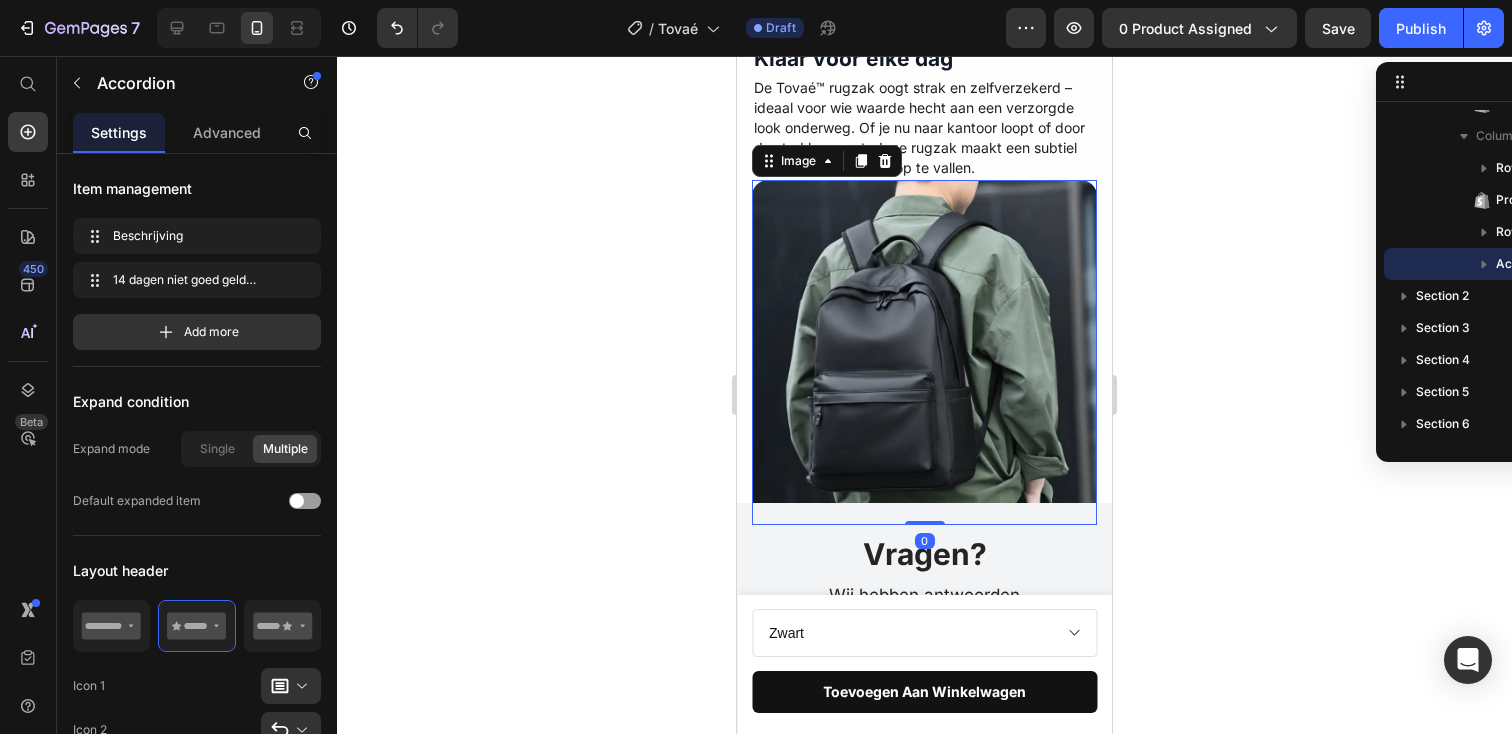 click at bounding box center [924, 352] 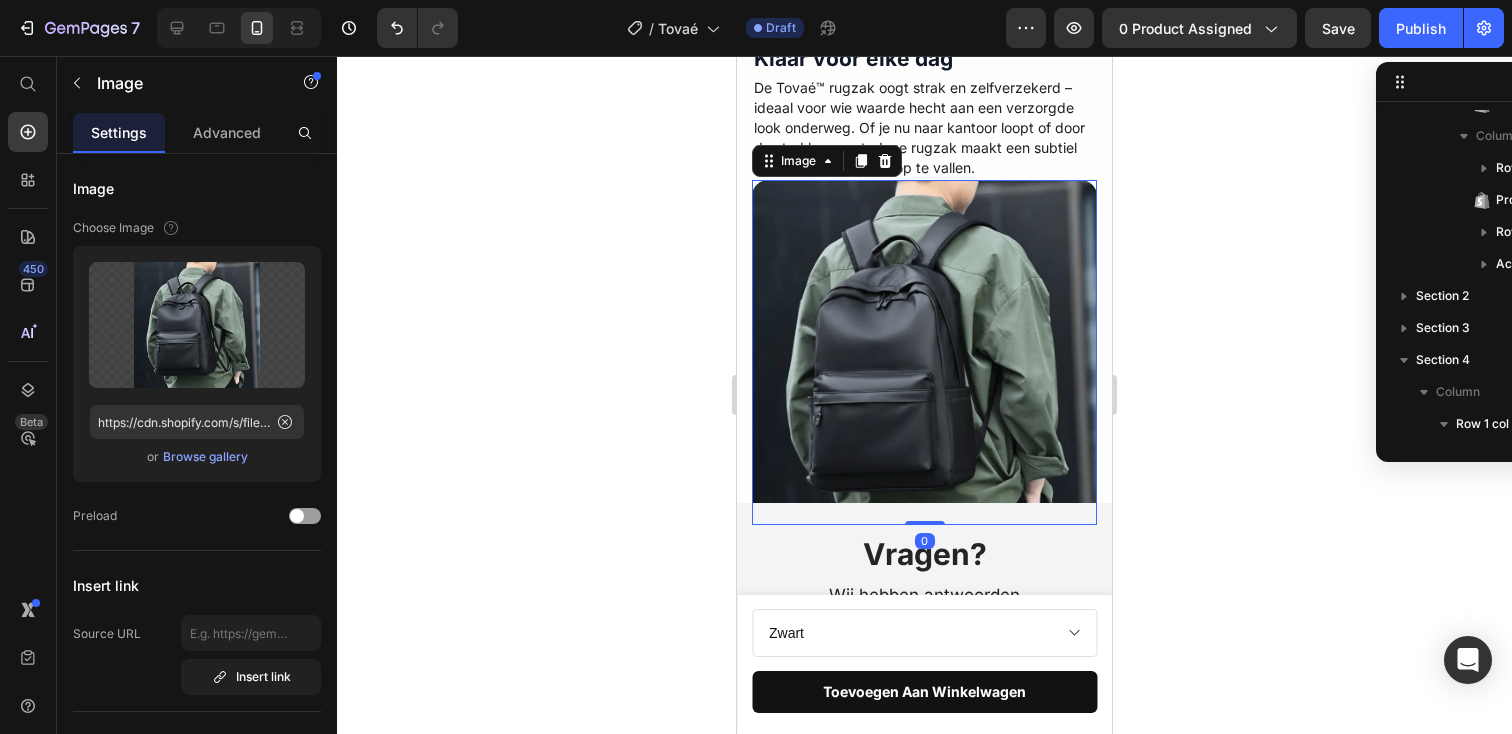 scroll, scrollTop: 694, scrollLeft: 0, axis: vertical 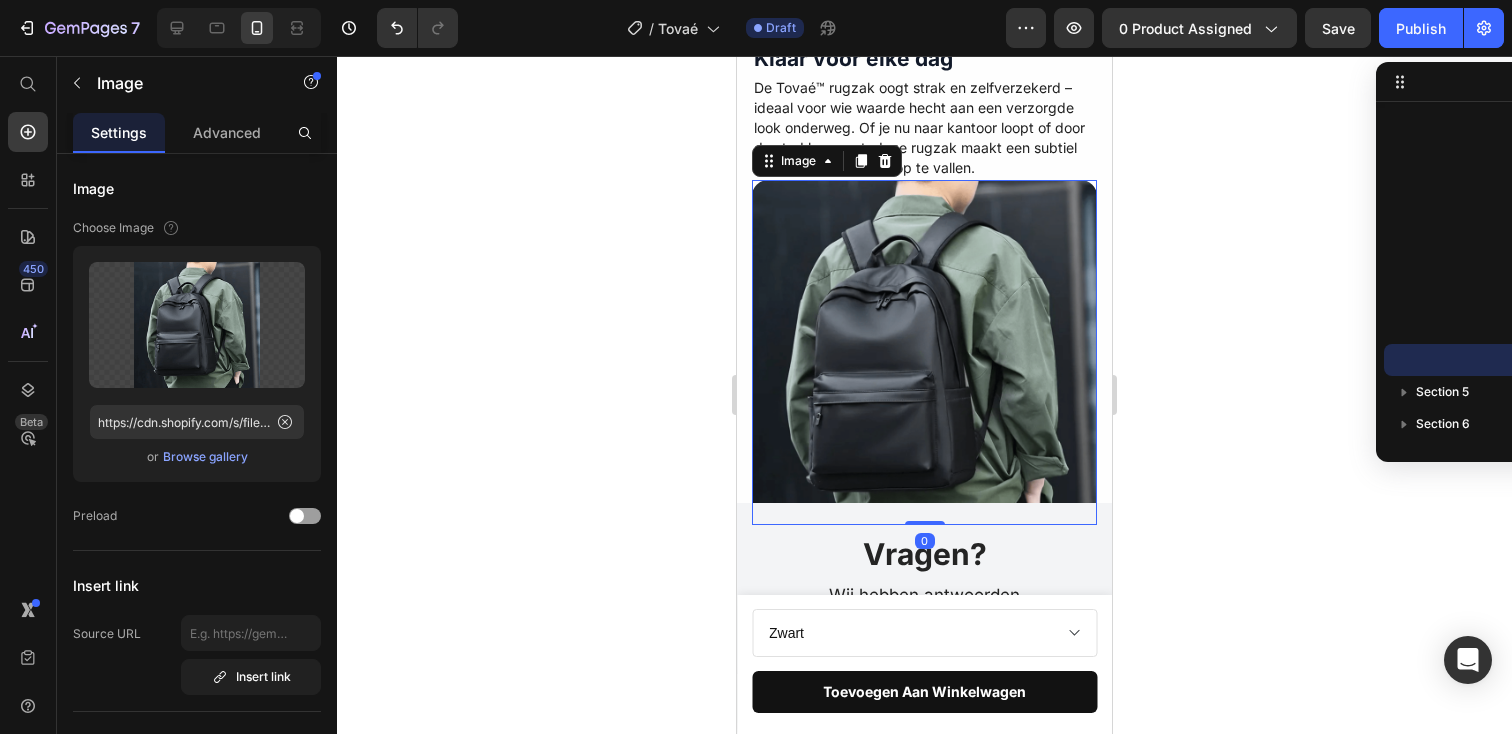 click at bounding box center (924, 352) 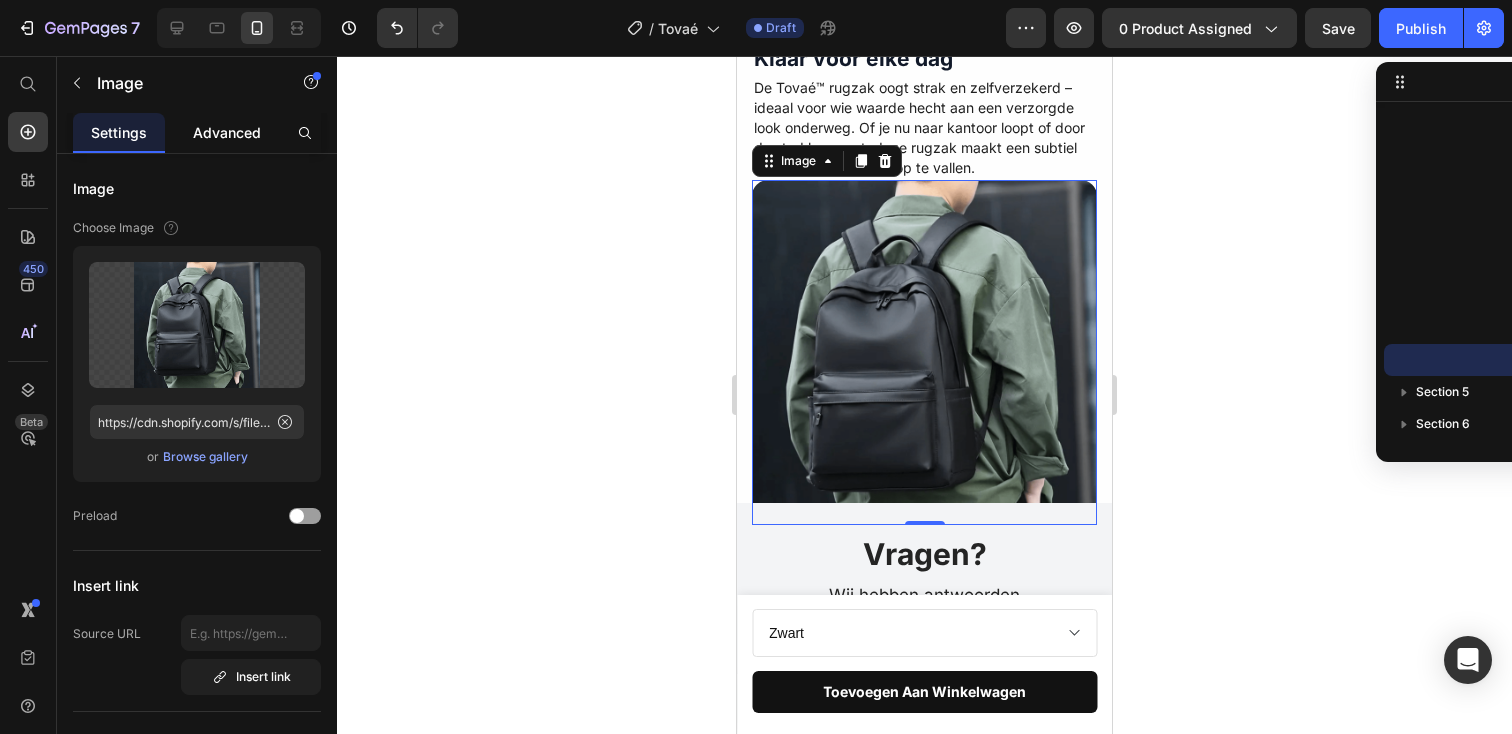 click on "Advanced" at bounding box center [227, 132] 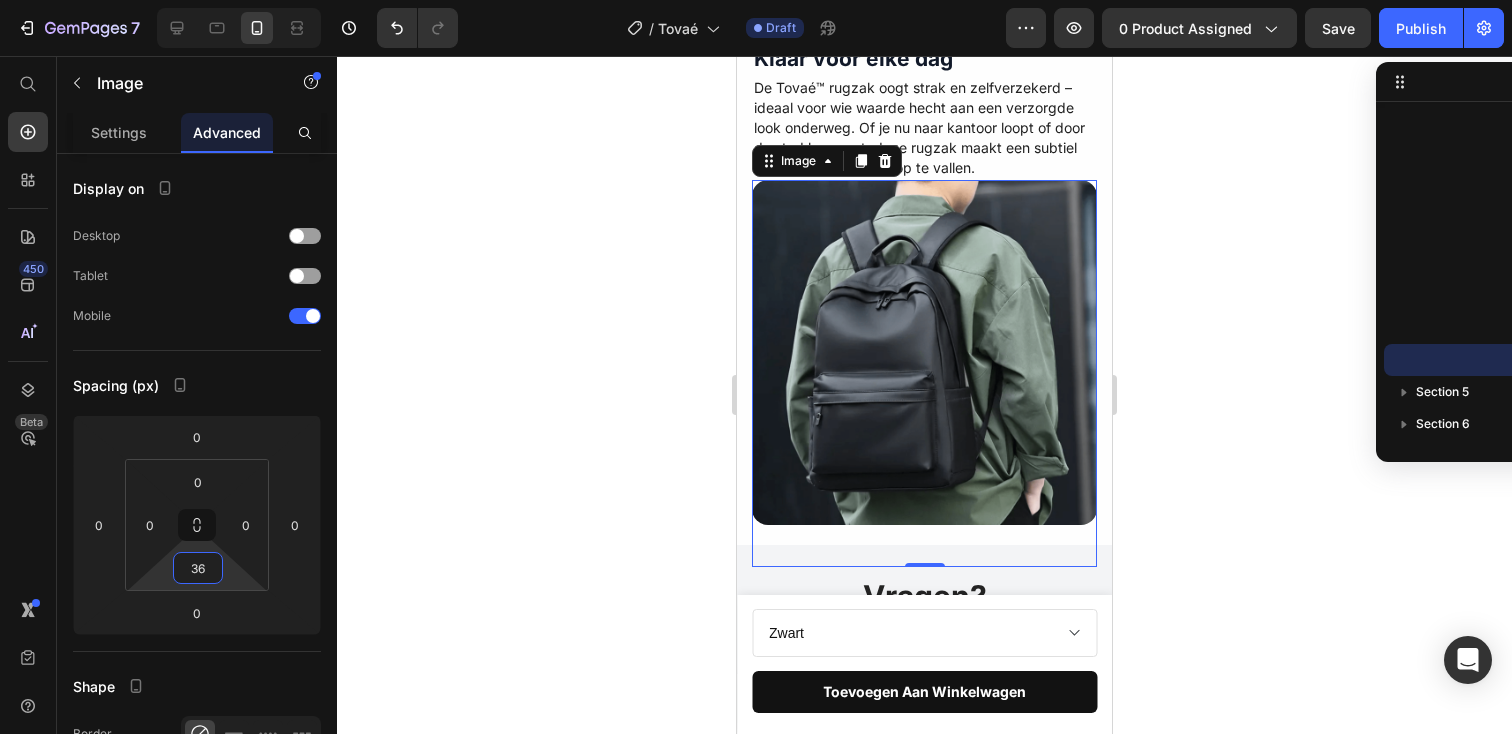type on "34" 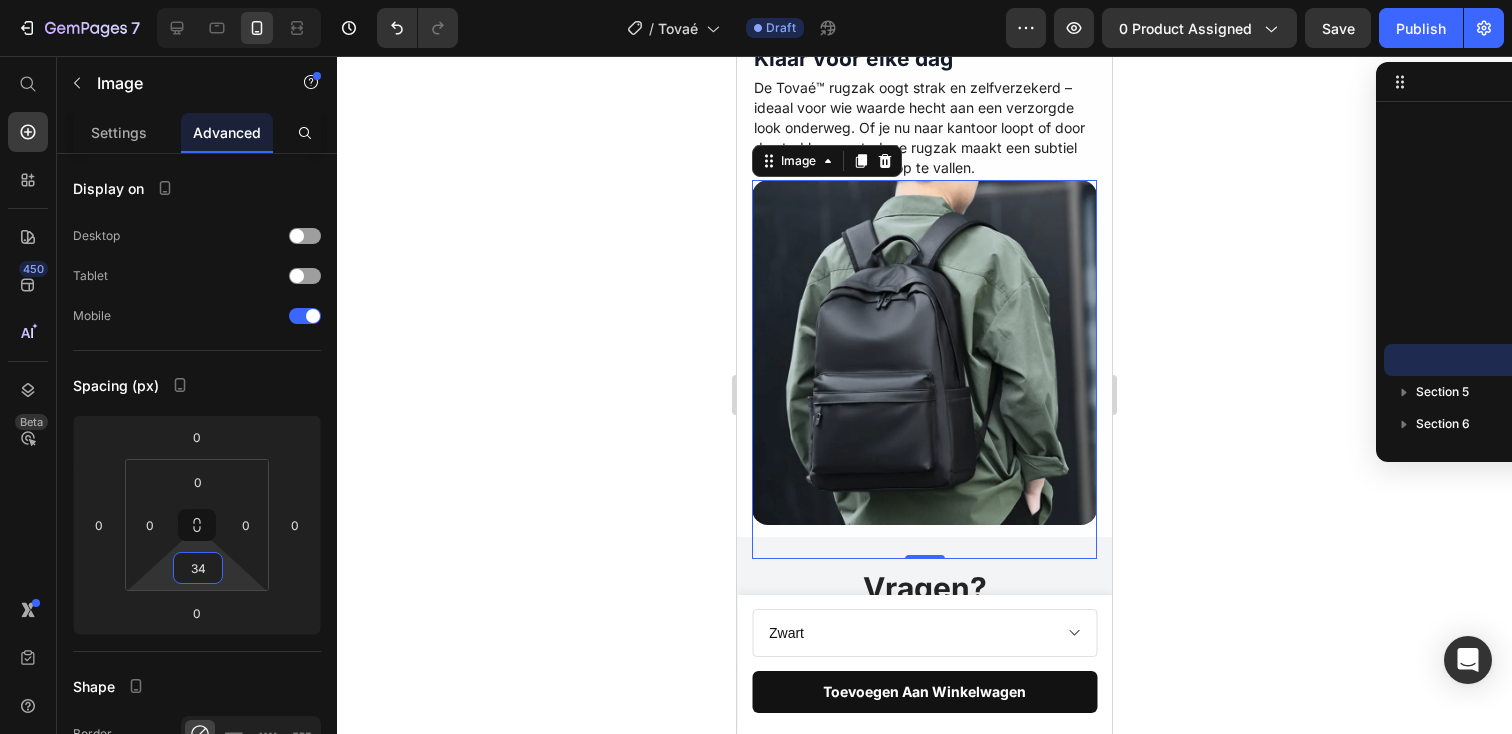 drag, startPoint x: 185, startPoint y: 588, endPoint x: 193, endPoint y: 571, distance: 18.788294 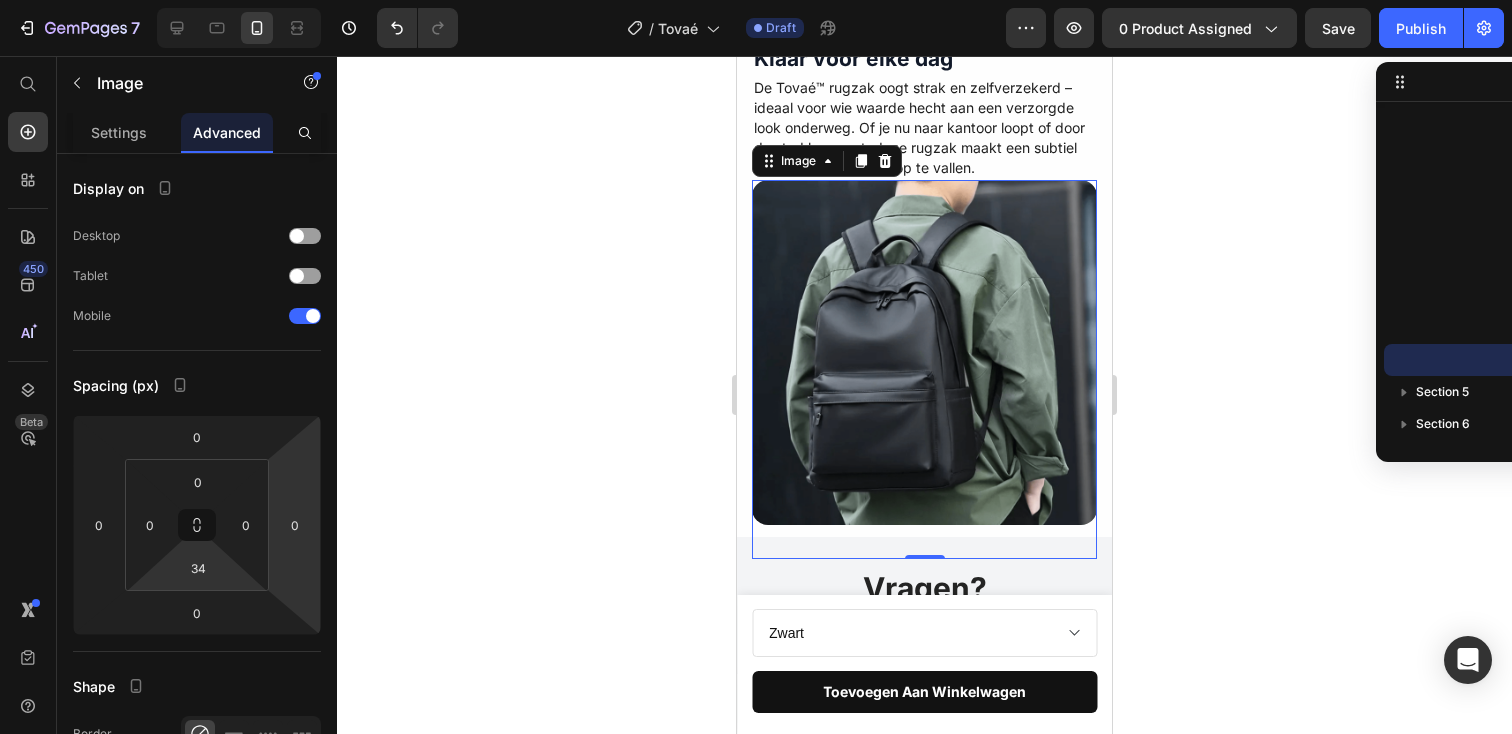 click 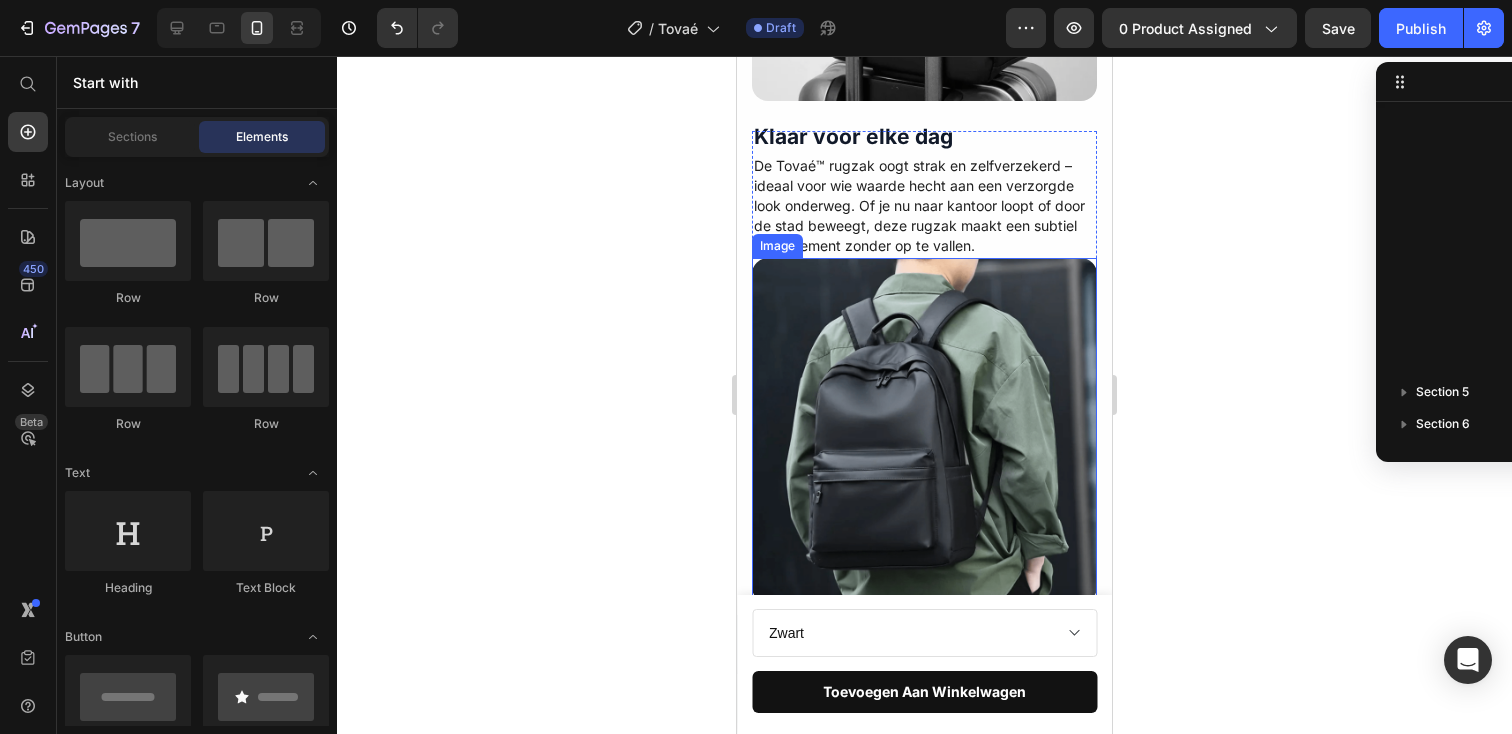 scroll, scrollTop: 1626, scrollLeft: 0, axis: vertical 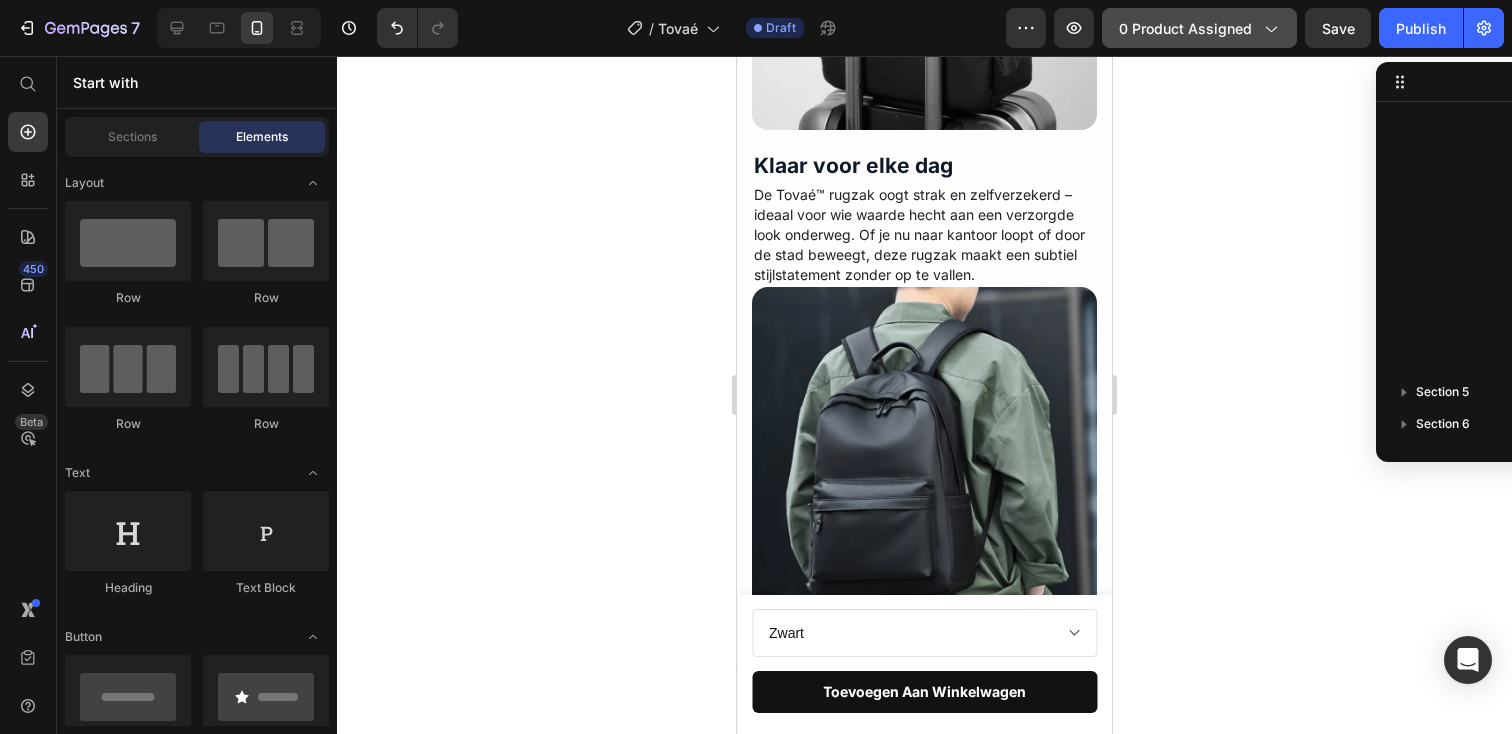 click on "0 product assigned" 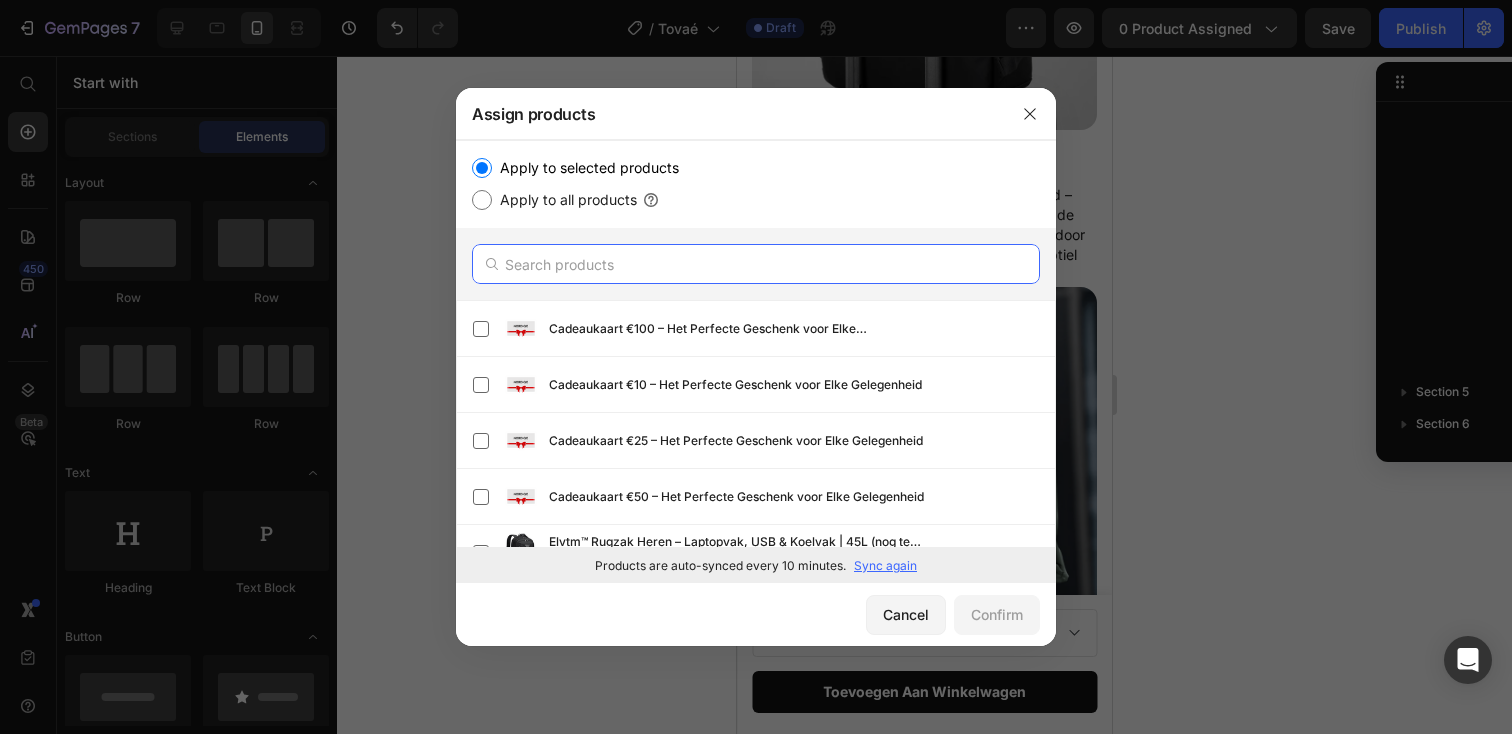 click at bounding box center (756, 264) 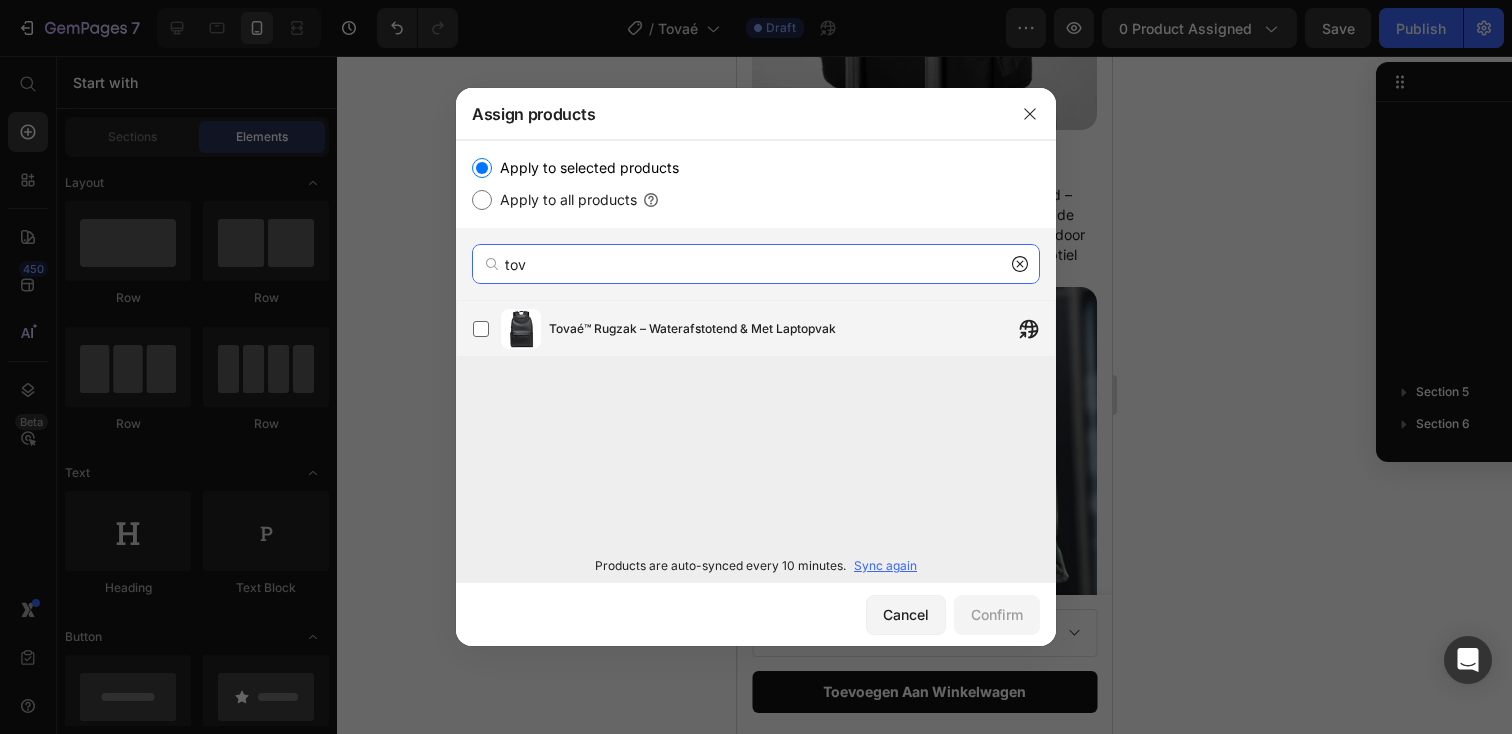 type on "tov" 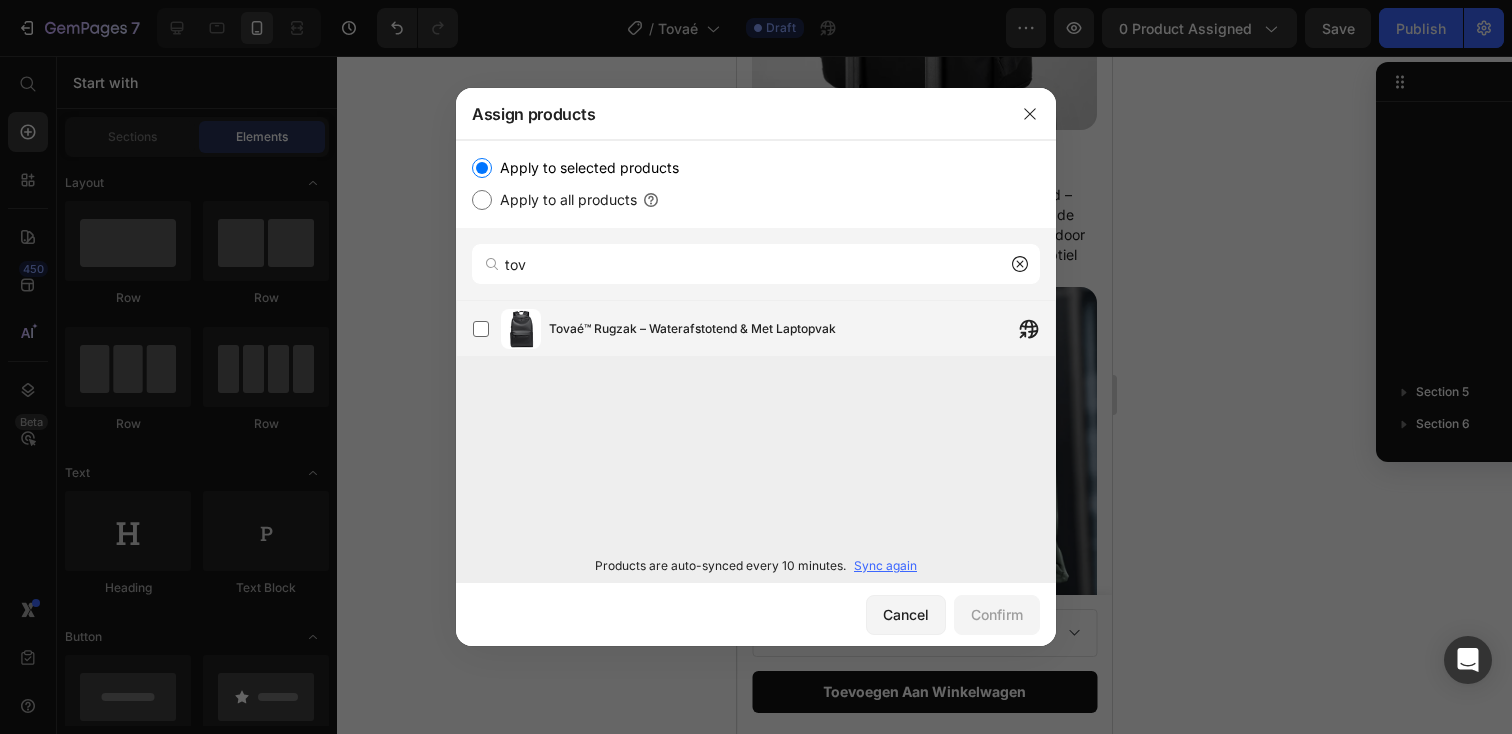click on "Tovaé™ Rugzak – Waterafstotend & Met Laptopvak" at bounding box center [692, 329] 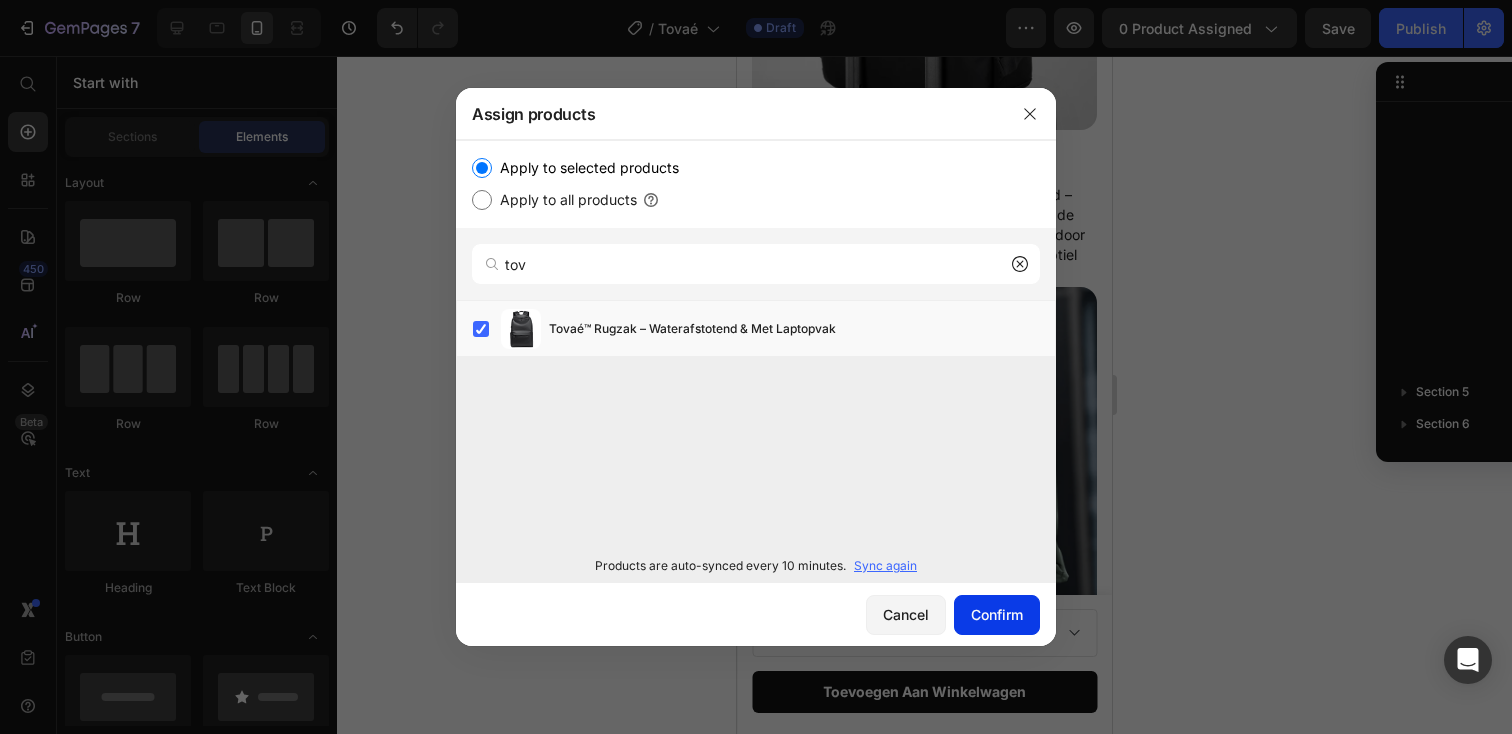 click on "Confirm" 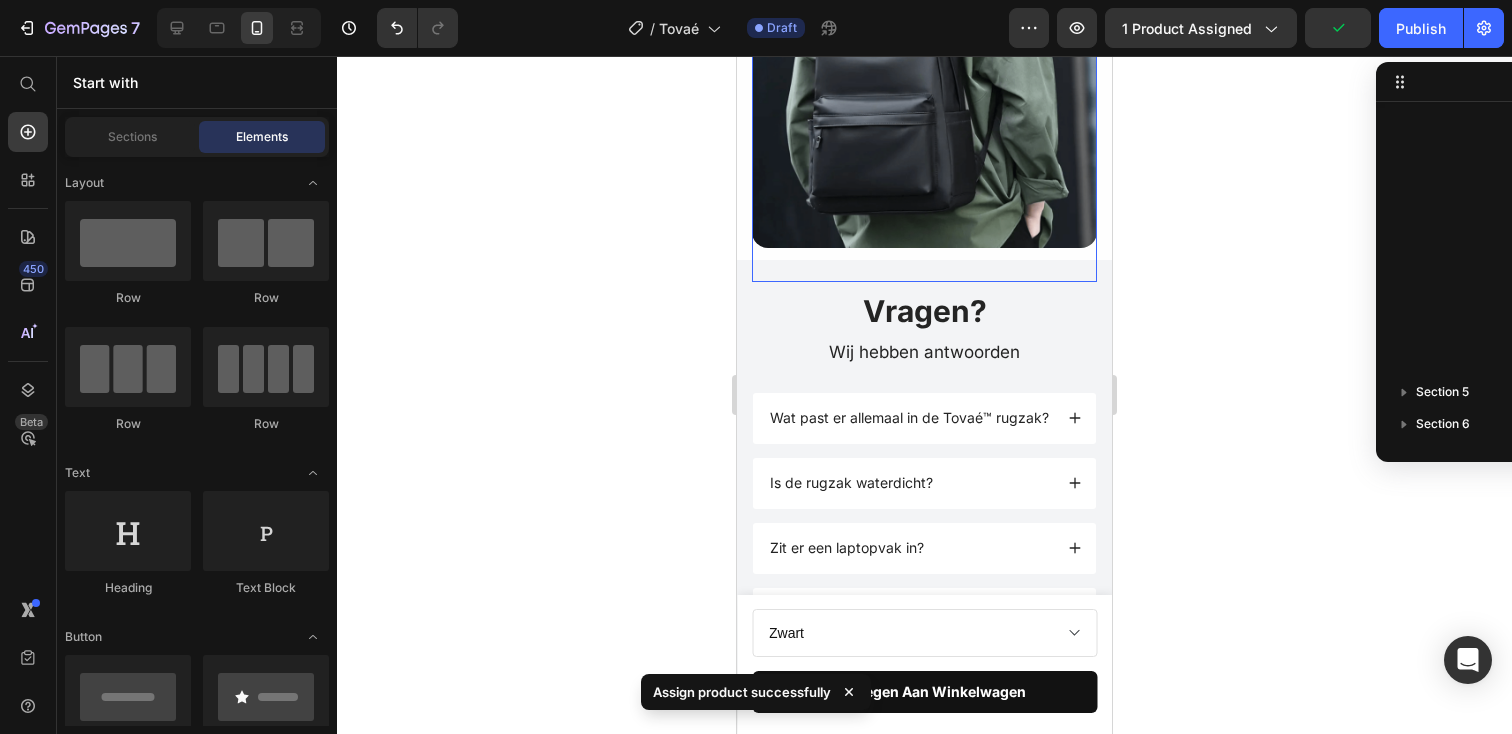 scroll, scrollTop: 1994, scrollLeft: 0, axis: vertical 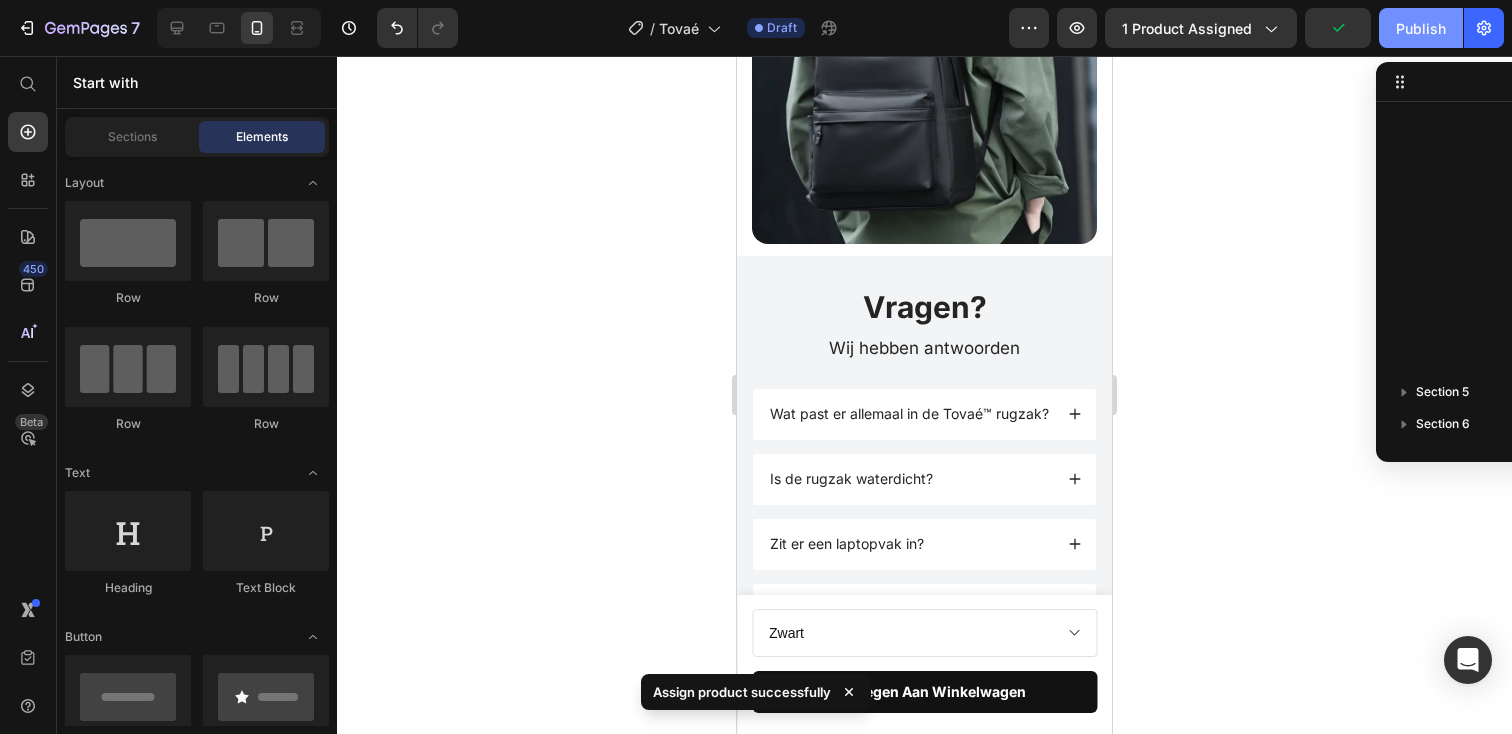 click on "Publish" at bounding box center [1421, 28] 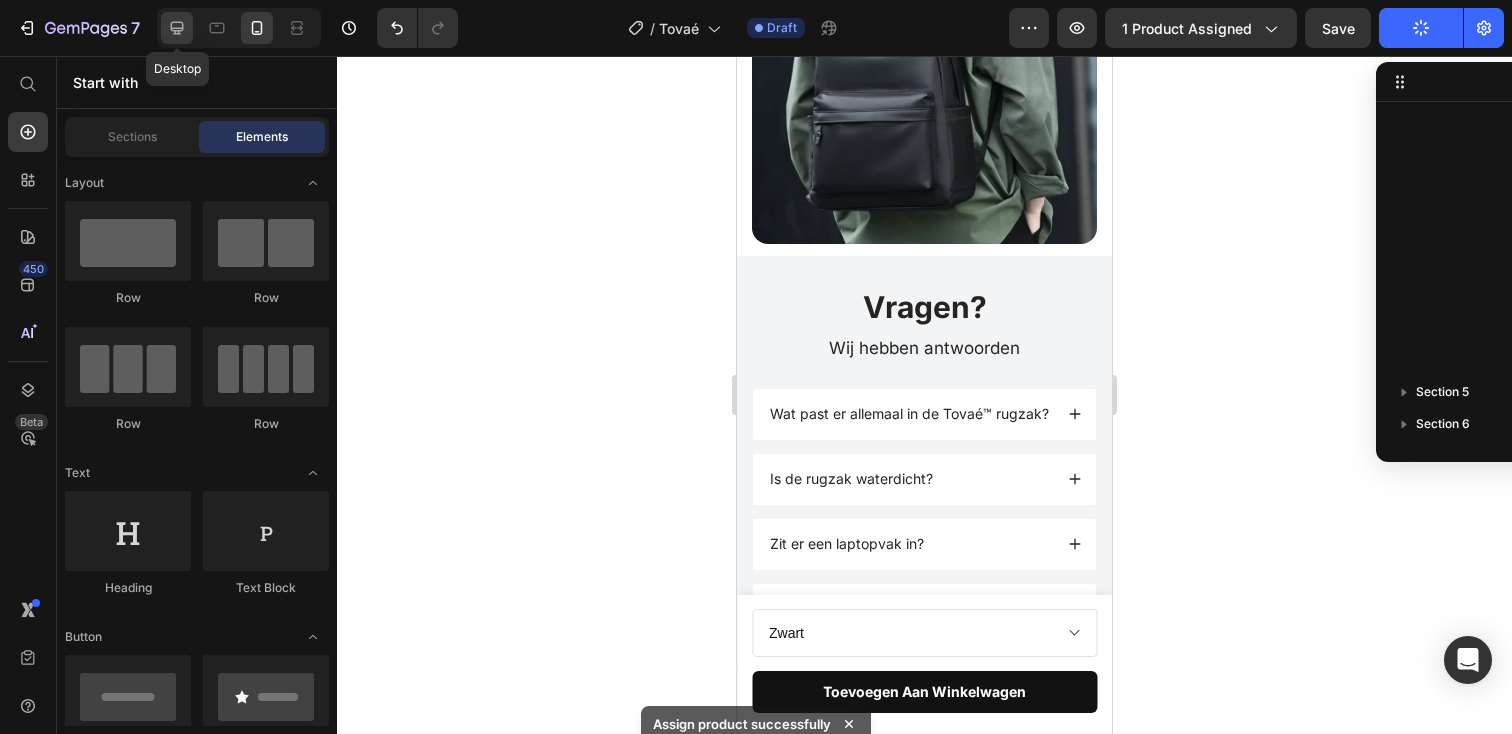 click 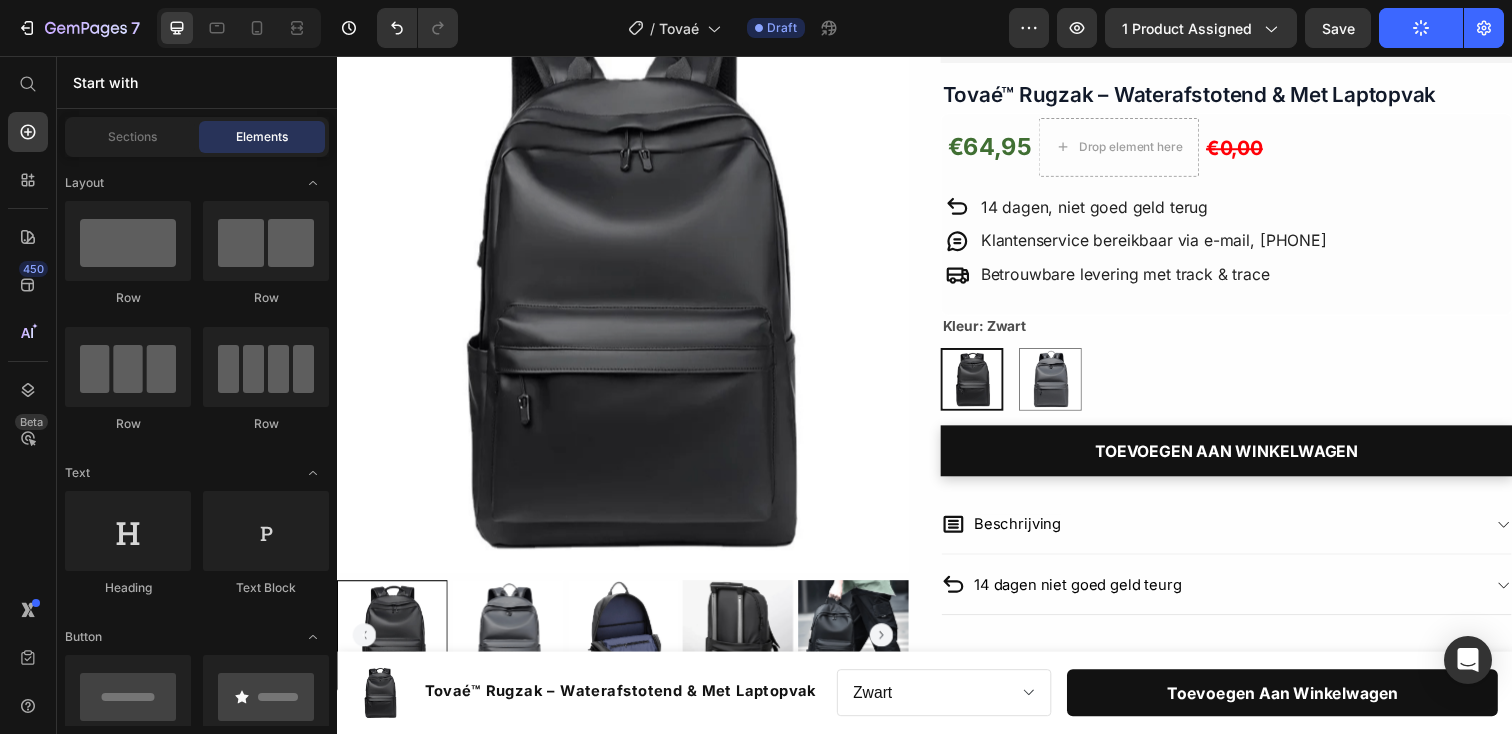 scroll, scrollTop: 0, scrollLeft: 0, axis: both 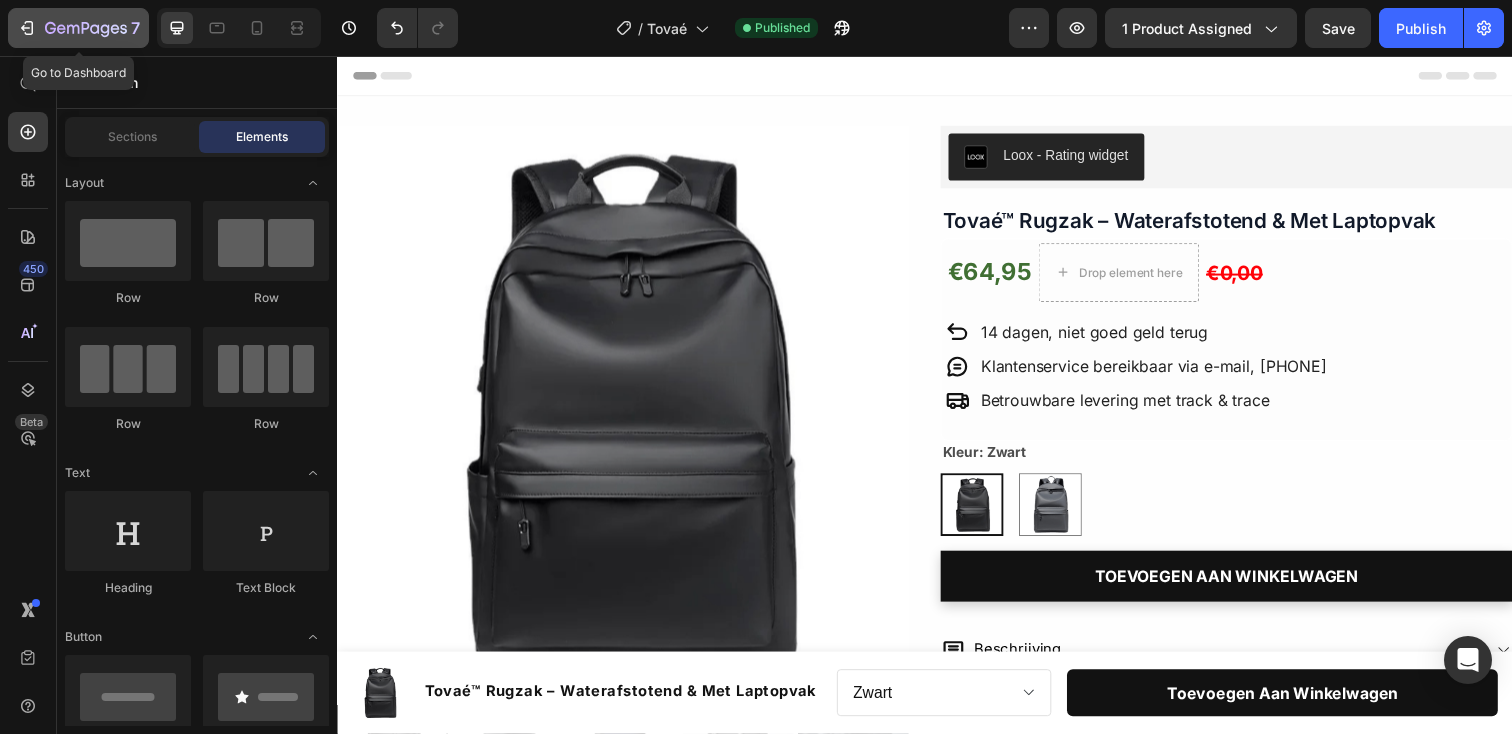 click 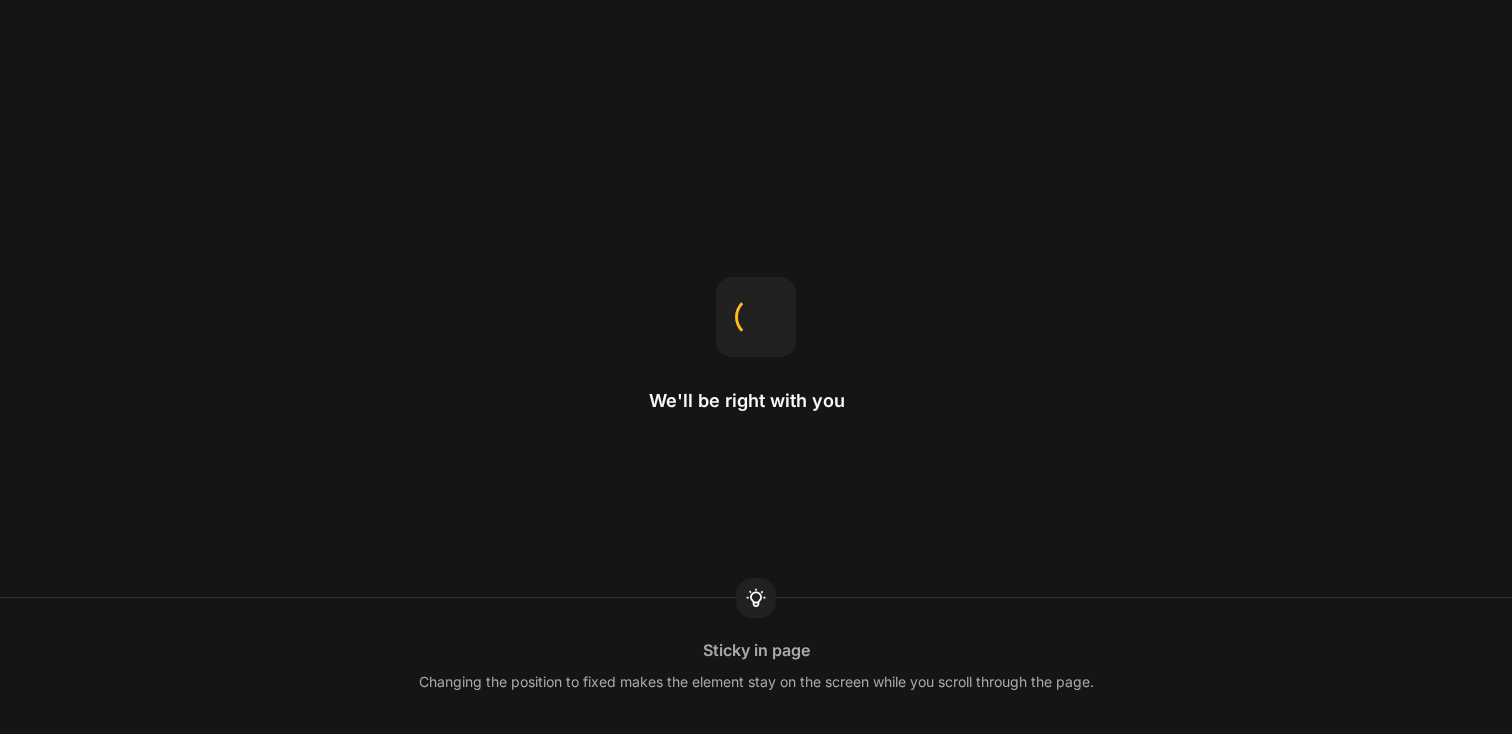 scroll, scrollTop: 0, scrollLeft: 0, axis: both 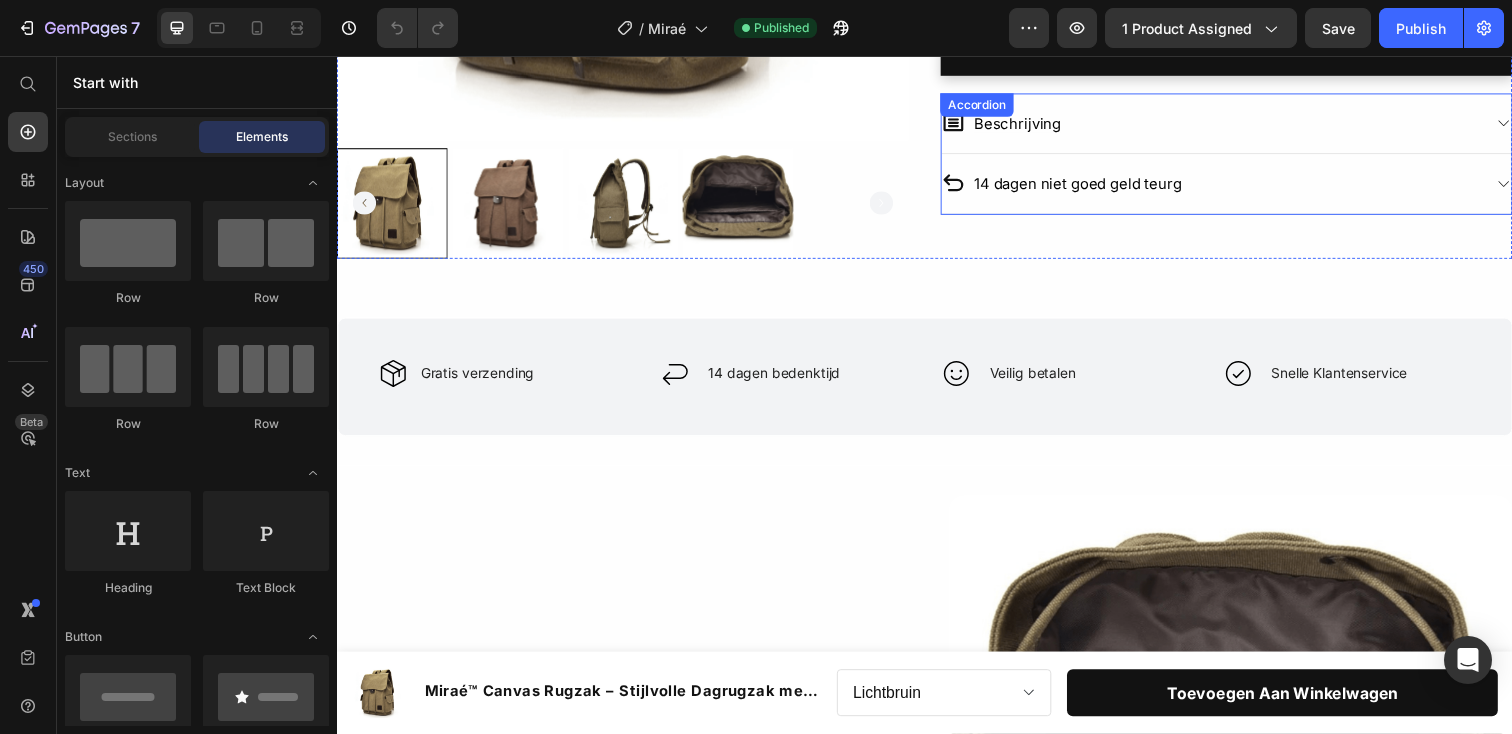click on "Beschrijving" at bounding box center [1229, 124] 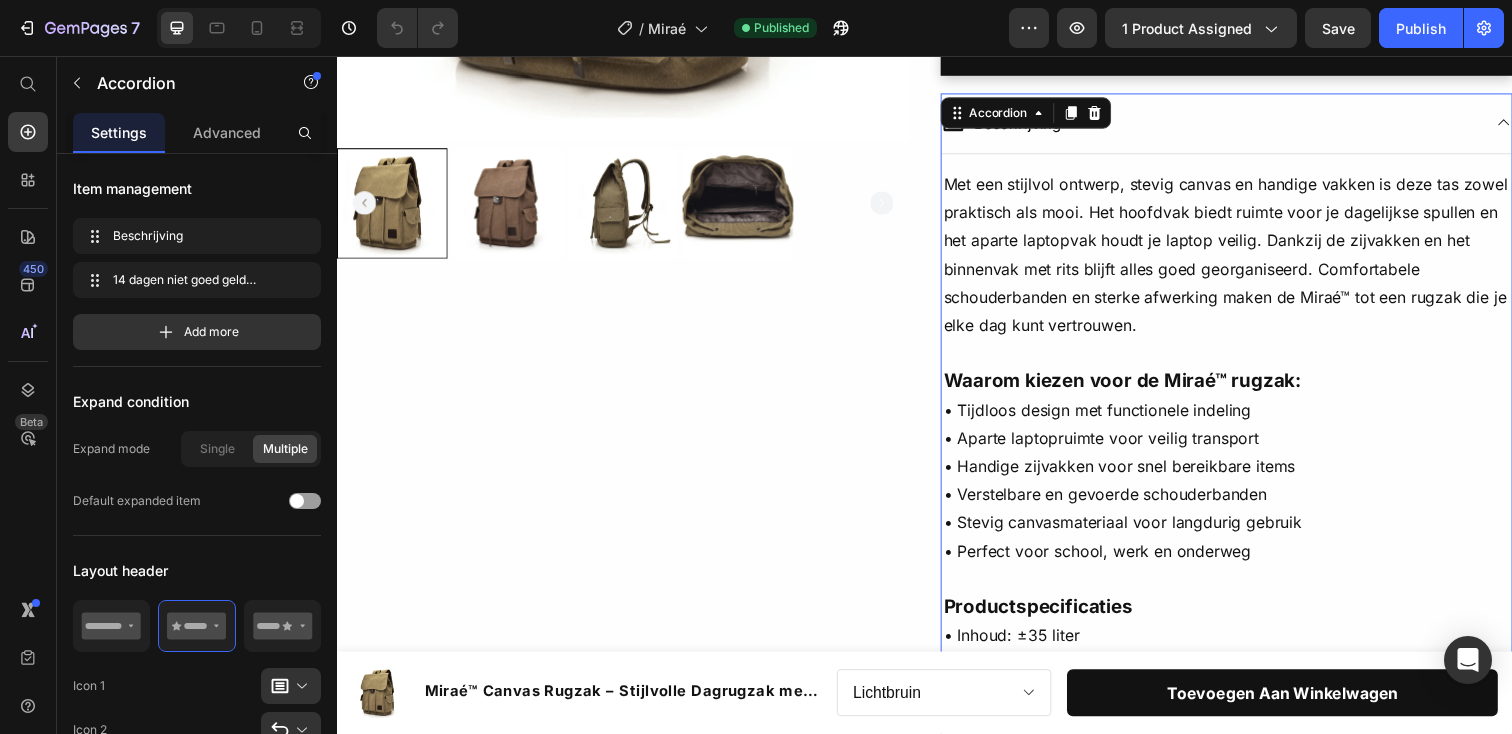 click on "Beschrijving" at bounding box center [1229, 124] 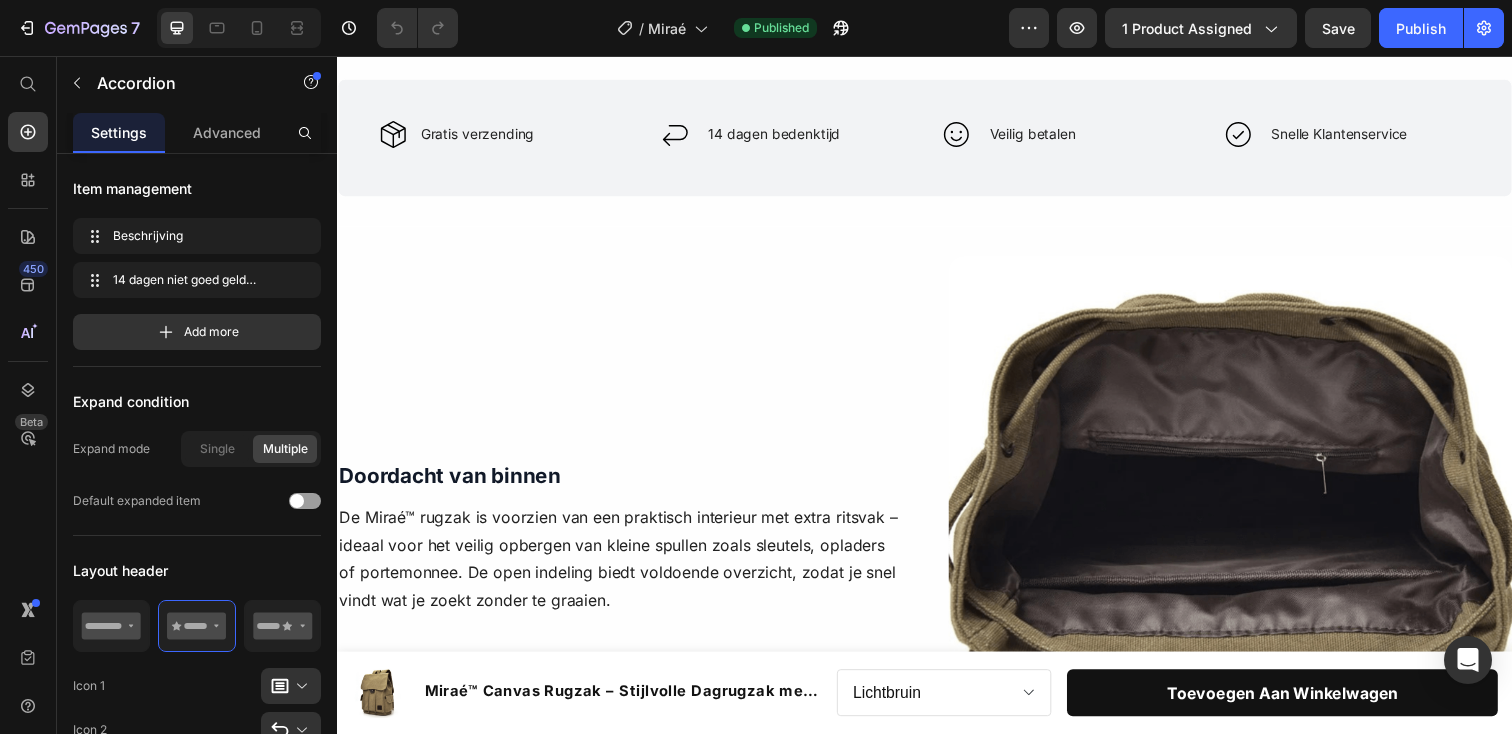 scroll, scrollTop: 995, scrollLeft: 0, axis: vertical 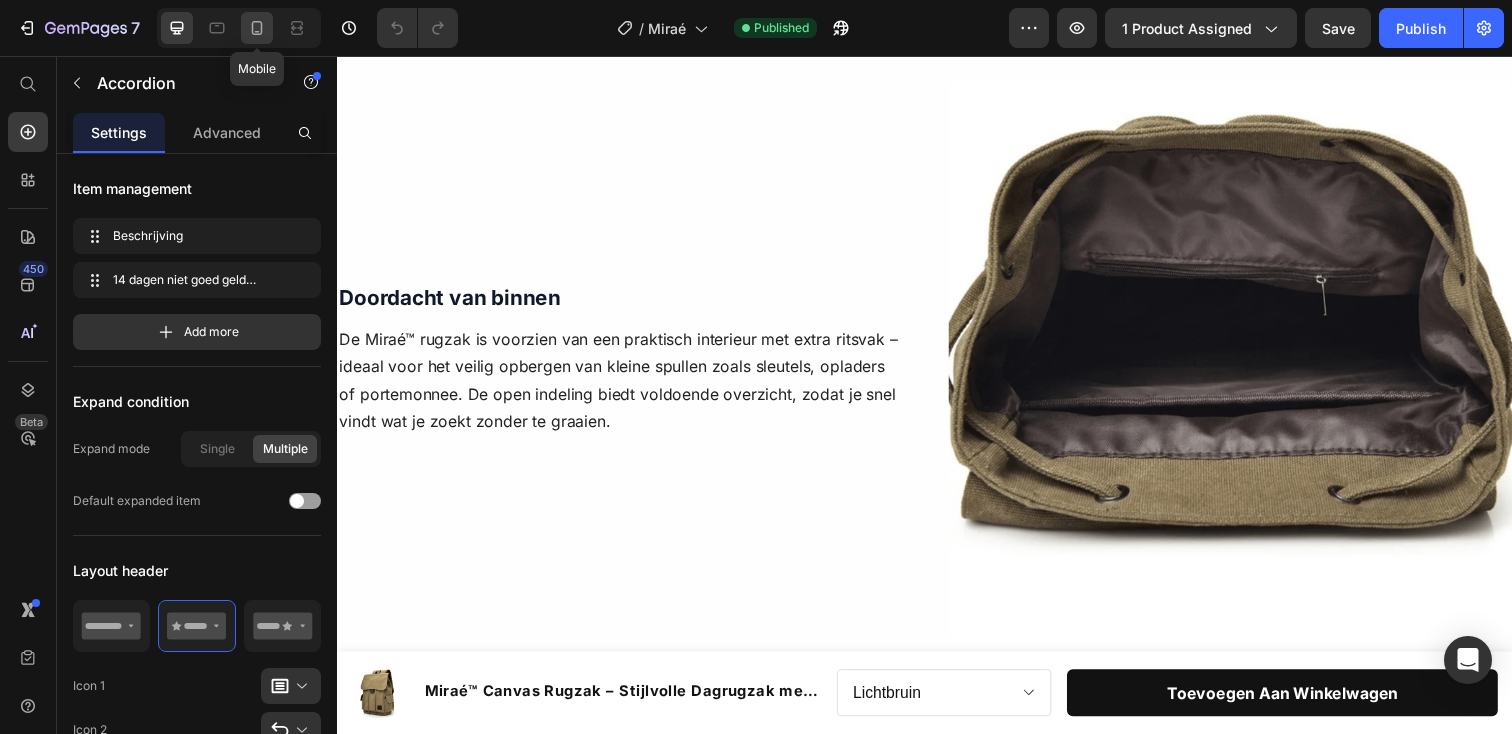 click 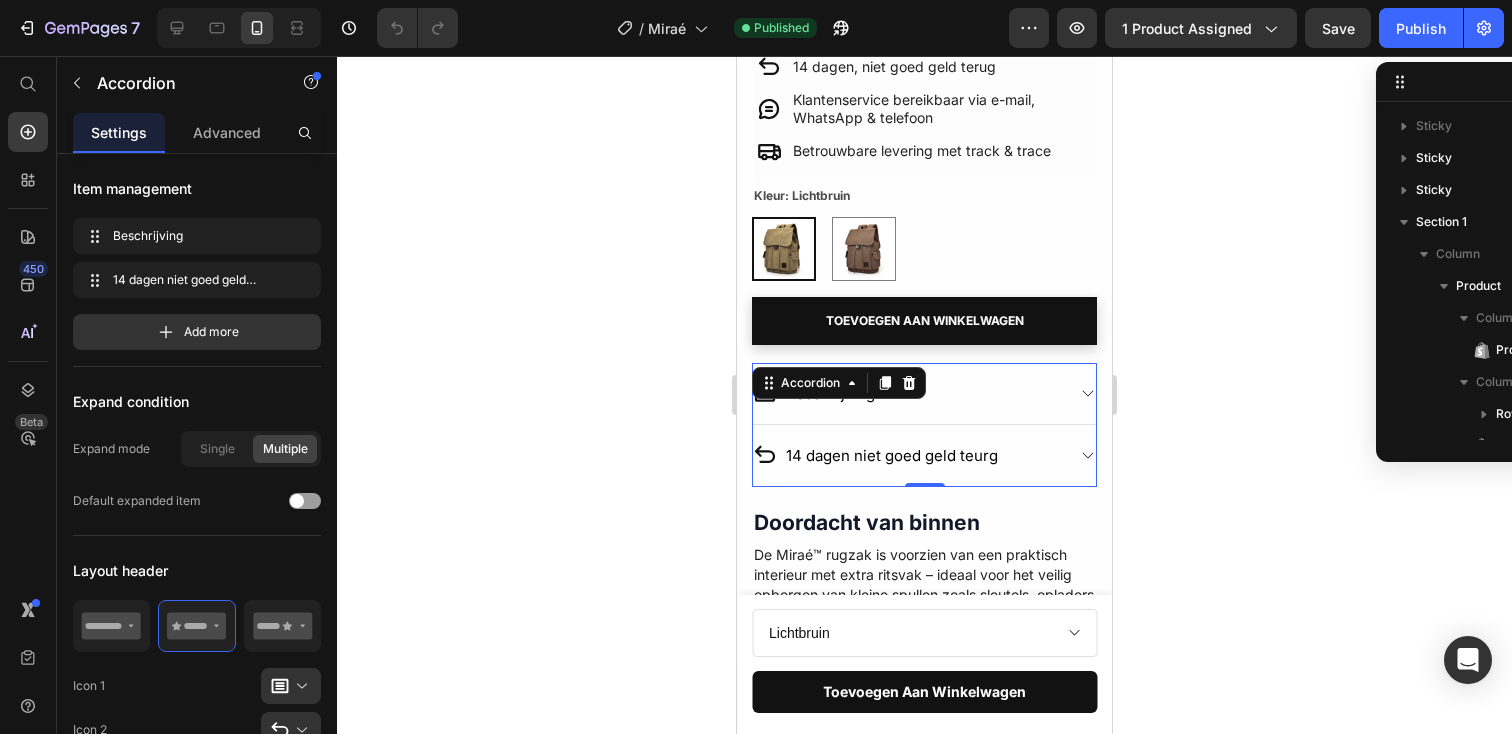 scroll, scrollTop: 750, scrollLeft: 0, axis: vertical 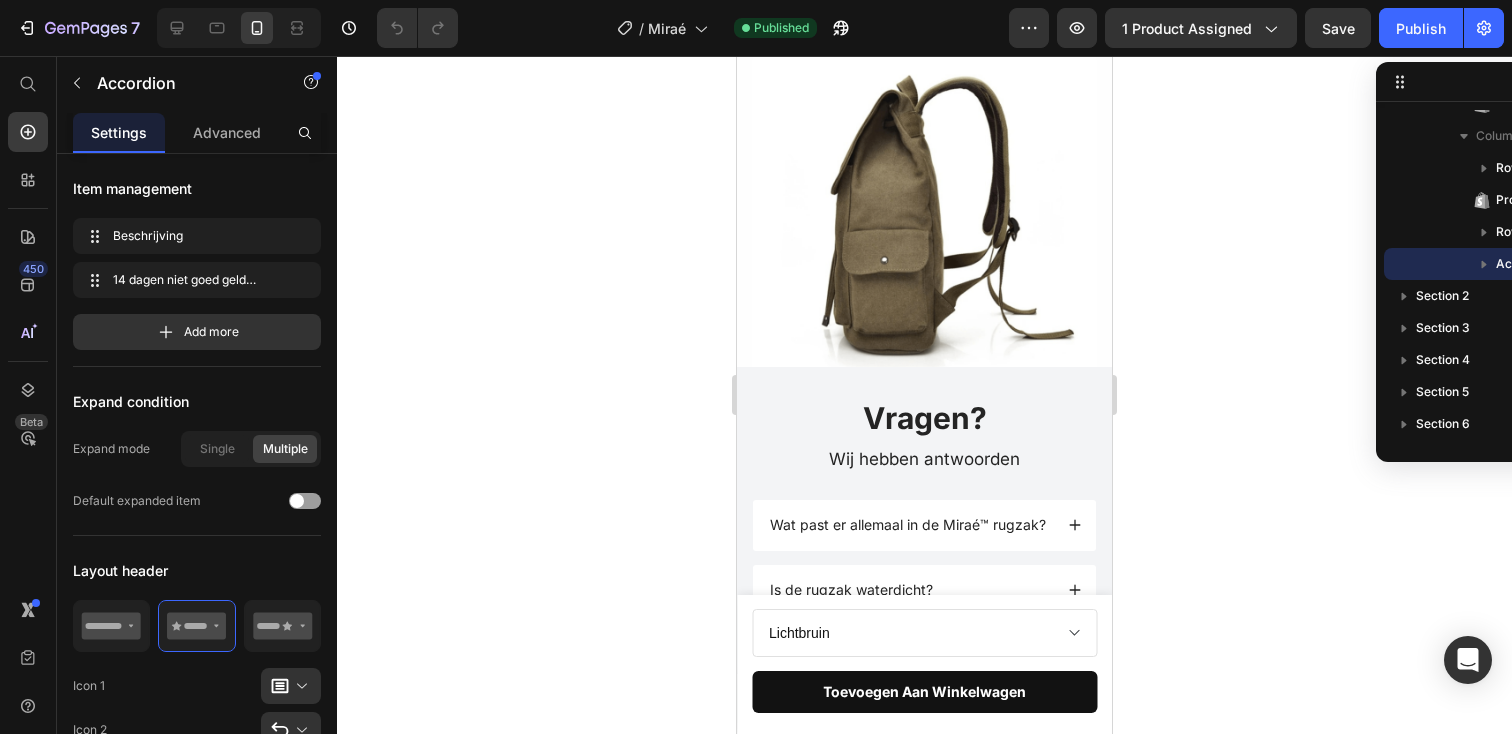 click at bounding box center (924, 216) 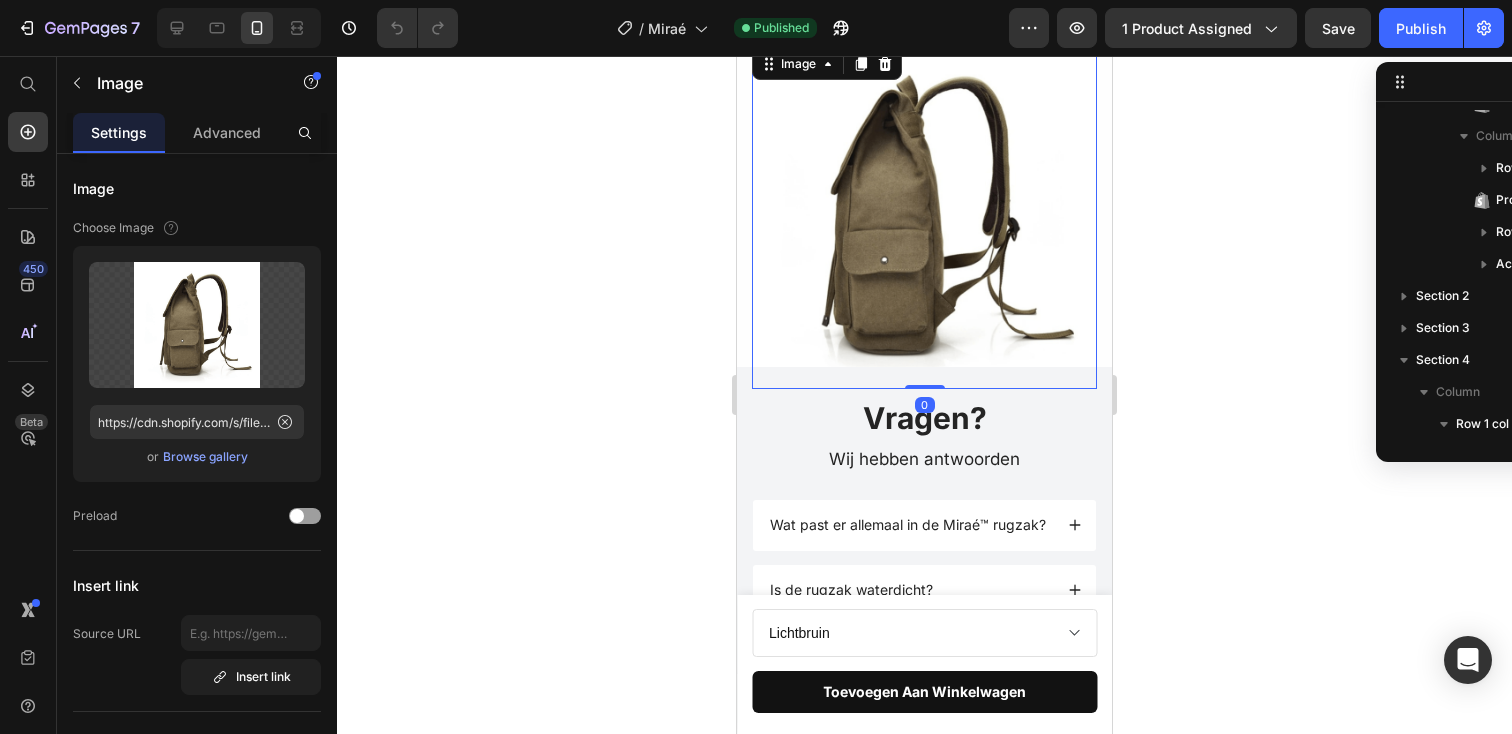 scroll, scrollTop: 694, scrollLeft: 0, axis: vertical 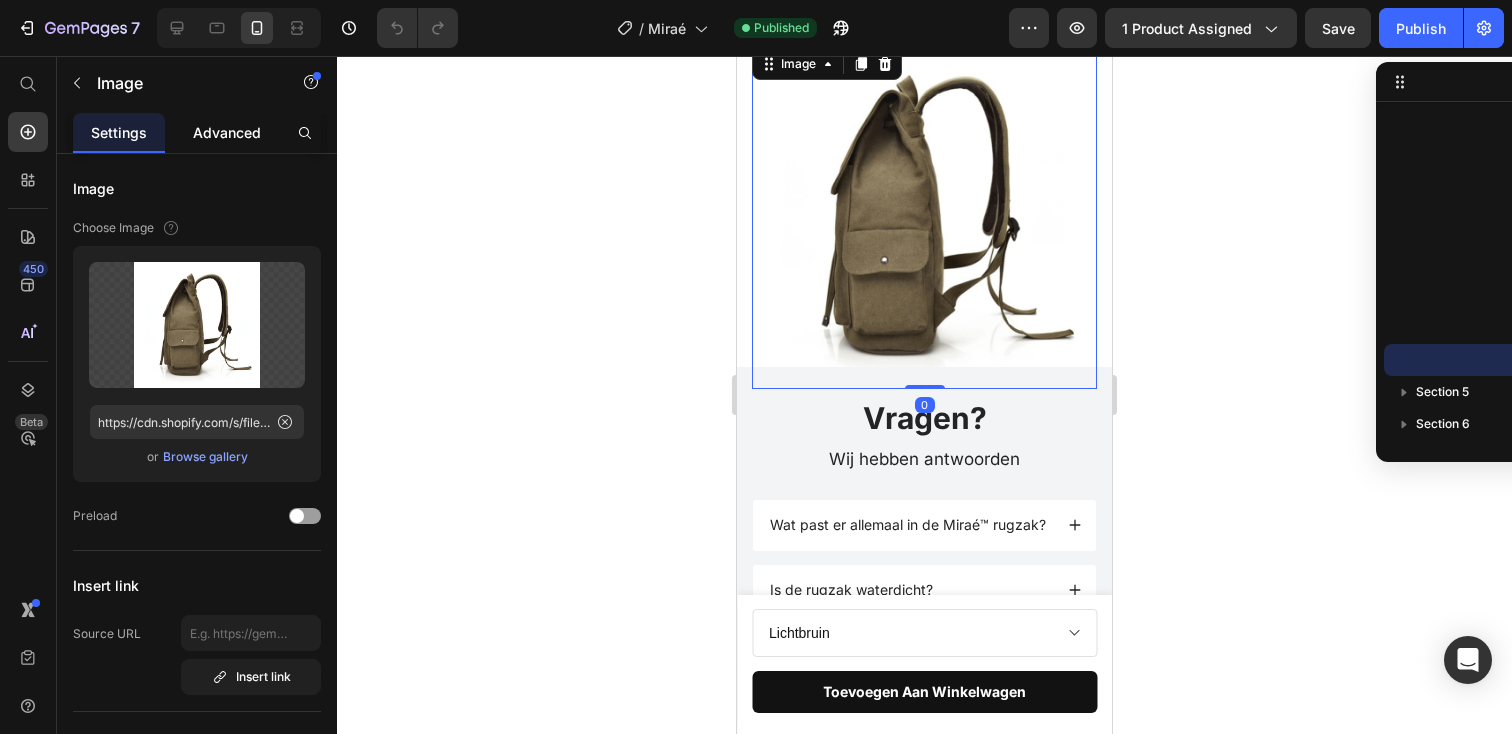 click on "Advanced" at bounding box center (227, 132) 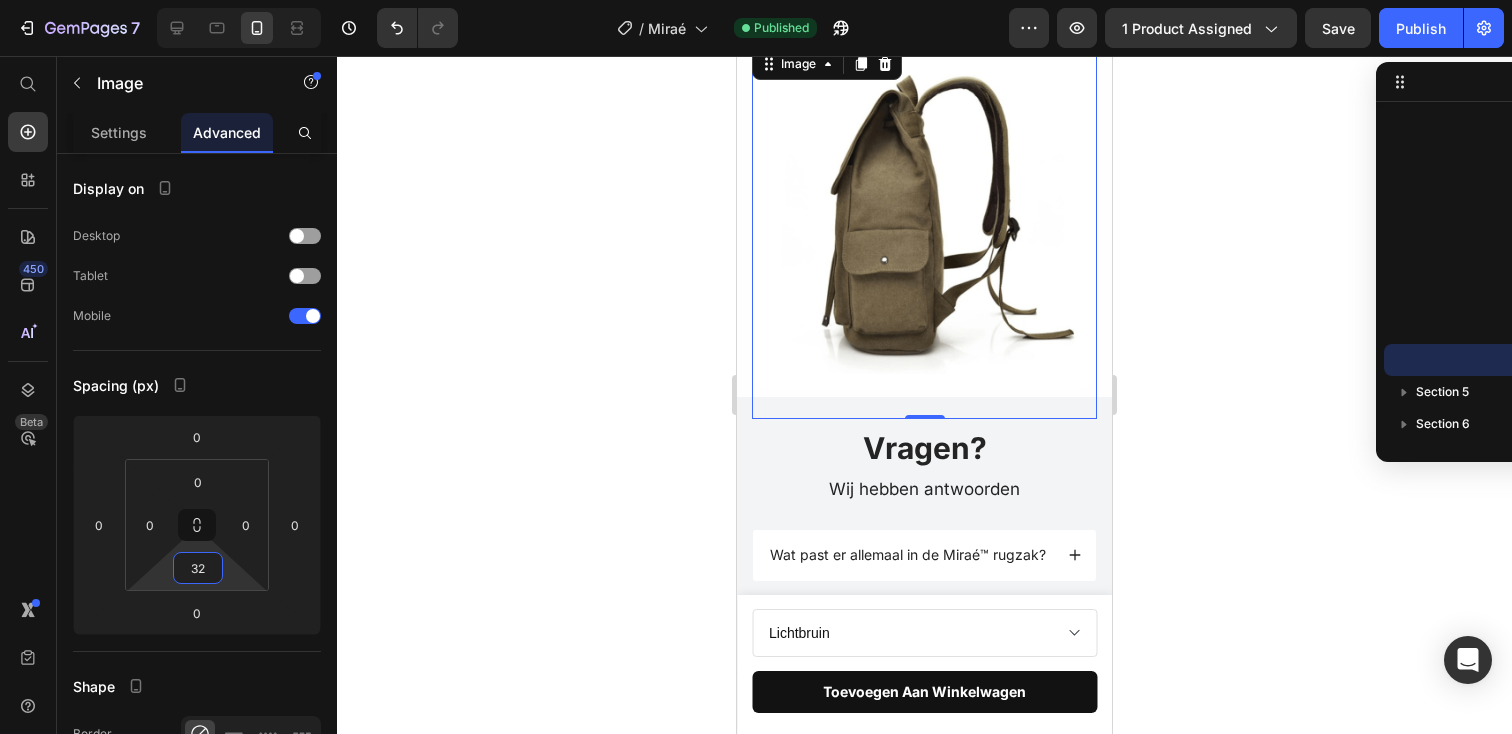 type on "34" 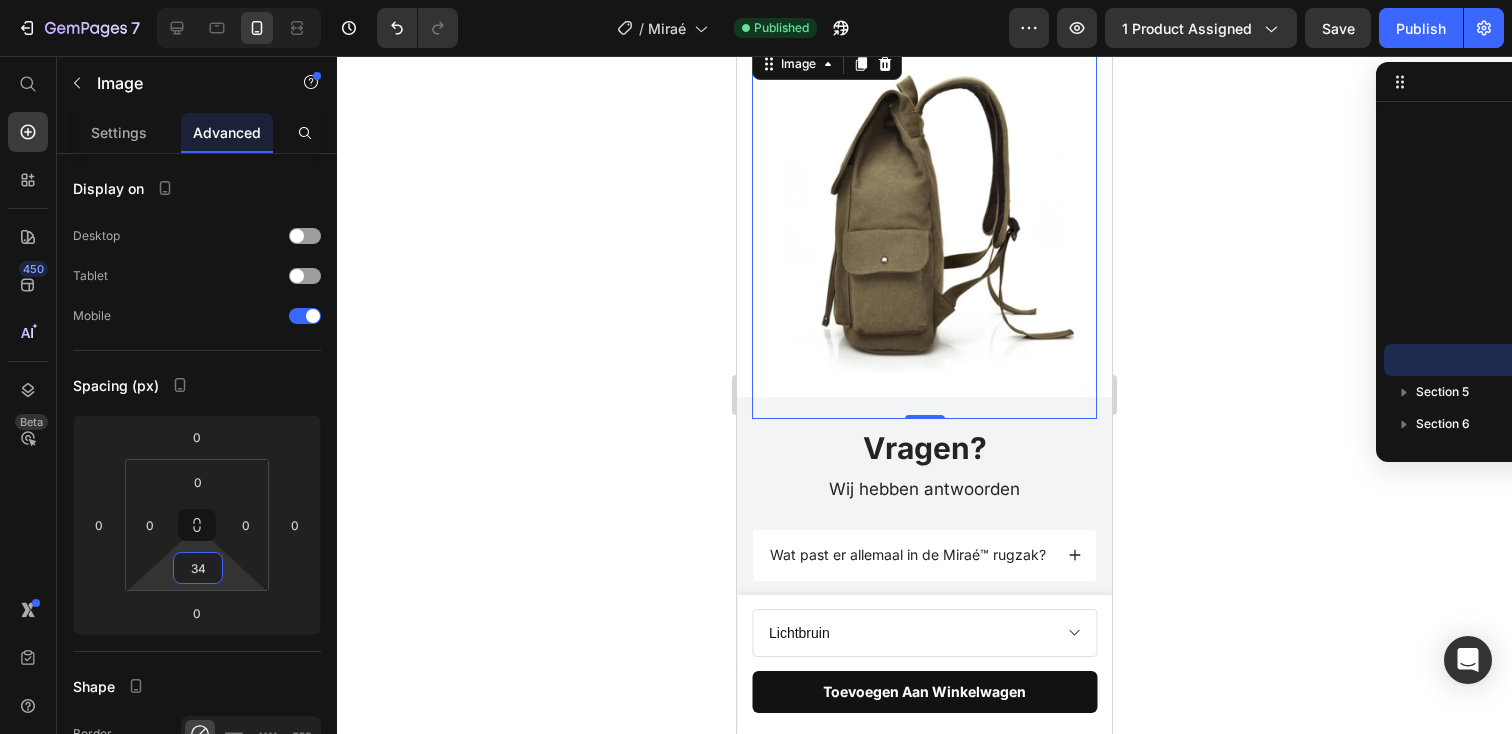 drag, startPoint x: 167, startPoint y: 588, endPoint x: 185, endPoint y: 571, distance: 24.758837 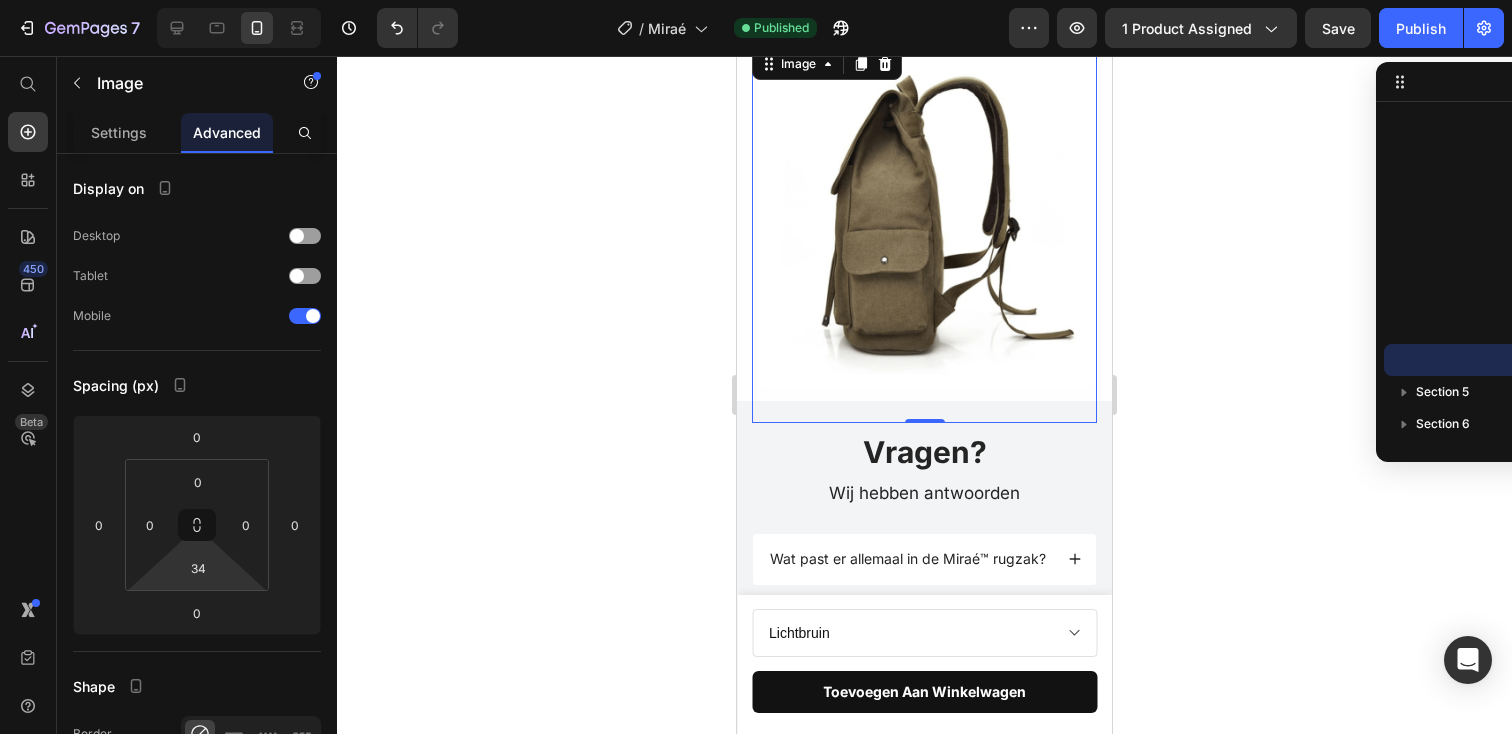 click at bounding box center (329, 1104) 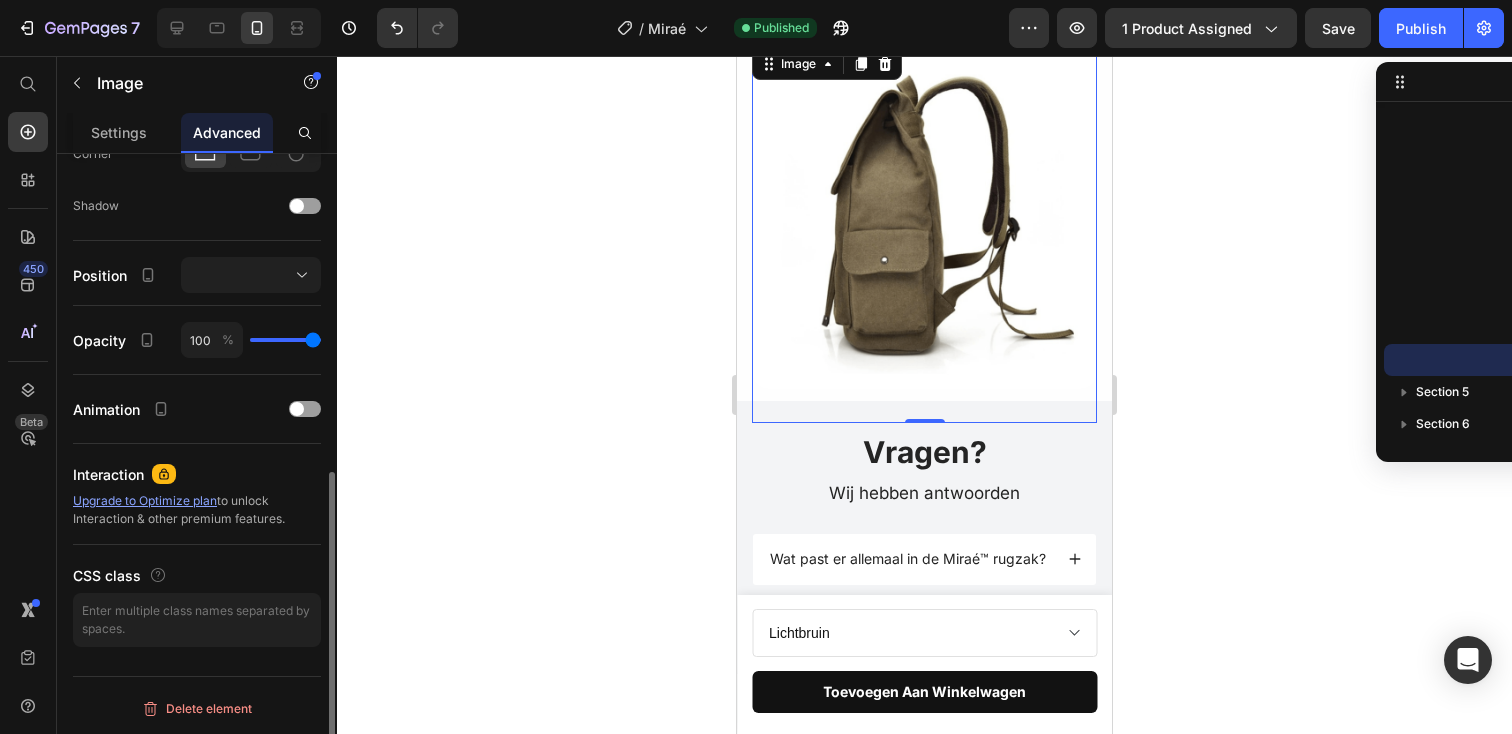 click 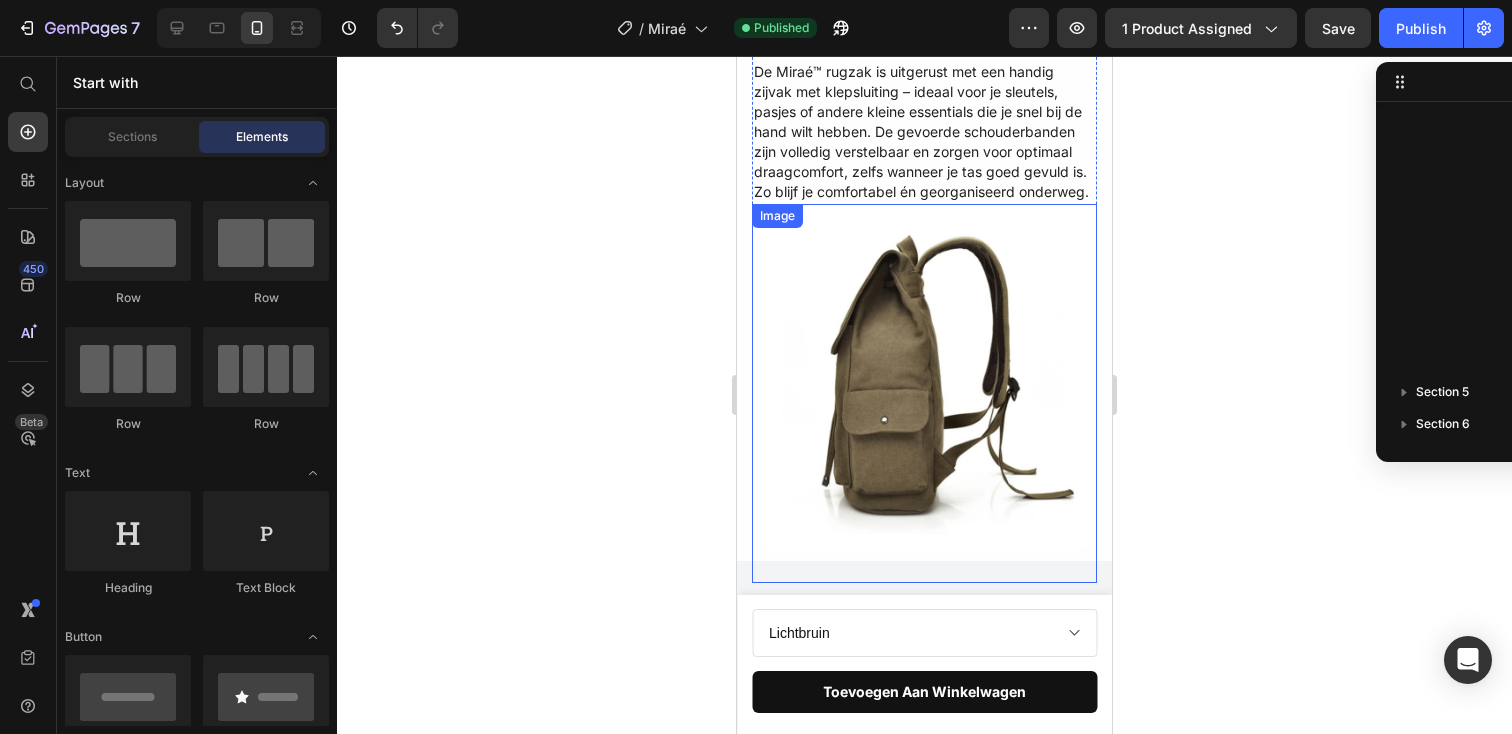 scroll, scrollTop: 1724, scrollLeft: 0, axis: vertical 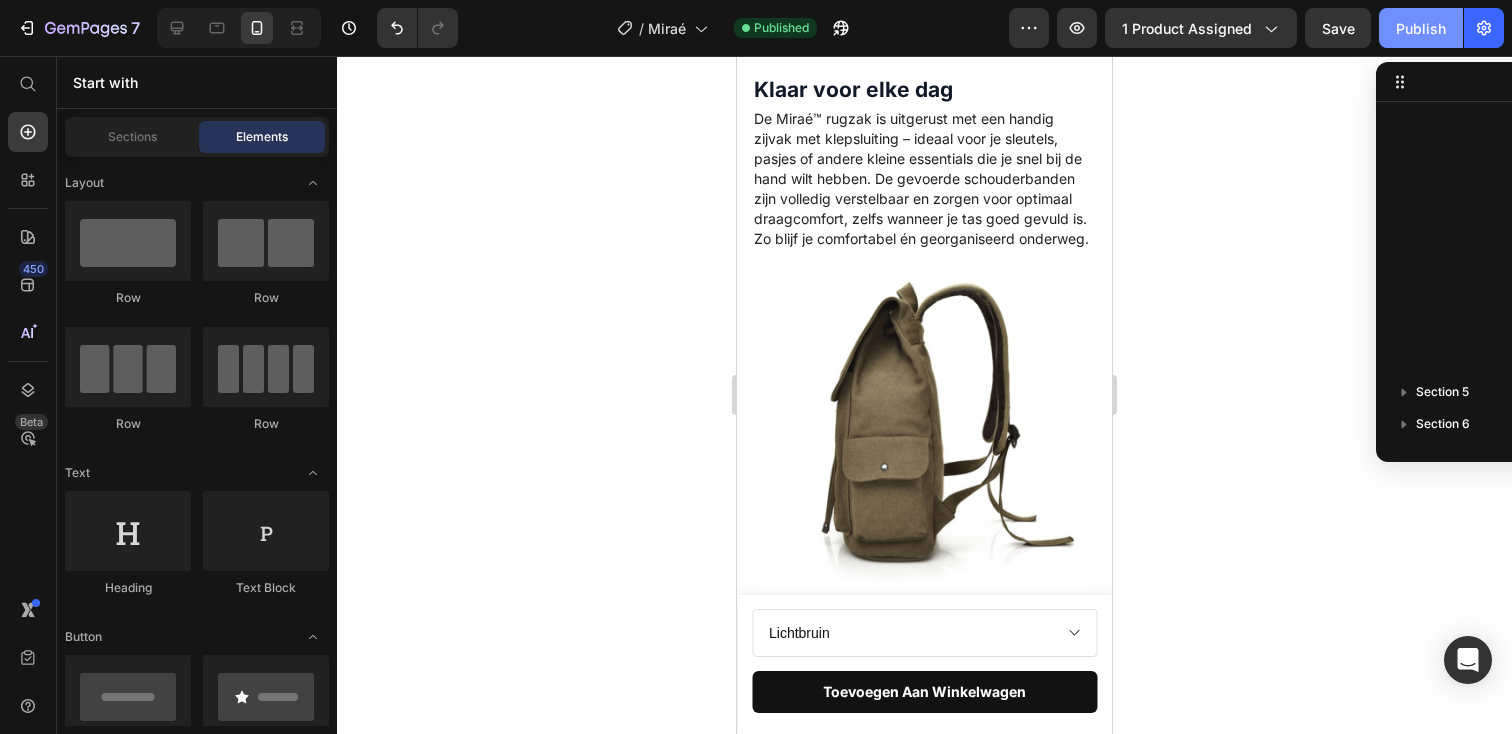 click on "Publish" at bounding box center [1421, 28] 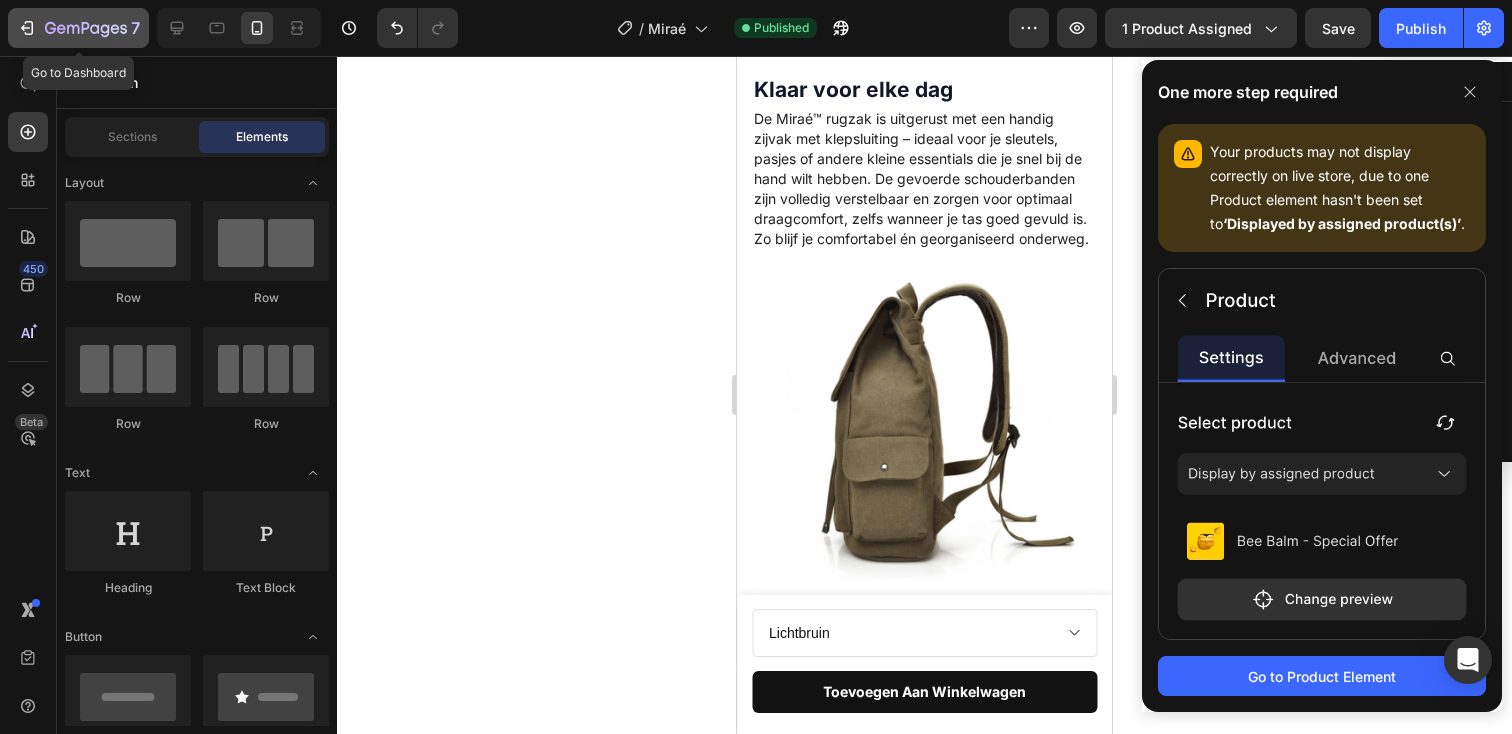 click 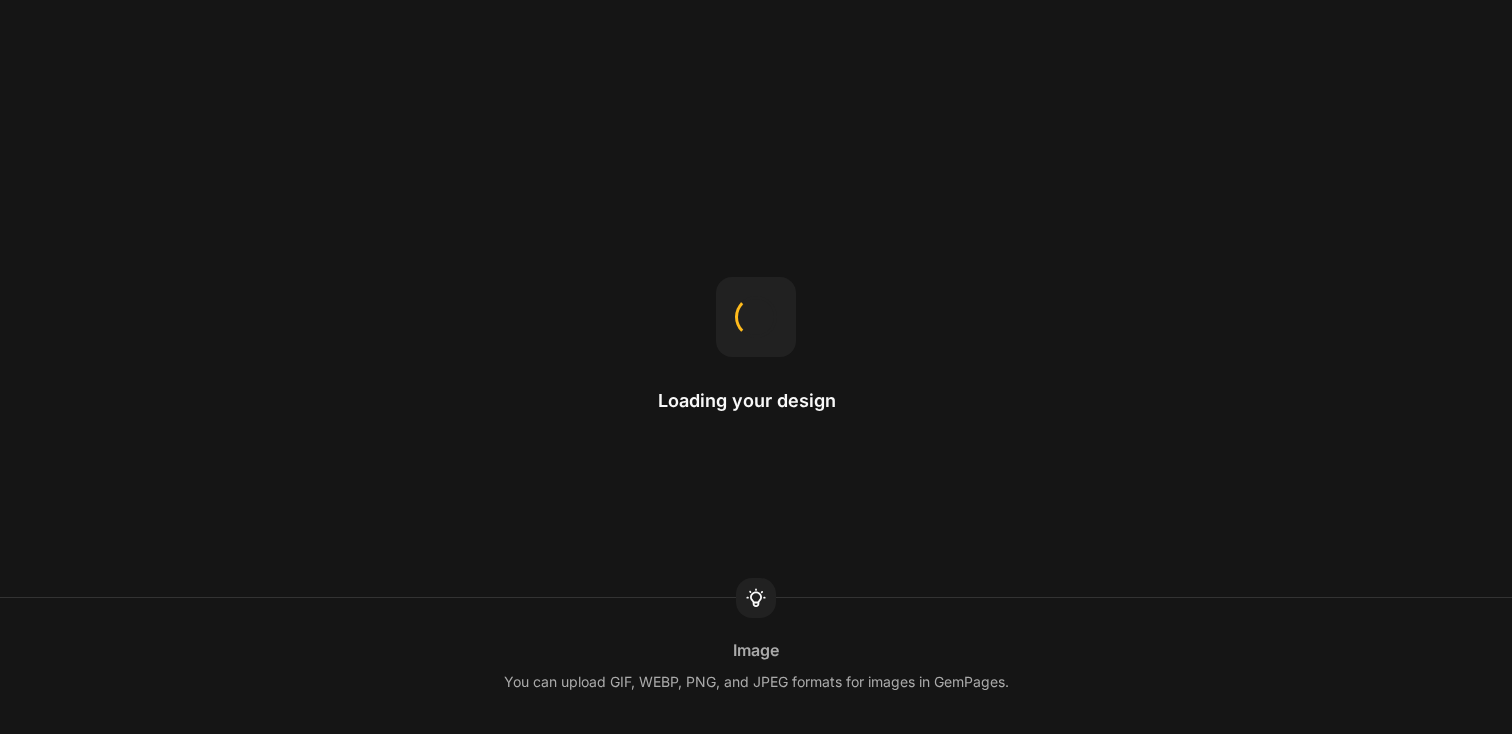scroll, scrollTop: 0, scrollLeft: 0, axis: both 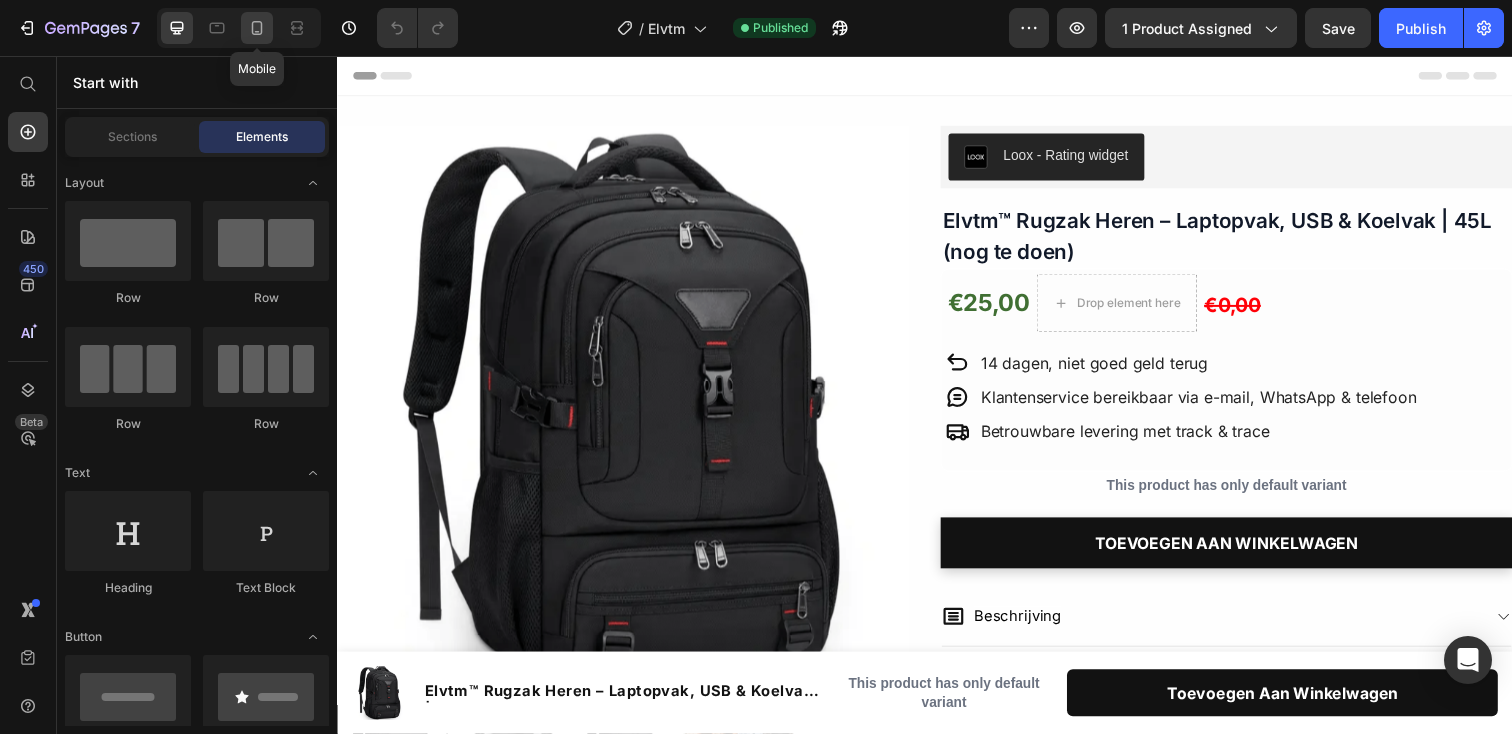 click 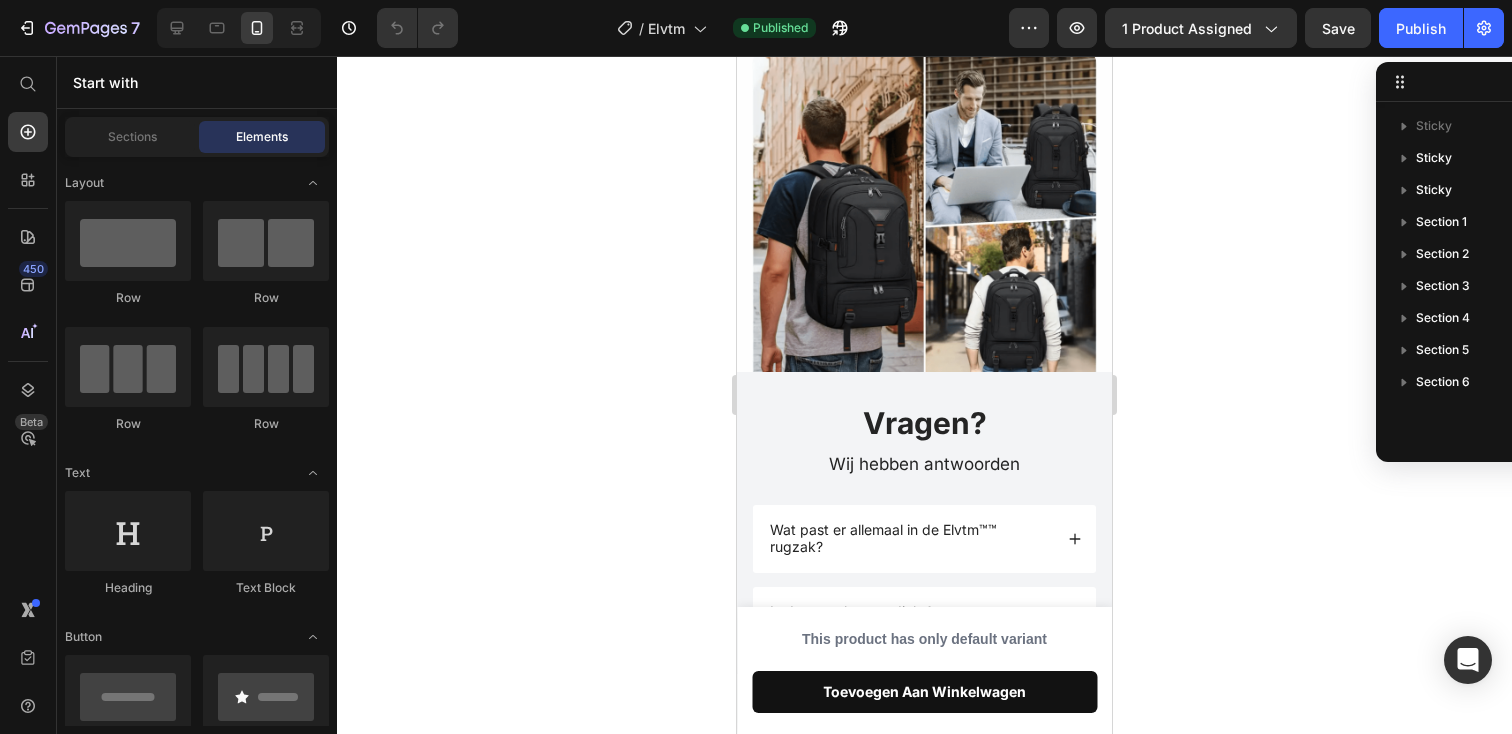 click at bounding box center (924, 221) 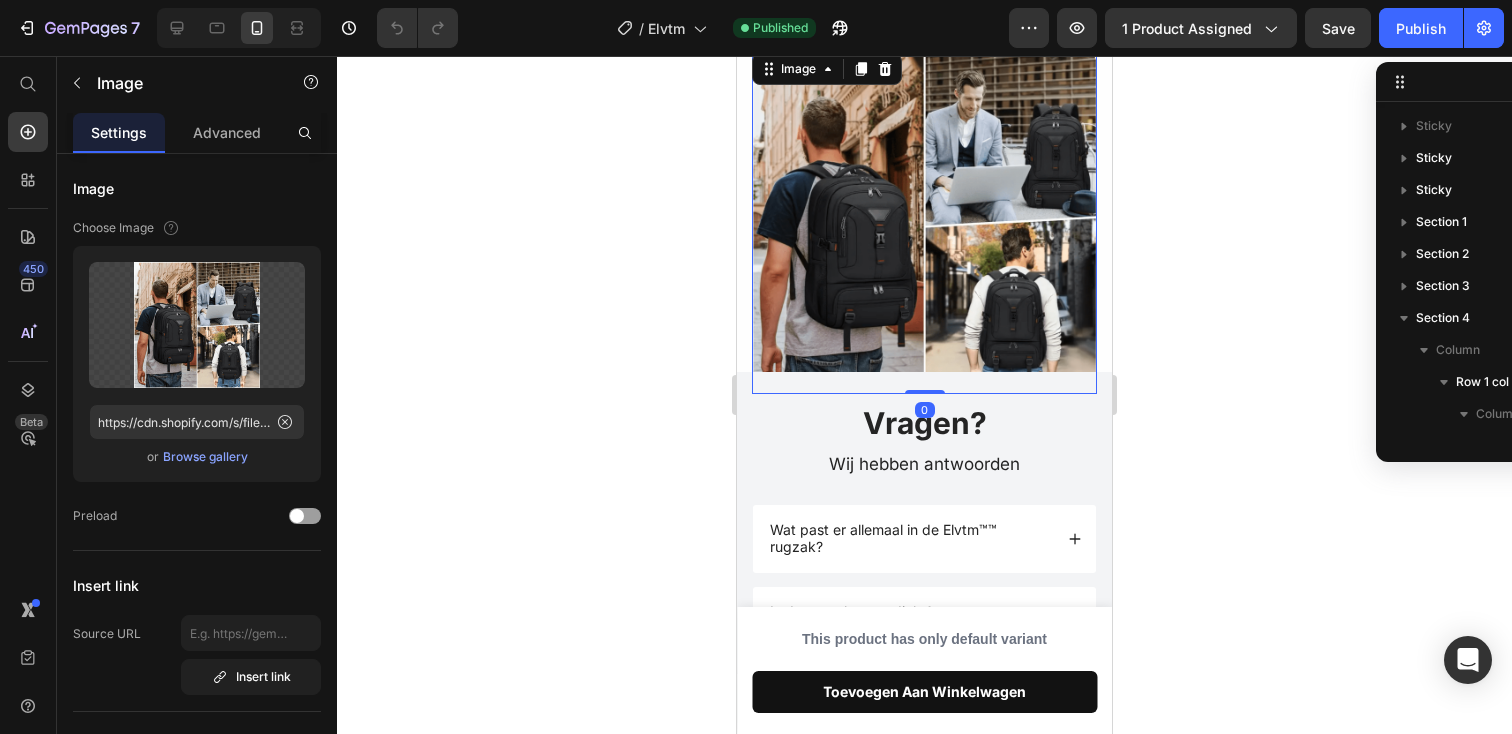 scroll, scrollTop: 1861, scrollLeft: 0, axis: vertical 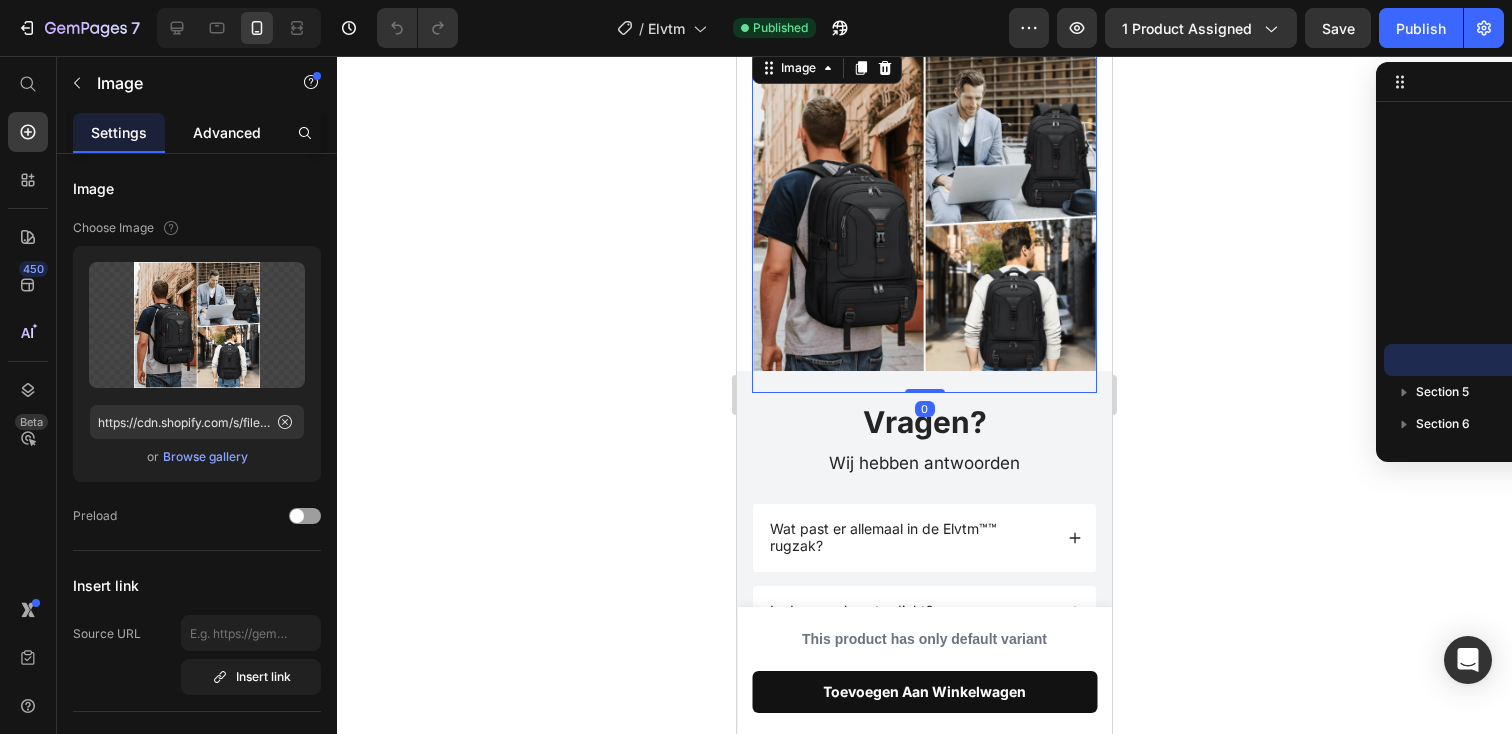 click on "Advanced" at bounding box center [227, 132] 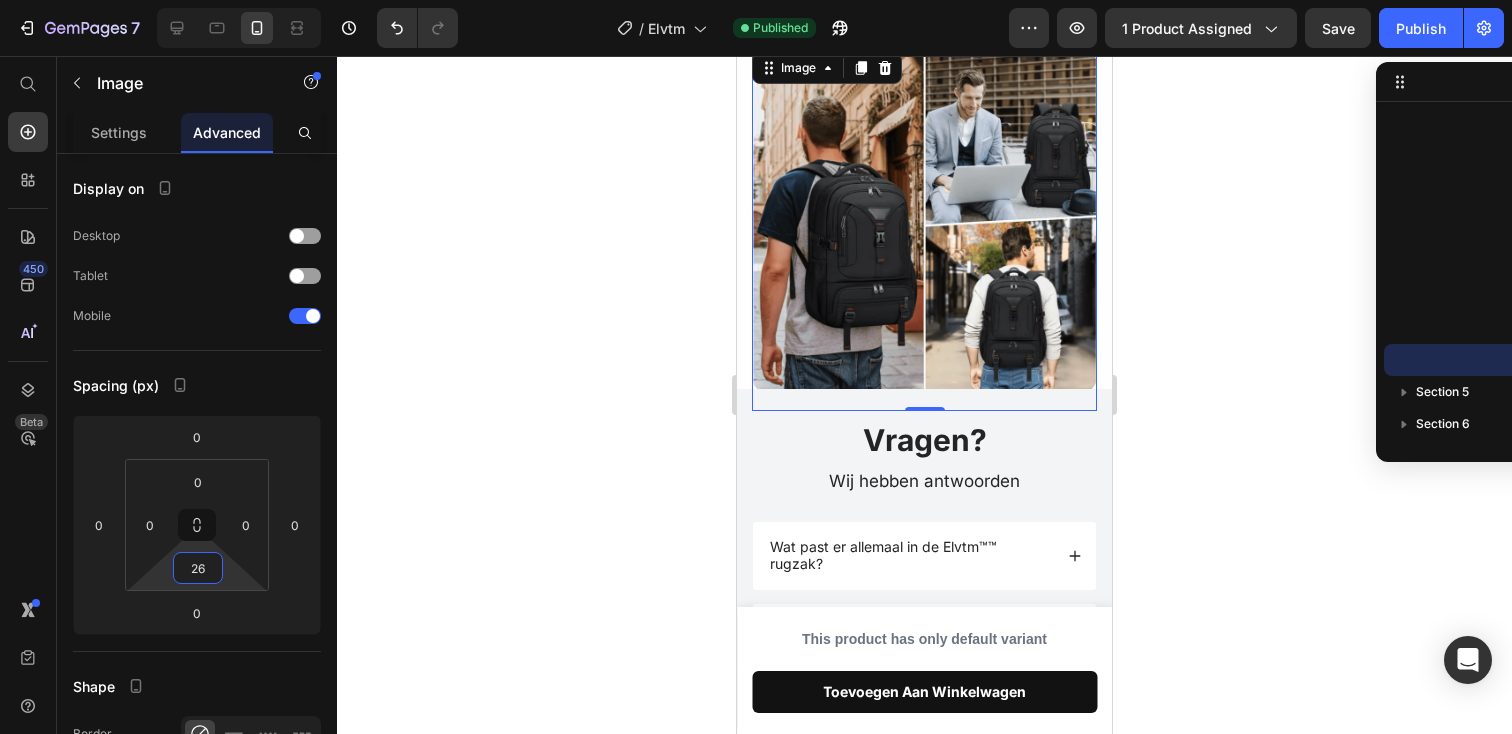 type on "28" 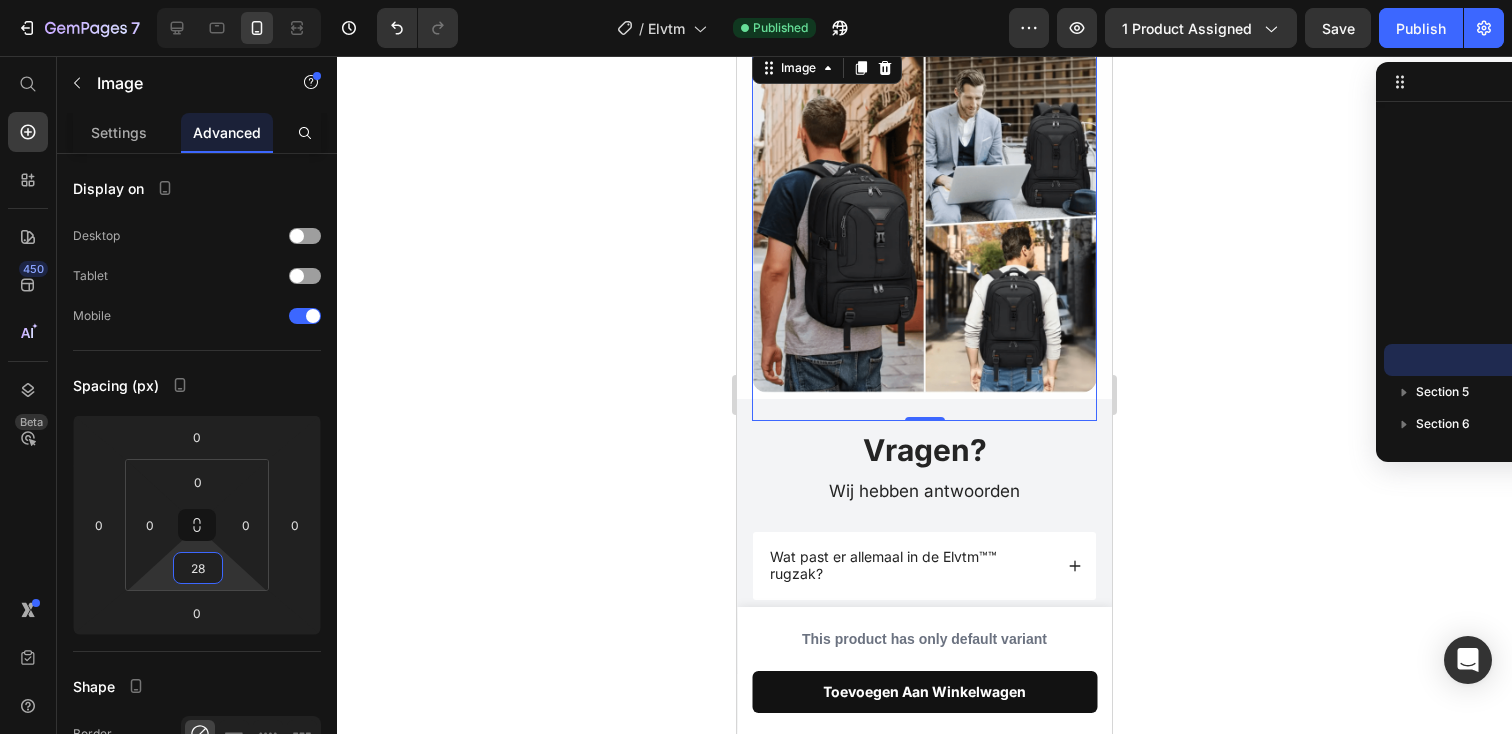 drag, startPoint x: 171, startPoint y: 581, endPoint x: 175, endPoint y: 567, distance: 14.56022 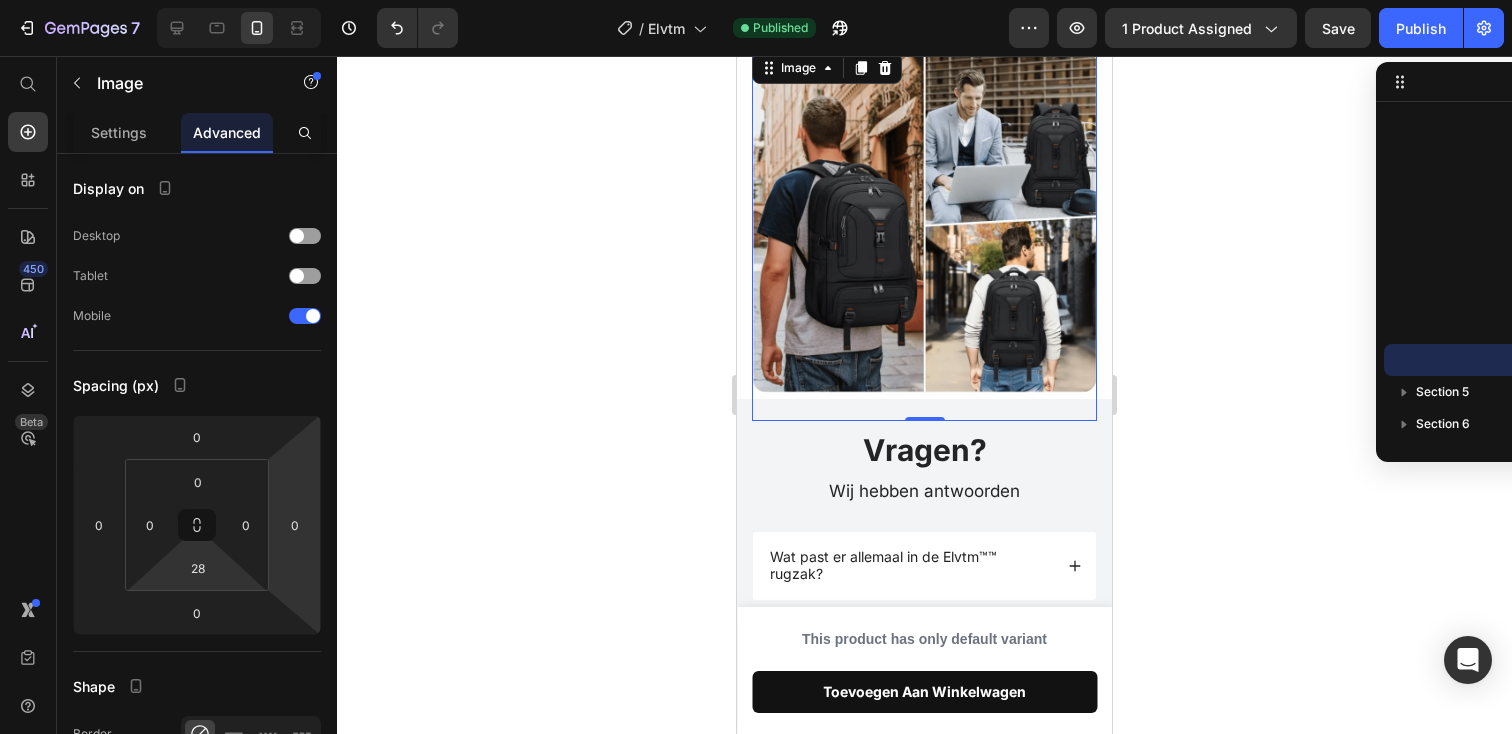 click 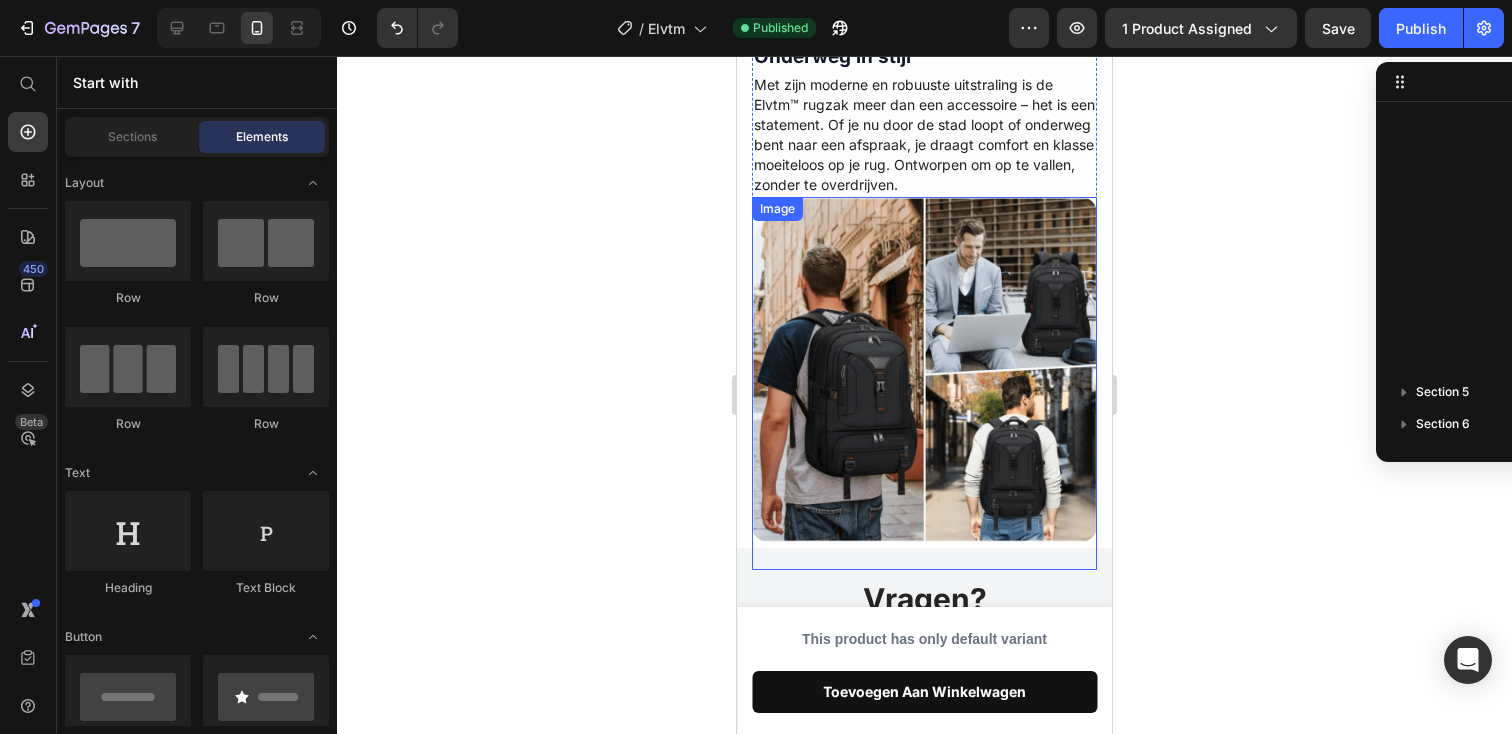 scroll, scrollTop: 1675, scrollLeft: 0, axis: vertical 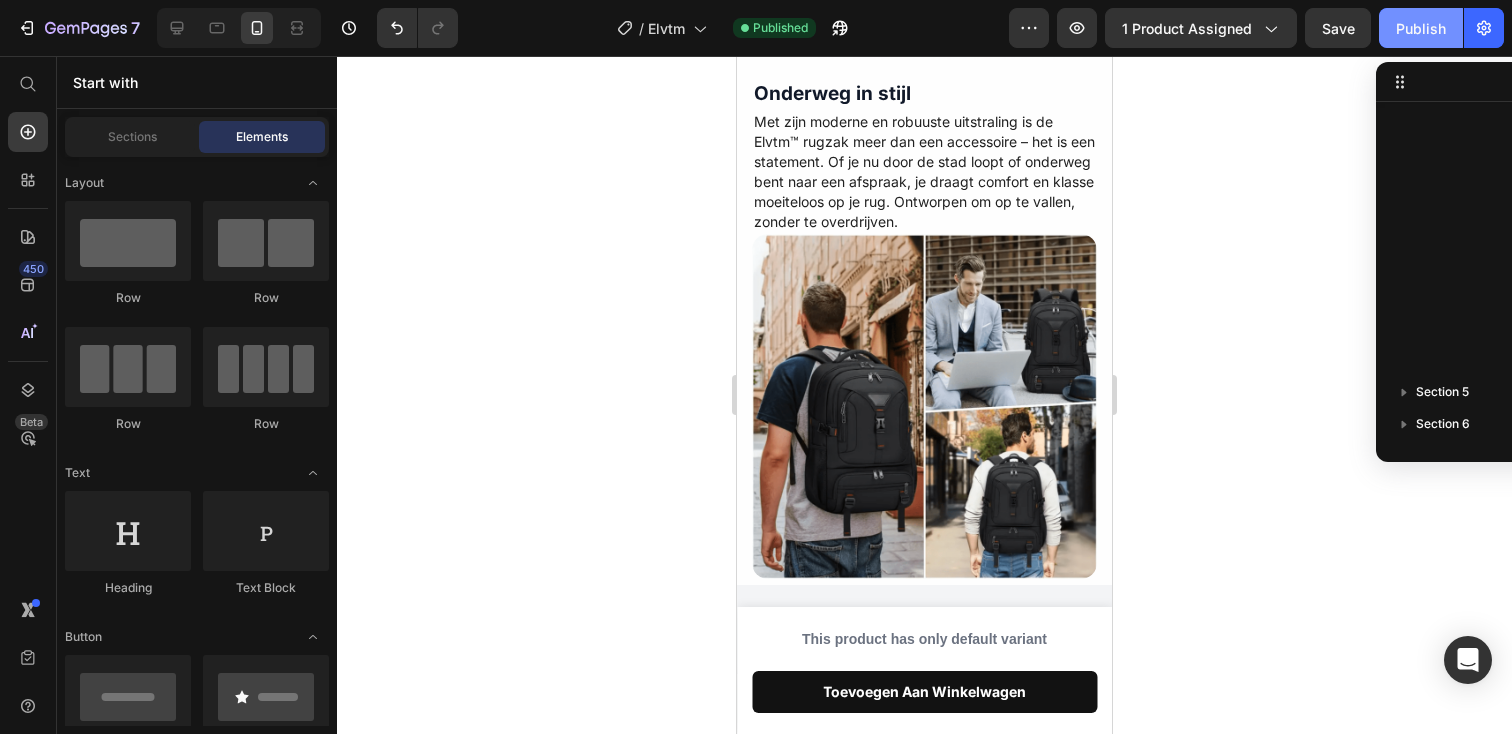 click on "Publish" at bounding box center (1421, 28) 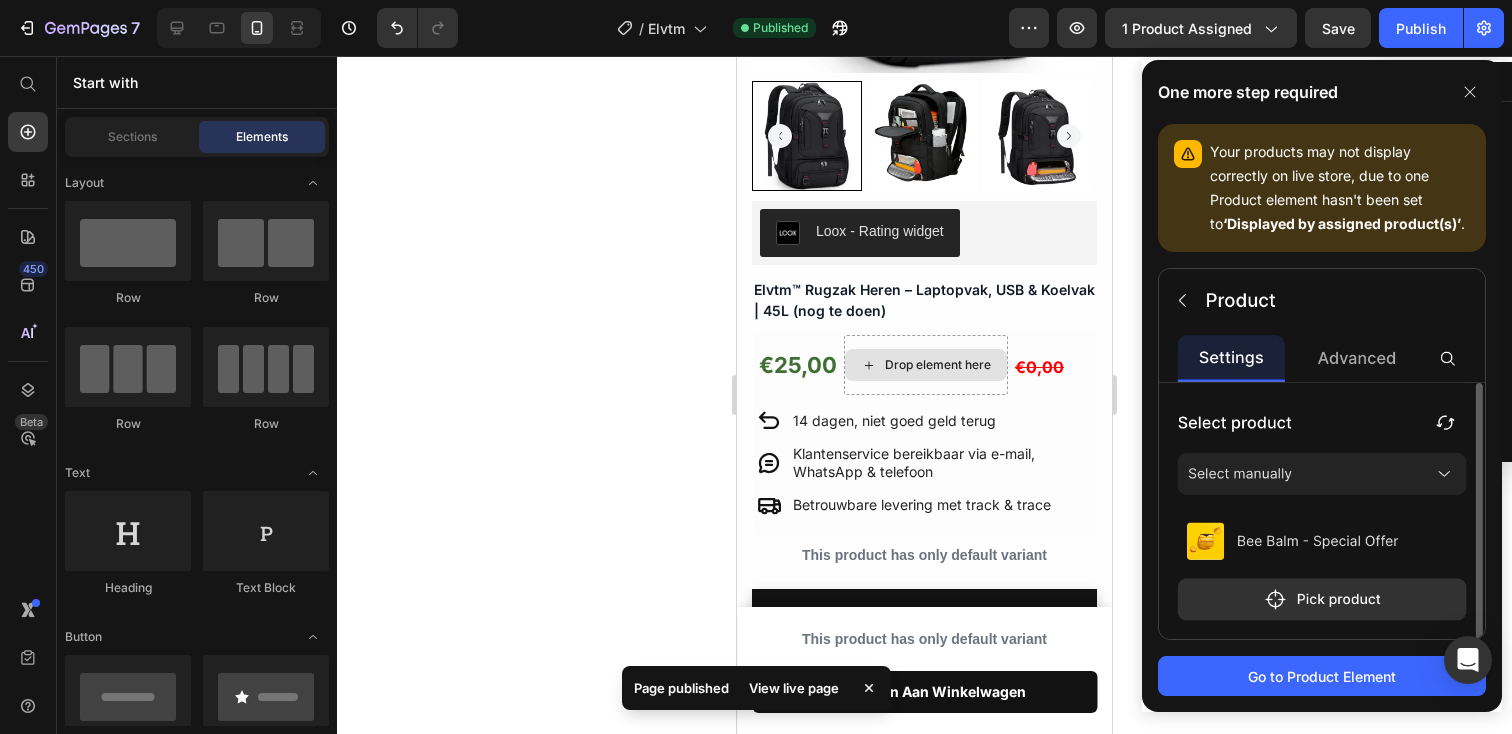 scroll, scrollTop: 378, scrollLeft: 0, axis: vertical 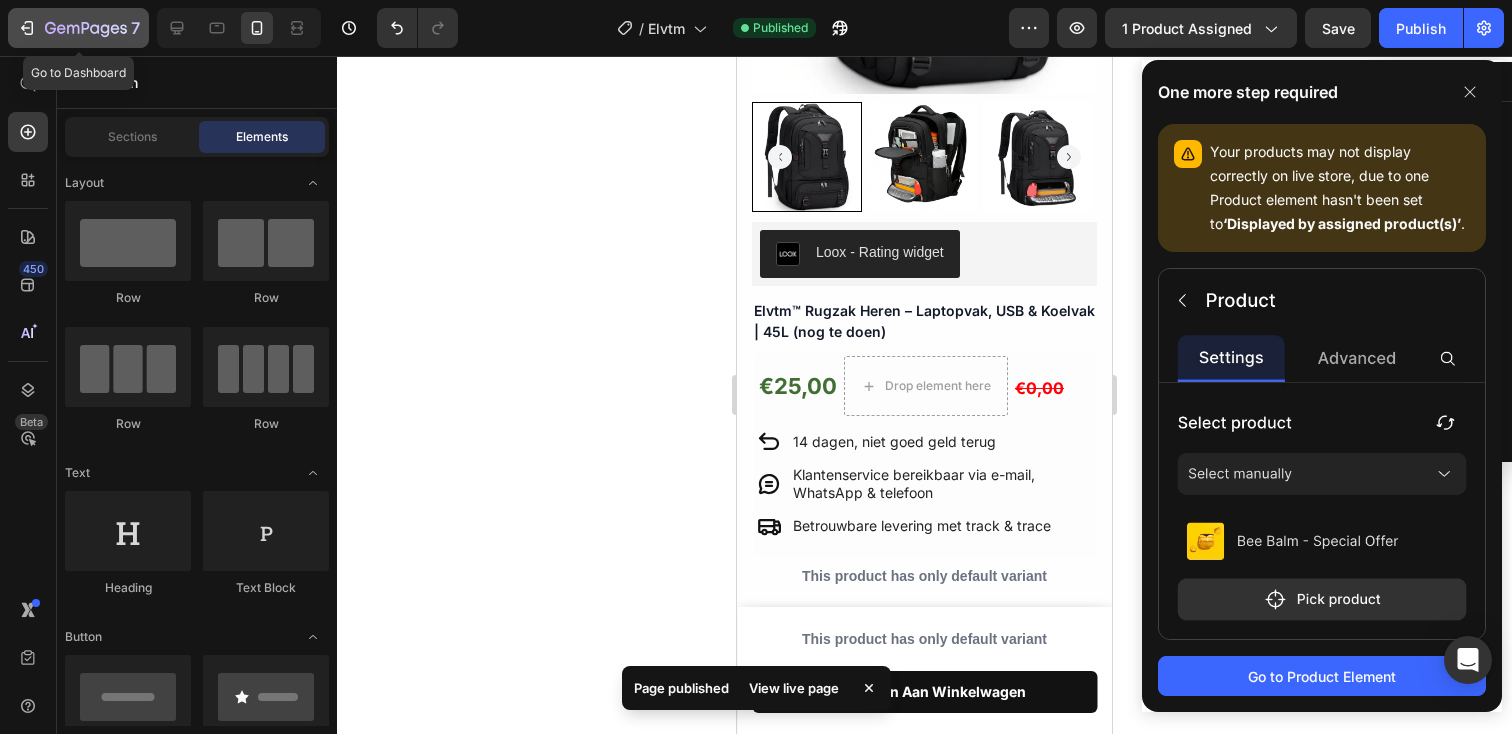 click 